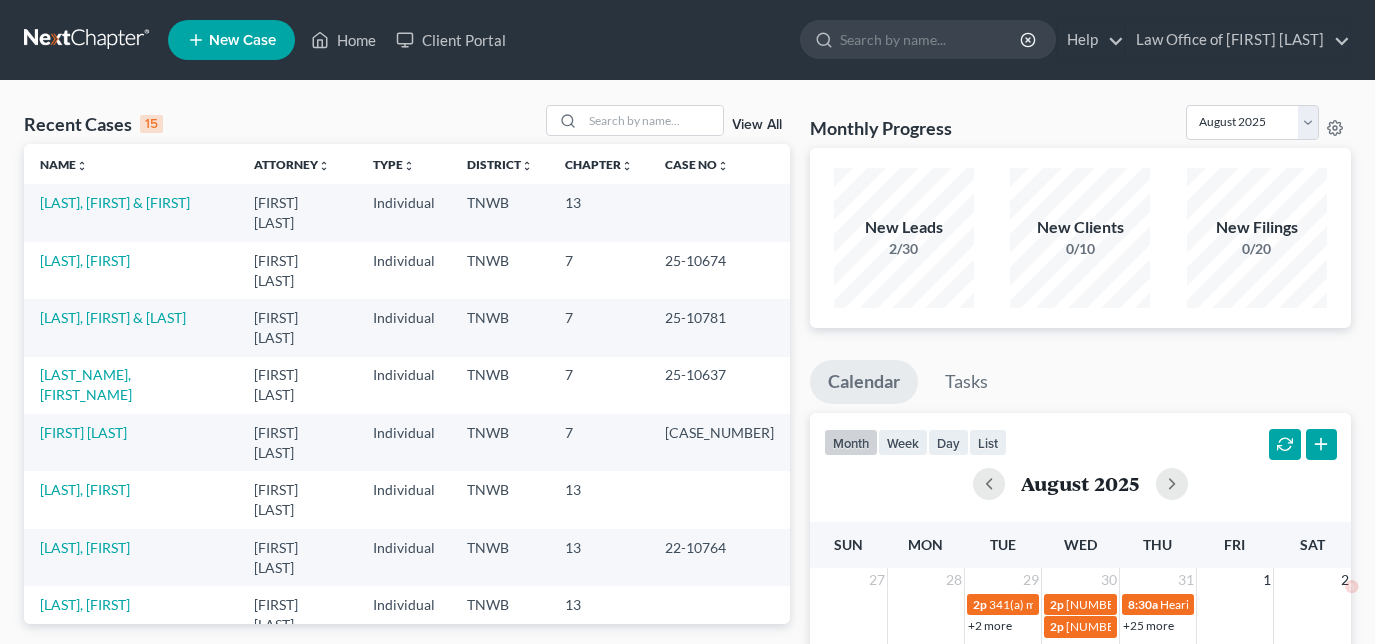 scroll, scrollTop: 0, scrollLeft: 0, axis: both 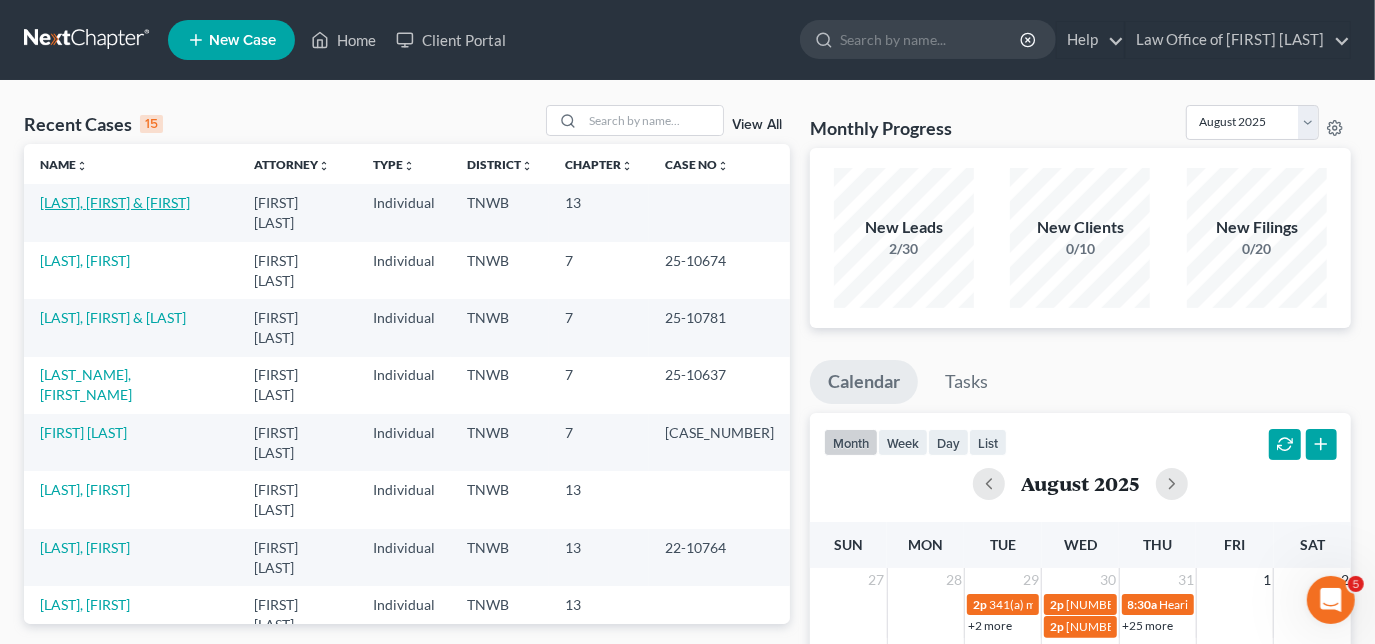 click on "[LAST], [FIRST] & [FIRST]" at bounding box center (115, 202) 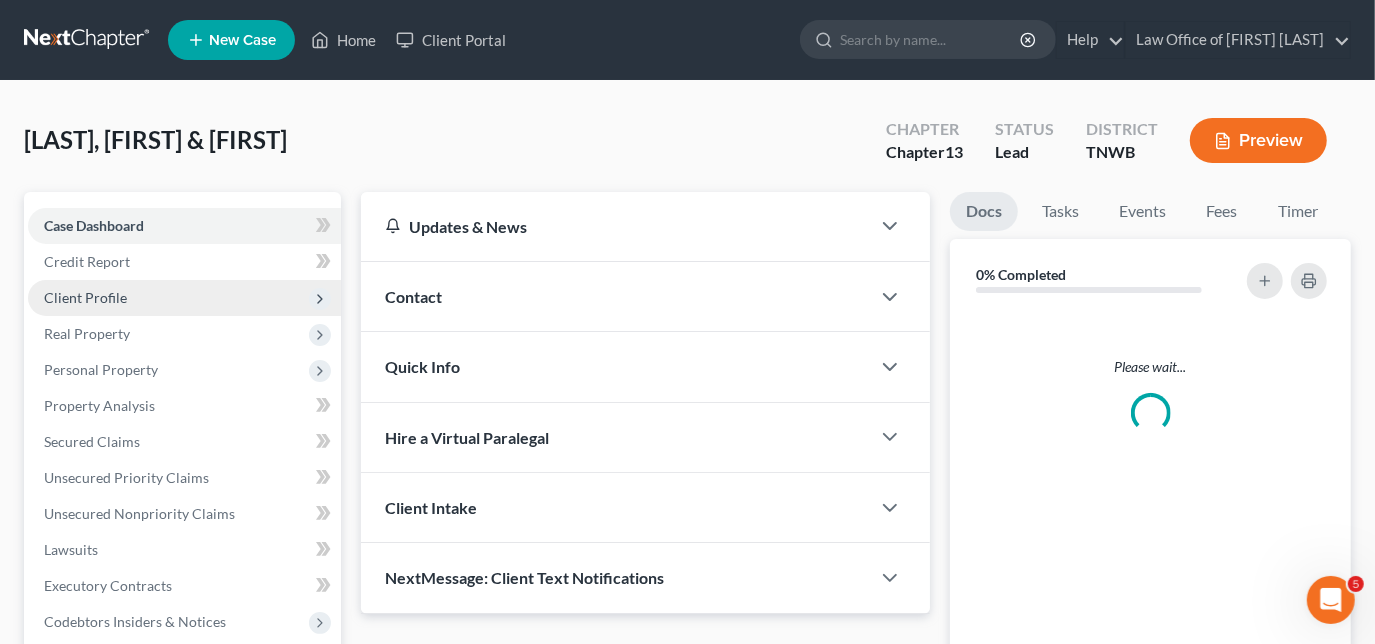 click on "Client Profile" at bounding box center [85, 297] 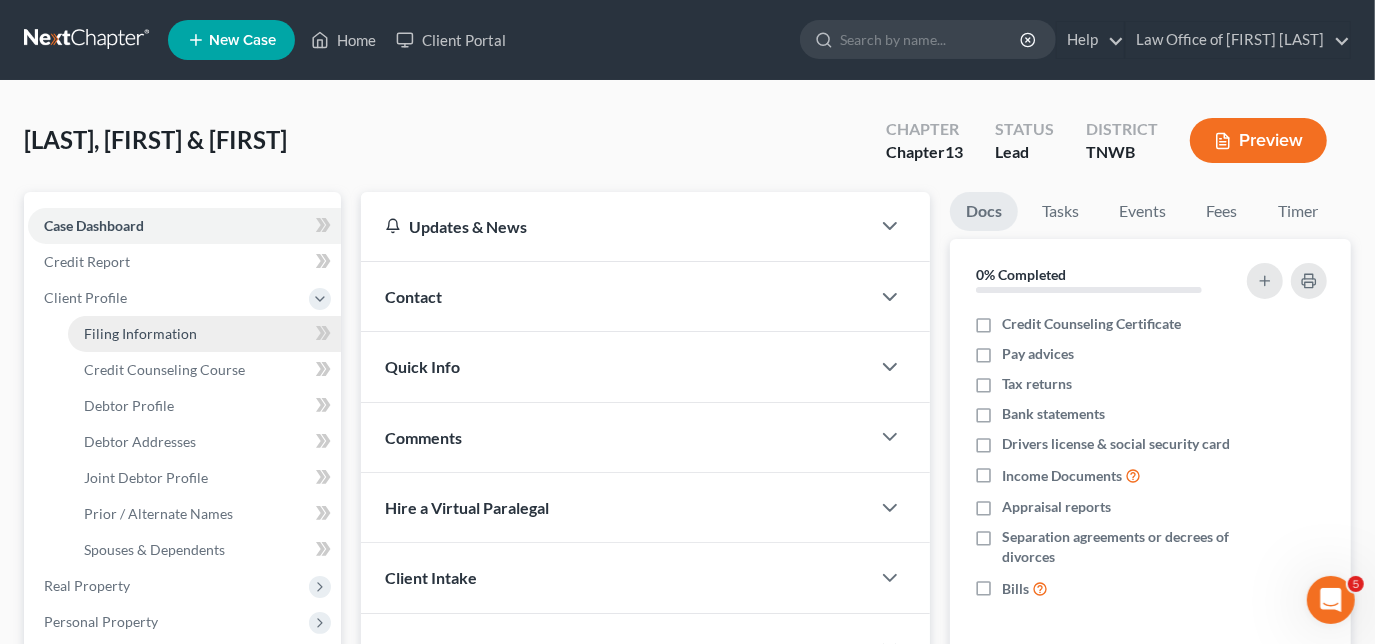 click on "Filing Information" at bounding box center (140, 333) 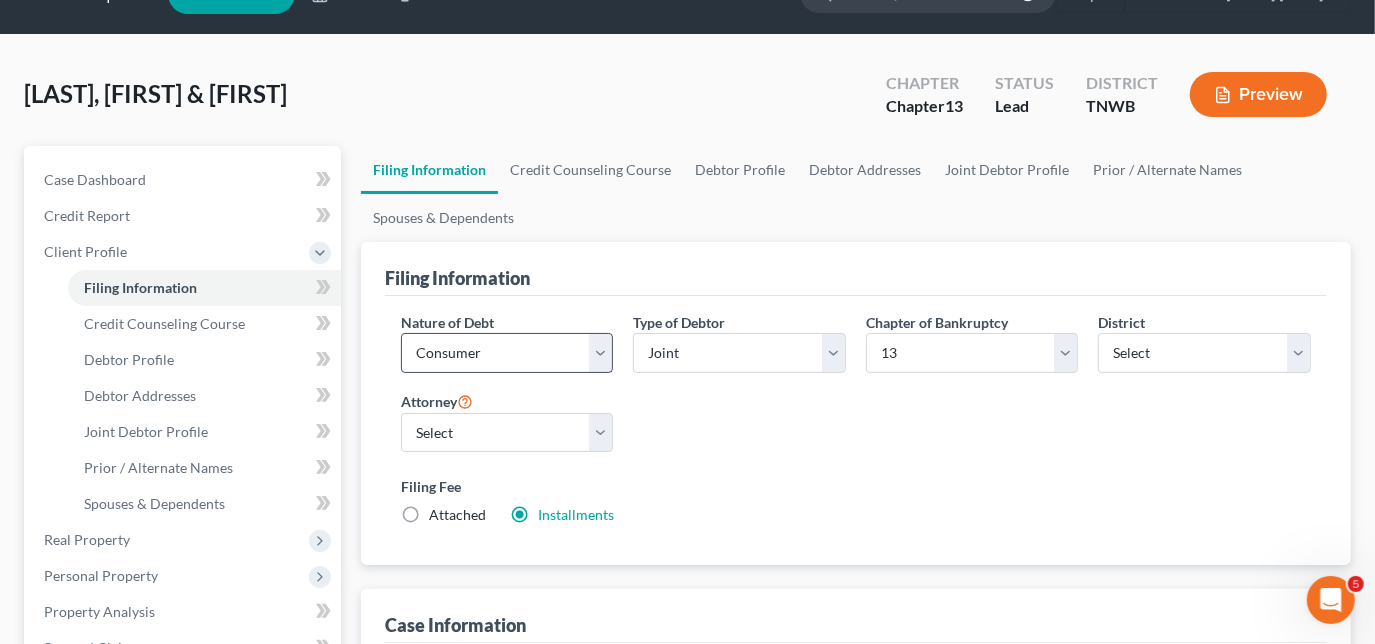 scroll, scrollTop: 90, scrollLeft: 0, axis: vertical 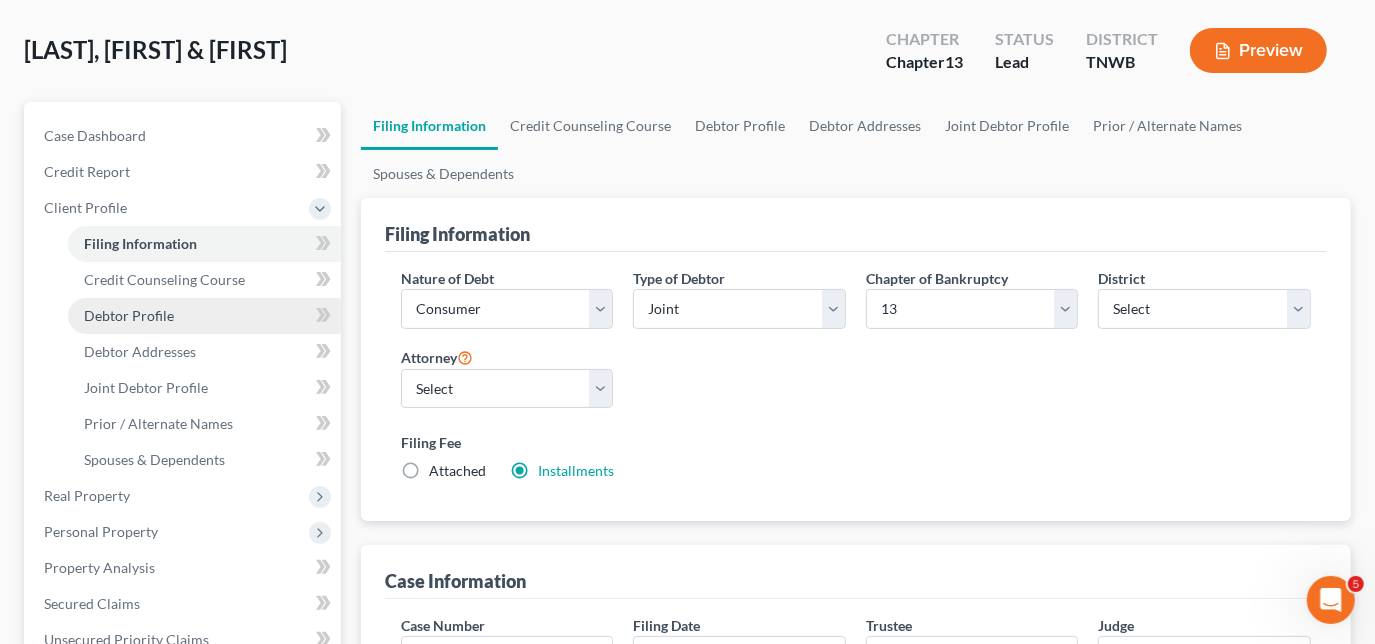 click on "Debtor Profile" at bounding box center (129, 315) 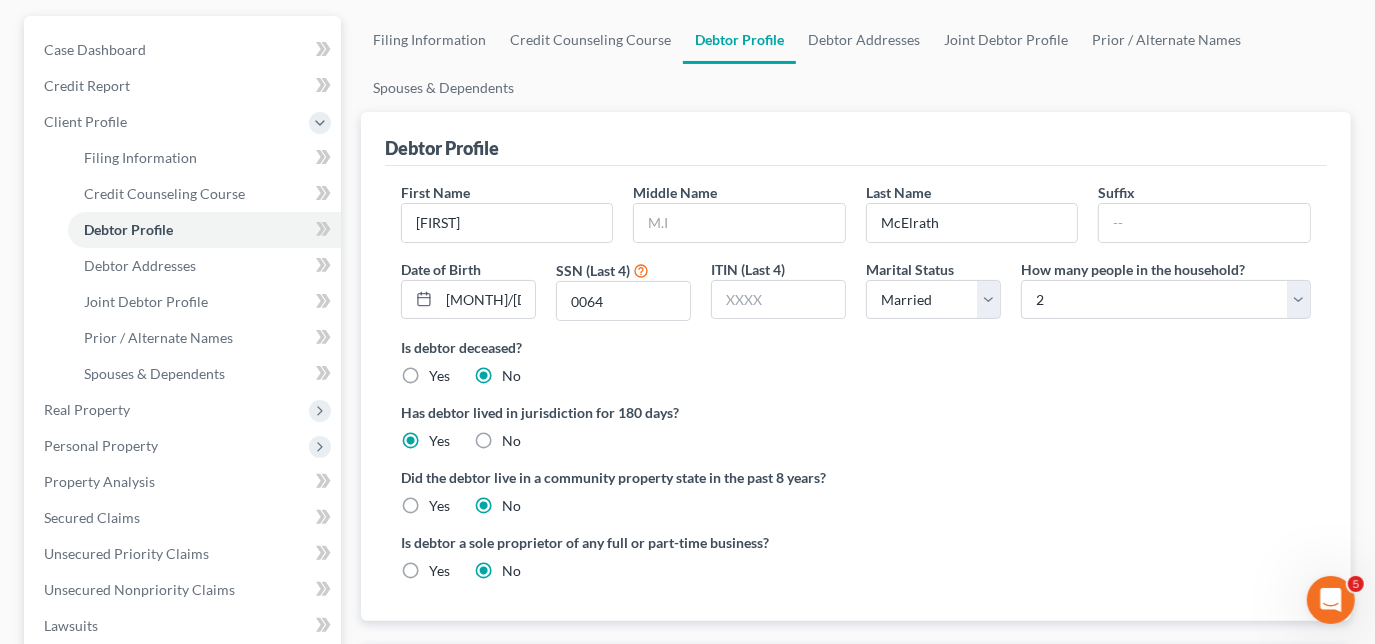 scroll, scrollTop: 181, scrollLeft: 0, axis: vertical 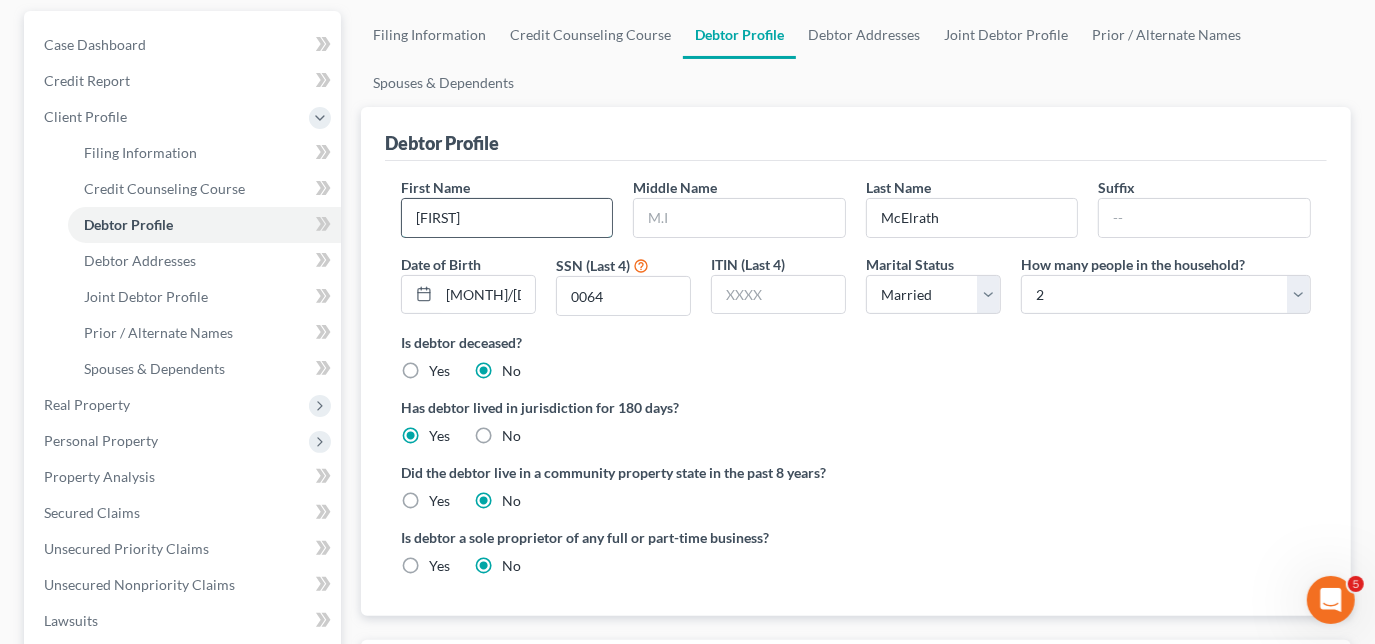 drag, startPoint x: 462, startPoint y: 221, endPoint x: 423, endPoint y: 221, distance: 39 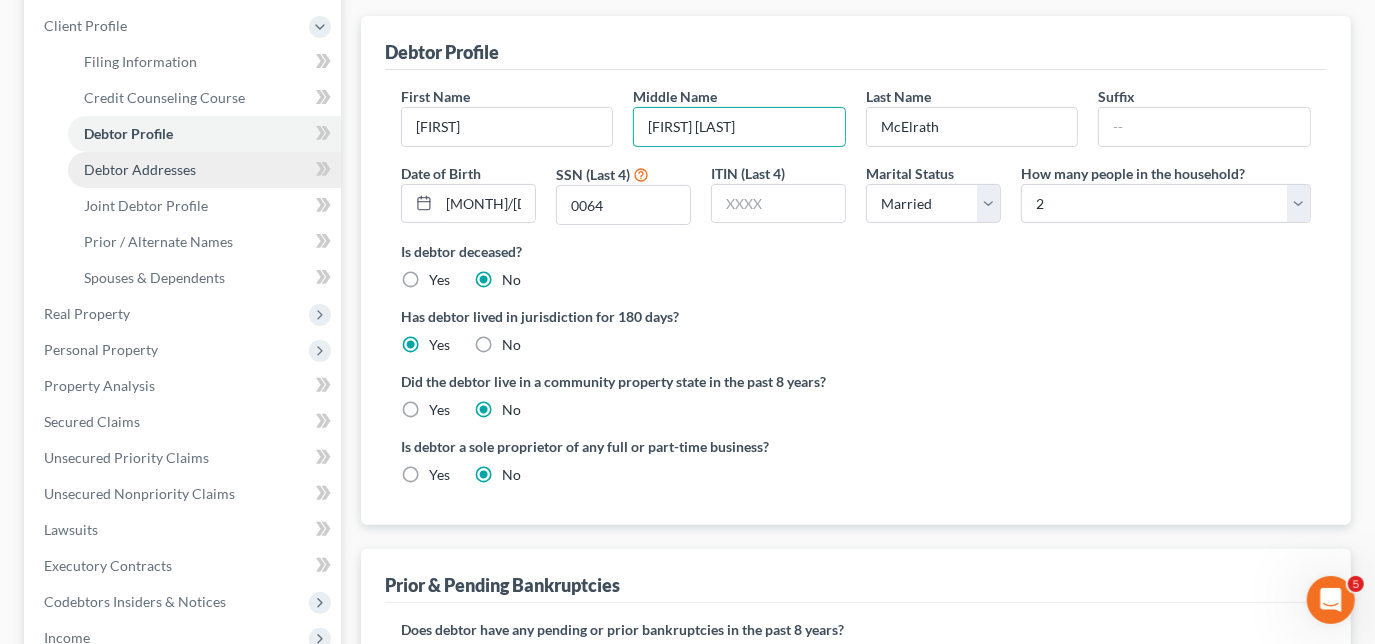 type on "[FIRST] [LAST]" 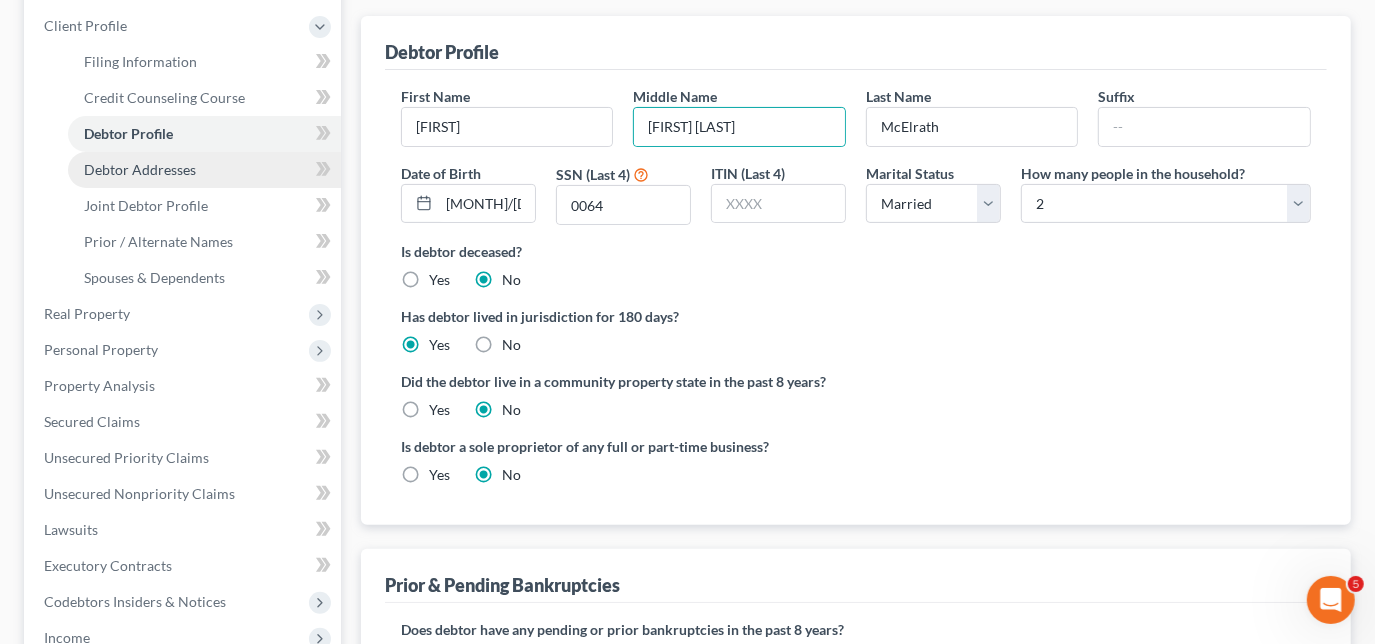 click on "Debtor Addresses" at bounding box center (140, 169) 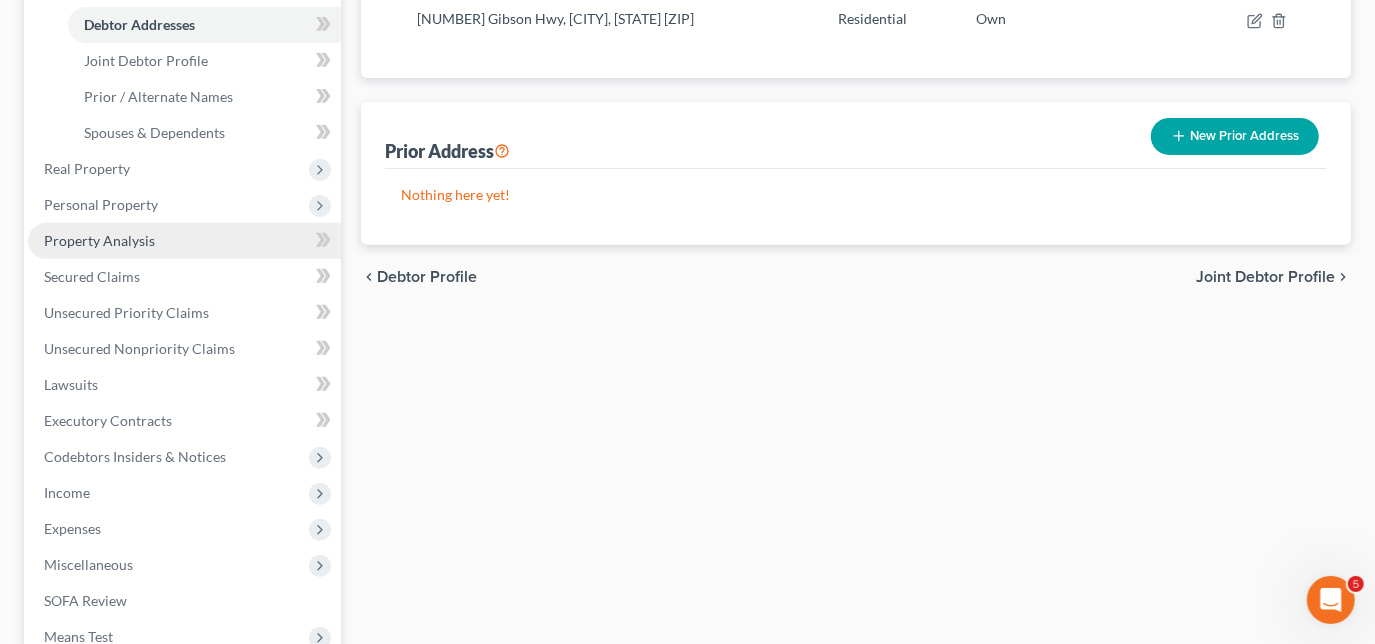scroll, scrollTop: 454, scrollLeft: 0, axis: vertical 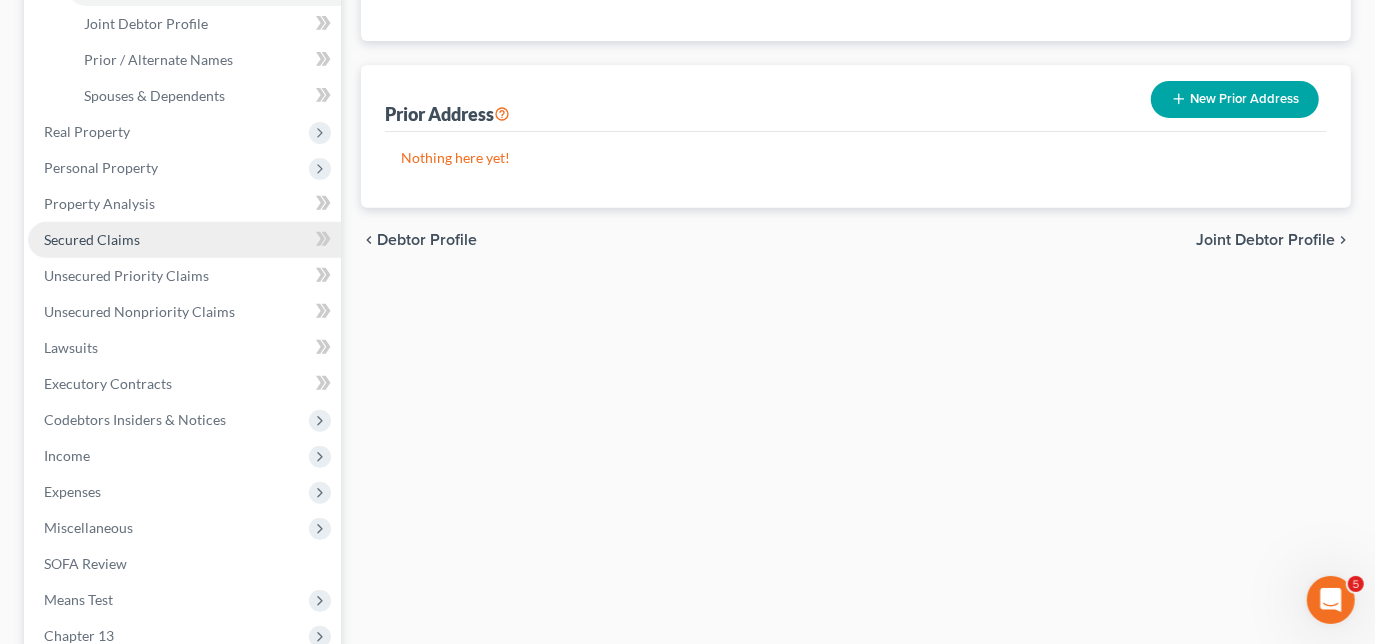 click on "Secured Claims" at bounding box center (92, 239) 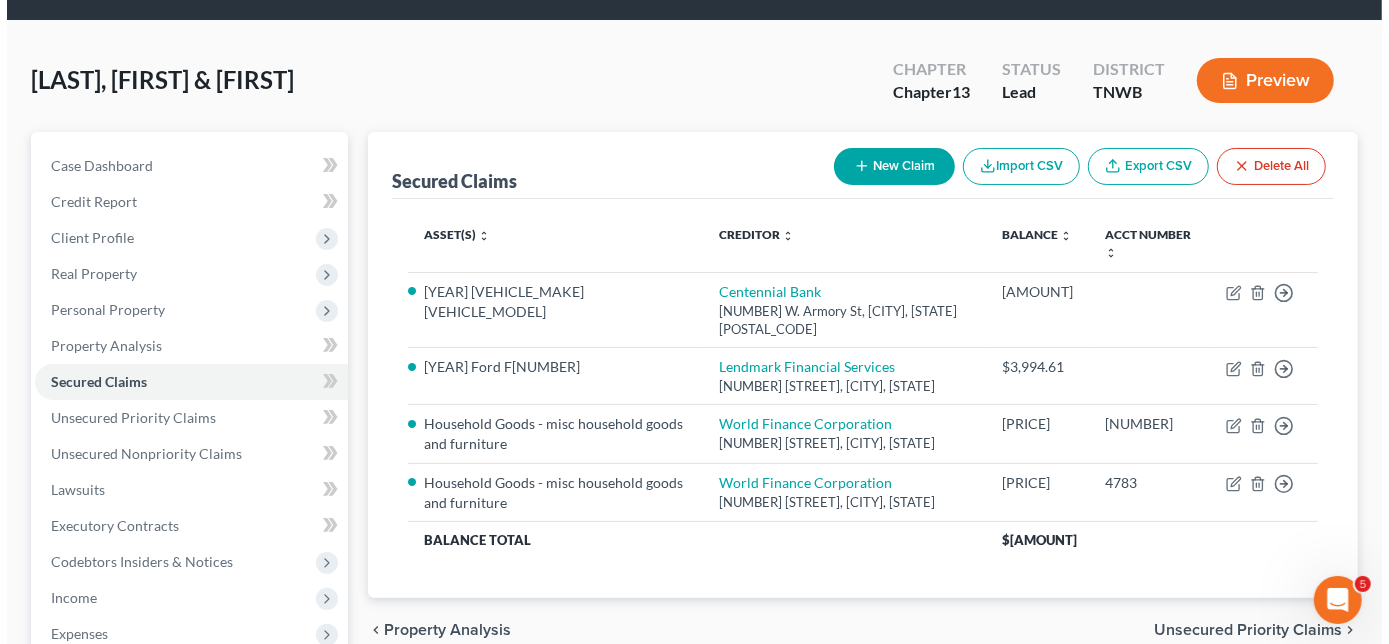 scroll, scrollTop: 90, scrollLeft: 0, axis: vertical 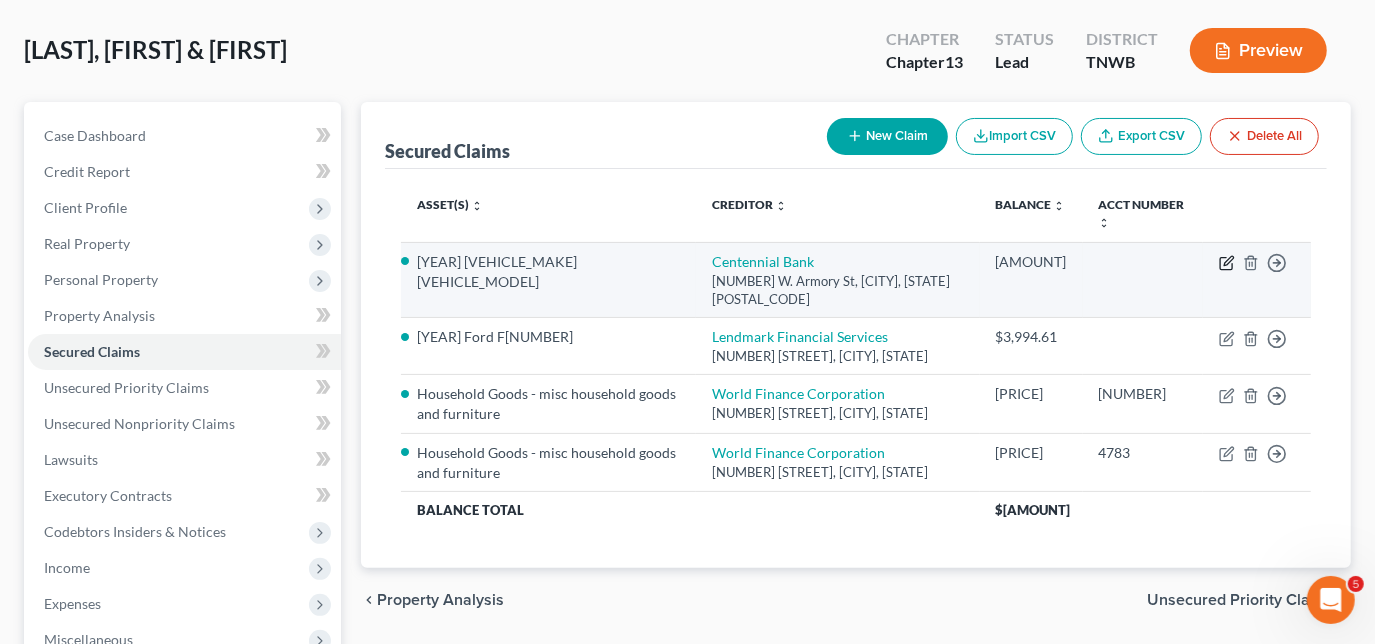 click 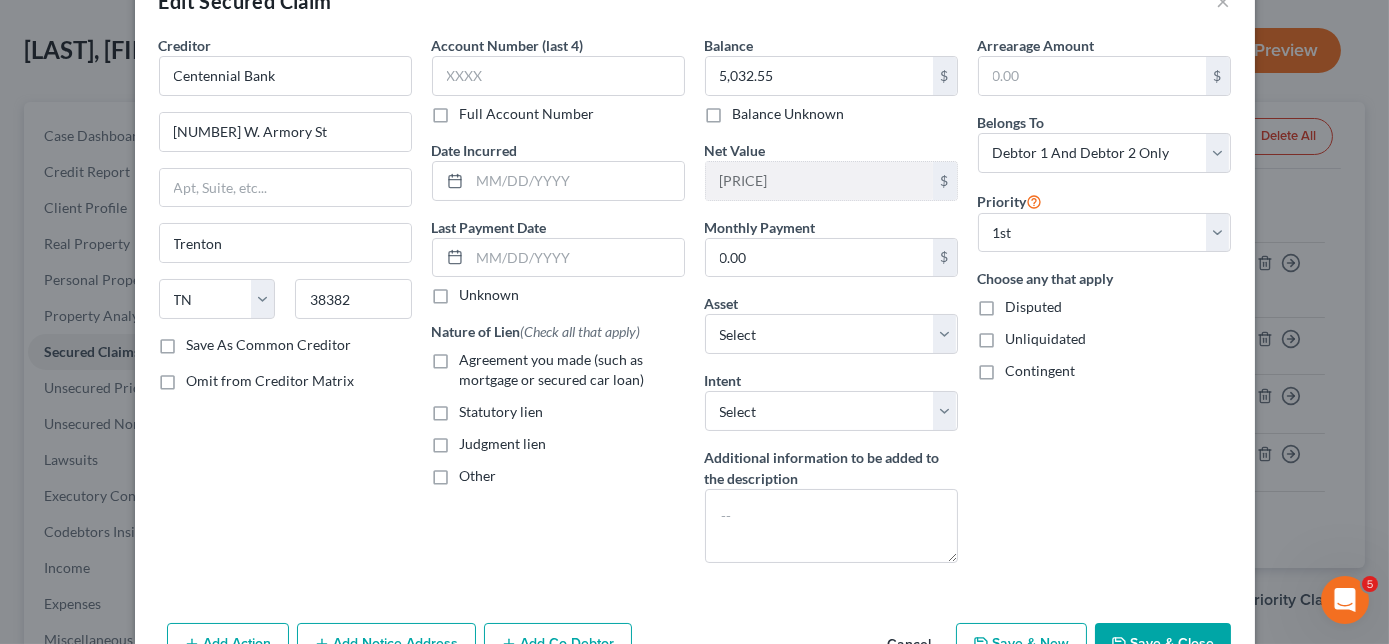 scroll, scrollTop: 172, scrollLeft: 0, axis: vertical 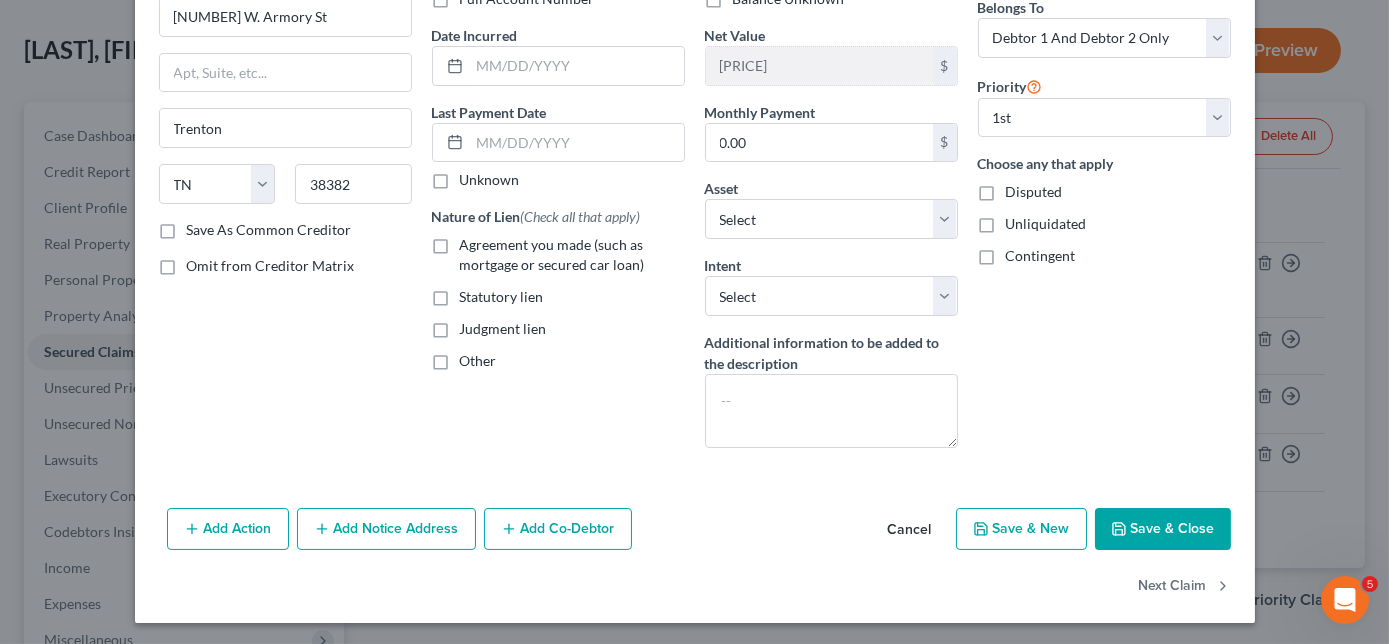click on "Add Notice Address" at bounding box center (386, 529) 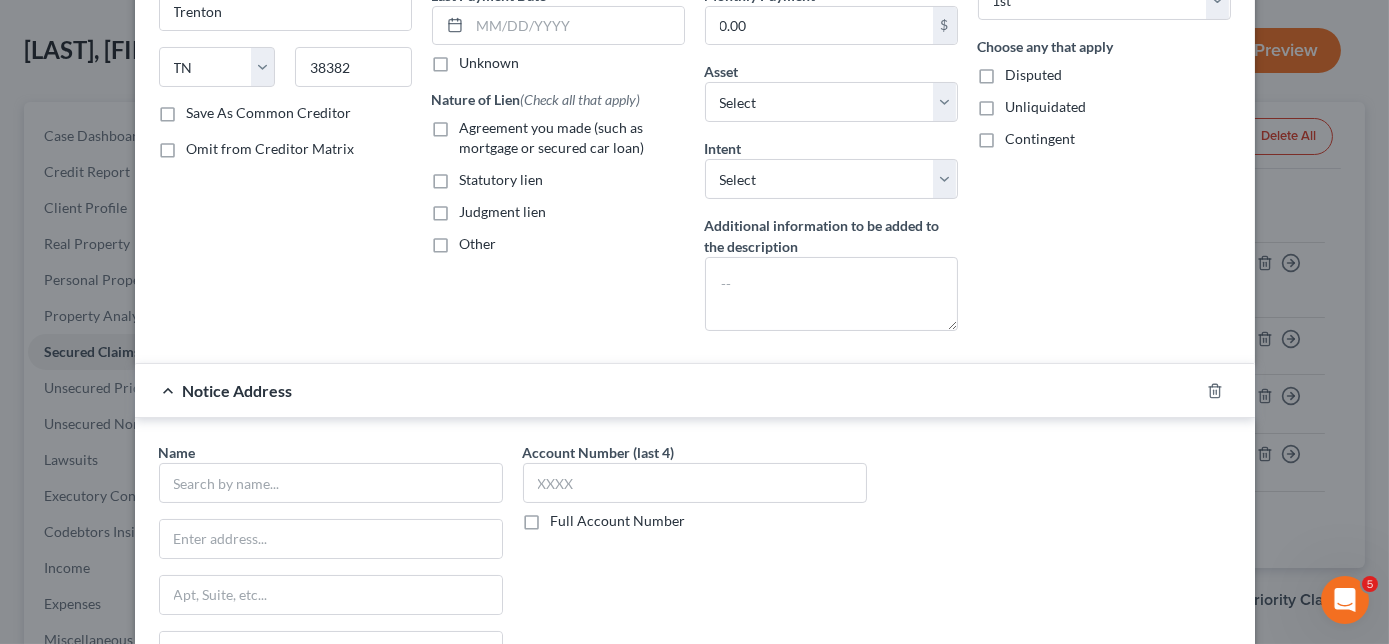 scroll, scrollTop: 354, scrollLeft: 0, axis: vertical 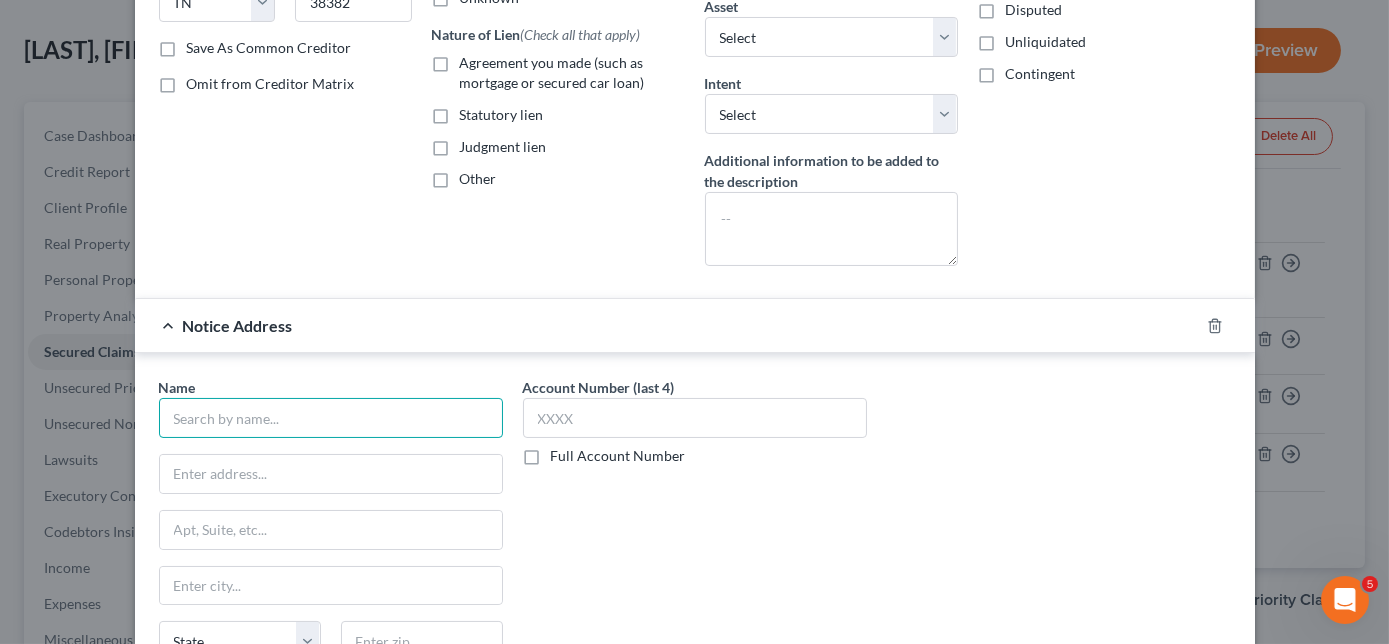 click at bounding box center [331, 418] 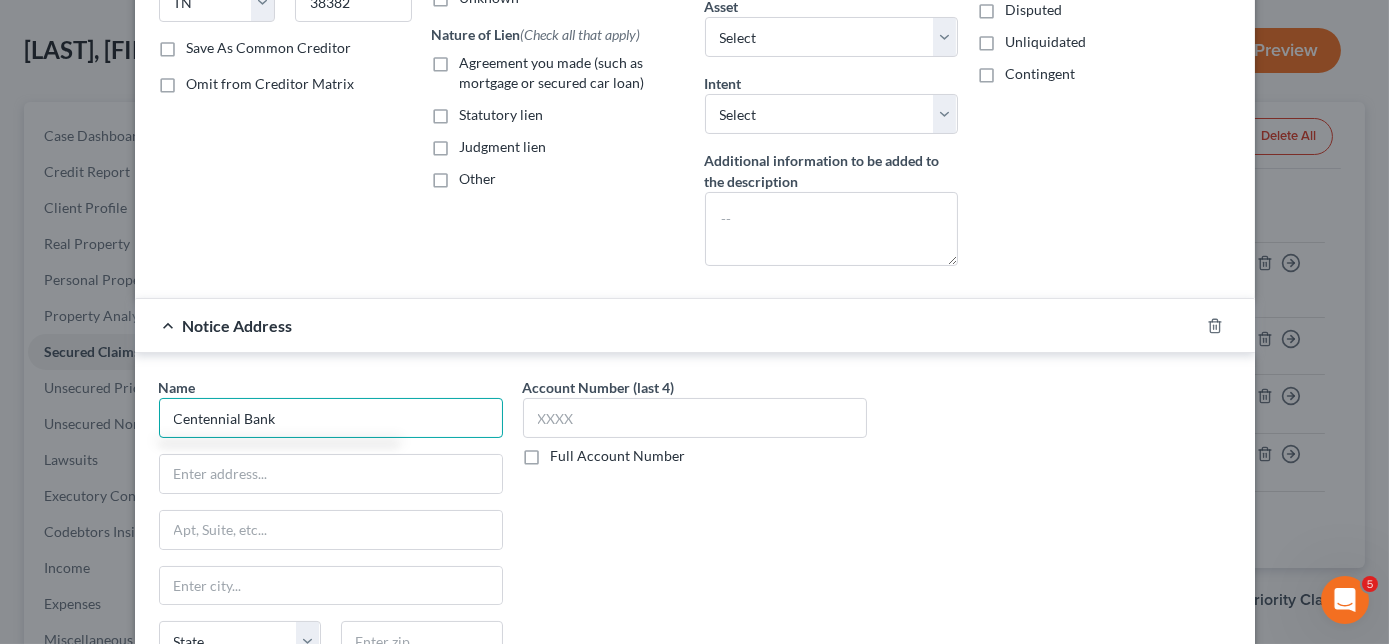 type on "Centennial Bank" 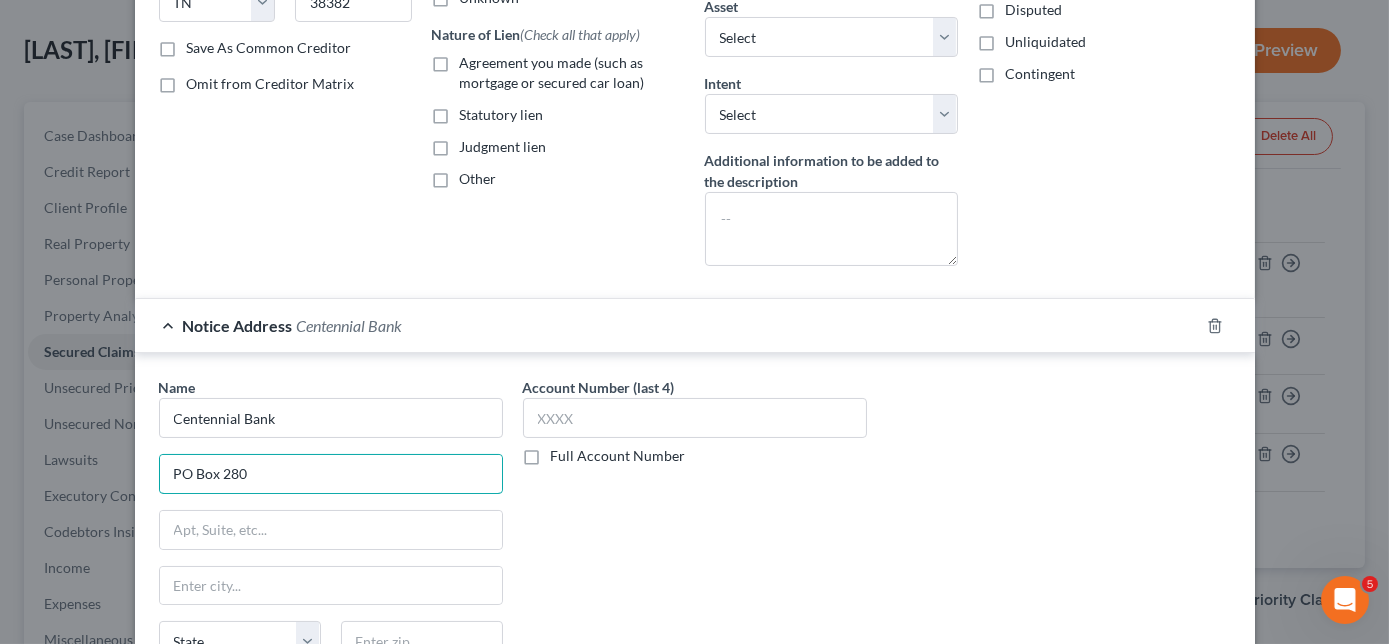 type on "PO Box 280" 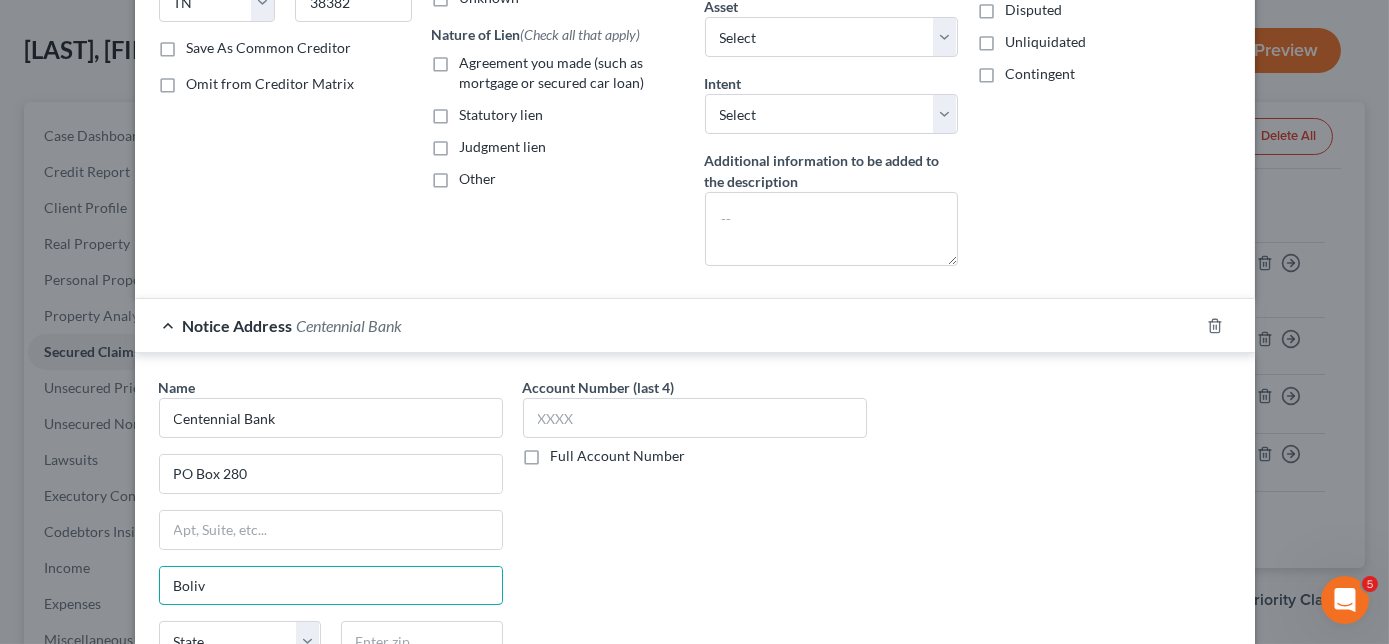 type on "[CITY]" 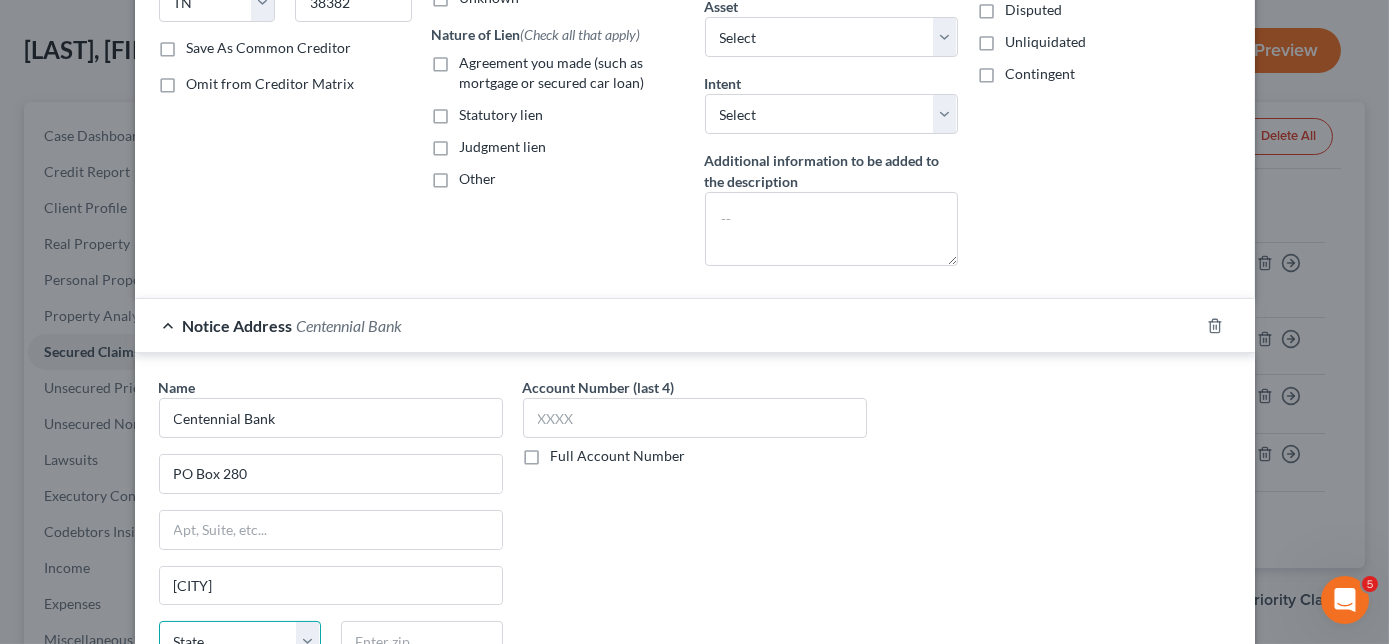 scroll, scrollTop: 365, scrollLeft: 0, axis: vertical 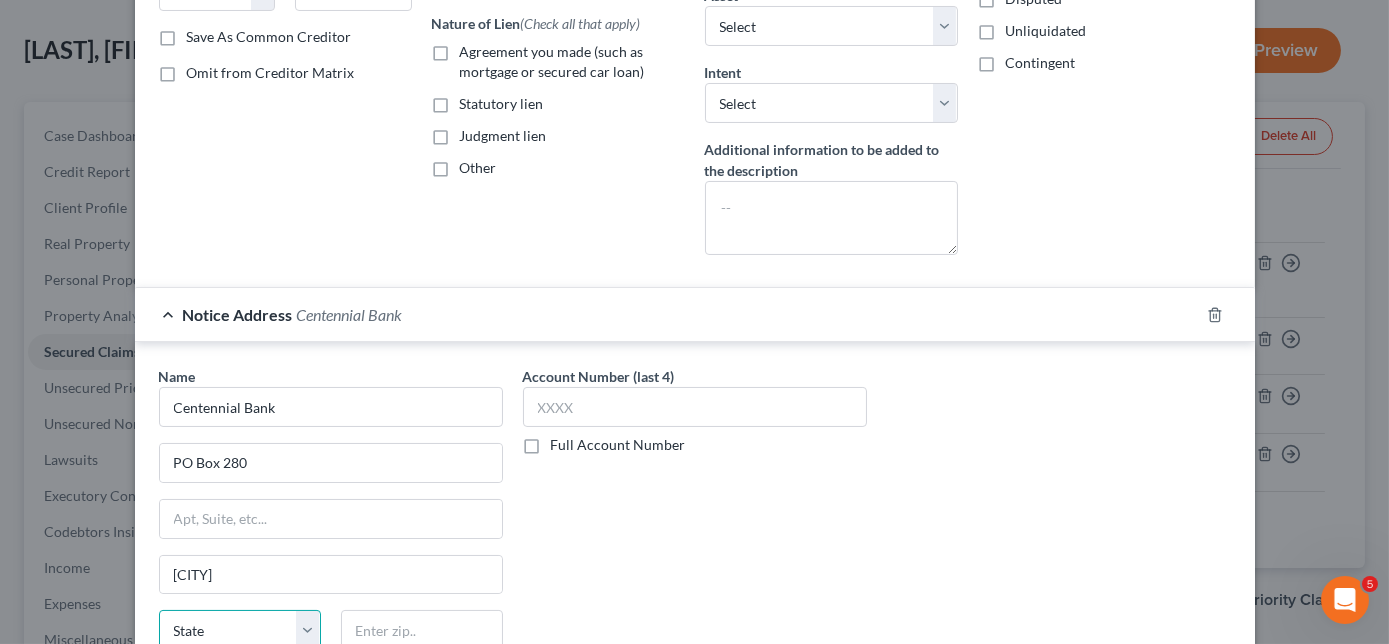 select on "44" 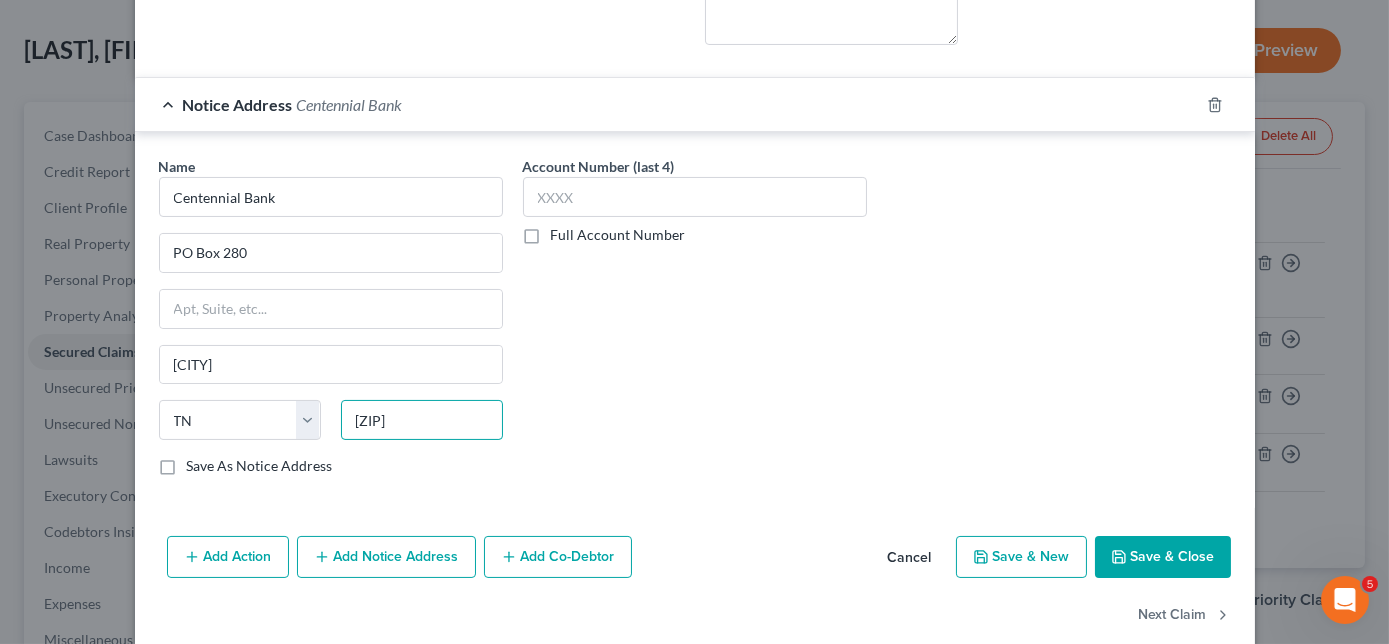 scroll, scrollTop: 600, scrollLeft: 0, axis: vertical 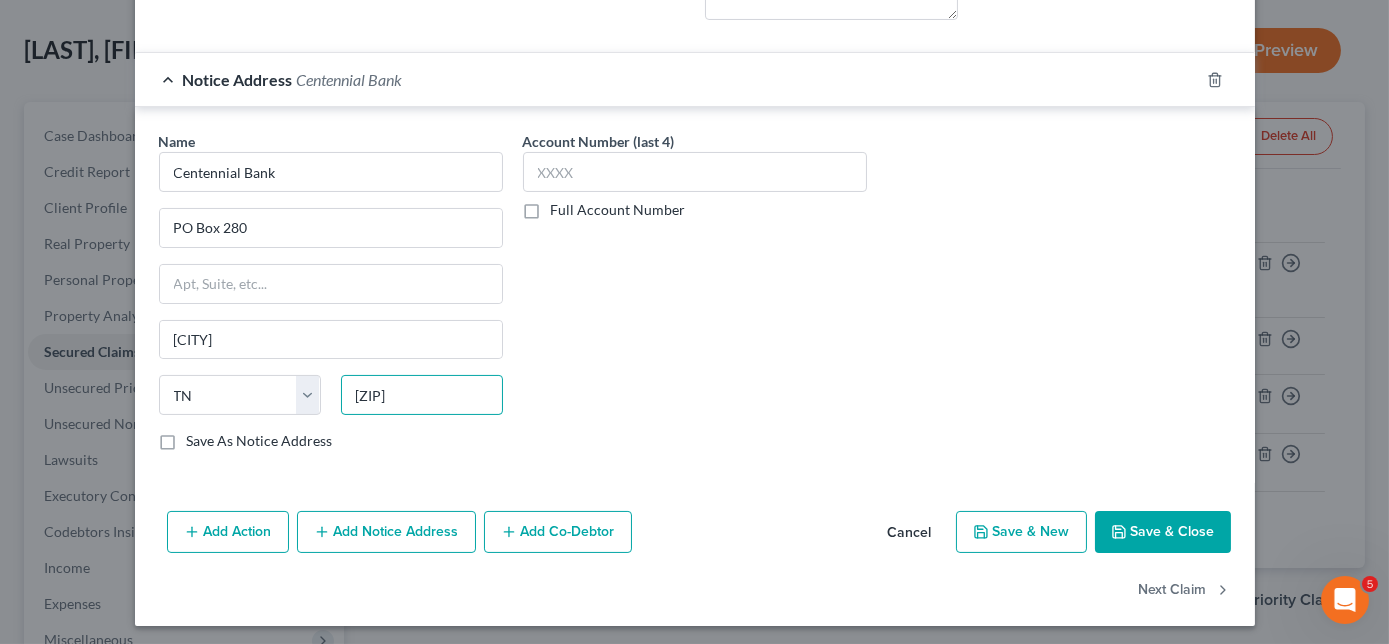 type on "[ZIP]" 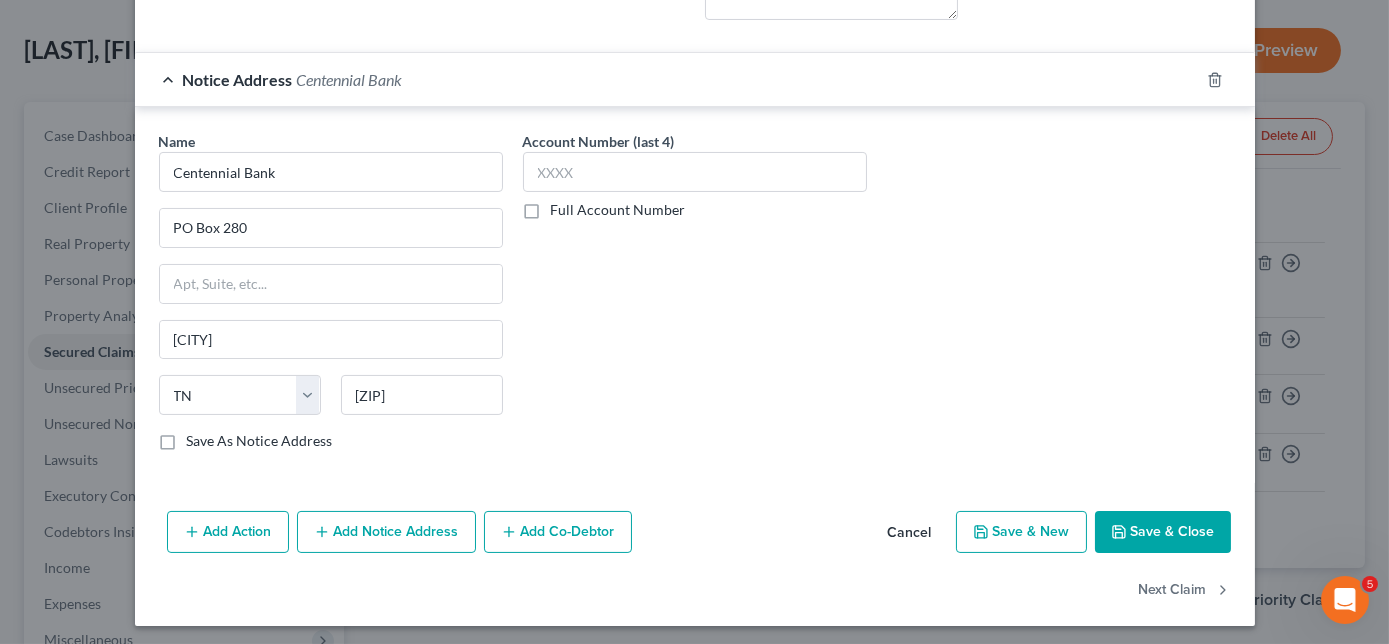 click on "Save & Close" at bounding box center [1163, 532] 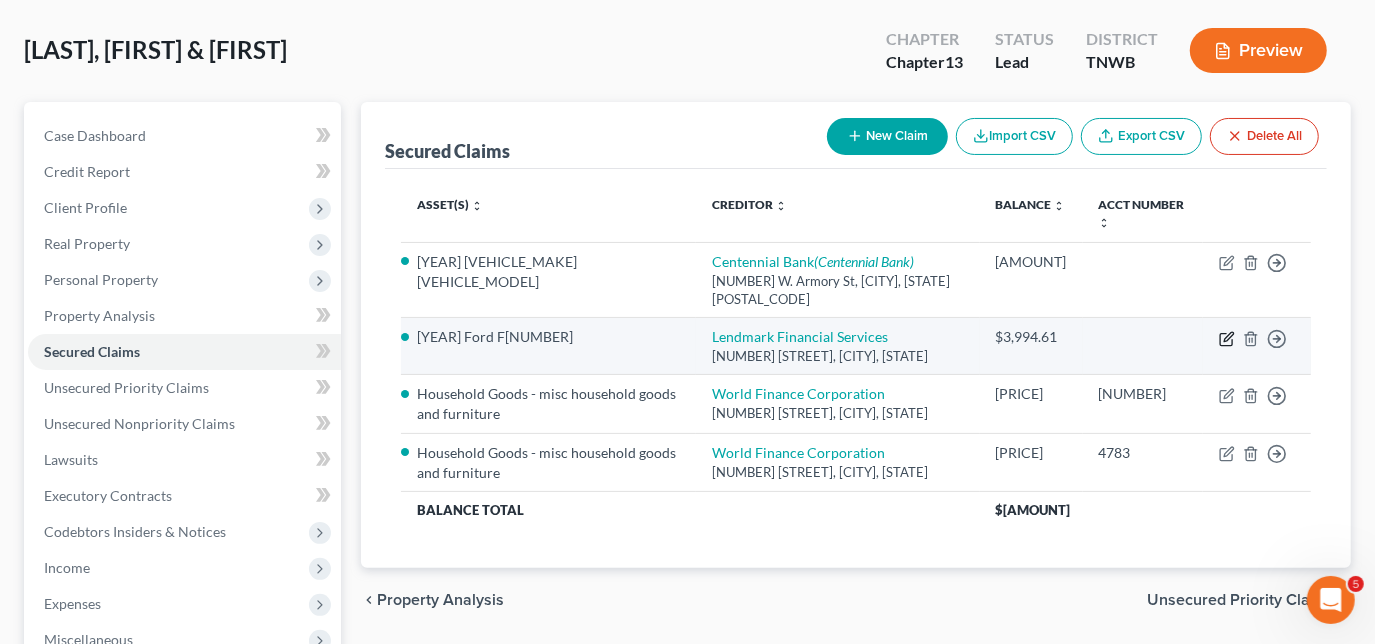 click 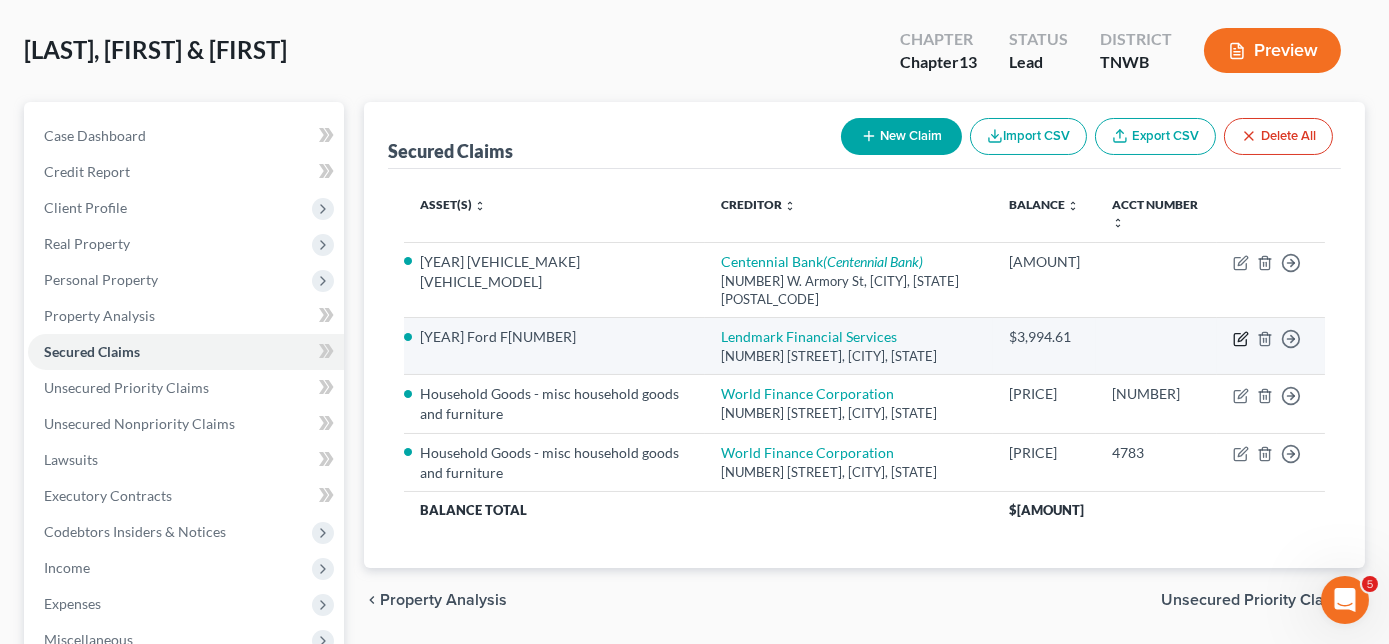 select on "44" 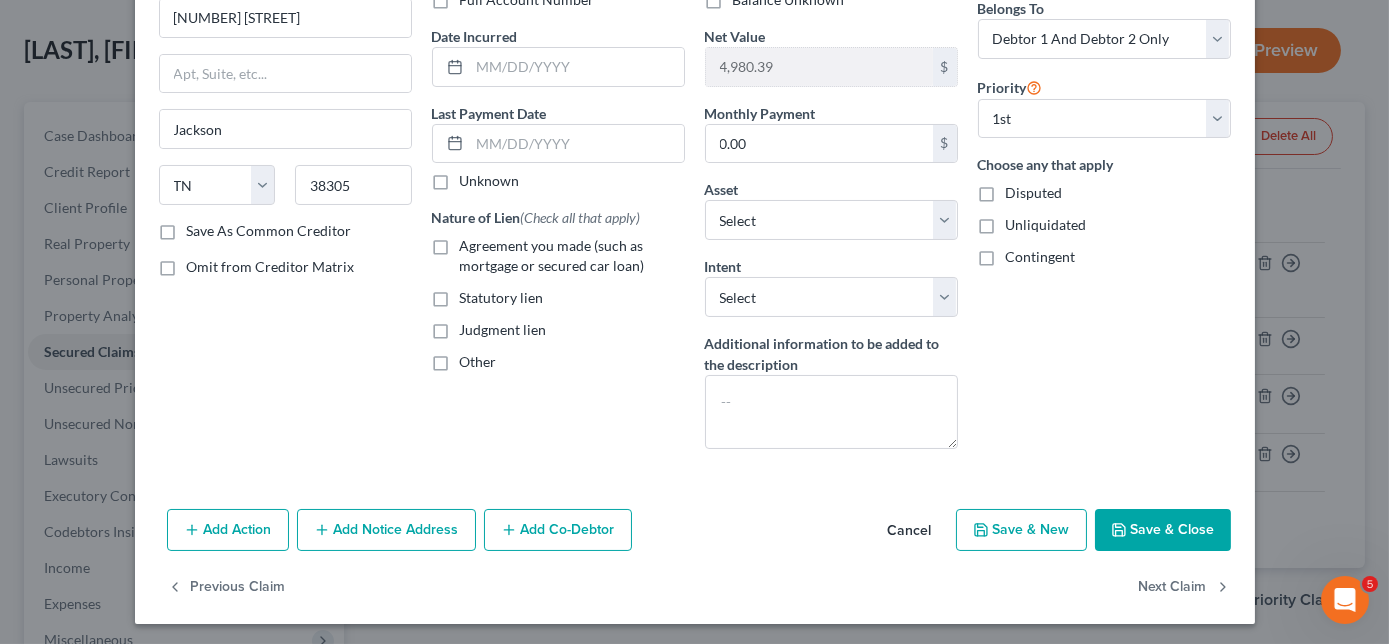scroll, scrollTop: 172, scrollLeft: 0, axis: vertical 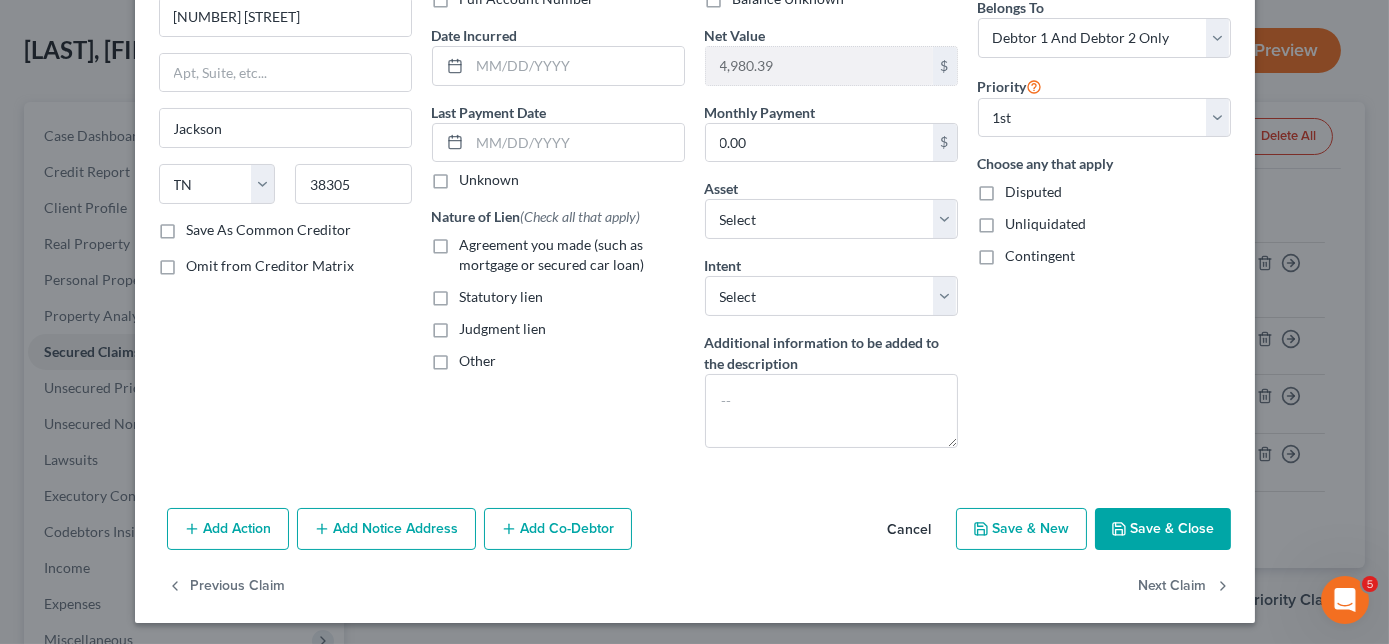 click on "Add Notice Address" at bounding box center [386, 529] 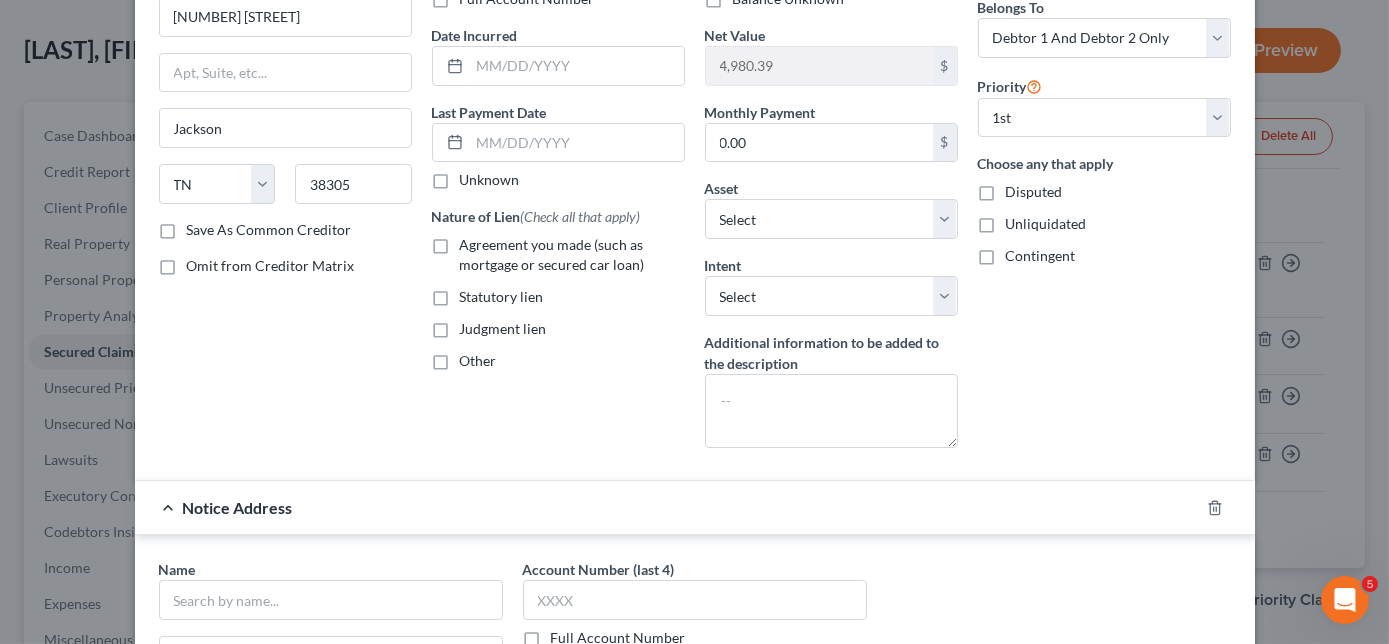 scroll, scrollTop: 263, scrollLeft: 0, axis: vertical 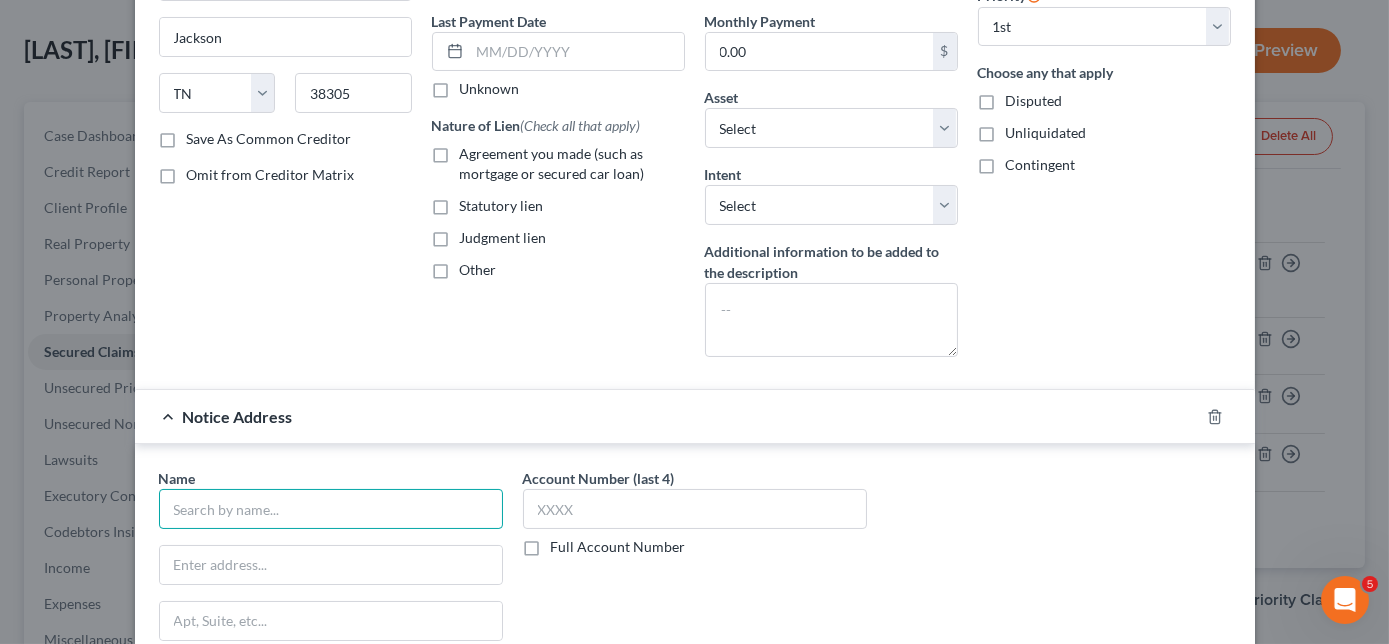 click at bounding box center [331, 509] 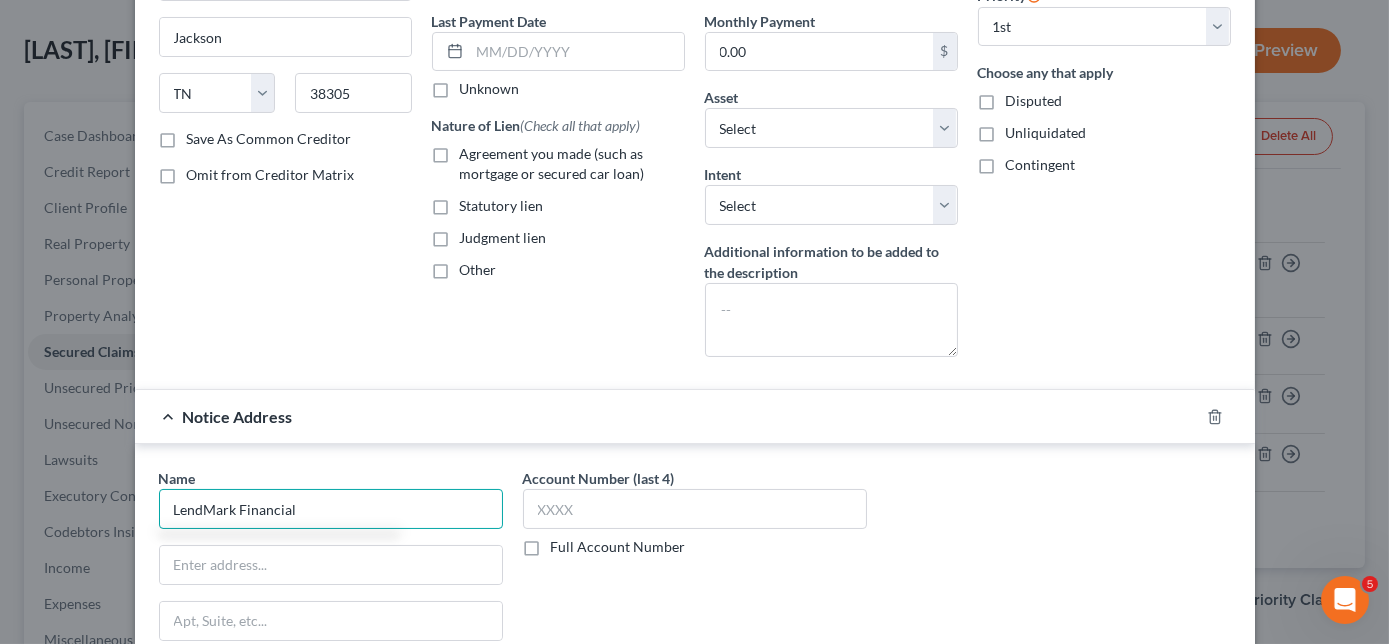 type on "LendMark Financial" 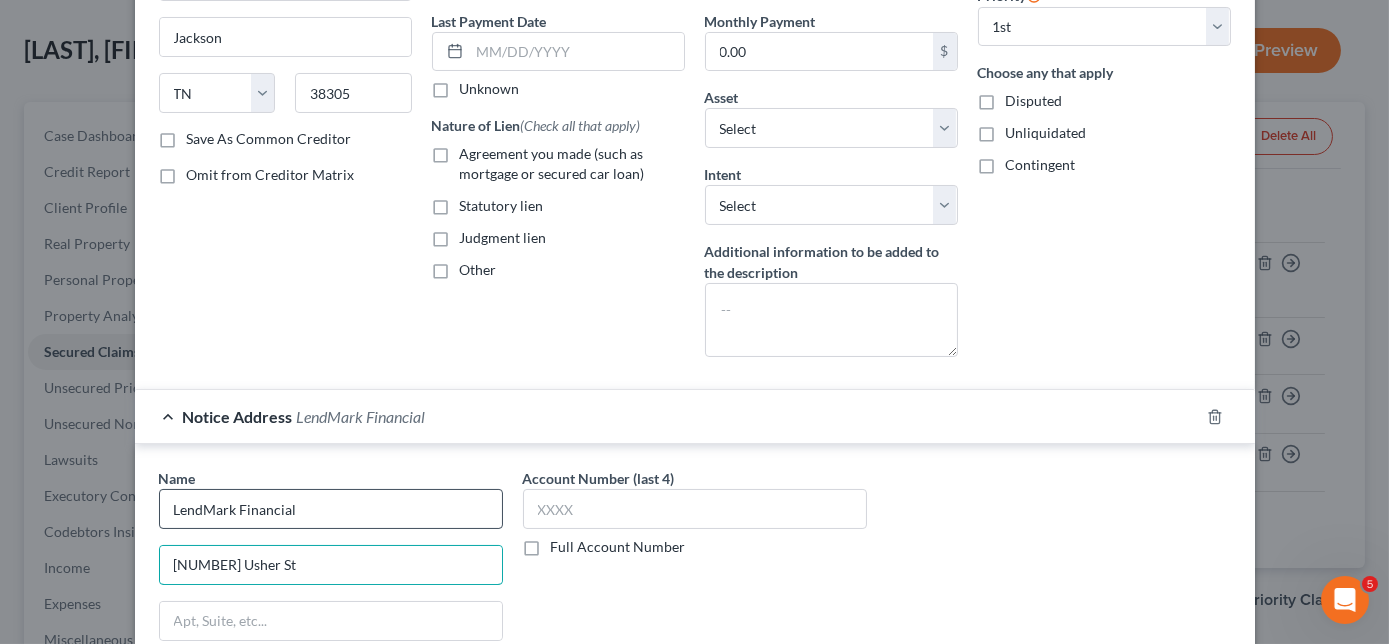 type on "[NUMBER] Usher St" 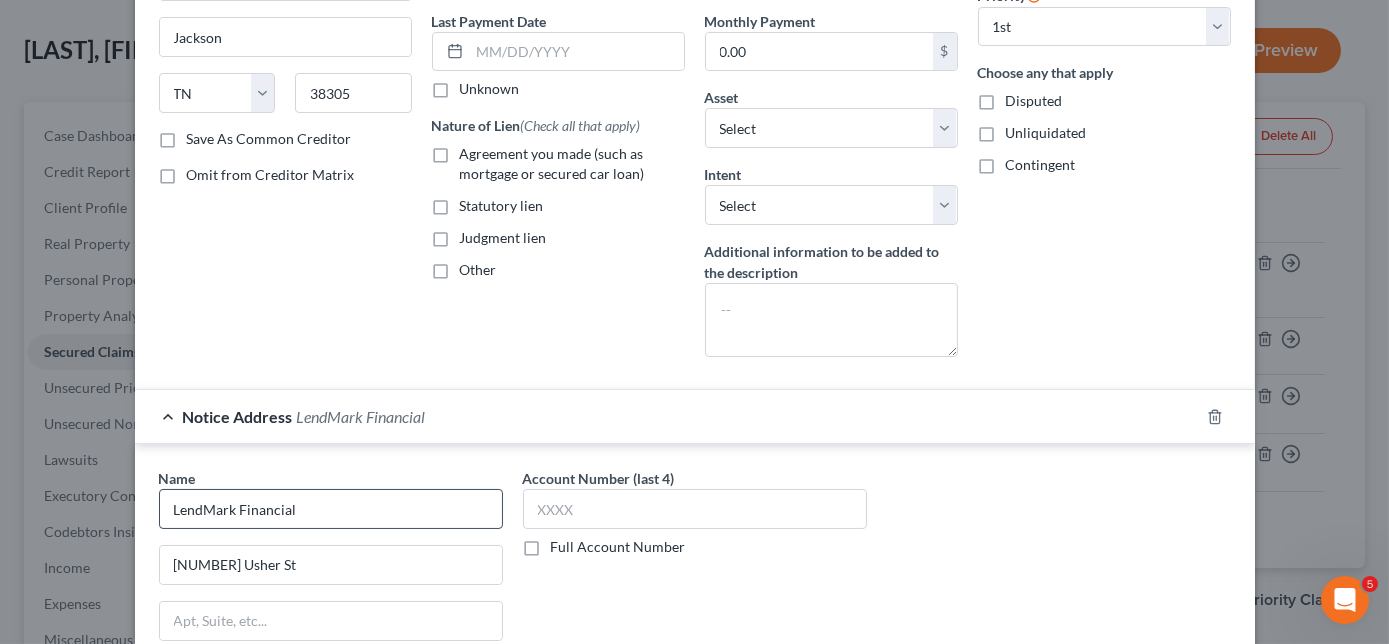 scroll, scrollTop: 600, scrollLeft: 0, axis: vertical 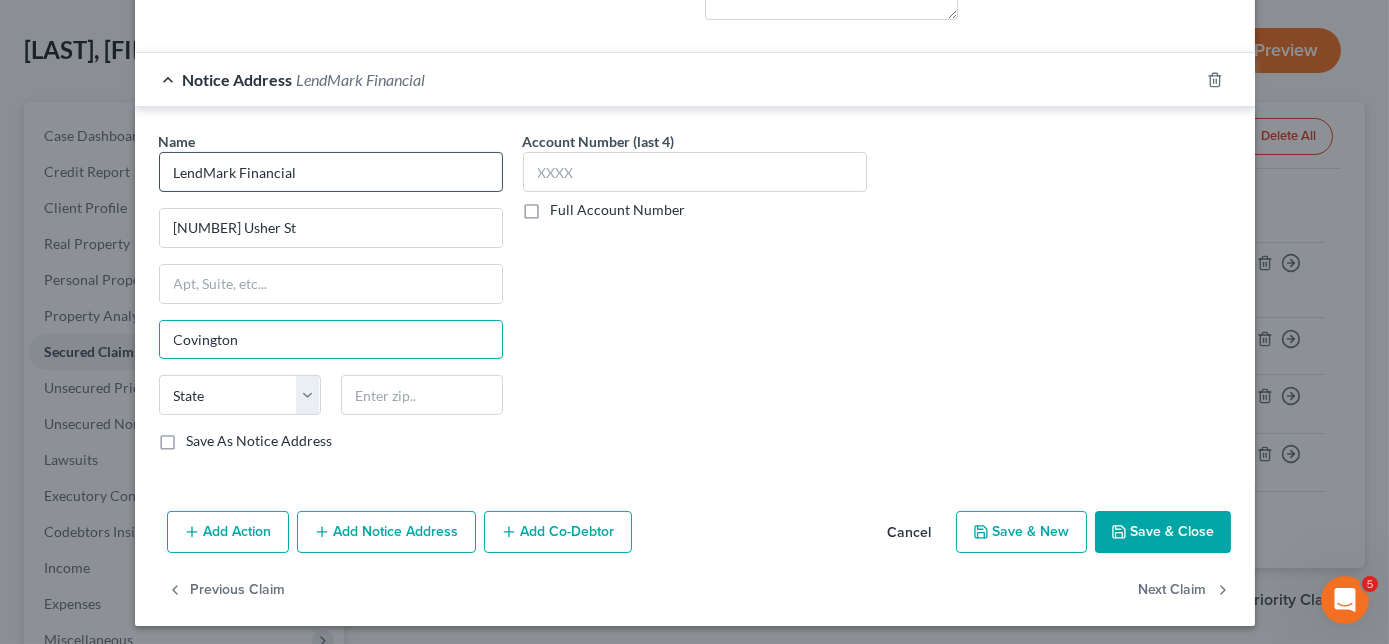 type on "Covington" 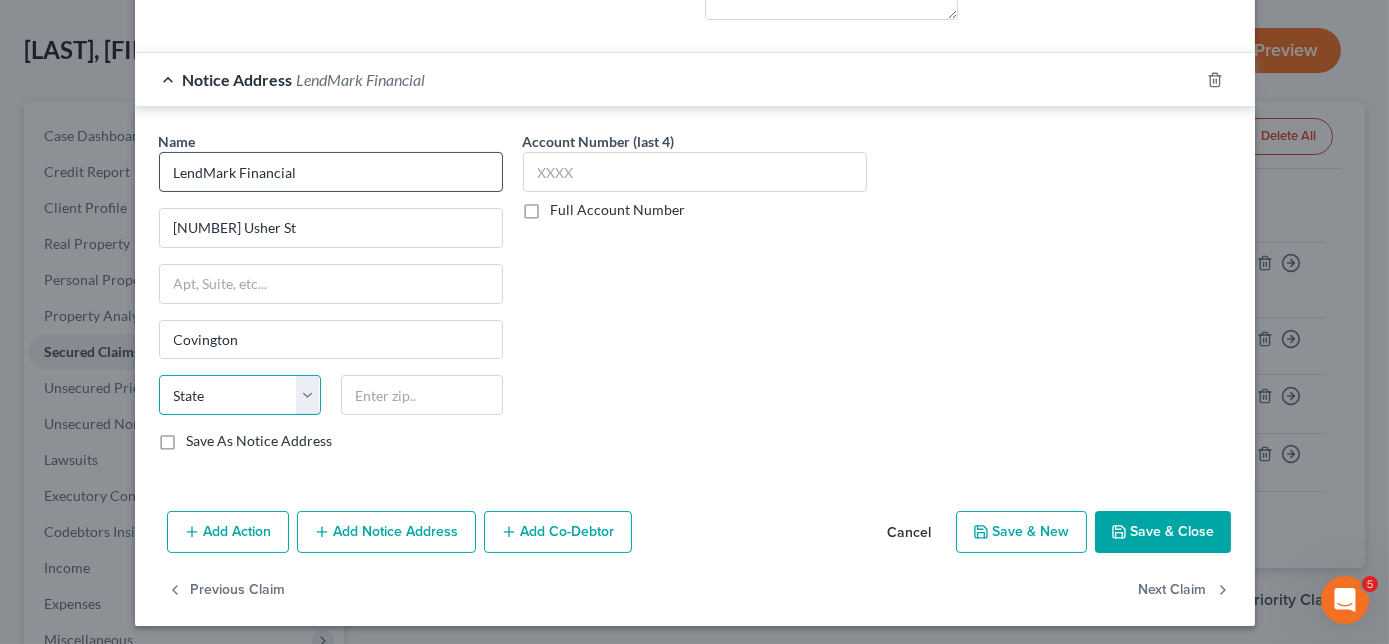 select on "10" 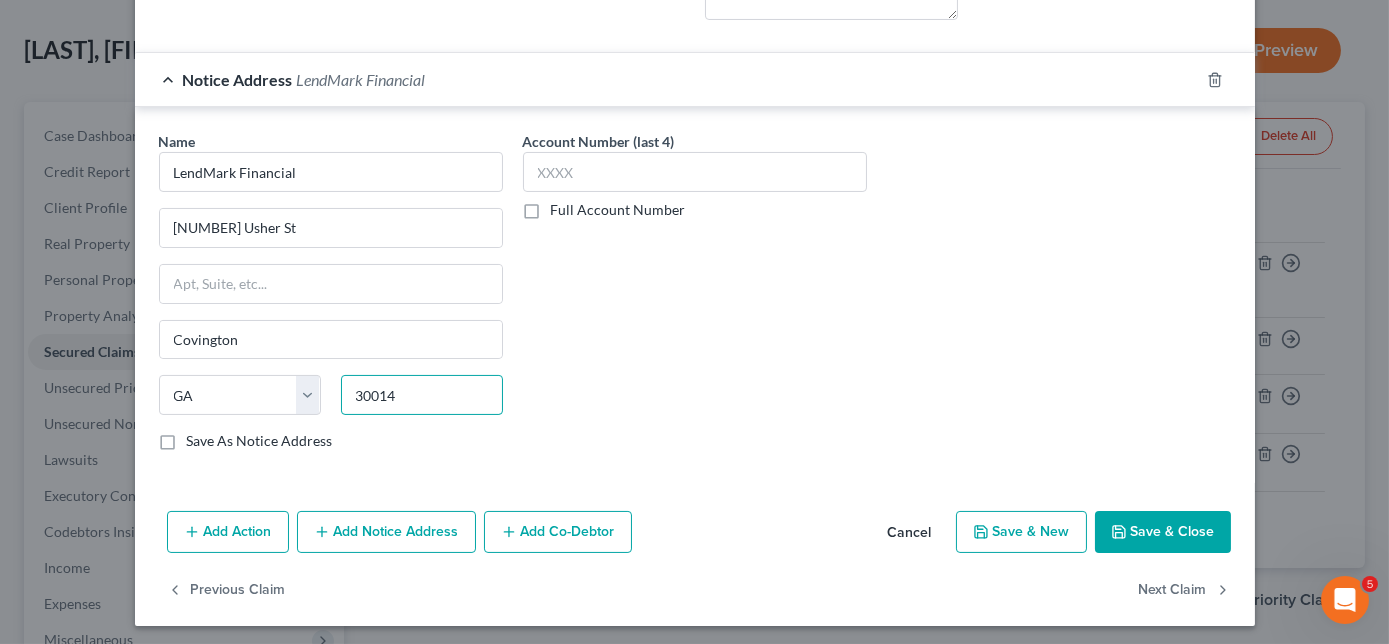 type on "30014" 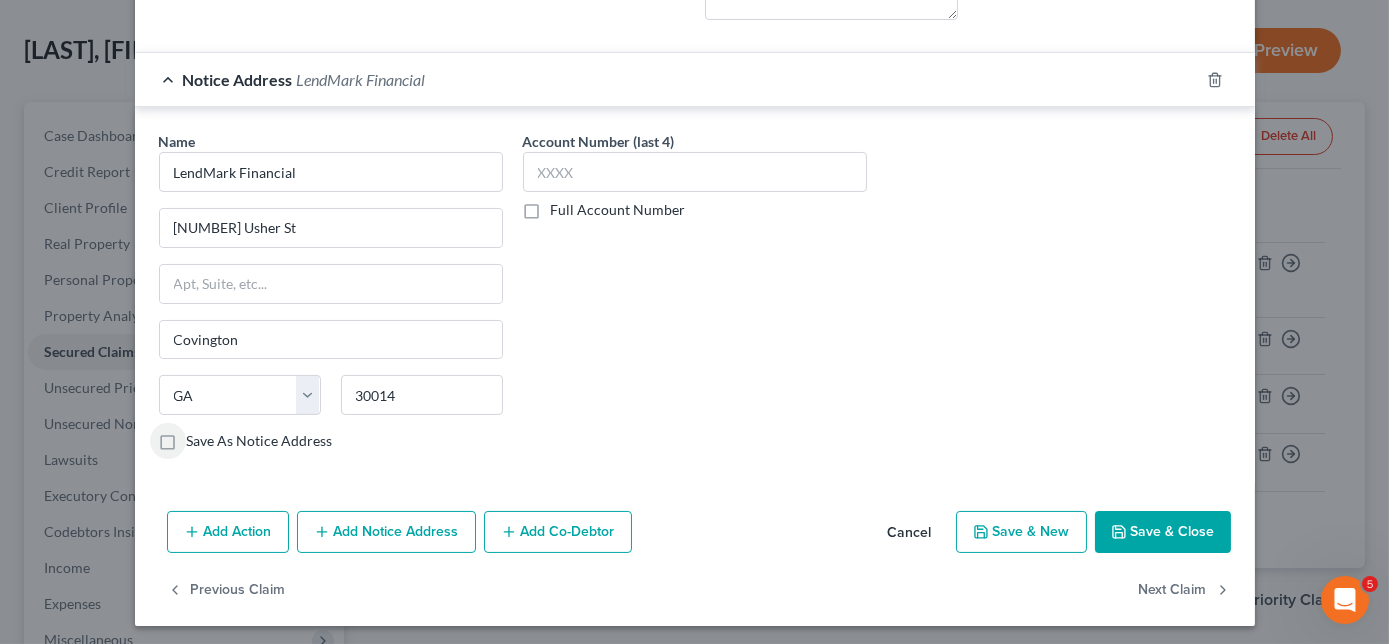 click 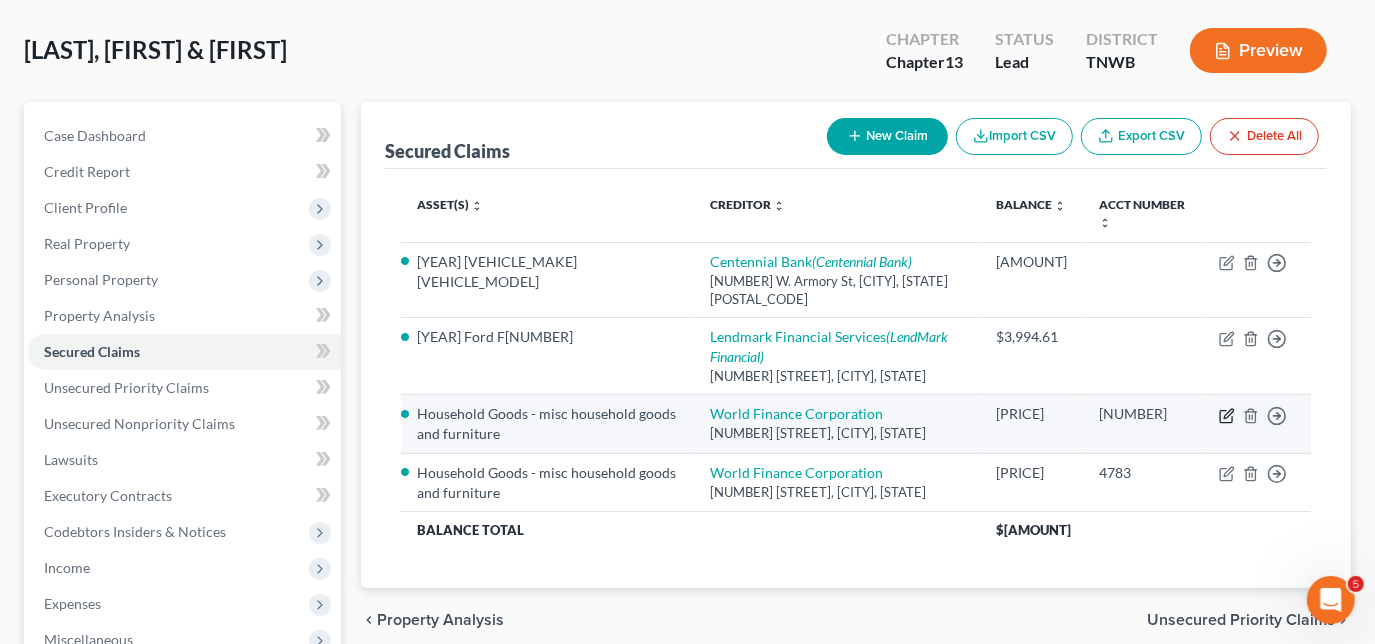 click 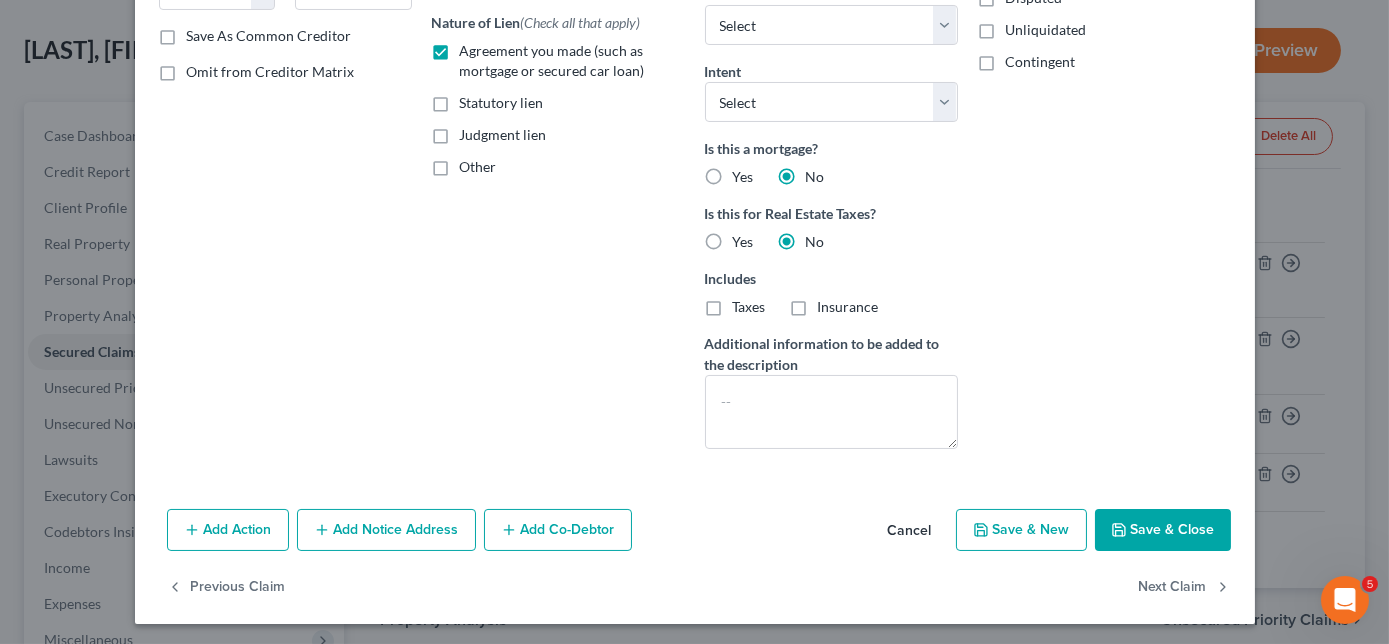 scroll, scrollTop: 367, scrollLeft: 0, axis: vertical 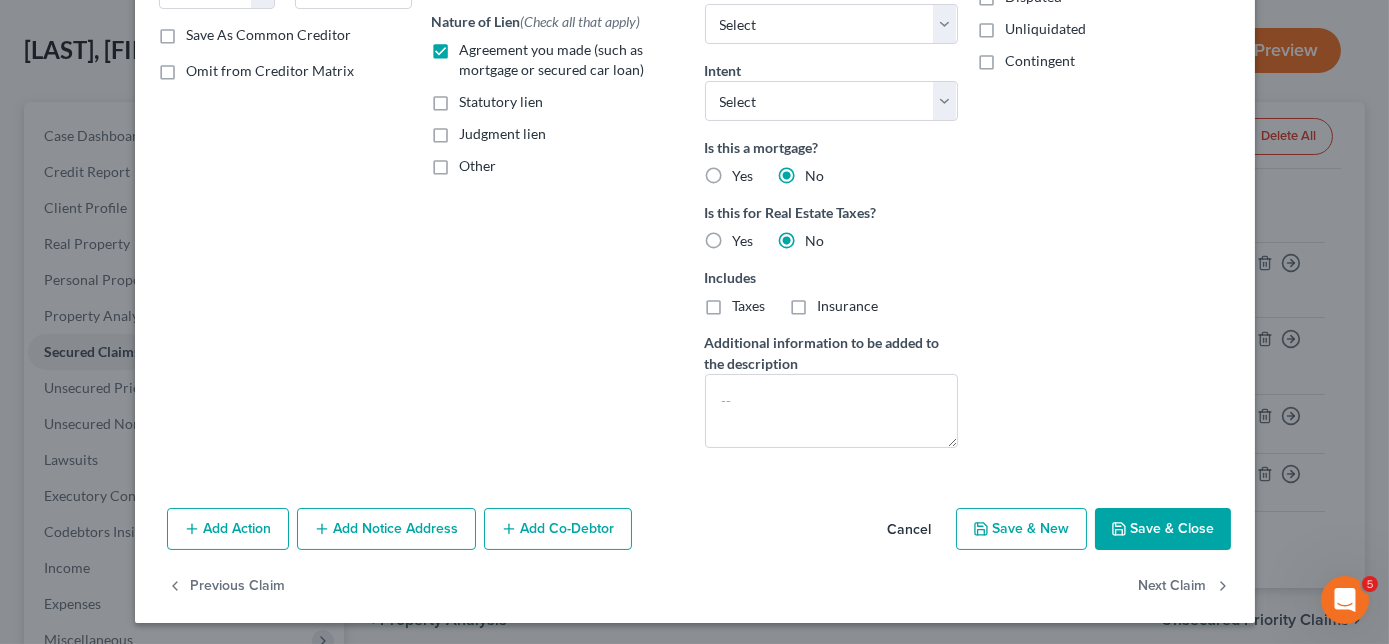 click on "Add Notice Address" at bounding box center (386, 529) 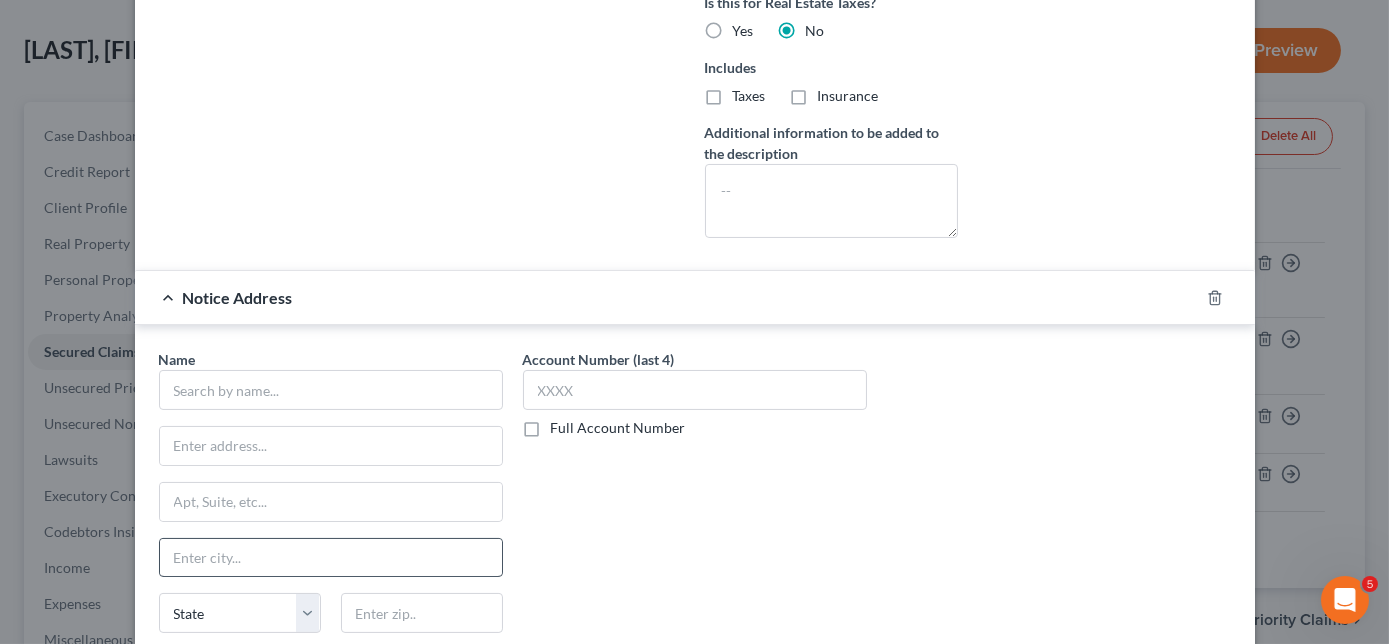 scroll, scrollTop: 640, scrollLeft: 0, axis: vertical 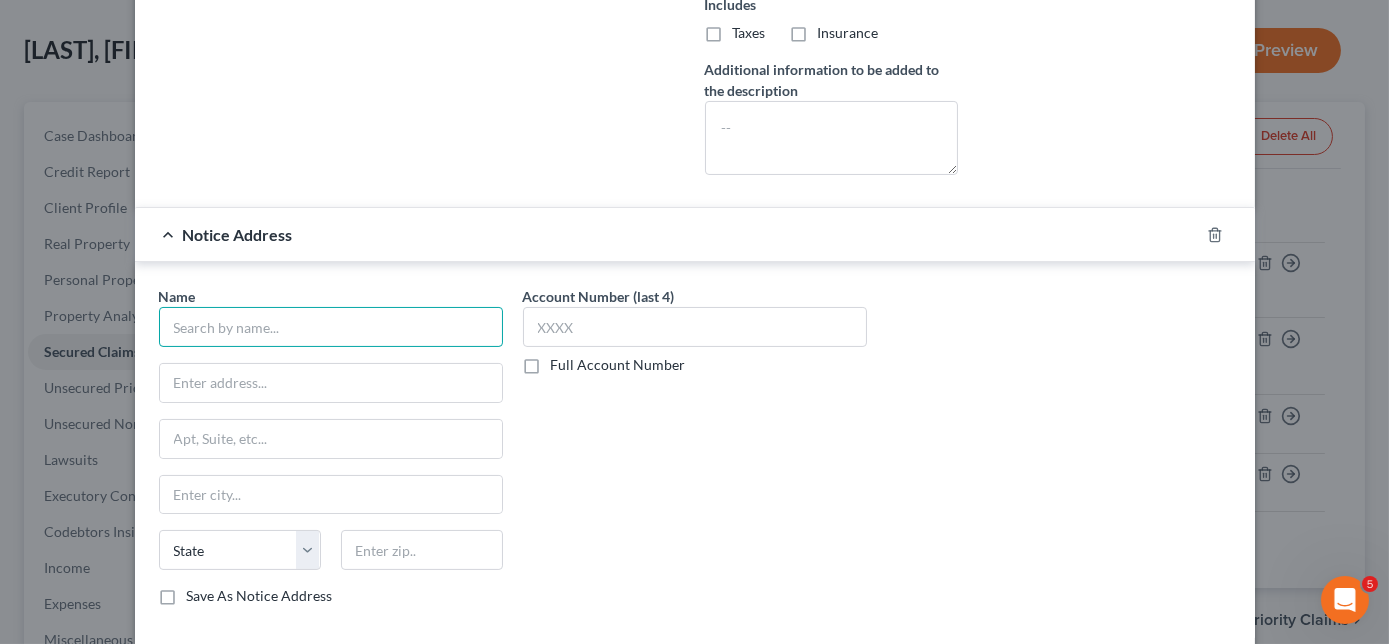 click at bounding box center [331, 327] 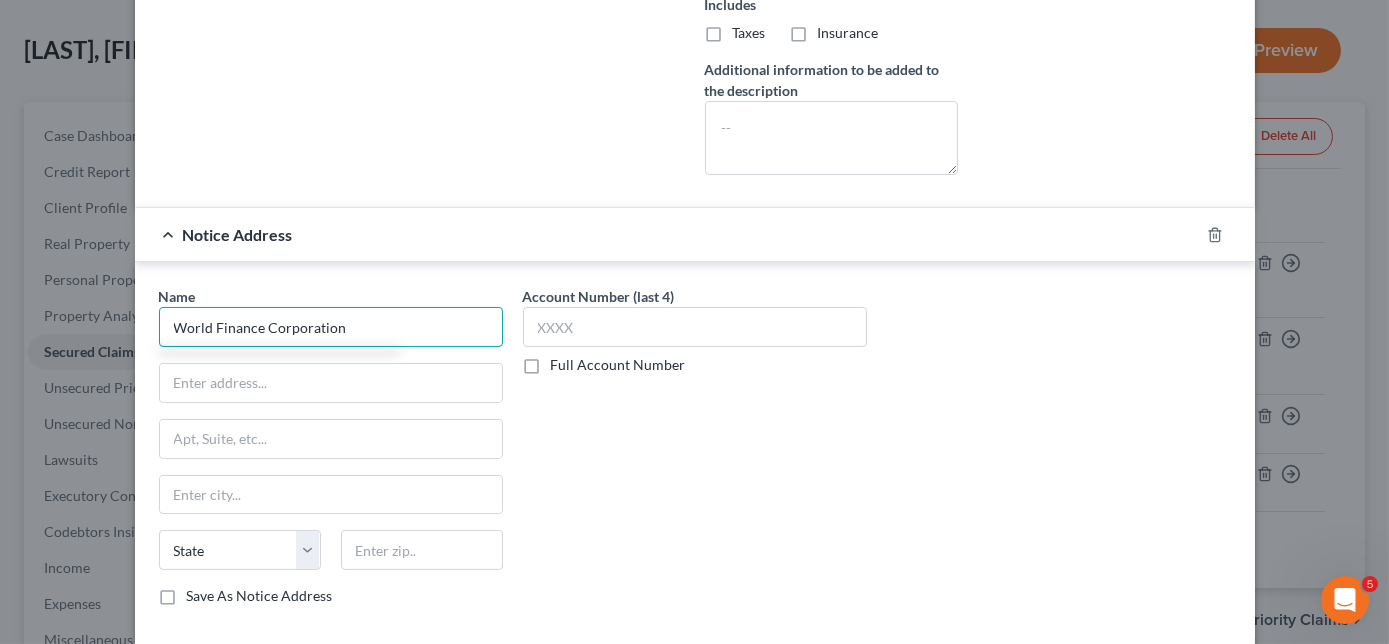 type on "World Finance Corporation" 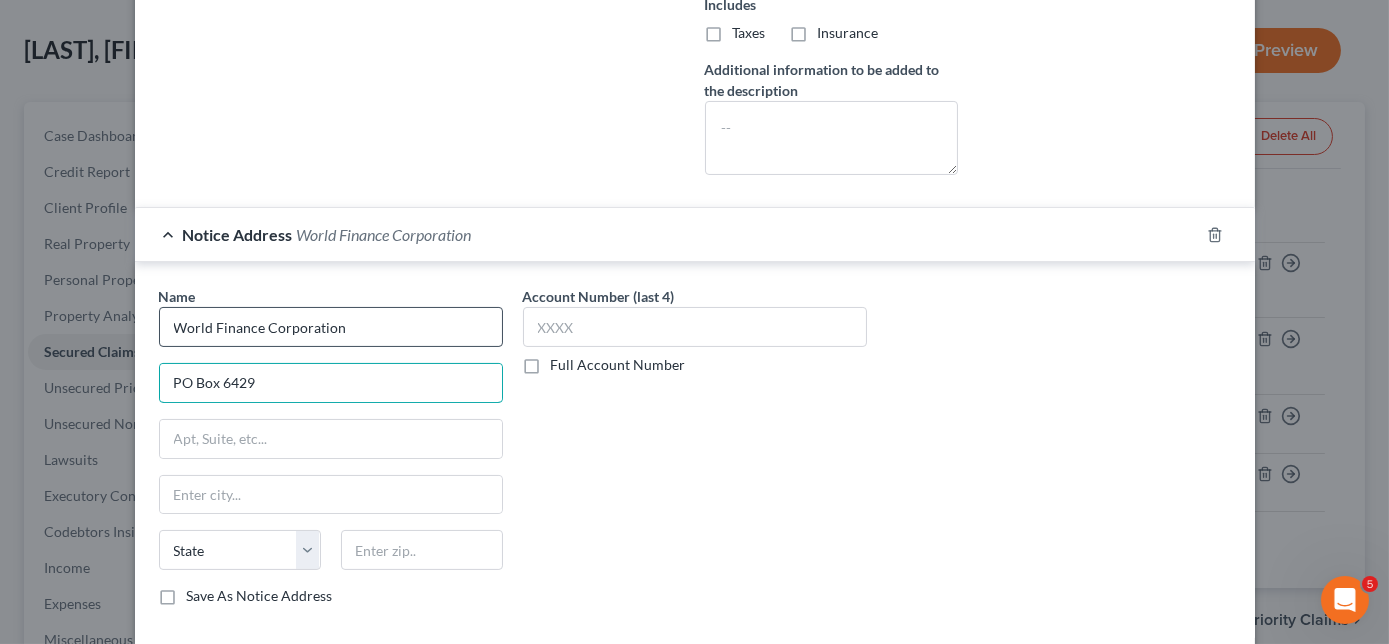 type on "PO Box 6429" 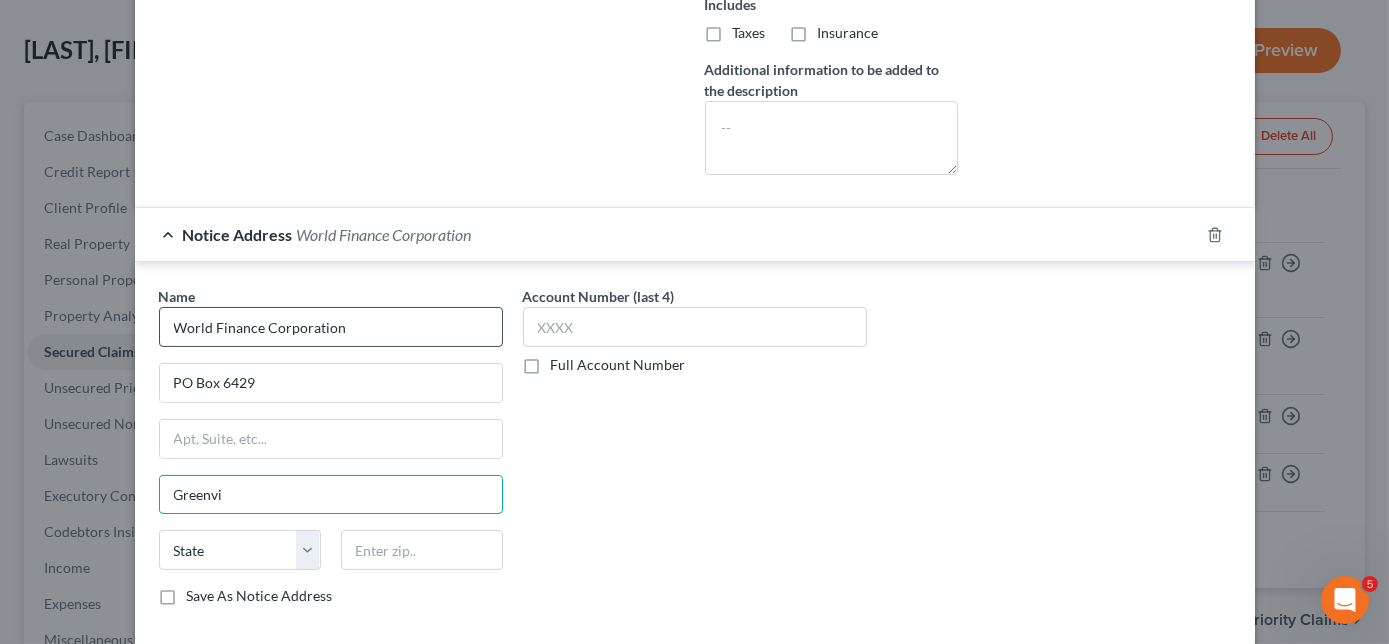 type on "Greenville" 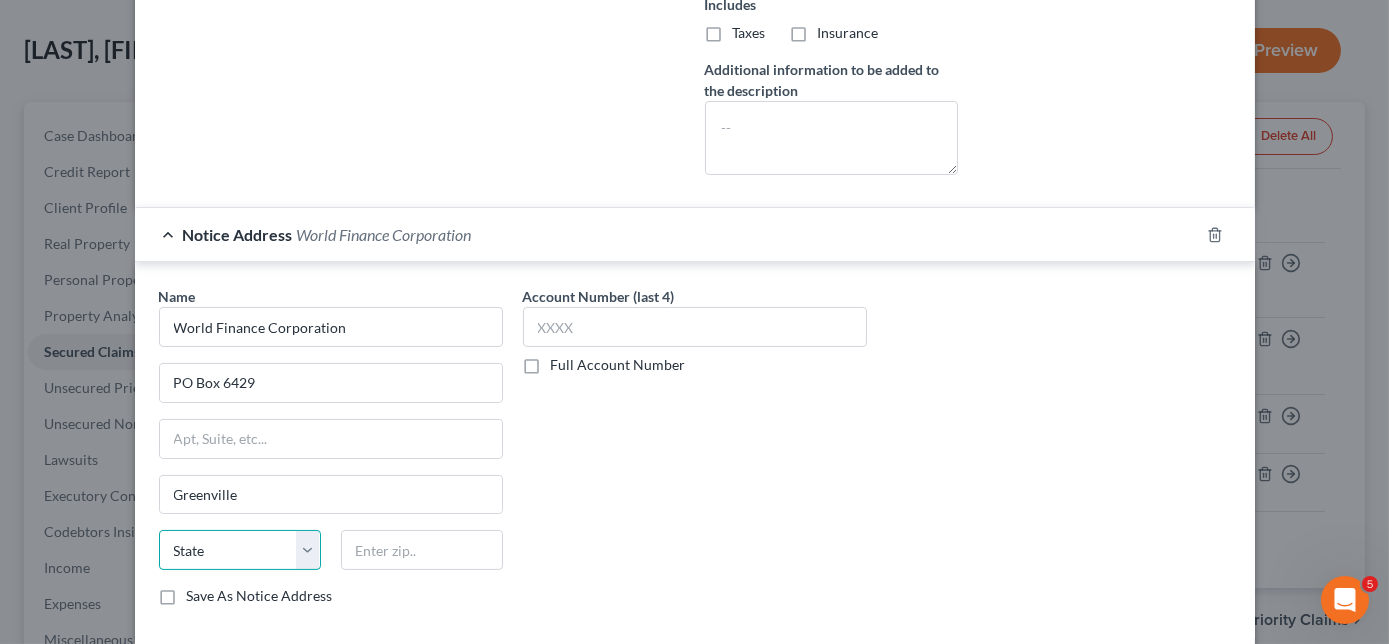 select on "42" 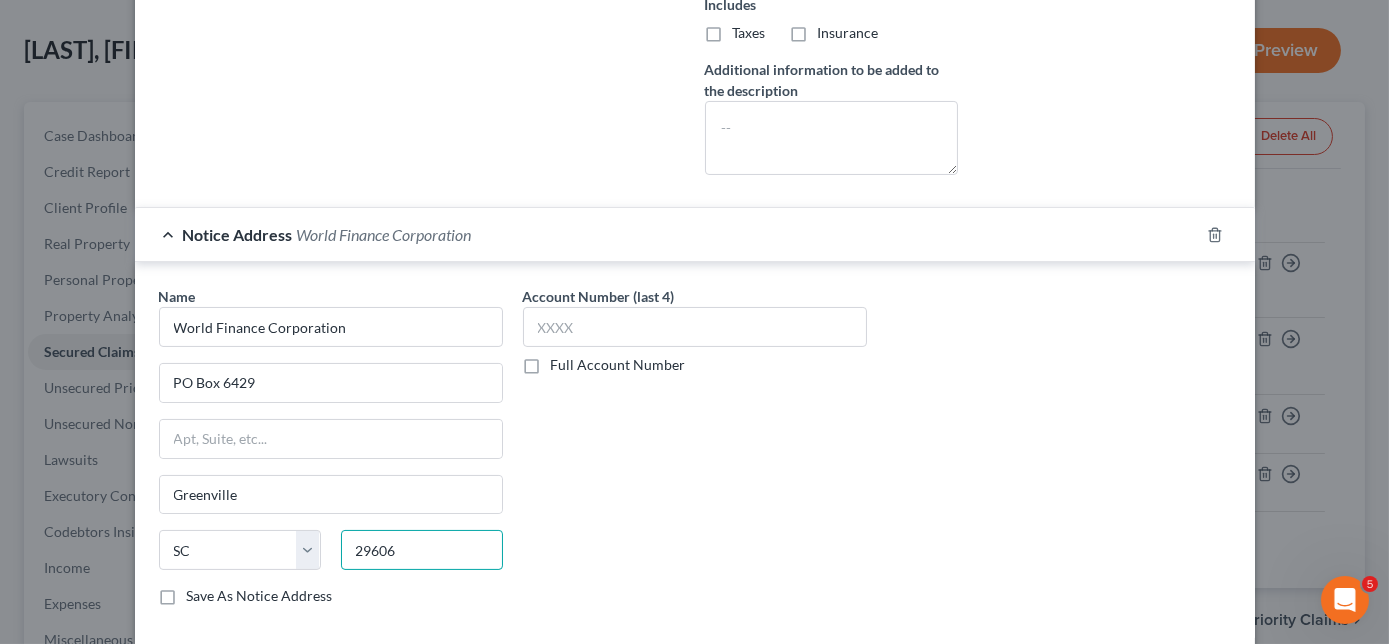 type on "29606" 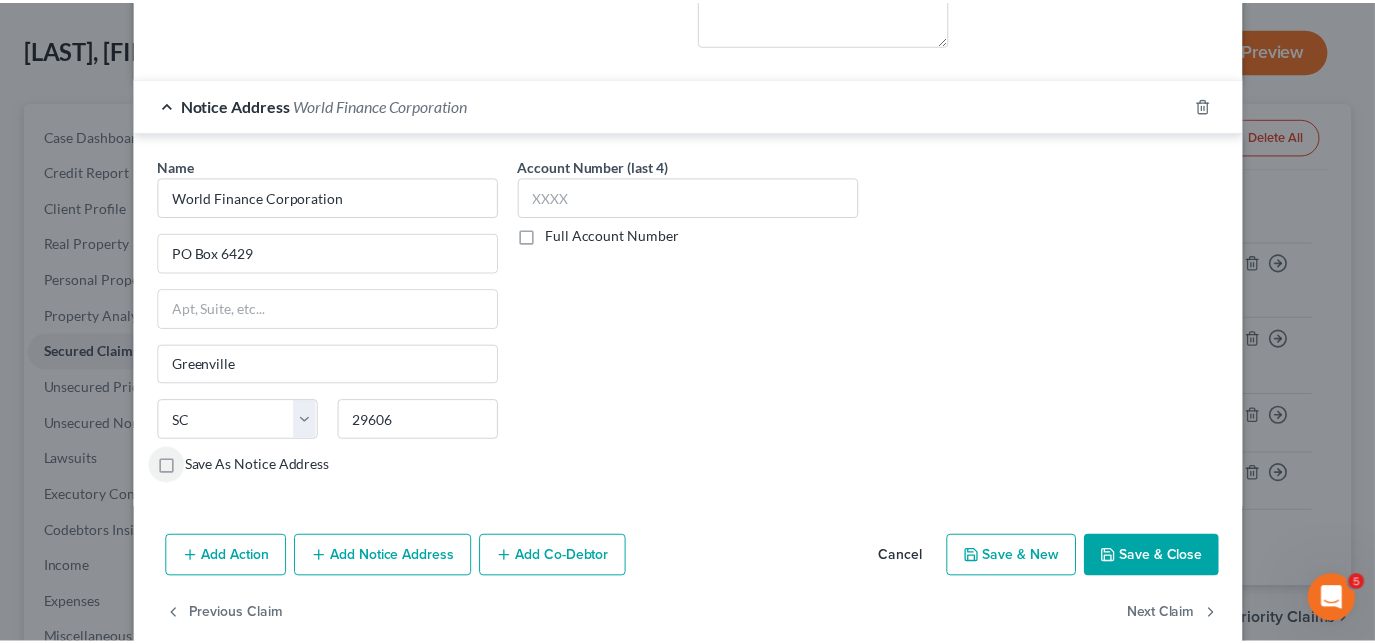 scroll, scrollTop: 795, scrollLeft: 0, axis: vertical 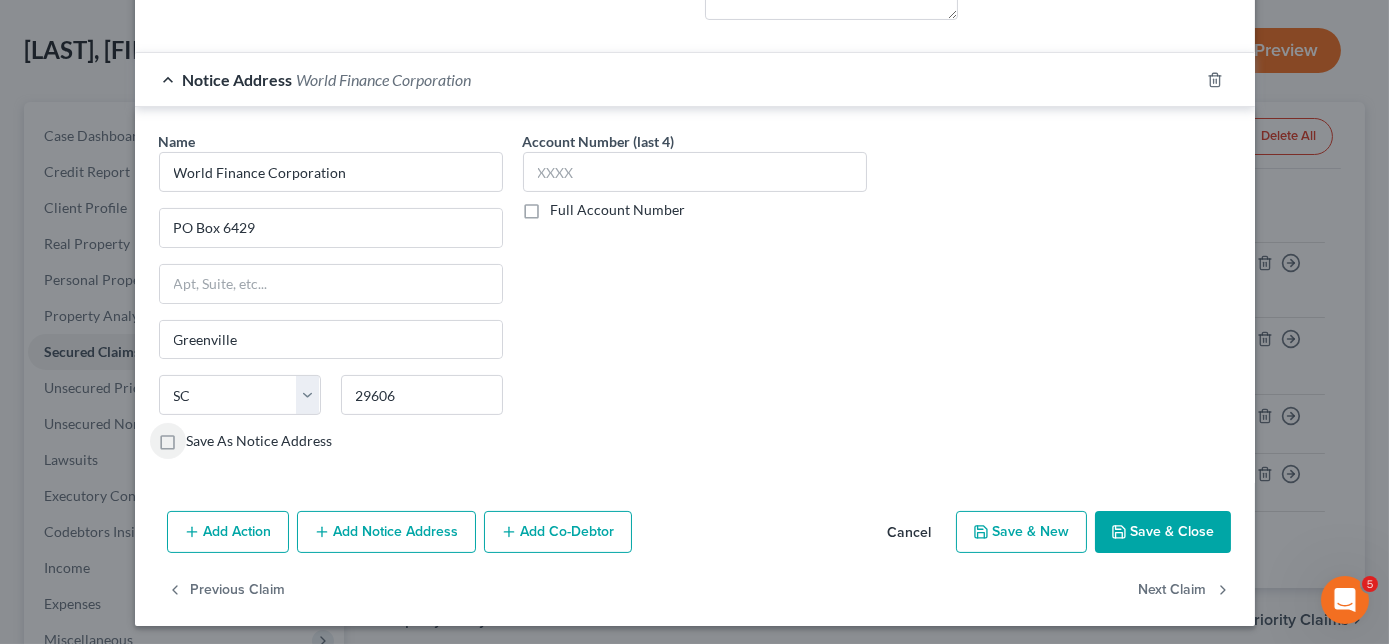 click on "Save & Close" at bounding box center [1163, 532] 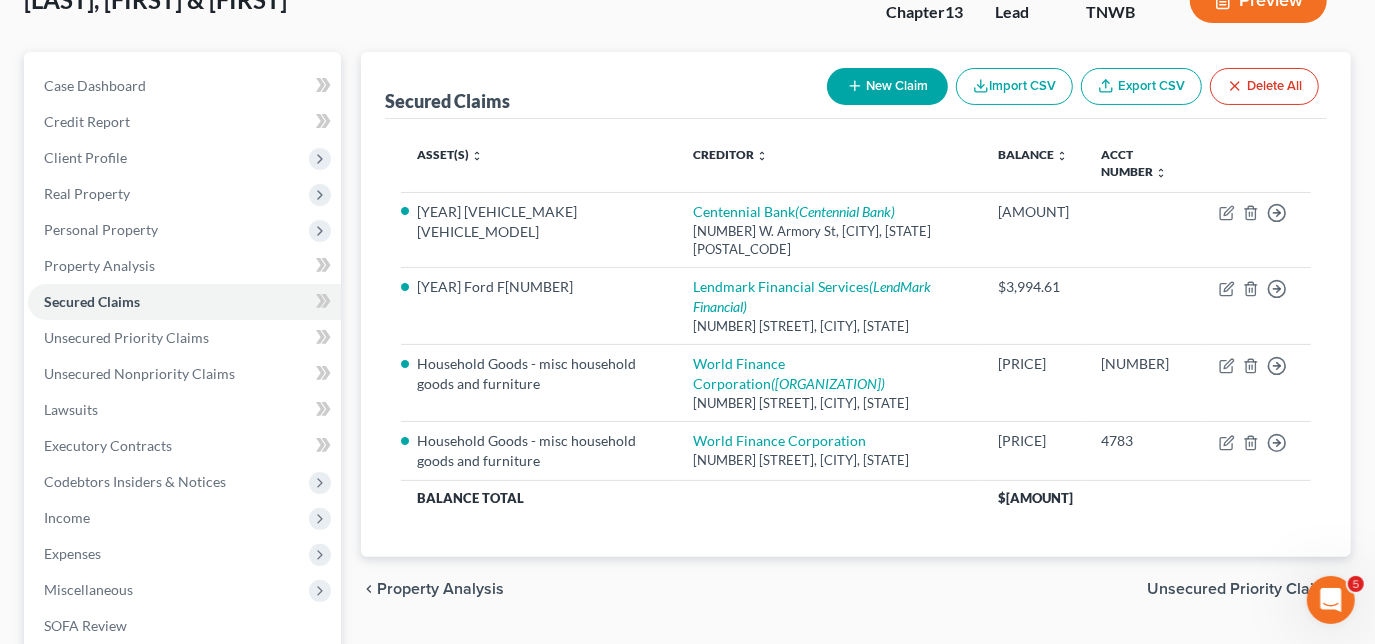scroll, scrollTop: 181, scrollLeft: 0, axis: vertical 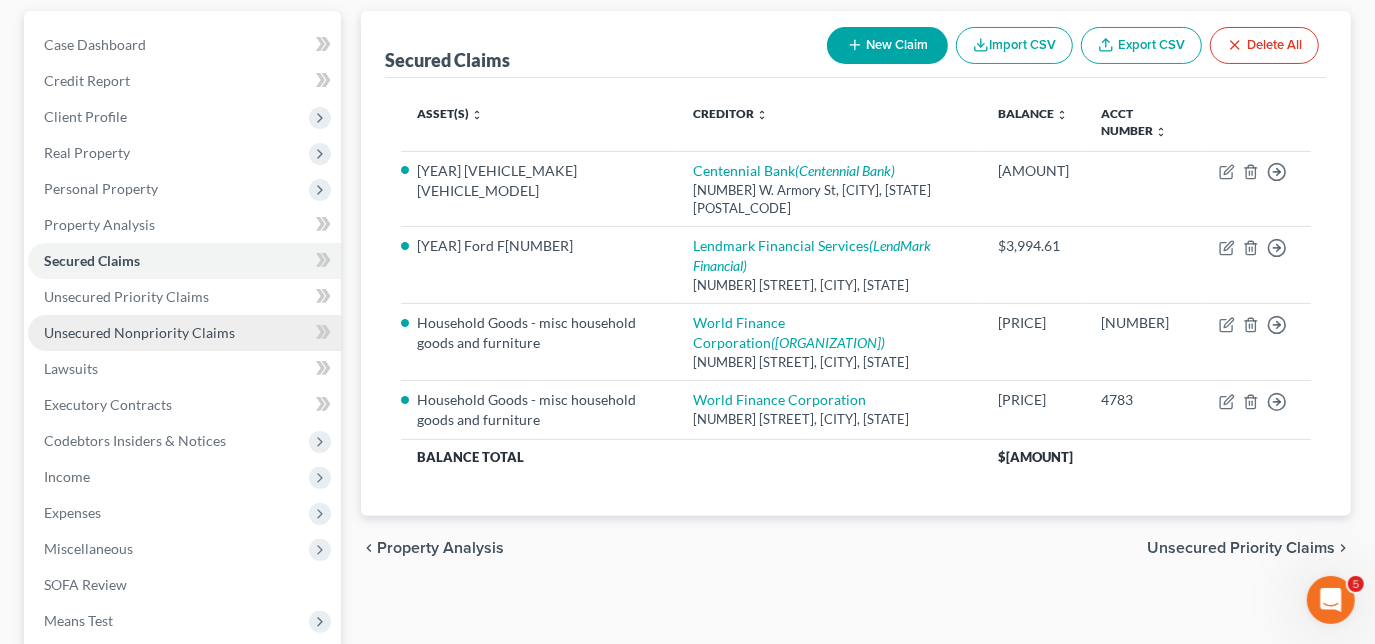 click on "Unsecured Nonpriority Claims" at bounding box center [139, 332] 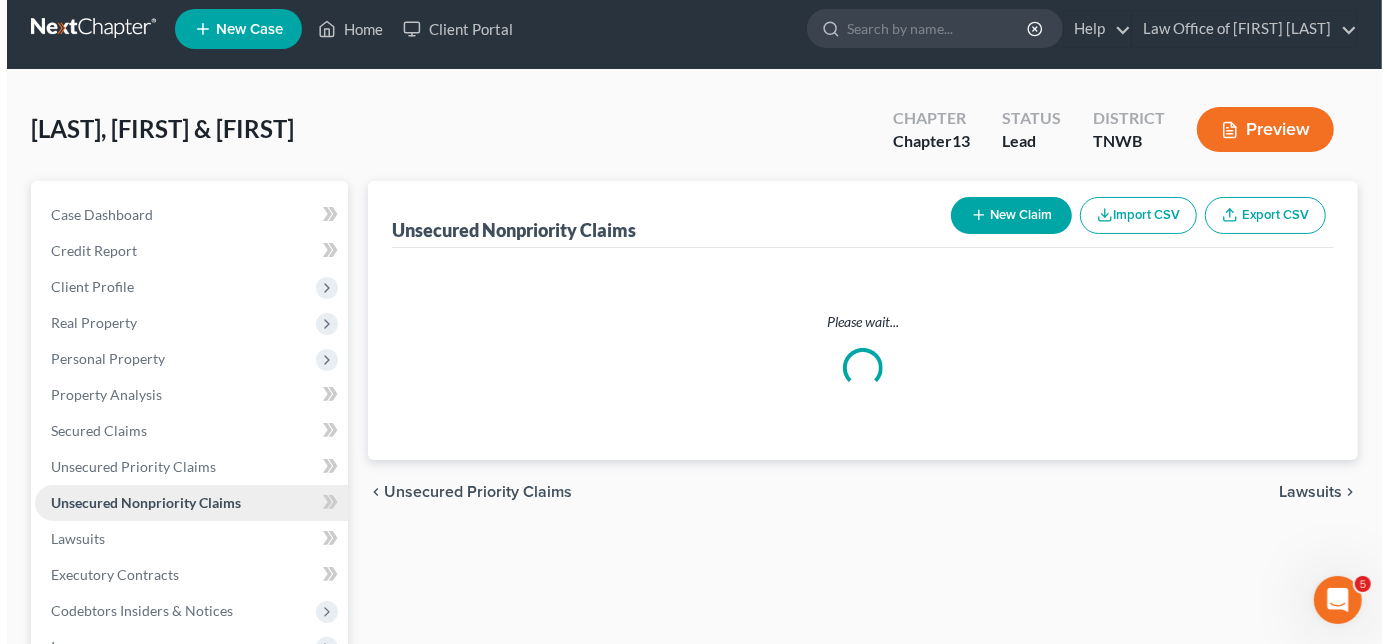 scroll, scrollTop: 0, scrollLeft: 0, axis: both 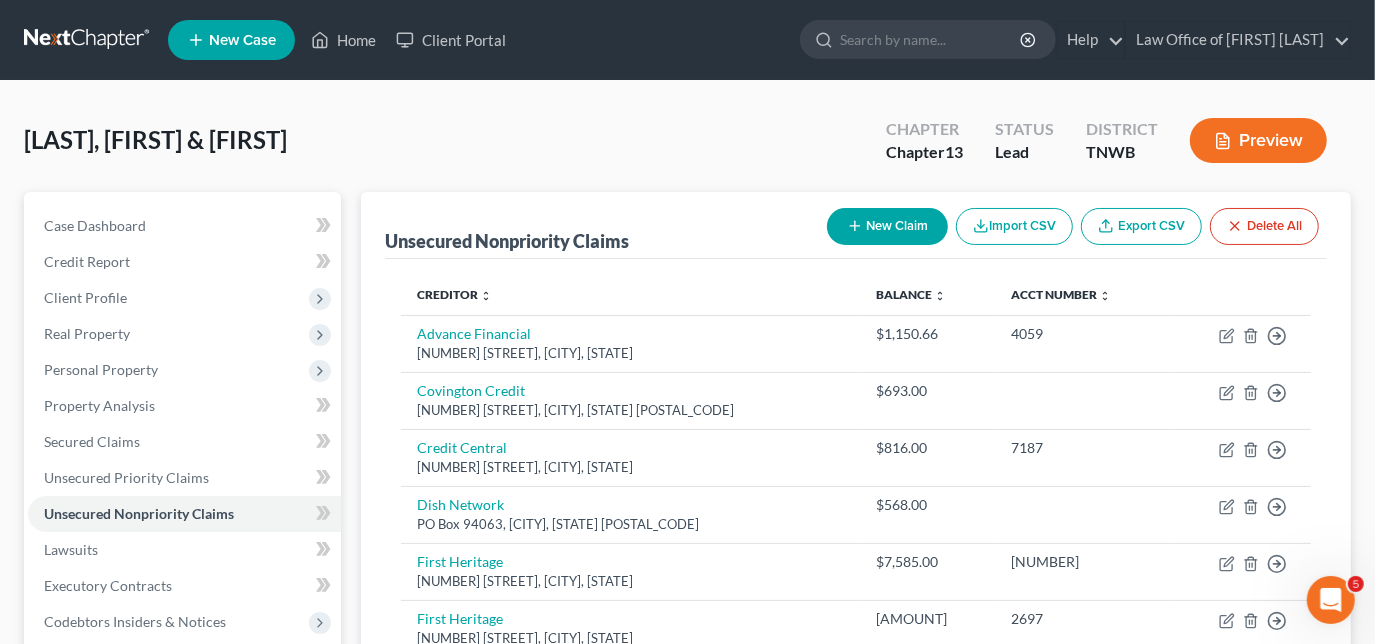 click on "New Claim" at bounding box center (887, 226) 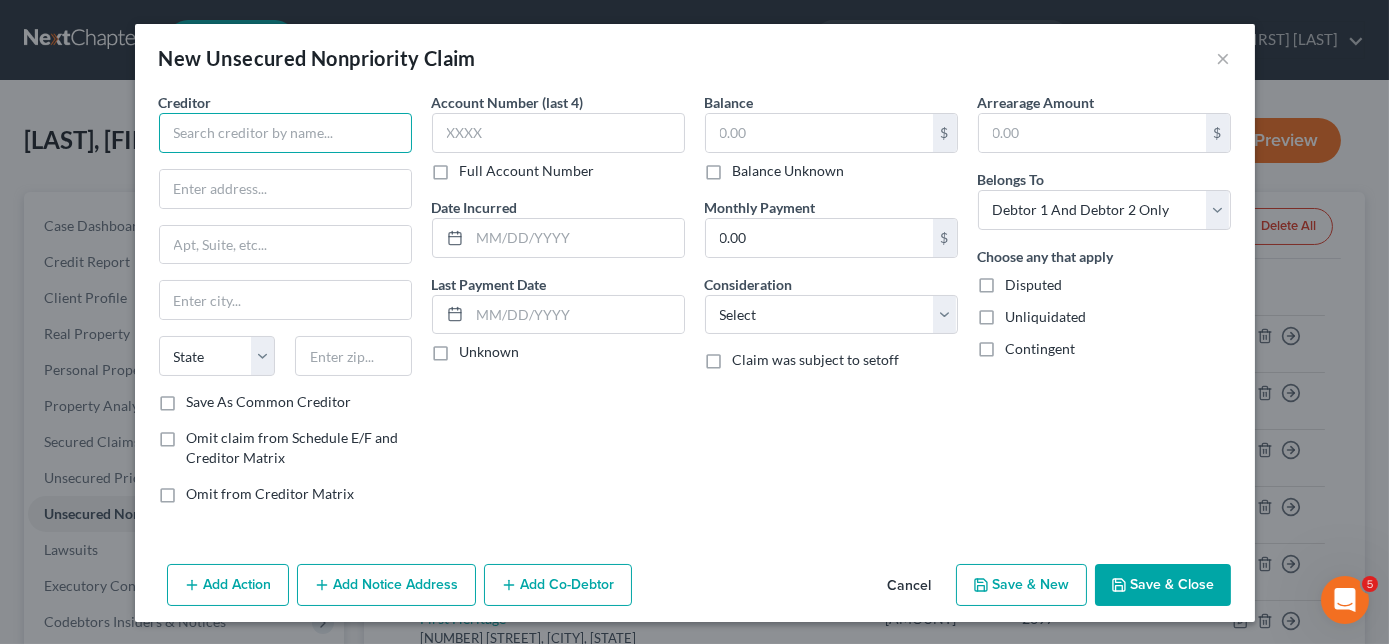 click at bounding box center [285, 133] 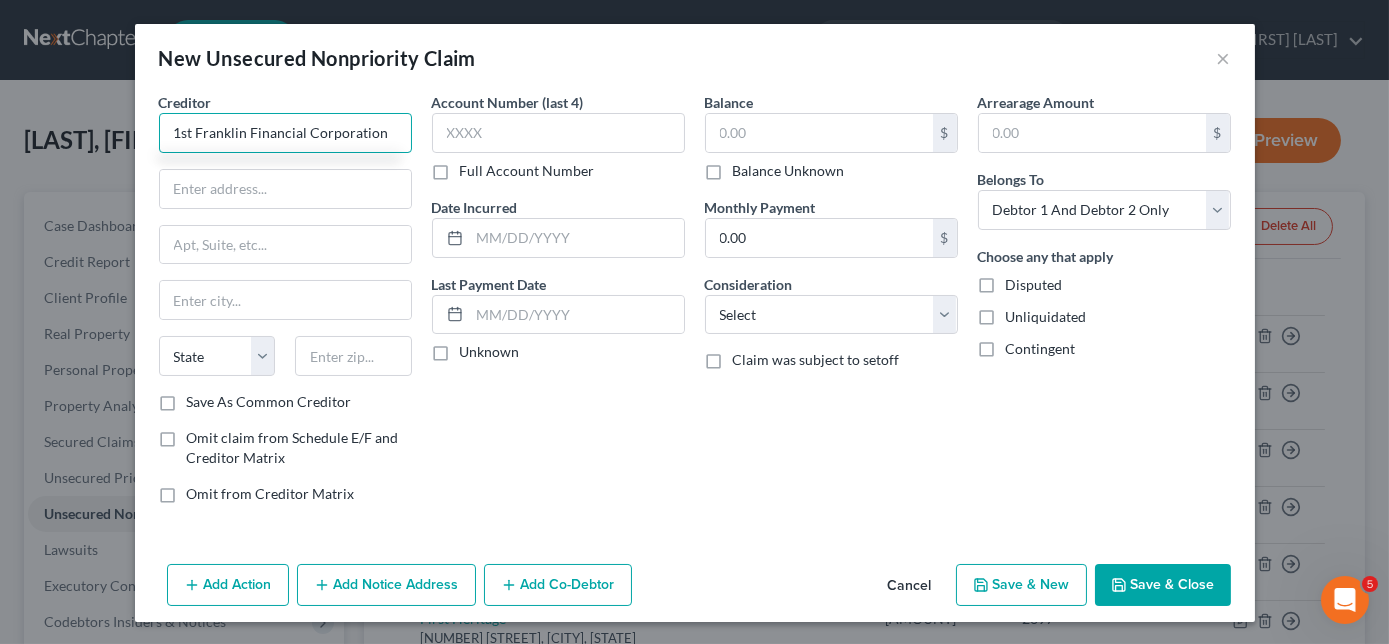 type on "1st Franklin Financial Corporation" 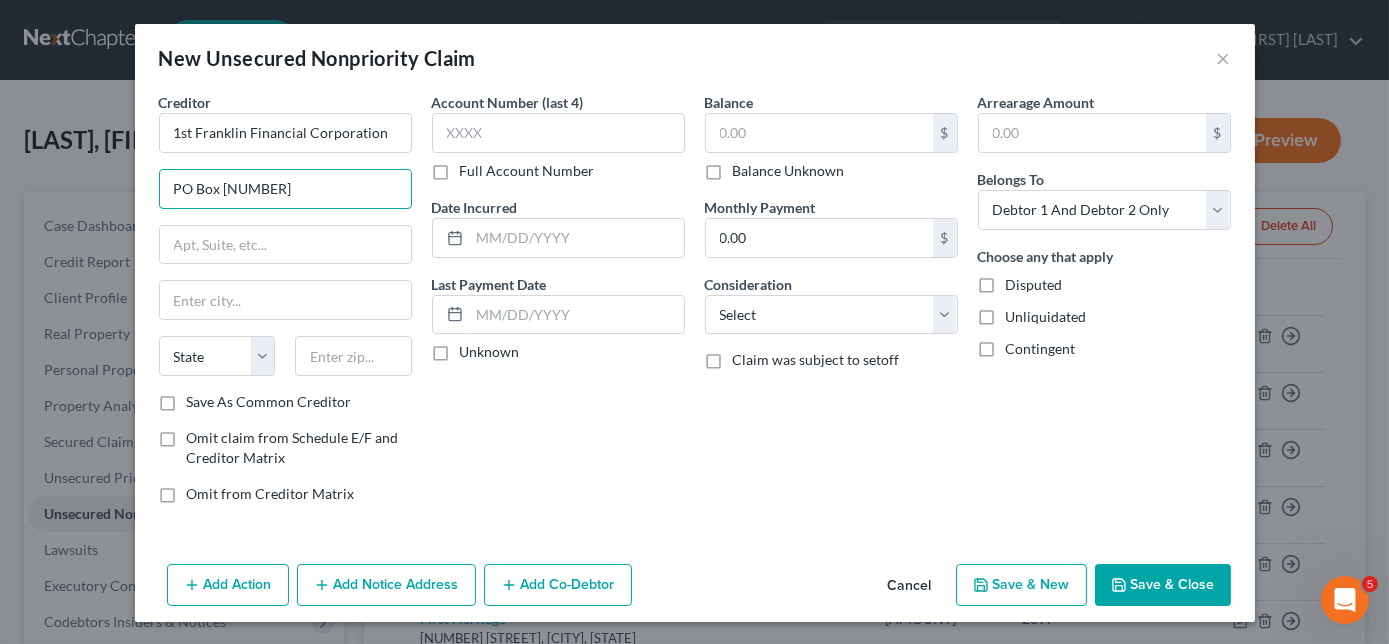 type on "PO Box [NUMBER]" 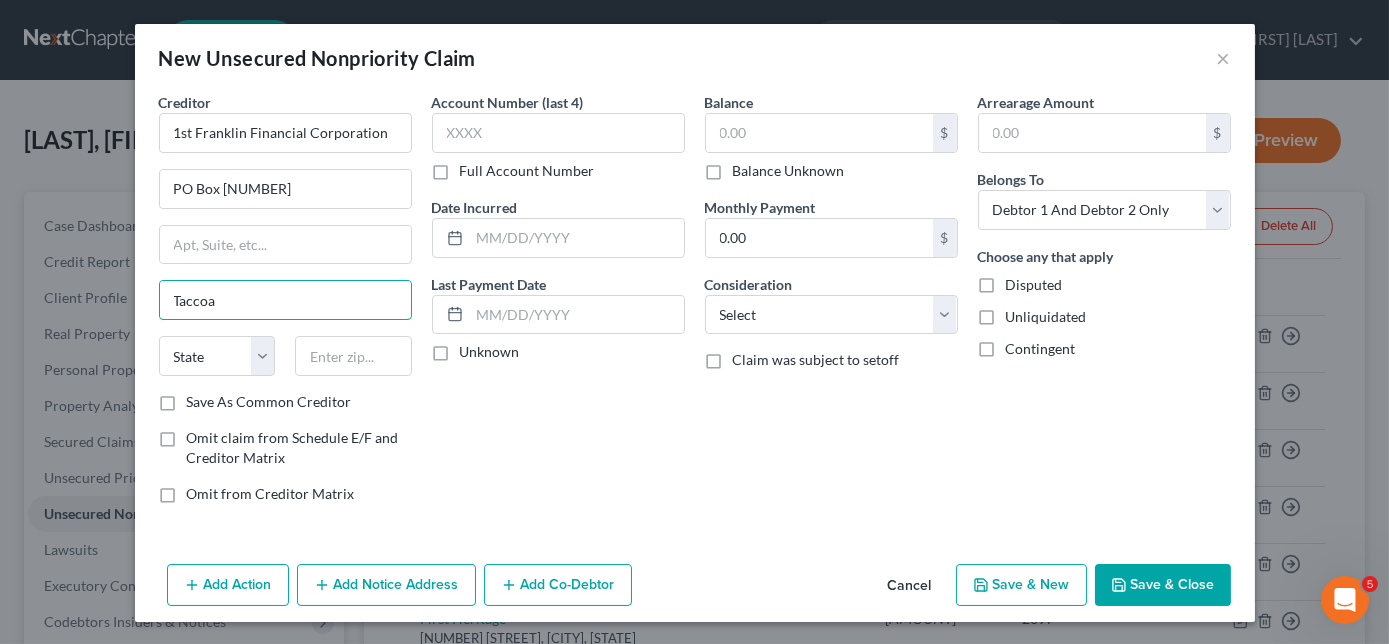 type on "Taccoa" 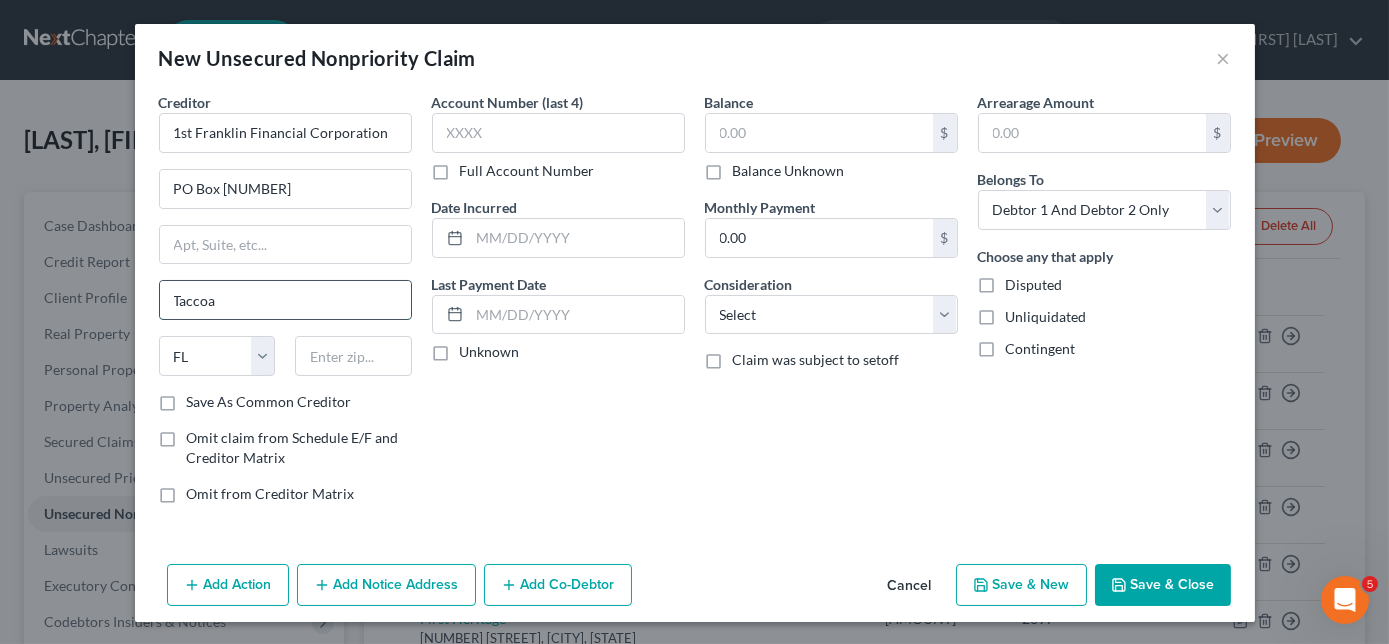 click on "Taccoa" at bounding box center [285, 300] 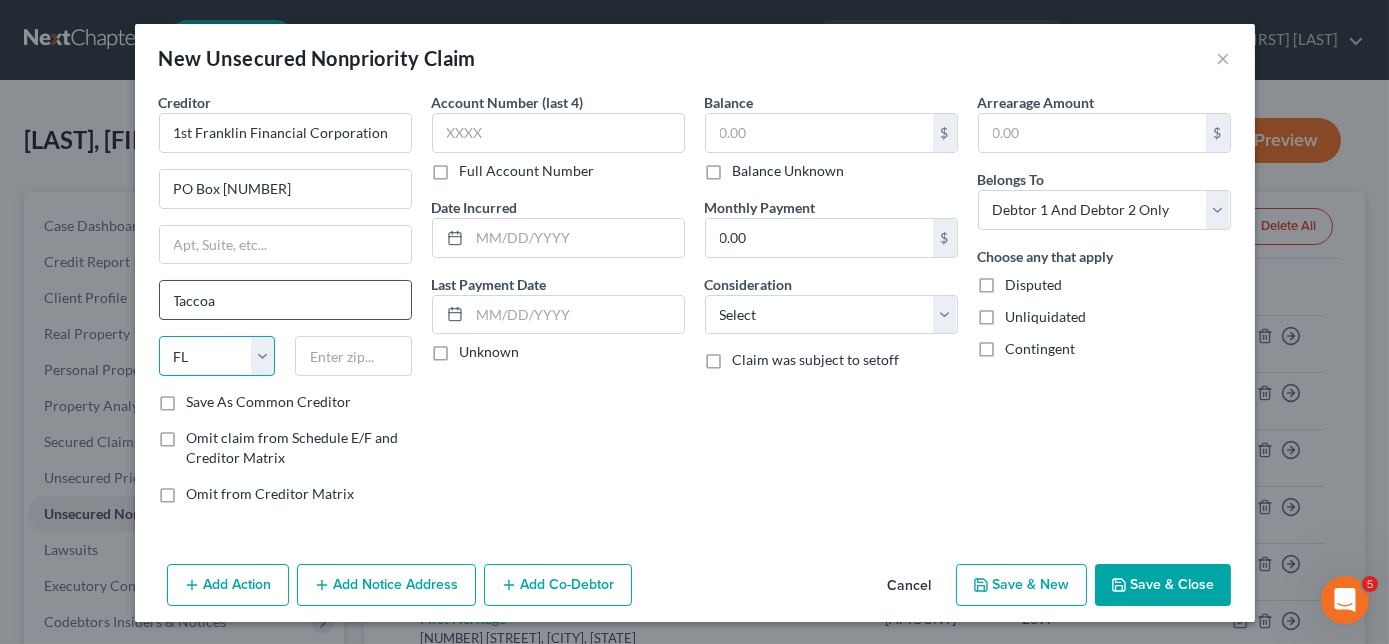 select on "10" 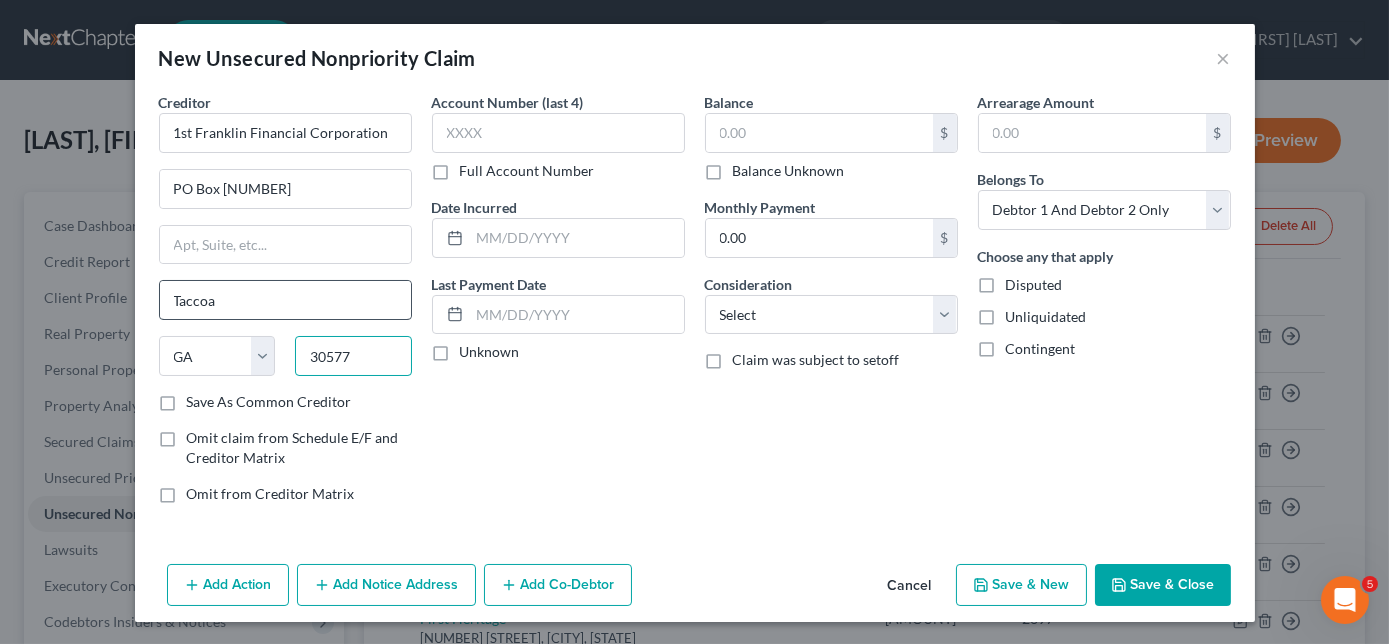type on "30577" 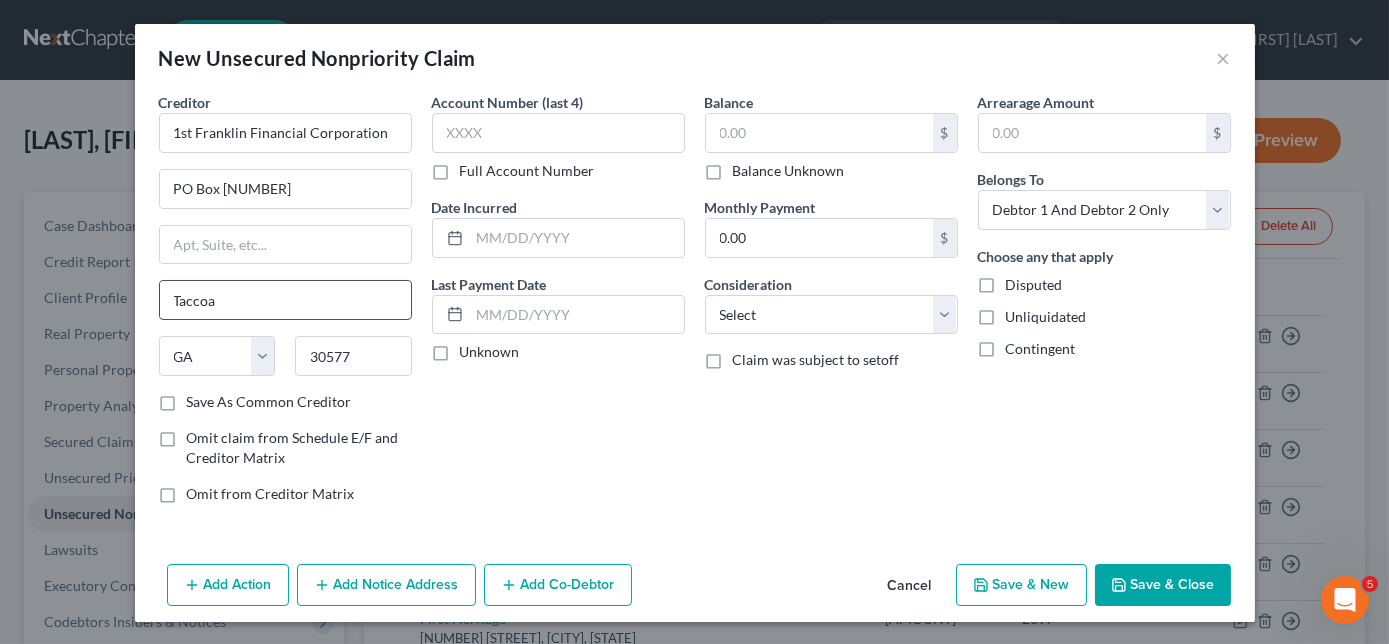 type on "Toccoa" 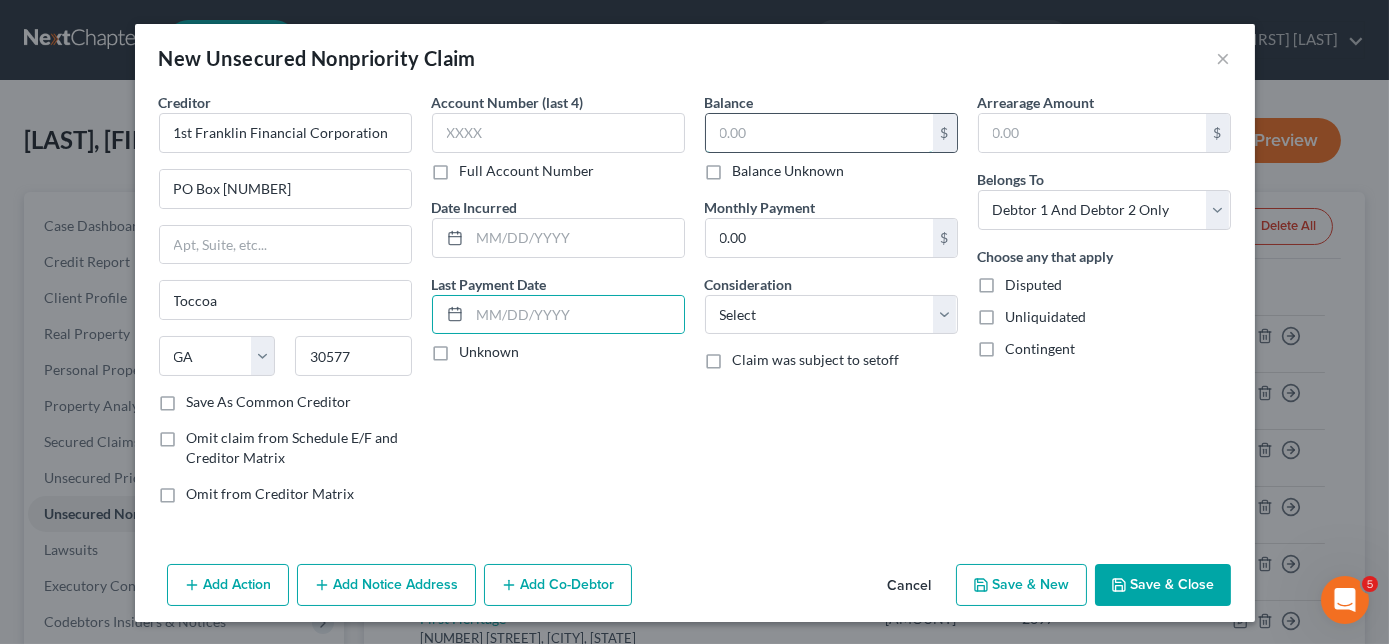 click at bounding box center (819, 133) 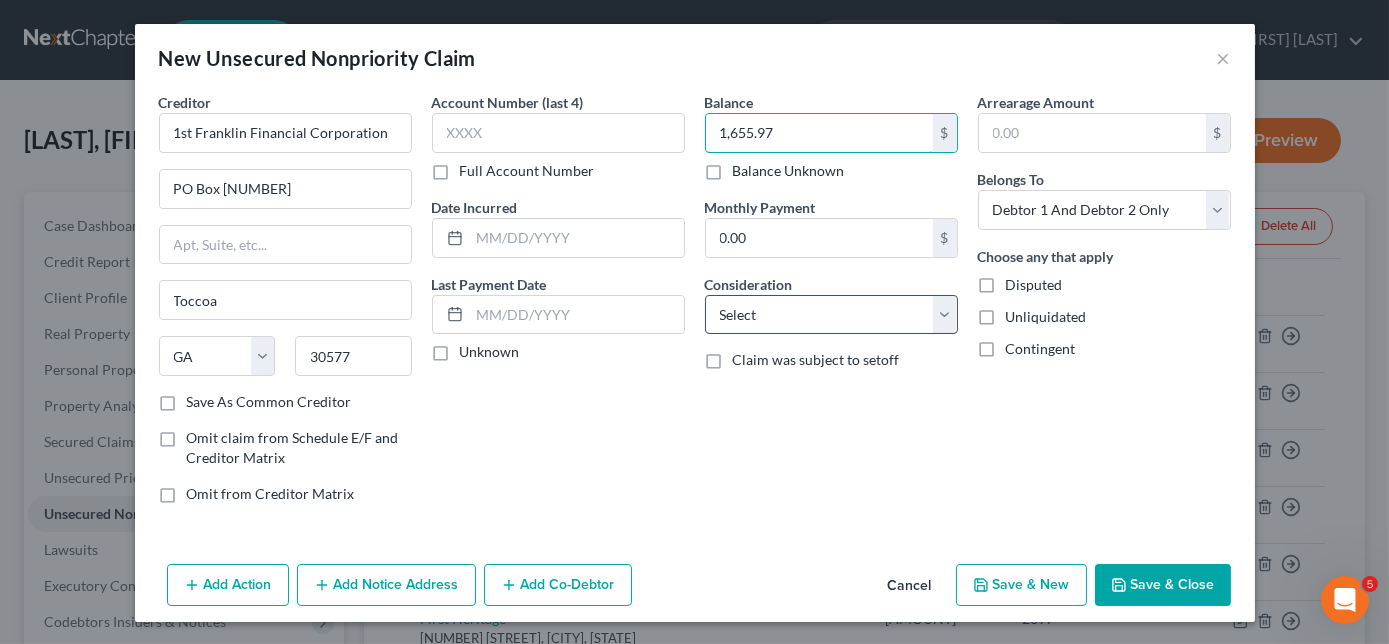 type on "1,655.97" 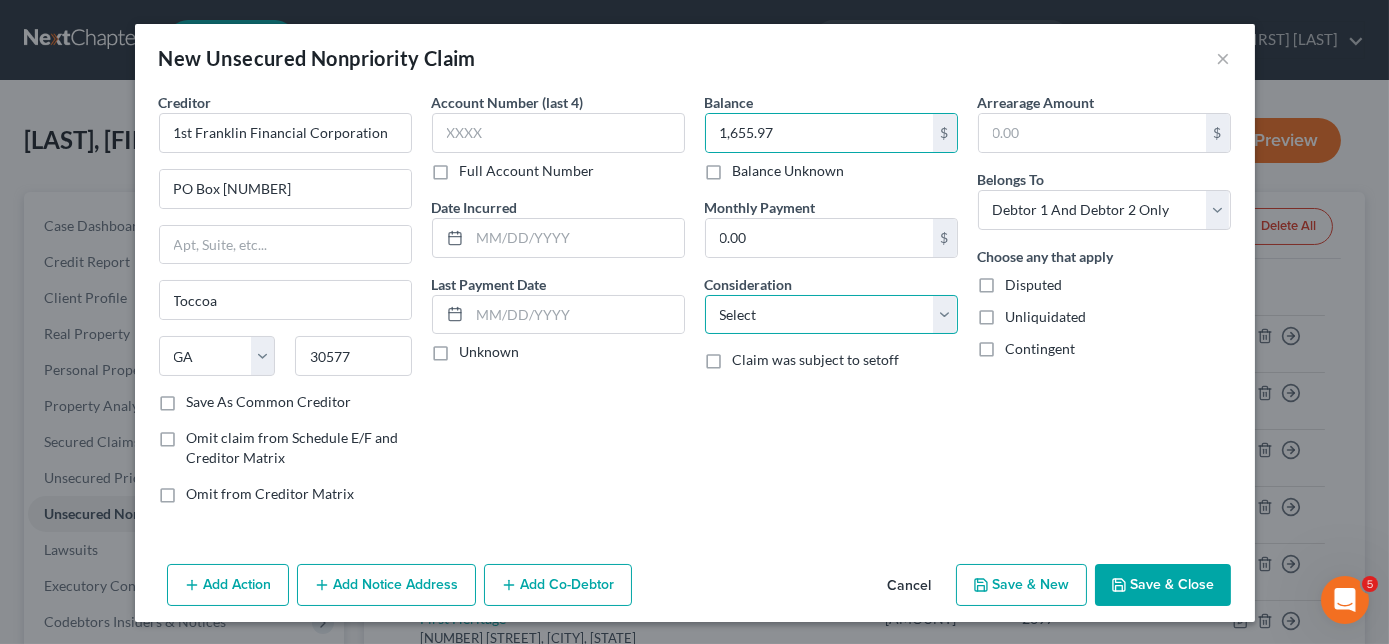 click on "Select Cable / Satellite Services Collection Agency Credit Card Debt Debt Counseling / Attorneys Deficiency Balance Domestic Support Obligations Home / Car Repairs Income Taxes Judgment Liens Medical Services Monies Loaned / Advanced Mortgage Obligation From Divorce Or Separation Obligation To Pensions Other Overdrawn Bank Account Promised To Help Pay Creditors Student Loans Suppliers And Vendors Telephone / Internet Services Utility Services" at bounding box center [831, 315] 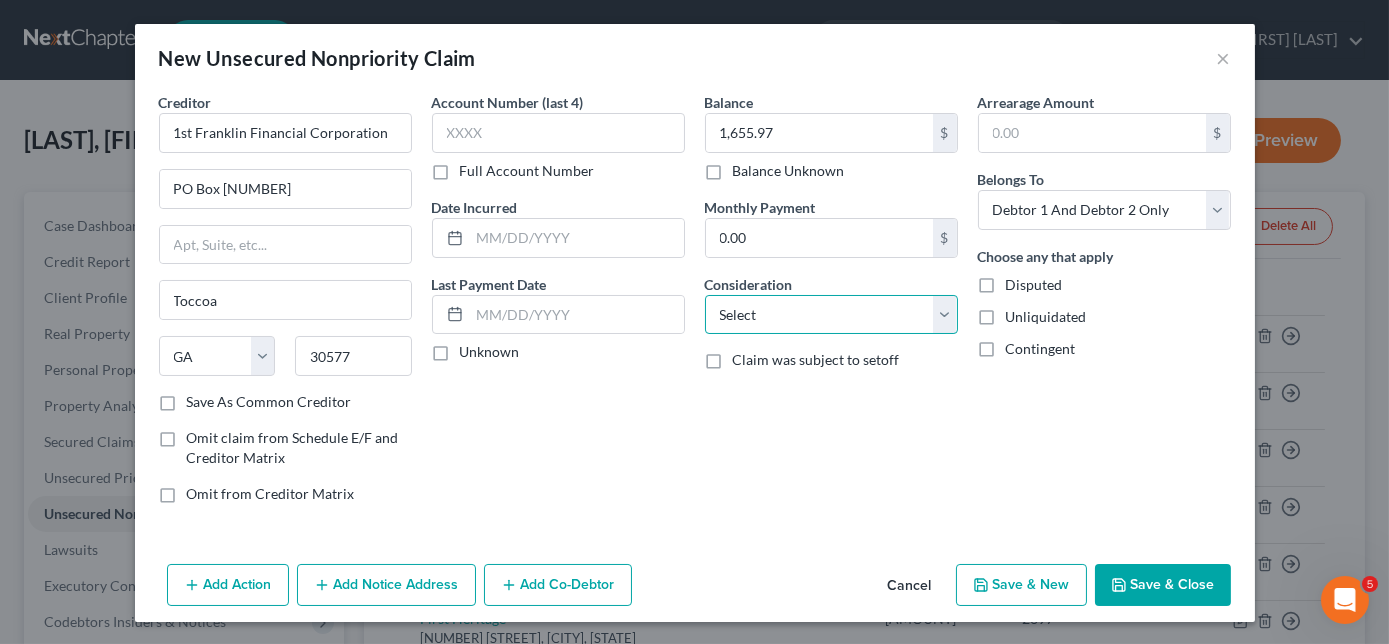 select on "10" 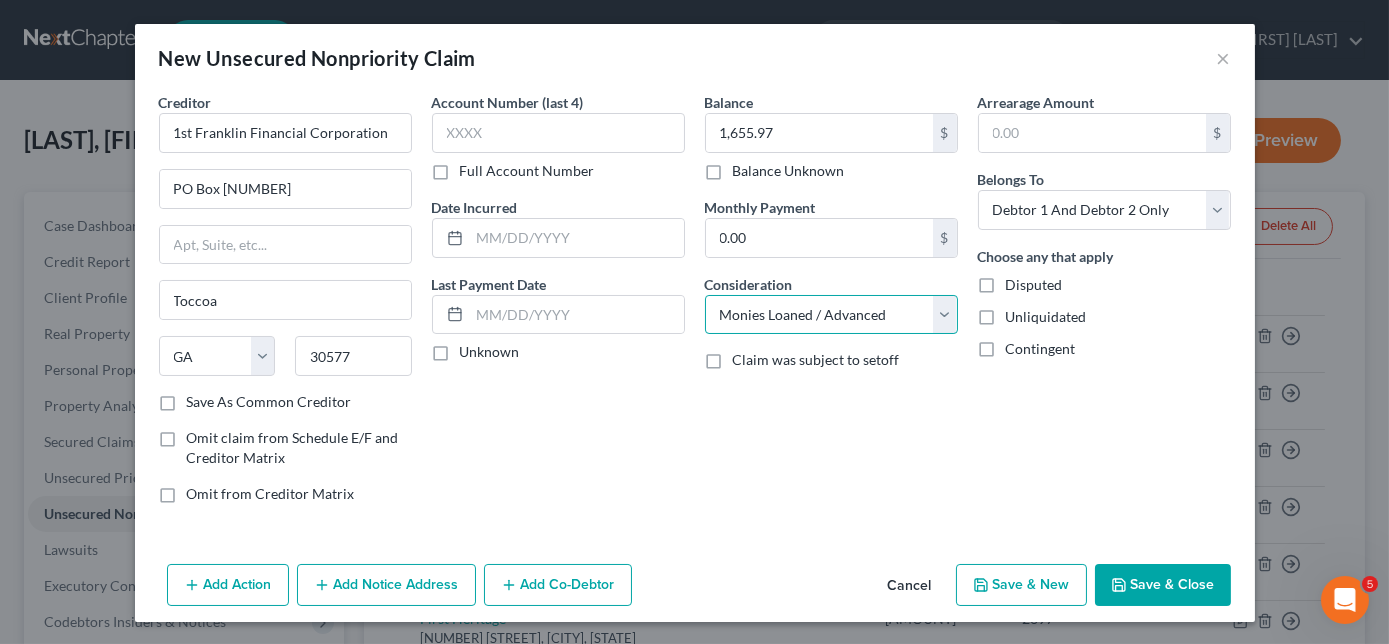 click on "Select Cable / Satellite Services Collection Agency Credit Card Debt Debt Counseling / Attorneys Deficiency Balance Domestic Support Obligations Home / Car Repairs Income Taxes Judgment Liens Medical Services Monies Loaned / Advanced Mortgage Obligation From Divorce Or Separation Obligation To Pensions Other Overdrawn Bank Account Promised To Help Pay Creditors Student Loans Suppliers And Vendors Telephone / Internet Services Utility Services" at bounding box center (831, 315) 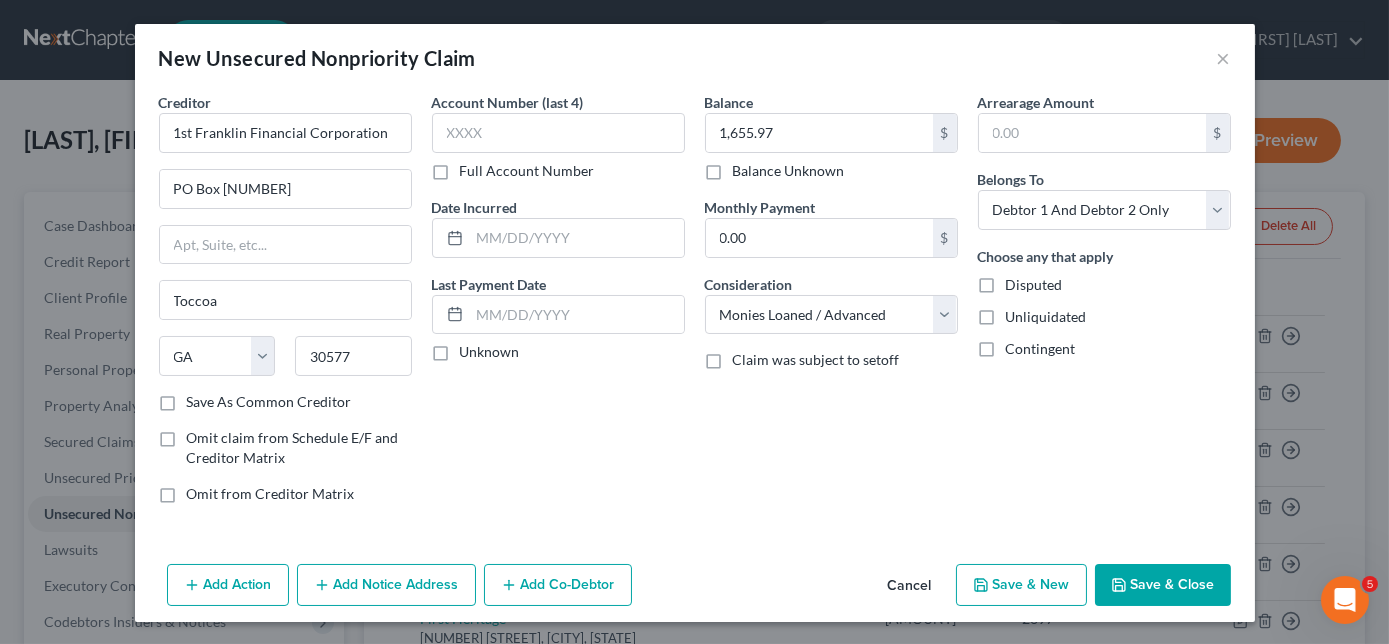 click on "Add Notice Address" at bounding box center (386, 585) 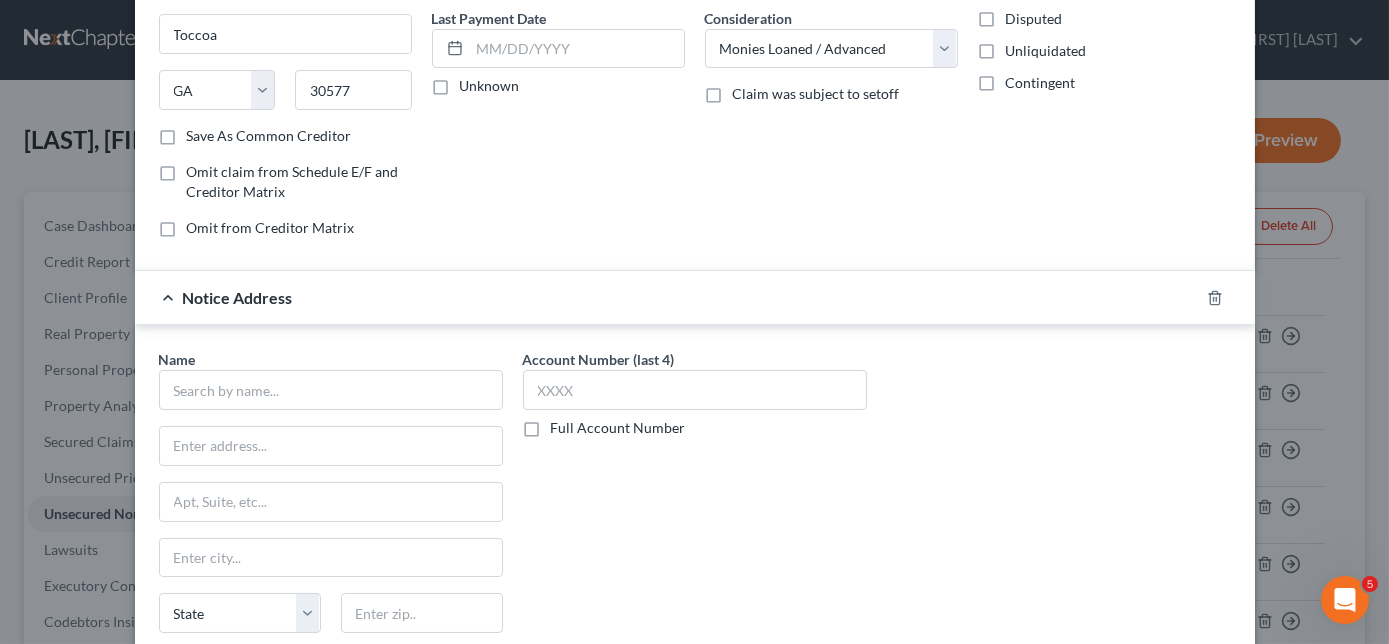 scroll, scrollTop: 272, scrollLeft: 0, axis: vertical 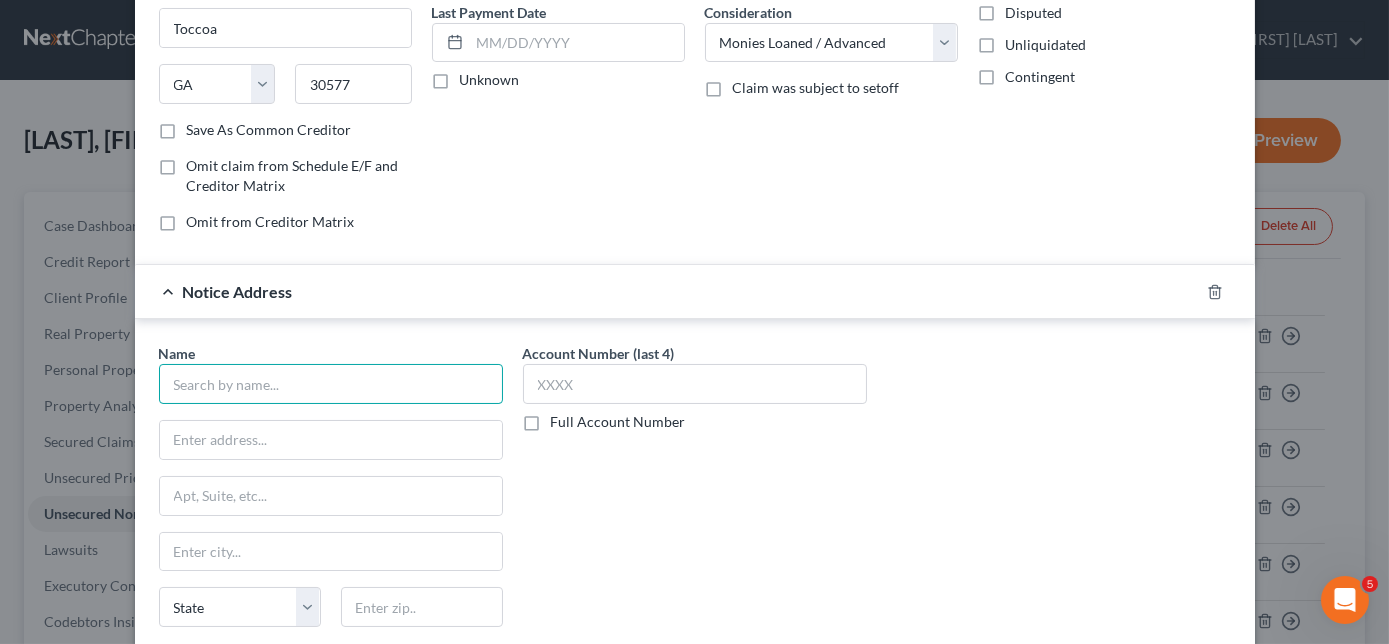 click at bounding box center (331, 384) 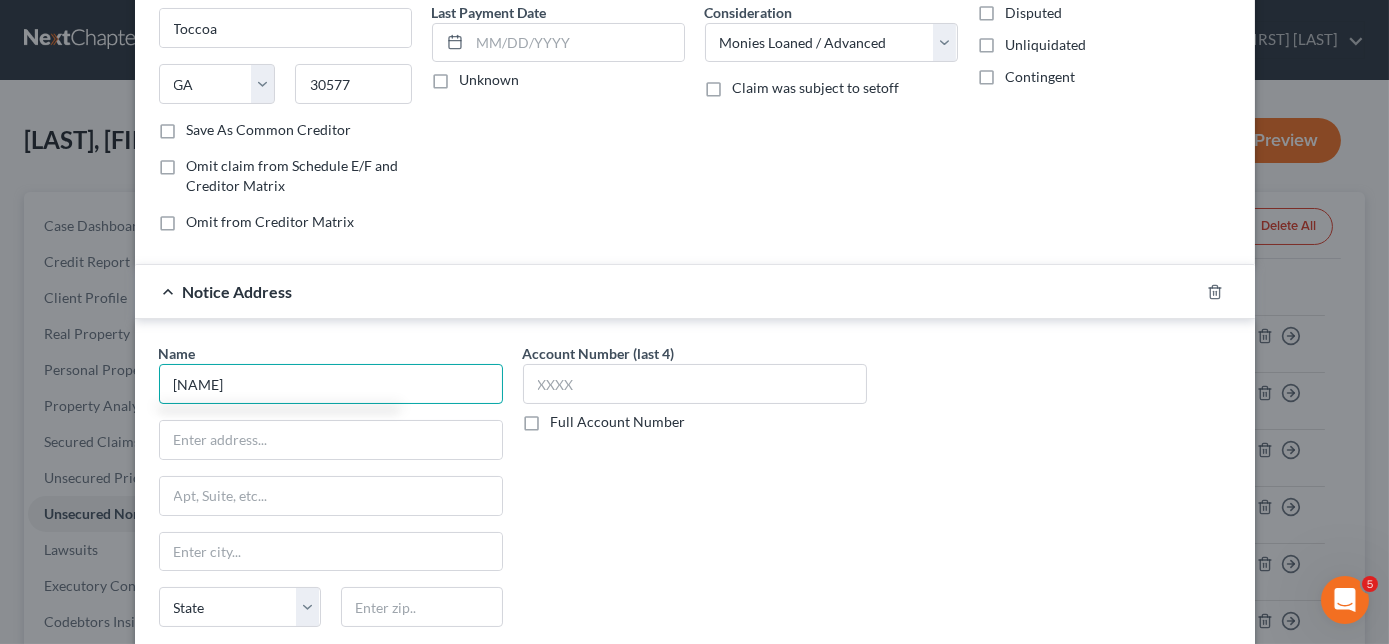 type on "[NAME]" 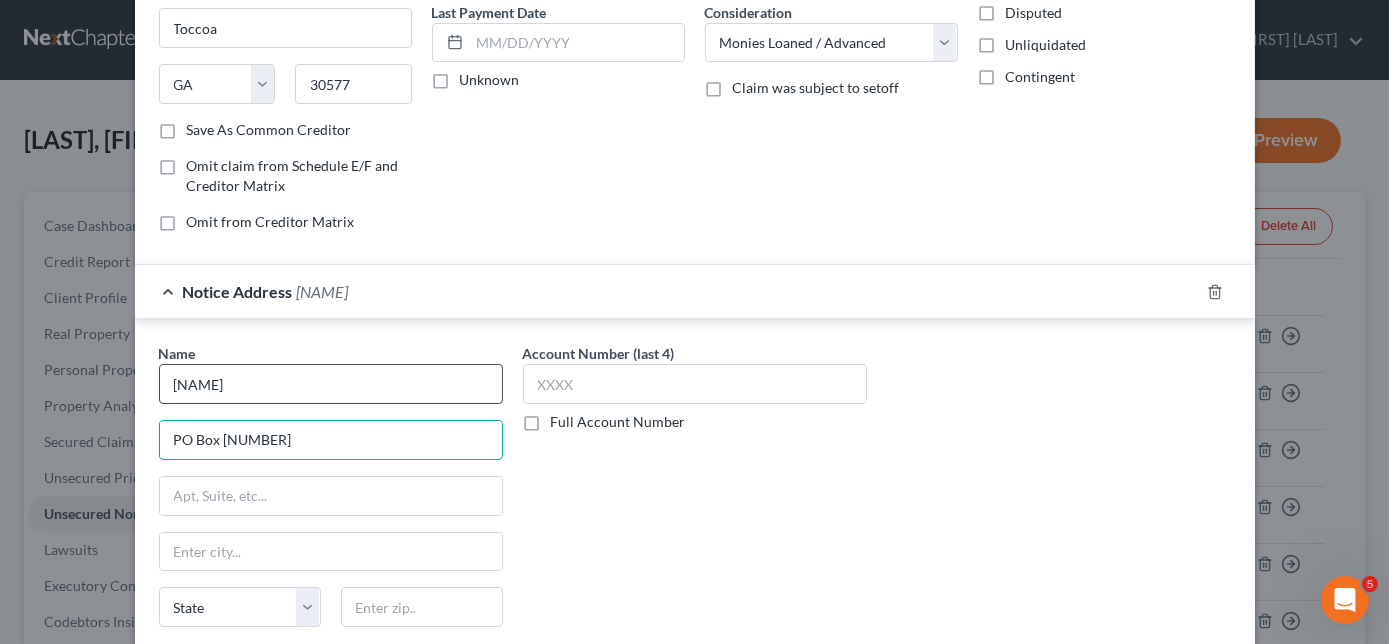 type on "PO Box [NUMBER]" 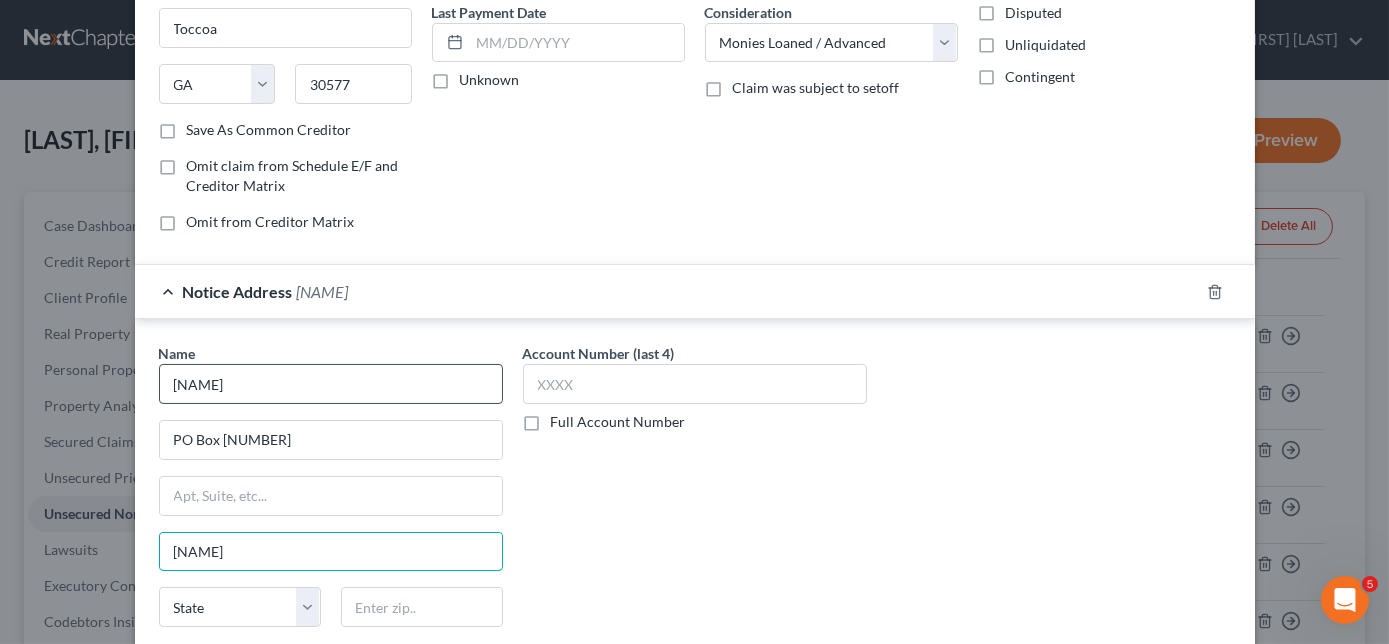 type on "Milan" 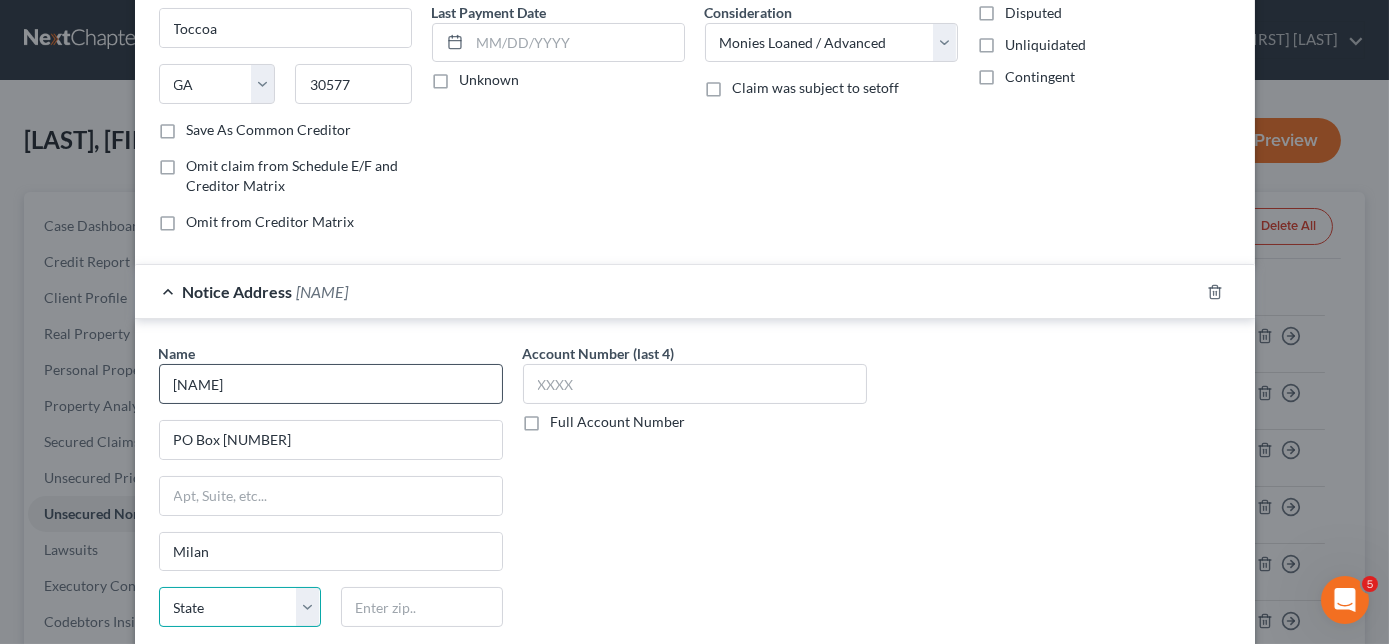 select on "44" 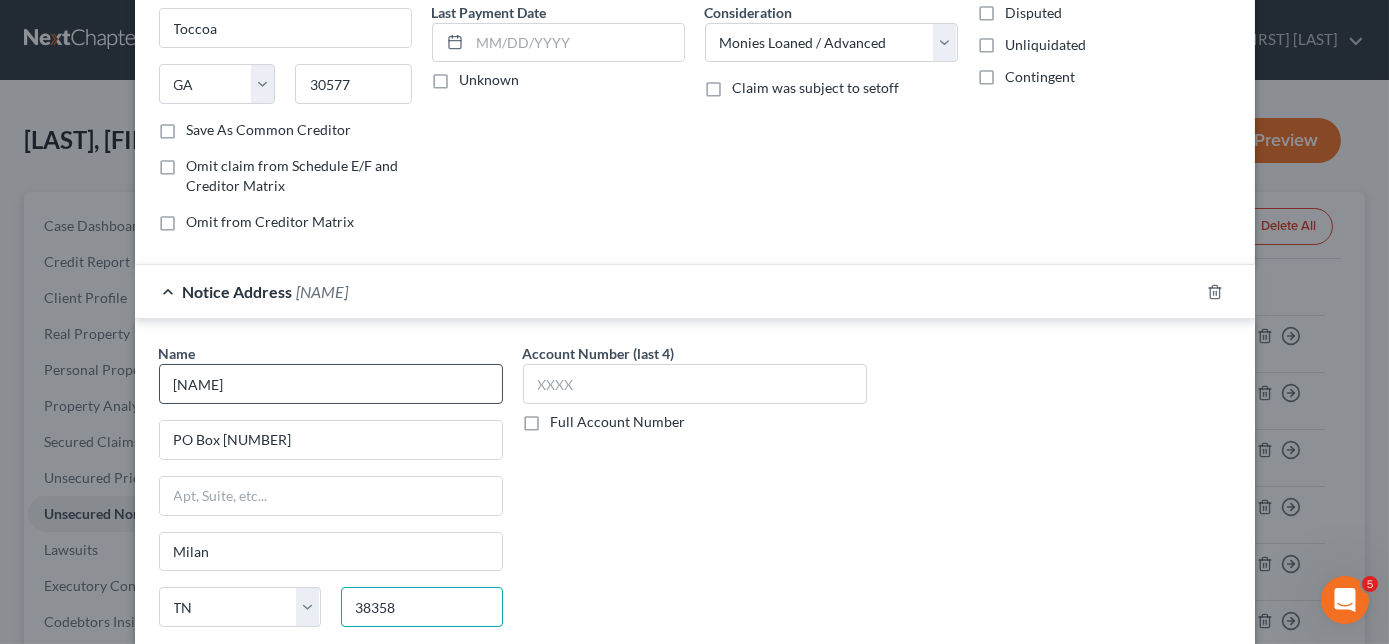 type on "38358" 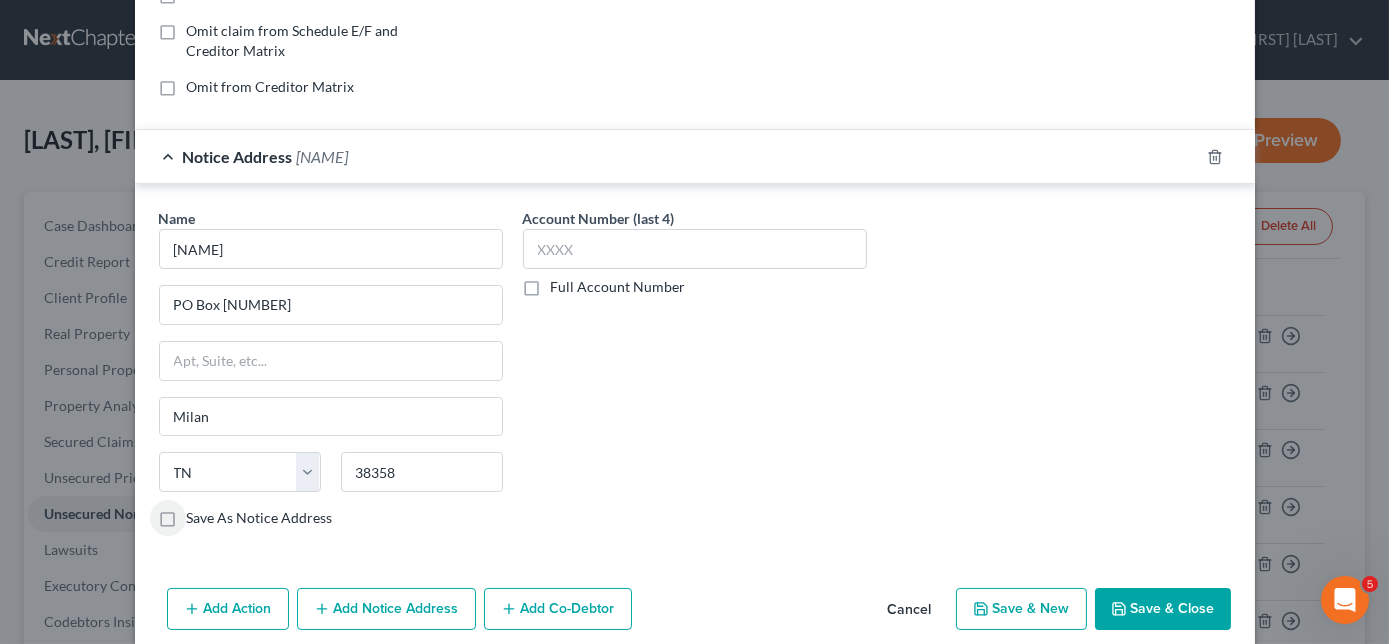 scroll, scrollTop: 426, scrollLeft: 0, axis: vertical 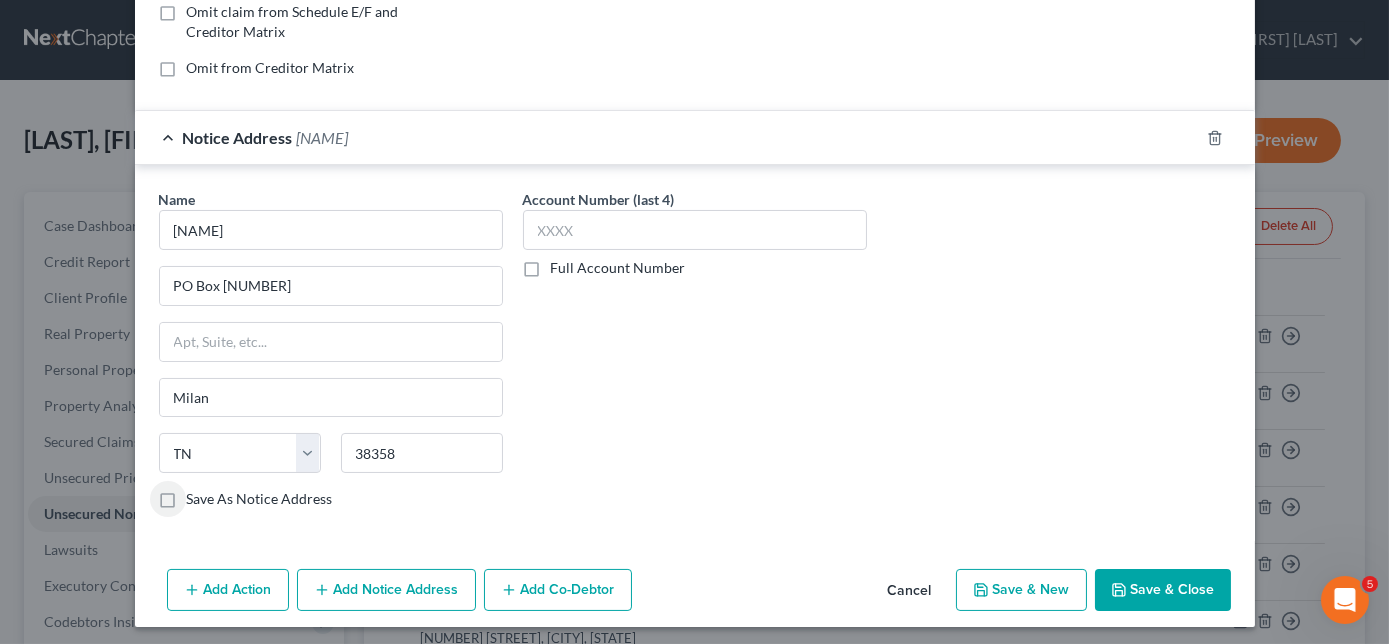 click 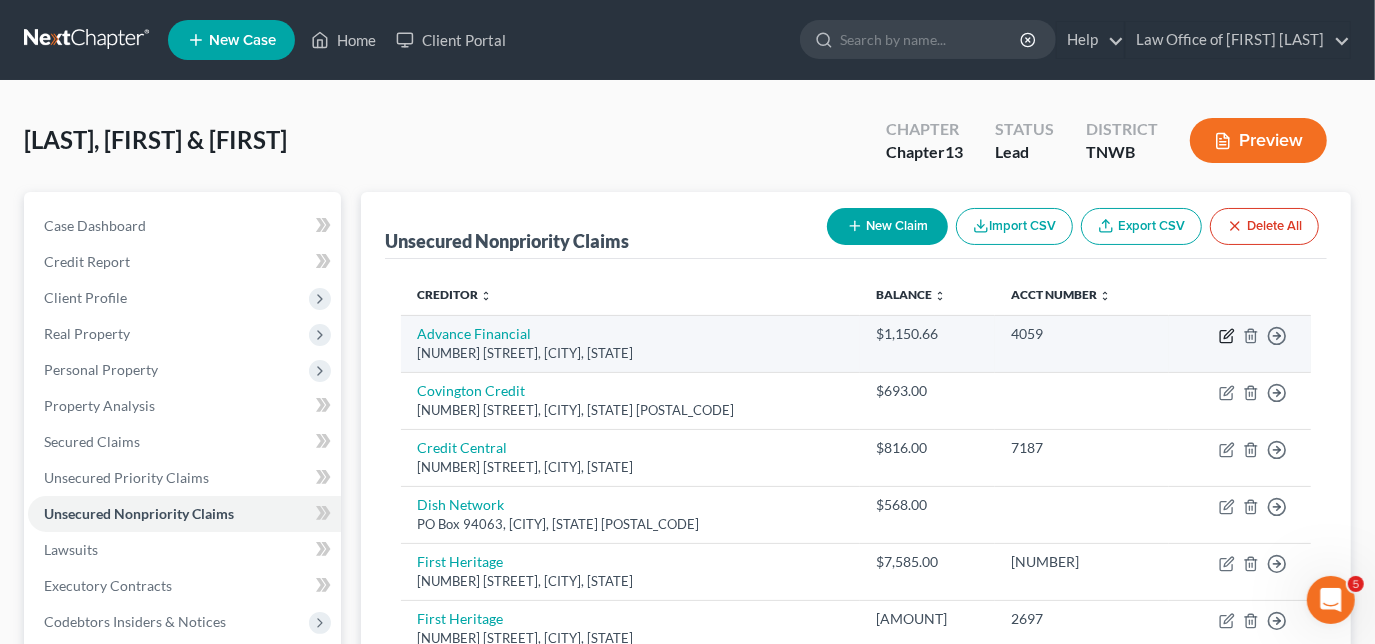 click 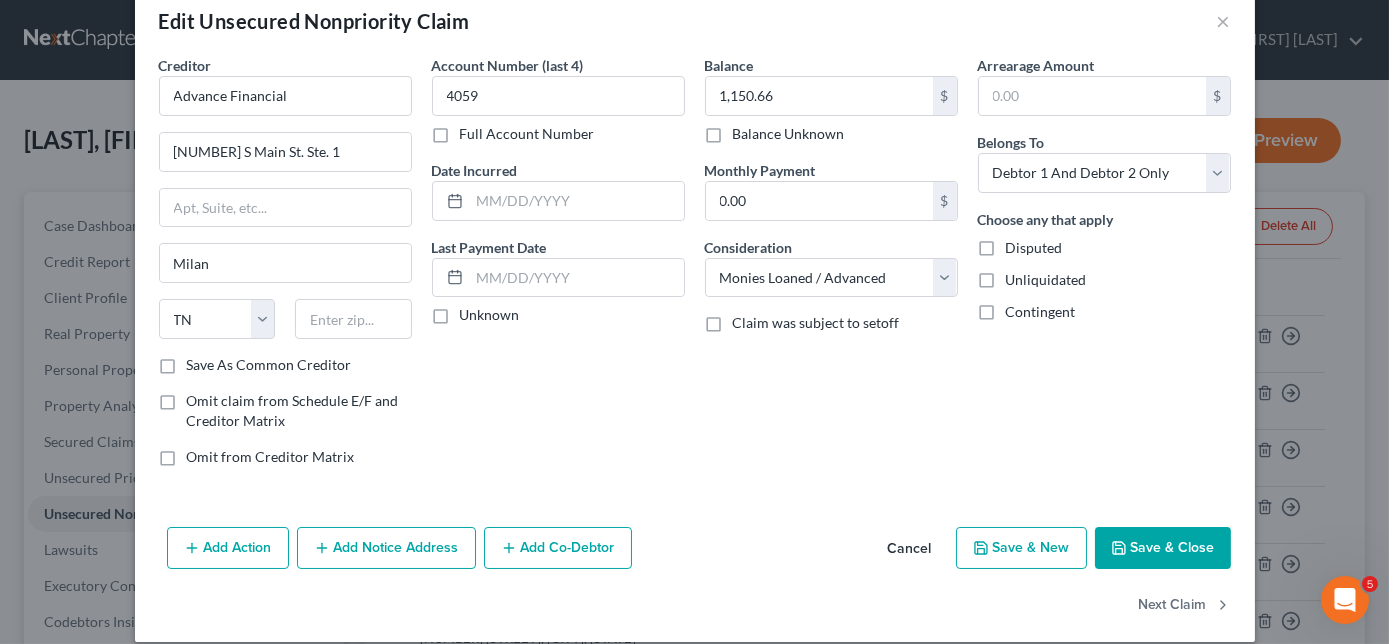 scroll, scrollTop: 56, scrollLeft: 0, axis: vertical 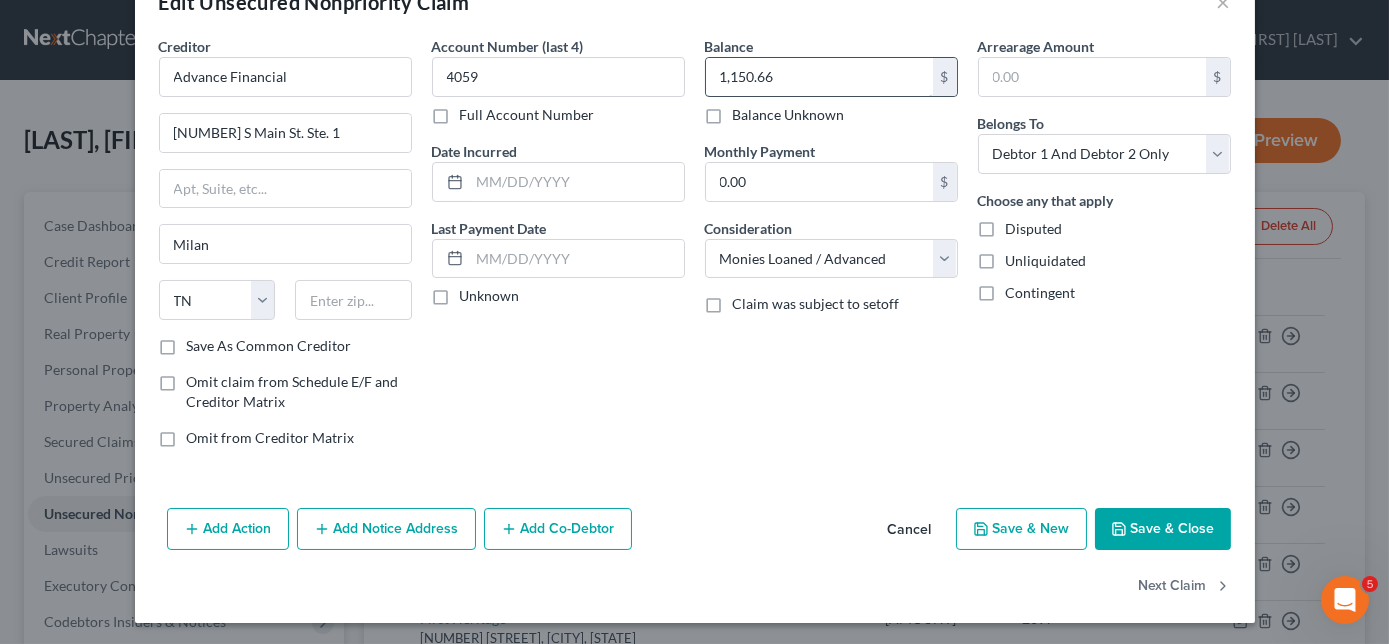 type 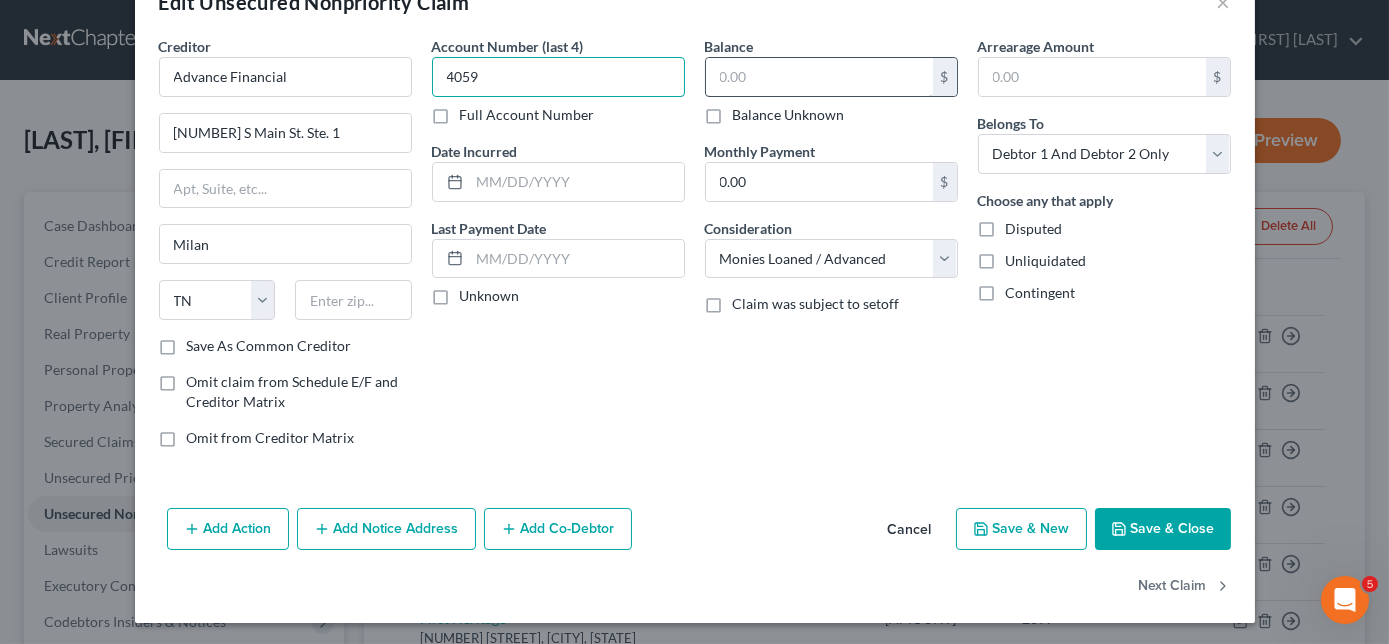type on "4059" 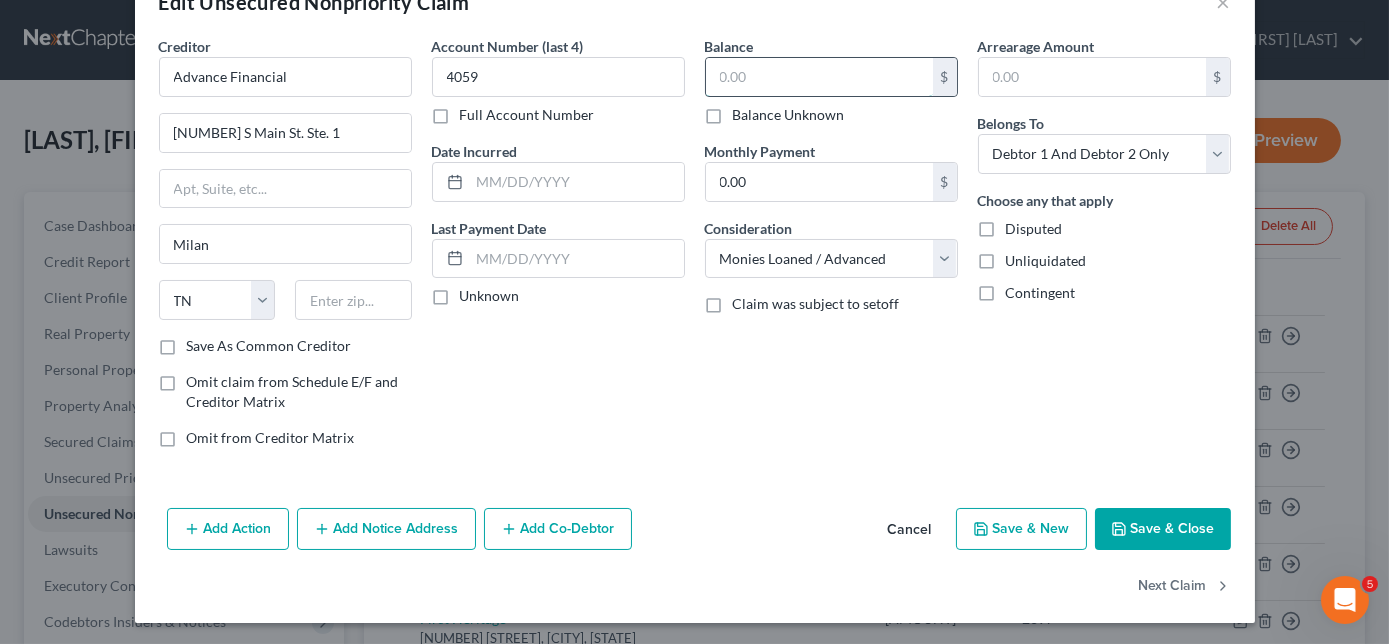 click at bounding box center (819, 77) 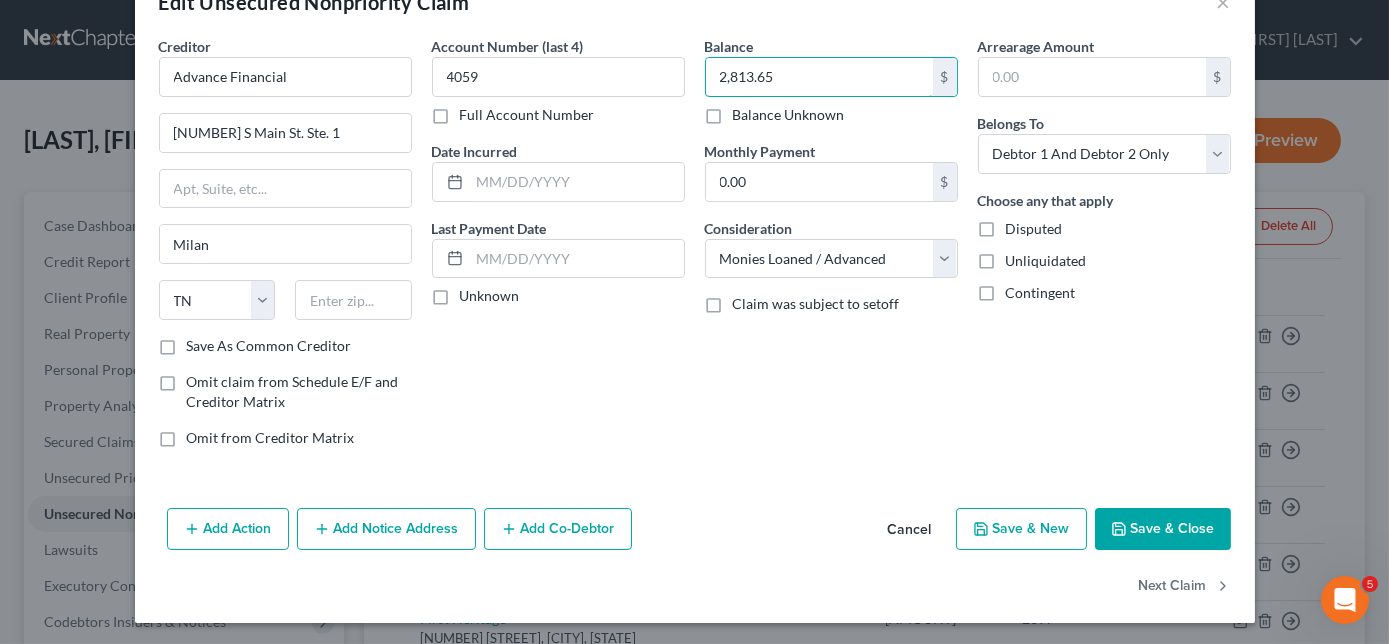 type on "2,813.65" 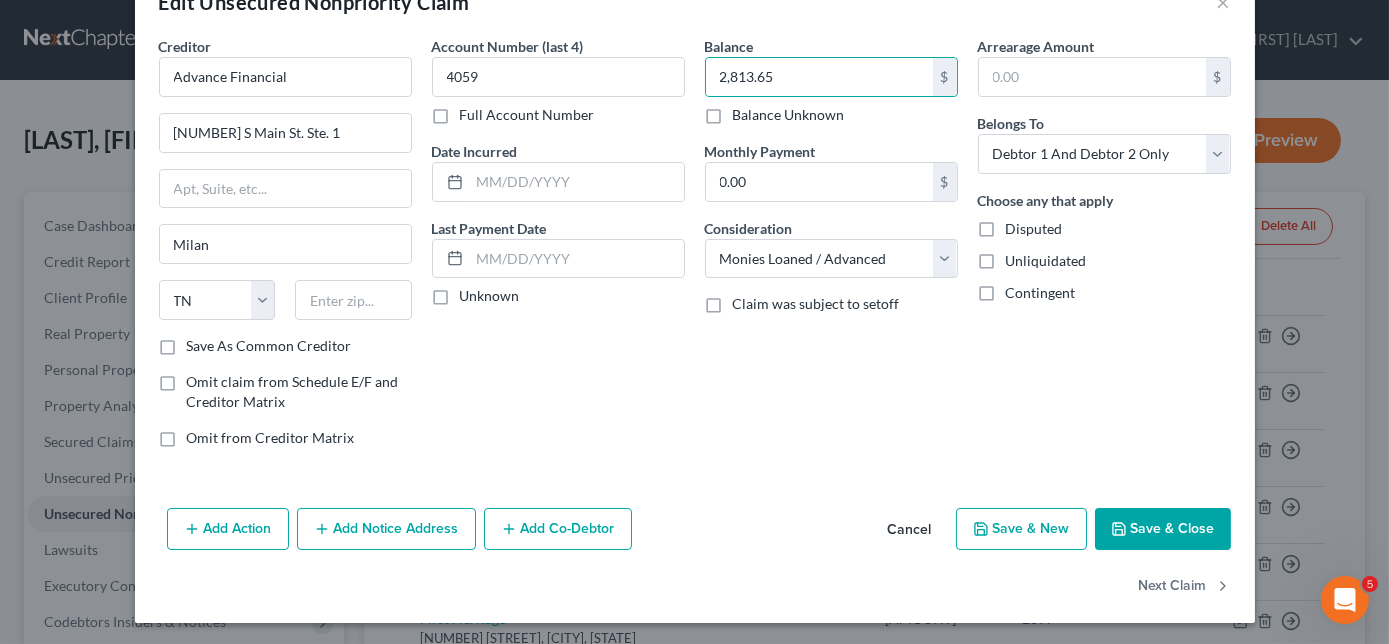 click on "Add Notice Address" at bounding box center [386, 529] 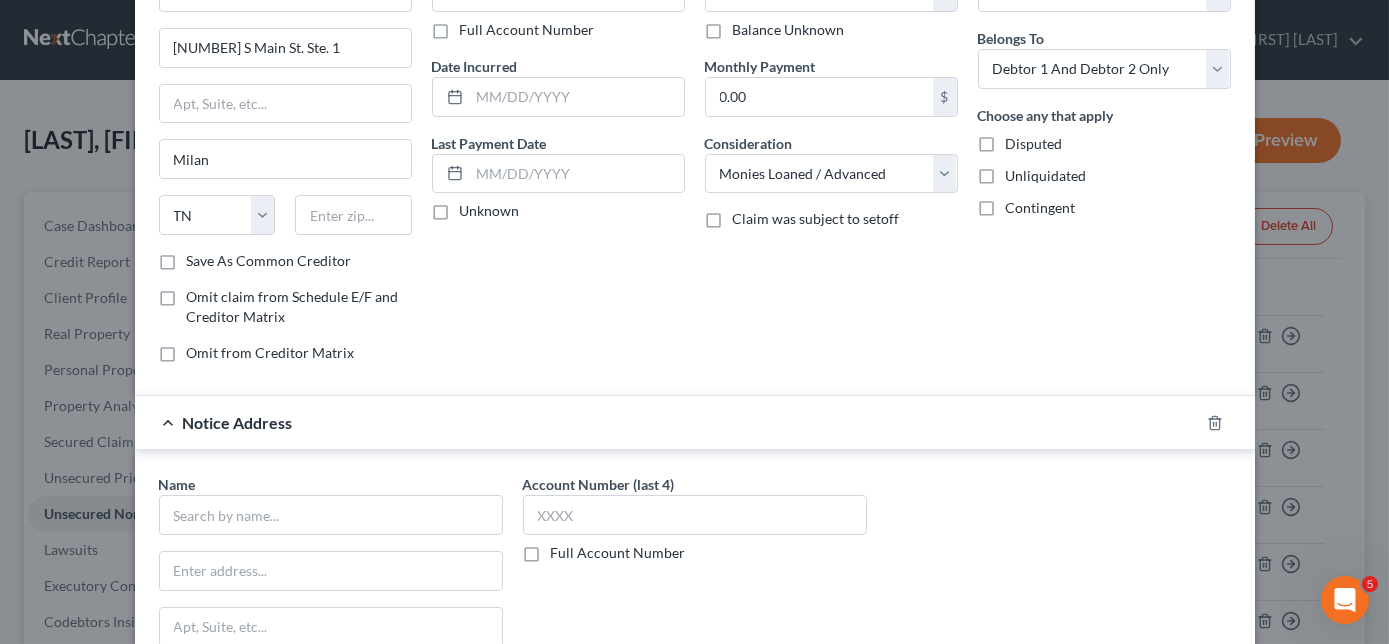 scroll, scrollTop: 238, scrollLeft: 0, axis: vertical 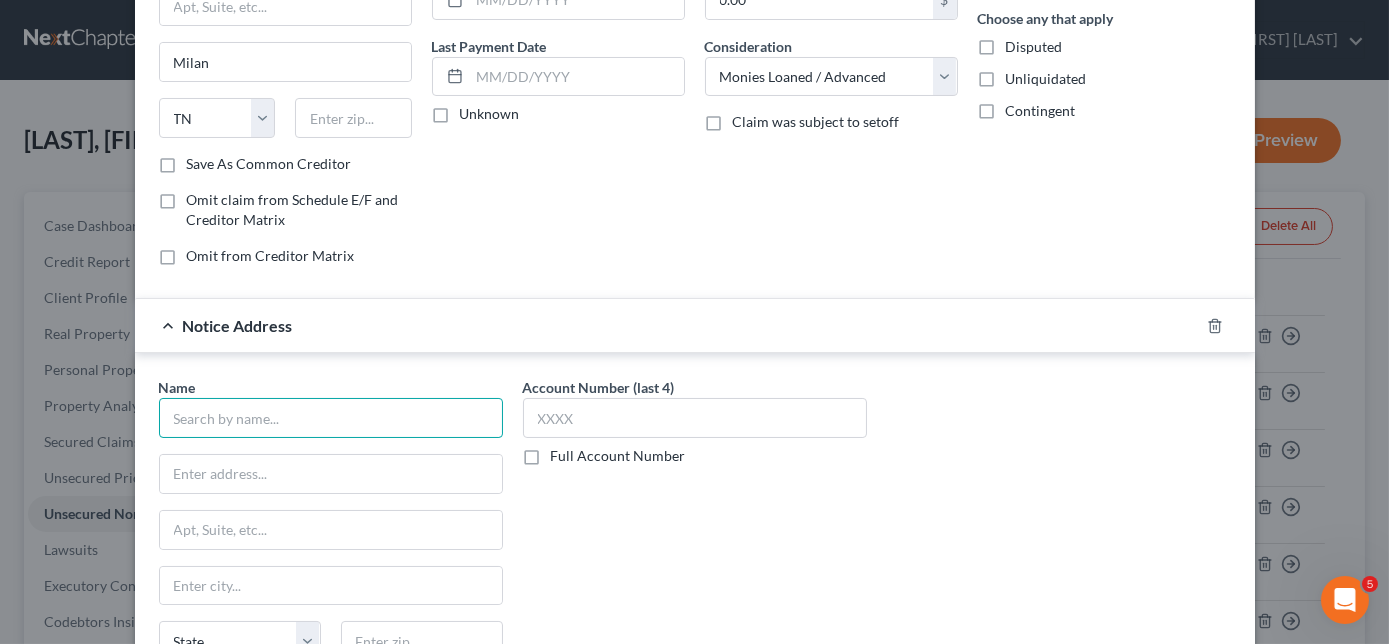 click at bounding box center (331, 418) 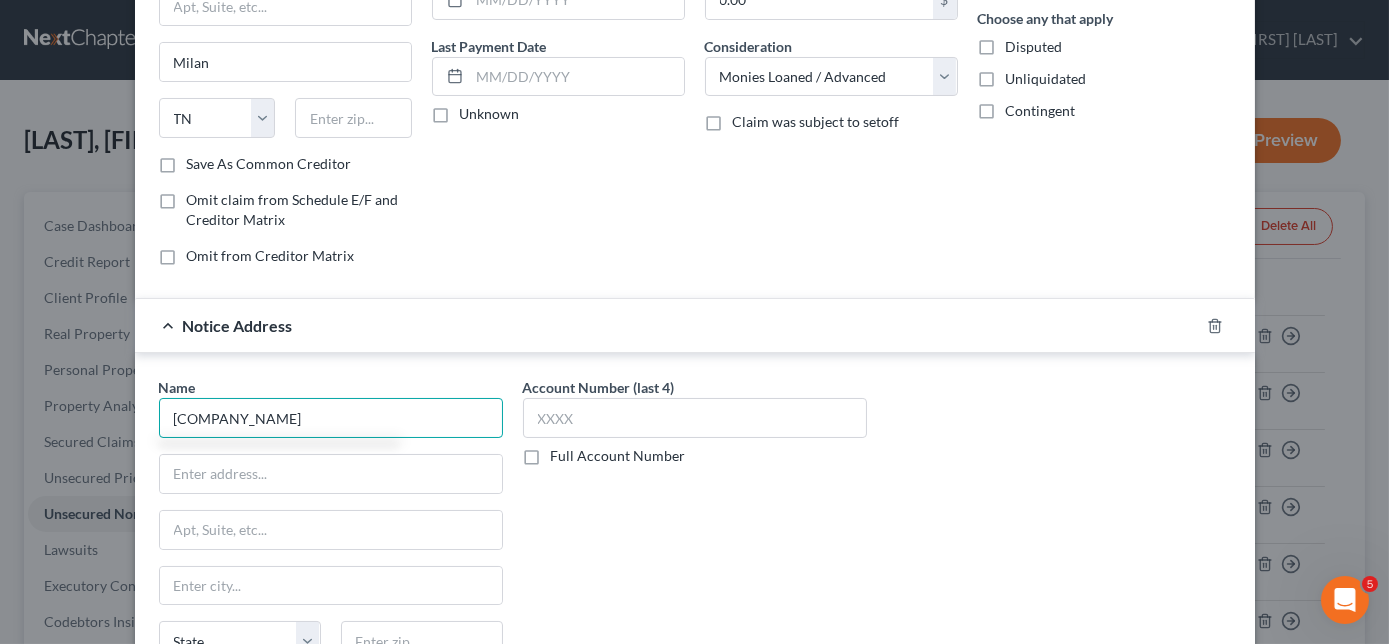 type on "[COMPANY_NAME]" 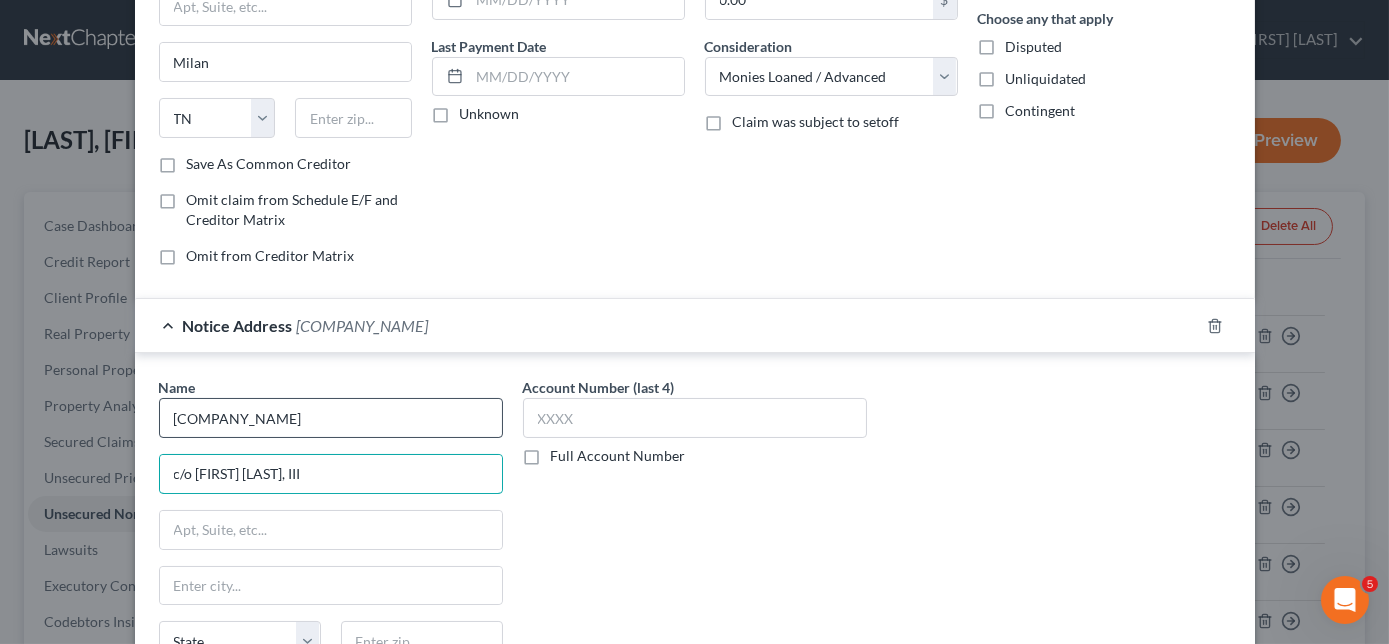type on "c/o [FIRST] [LAST], III" 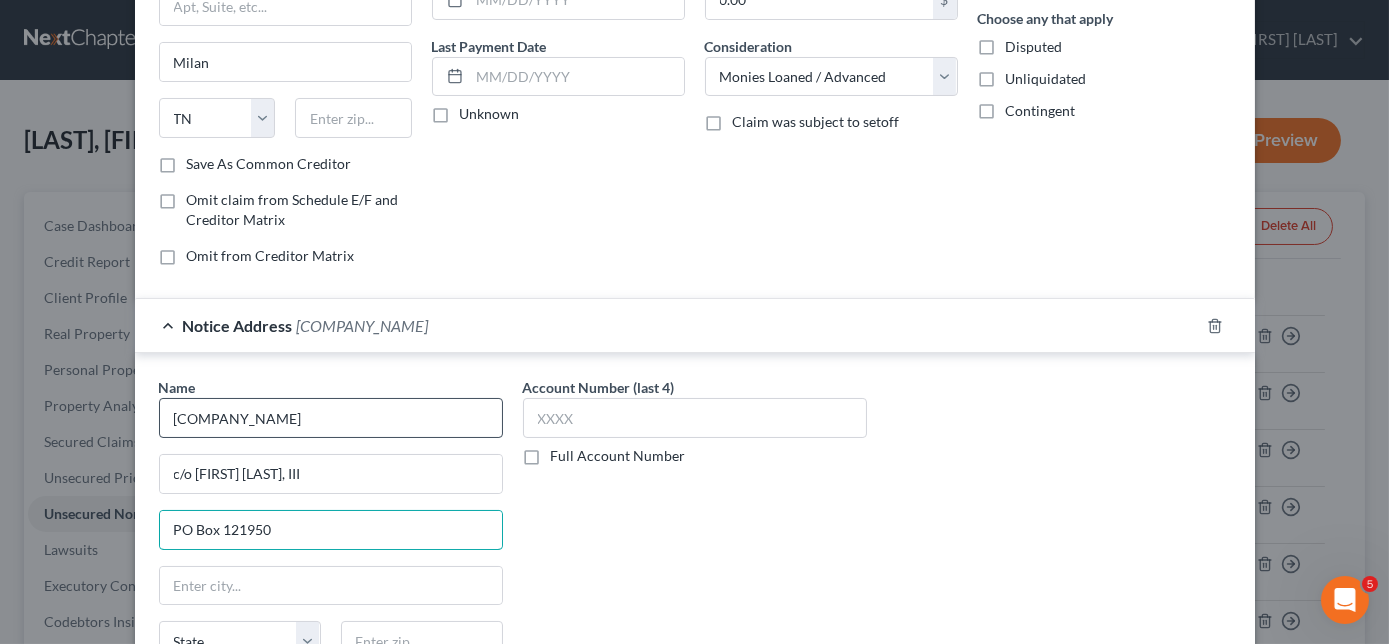 type on "PO Box 121950" 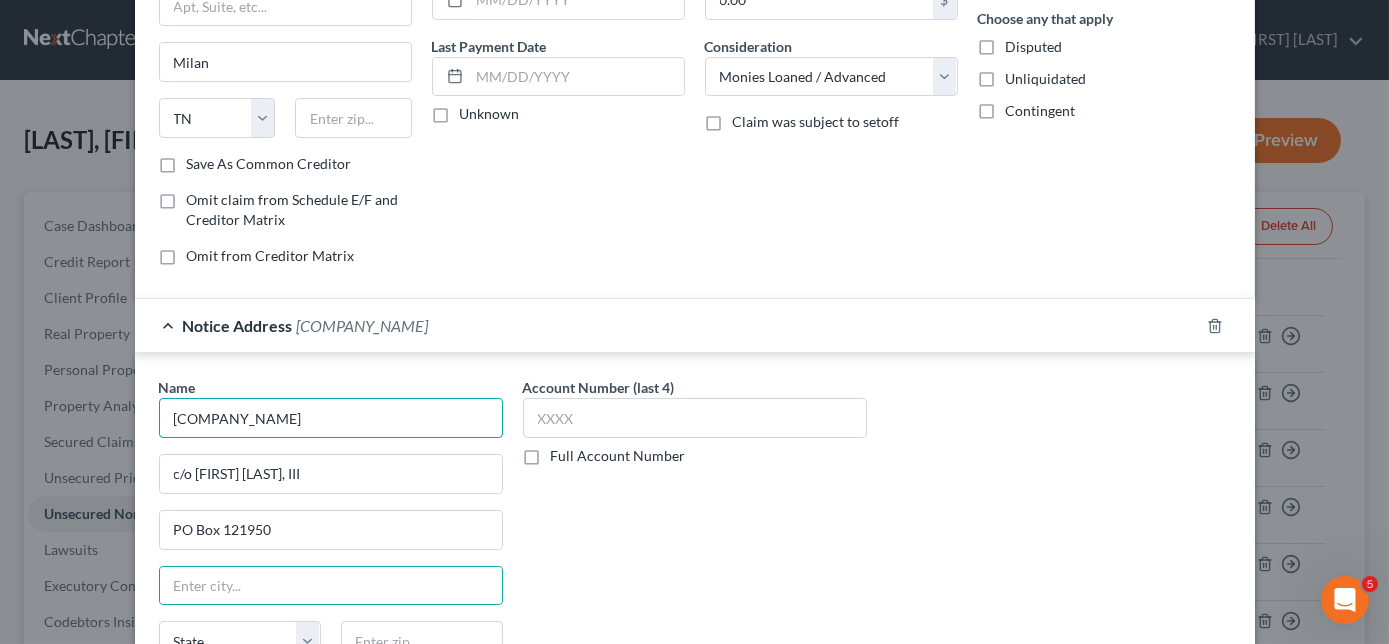 click on "[COMPANY_NAME]" at bounding box center (331, 418) 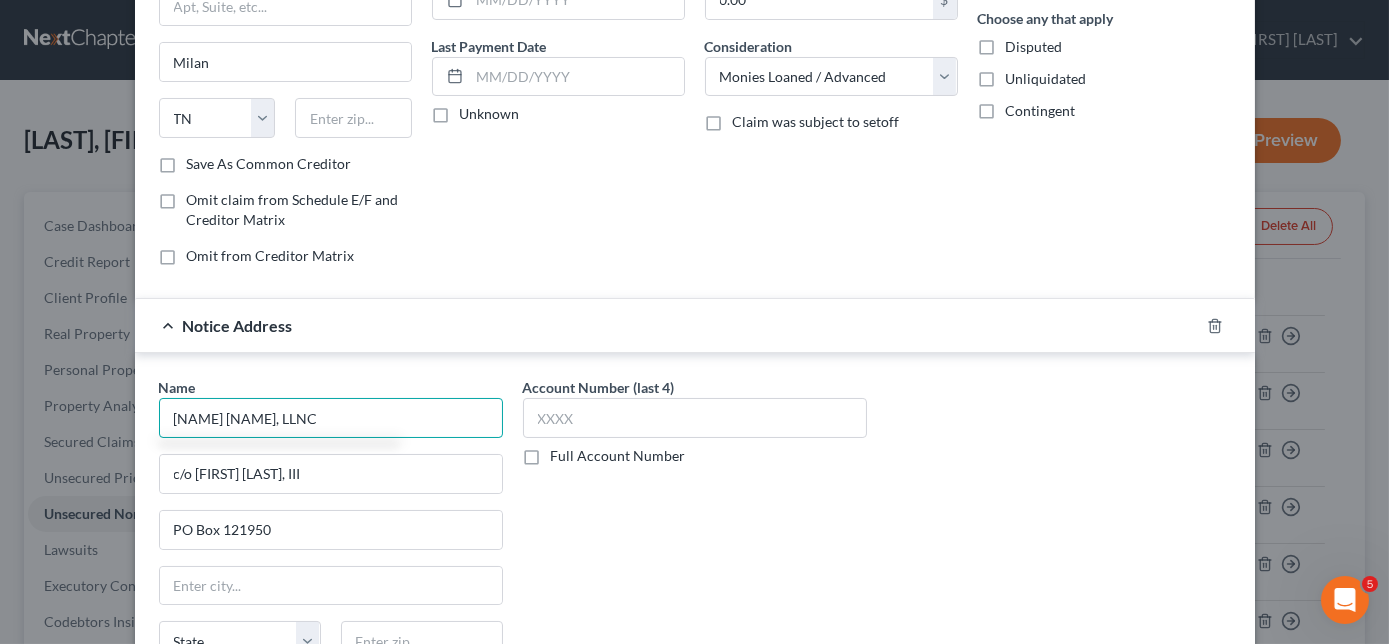 type on "[COMPANY_NAME]" 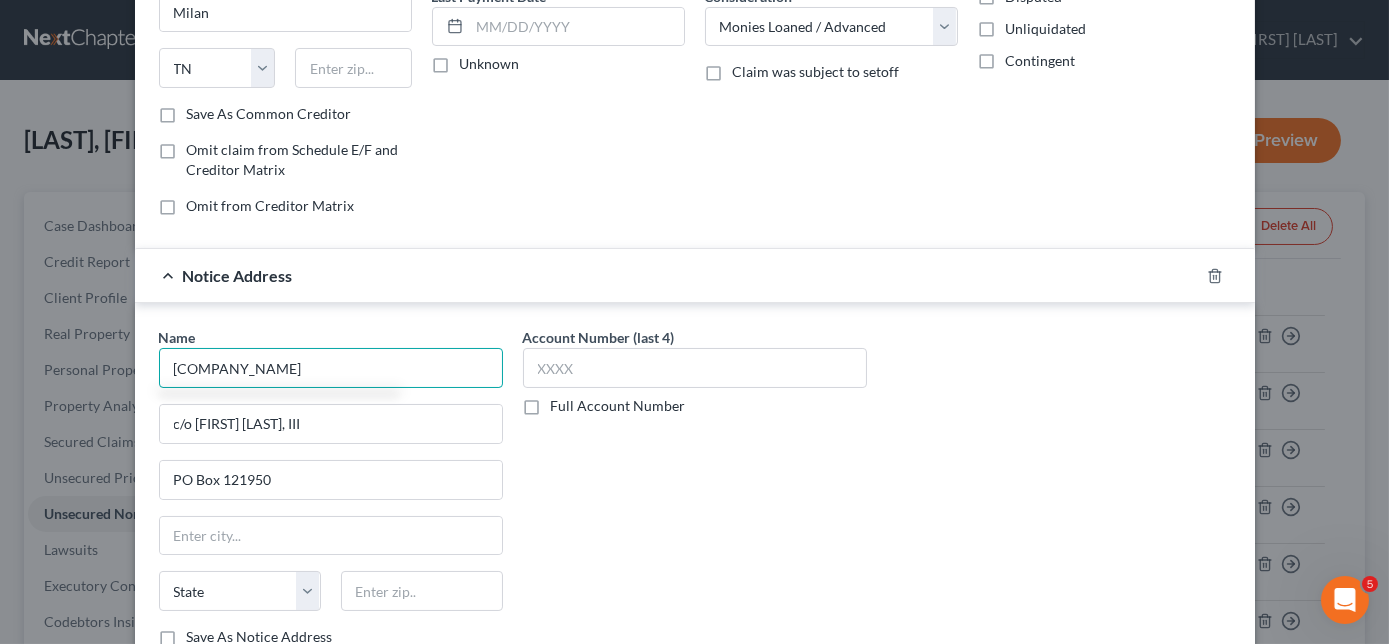 scroll, scrollTop: 329, scrollLeft: 0, axis: vertical 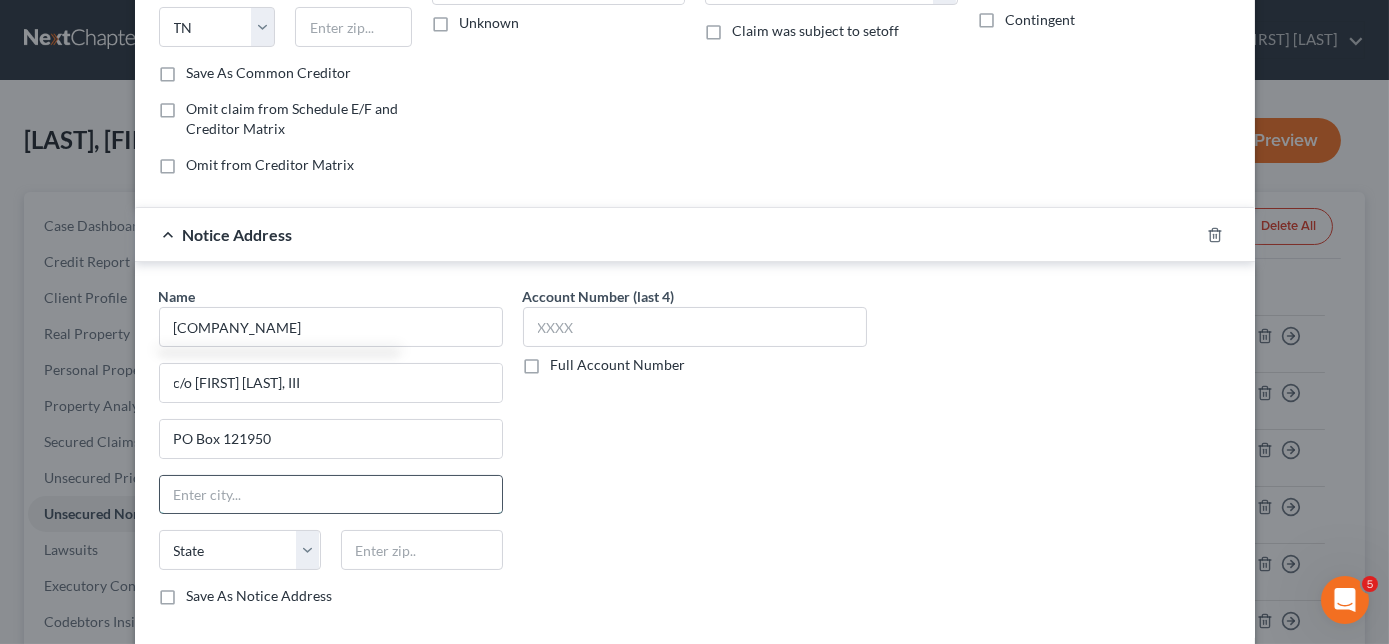 click at bounding box center (331, 495) 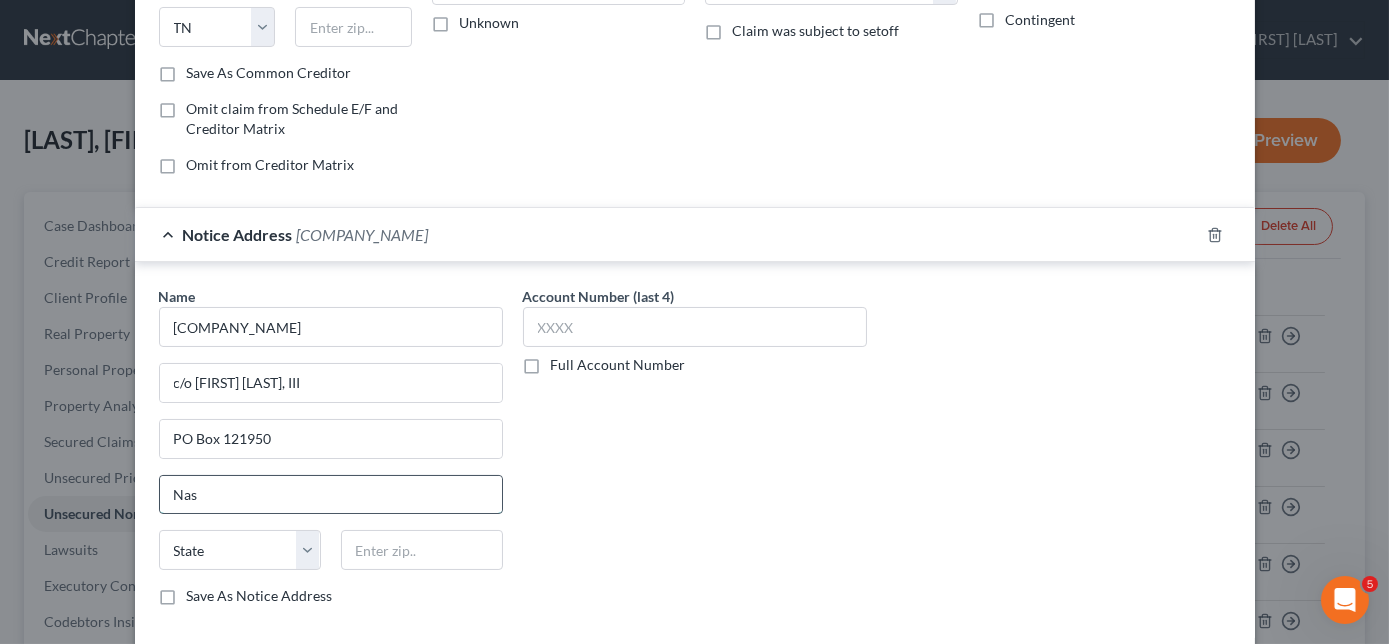 type on "Nashville" 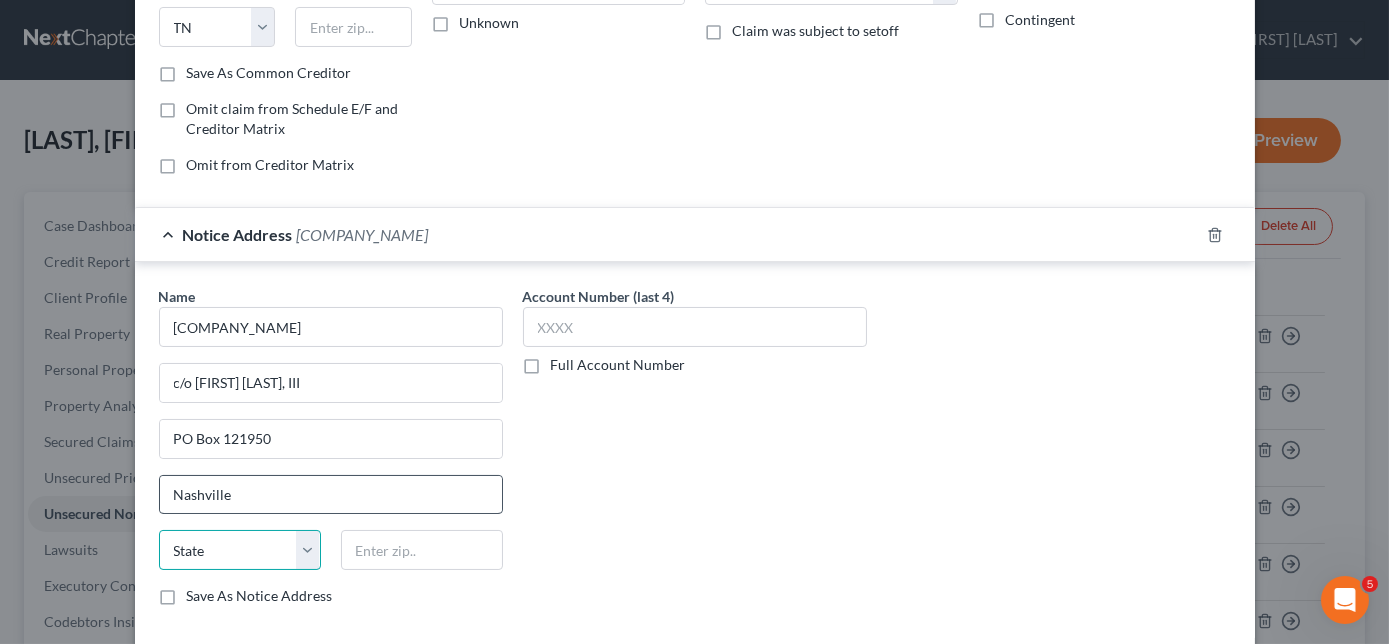 select on "44" 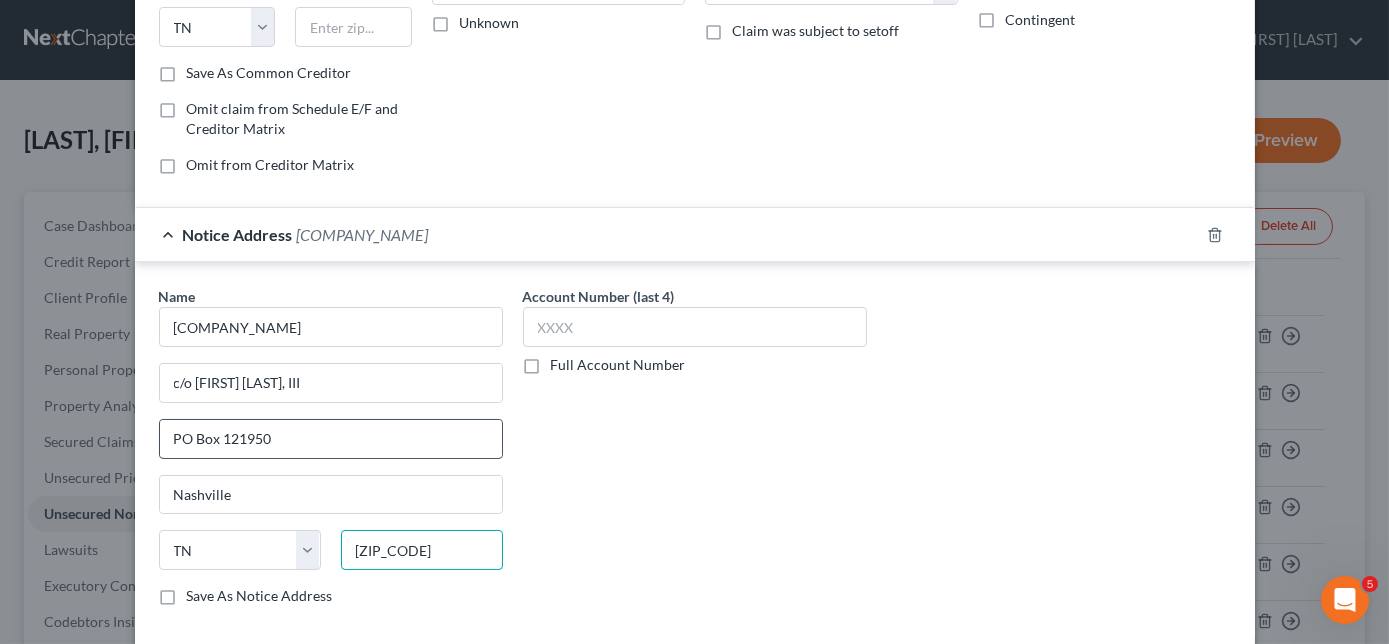 scroll, scrollTop: 420, scrollLeft: 0, axis: vertical 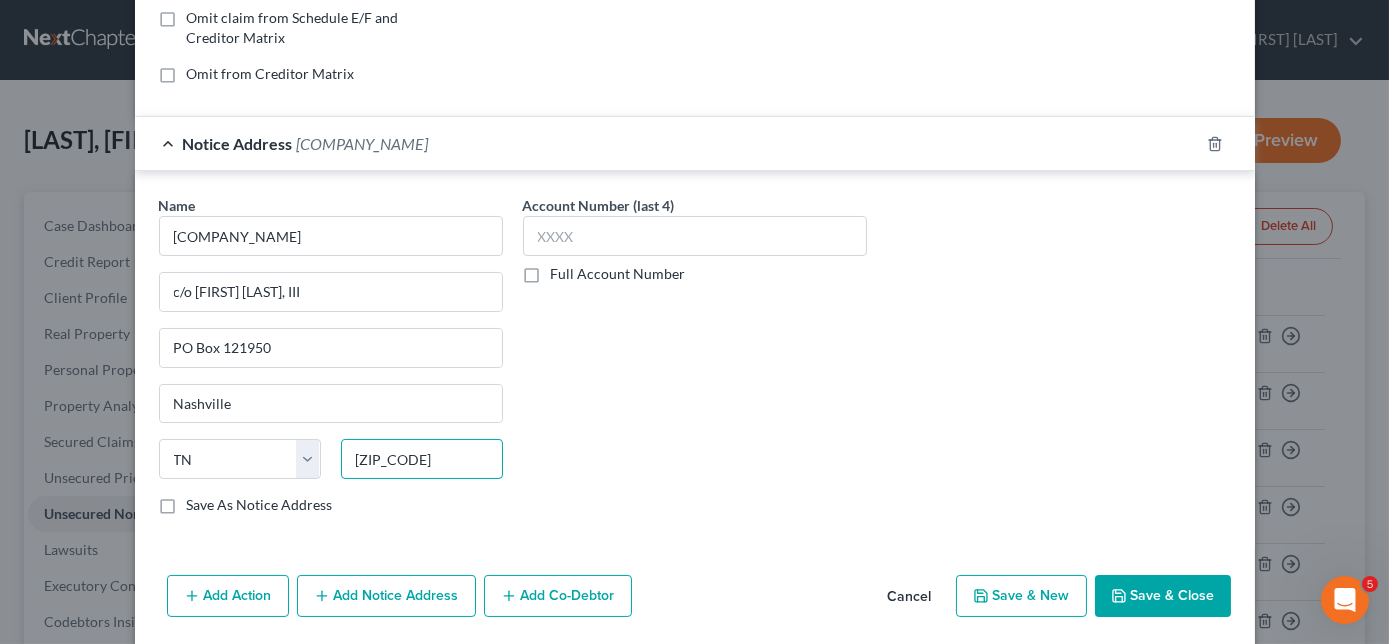 type on "[ZIP_CODE]" 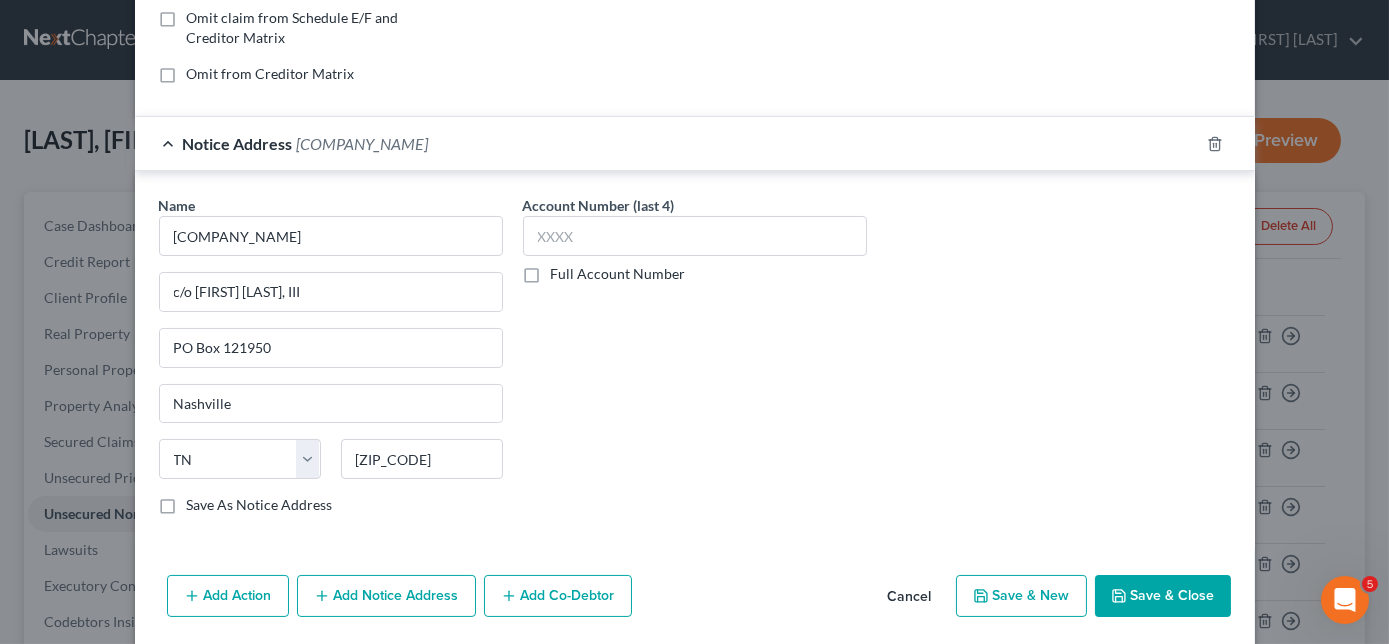 click on "Save & Close" at bounding box center [1163, 596] 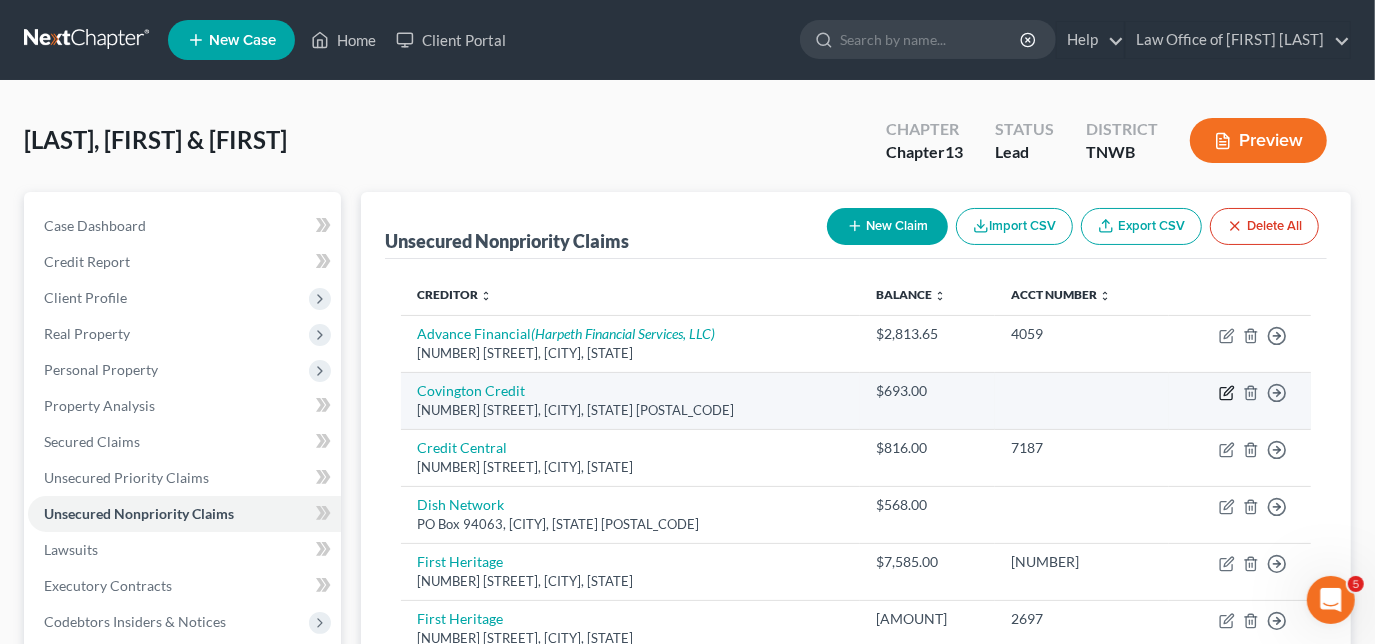click 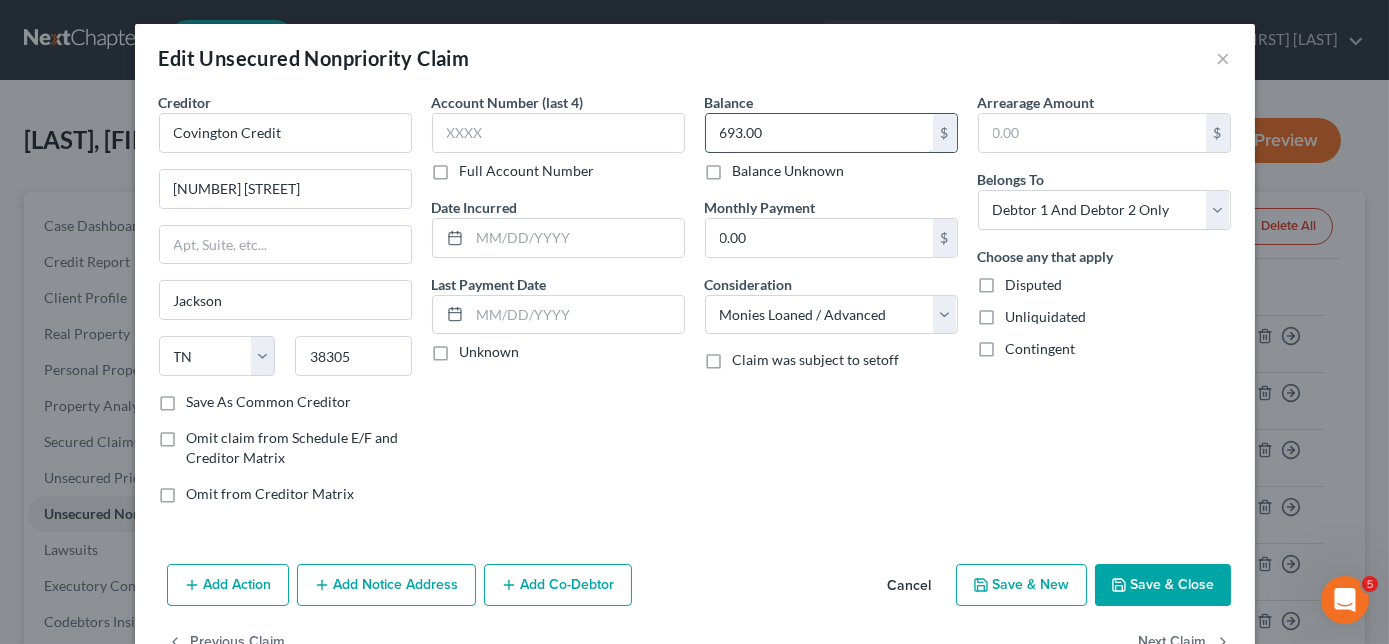 type 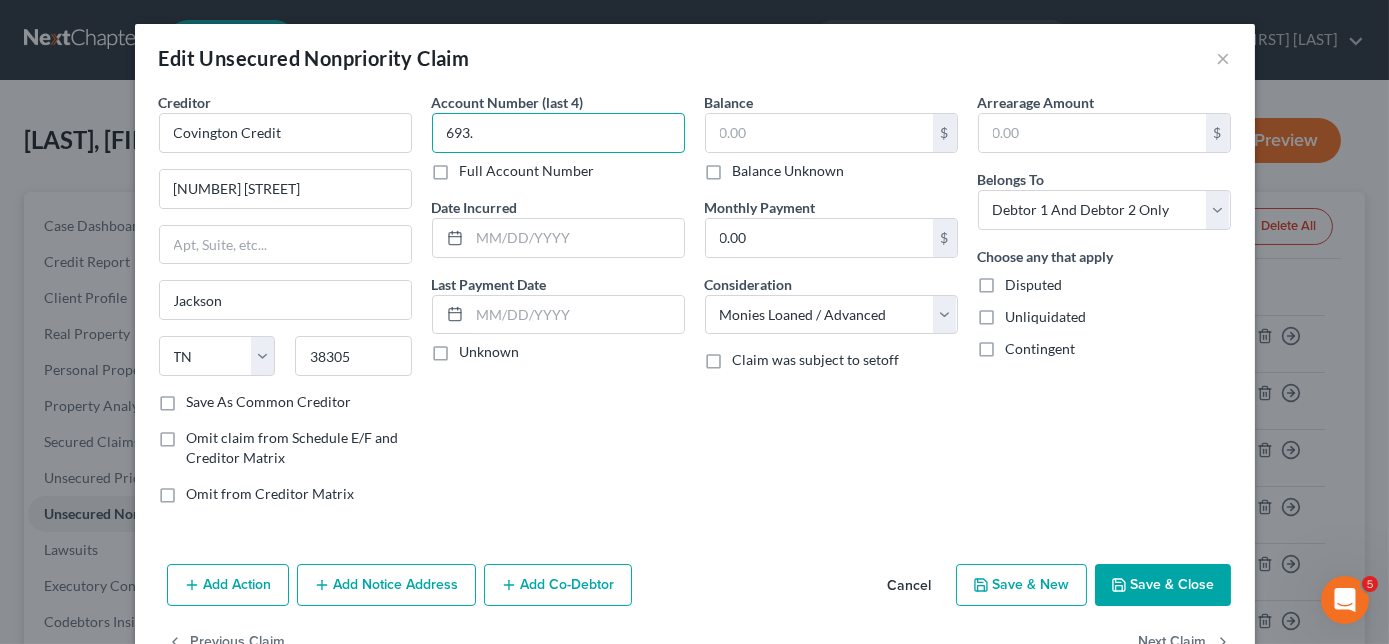 type on "693." 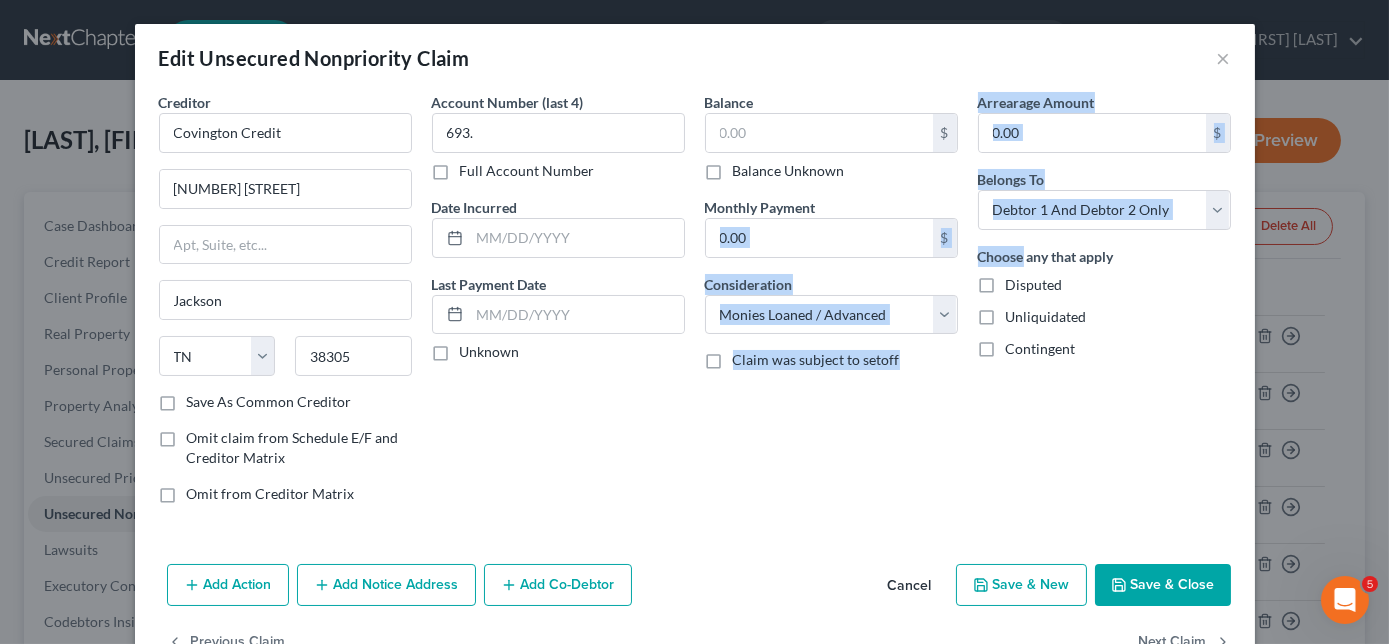 drag, startPoint x: 1015, startPoint y: 253, endPoint x: 797, endPoint y: 195, distance: 225.5837 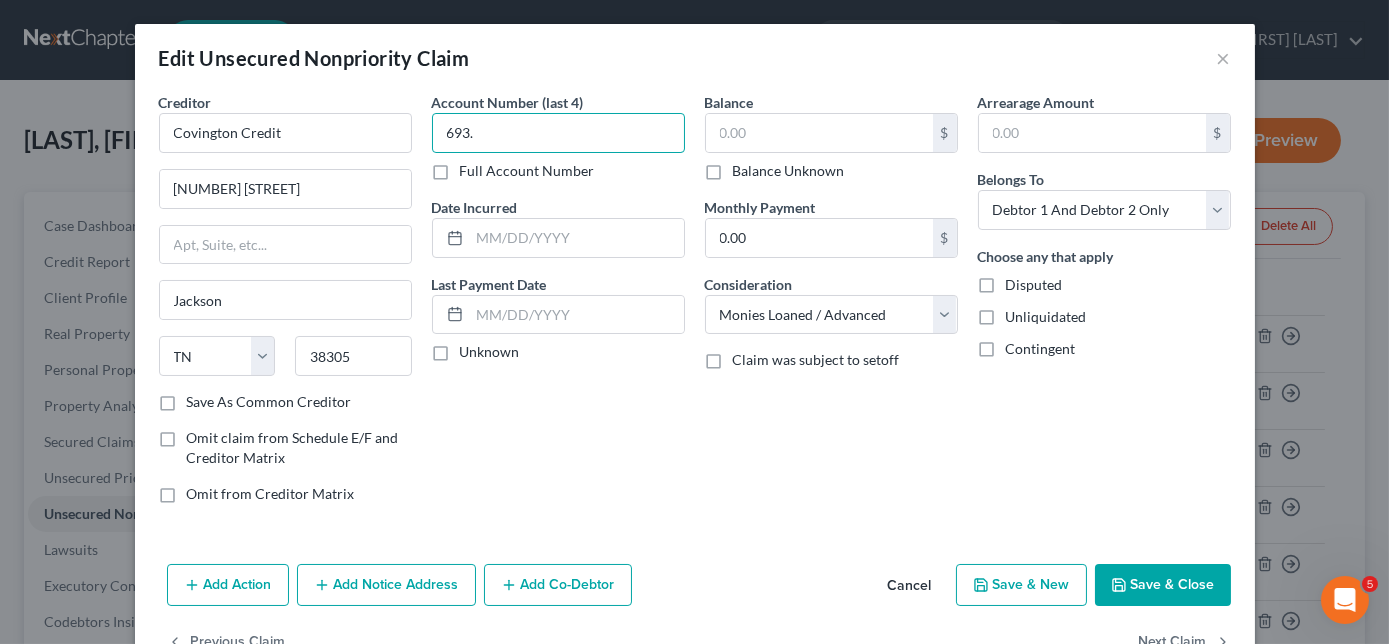 drag, startPoint x: 797, startPoint y: 195, endPoint x: 609, endPoint y: 113, distance: 205.10486 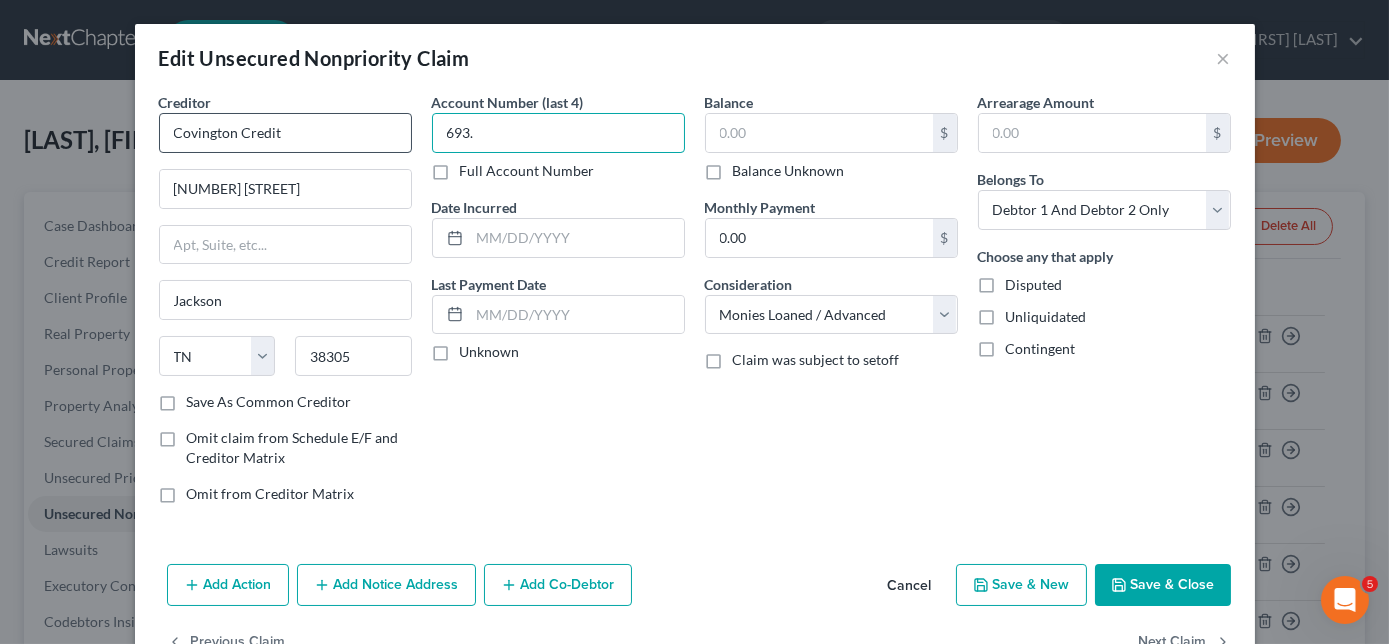 drag, startPoint x: 546, startPoint y: 118, endPoint x: 330, endPoint y: 132, distance: 216.45323 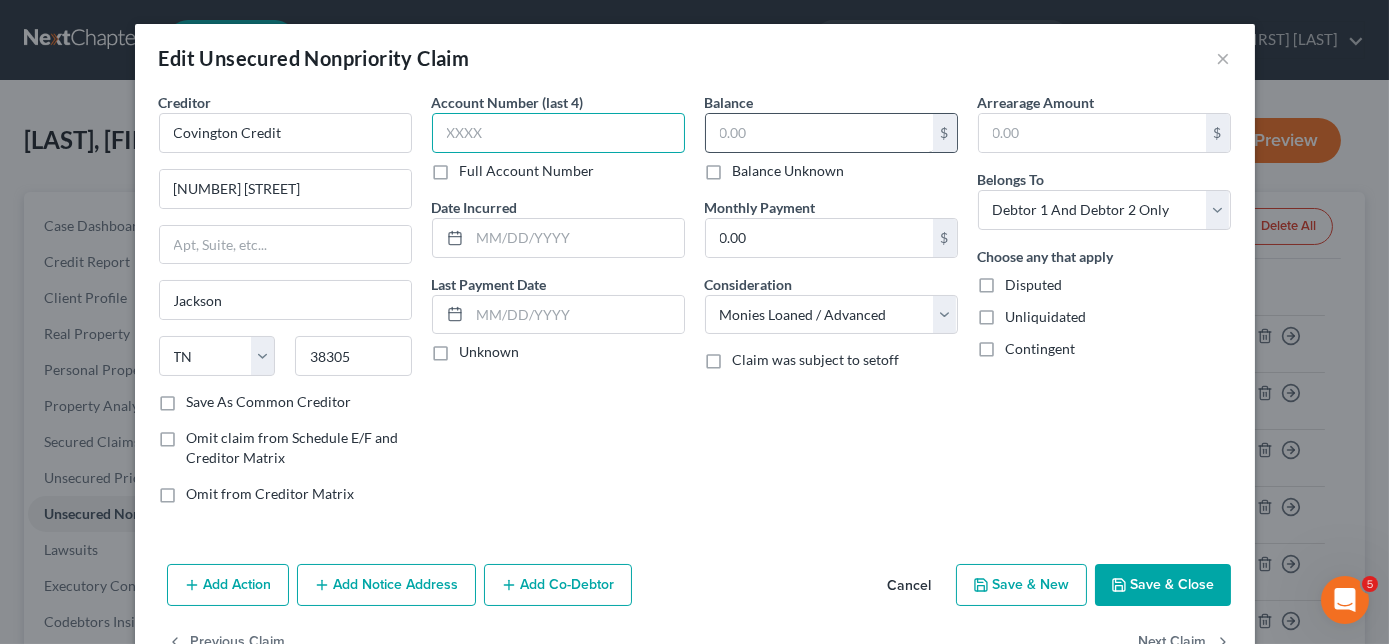 type 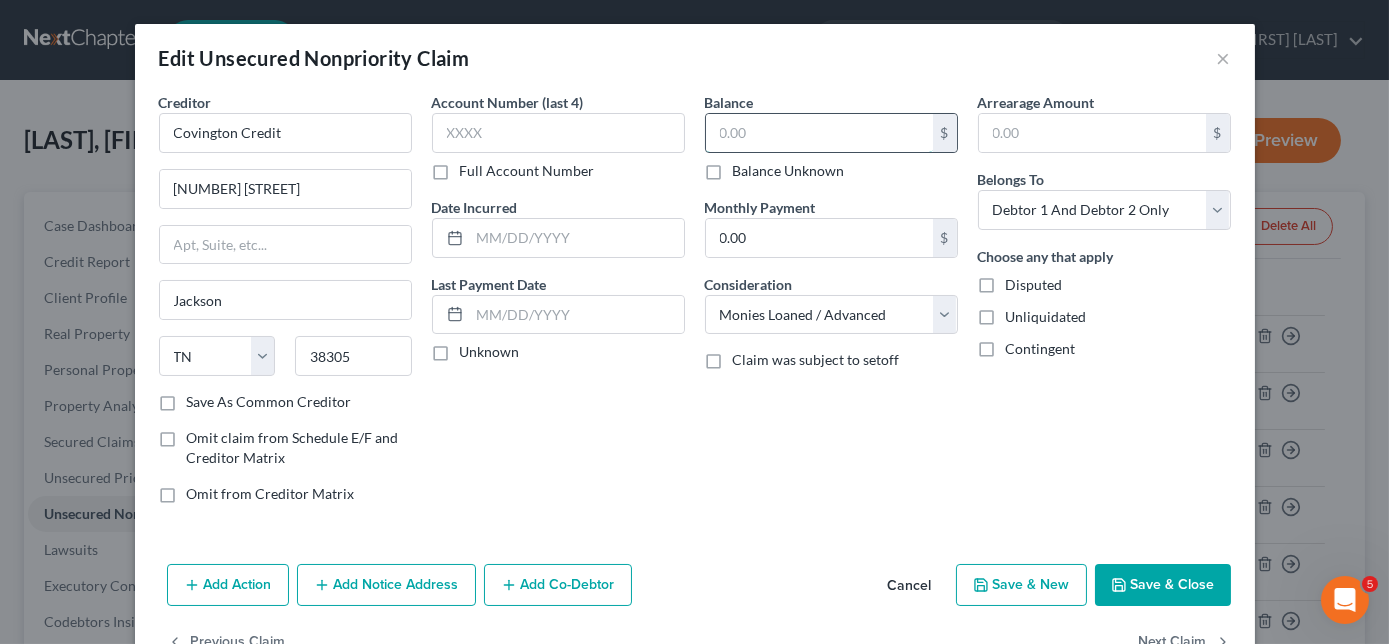 click at bounding box center [819, 133] 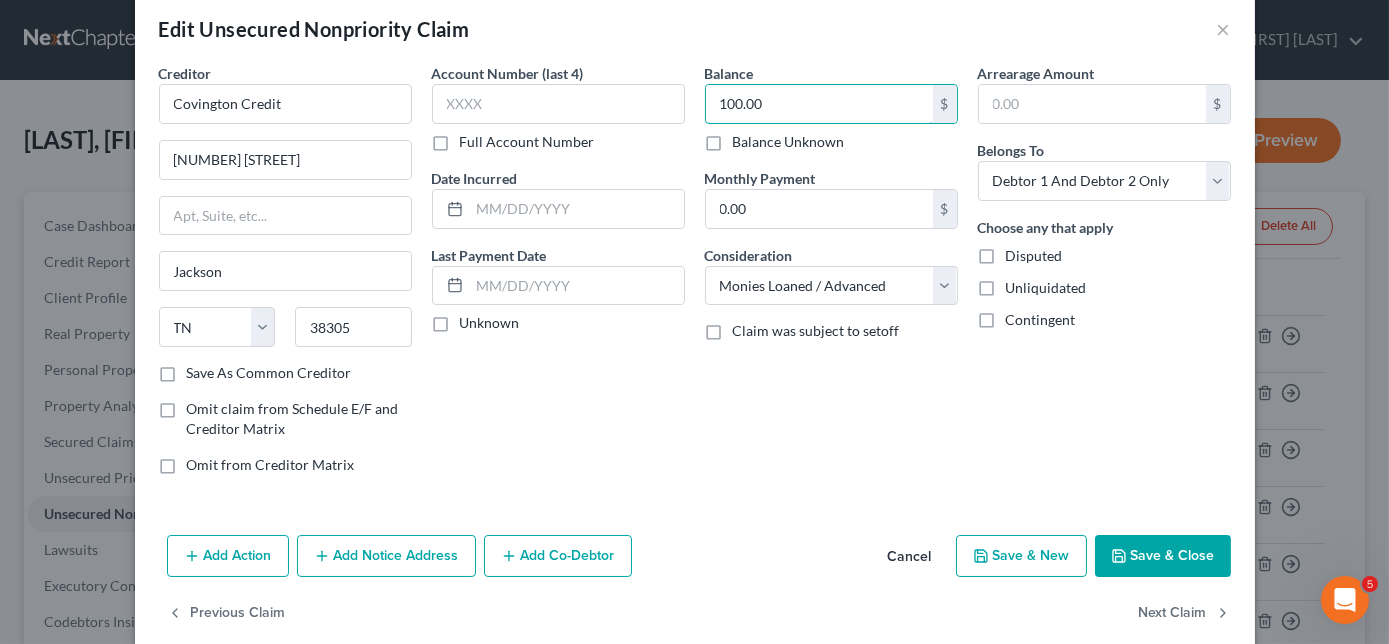 scroll, scrollTop: 56, scrollLeft: 0, axis: vertical 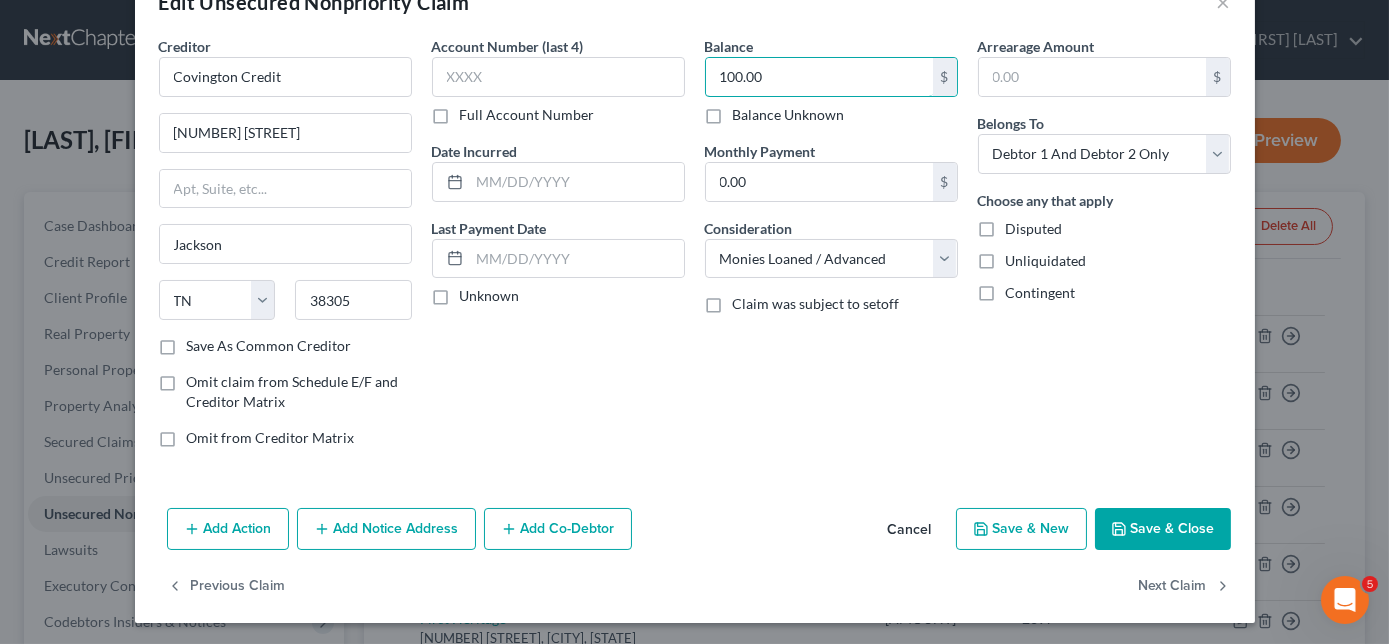 type on "100.00" 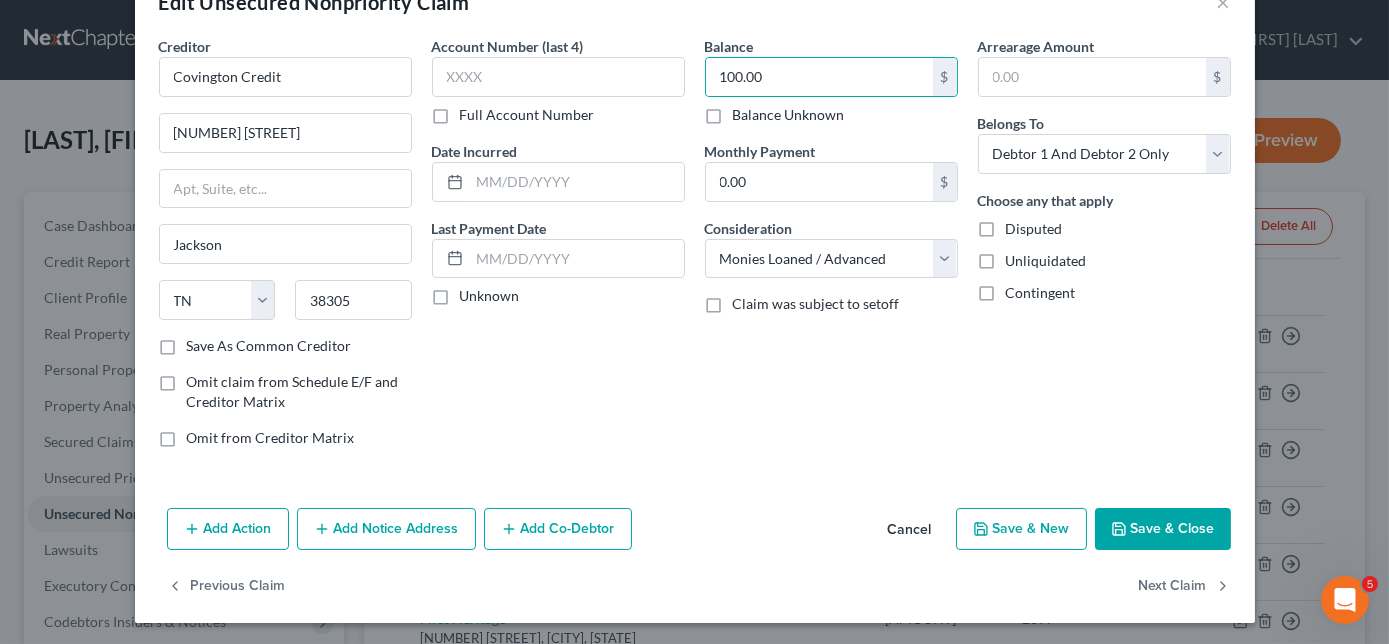 click on "Save & Close" at bounding box center [1163, 529] 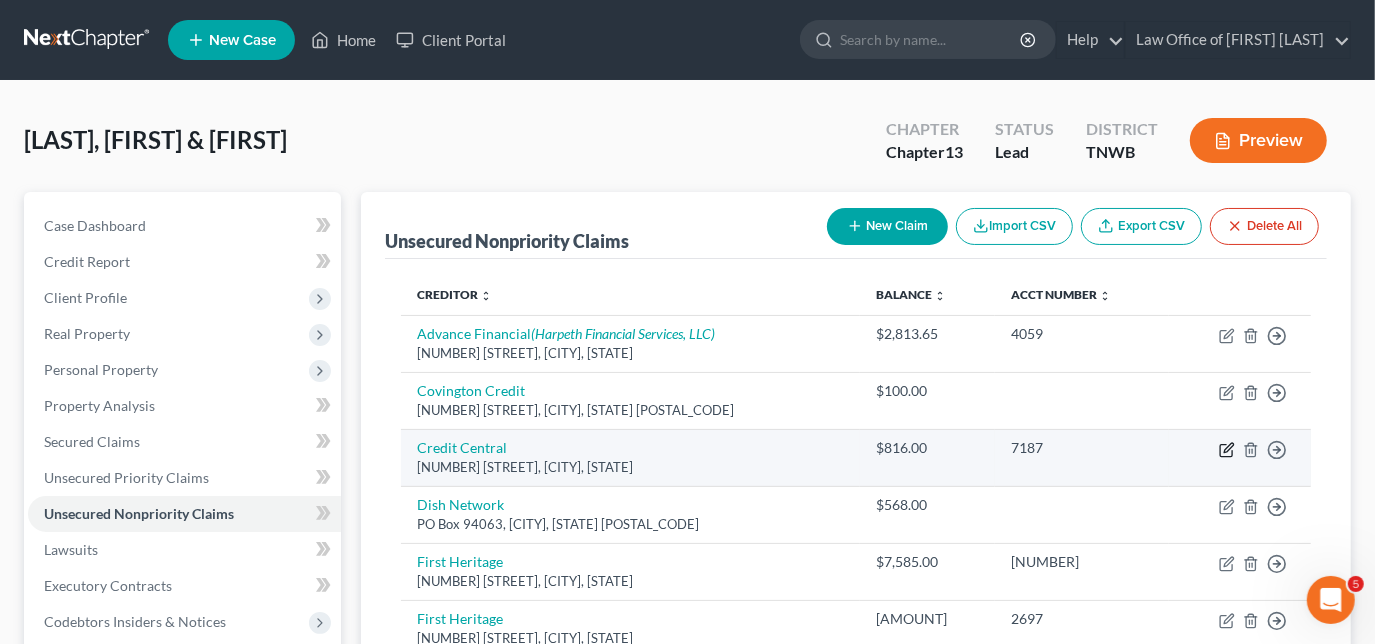 click 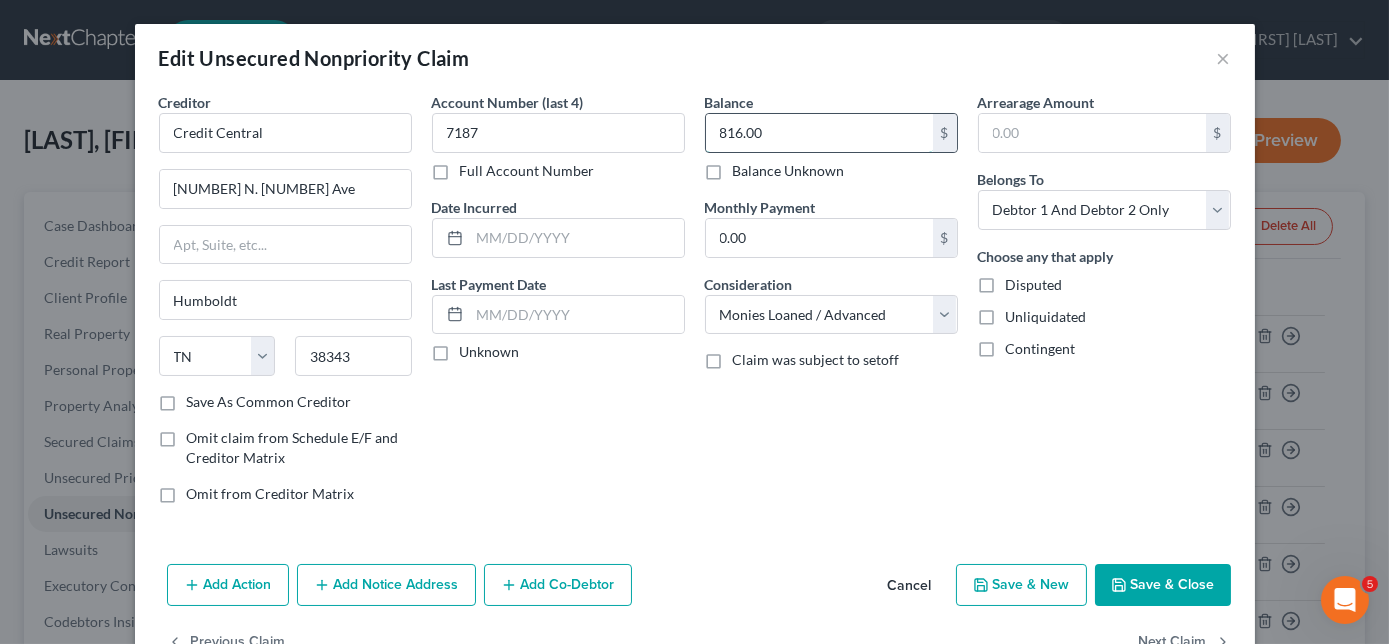 click on "816.00" at bounding box center [819, 133] 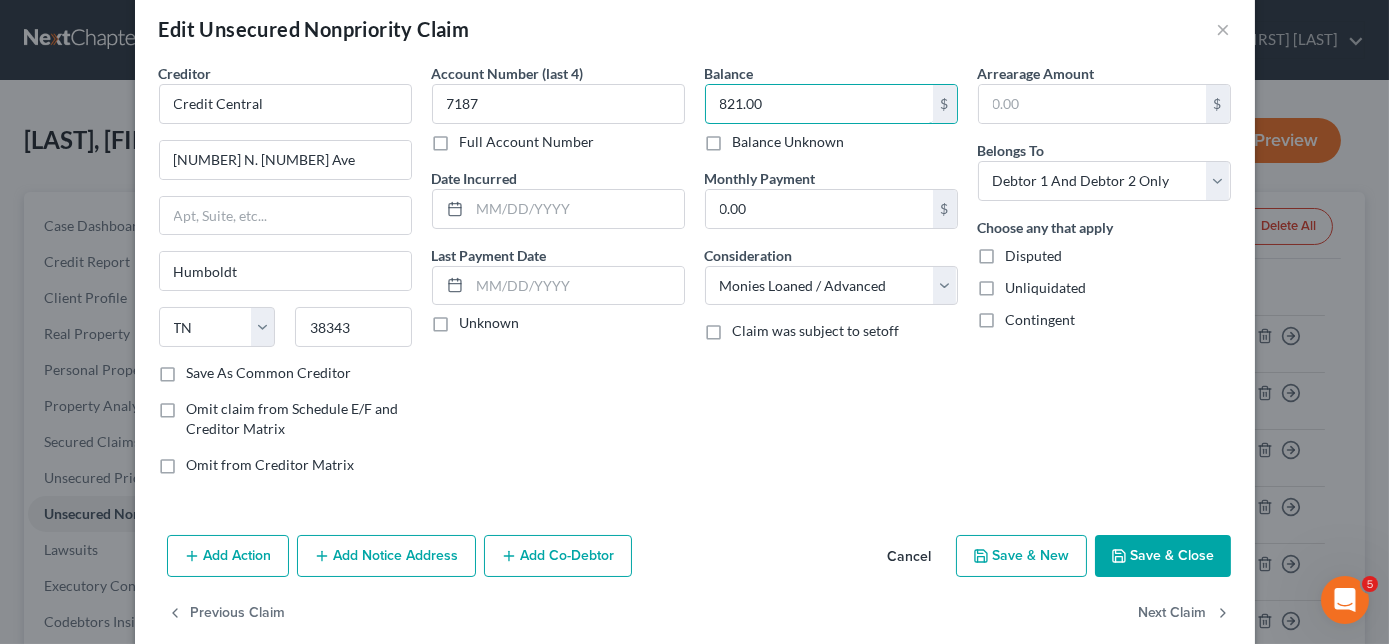 scroll, scrollTop: 56, scrollLeft: 0, axis: vertical 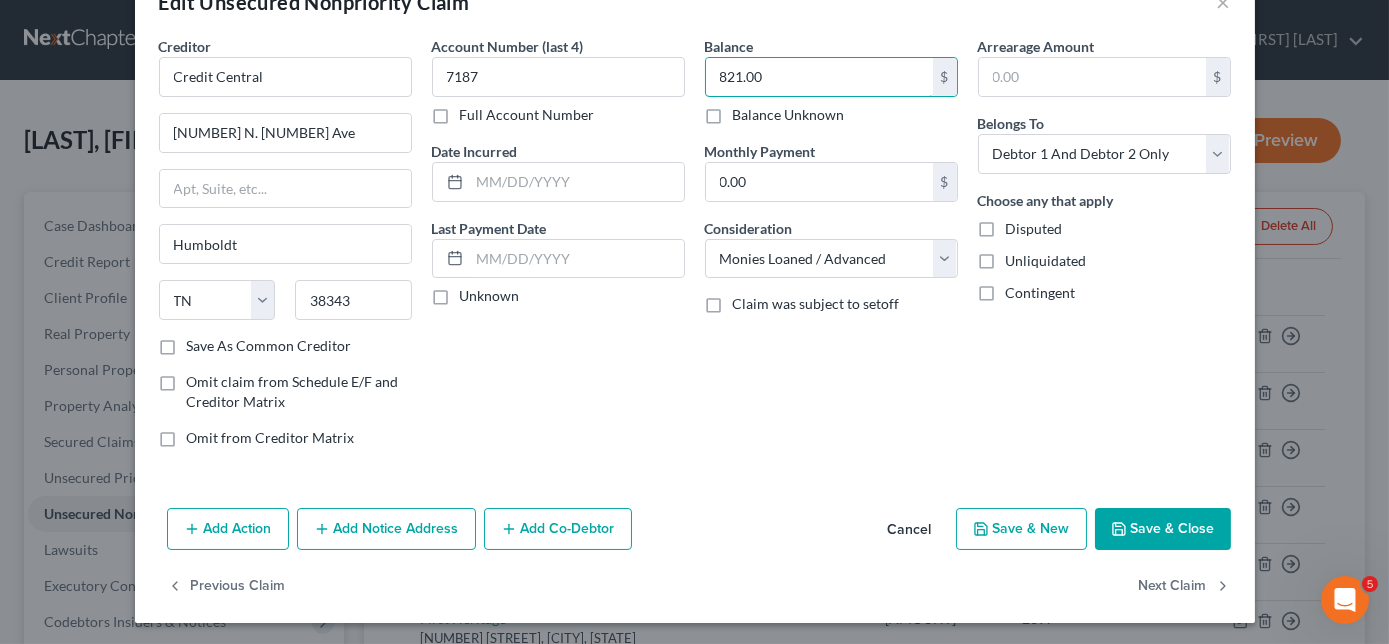 type on "821.00" 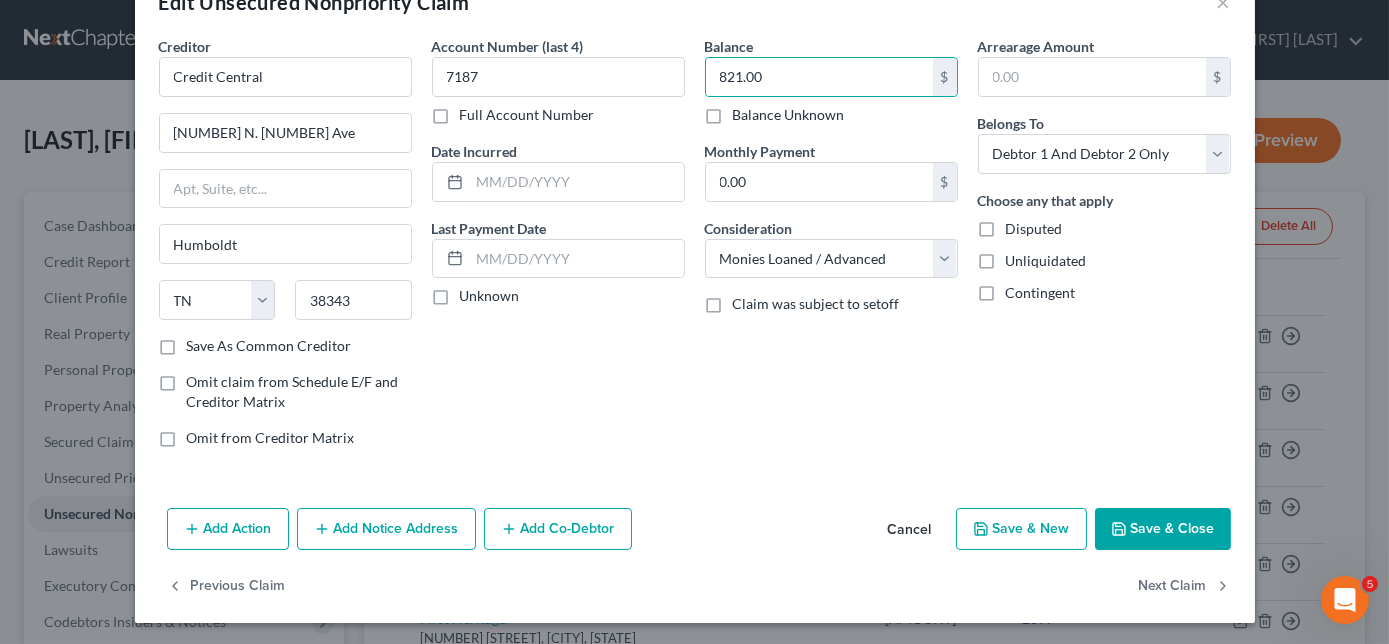 click on "Add Notice Address" at bounding box center [386, 529] 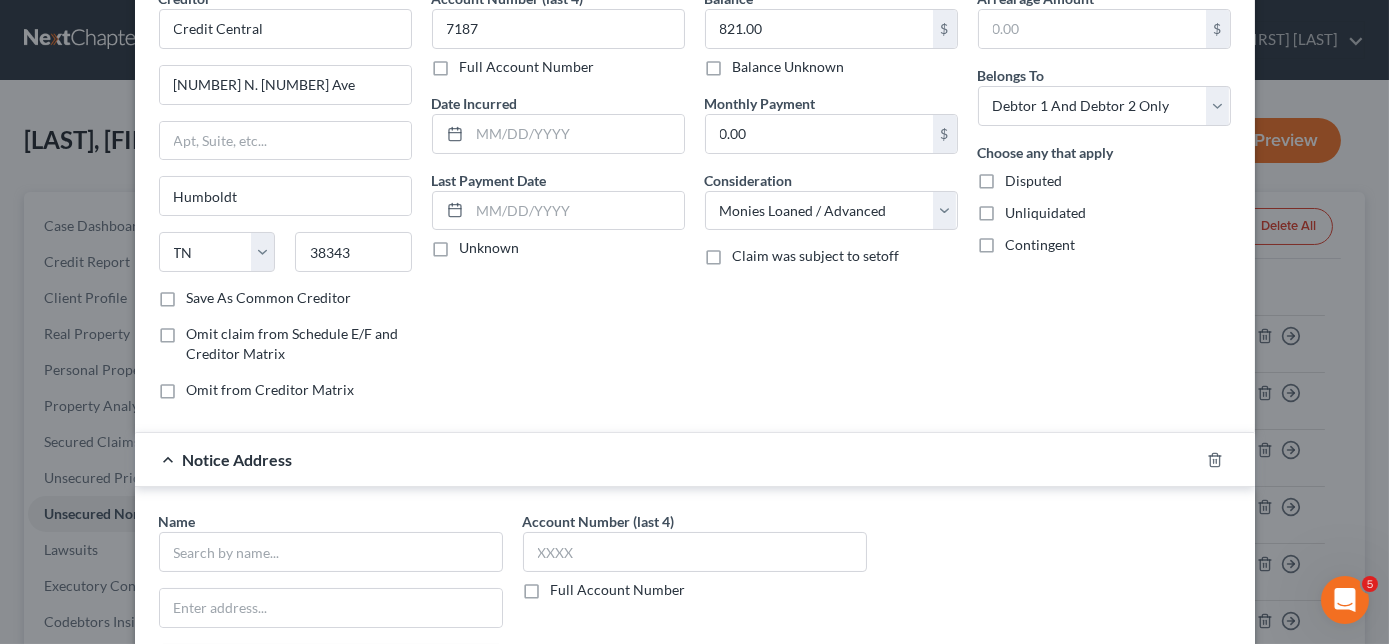 scroll, scrollTop: 147, scrollLeft: 0, axis: vertical 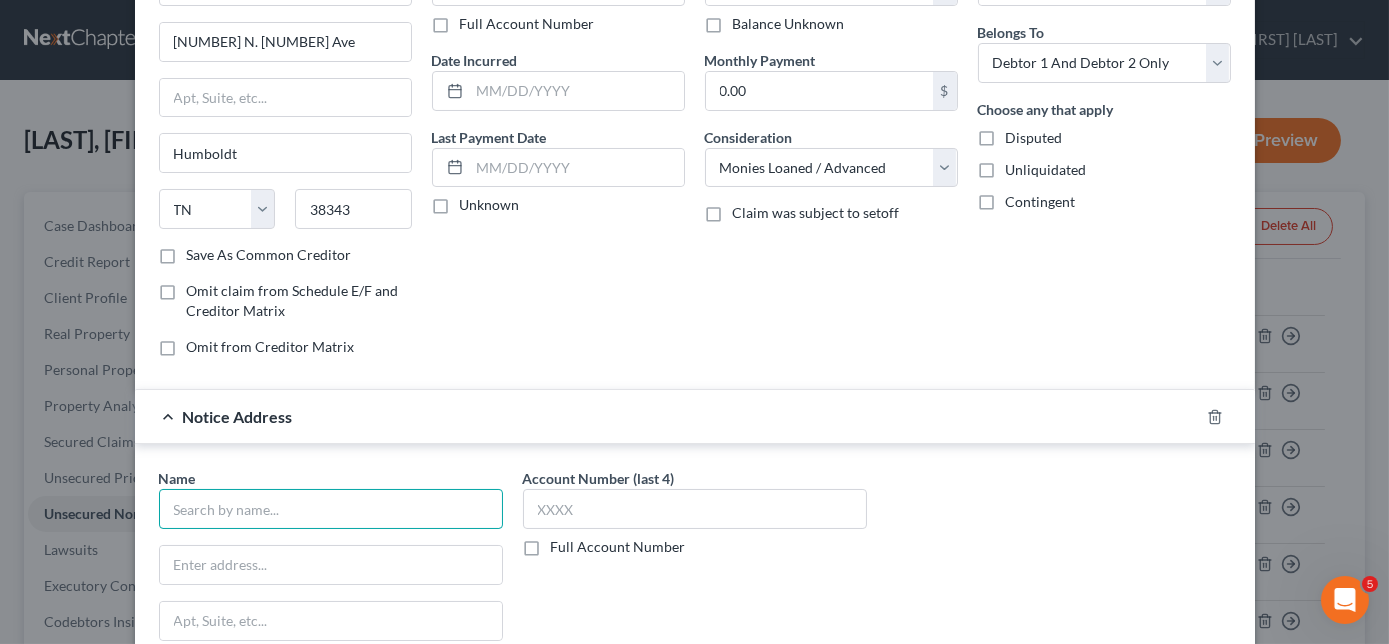 click at bounding box center [331, 509] 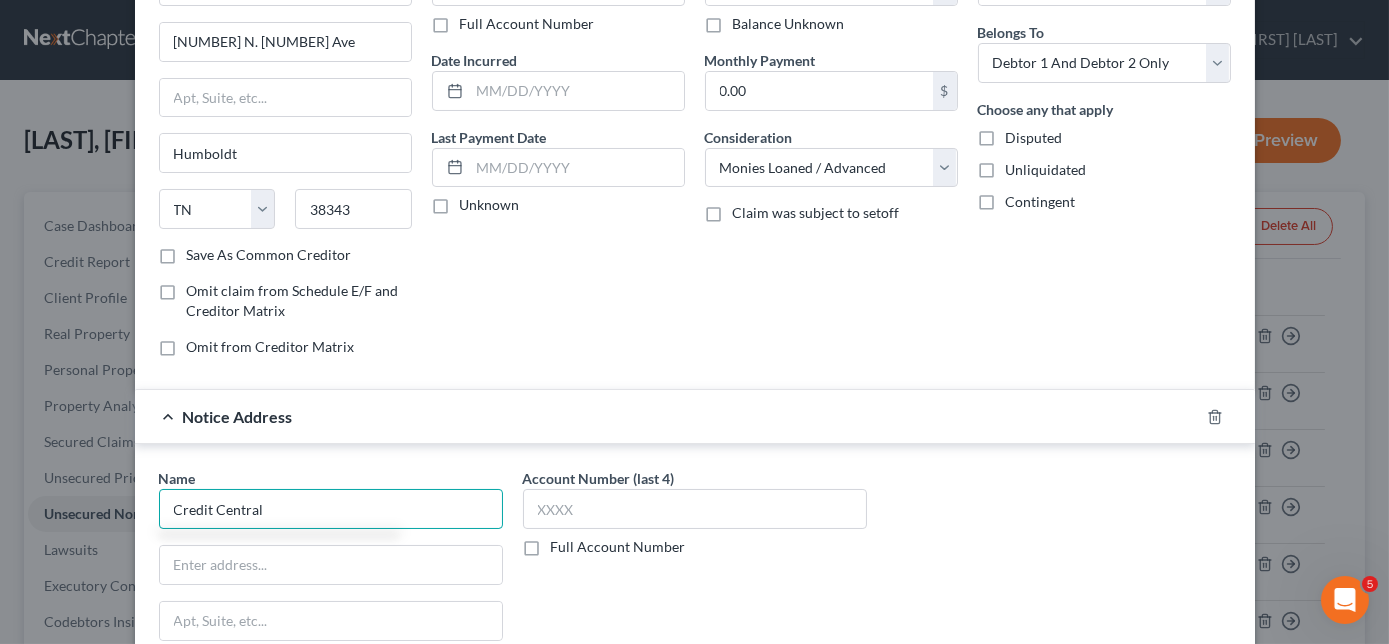 type on "Credit Central" 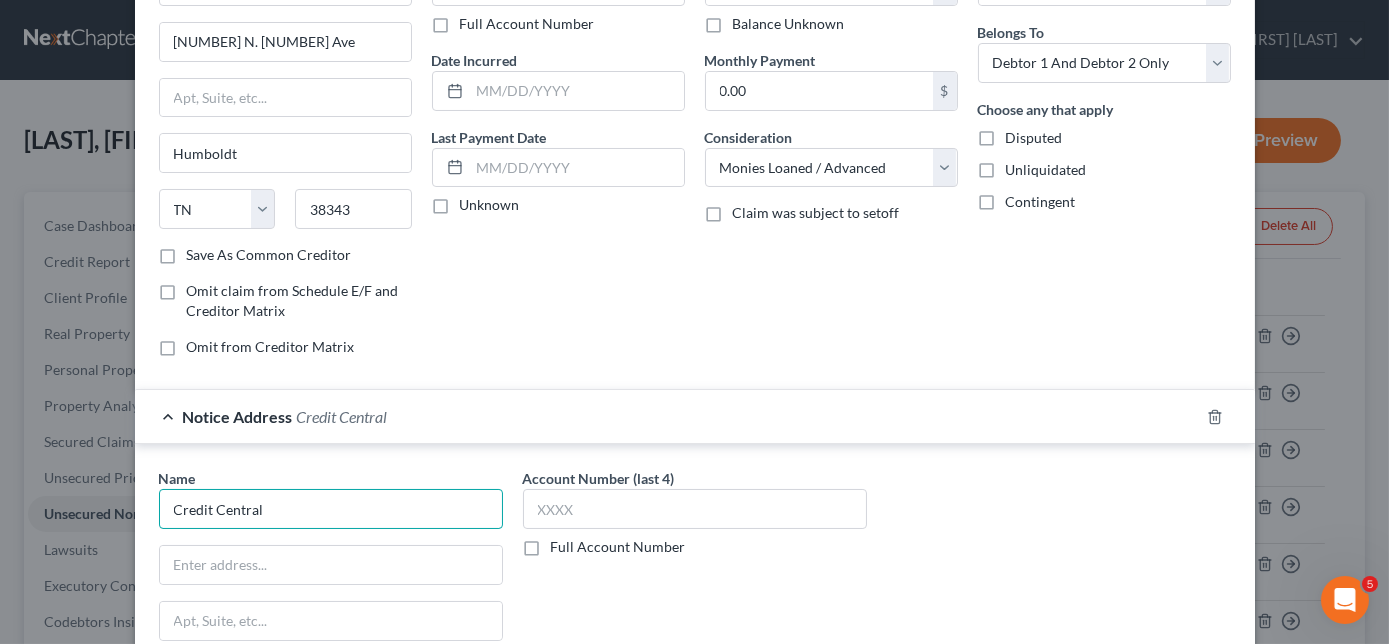 click on "Credit Central" at bounding box center (331, 509) 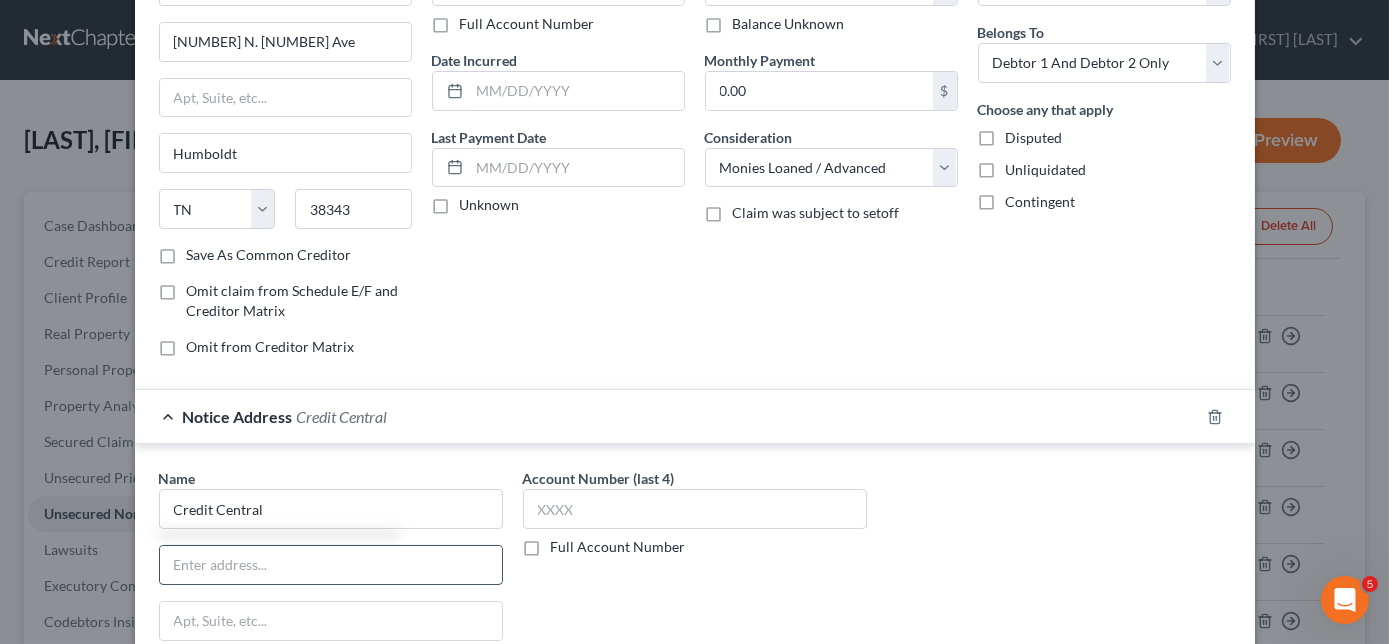 click at bounding box center [331, 565] 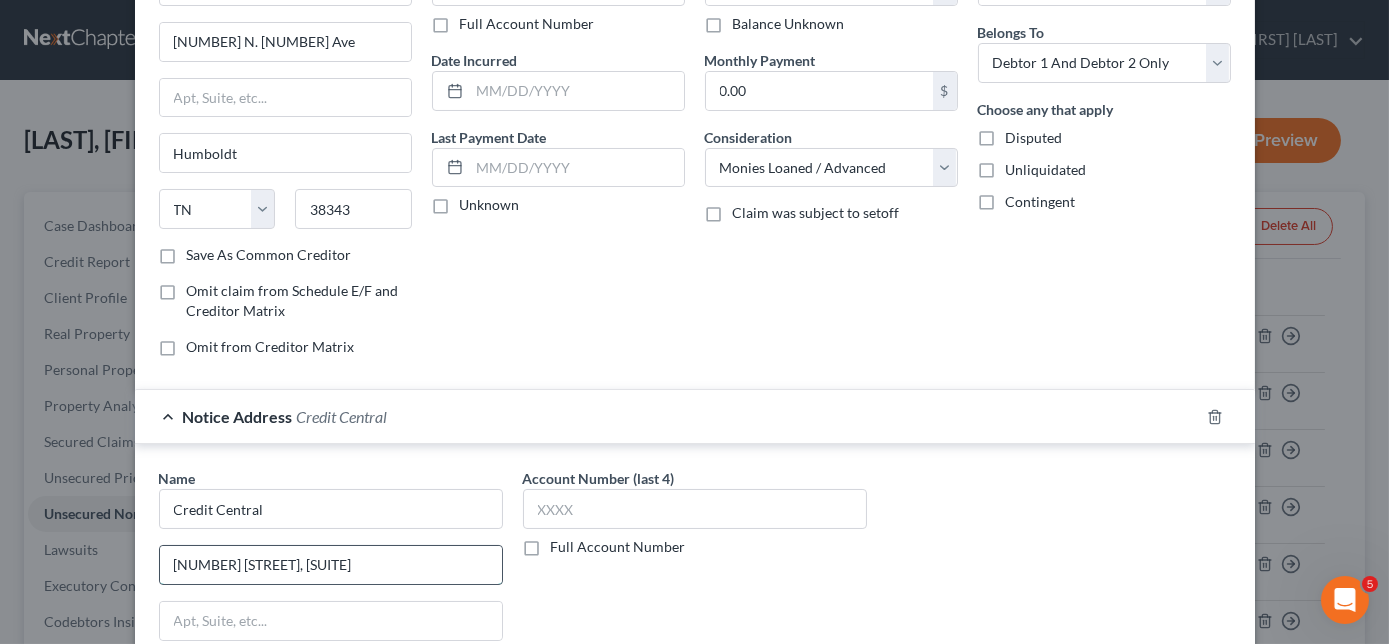 type on "[NUMBER] [STREET], [SUITE]" 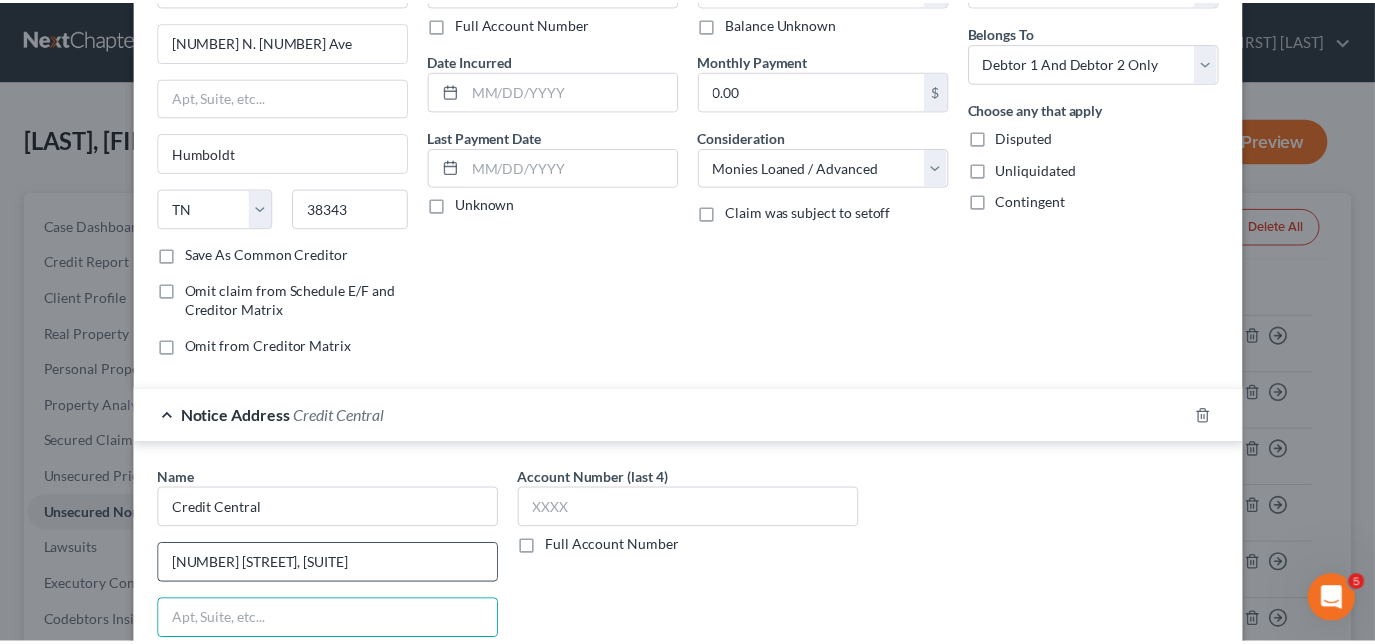 scroll, scrollTop: 485, scrollLeft: 0, axis: vertical 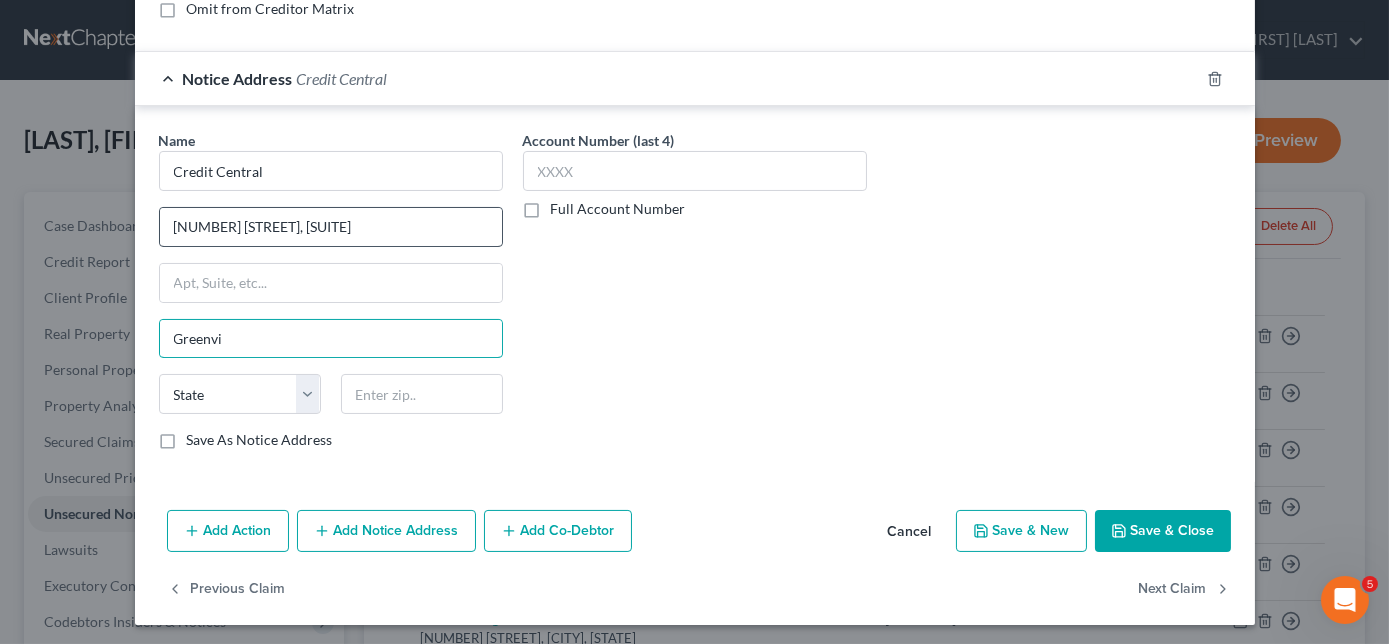 type on "Greenville" 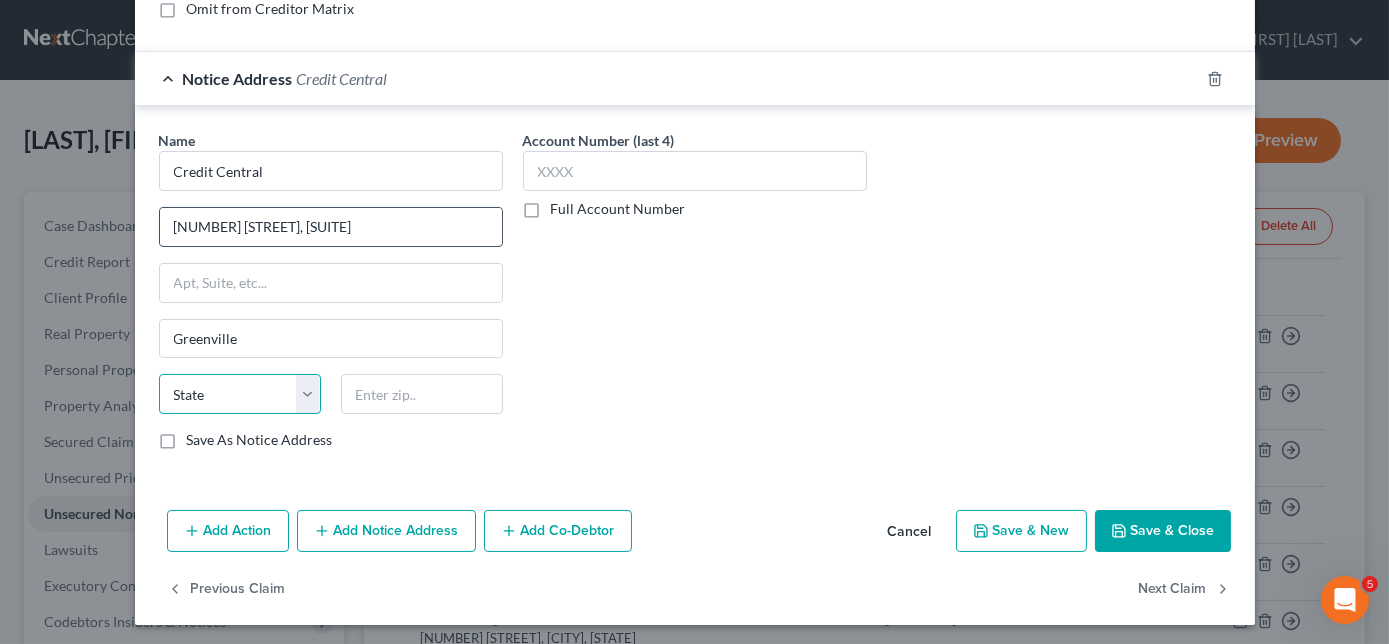 select on "42" 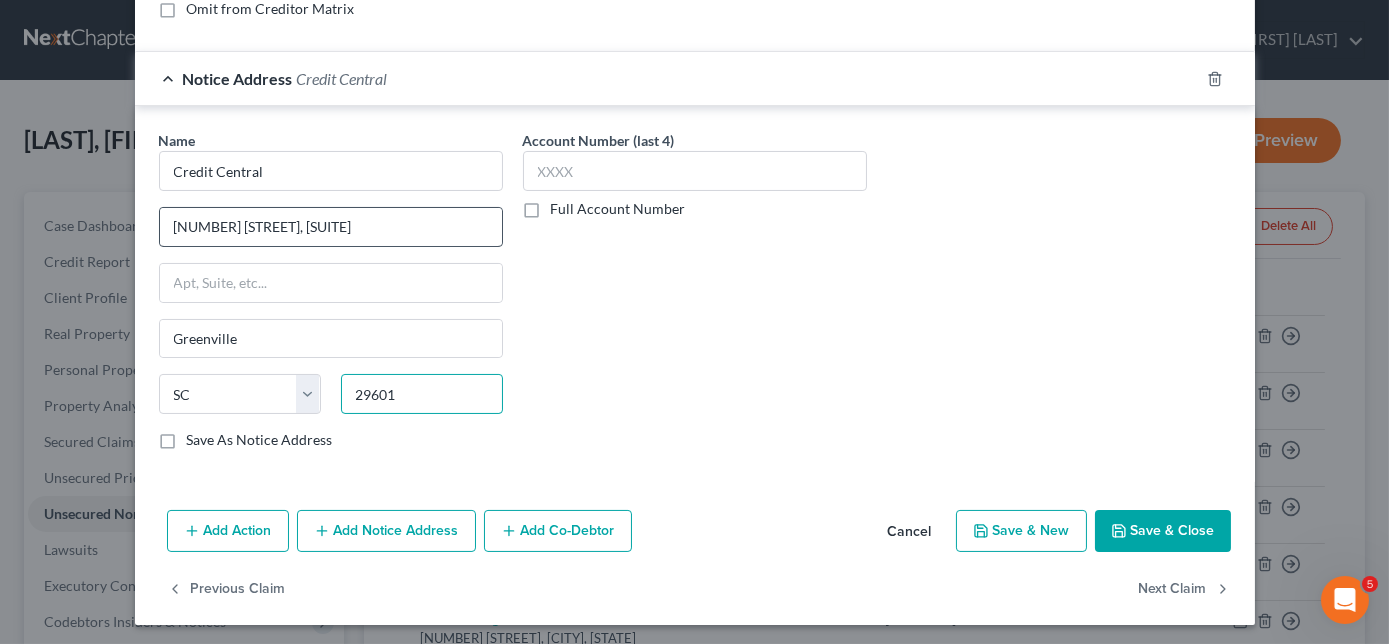 type on "29601" 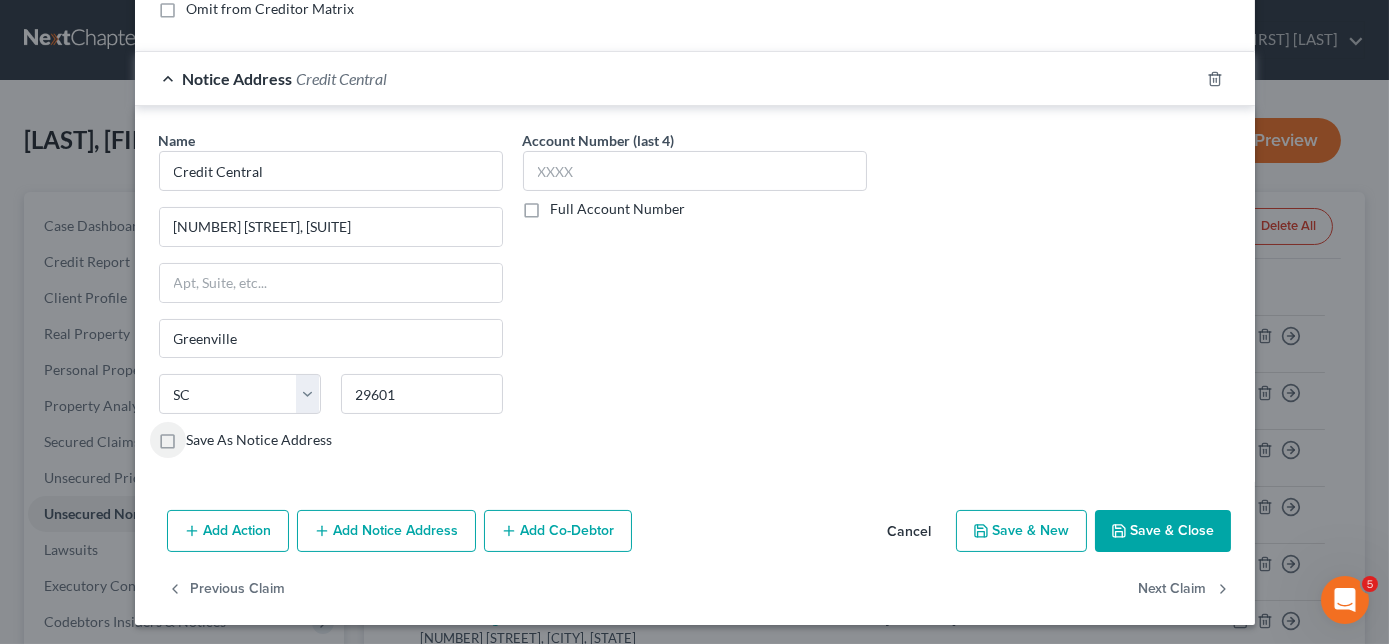 click on "Save & Close" at bounding box center (1163, 531) 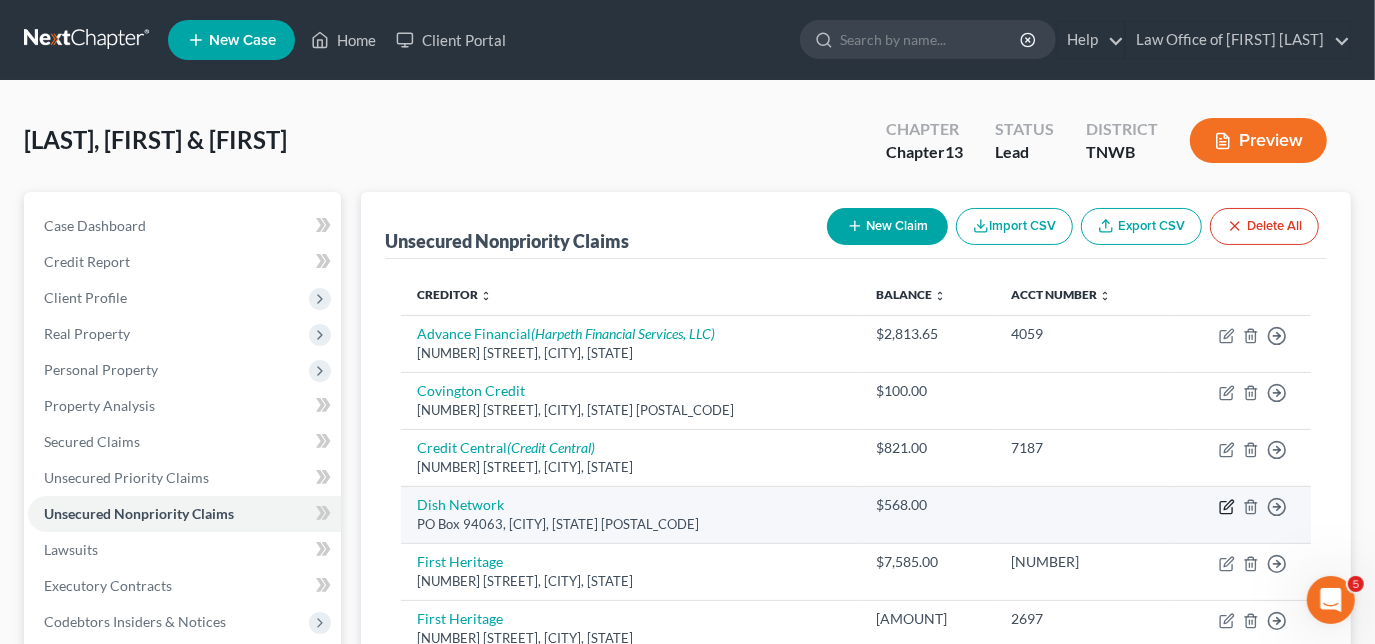click 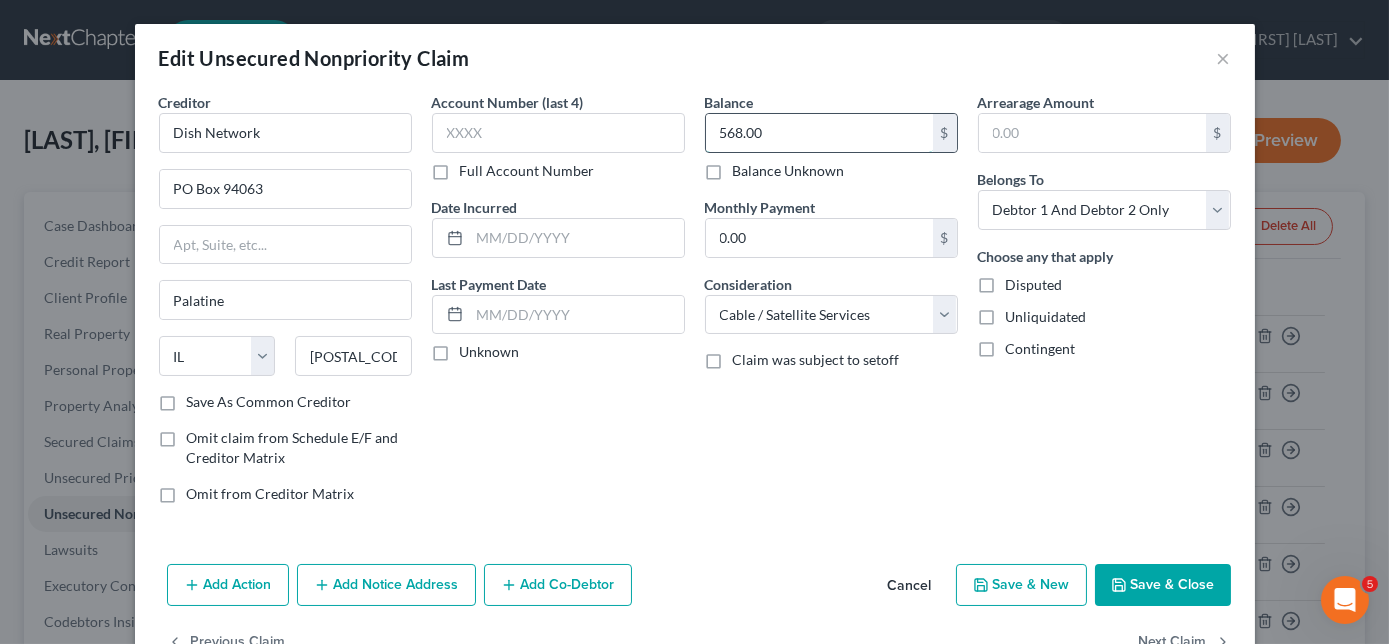 click on "568.00" at bounding box center (819, 133) 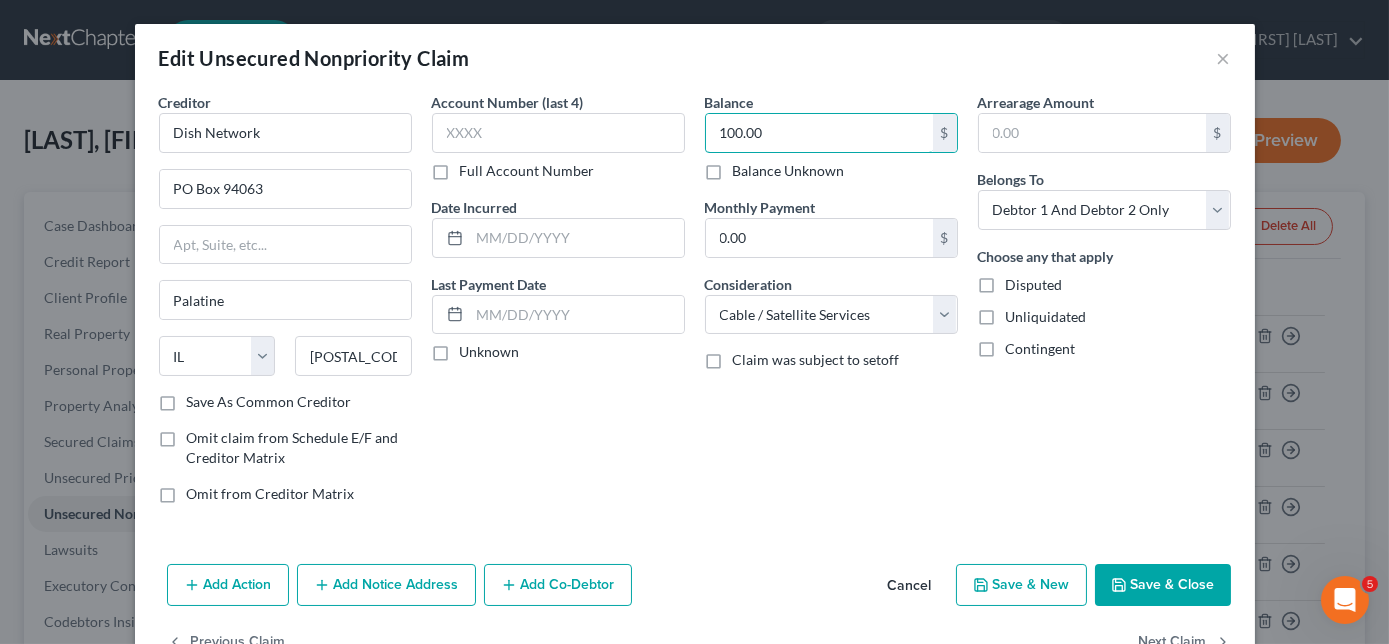 type on "100.00" 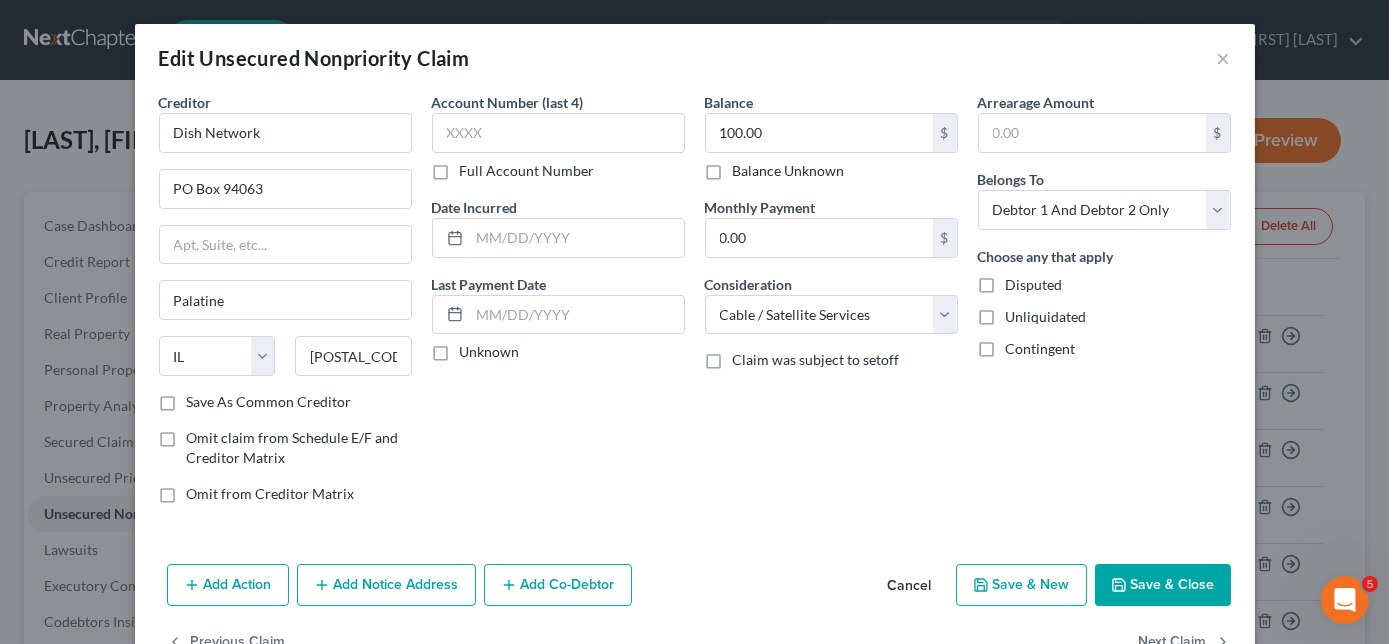 click on "Save & Close" at bounding box center [1163, 585] 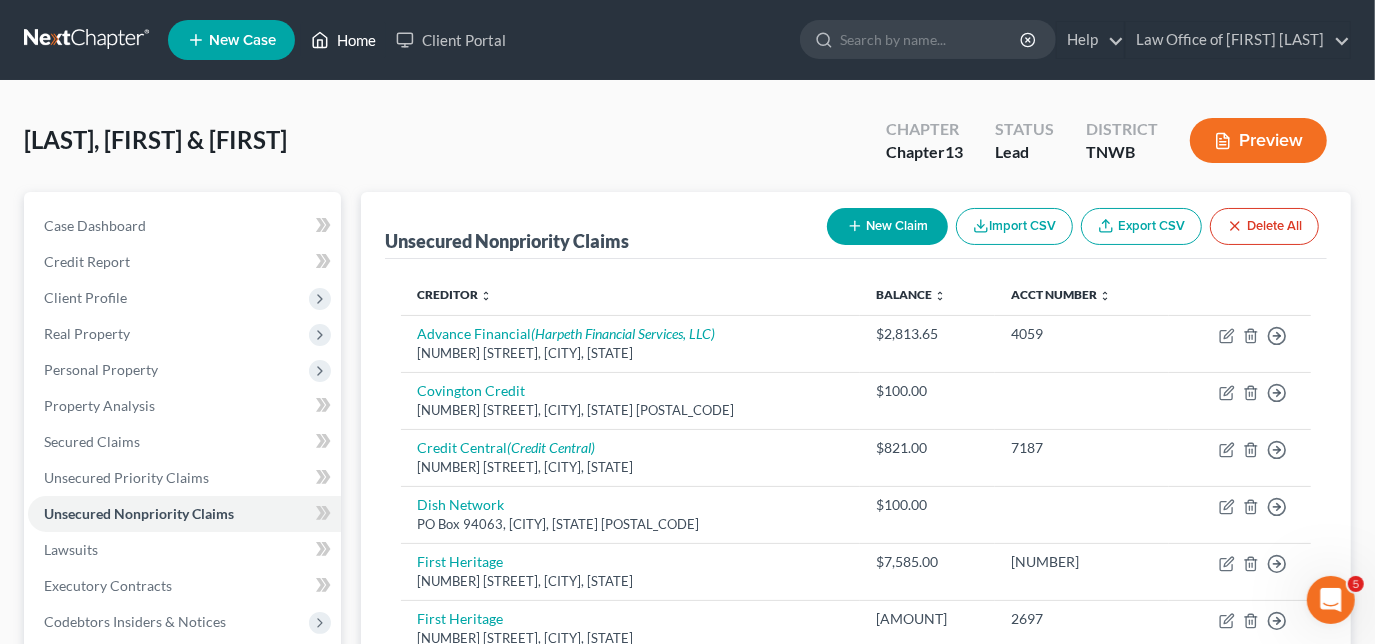 click on "Home" at bounding box center (343, 40) 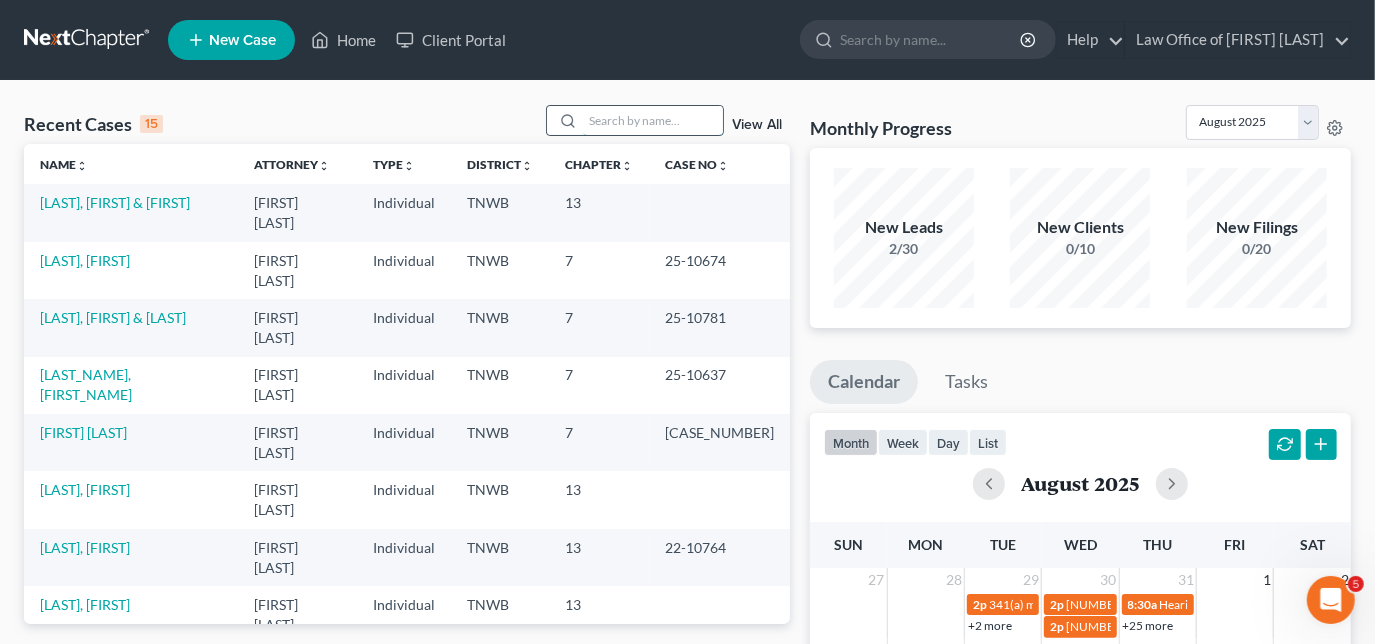 click at bounding box center [653, 120] 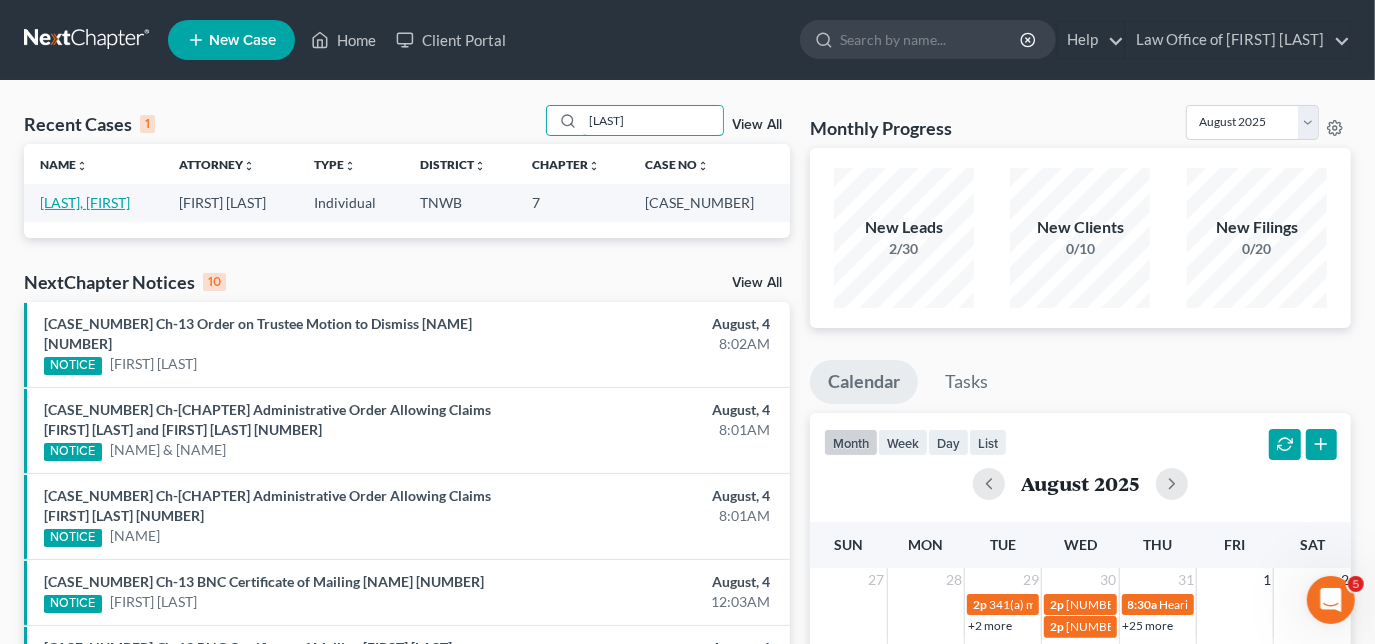 type on "[LAST]" 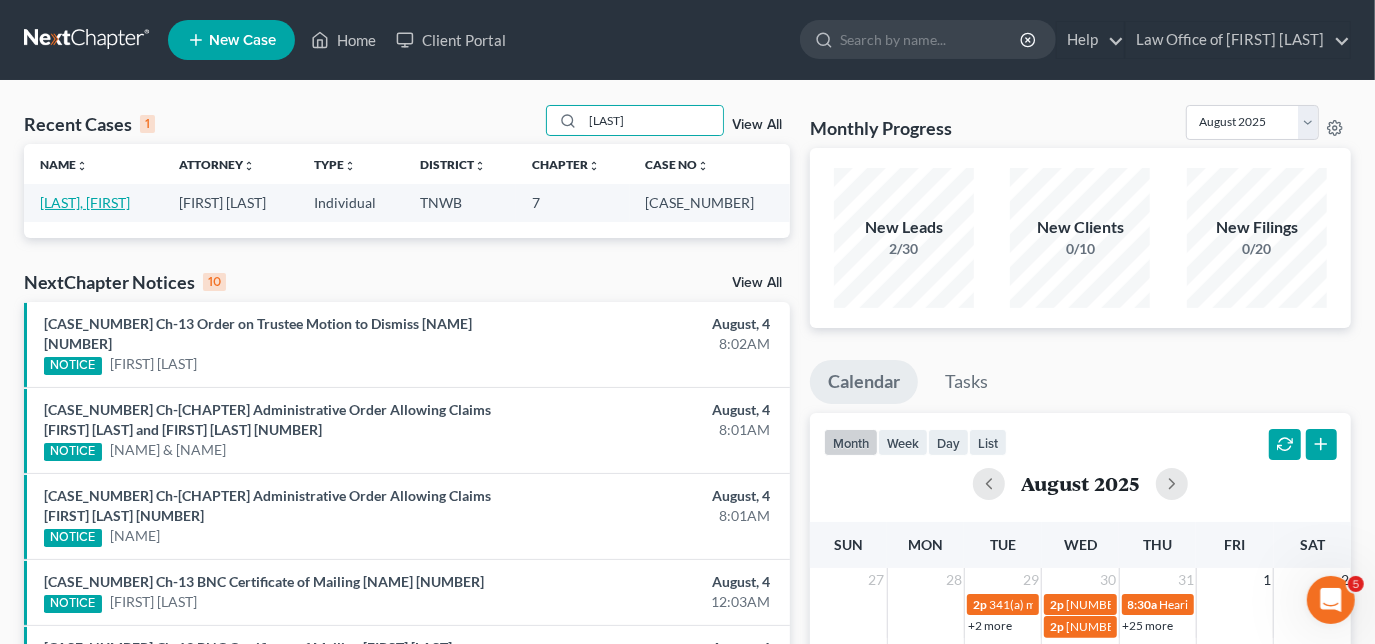 click on "[LAST], [FIRST]" at bounding box center (85, 202) 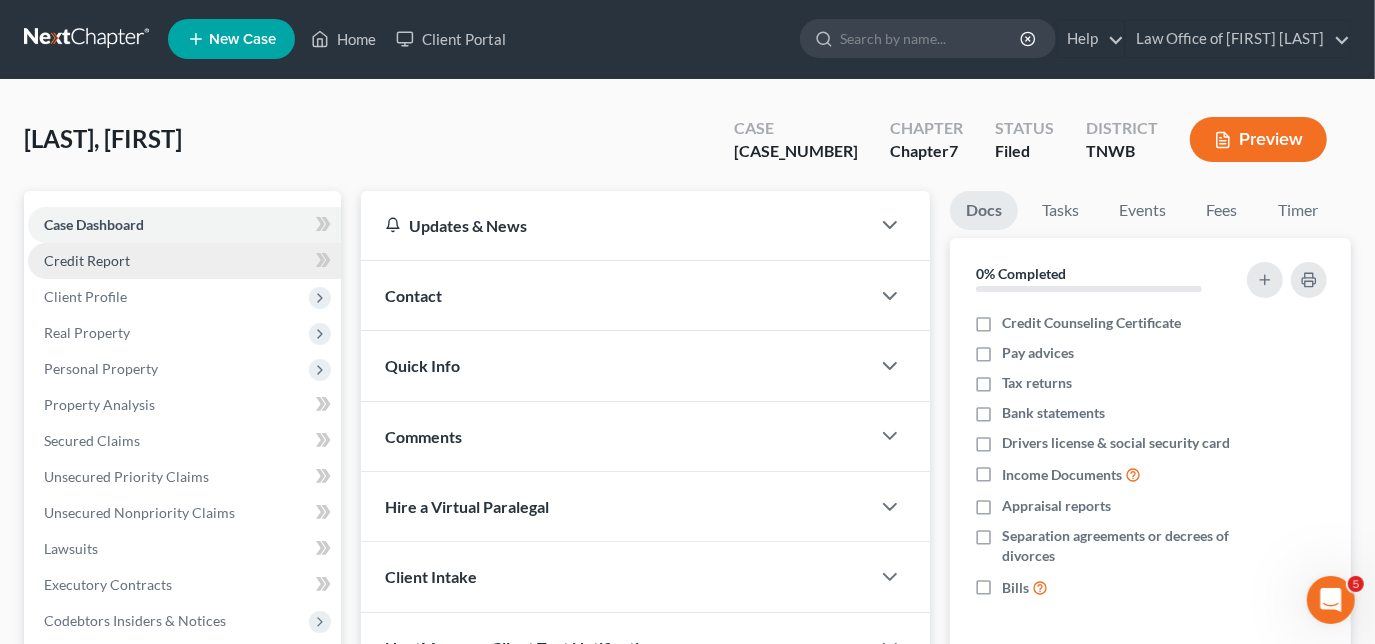 scroll, scrollTop: 0, scrollLeft: 0, axis: both 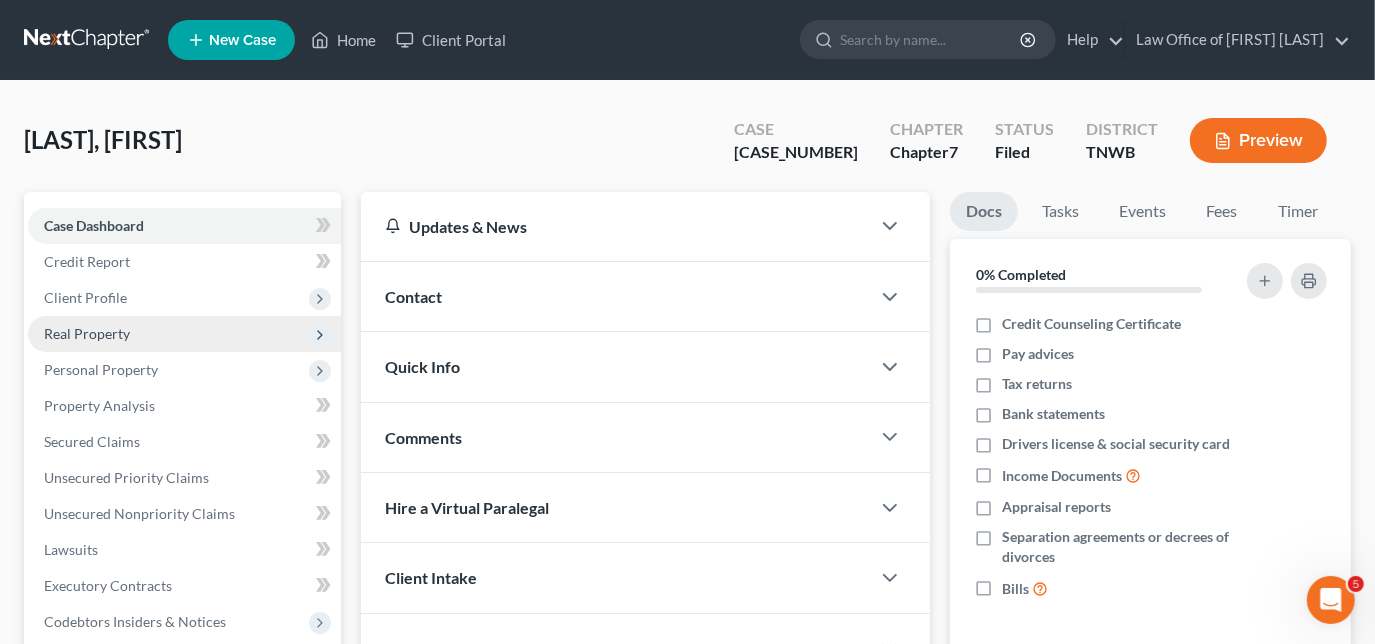 click on "Real Property" at bounding box center [87, 333] 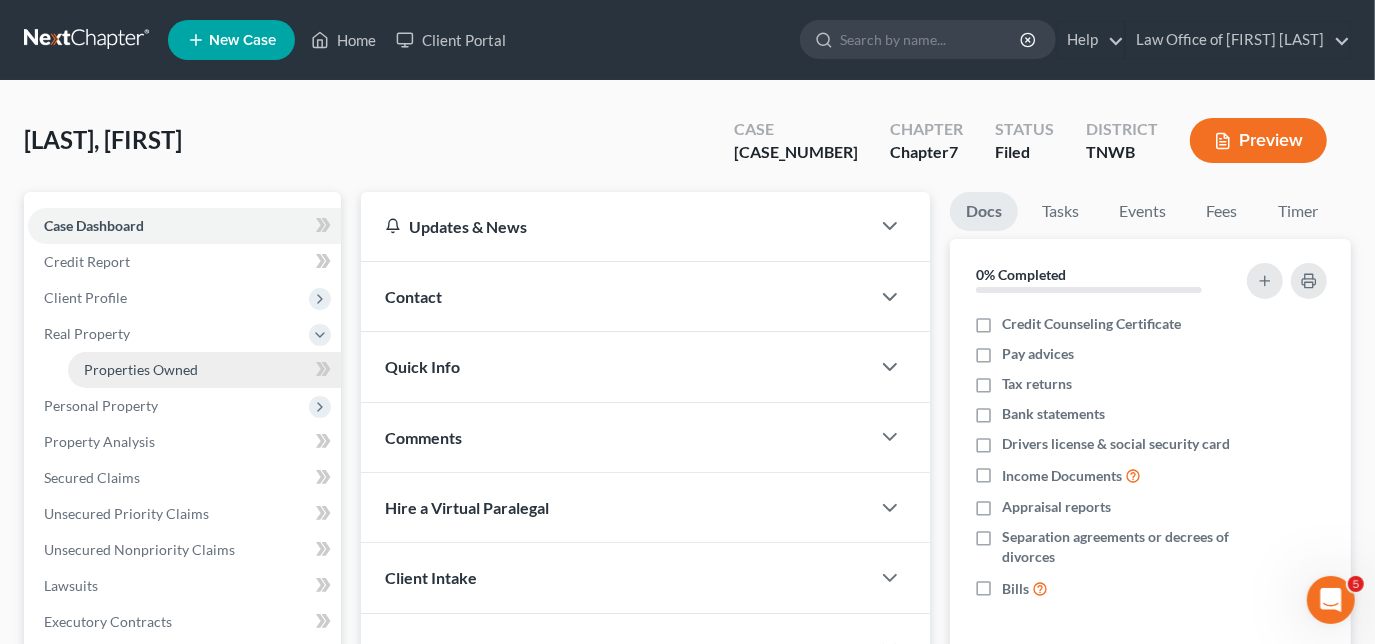 click on "Properties Owned" at bounding box center [141, 369] 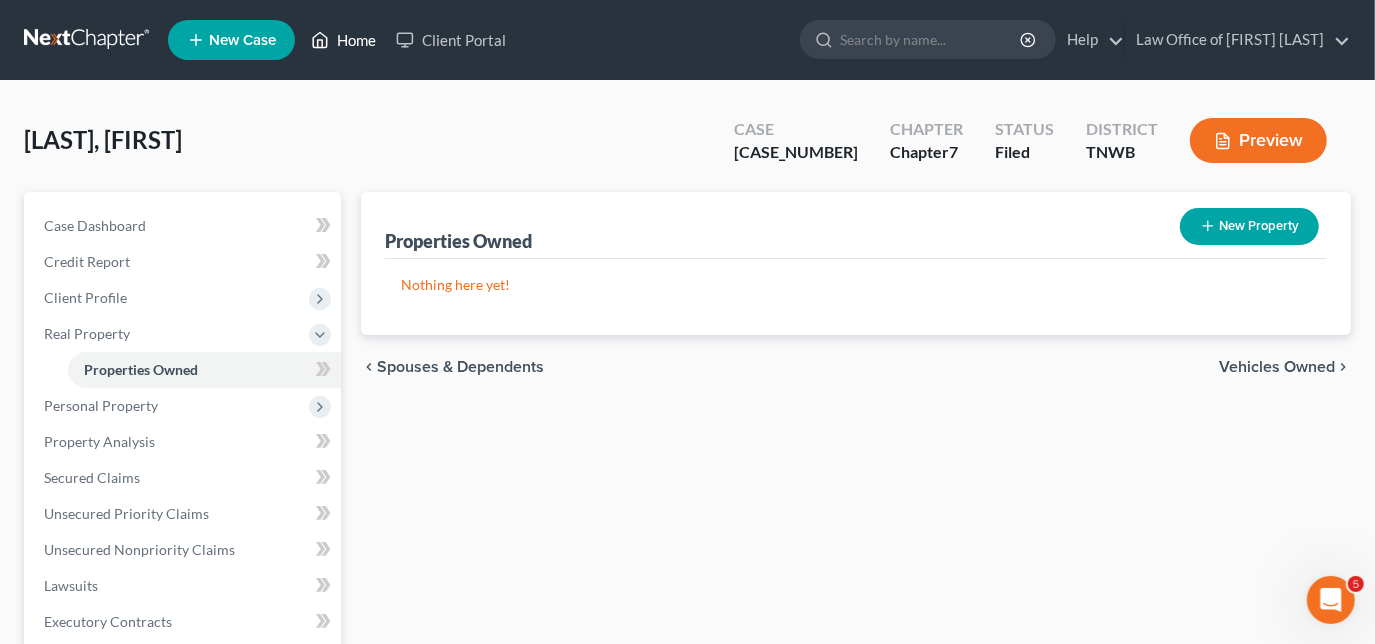 click on "Home" at bounding box center [343, 40] 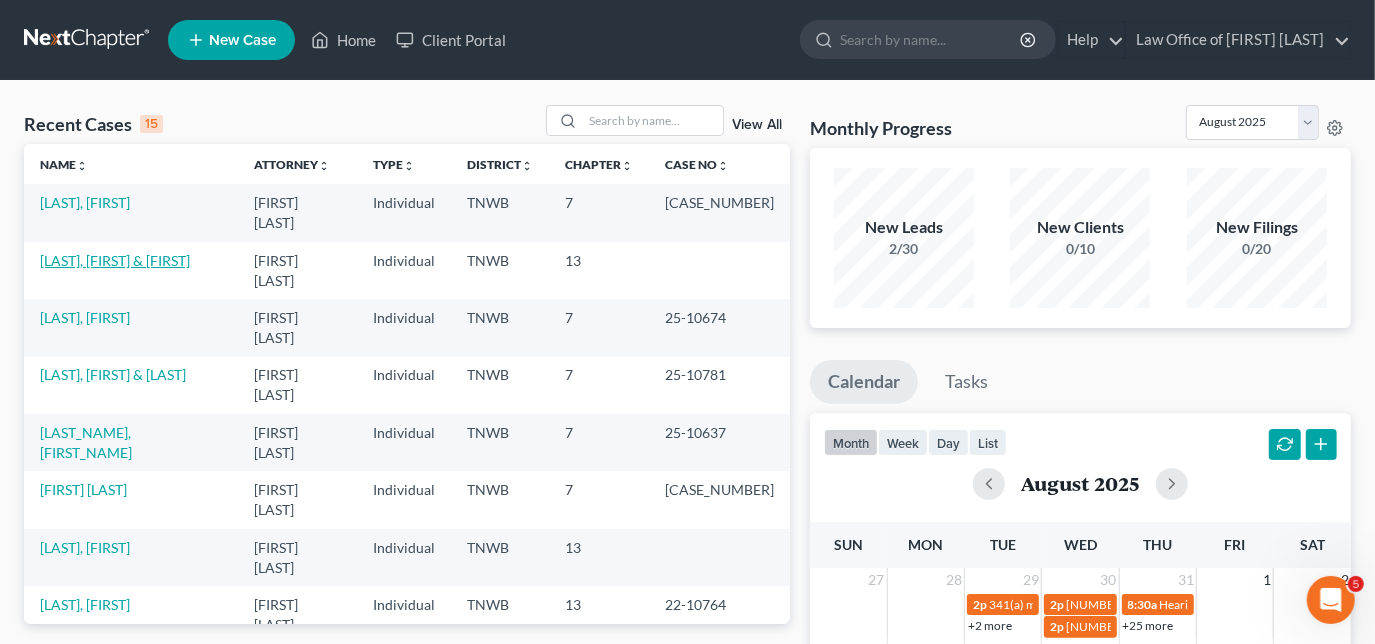 click on "[LAST], [FIRST] & [FIRST]" at bounding box center (115, 260) 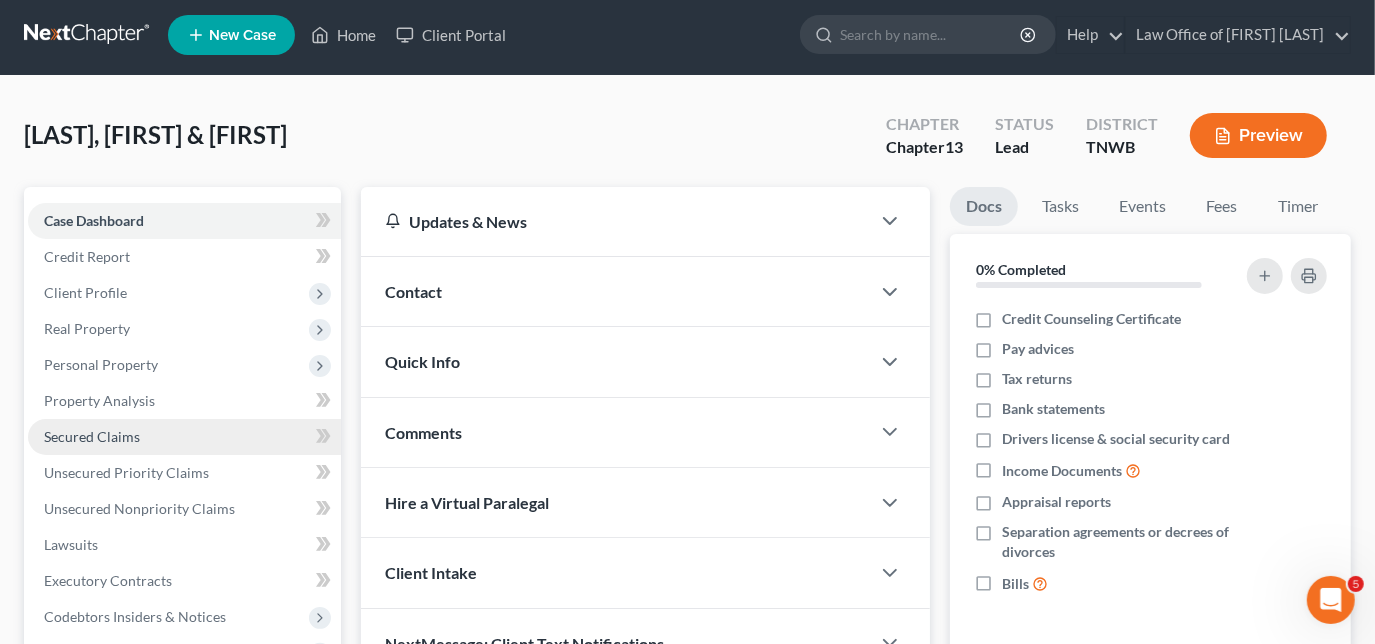 scroll, scrollTop: 90, scrollLeft: 0, axis: vertical 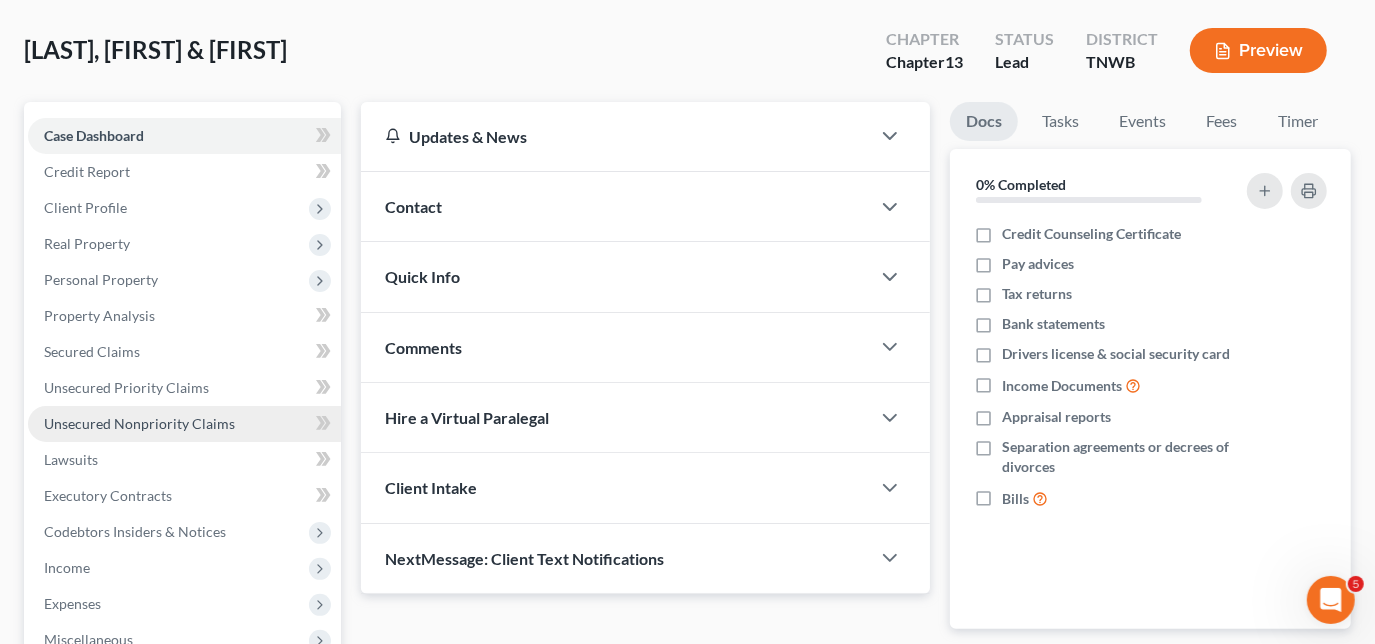 click on "Unsecured Nonpriority Claims" at bounding box center (139, 423) 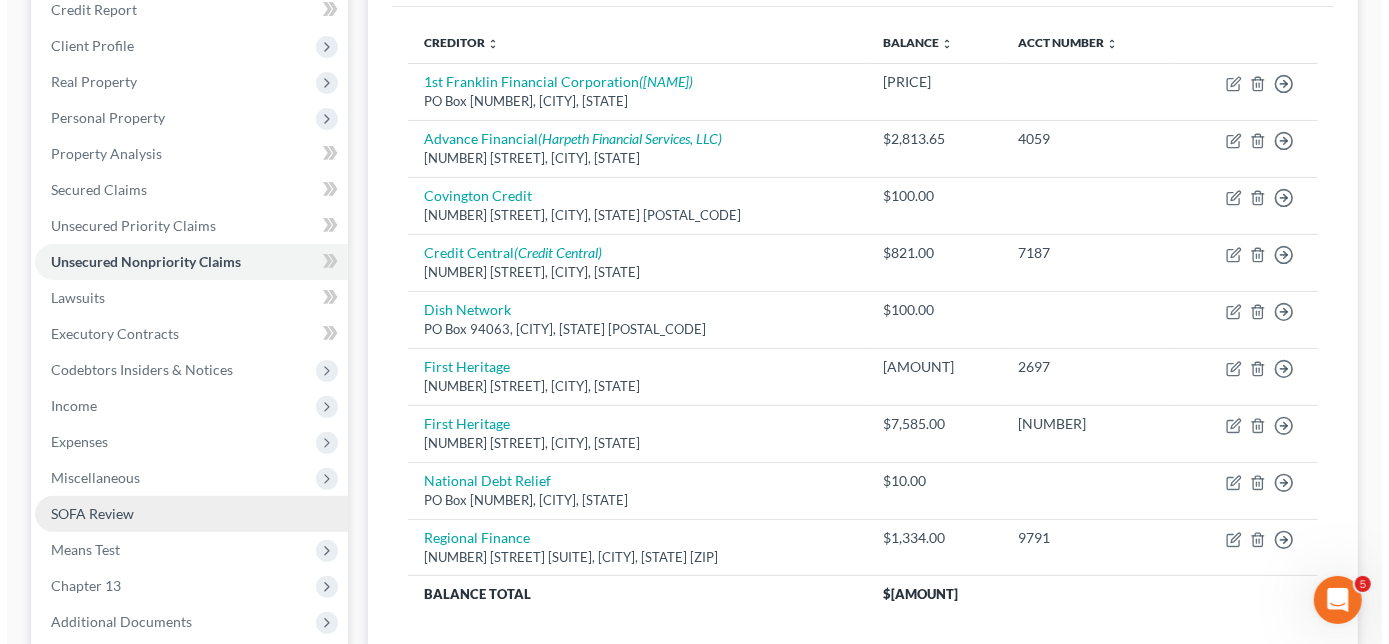 scroll, scrollTop: 272, scrollLeft: 0, axis: vertical 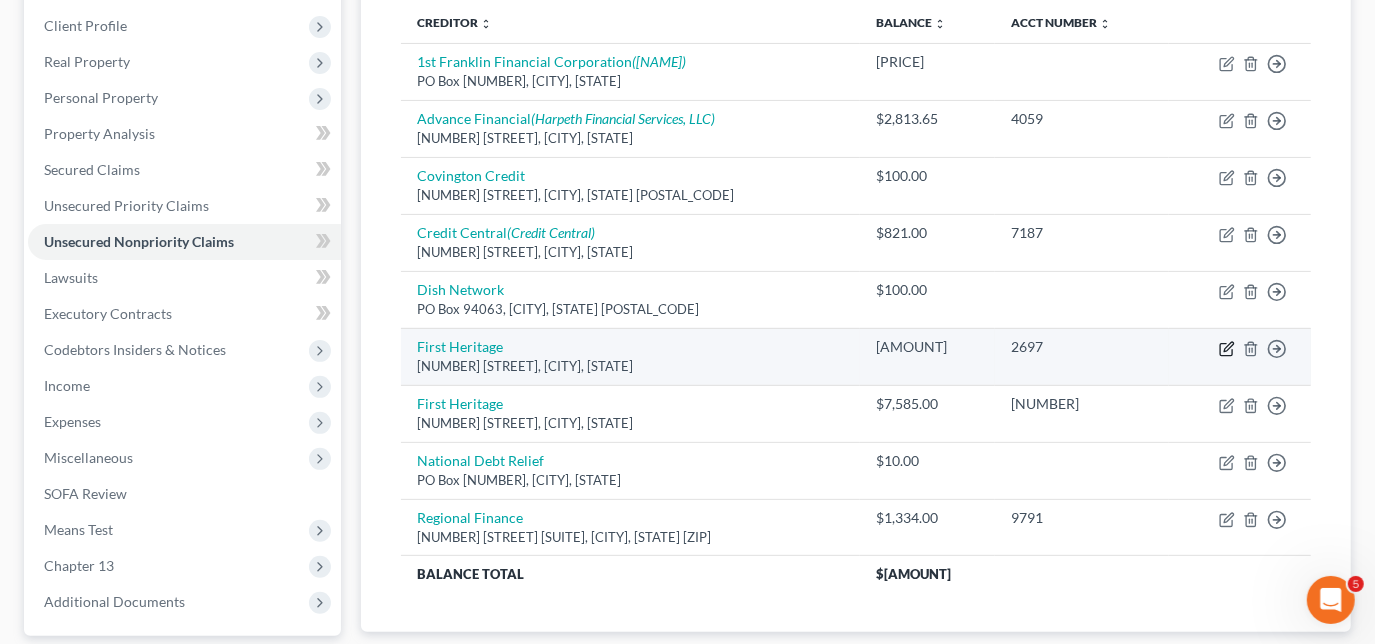 click 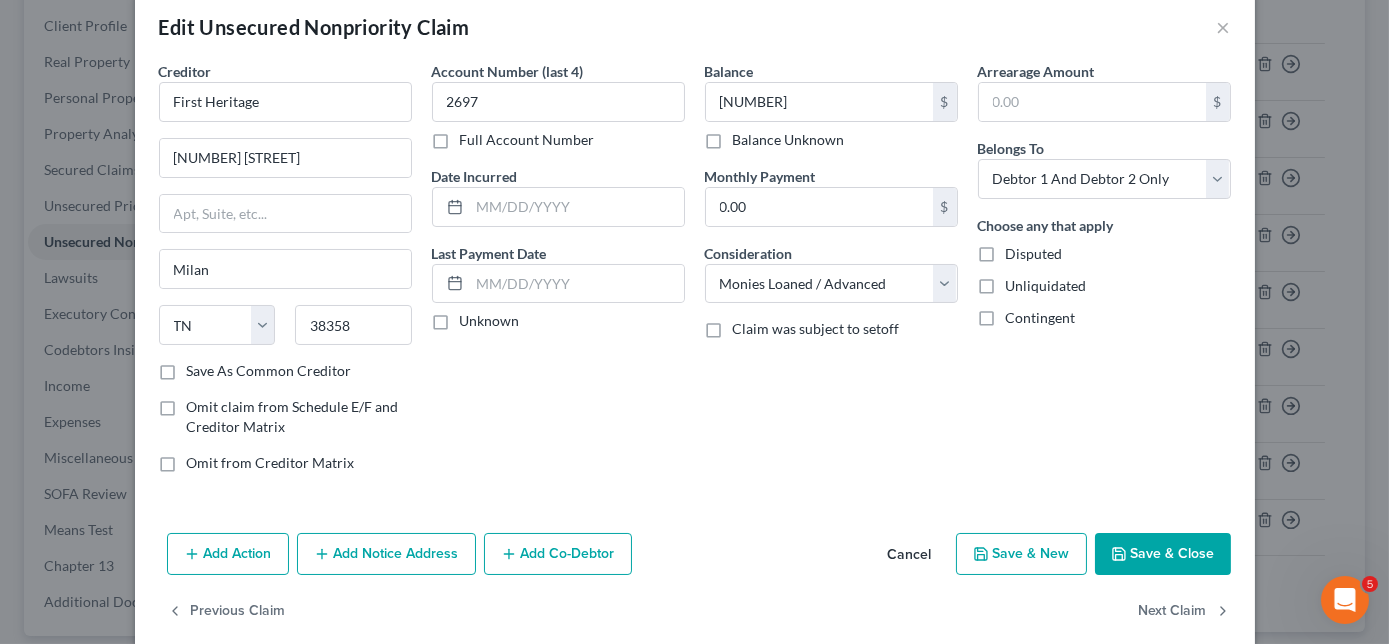 scroll, scrollTop: 56, scrollLeft: 0, axis: vertical 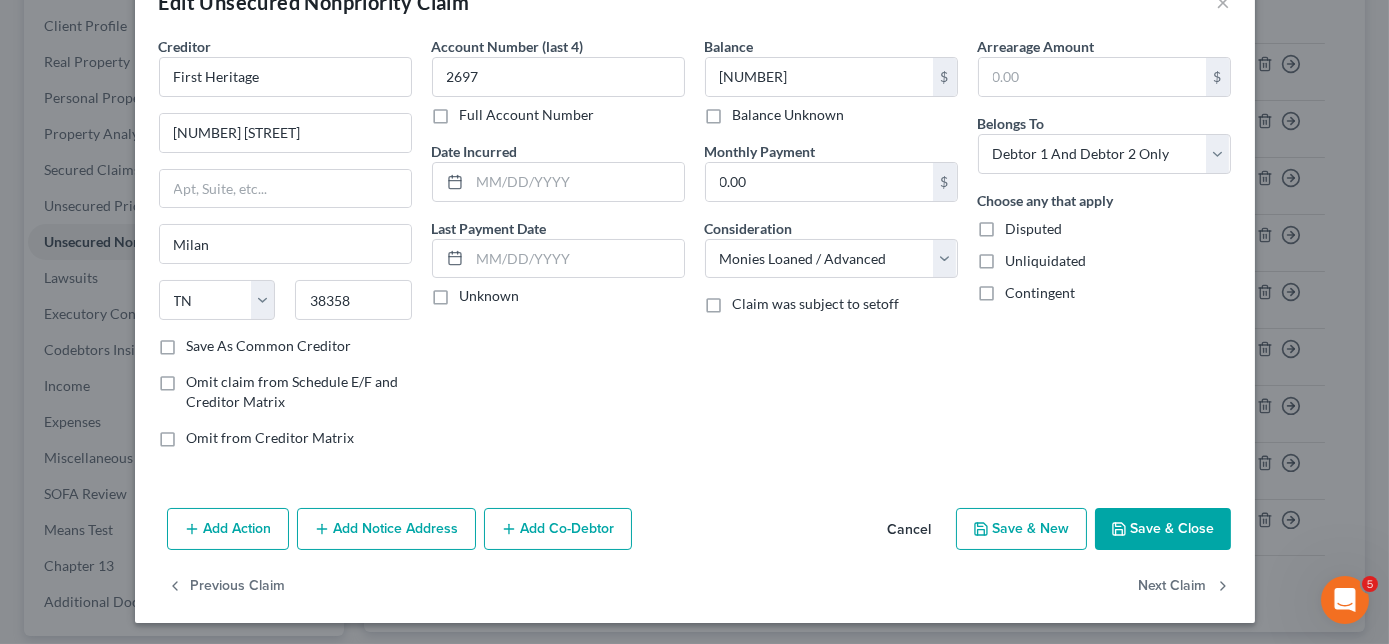 click on "Add Notice Address" at bounding box center (386, 529) 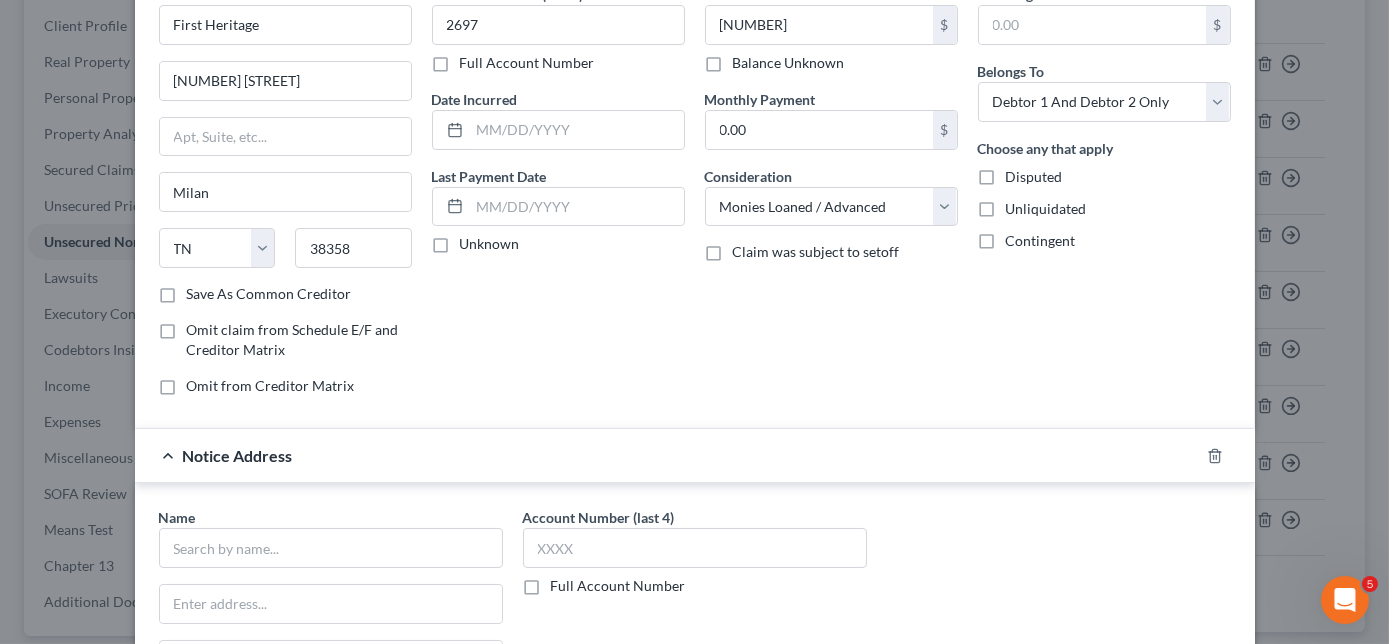 scroll, scrollTop: 147, scrollLeft: 0, axis: vertical 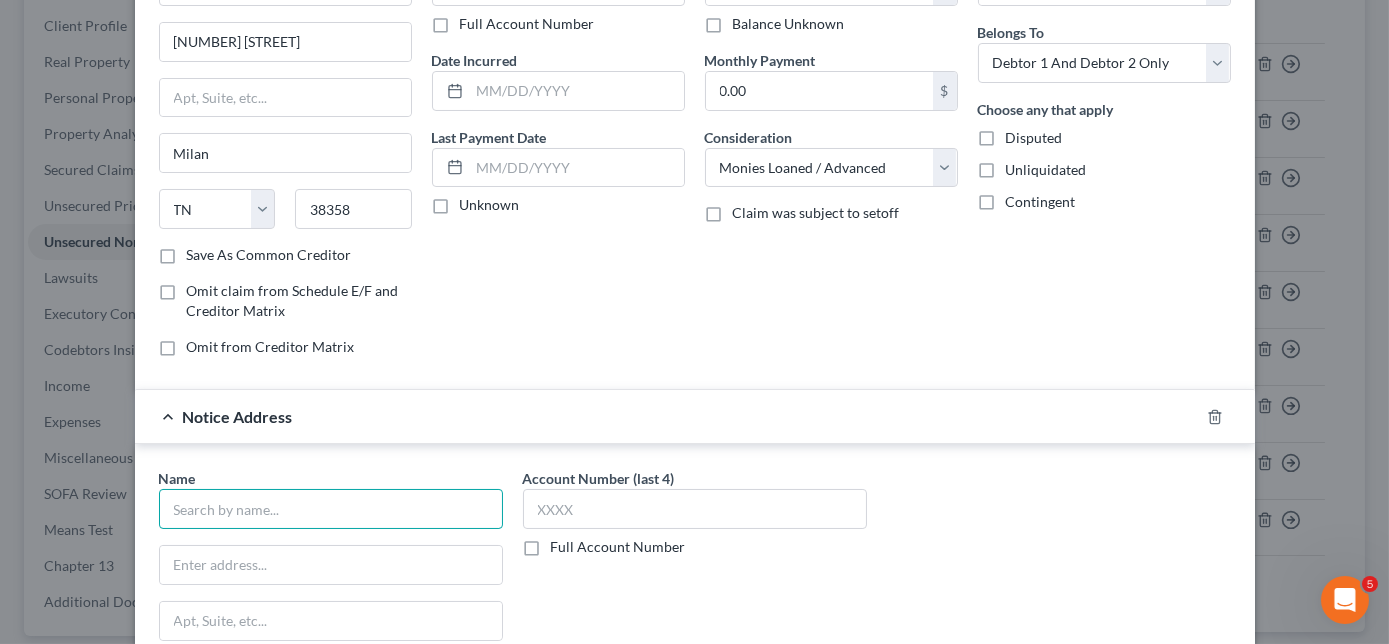 click at bounding box center [331, 509] 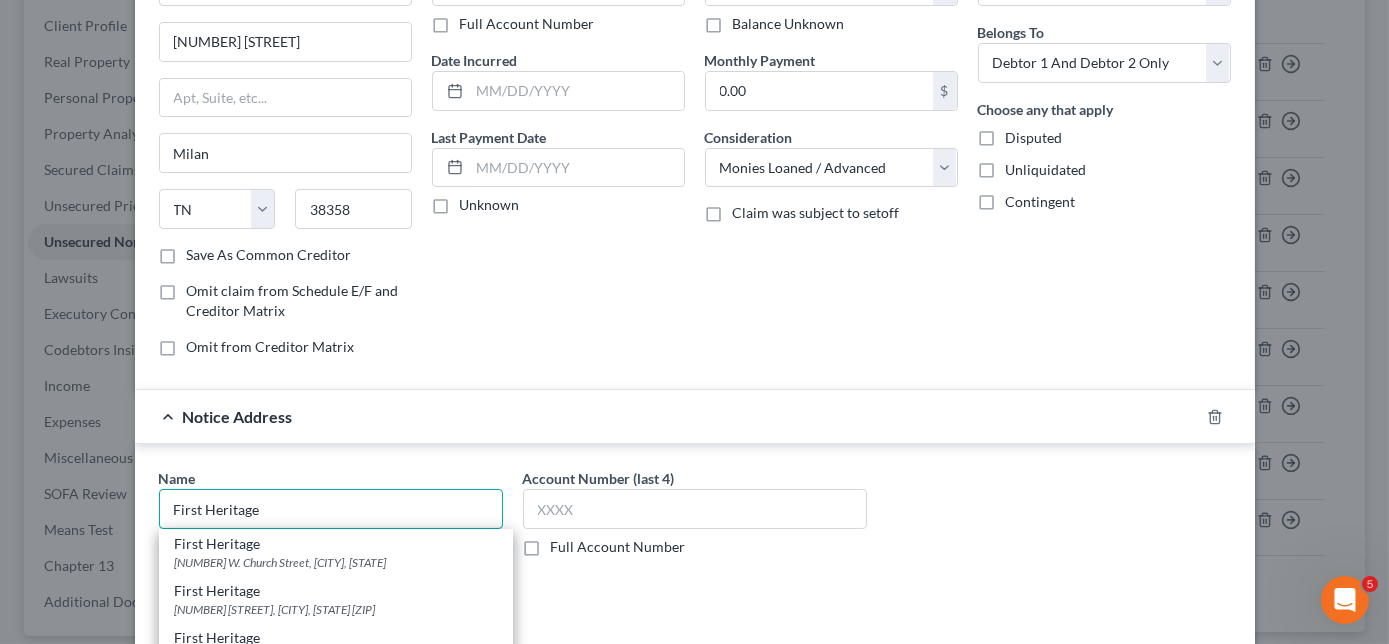 type on "First Heritage" 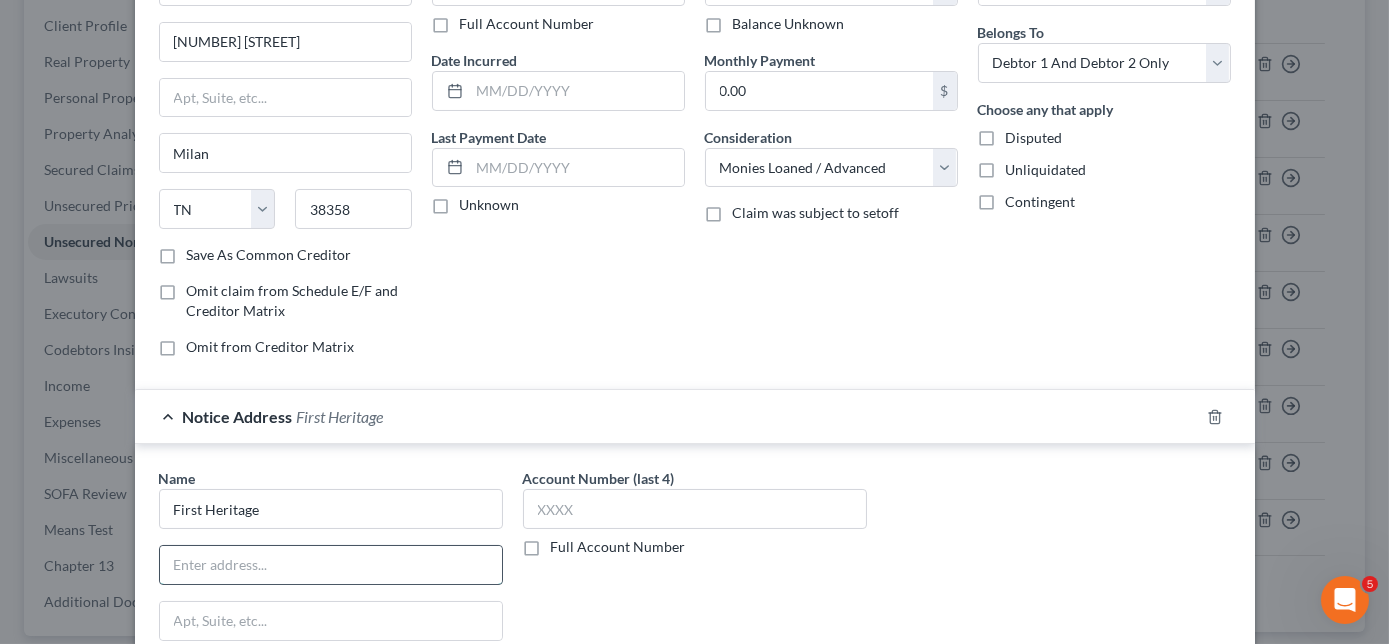 click at bounding box center [331, 565] 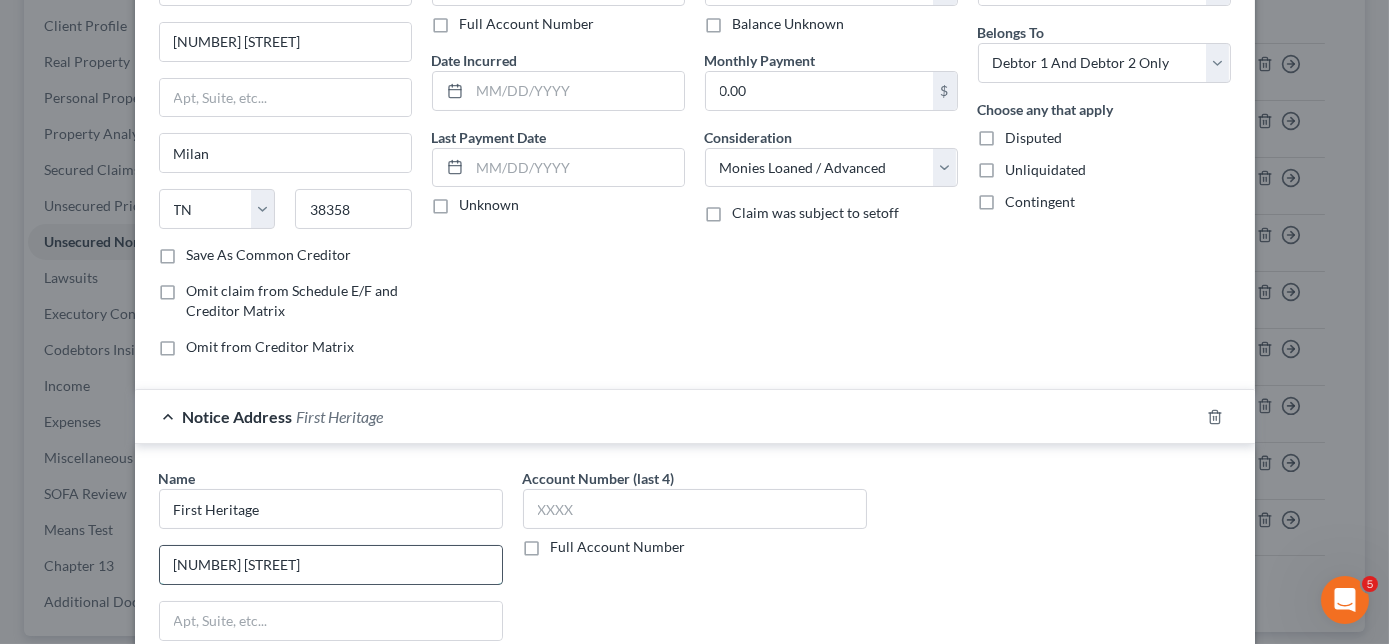 click on "[NUMBER] [STREET]" at bounding box center [331, 565] 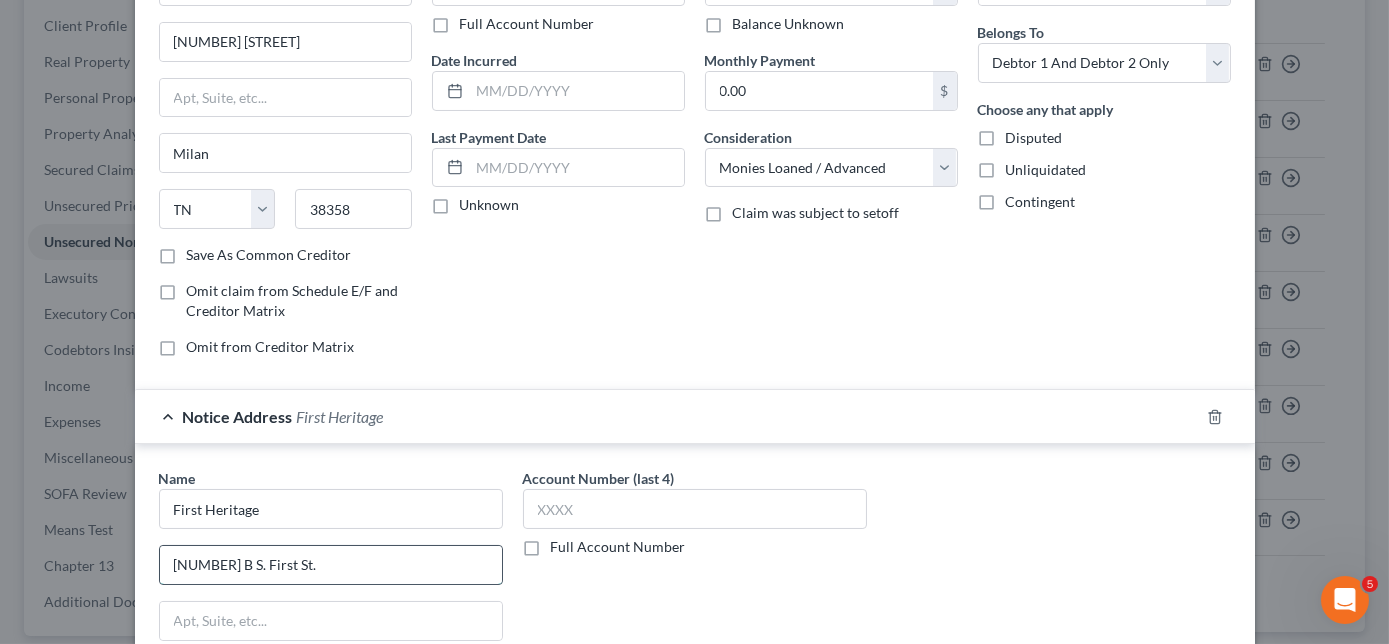 type on "[NUMBER] B S. First St." 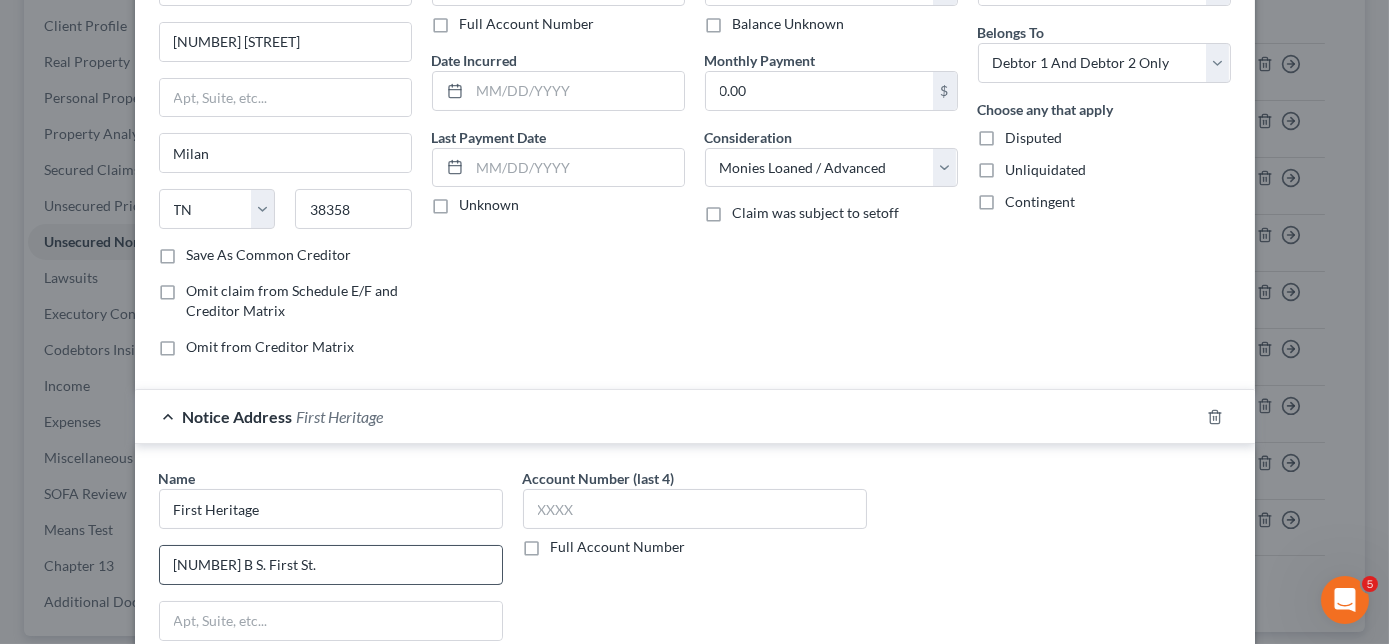 scroll, scrollTop: 485, scrollLeft: 0, axis: vertical 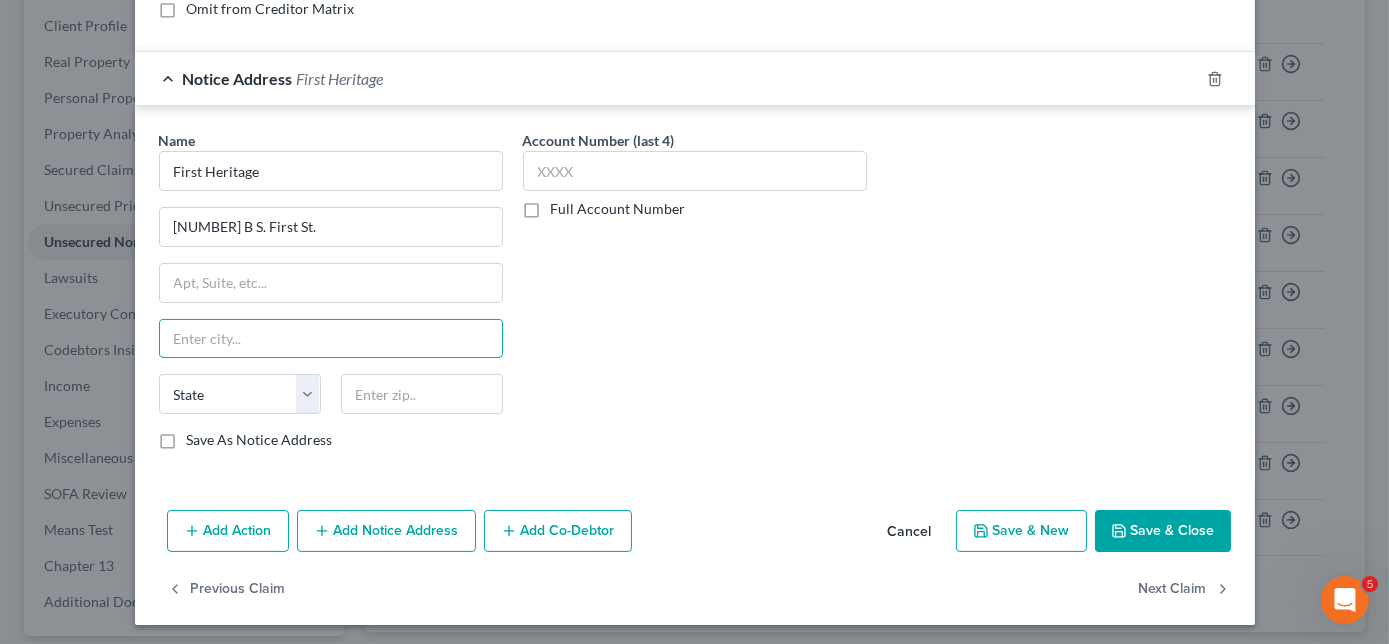 type on "M" 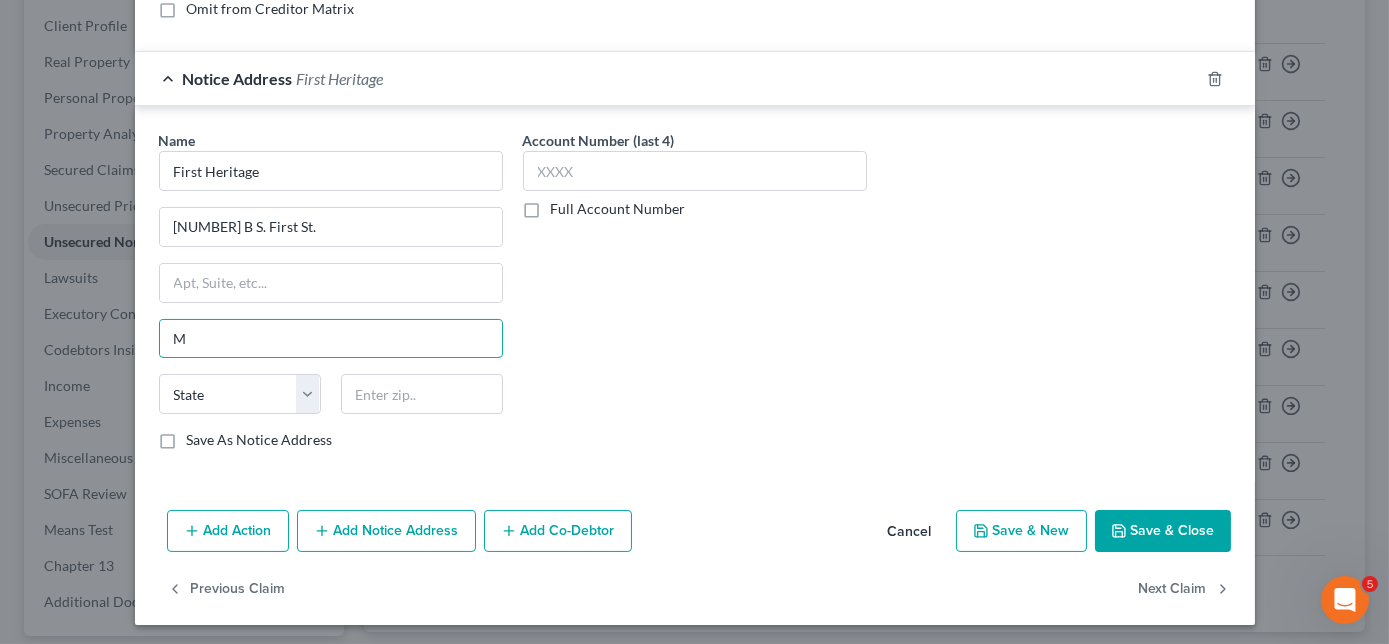 type 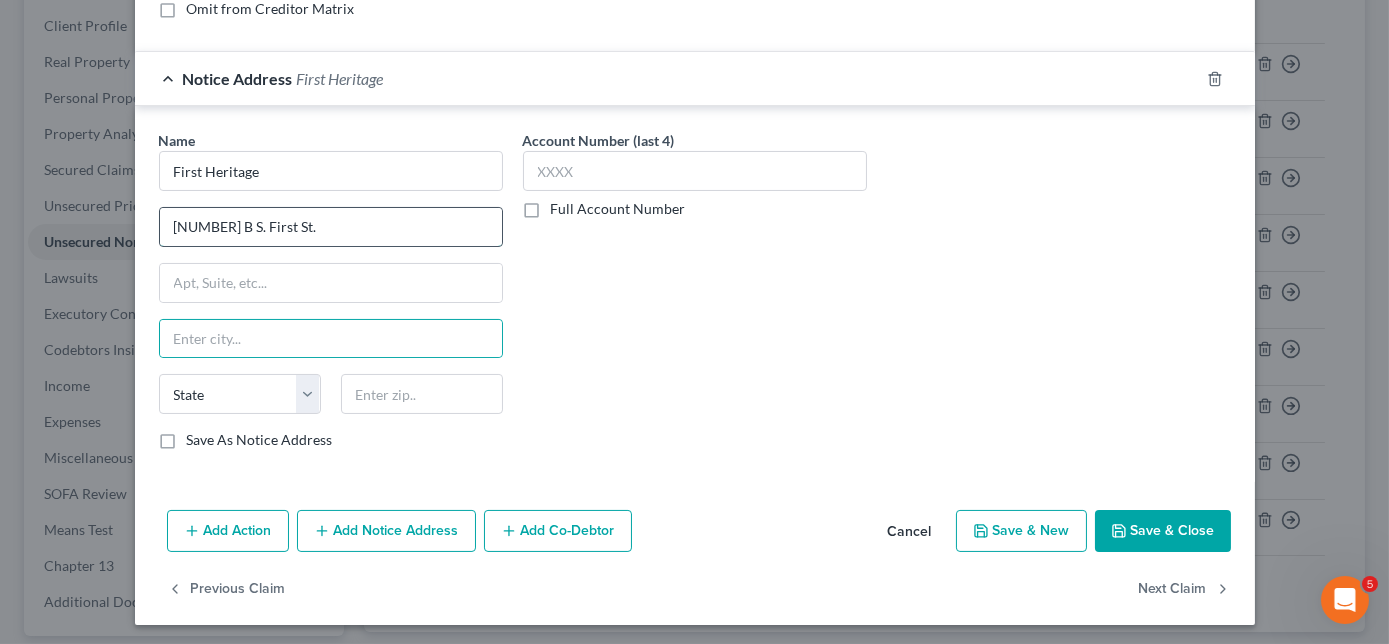 click on "[NUMBER] B S. First St." at bounding box center (331, 227) 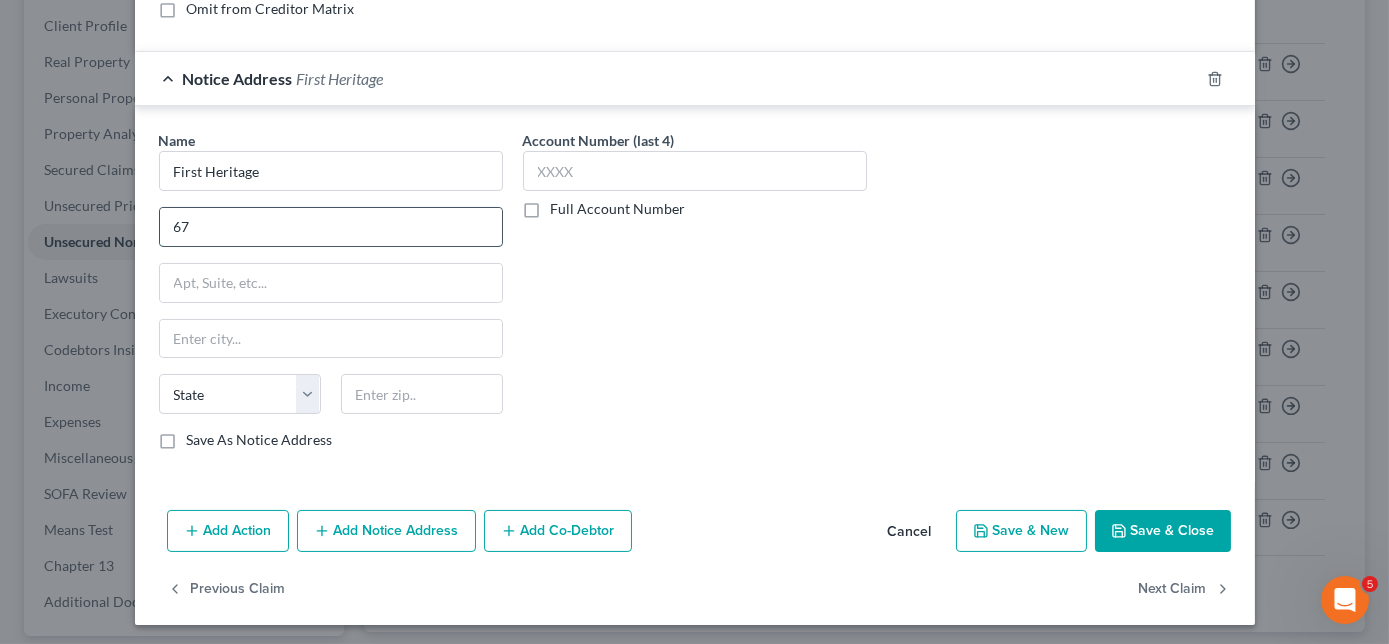type on "6" 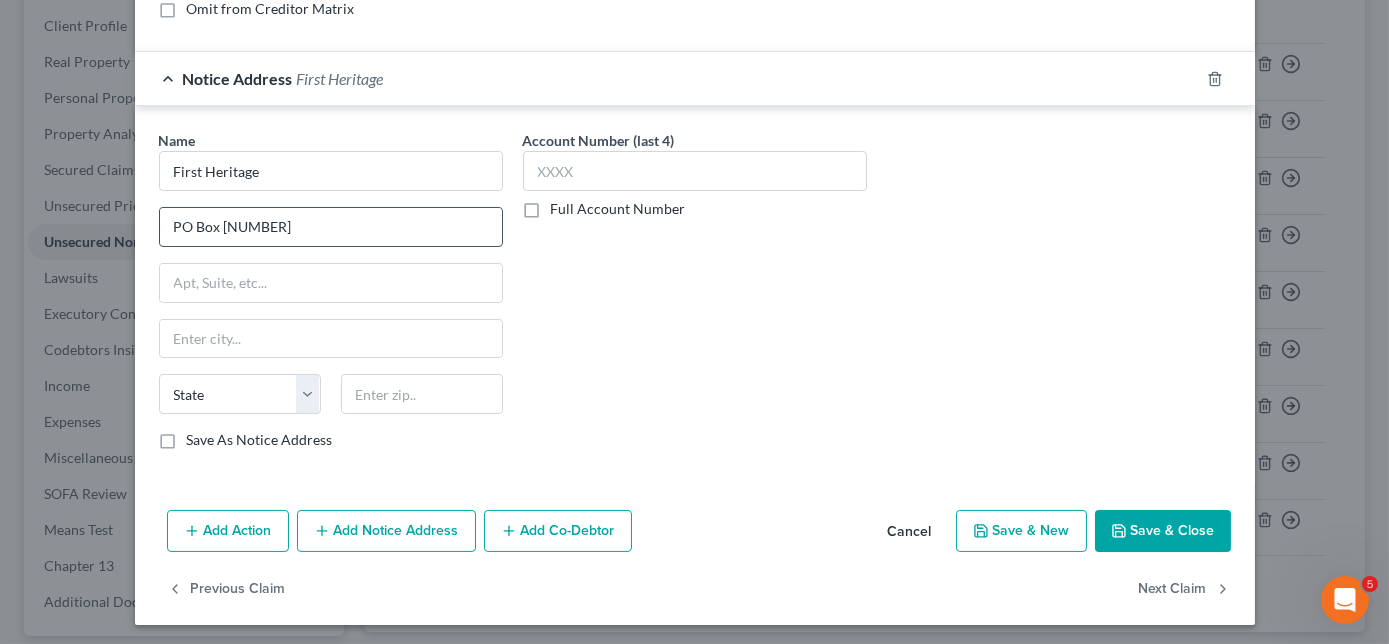 type on "PO Box [NUMBER]" 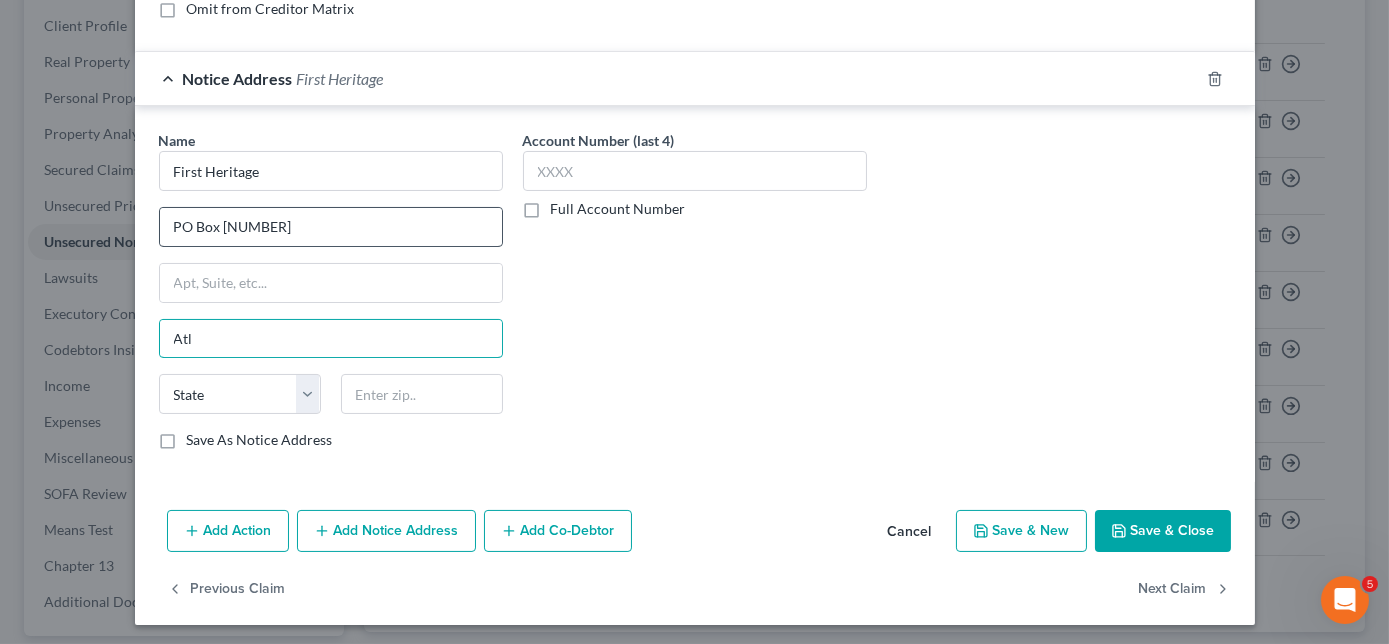 type on "Atlanta" 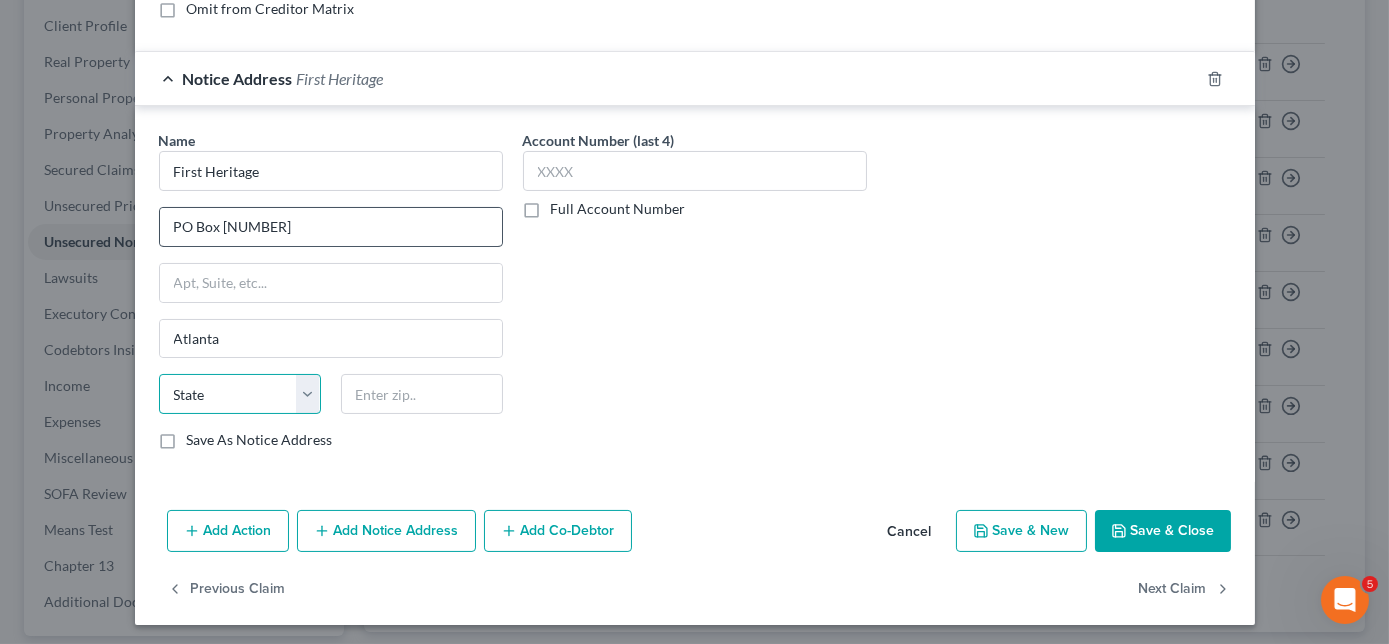 select on "10" 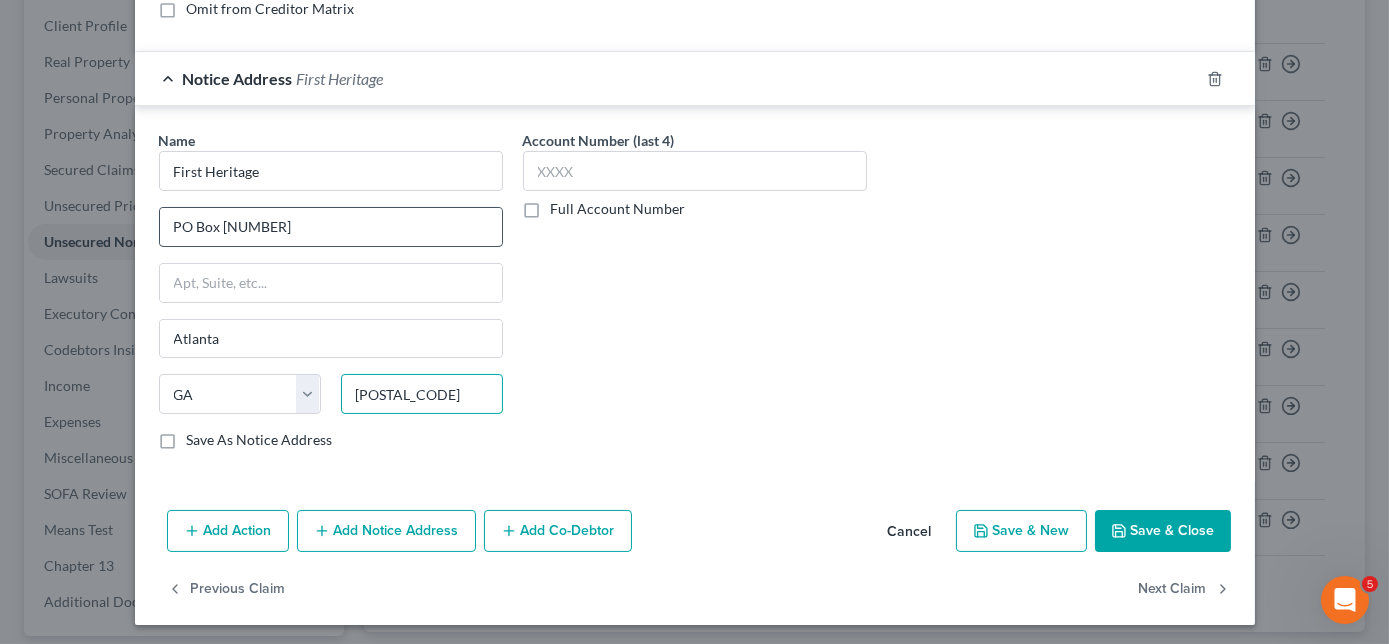 type on "[POSTAL_CODE]" 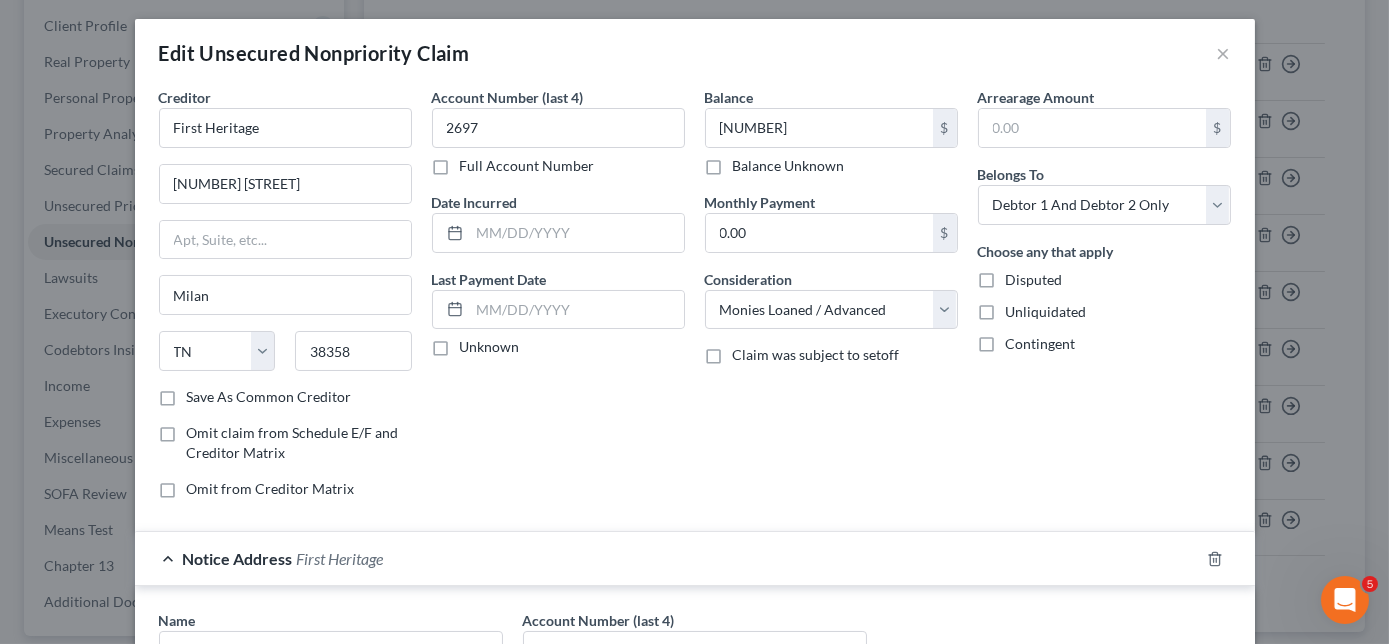 scroll, scrollTop: 0, scrollLeft: 0, axis: both 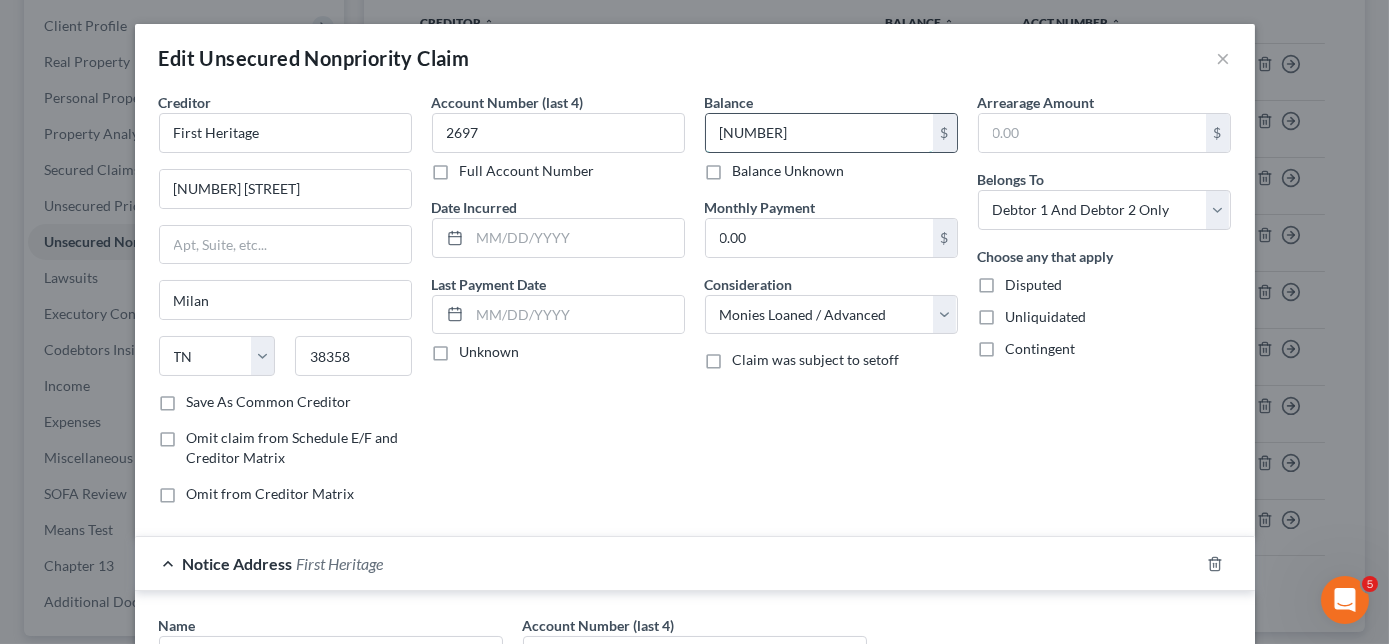 type 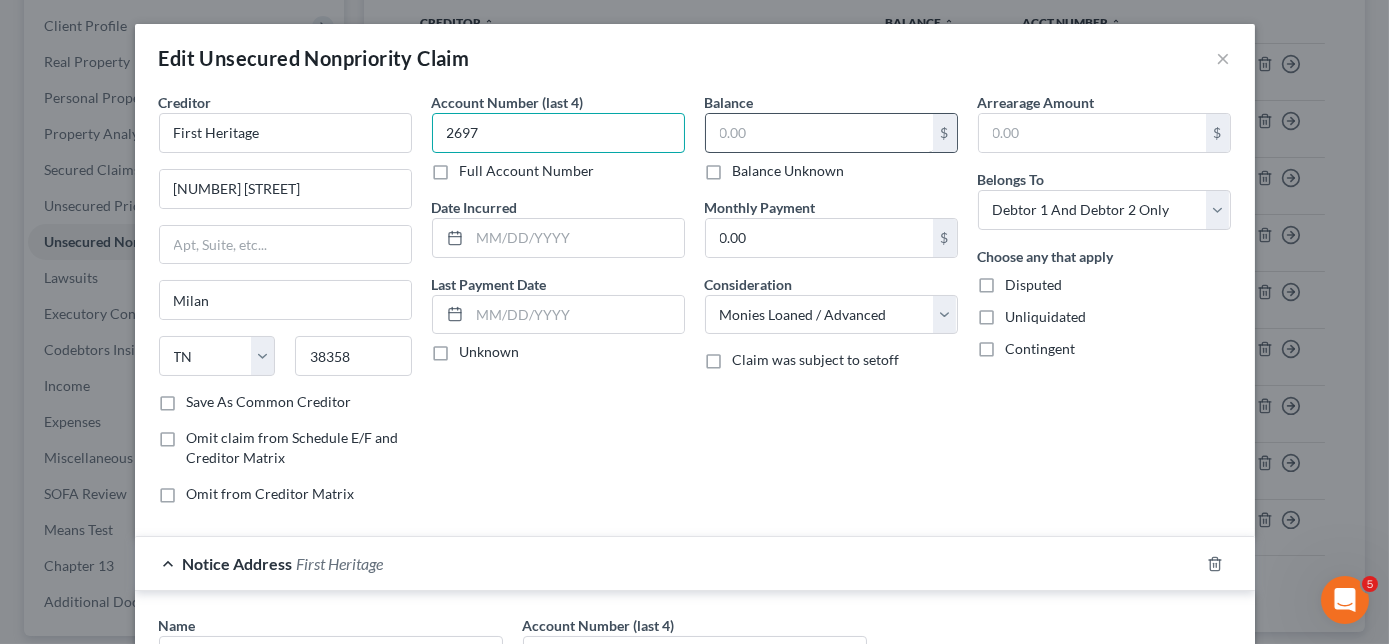 type on "2697" 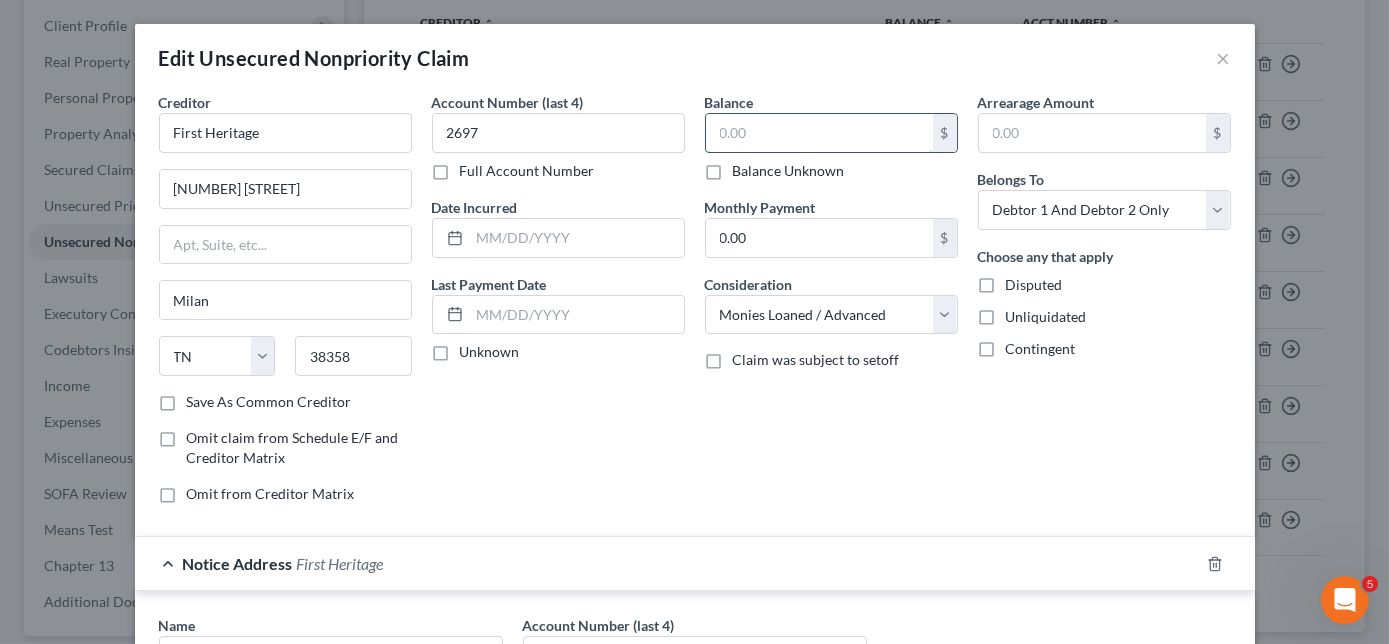 click at bounding box center [819, 133] 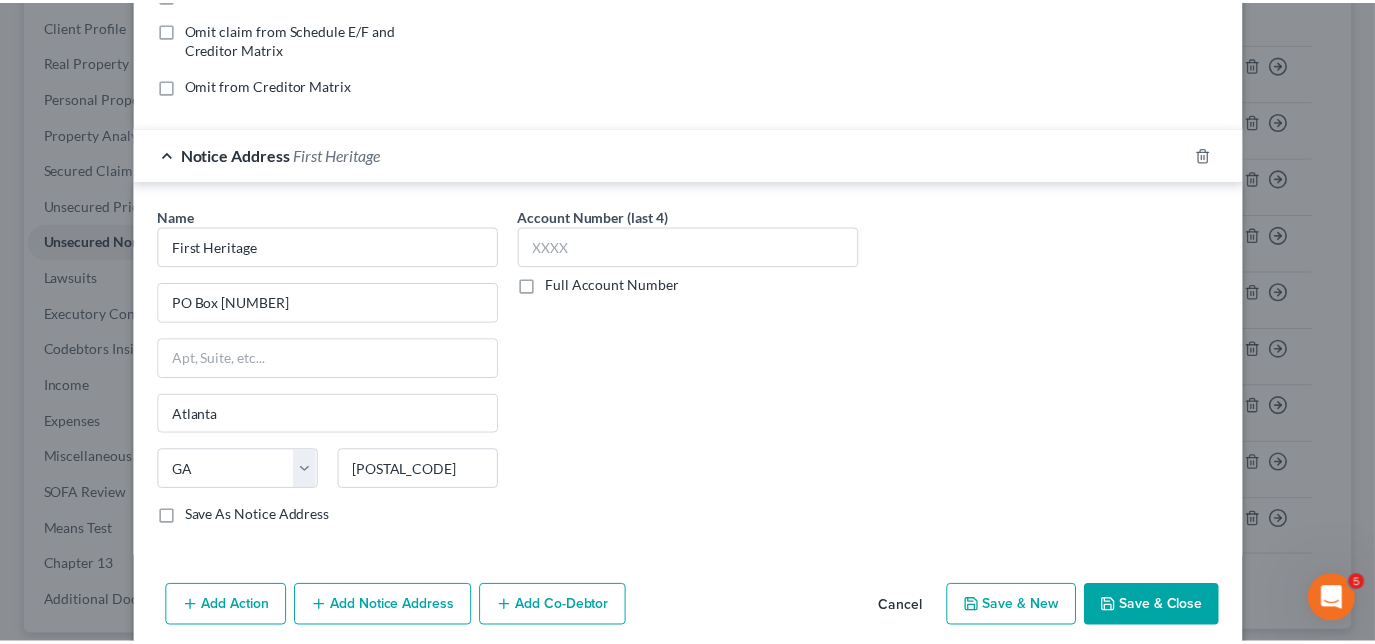 scroll, scrollTop: 485, scrollLeft: 0, axis: vertical 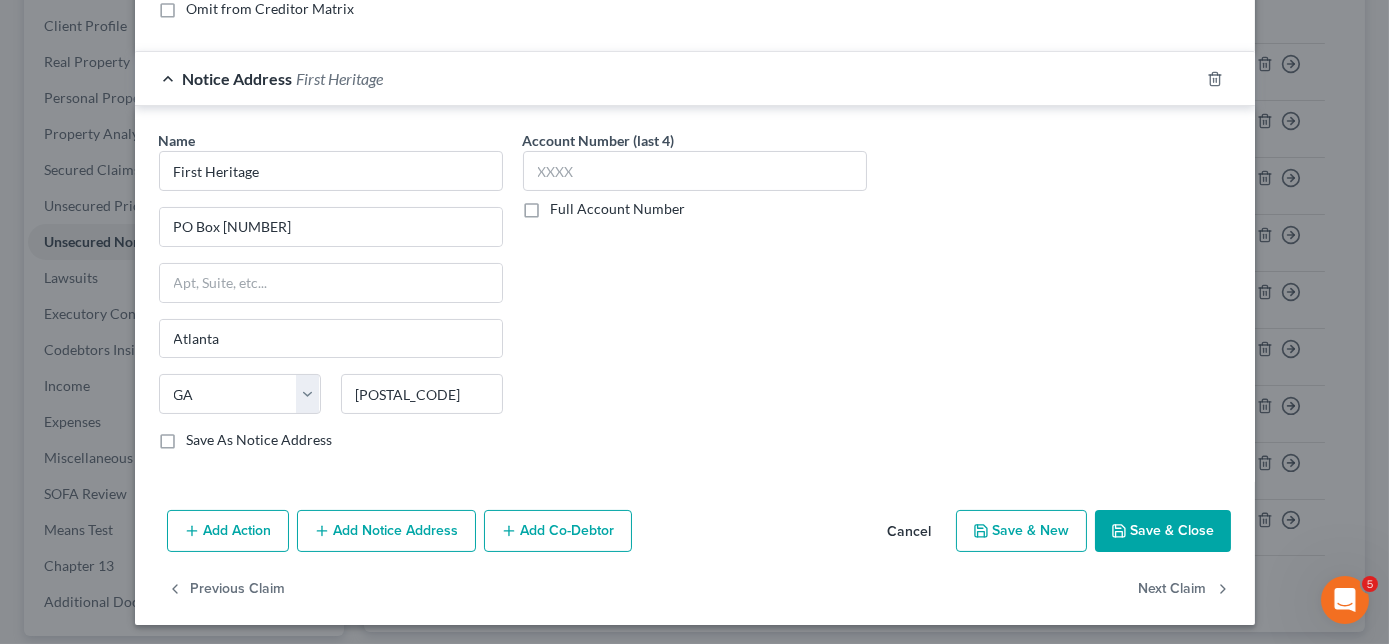 type on "5,500.55" 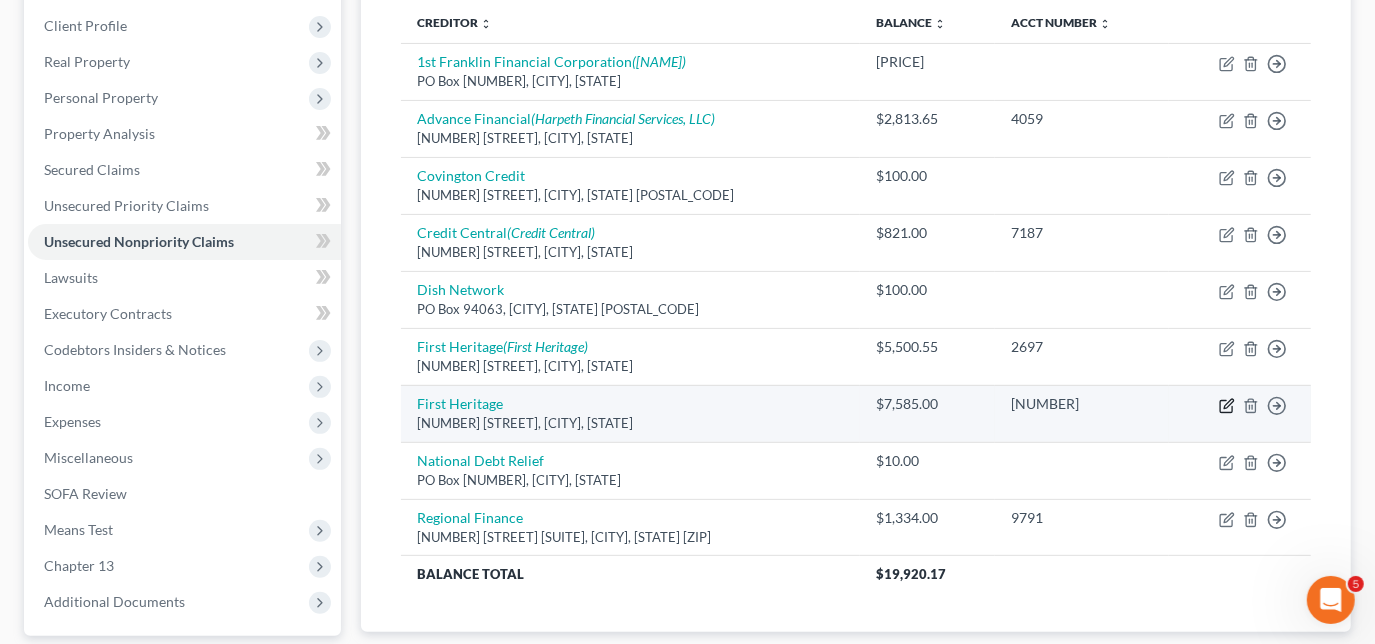 click 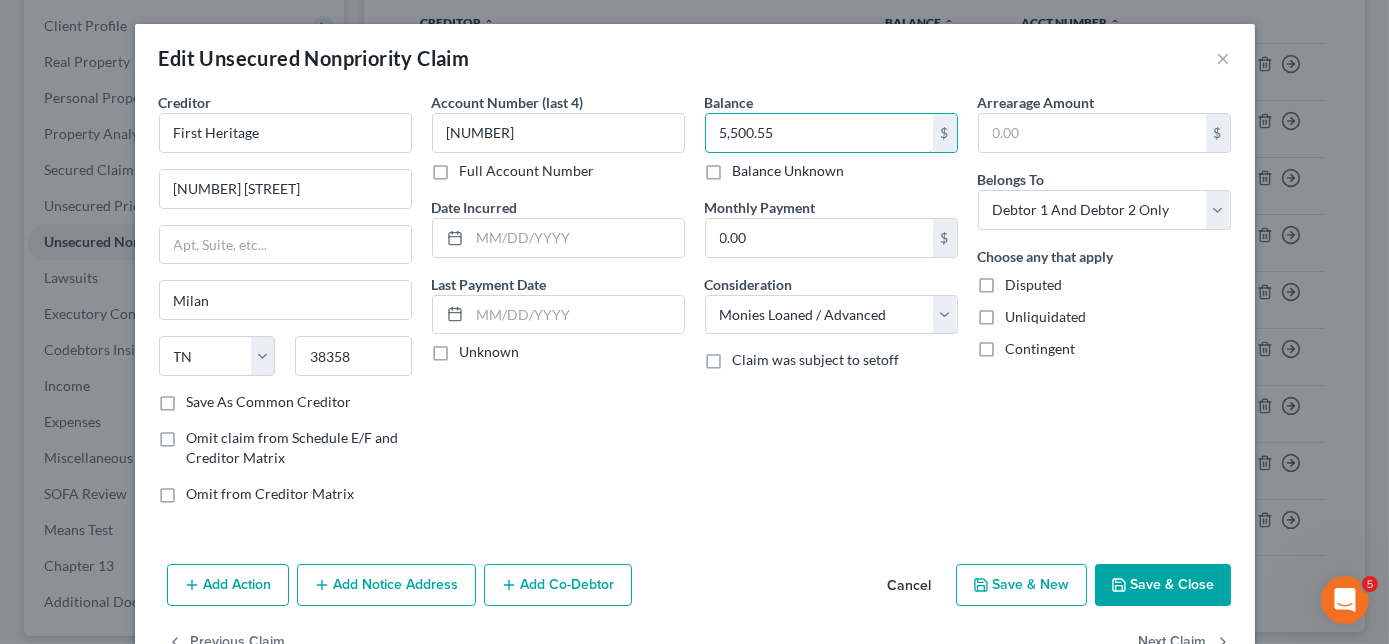 type on "5,500.55" 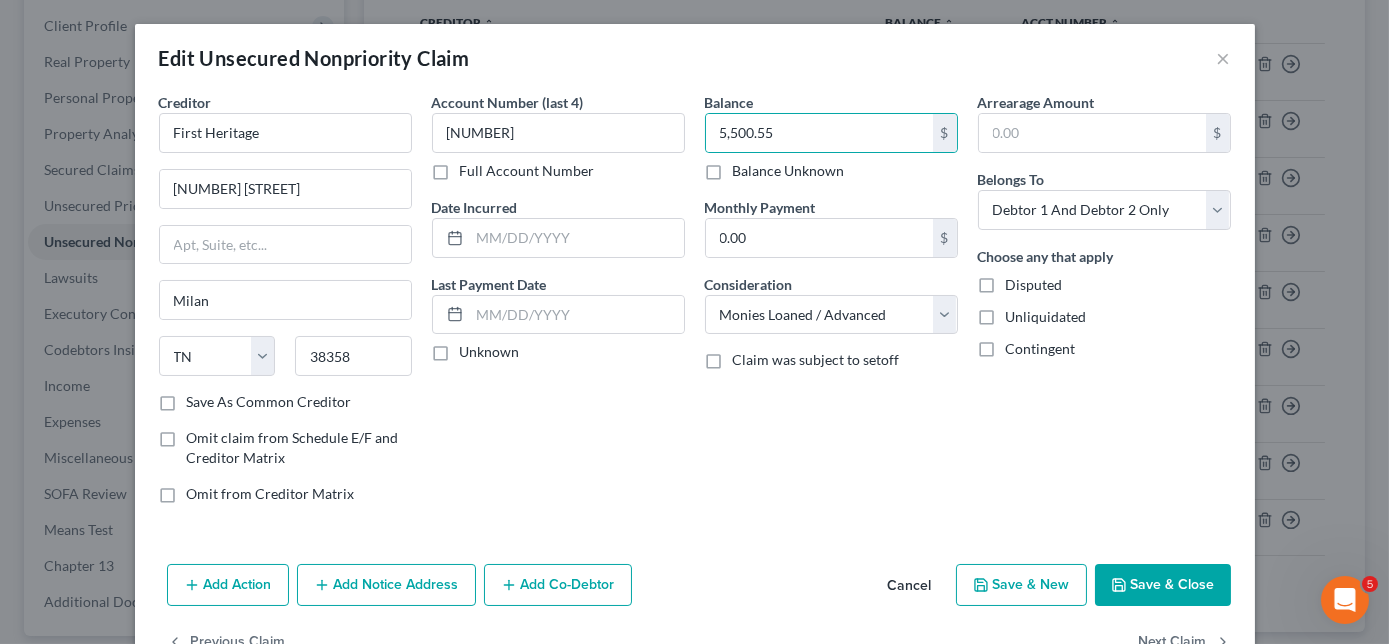 click on "Save & Close" at bounding box center (1163, 585) 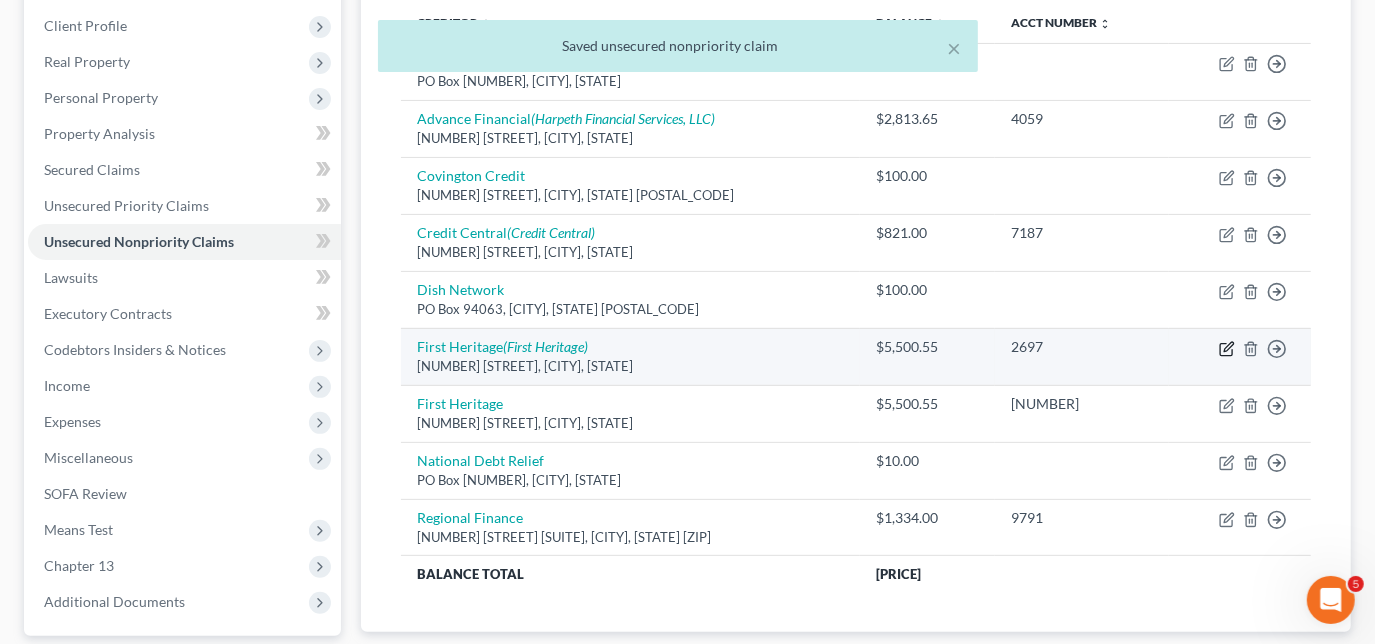click 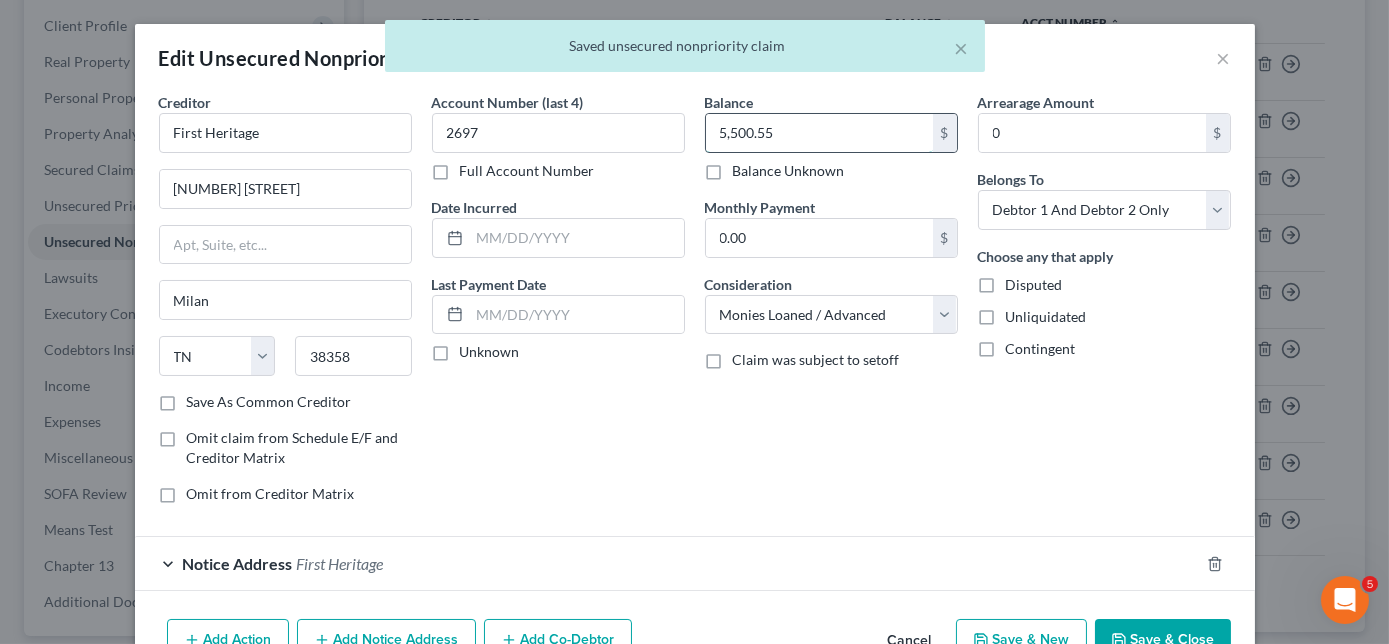 click on "5,500.55" at bounding box center (819, 133) 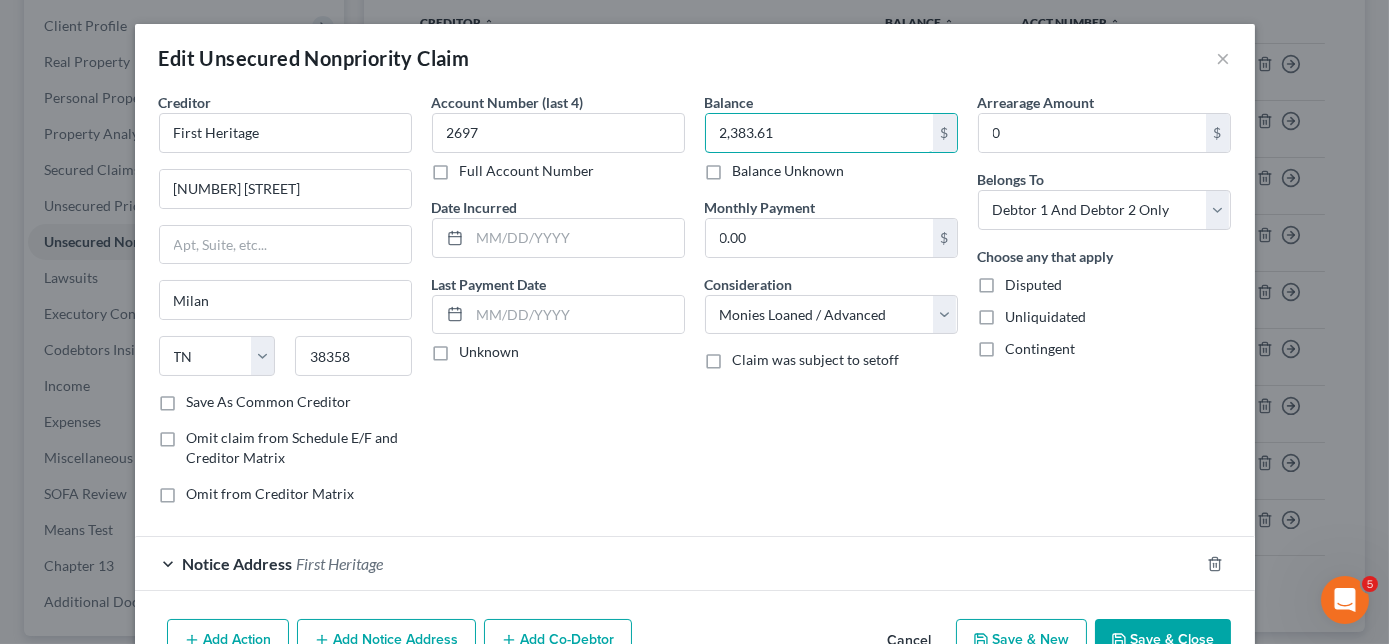 type on "2,383.61" 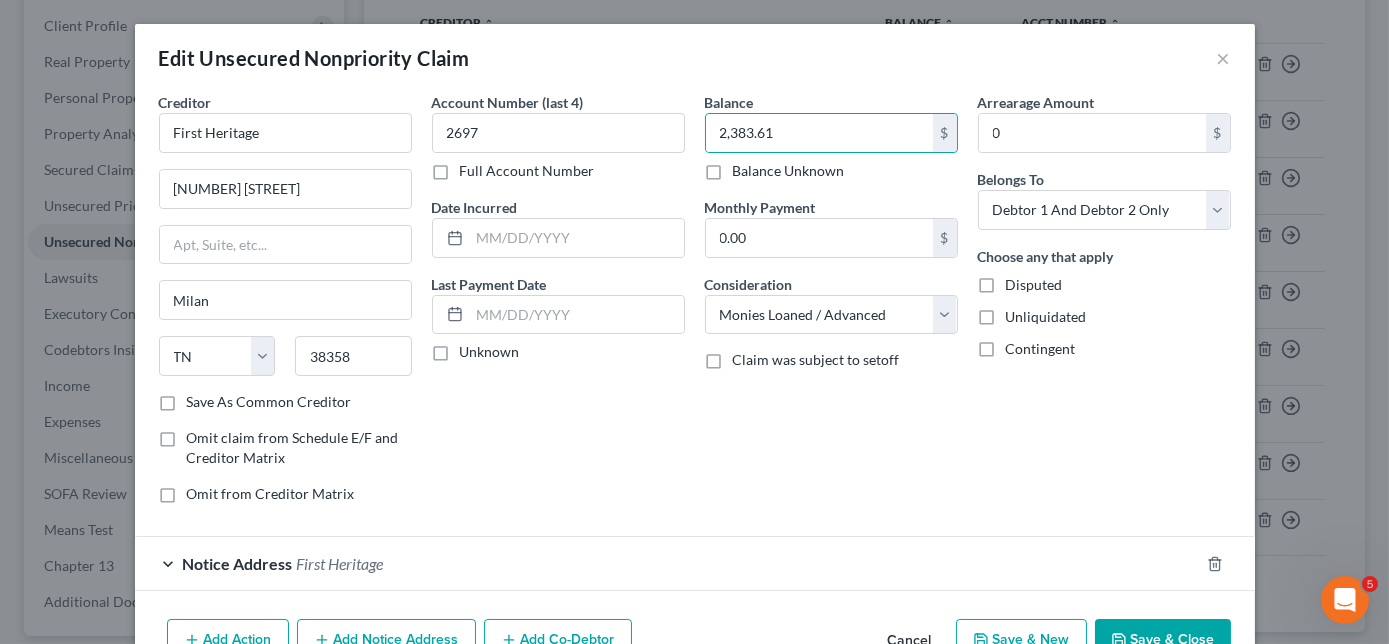click on "Save & Close" at bounding box center (1163, 640) 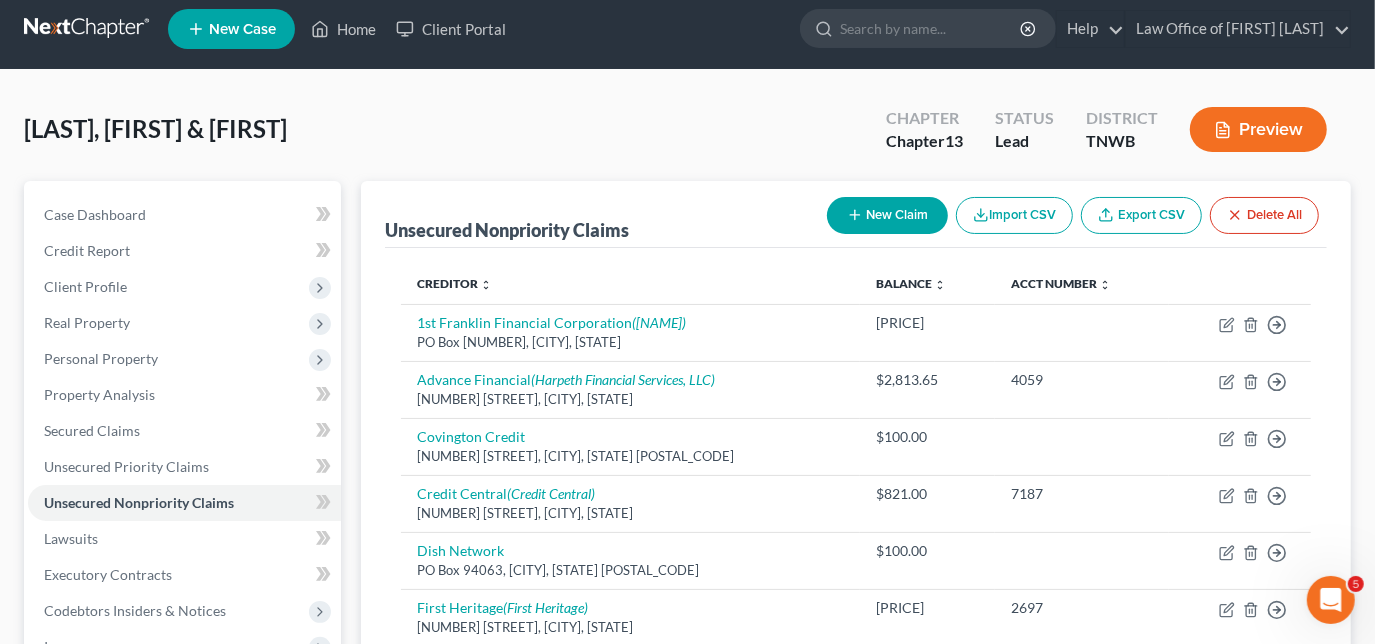 scroll, scrollTop: 0, scrollLeft: 0, axis: both 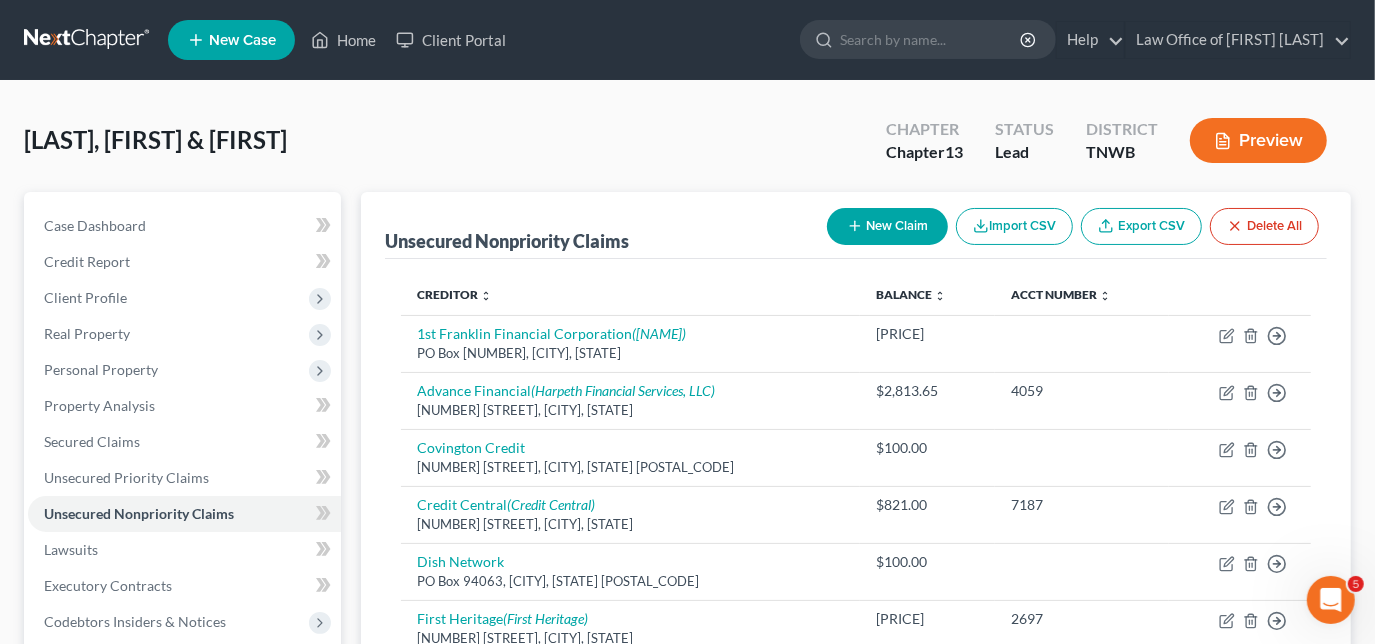click on "New Claim" at bounding box center [887, 226] 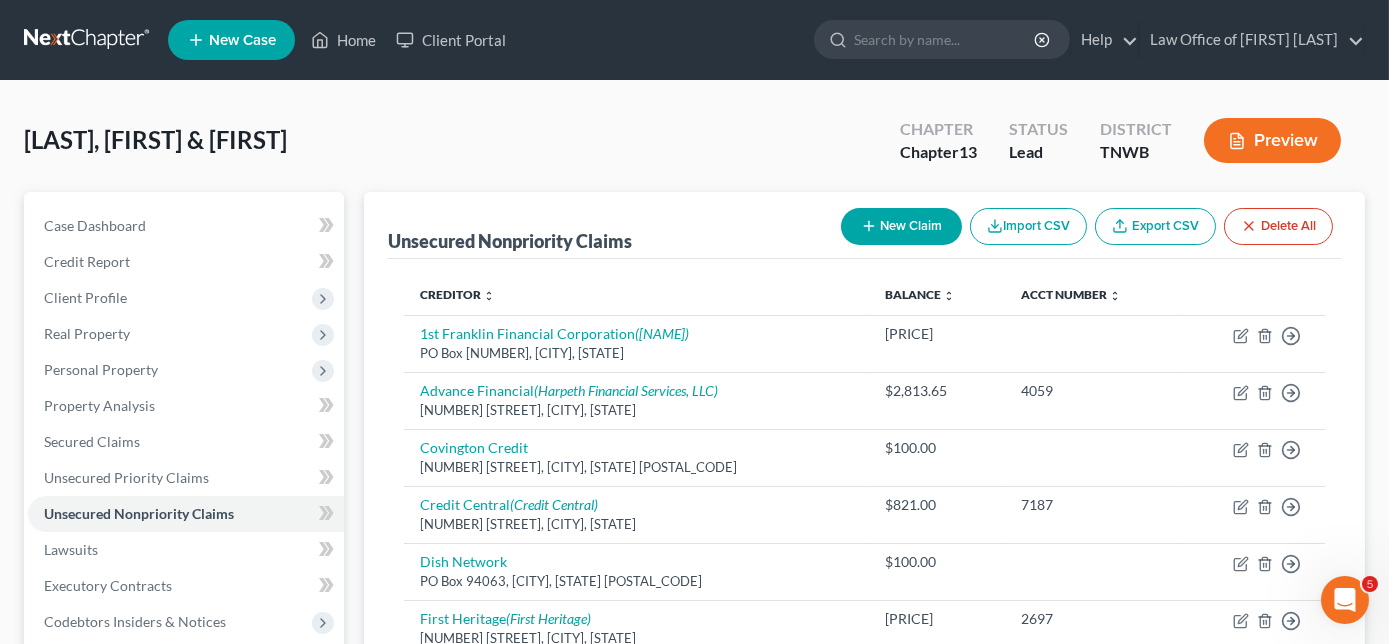 select on "2" 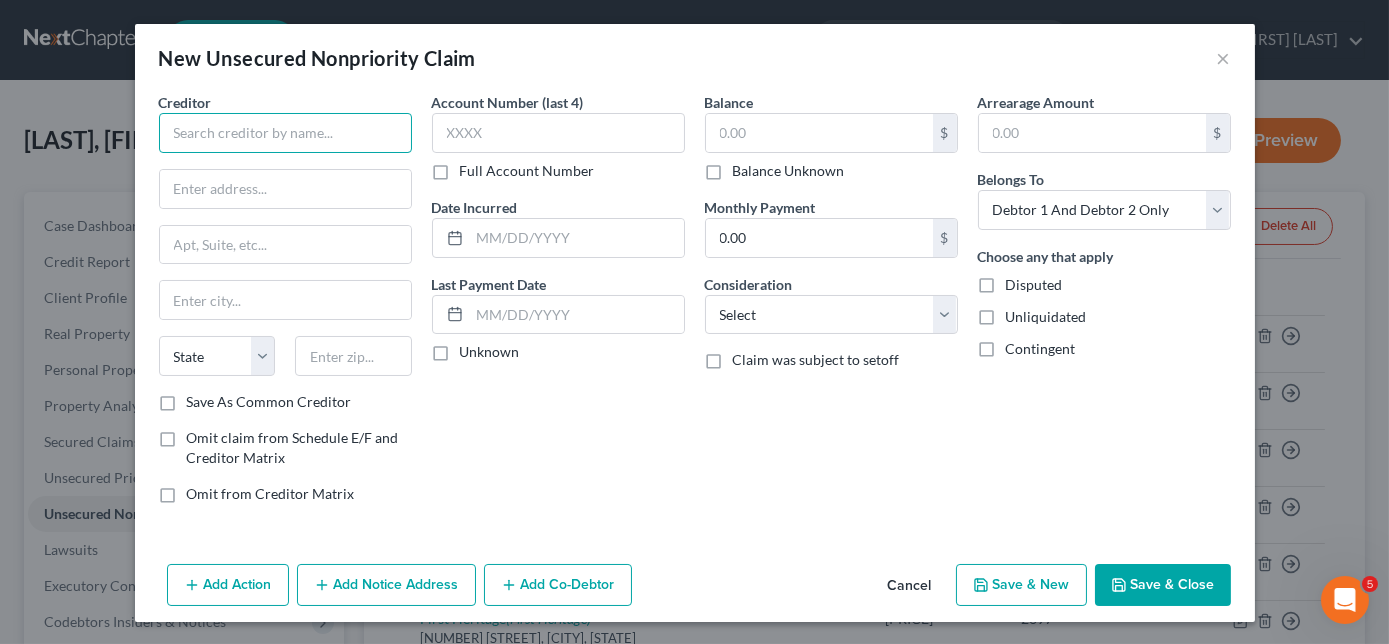 click at bounding box center (285, 133) 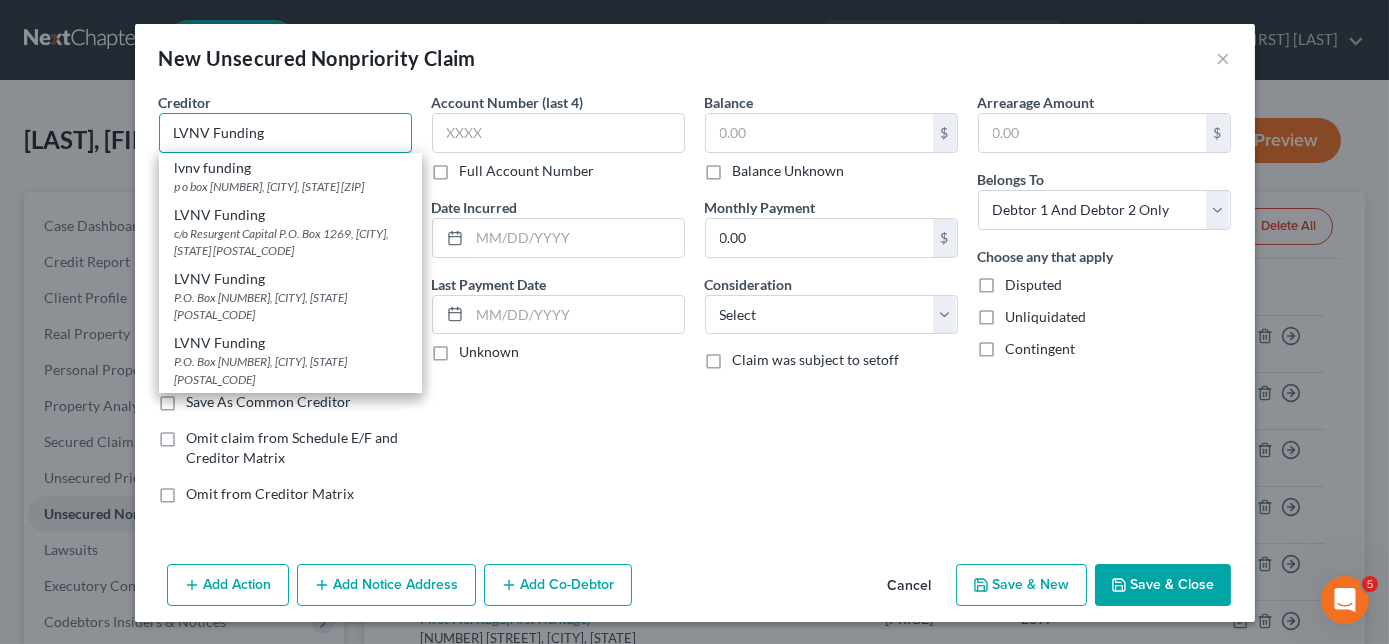 click on "LVNV Funding" at bounding box center (285, 133) 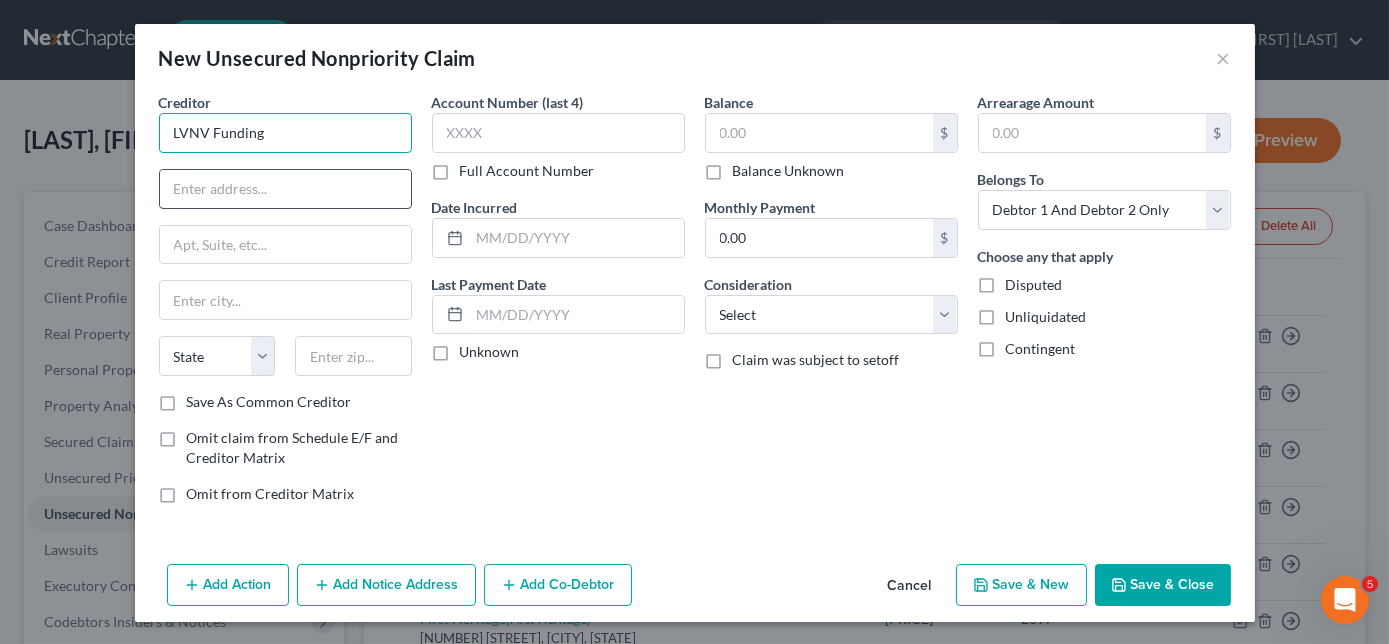 type on "LVNV Funding" 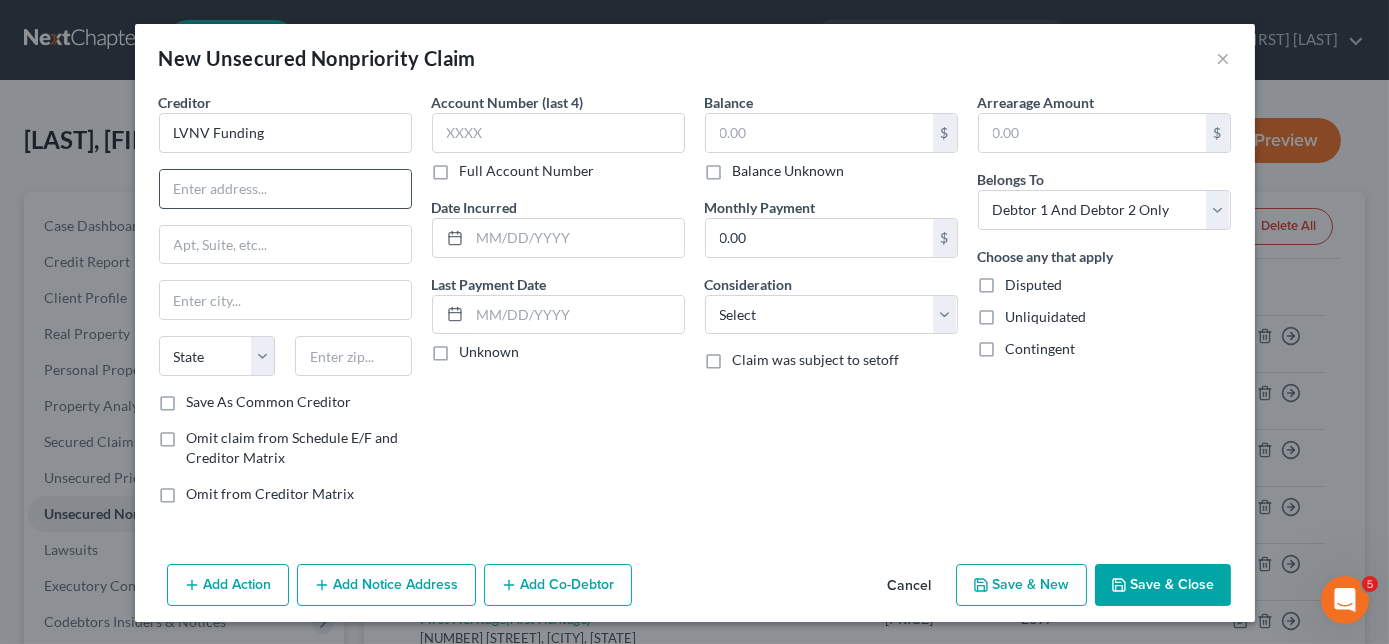 click at bounding box center (285, 189) 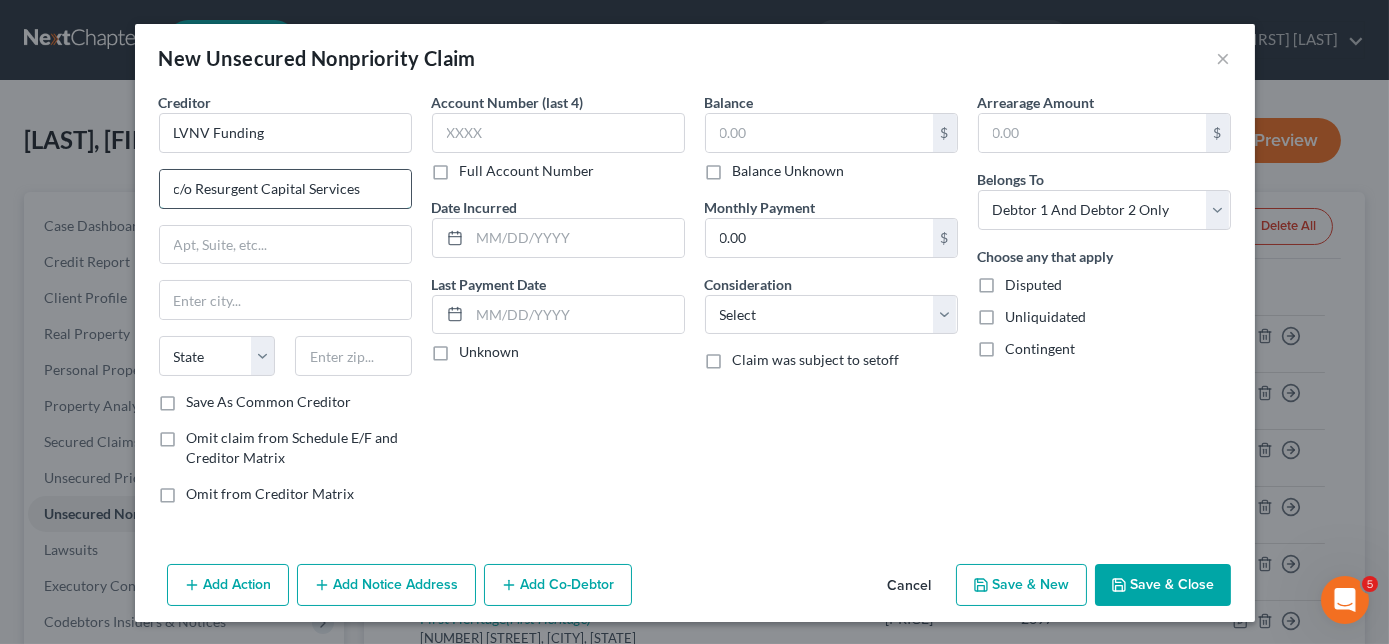 type on "c/o Resurgent Capital Services" 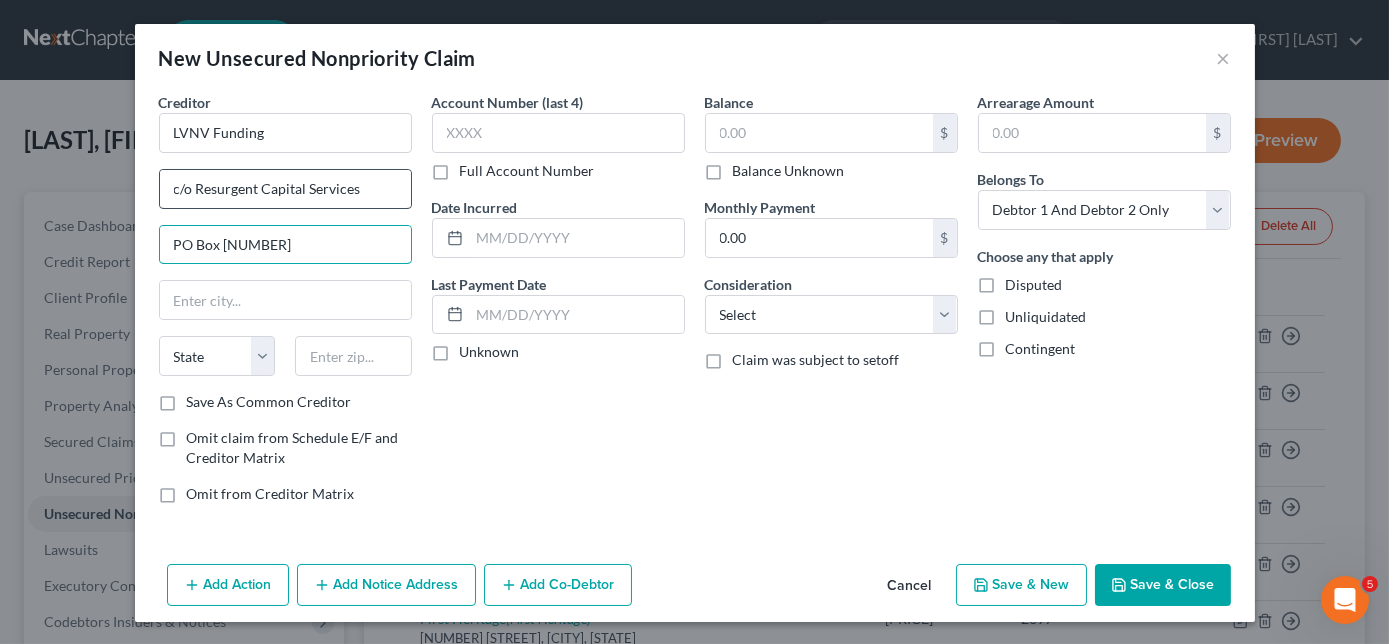 type on "PO Box [NUMBER]" 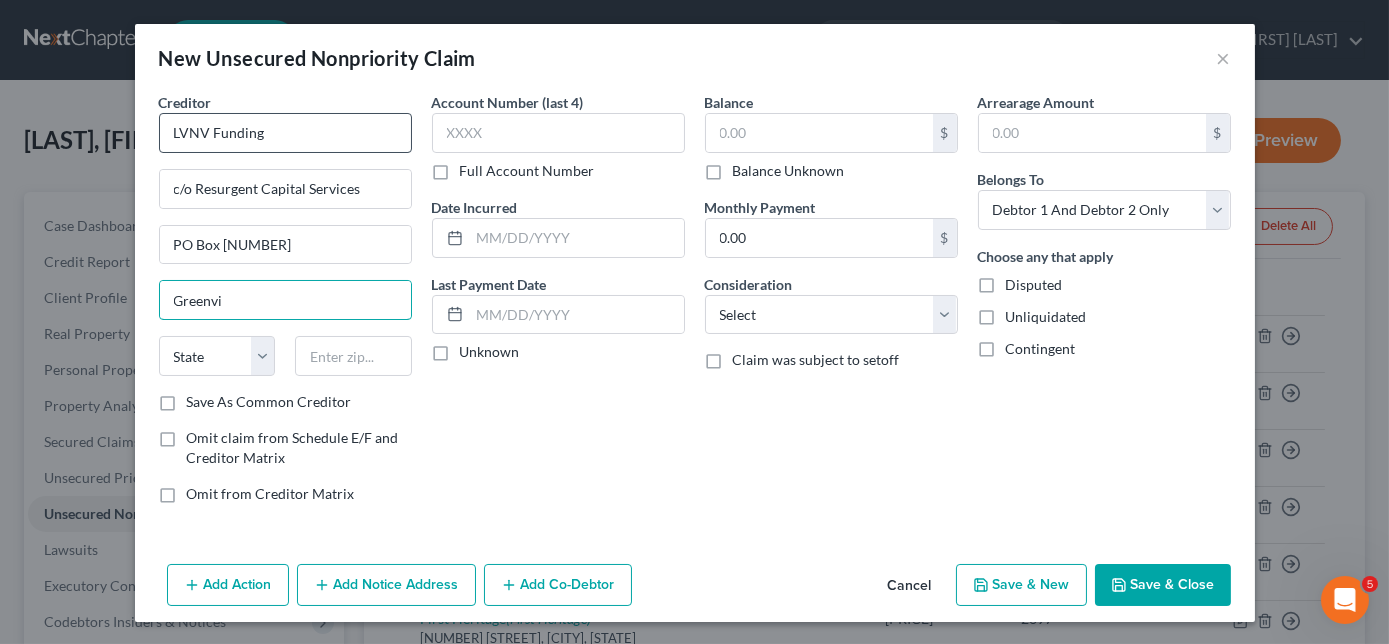 type on "Greenville" 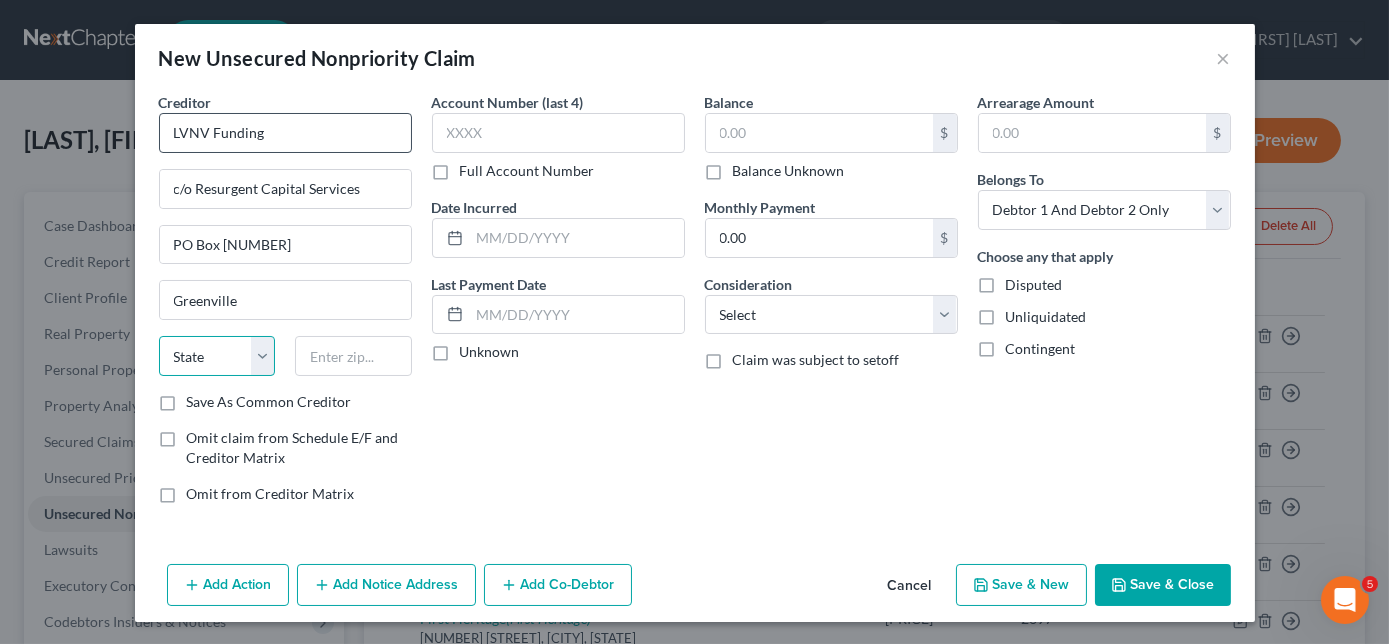 select on "42" 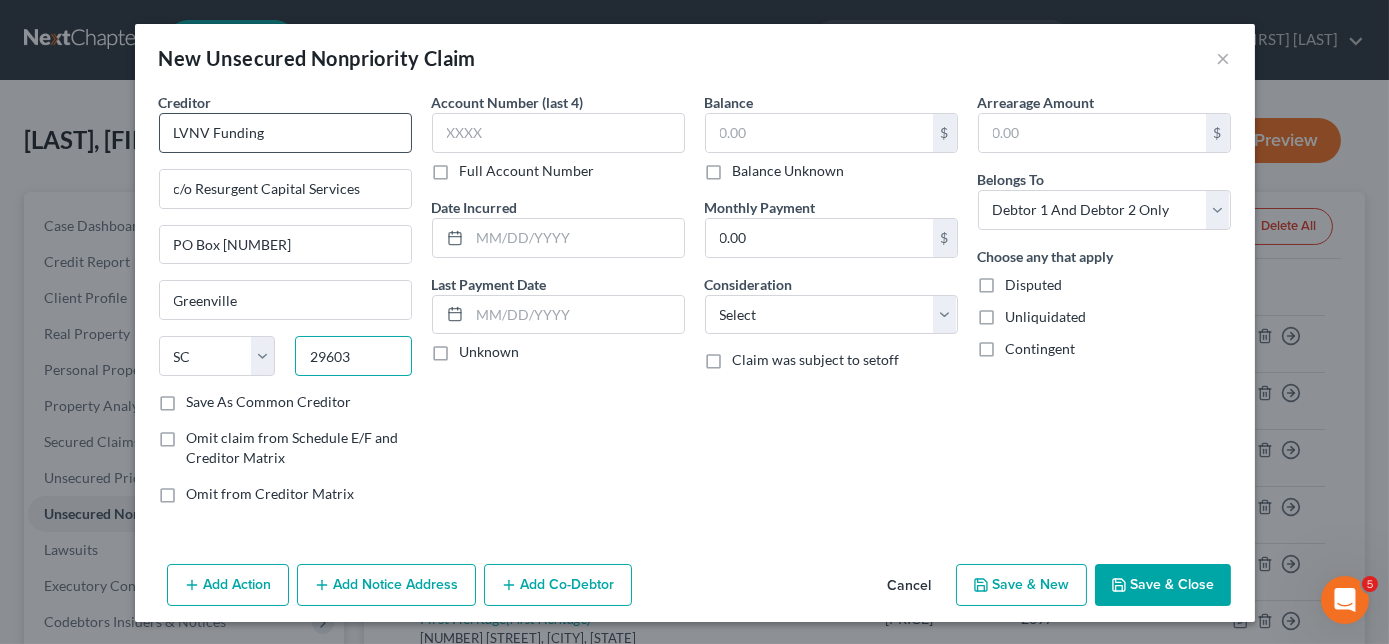 type on "29603" 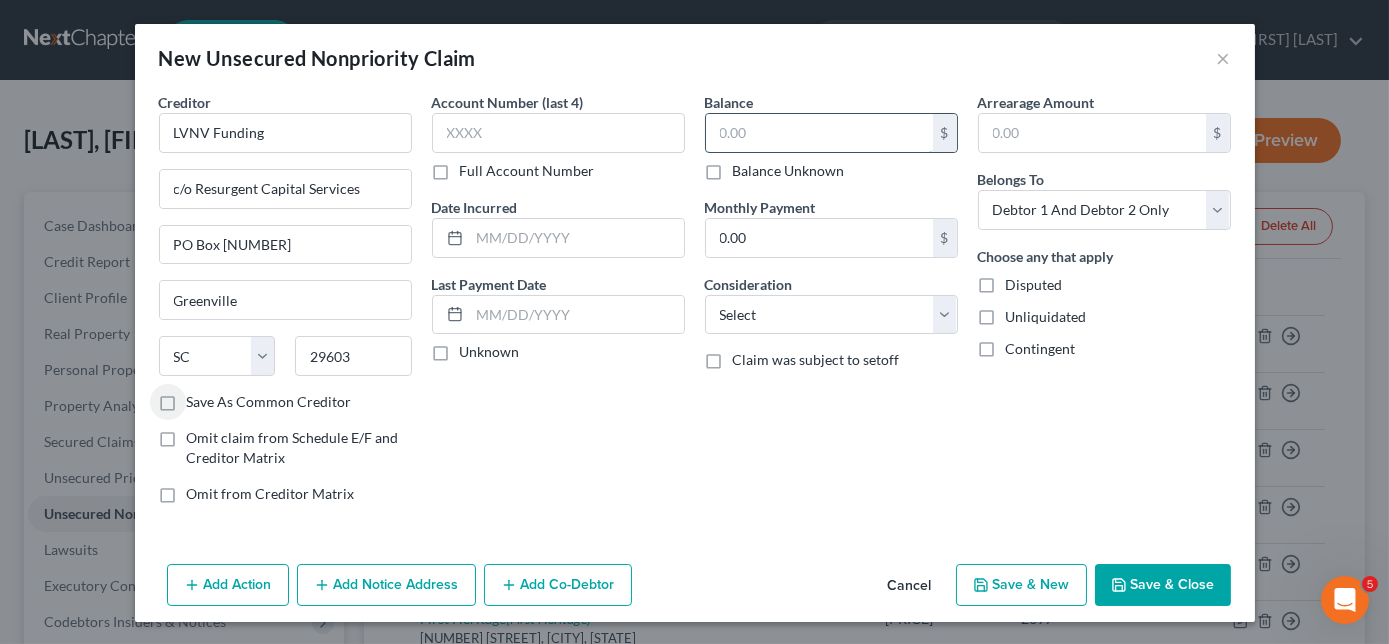 click at bounding box center [819, 133] 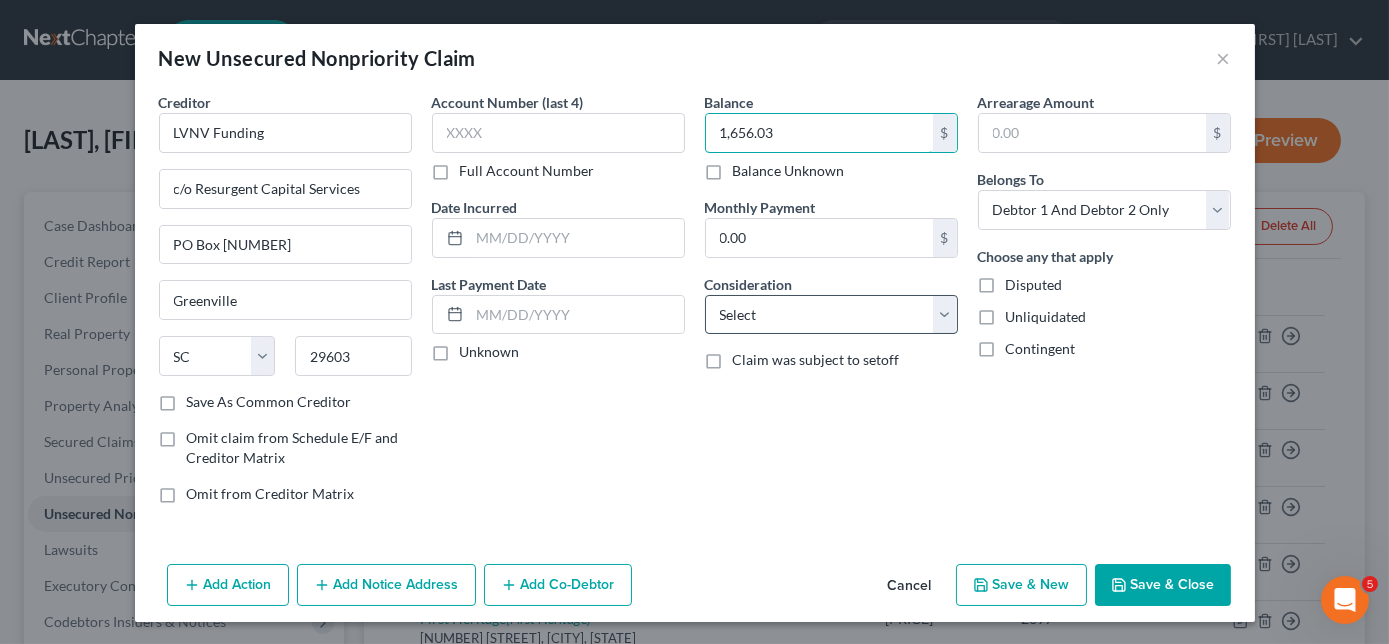 type on "1,656.03" 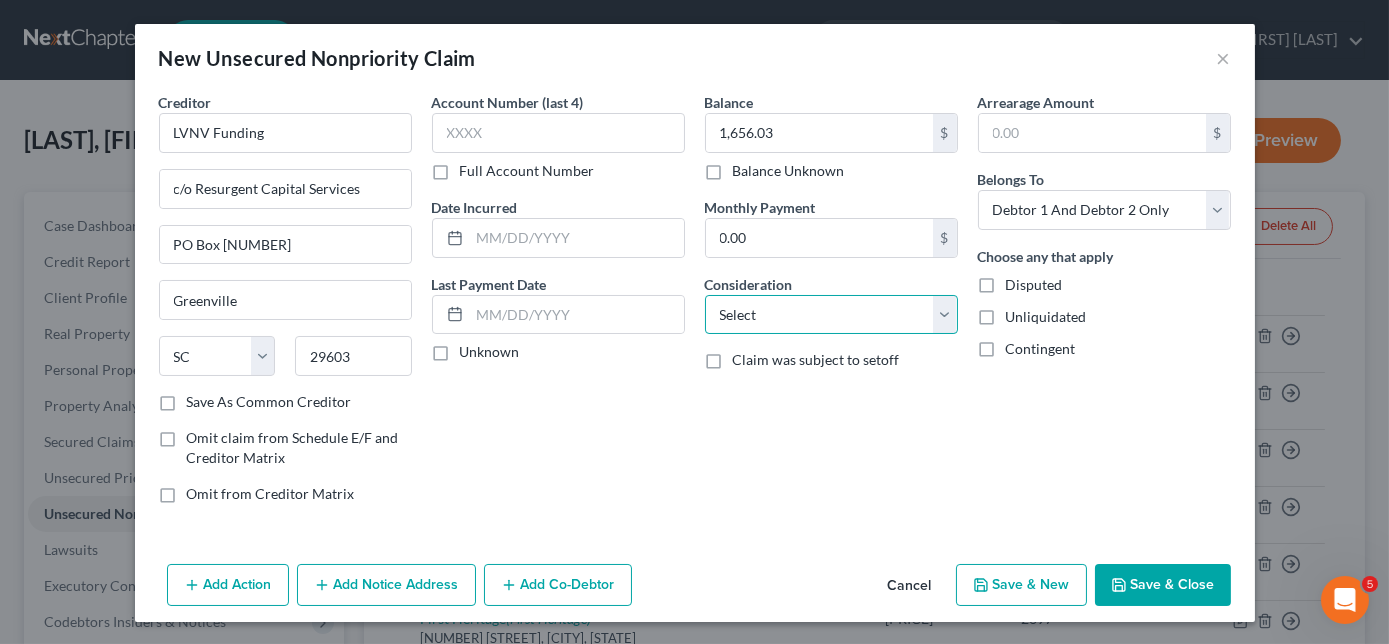 click on "Select Cable / Satellite Services Collection Agency Credit Card Debt Debt Counseling / Attorneys Deficiency Balance Domestic Support Obligations Home / Car Repairs Income Taxes Judgment Liens Medical Services Monies Loaned / Advanced Mortgage Obligation From Divorce Or Separation Obligation To Pensions Other Overdrawn Bank Account Promised To Help Pay Creditors Student Loans Suppliers And Vendors Telephone / Internet Services Utility Services" at bounding box center [831, 315] 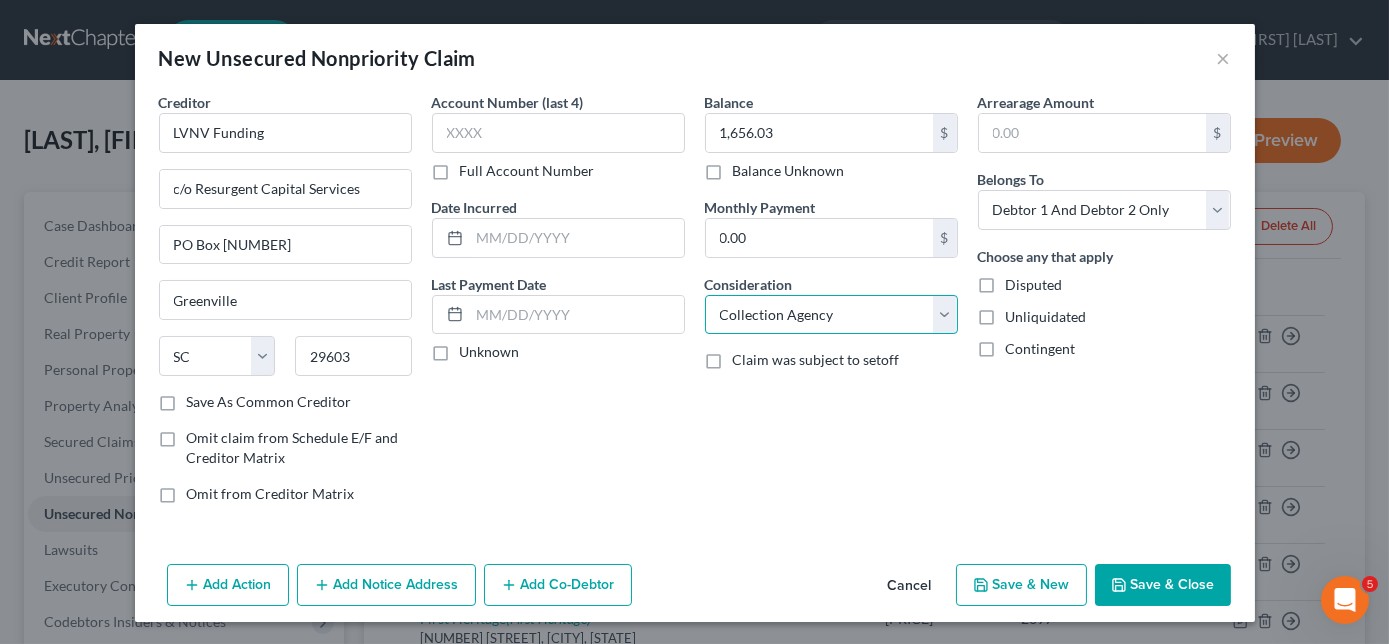 click on "Select Cable / Satellite Services Collection Agency Credit Card Debt Debt Counseling / Attorneys Deficiency Balance Domestic Support Obligations Home / Car Repairs Income Taxes Judgment Liens Medical Services Monies Loaned / Advanced Mortgage Obligation From Divorce Or Separation Obligation To Pensions Other Overdrawn Bank Account Promised To Help Pay Creditors Student Loans Suppliers And Vendors Telephone / Internet Services Utility Services" at bounding box center [831, 315] 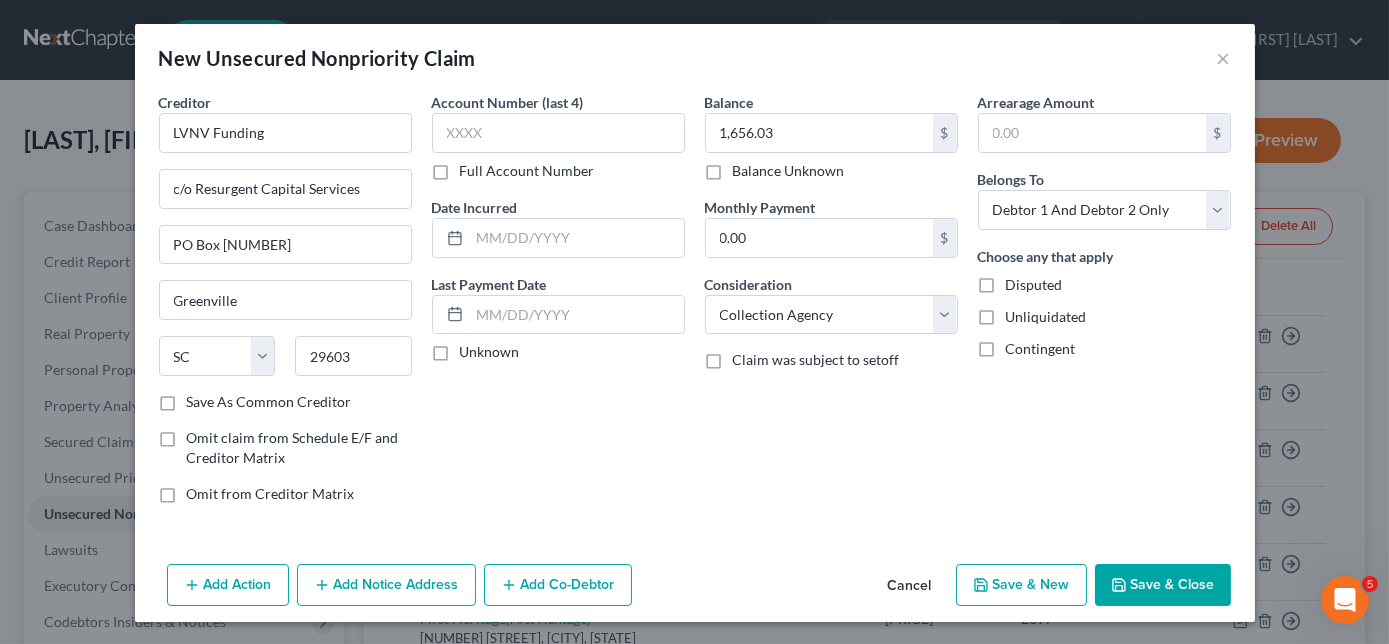 click on "Save & Close" at bounding box center (1163, 585) 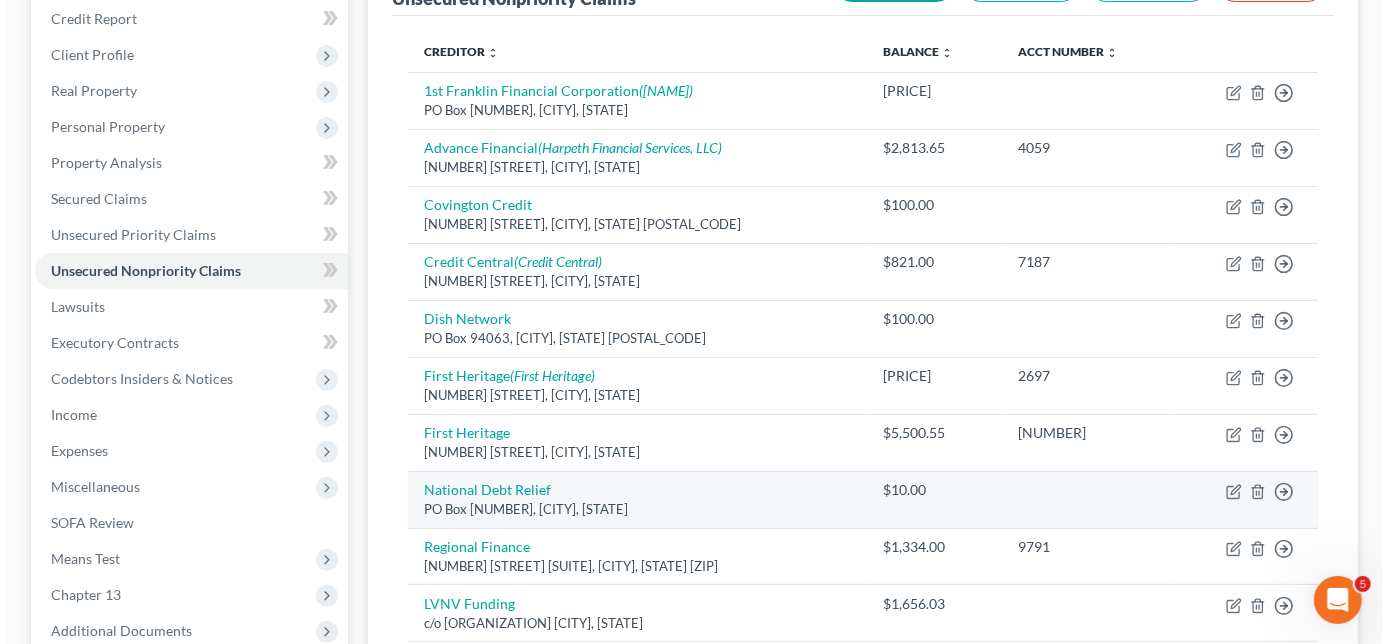 scroll, scrollTop: 272, scrollLeft: 0, axis: vertical 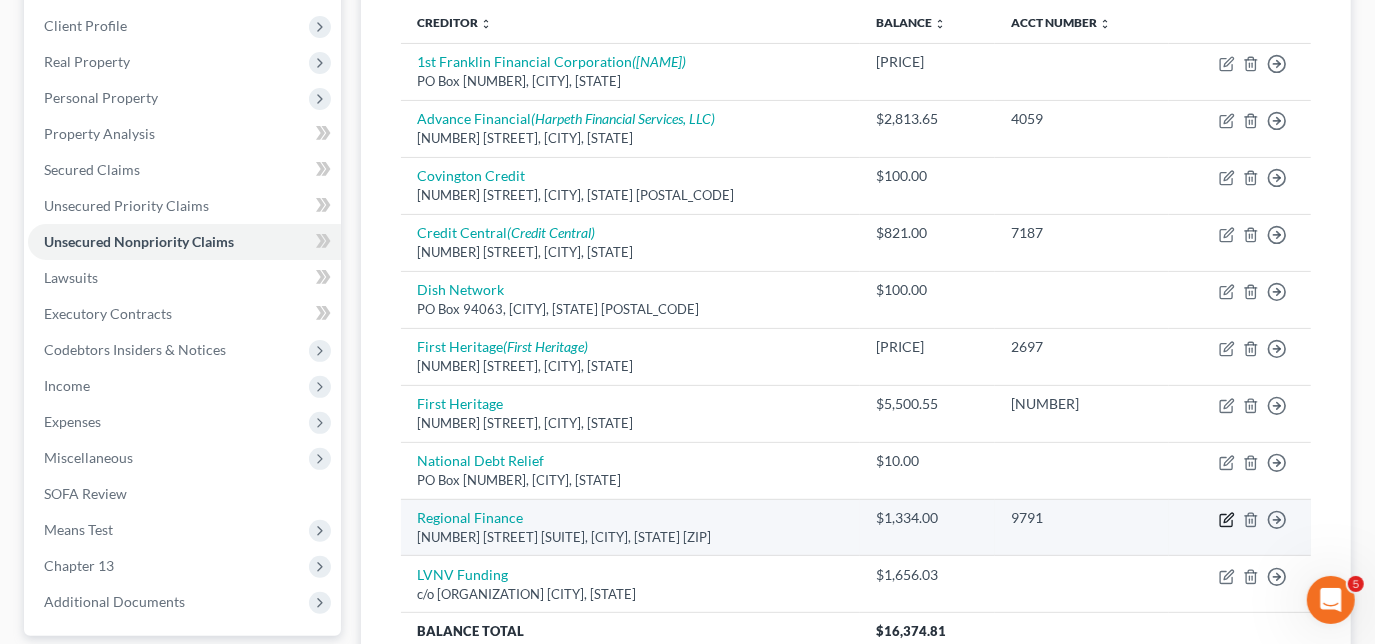 click 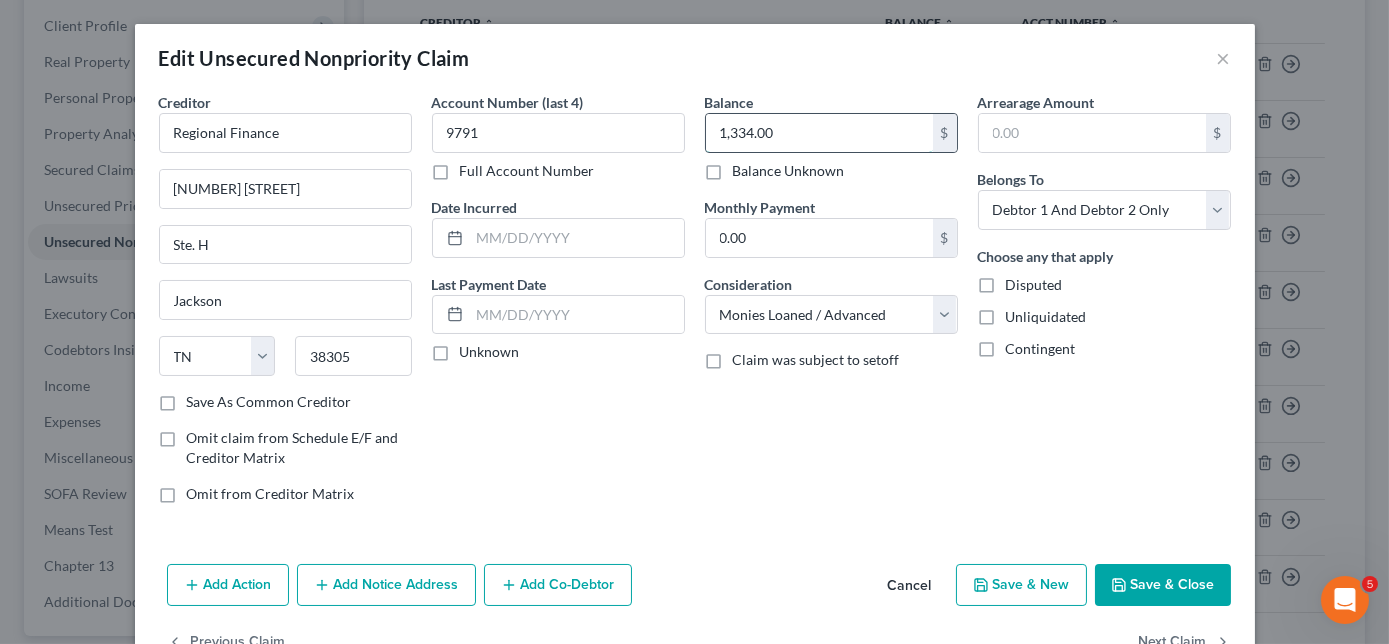 click on "1,334.00" at bounding box center (819, 133) 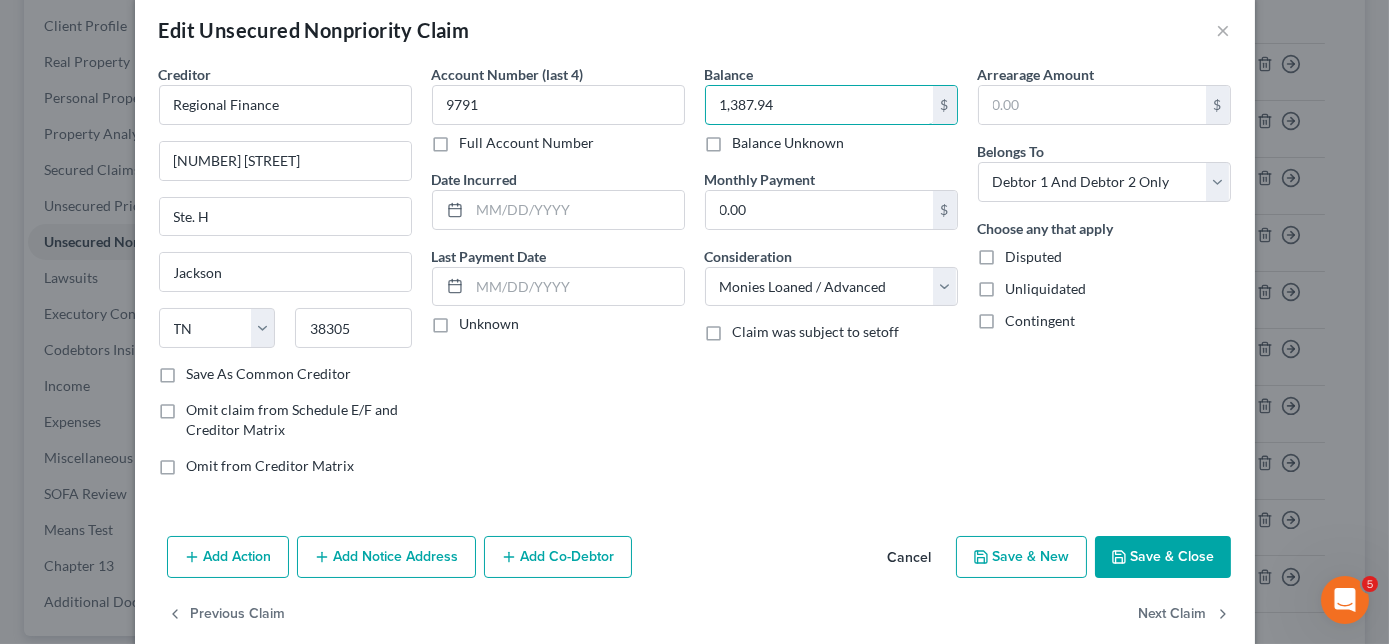 scroll, scrollTop: 56, scrollLeft: 0, axis: vertical 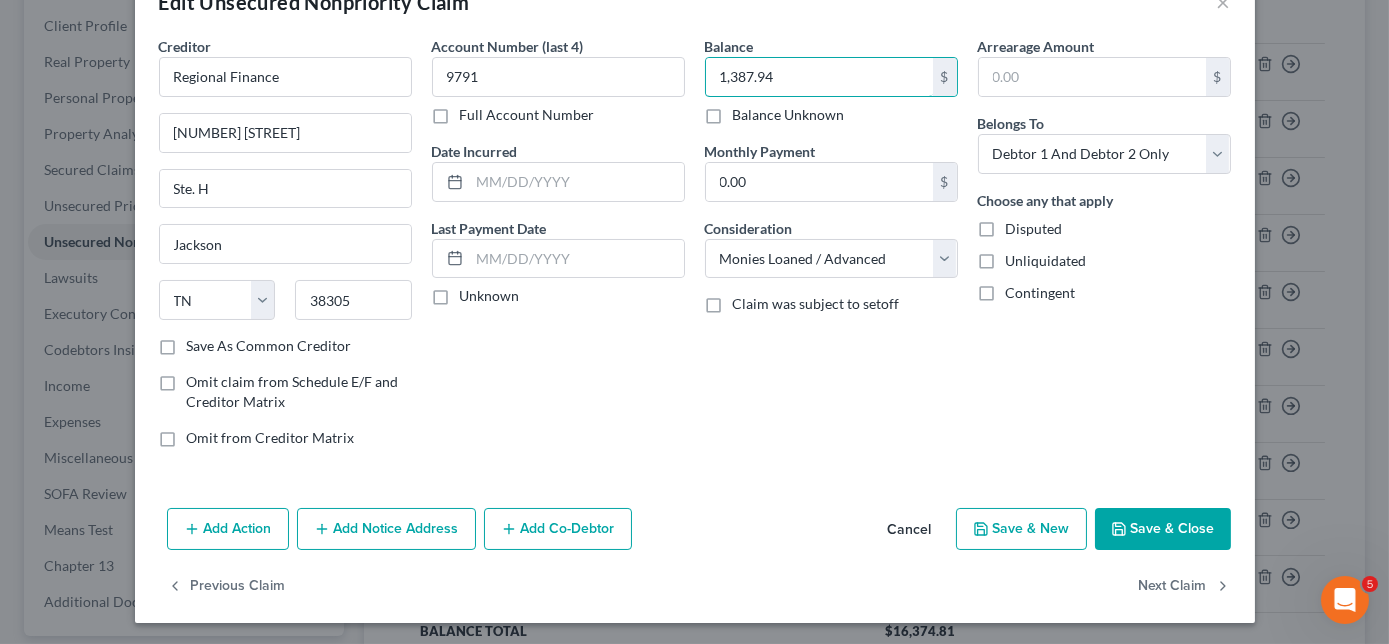 type on "1,387.94" 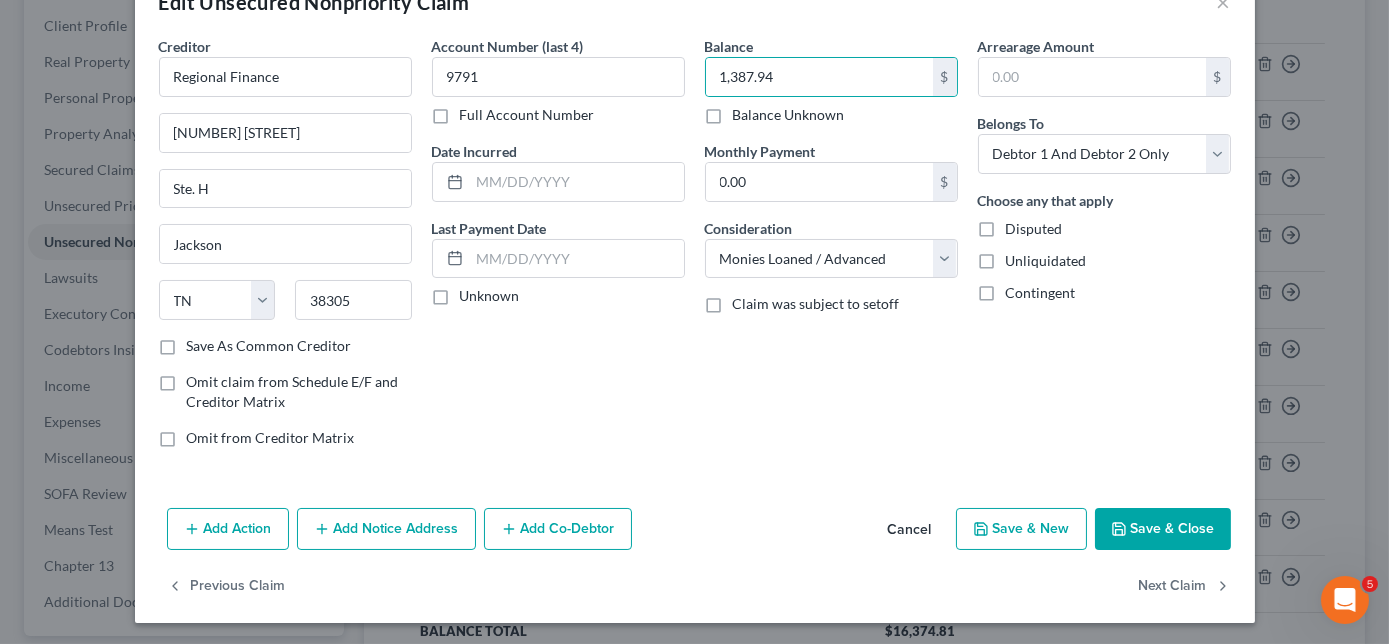 click on "Add Notice Address" at bounding box center (386, 529) 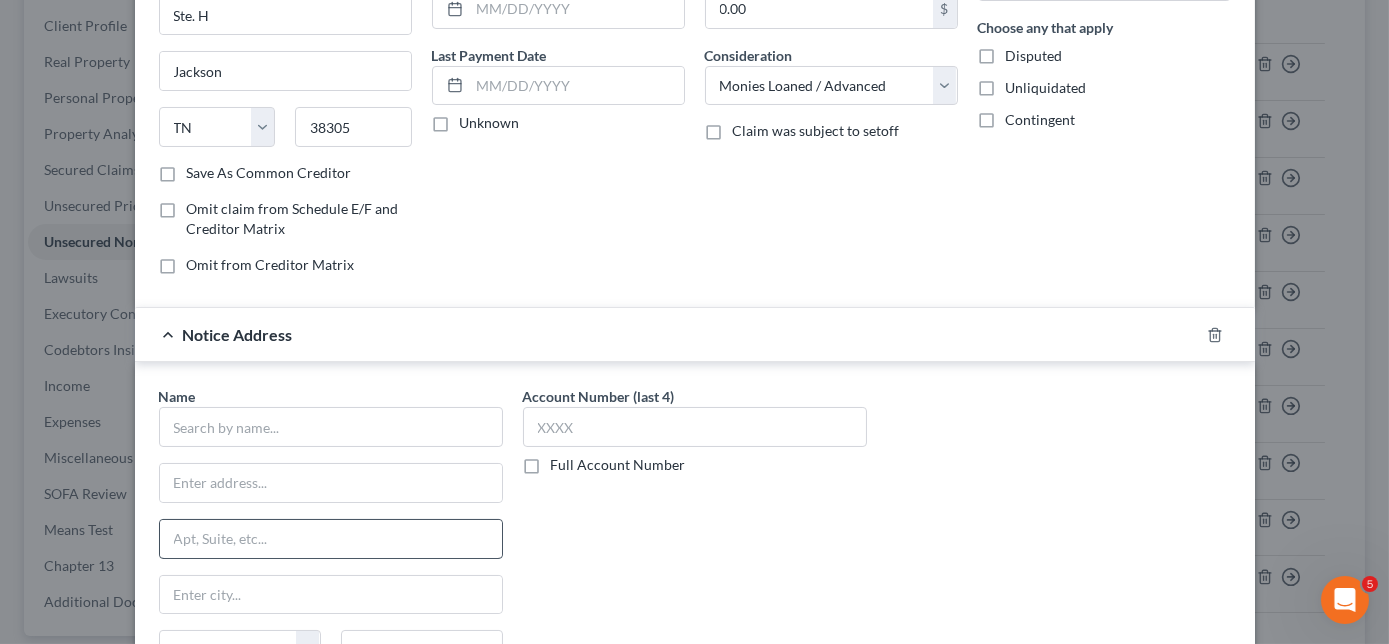 scroll, scrollTop: 238, scrollLeft: 0, axis: vertical 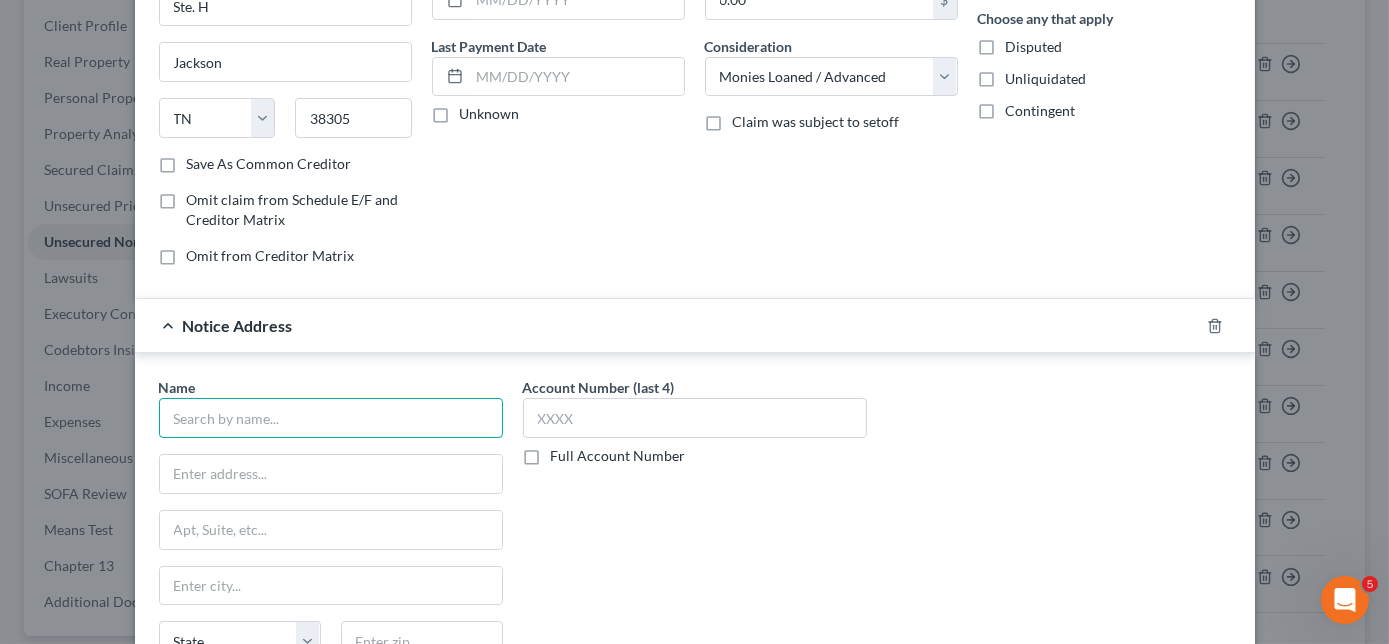 click at bounding box center [331, 418] 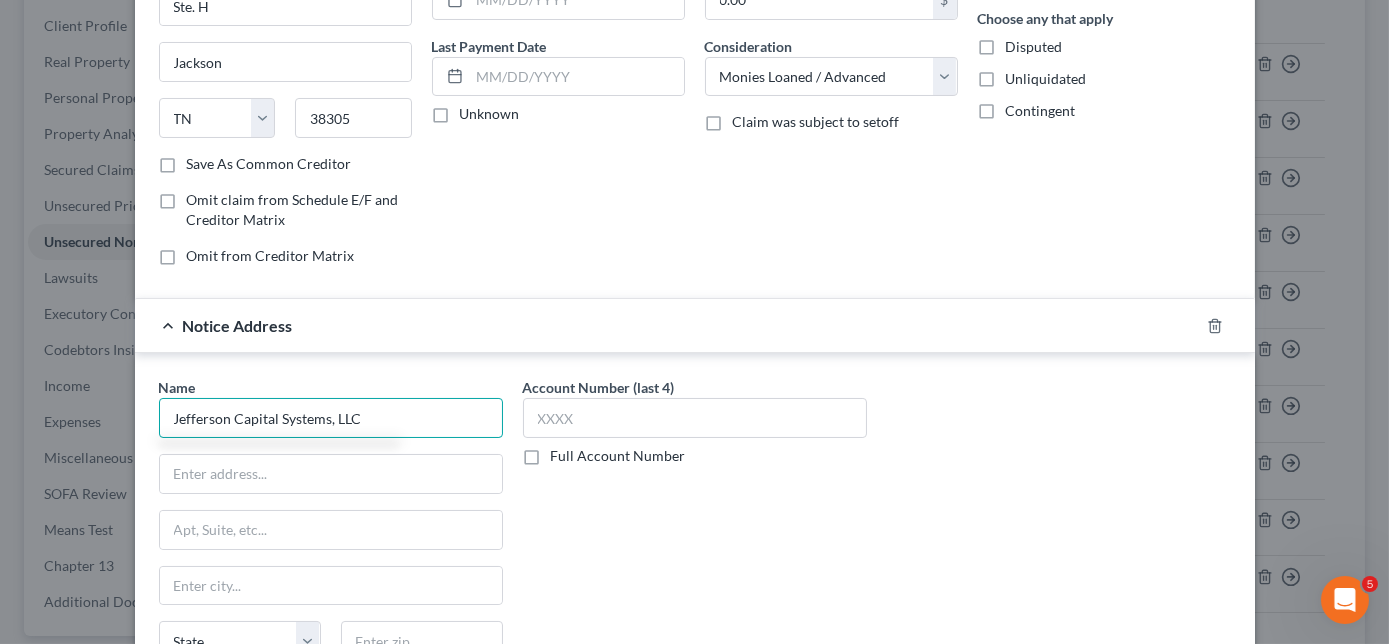 type on "Jefferson Capital Systems, LLC" 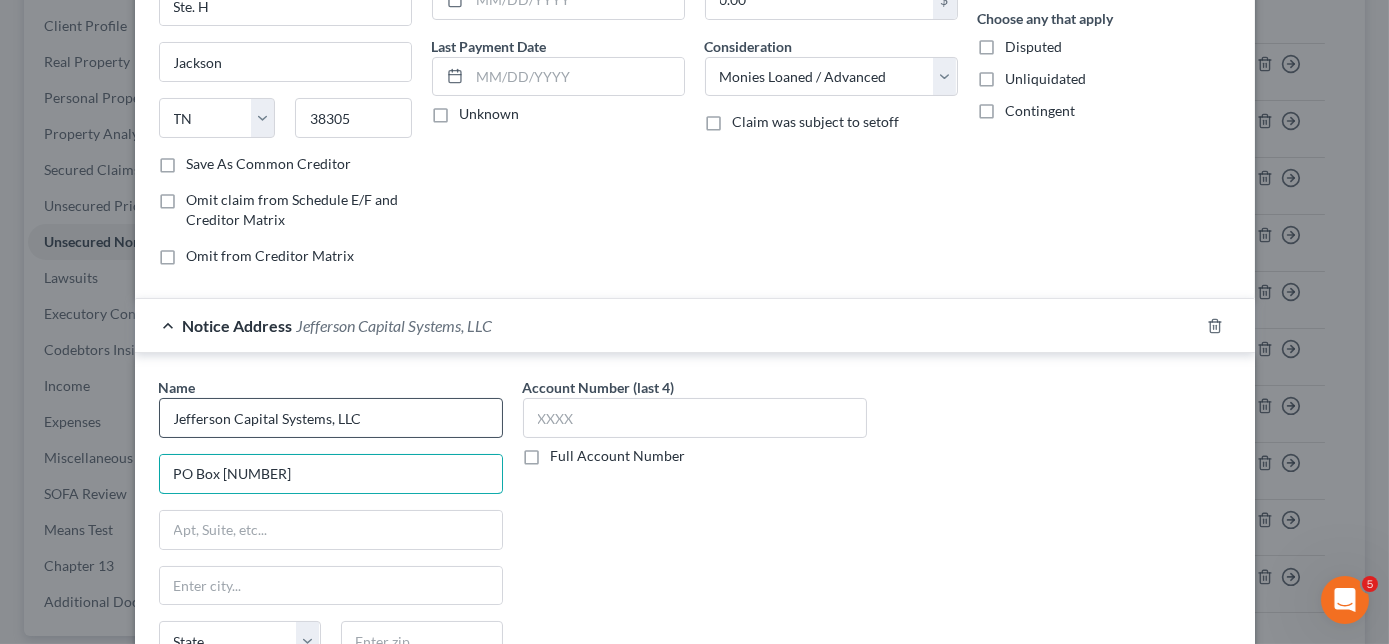type on "PO Box [NUMBER]" 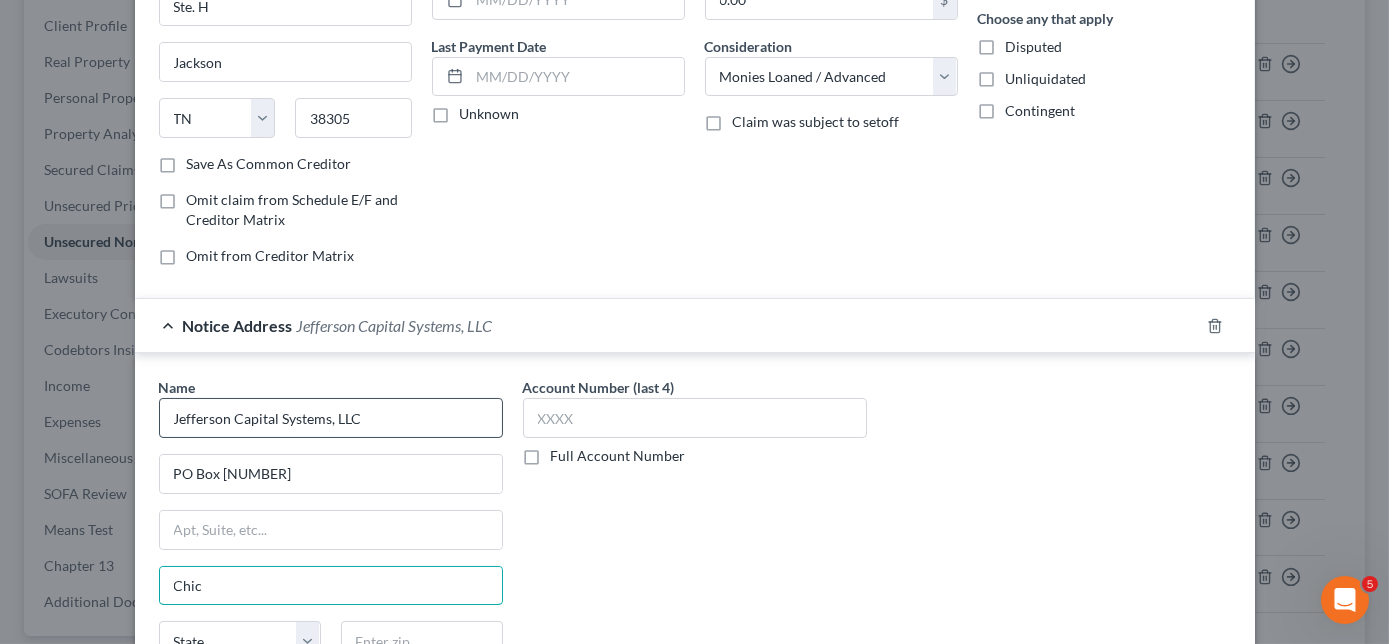 type on "Chicago" 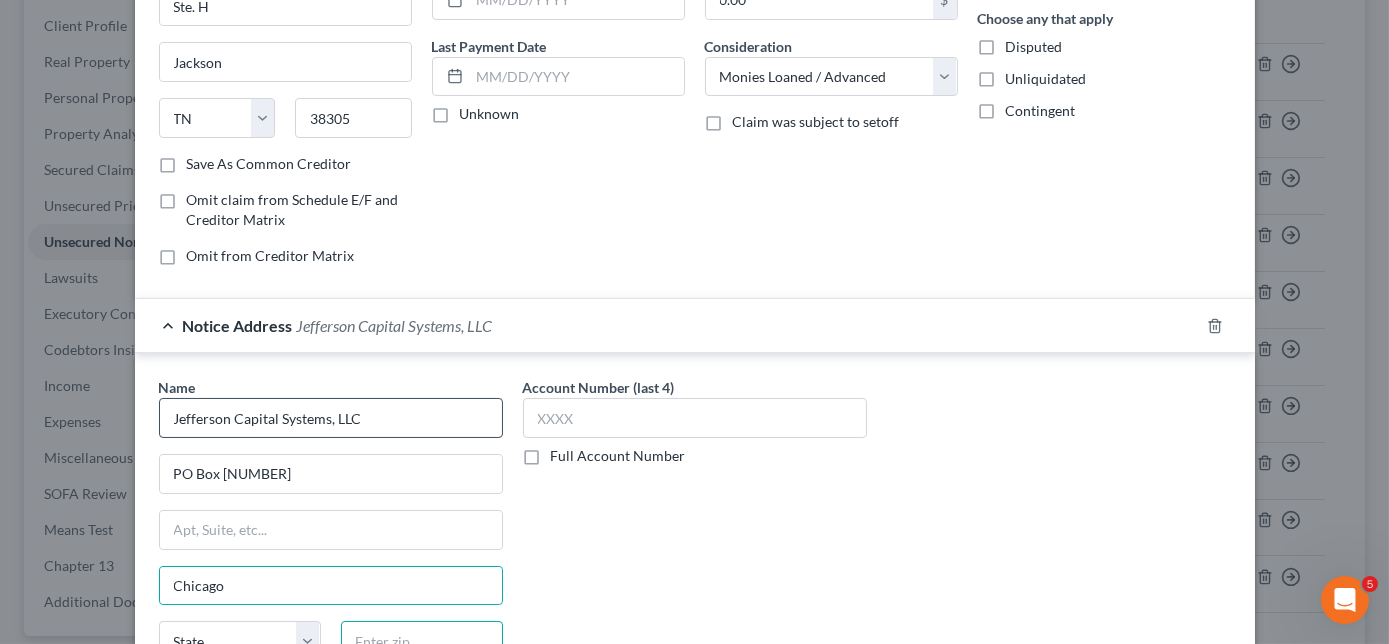 scroll, scrollTop: 249, scrollLeft: 0, axis: vertical 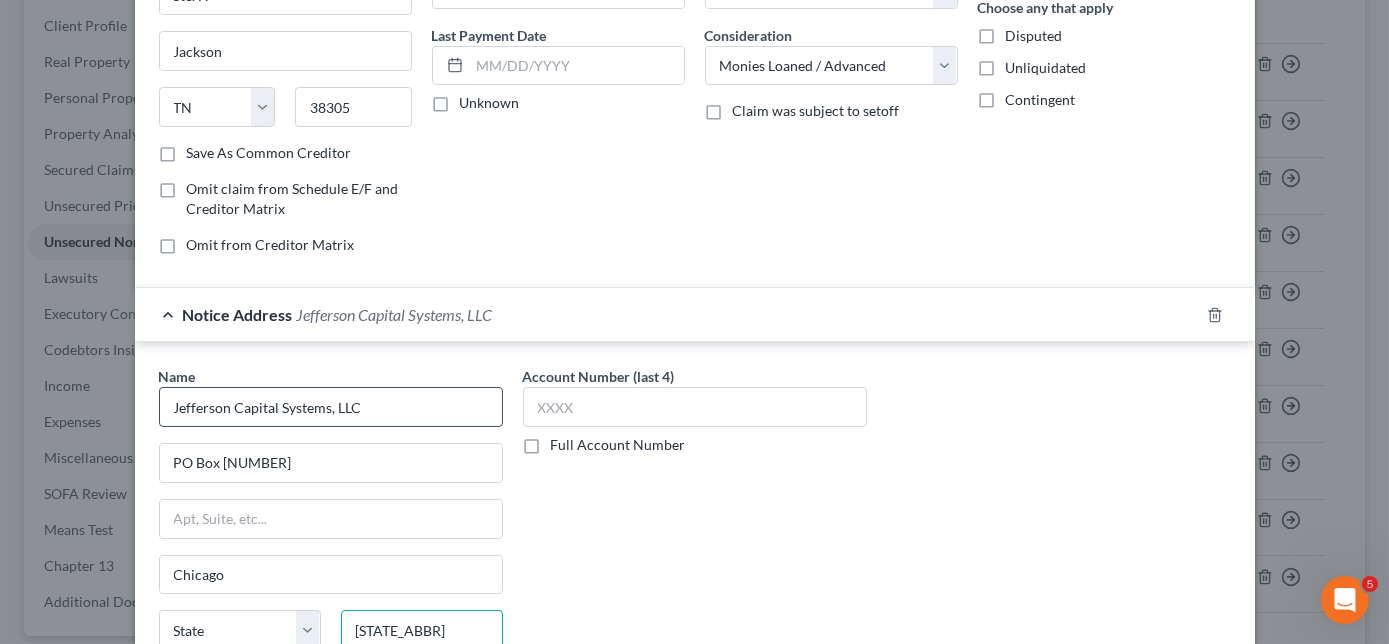 type on "i" 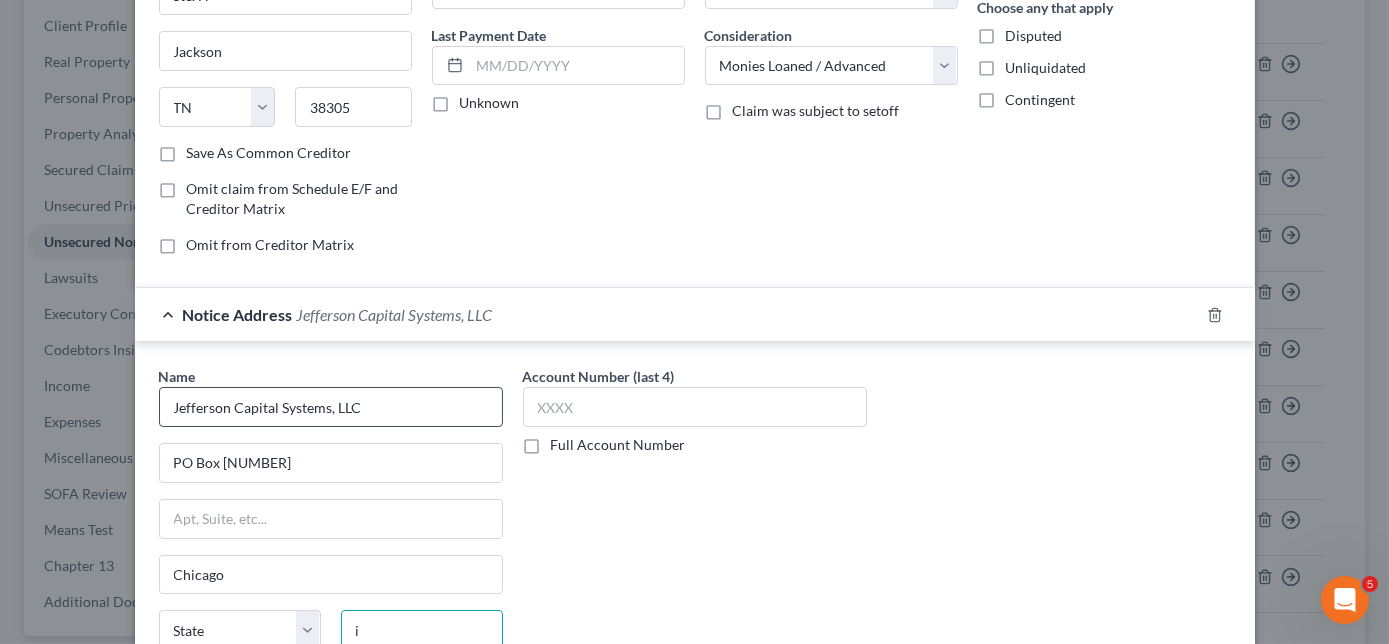 type 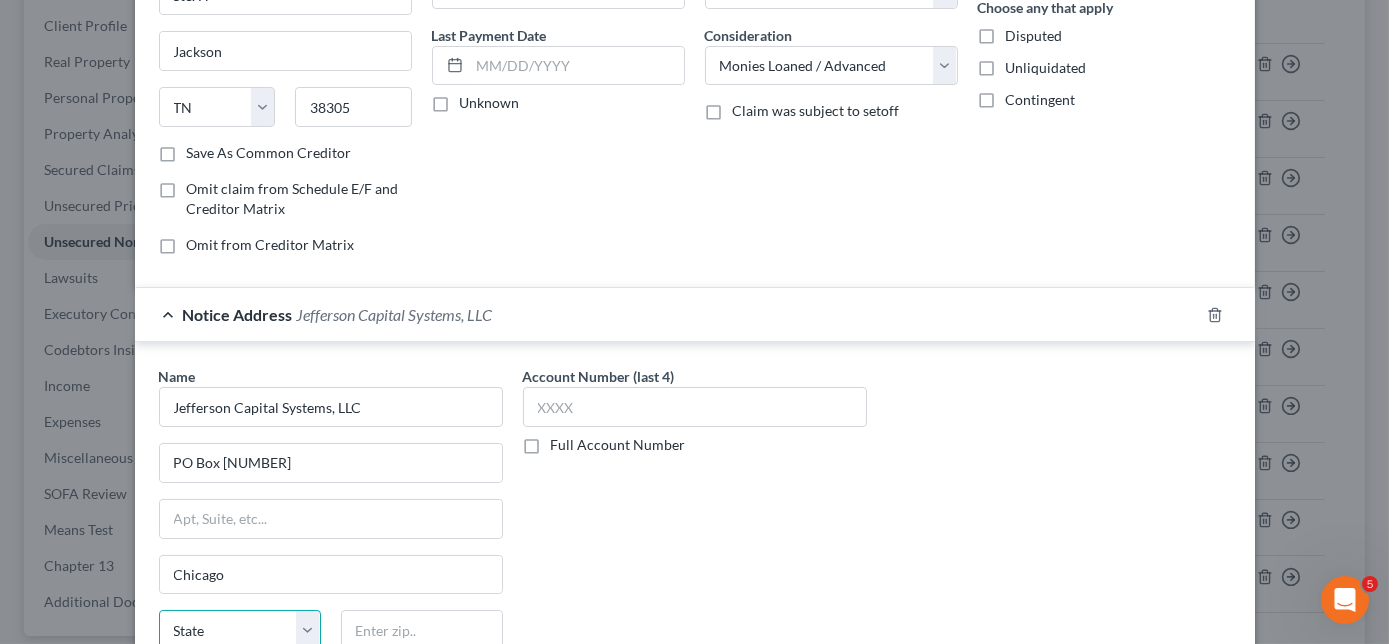 click on "State AL AK AR AZ CA CO CT DE DC FL GA GU HI ID IL IN IA KS KY LA ME MD MA MI MN MS MO MT NC ND NE NV NH NJ NM NY OH OK OR PA PR RI SC SD TN TX UT VI VA VT WA WV WI WY" at bounding box center (240, 630) 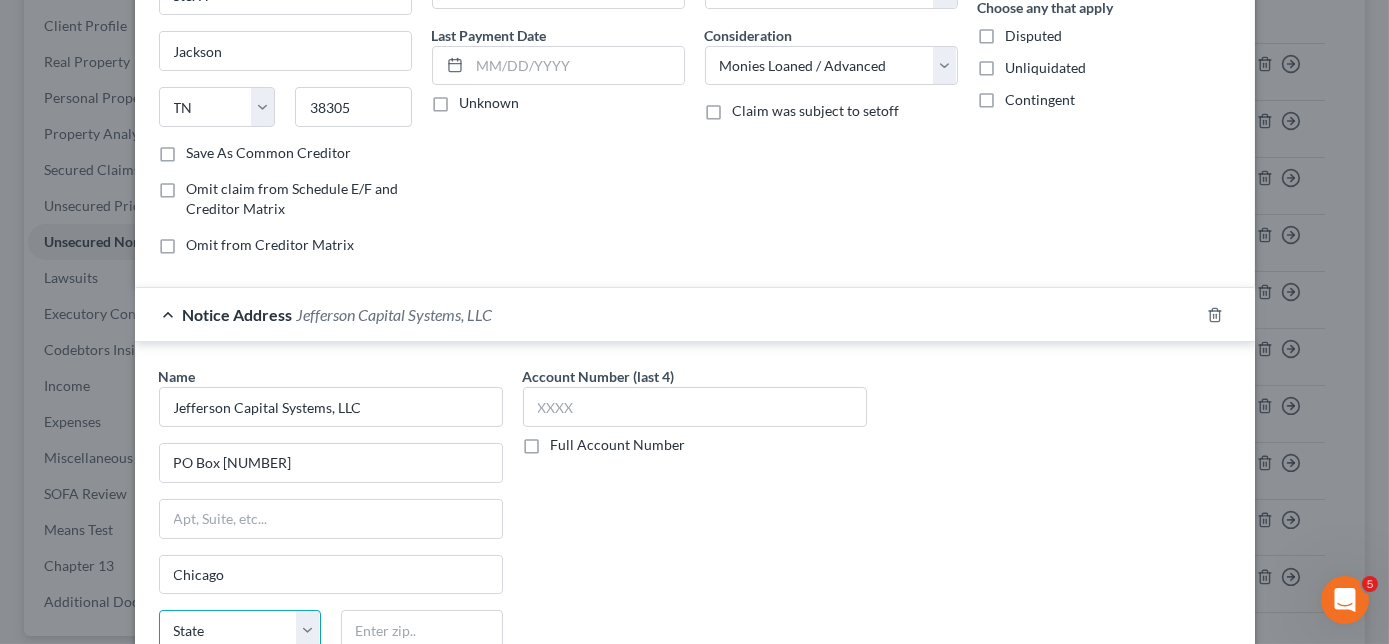 select on "14" 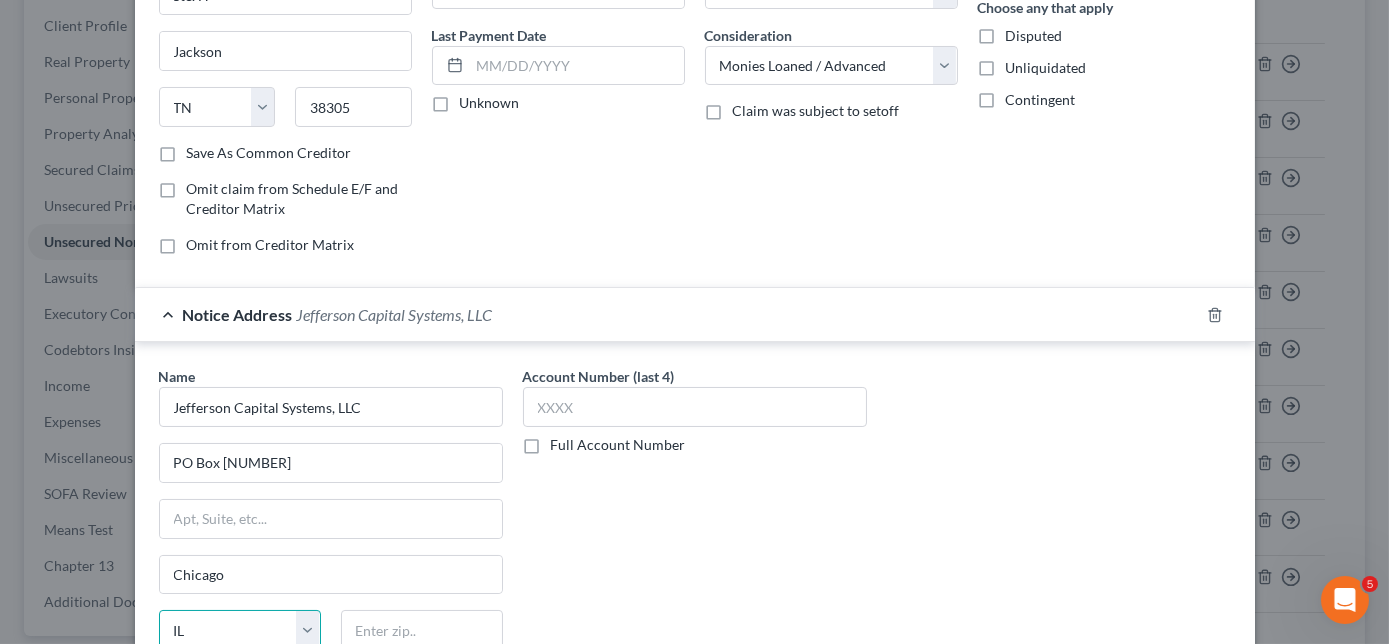 click on "State AL AK AR AZ CA CO CT DE DC FL GA GU HI ID IL IN IA KS KY LA ME MD MA MI MN MS MO MT NC ND NE NV NH NJ NM NY OH OK OR PA PR RI SC SD TN TX UT VI VA VT WA WV WI WY" at bounding box center [240, 630] 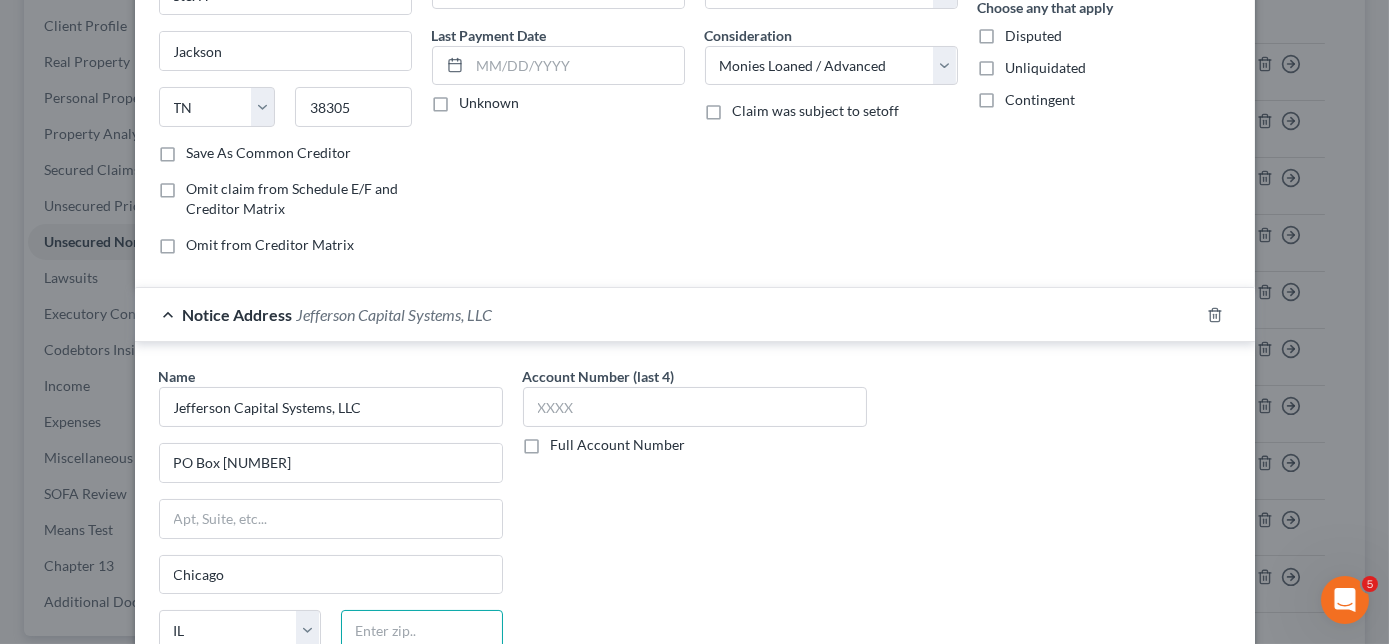 click at bounding box center (422, 630) 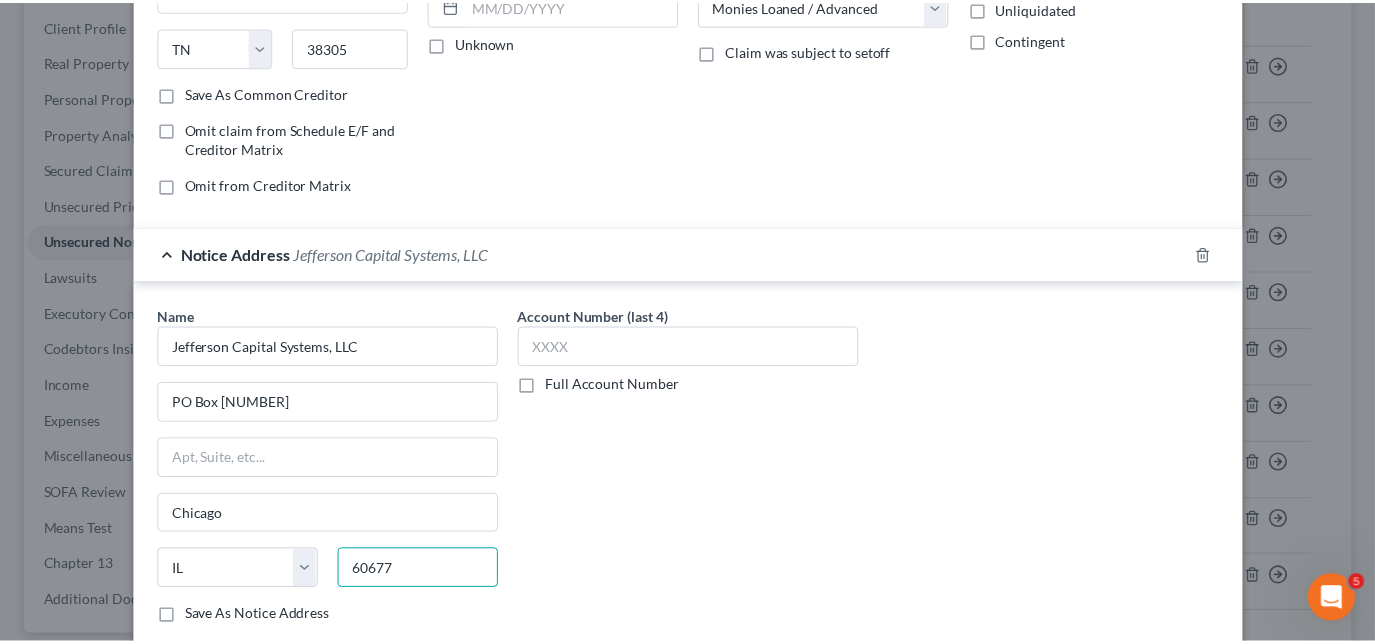 scroll, scrollTop: 431, scrollLeft: 0, axis: vertical 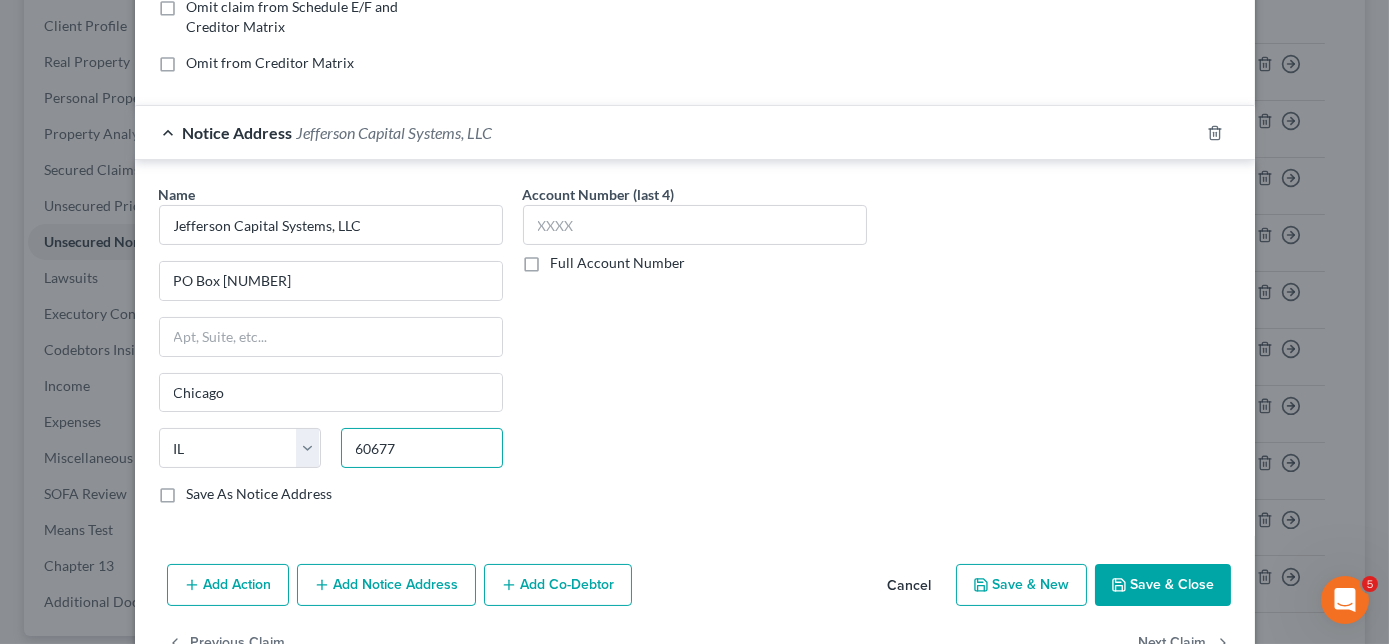 type on "60677" 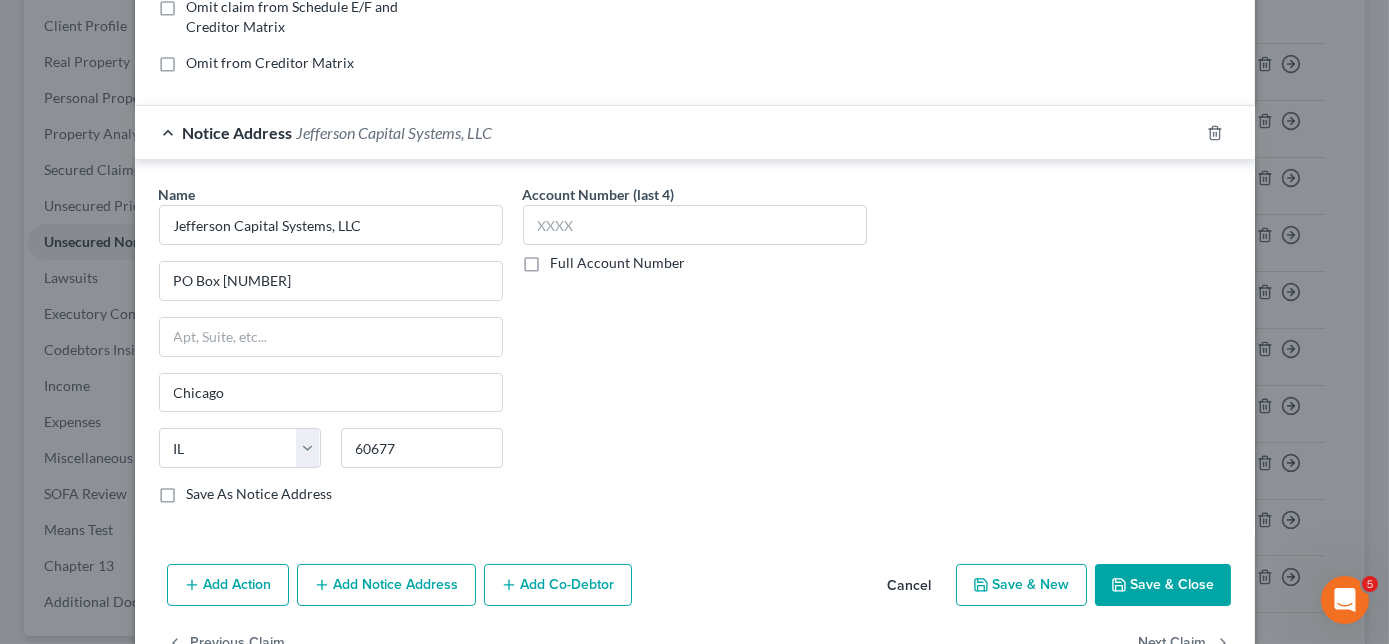 click on "Save & Close" at bounding box center (1163, 585) 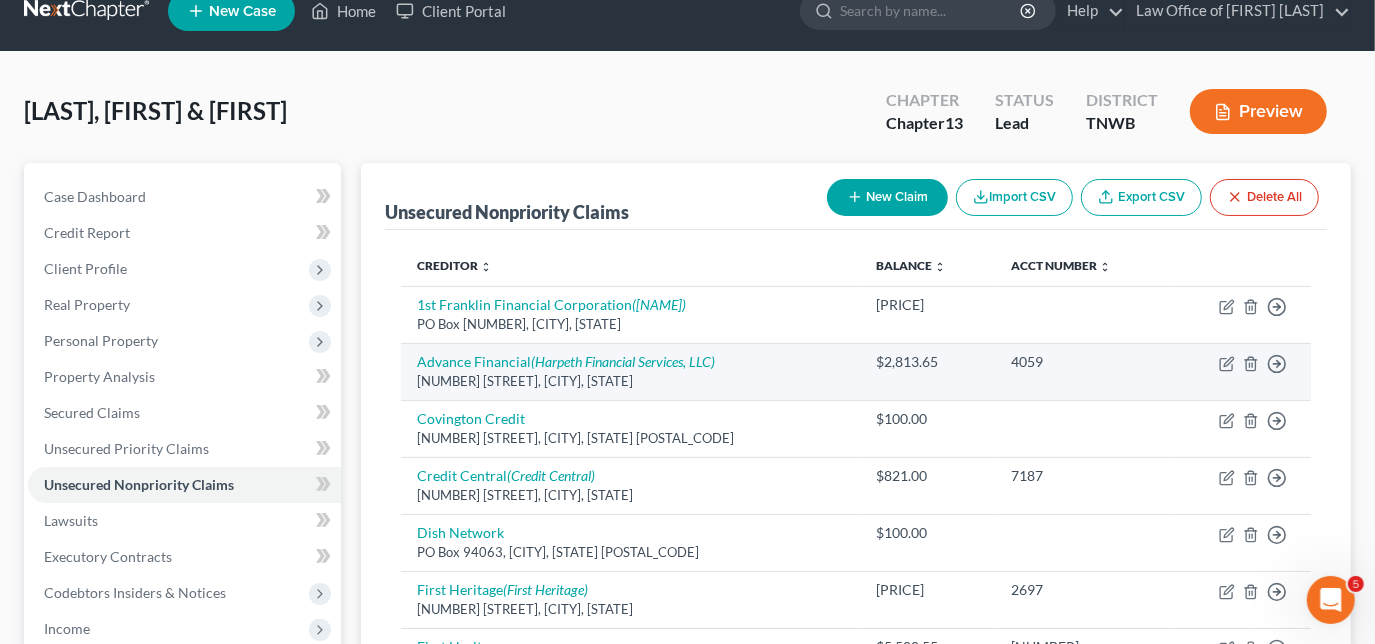 scroll, scrollTop: 0, scrollLeft: 0, axis: both 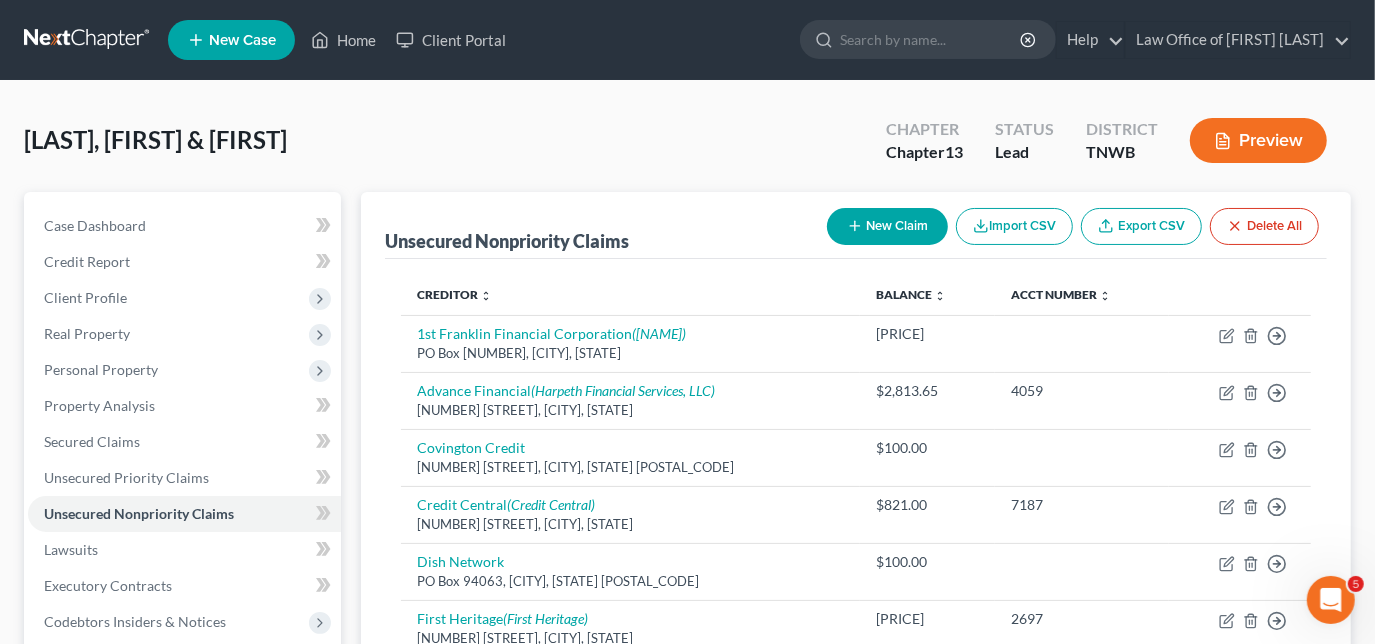 click on "New Claim" at bounding box center (887, 226) 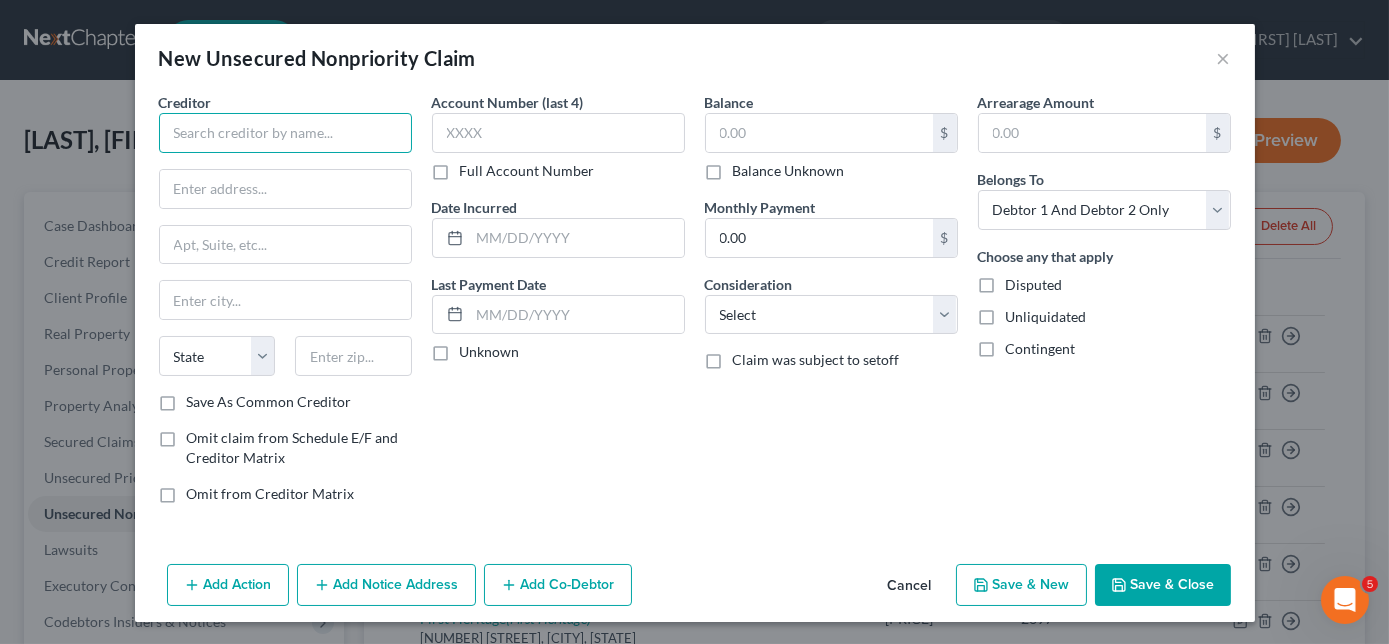 click at bounding box center (285, 133) 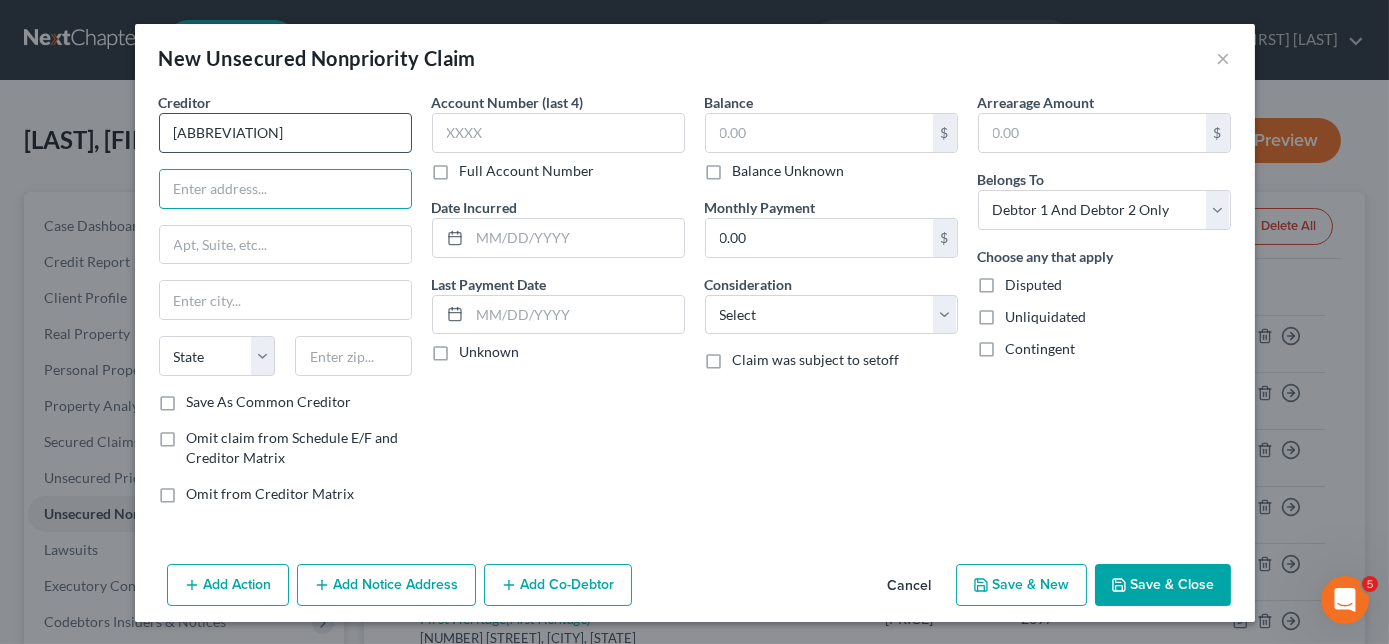 type on "[ABBREVIATION]" 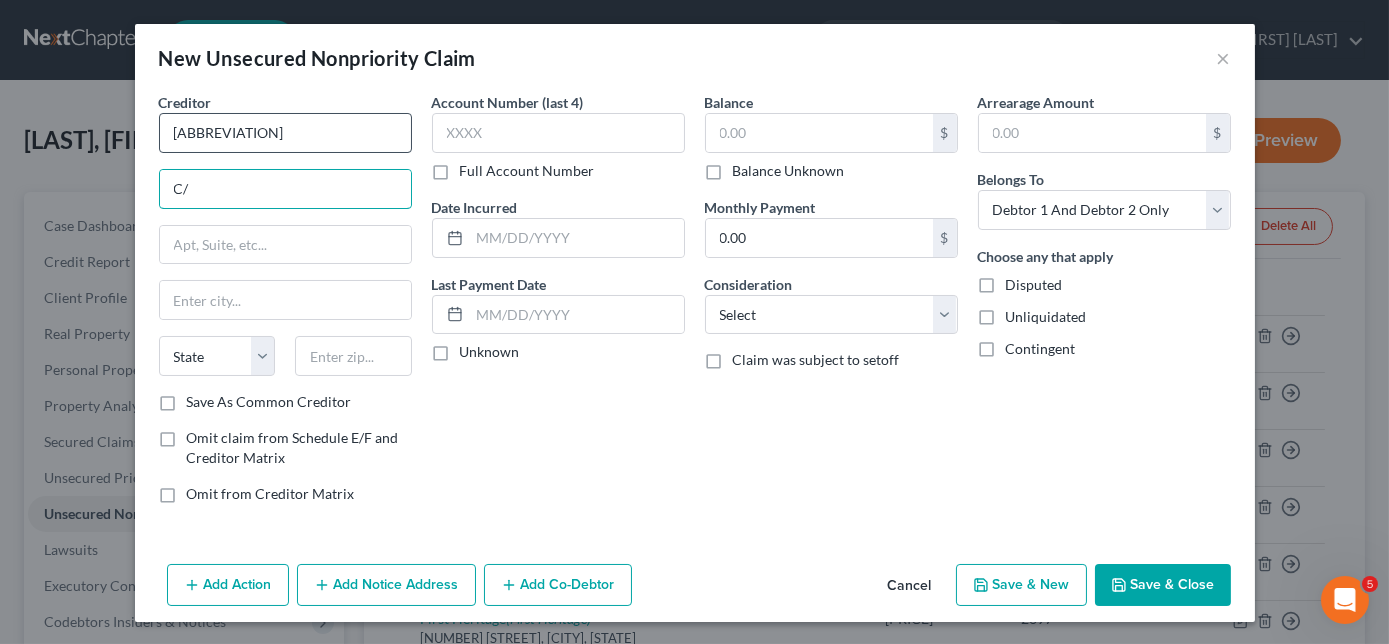 type on "C" 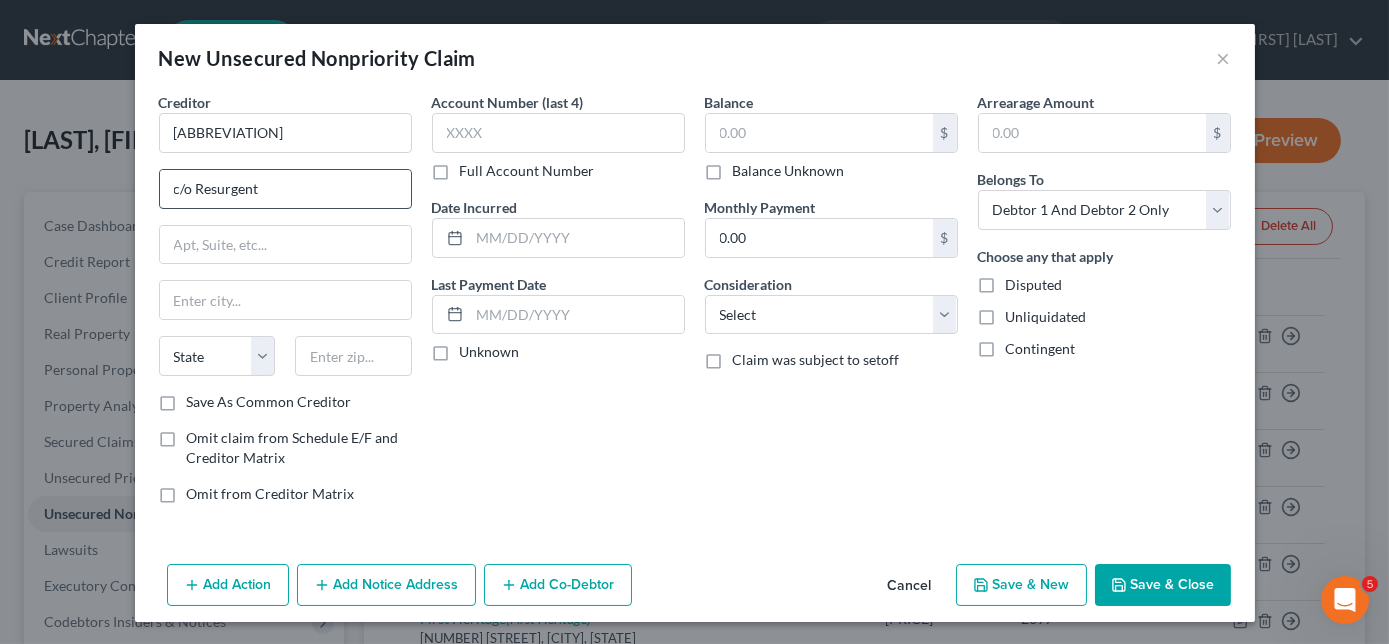 click on "c/o Resurgent" at bounding box center (285, 189) 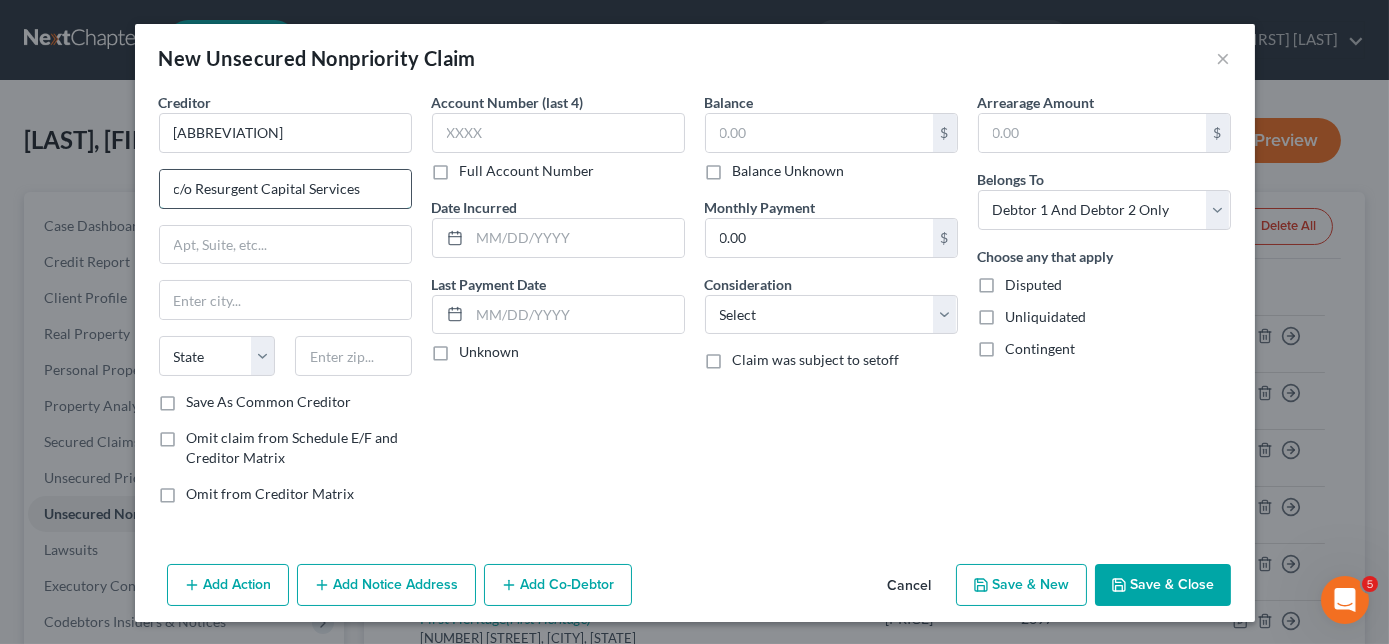type on "c/o Resurgent Capital Services" 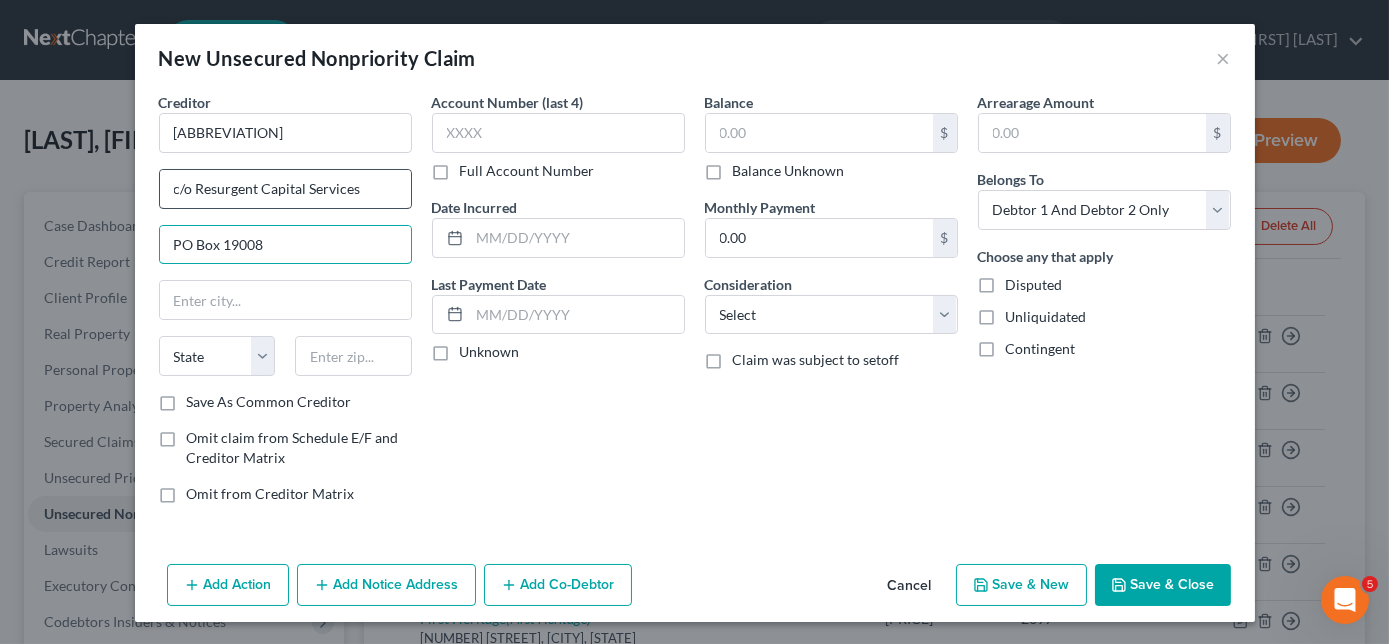 type on "PO Box 19008" 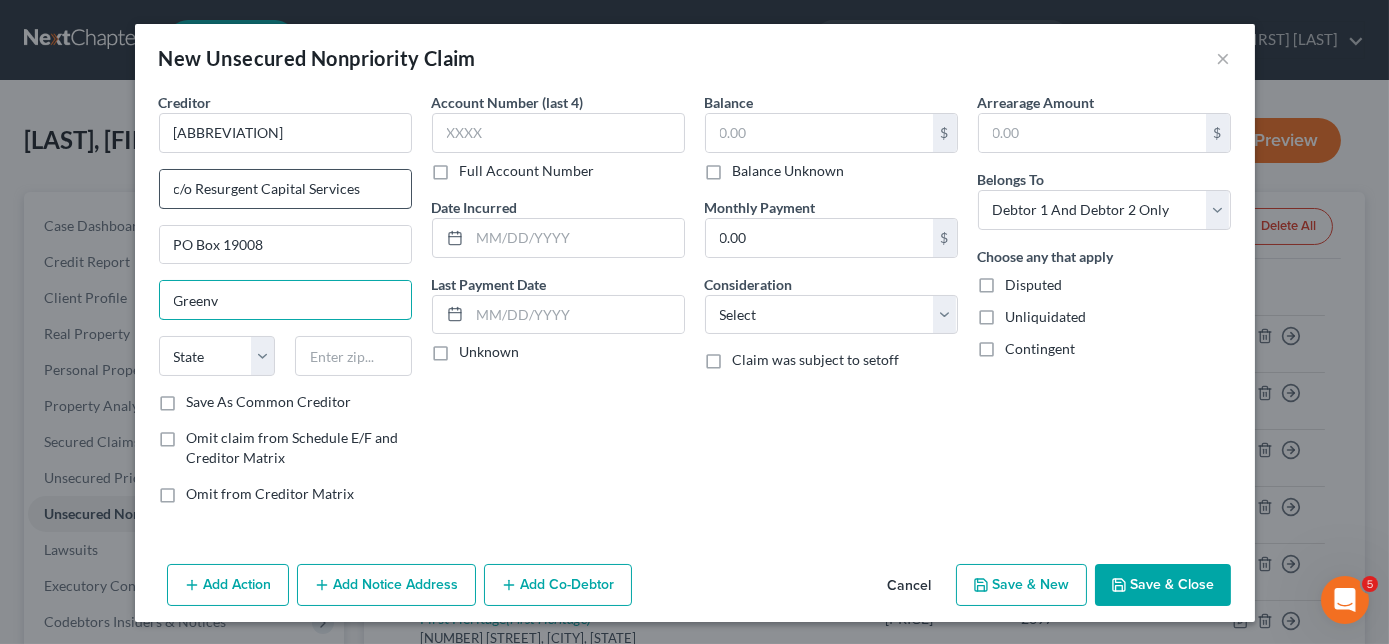type on "Greenville" 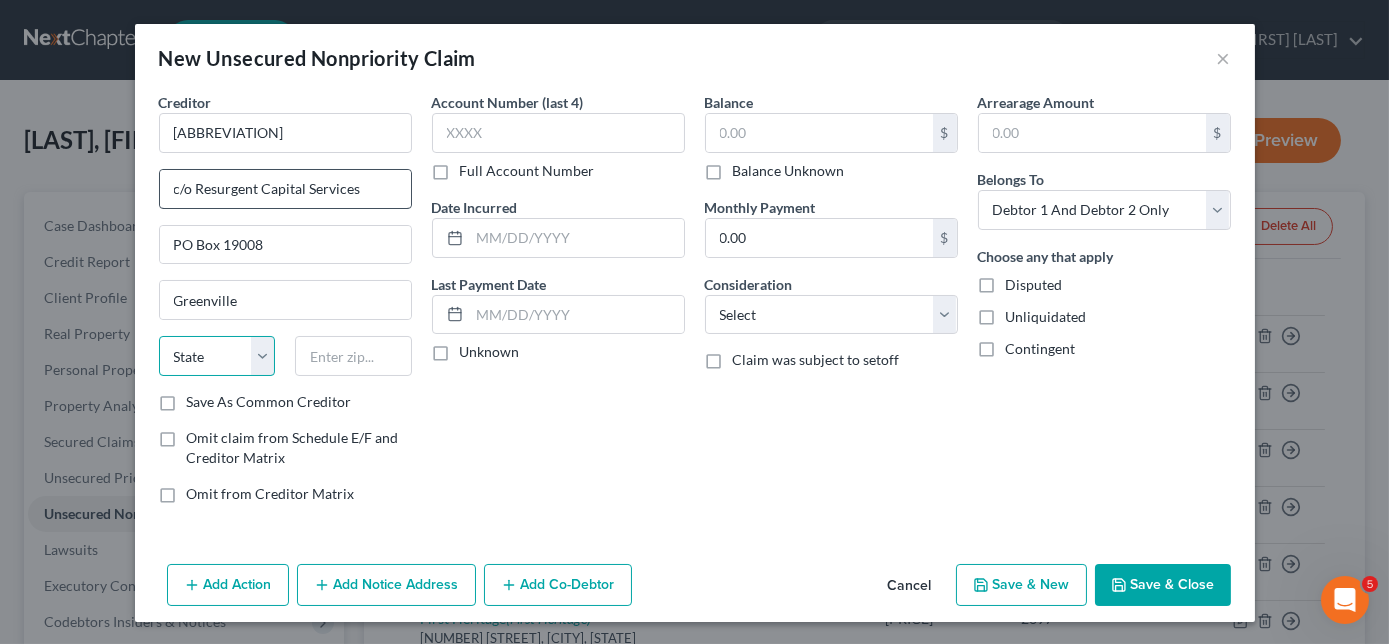 select on "42" 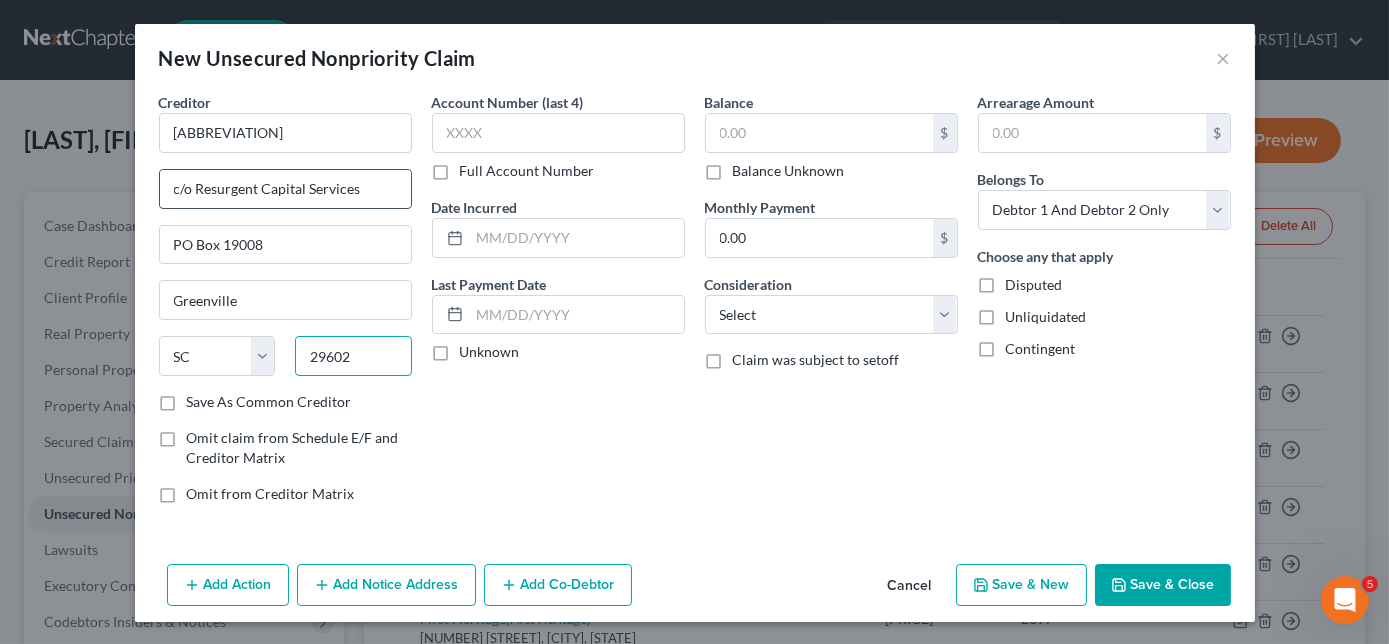 type on "29602" 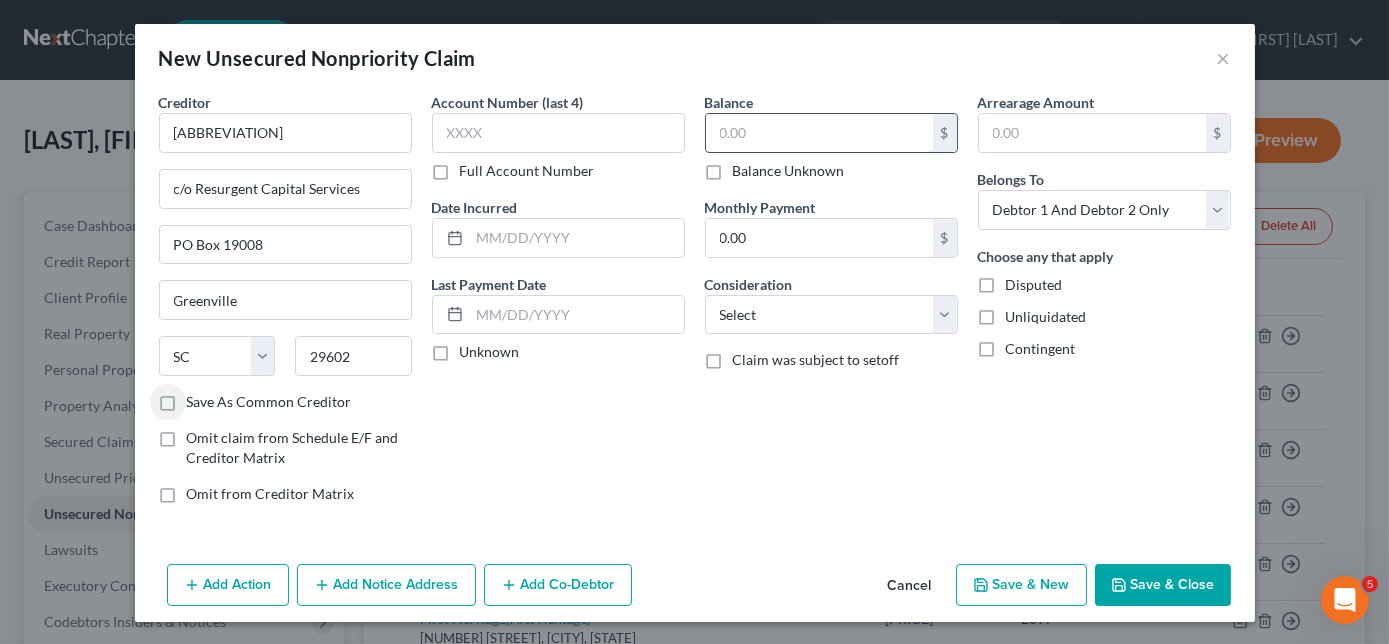 click at bounding box center [819, 133] 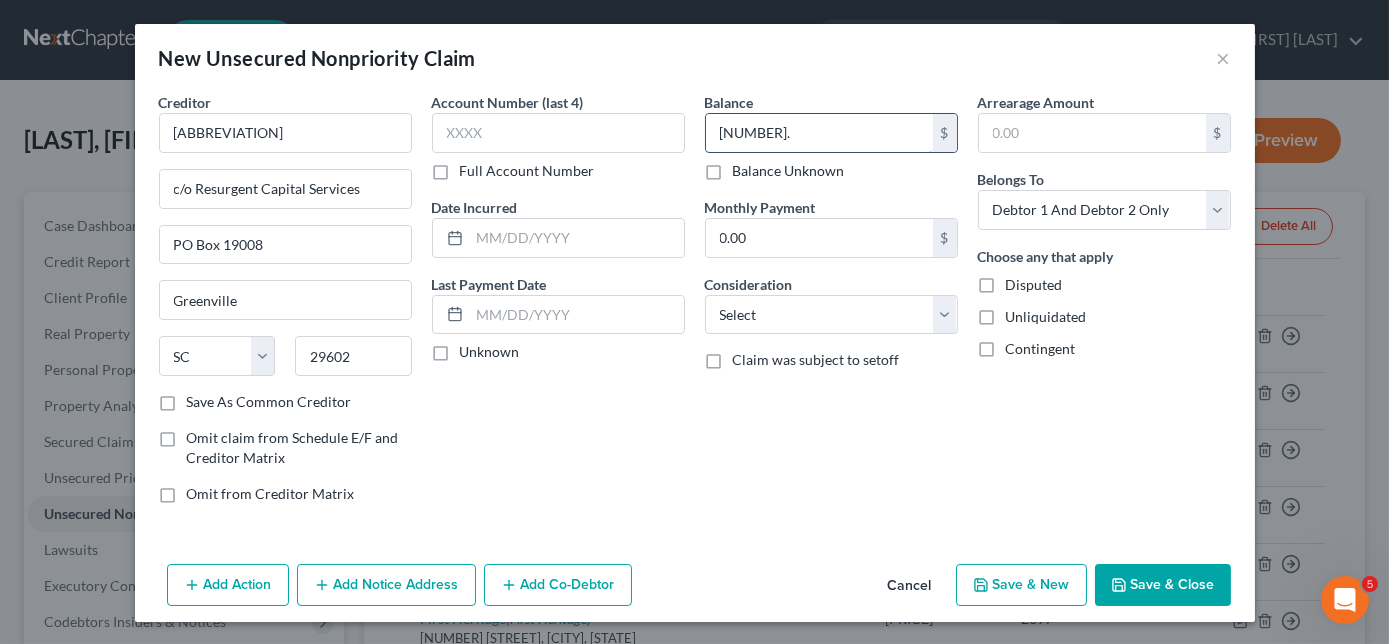 type on "[NUMBER]." 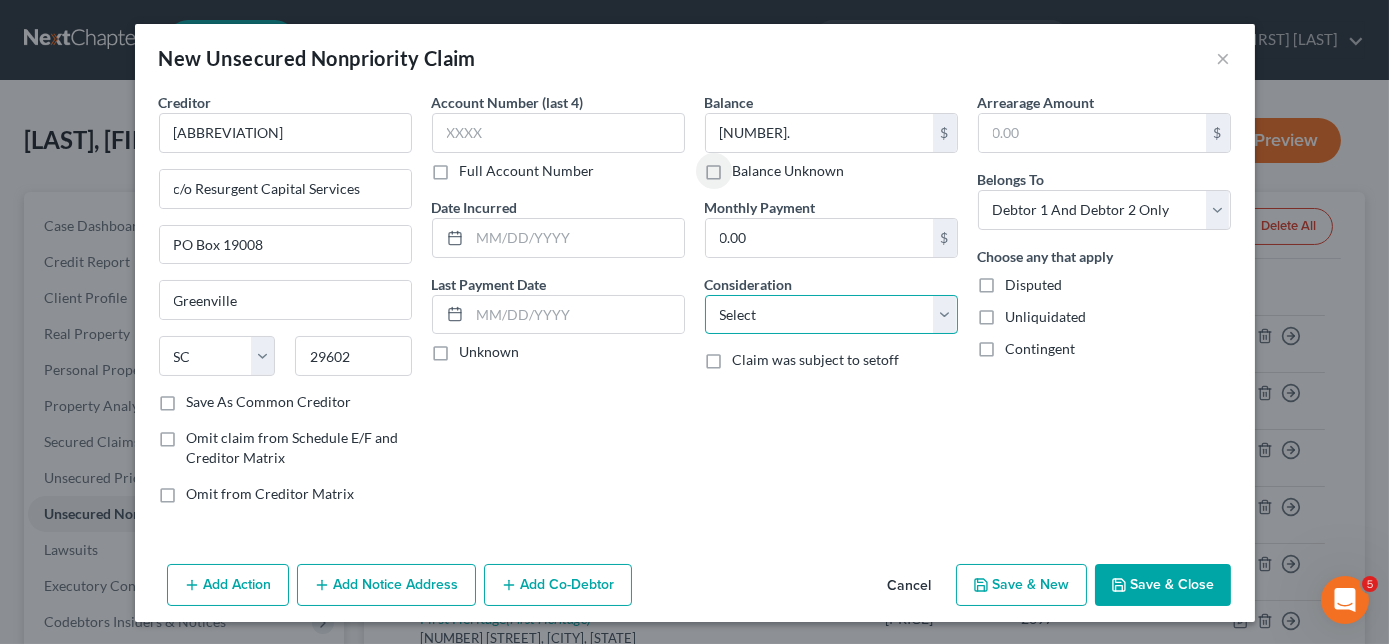 click on "Select Cable / Satellite Services Collection Agency Credit Card Debt Debt Counseling / Attorneys Deficiency Balance Domestic Support Obligations Home / Car Repairs Income Taxes Judgment Liens Medical Services Monies Loaned / Advanced Mortgage Obligation From Divorce Or Separation Obligation To Pensions Other Overdrawn Bank Account Promised To Help Pay Creditors Student Loans Suppliers And Vendors Telephone / Internet Services Utility Services" at bounding box center (831, 315) 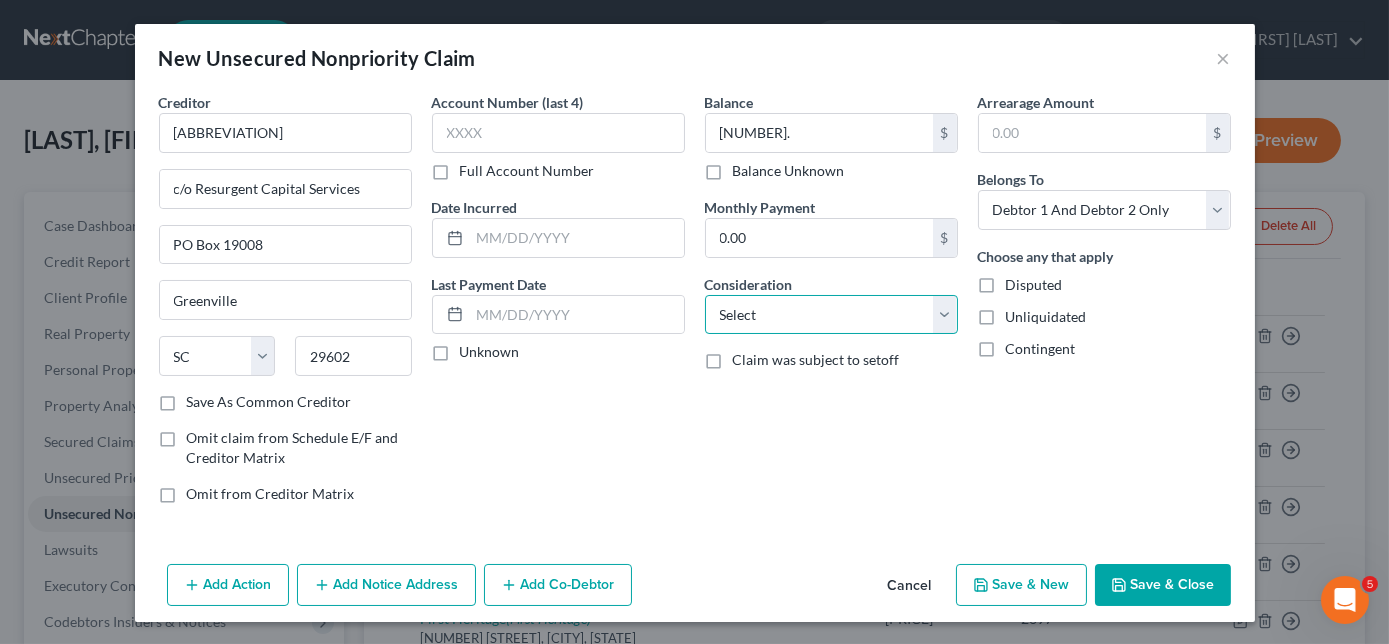 select on "1" 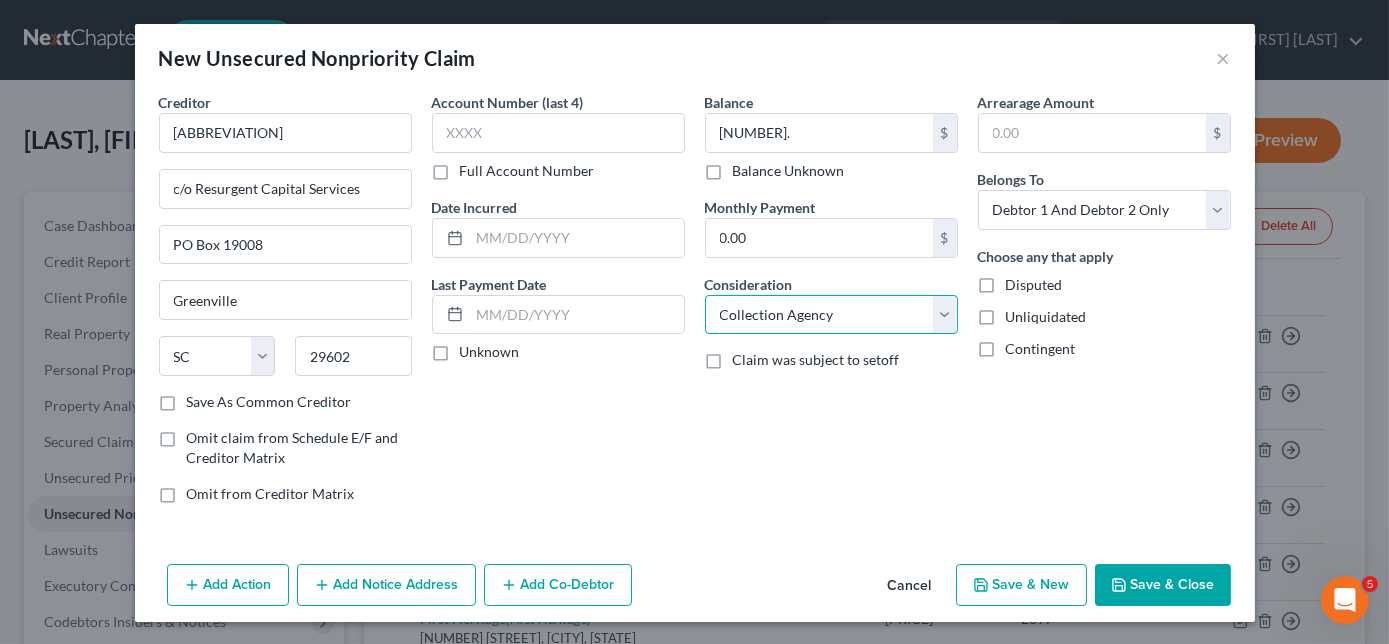 click on "Select Cable / Satellite Services Collection Agency Credit Card Debt Debt Counseling / Attorneys Deficiency Balance Domestic Support Obligations Home / Car Repairs Income Taxes Judgment Liens Medical Services Monies Loaned / Advanced Mortgage Obligation From Divorce Or Separation Obligation To Pensions Other Overdrawn Bank Account Promised To Help Pay Creditors Student Loans Suppliers And Vendors Telephone / Internet Services Utility Services" at bounding box center [831, 315] 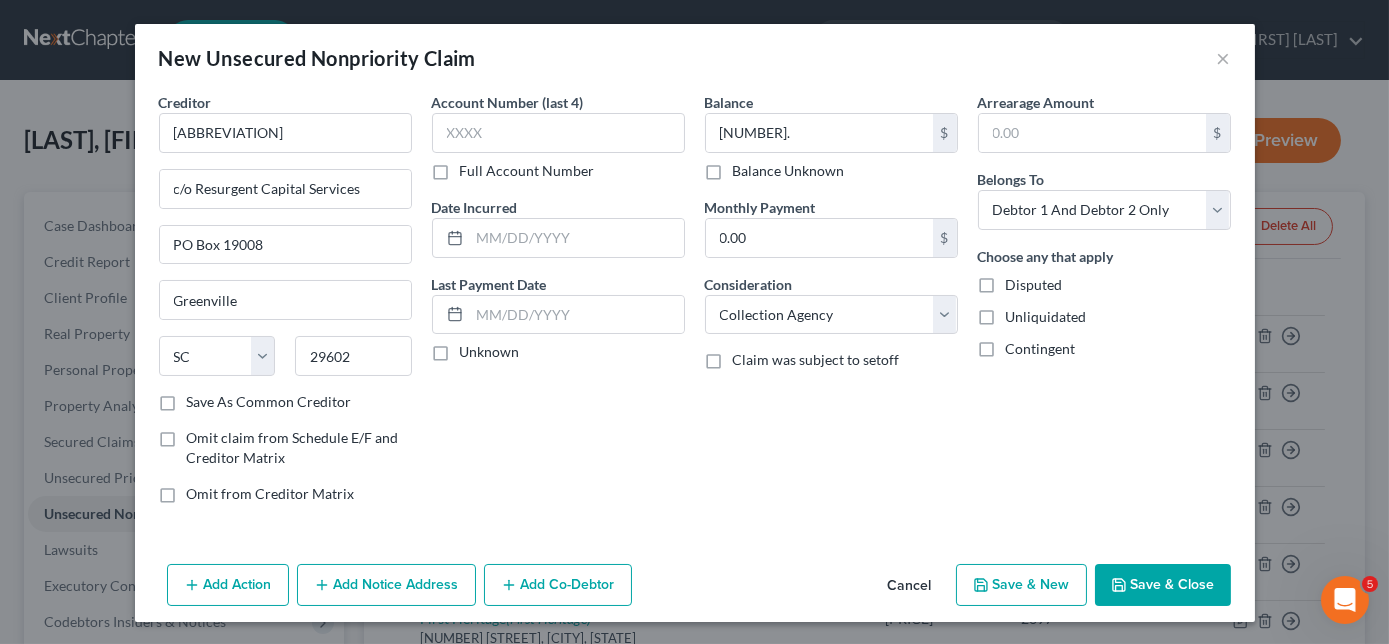 click 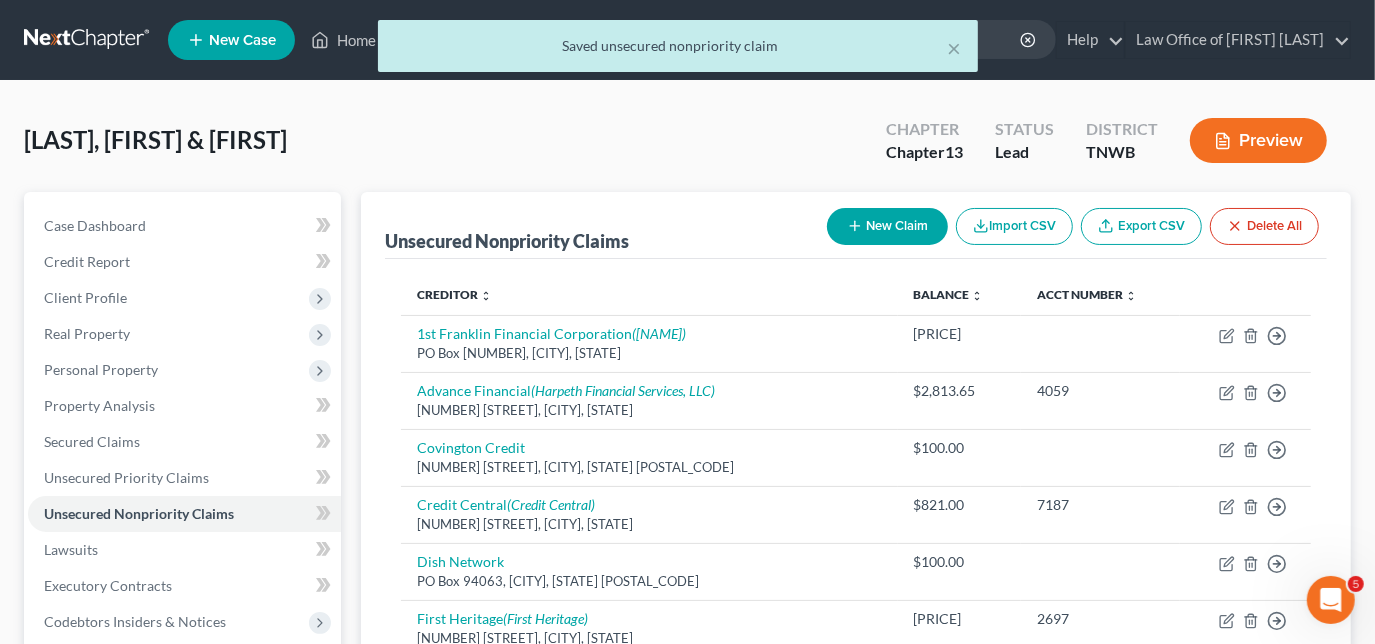 click on "New Claim" at bounding box center [887, 226] 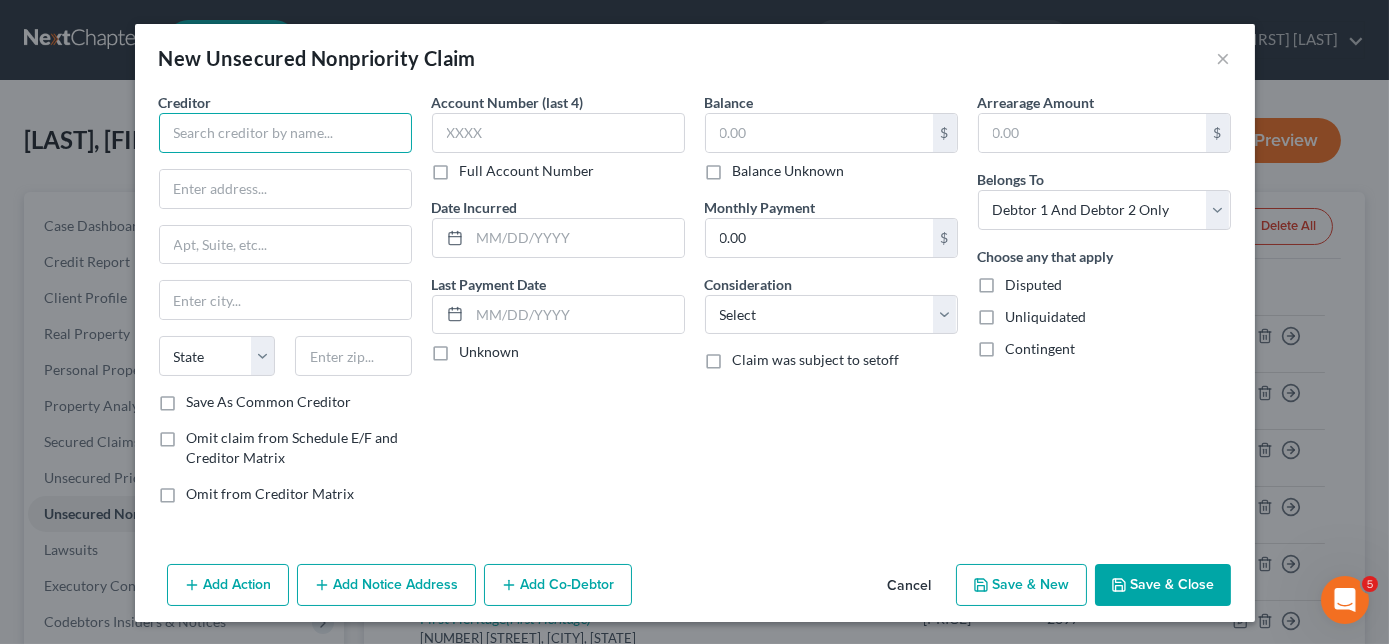 click at bounding box center (285, 133) 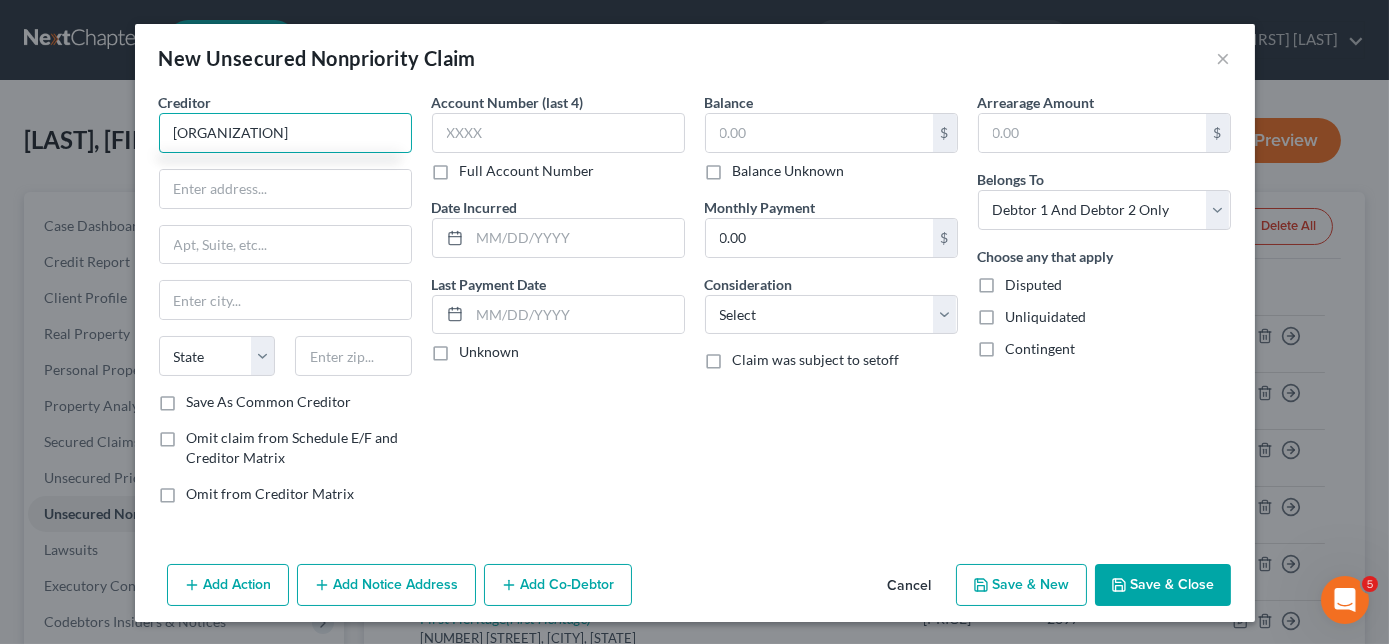 type on "[ORGANIZATION]" 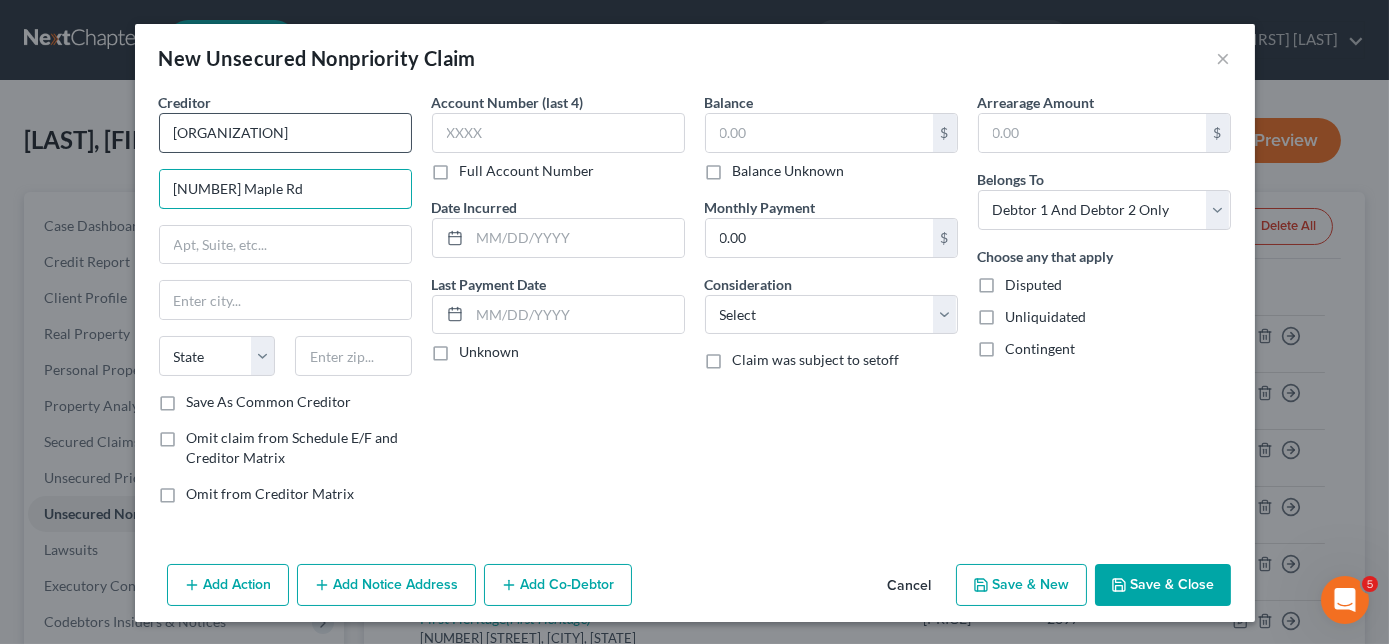 type on "[NUMBER] Maple Rd" 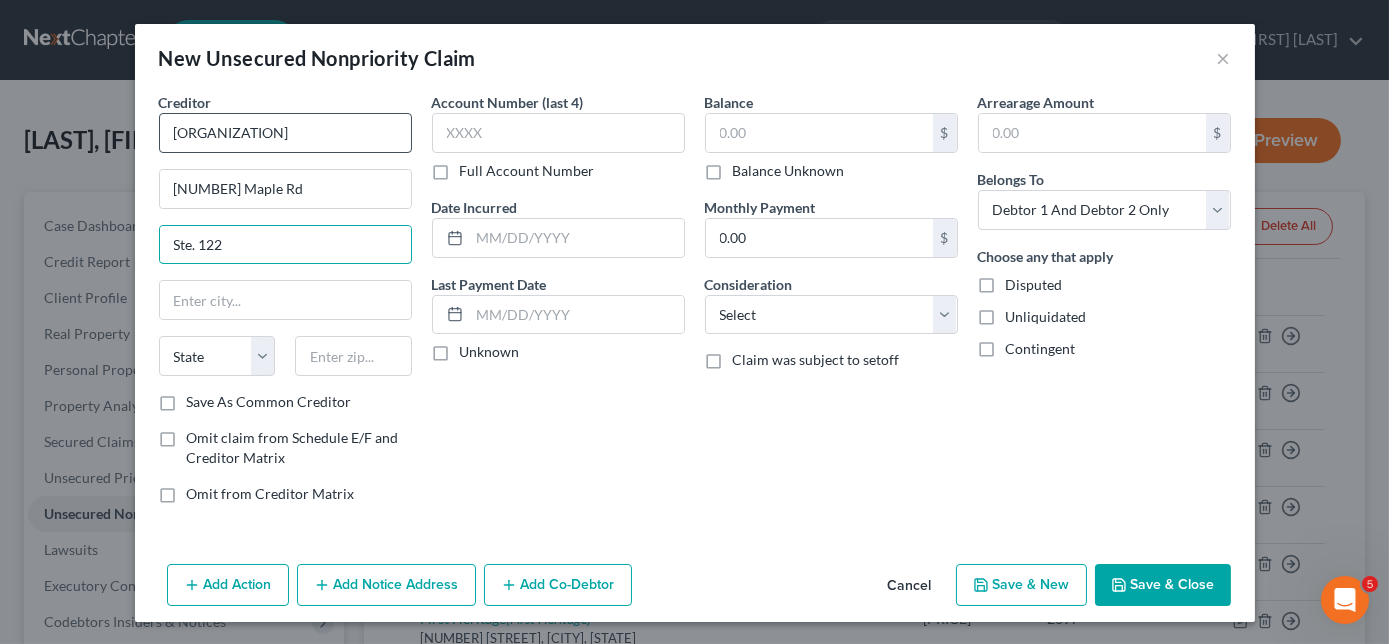 type on "Ste. 122" 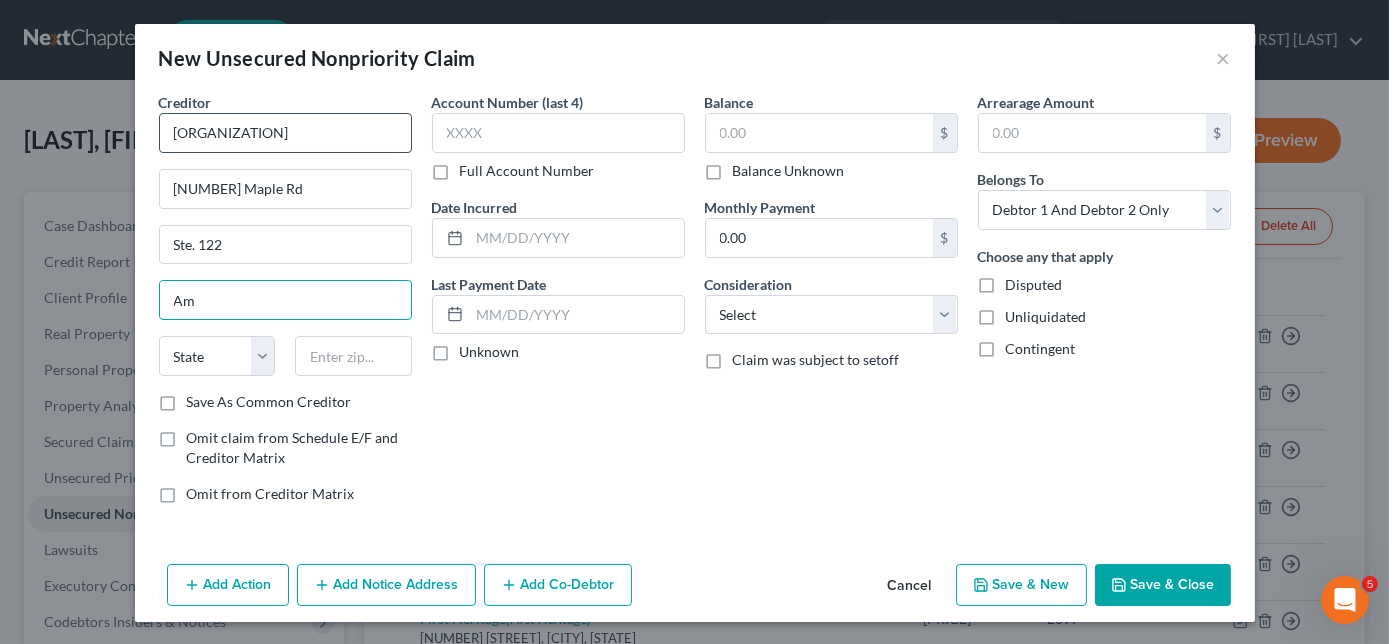 type on "Amherst" 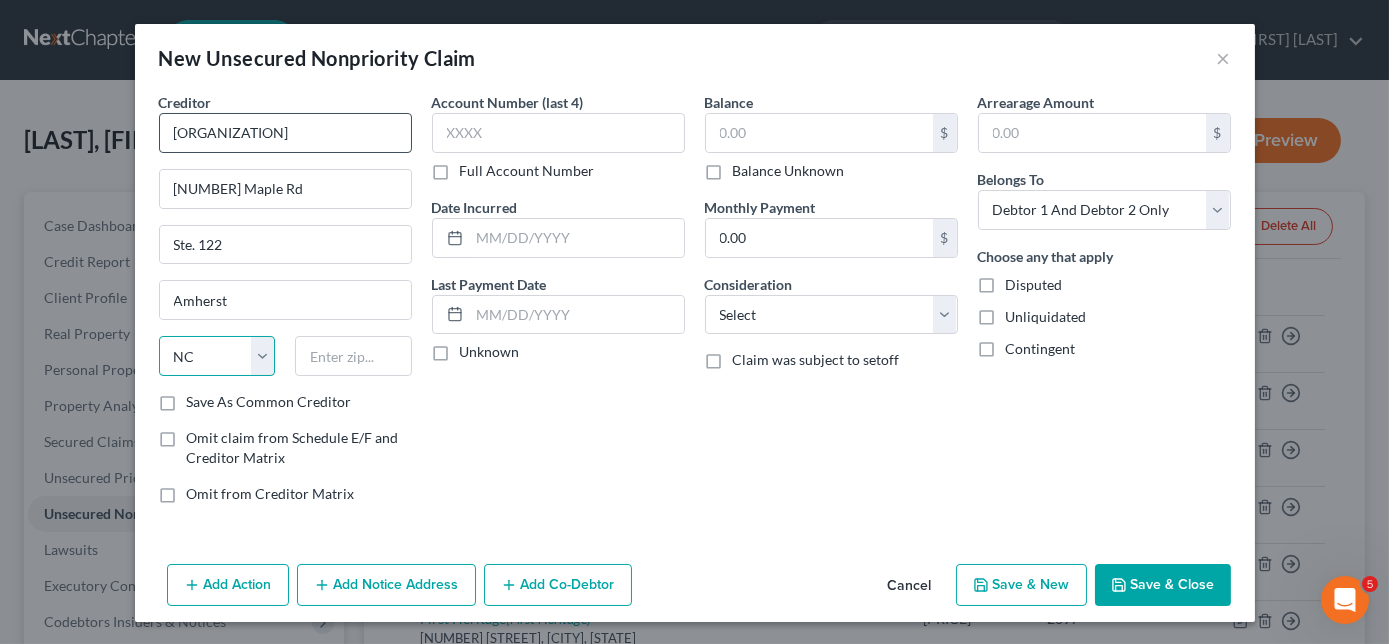 select on "35" 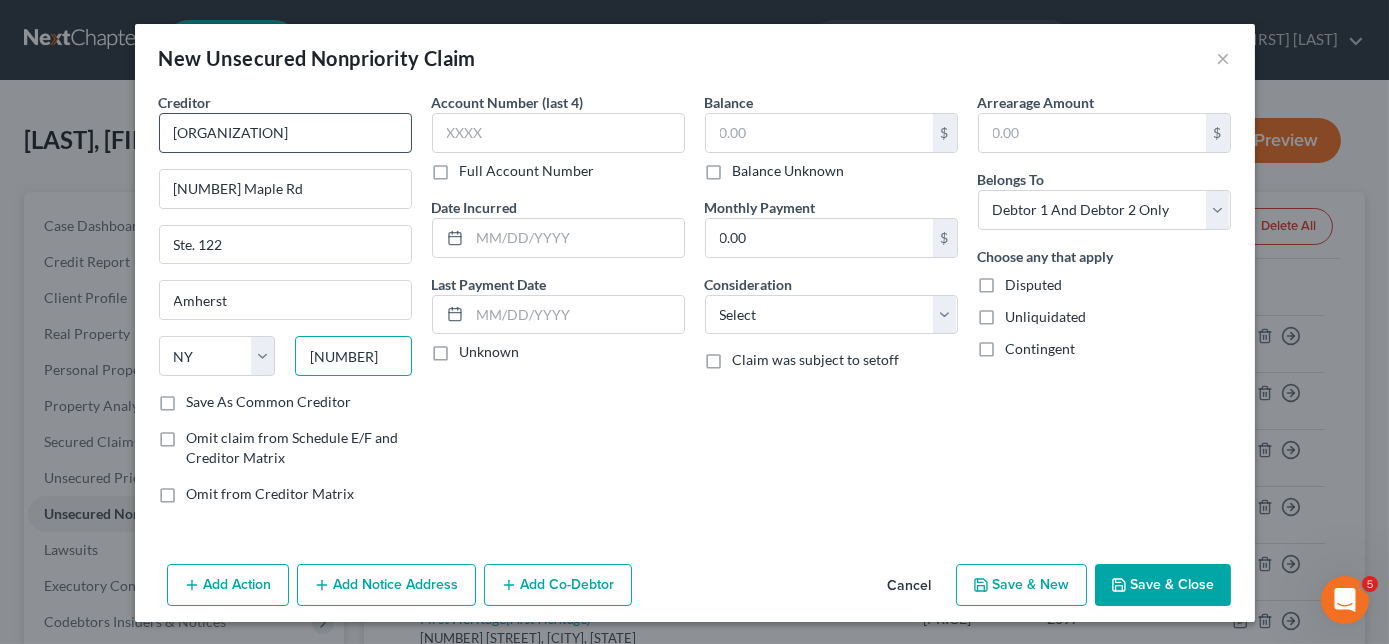 type on "[NUMBER]" 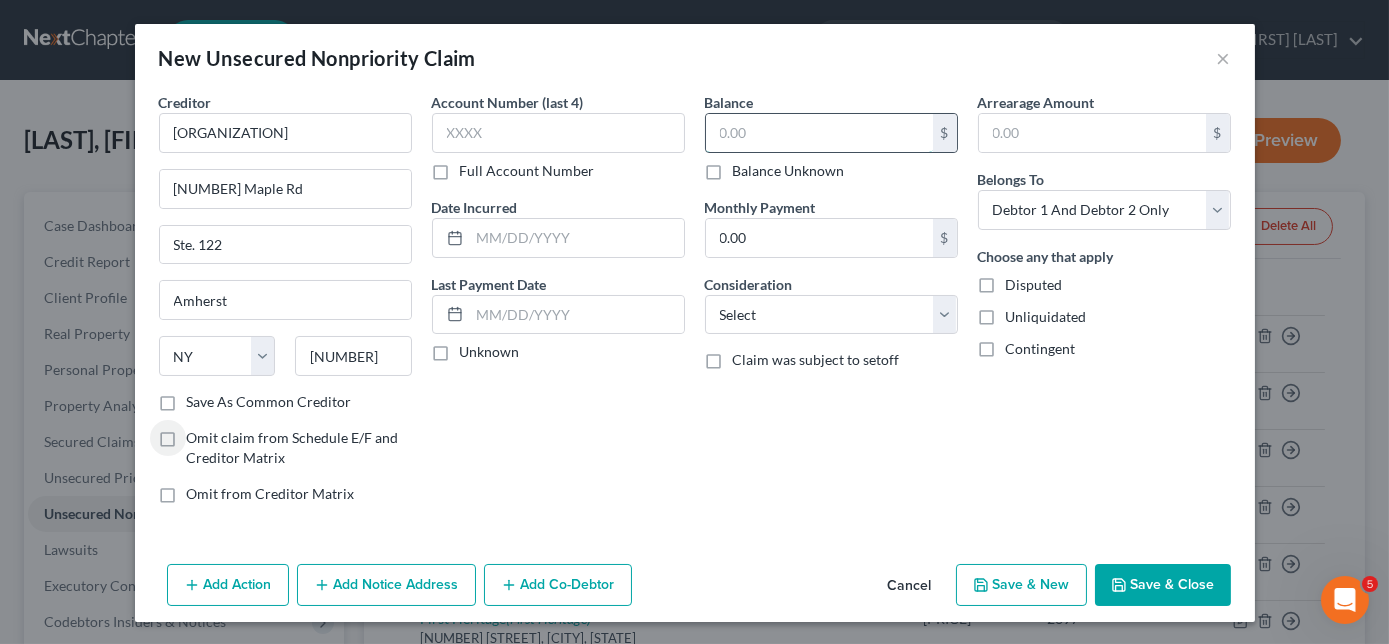 click at bounding box center (819, 133) 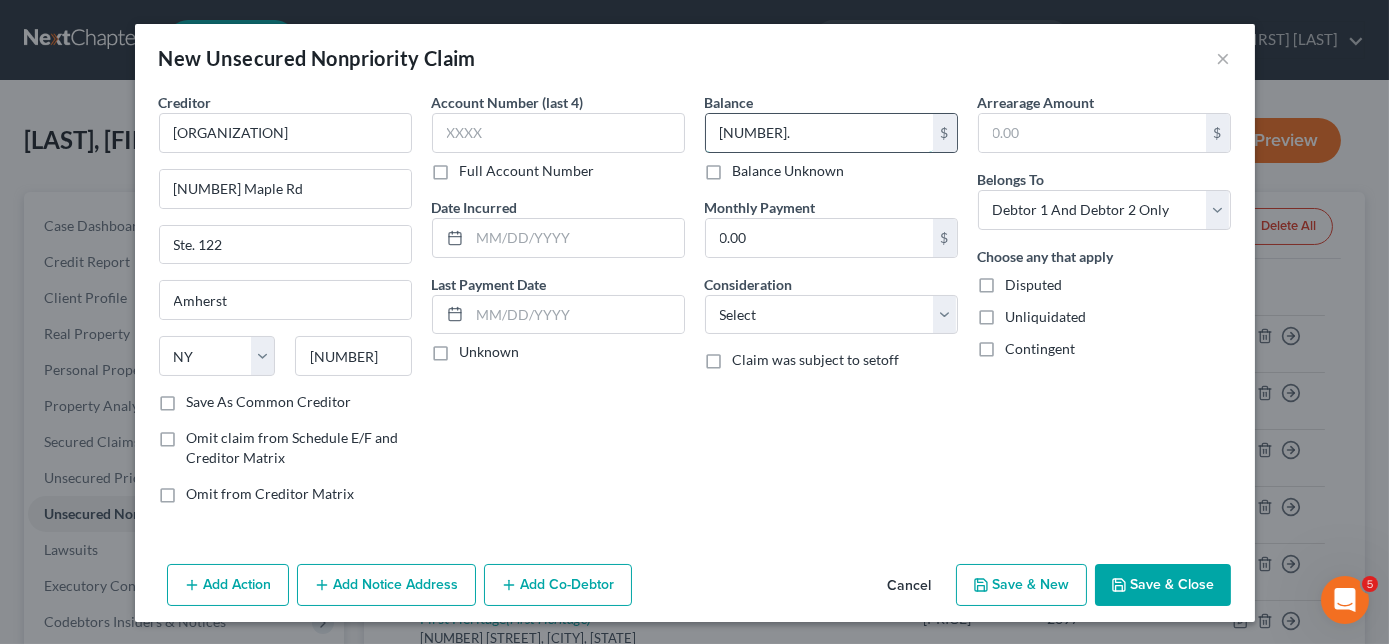 type on "[NUMBER]." 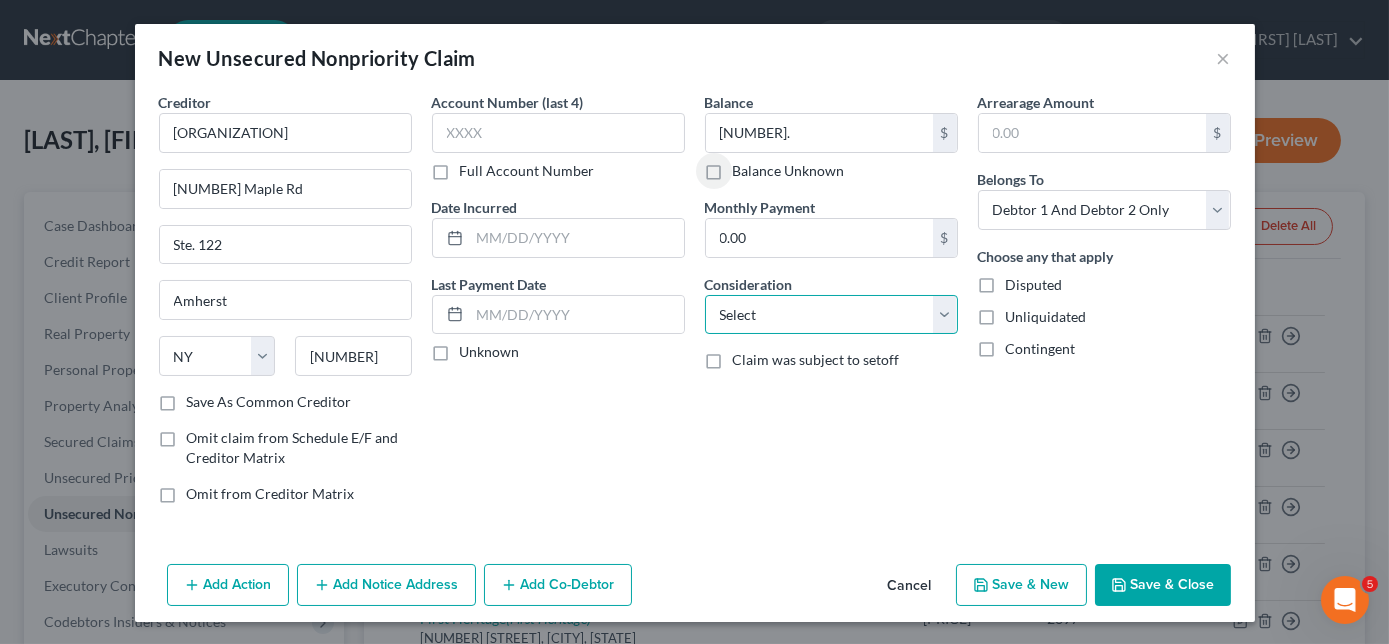 click on "Select Cable / Satellite Services Collection Agency Credit Card Debt Debt Counseling / Attorneys Deficiency Balance Domestic Support Obligations Home / Car Repairs Income Taxes Judgment Liens Medical Services Monies Loaned / Advanced Mortgage Obligation From Divorce Or Separation Obligation To Pensions Other Overdrawn Bank Account Promised To Help Pay Creditors Student Loans Suppliers And Vendors Telephone / Internet Services Utility Services" at bounding box center (831, 315) 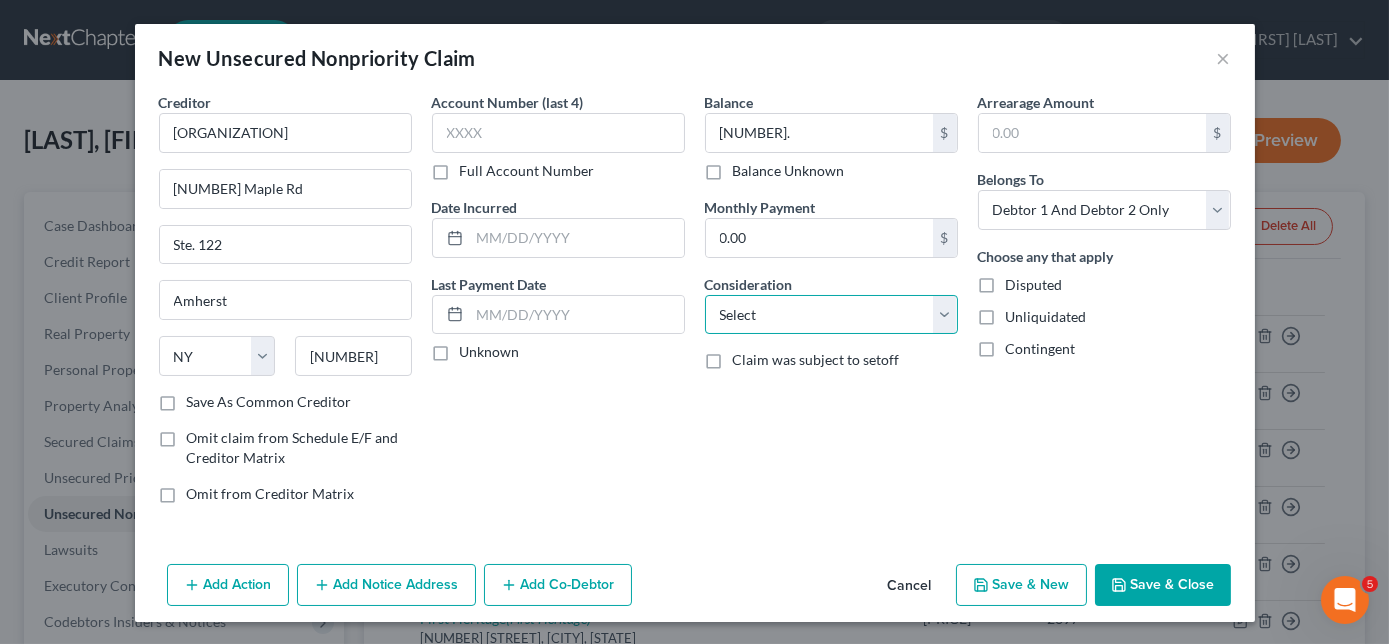 select on "1" 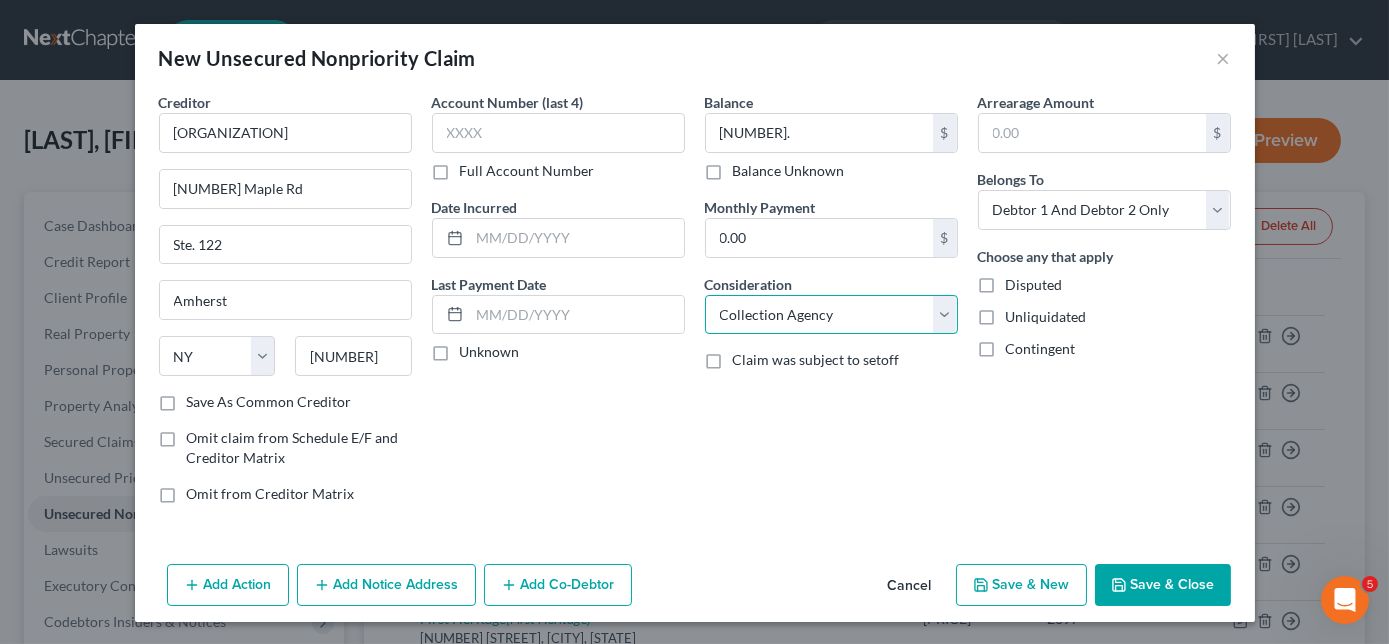 click on "Select Cable / Satellite Services Collection Agency Credit Card Debt Debt Counseling / Attorneys Deficiency Balance Domestic Support Obligations Home / Car Repairs Income Taxes Judgment Liens Medical Services Monies Loaned / Advanced Mortgage Obligation From Divorce Or Separation Obligation To Pensions Other Overdrawn Bank Account Promised To Help Pay Creditors Student Loans Suppliers And Vendors Telephone / Internet Services Utility Services" at bounding box center (831, 315) 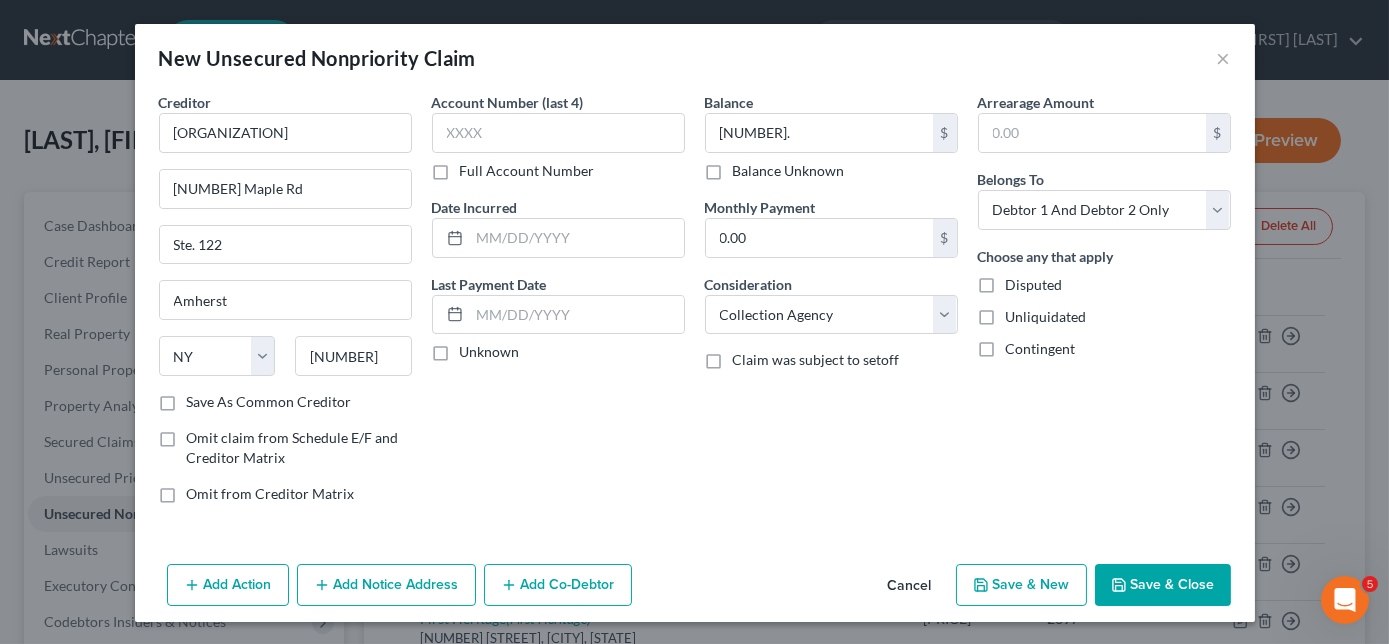 click on "Save & Close" at bounding box center (1163, 585) 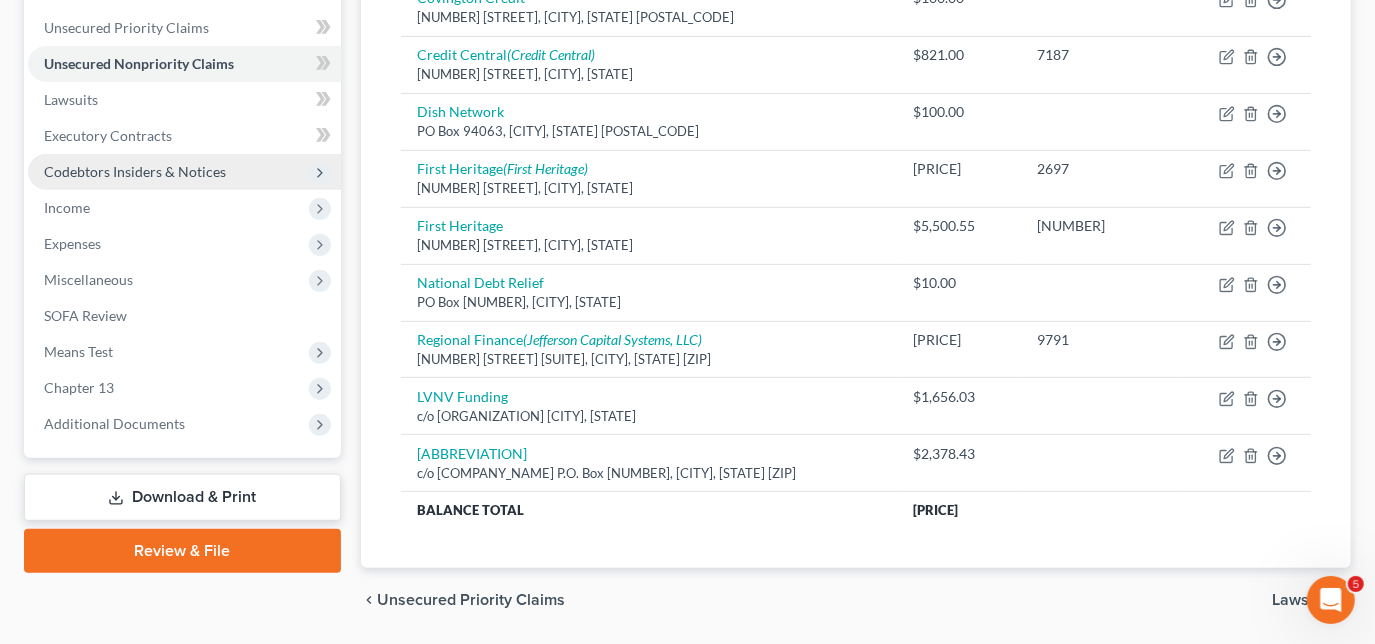 scroll, scrollTop: 454, scrollLeft: 0, axis: vertical 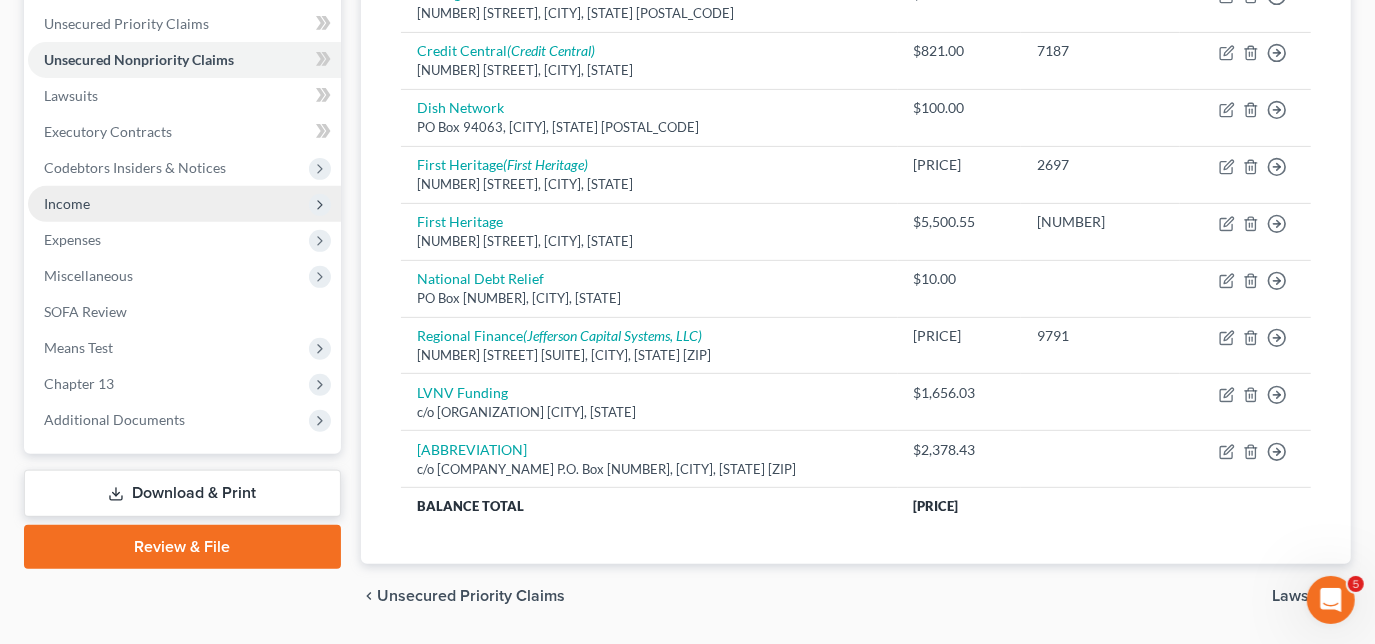 click on "Income" at bounding box center (184, 204) 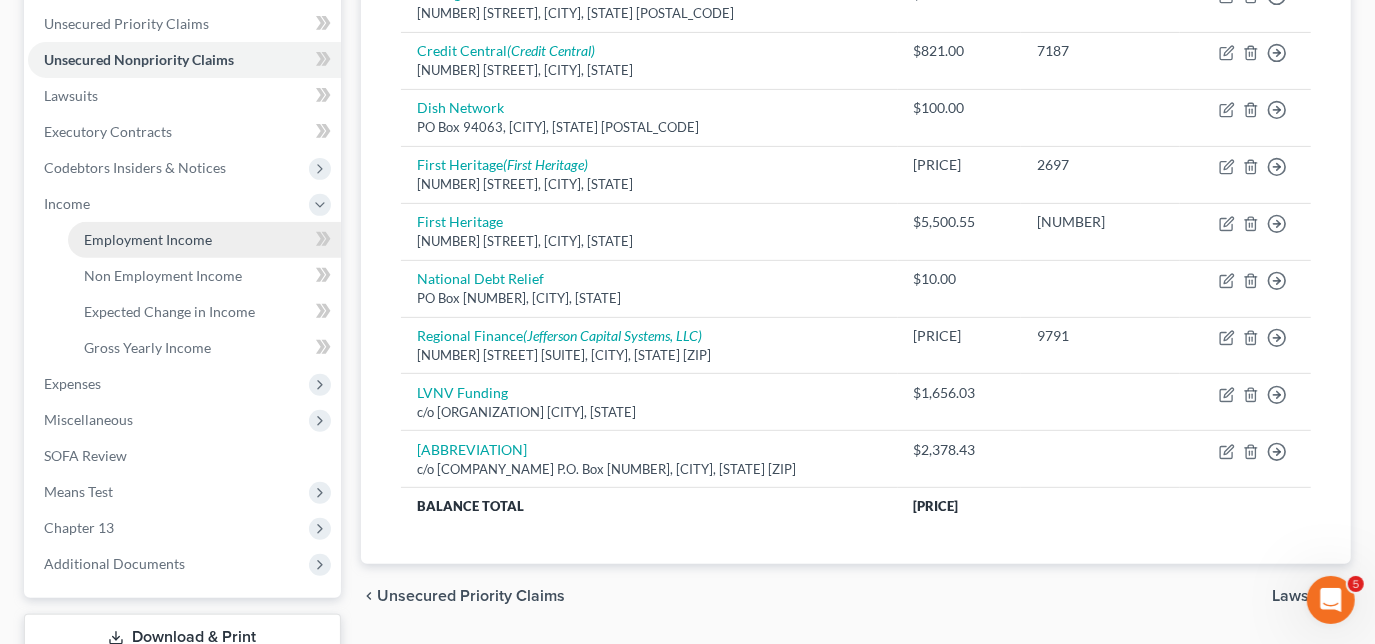 click on "Employment Income" at bounding box center [148, 239] 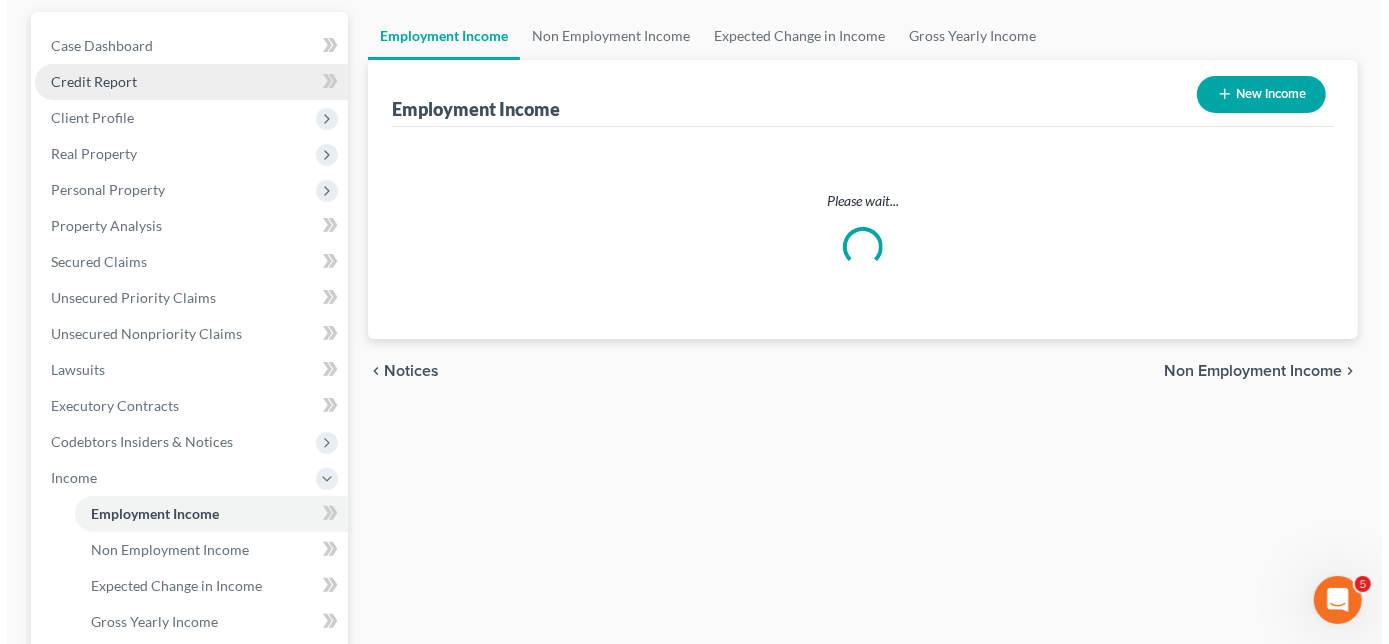 scroll, scrollTop: 0, scrollLeft: 0, axis: both 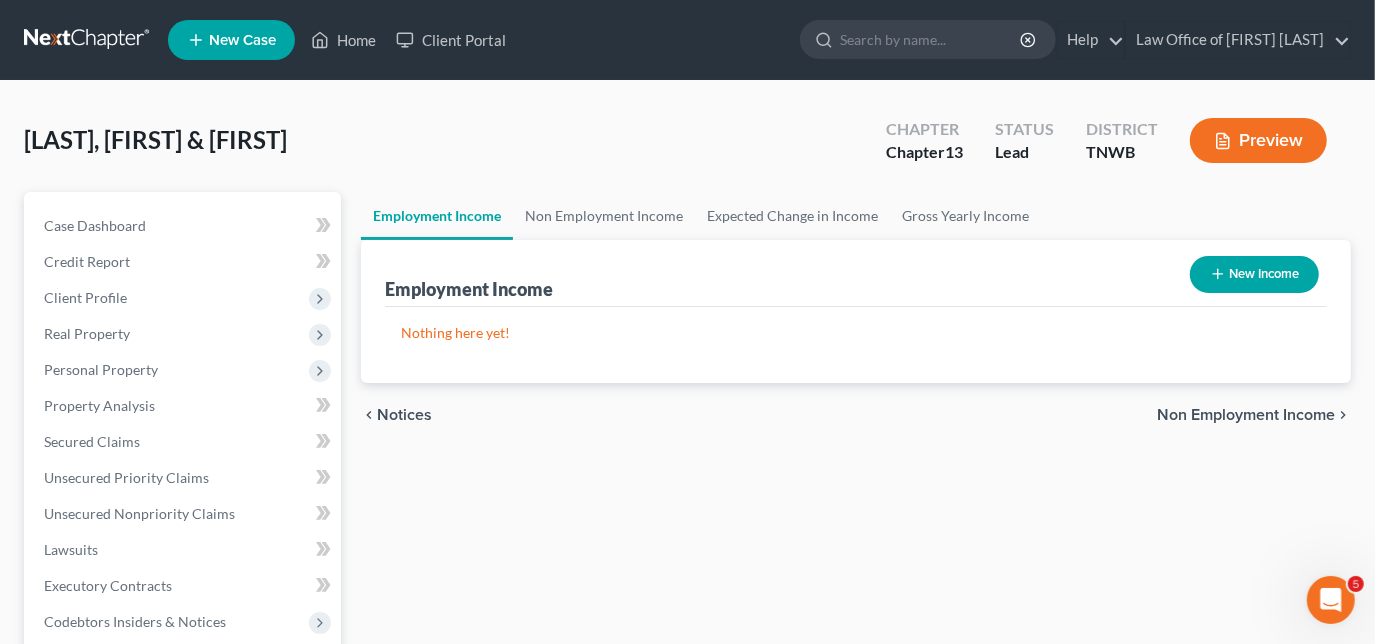 click on "New Income" at bounding box center (1254, 274) 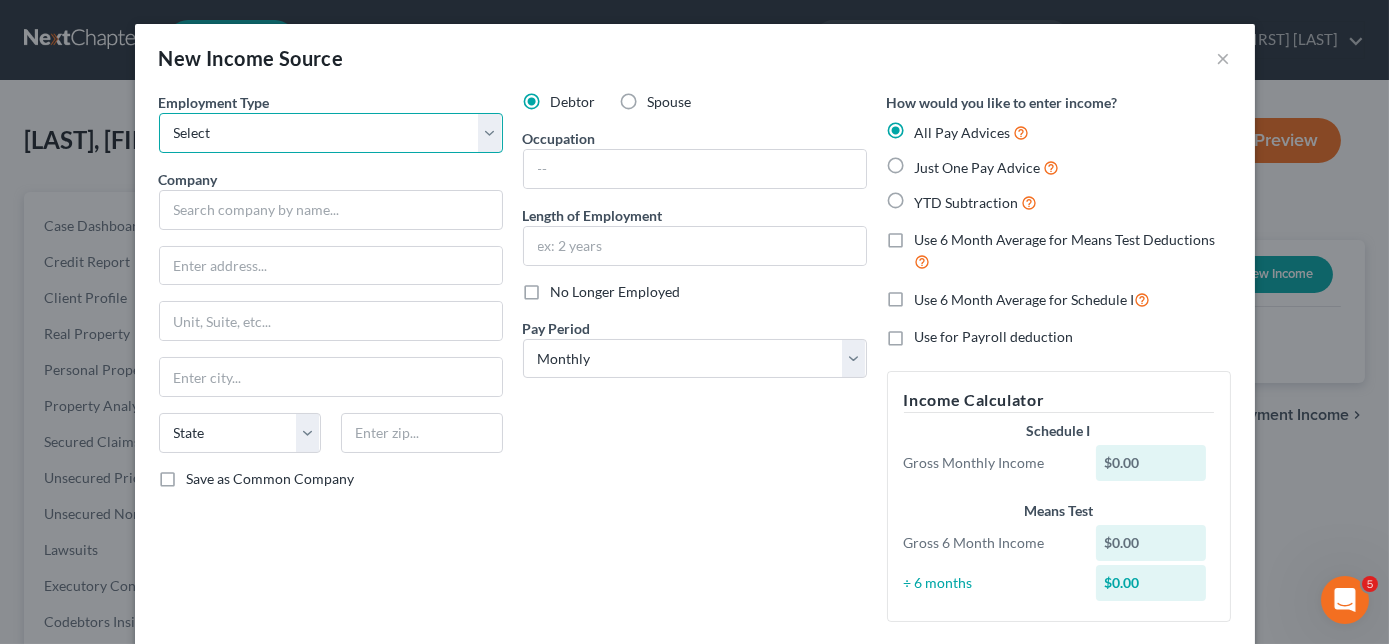 click on "Select Full or Part Time Employment Self Employment" at bounding box center (331, 133) 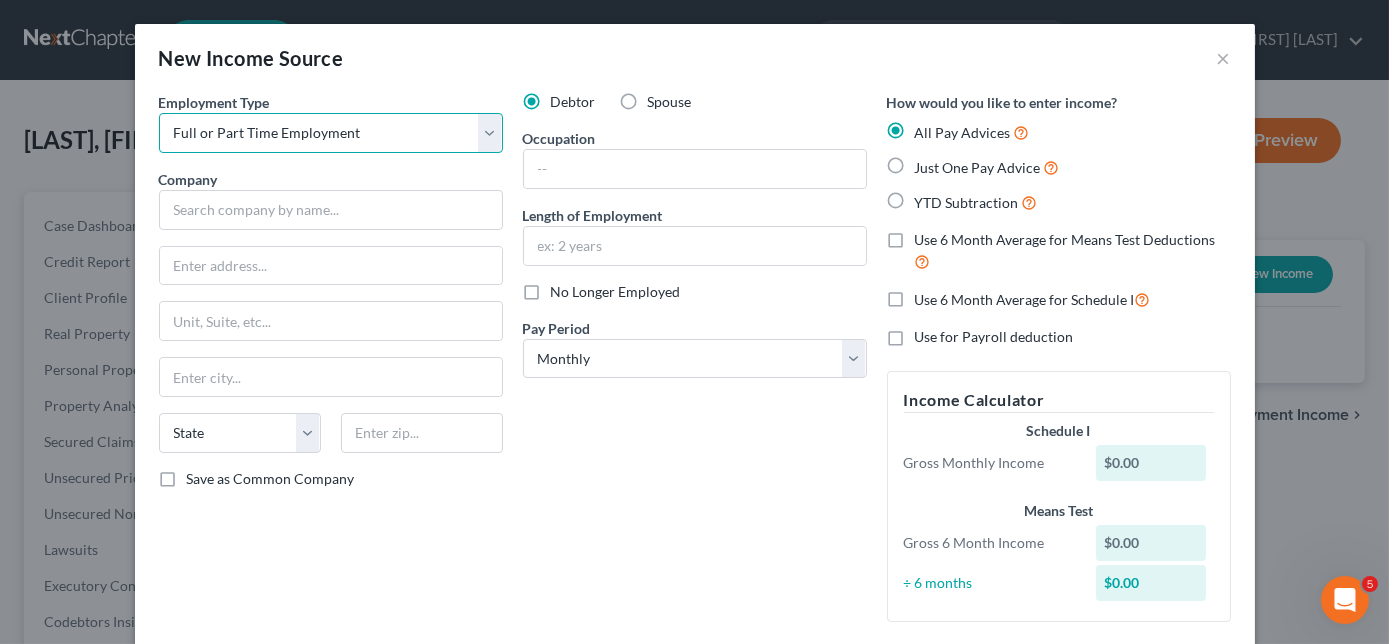 click on "Select Full or Part Time Employment Self Employment" at bounding box center [331, 133] 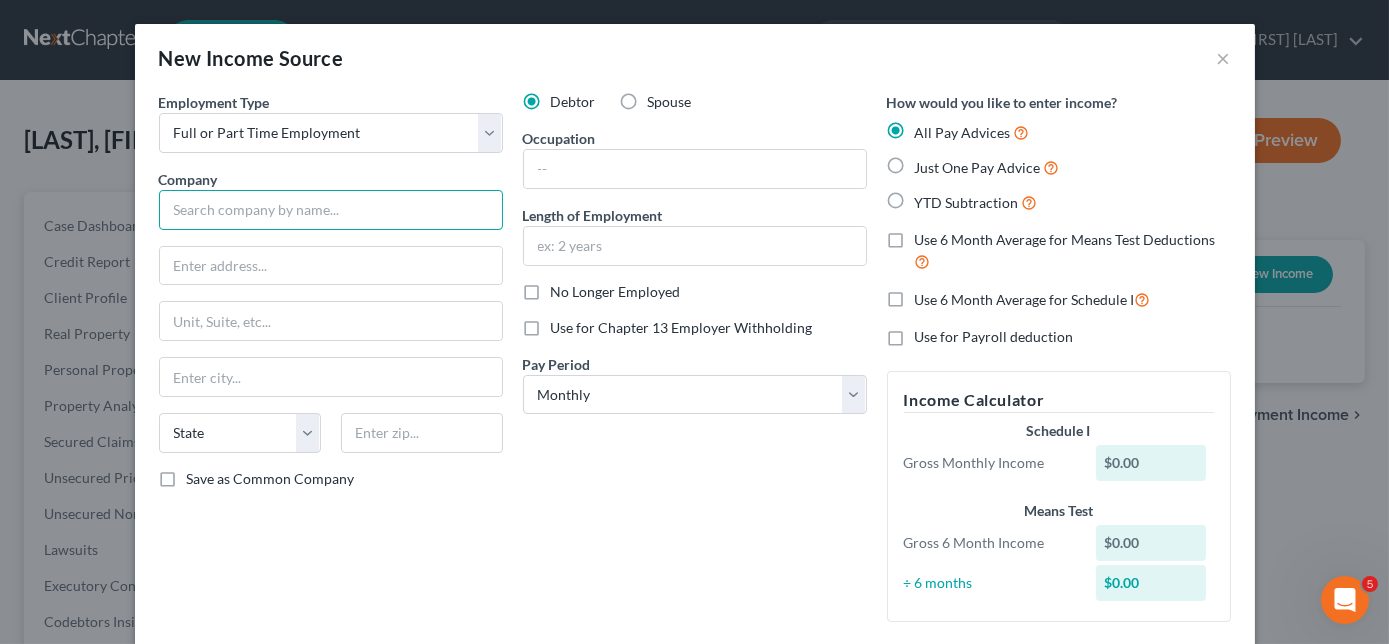 click at bounding box center (331, 210) 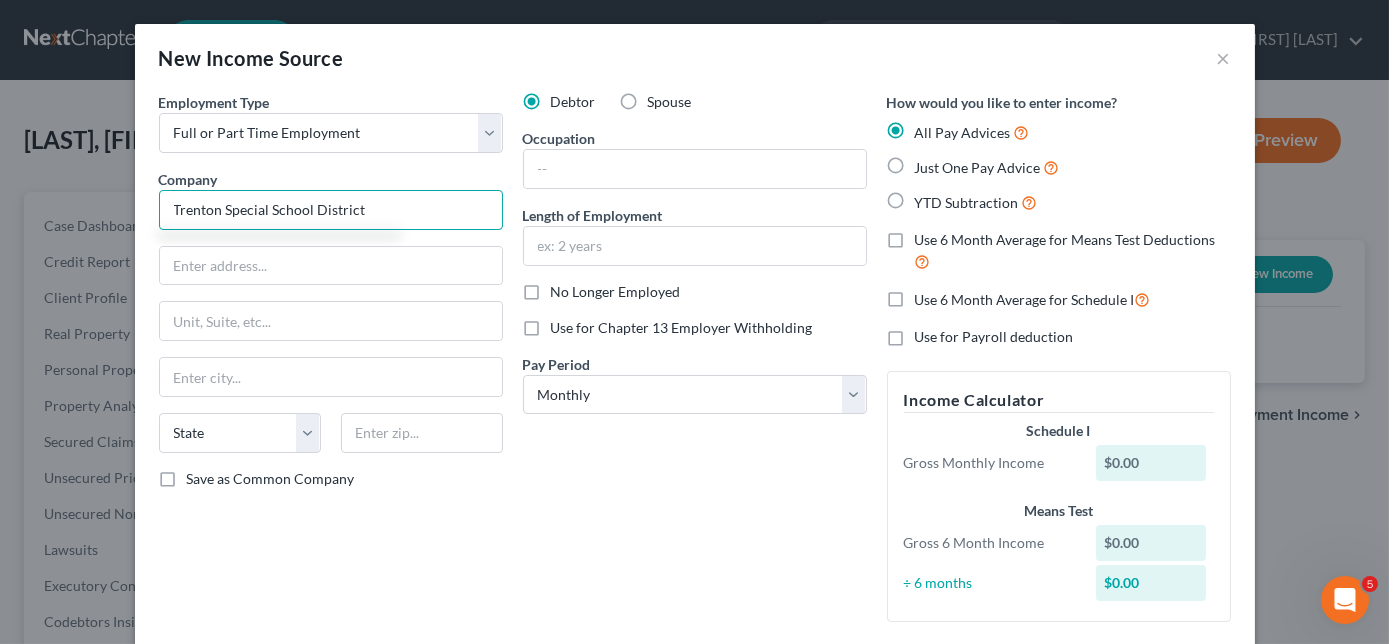 type on "Trenton Special School District" 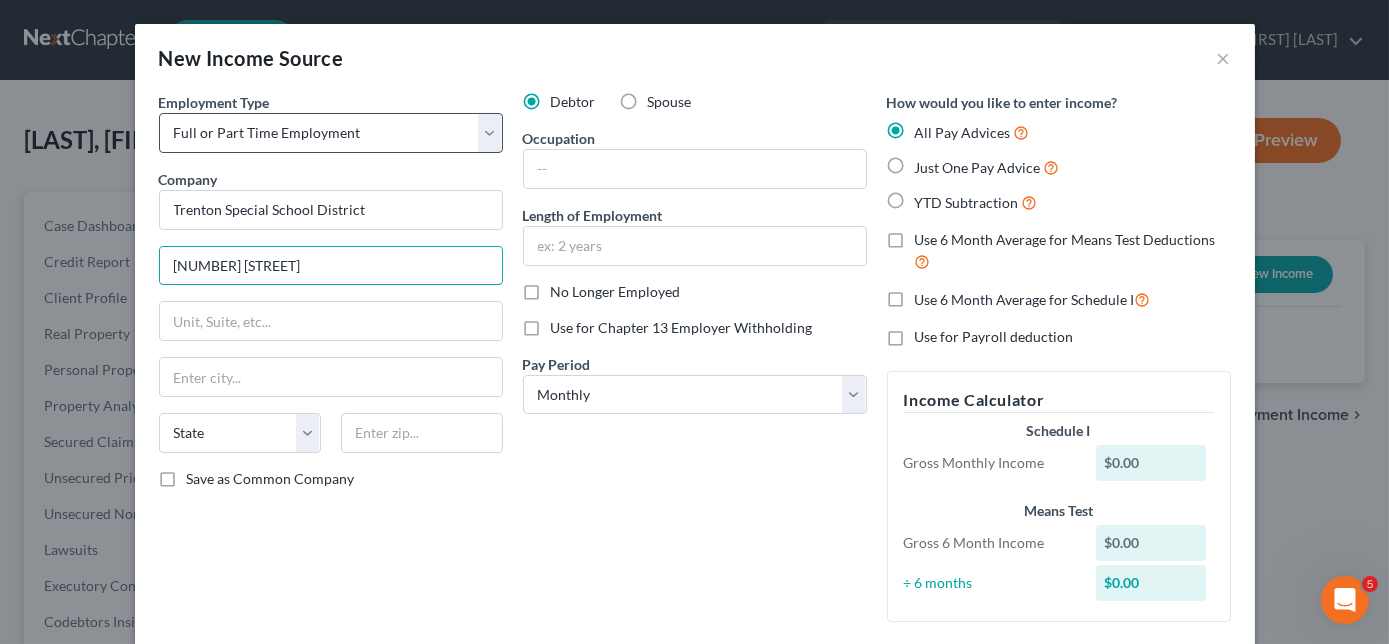 type on "[NUMBER] [STREET]" 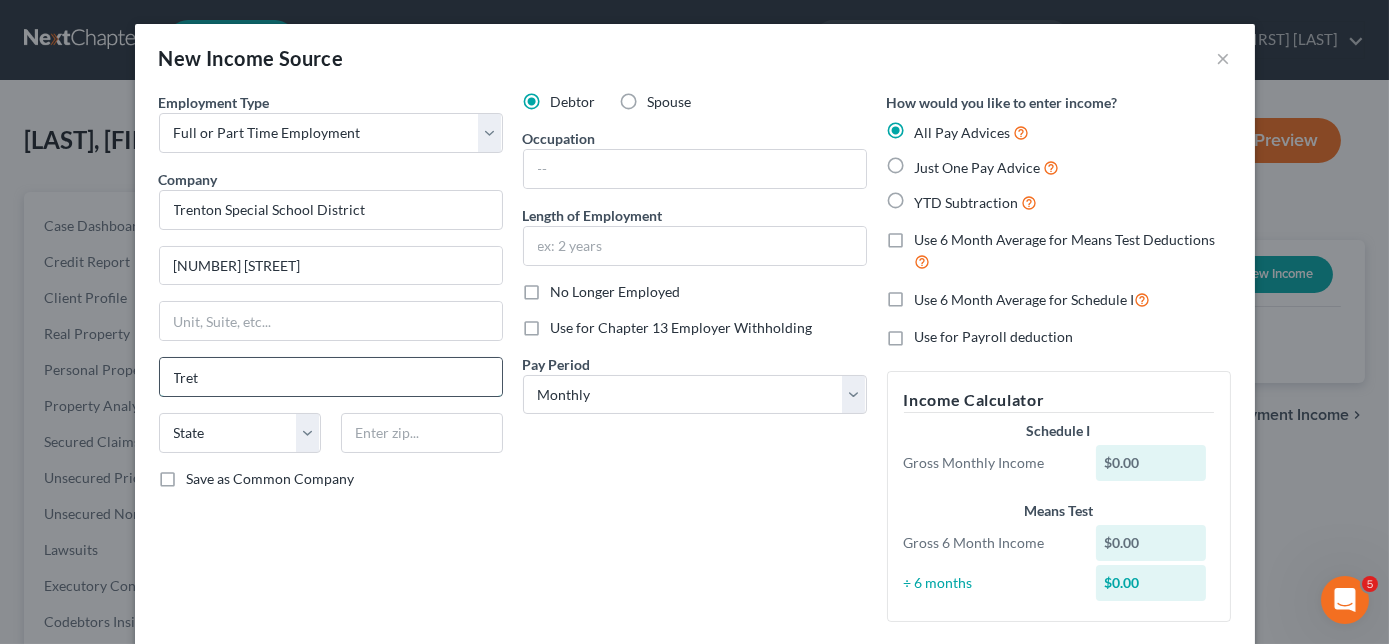click on "Tret" at bounding box center (331, 377) 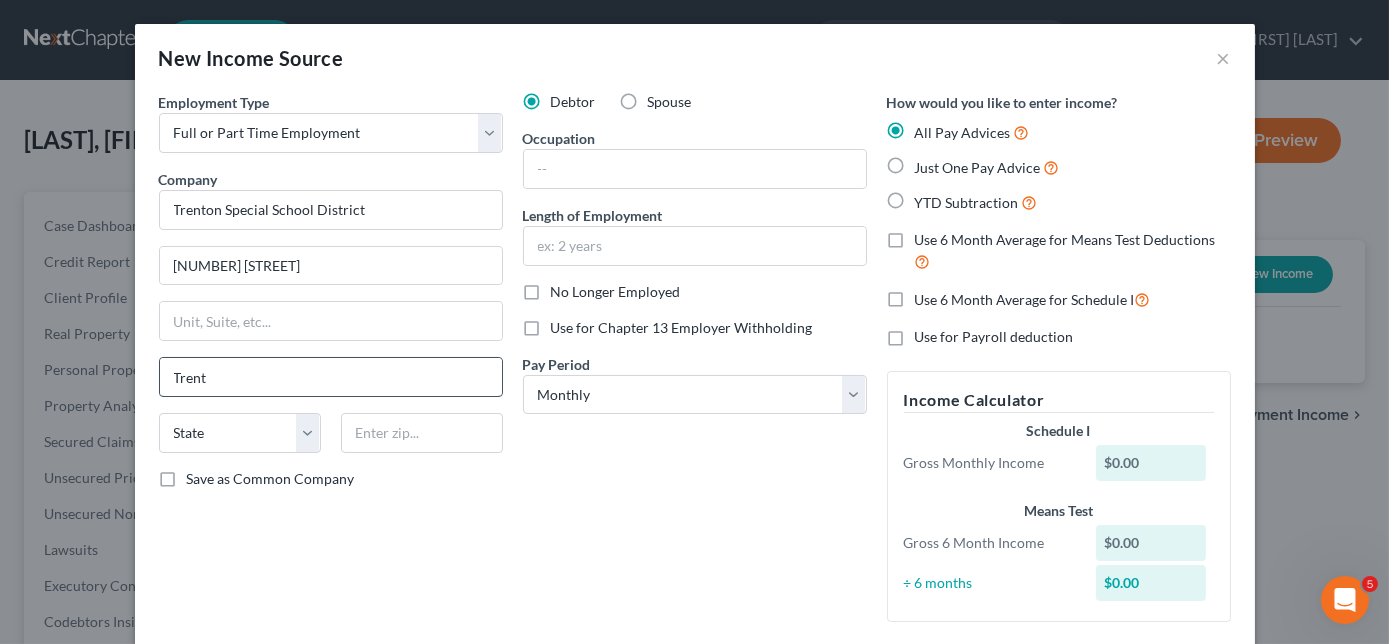 type on "Trenton" 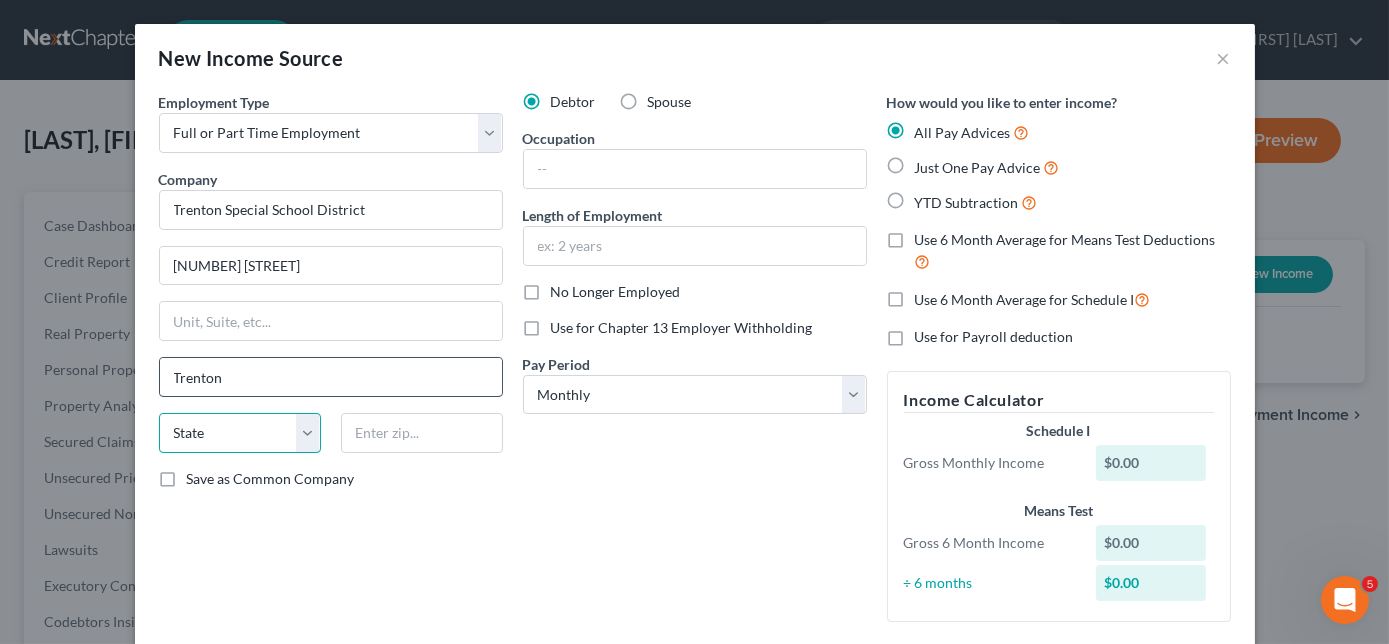 select on "44" 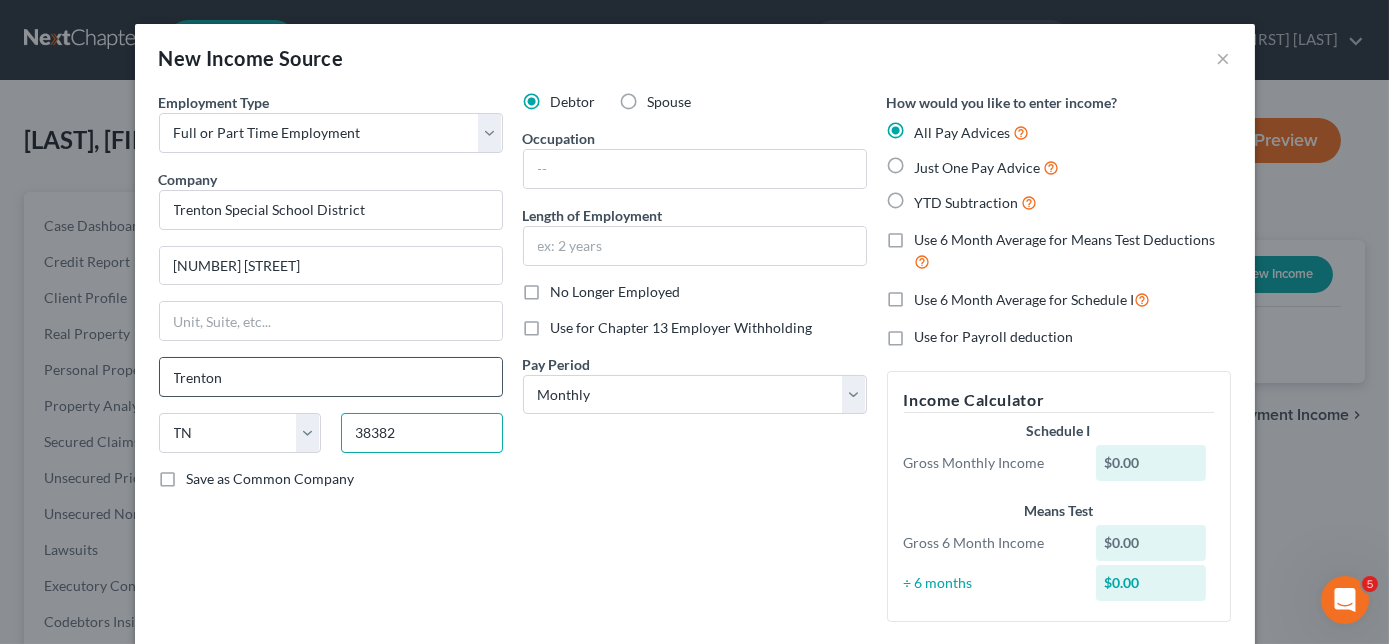 type on "38382" 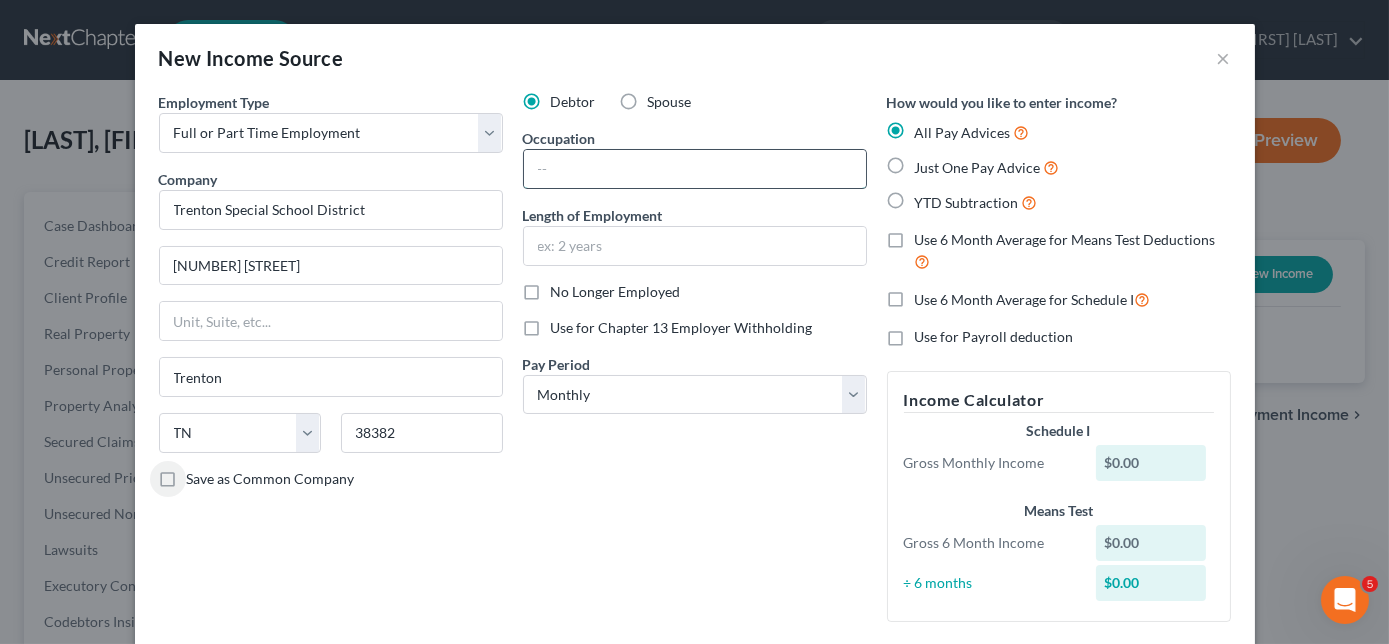click at bounding box center (695, 169) 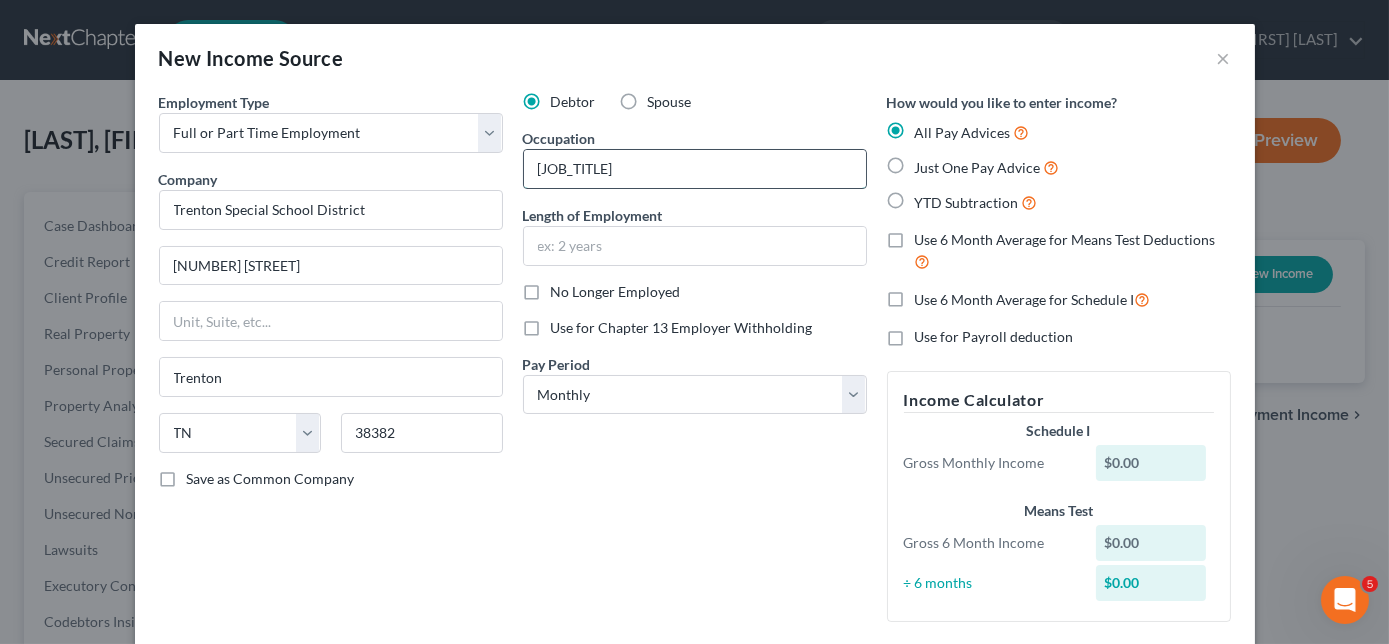 type on "[JOB_TITLE]" 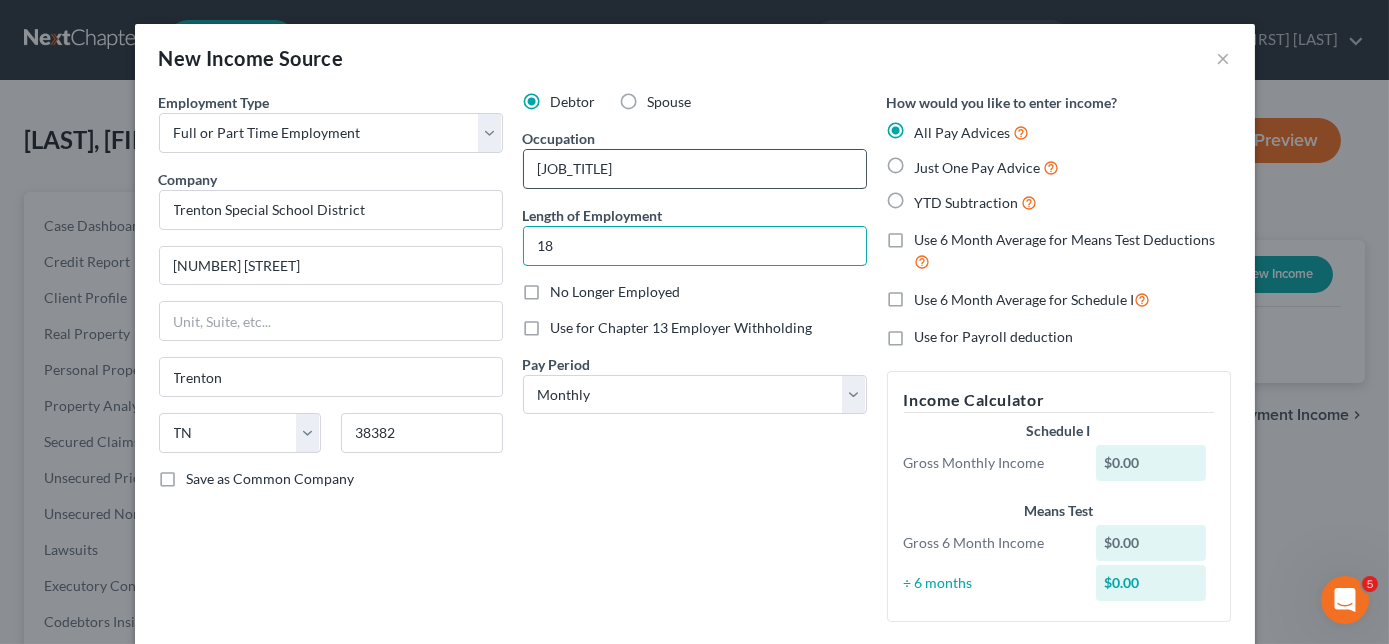 type on "18 years" 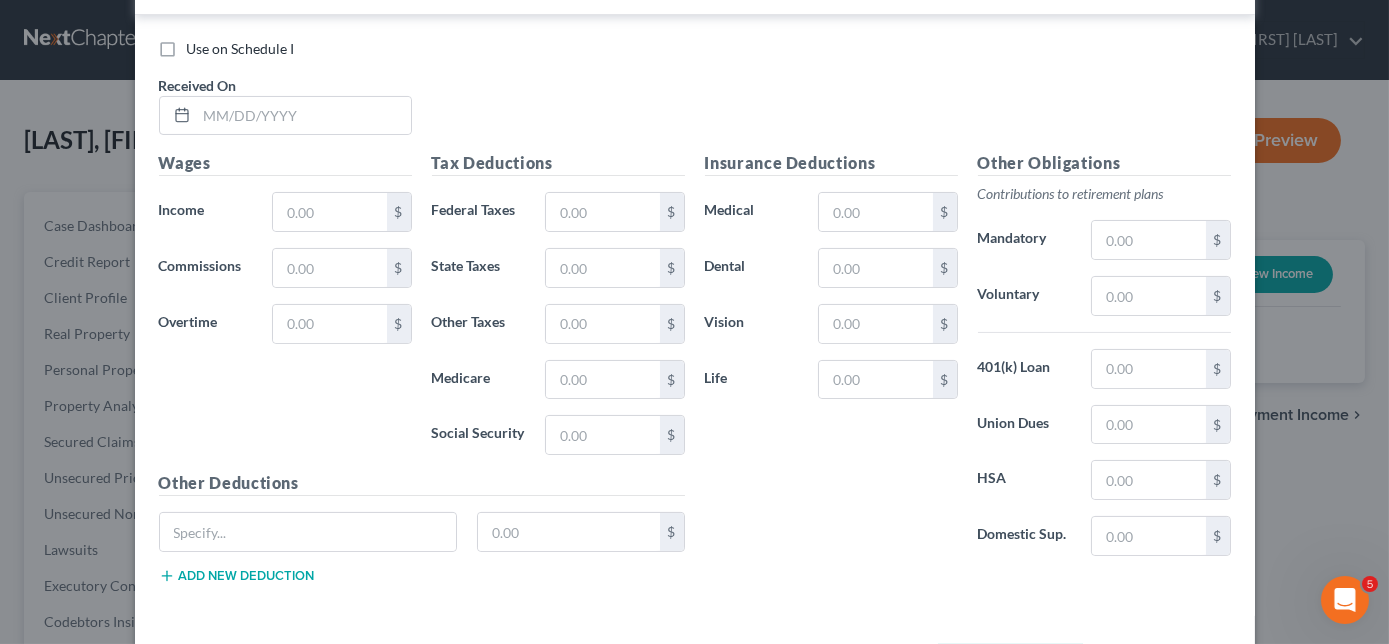 scroll, scrollTop: 788, scrollLeft: 0, axis: vertical 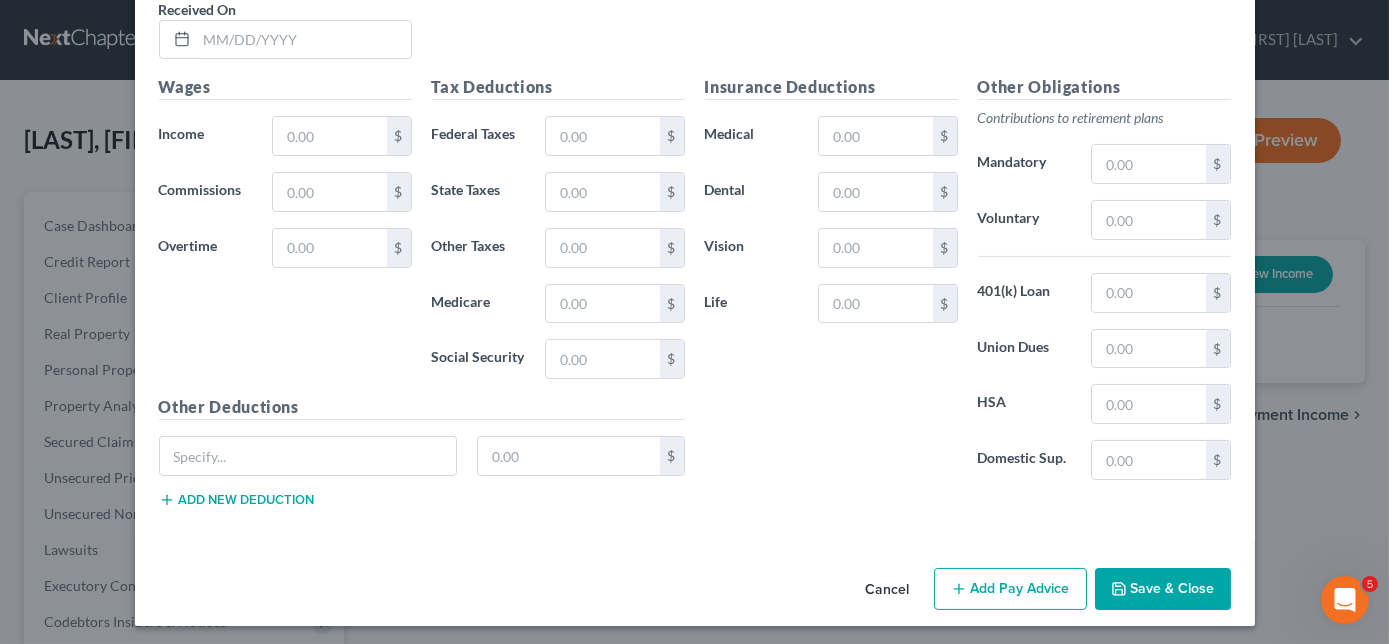 click on "Save & Close" at bounding box center [1163, 589] 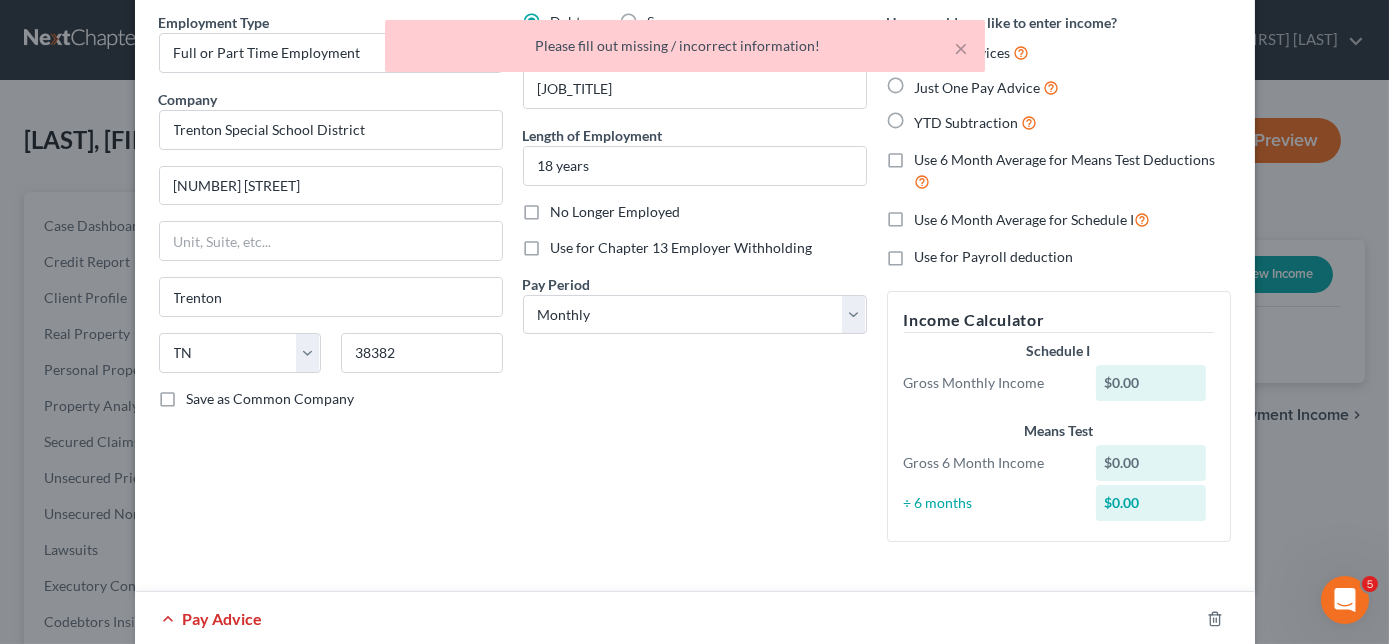 scroll, scrollTop: 0, scrollLeft: 0, axis: both 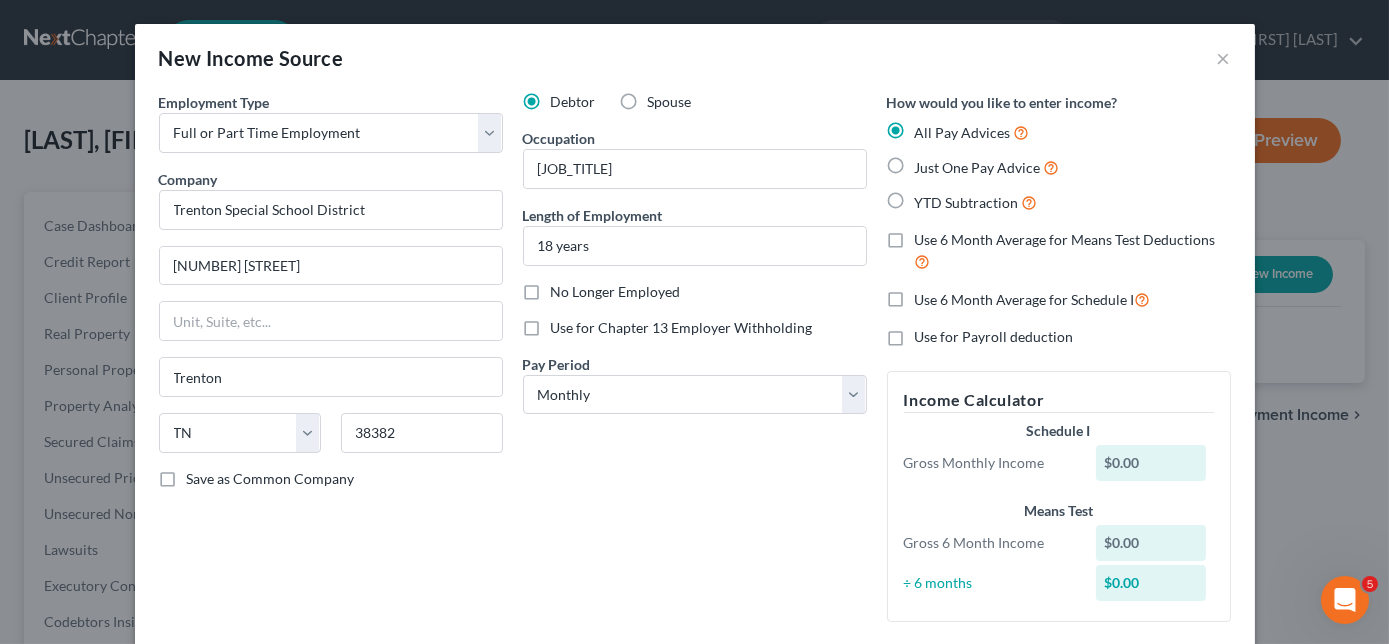 click on "Just One Pay Advice" at bounding box center [987, 167] 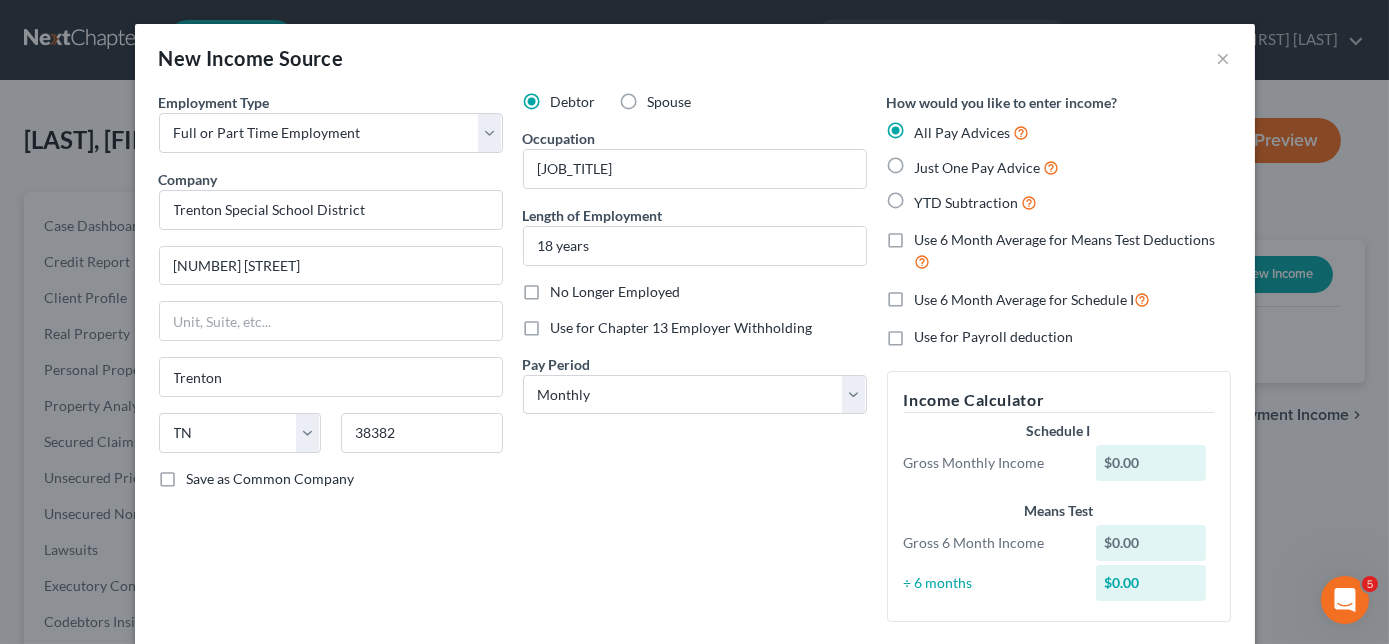 click on "Just One Pay Advice" at bounding box center [929, 162] 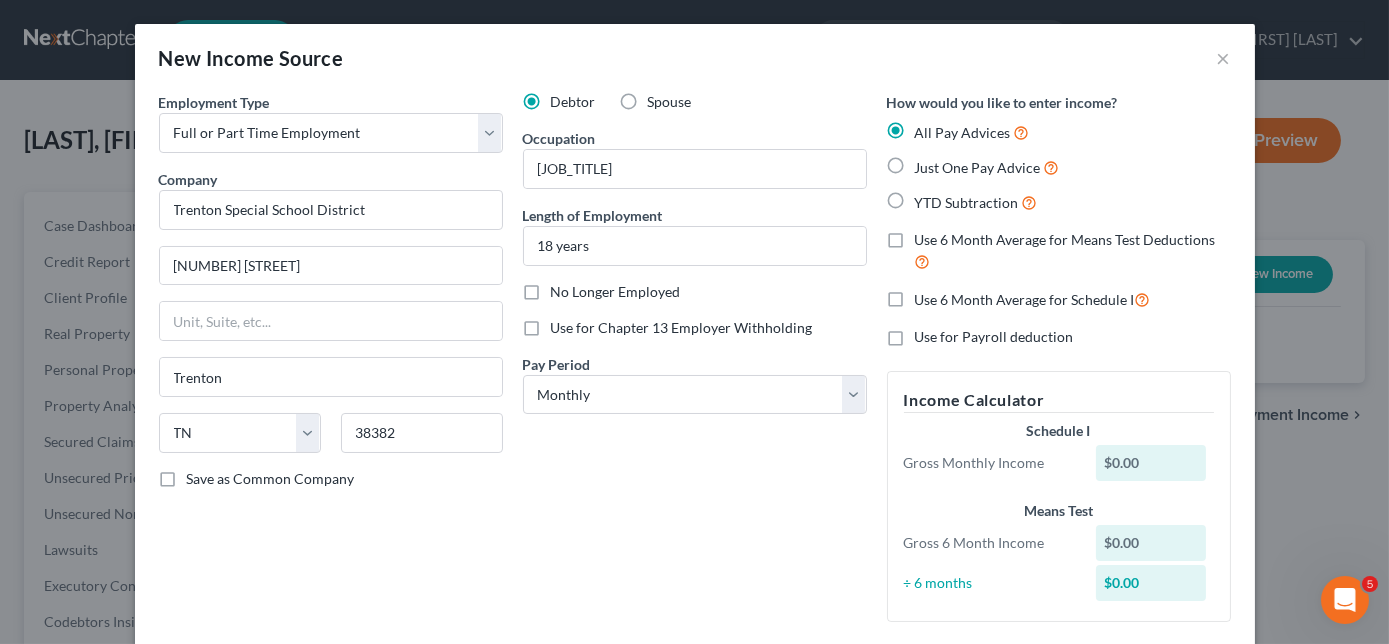 radio on "true" 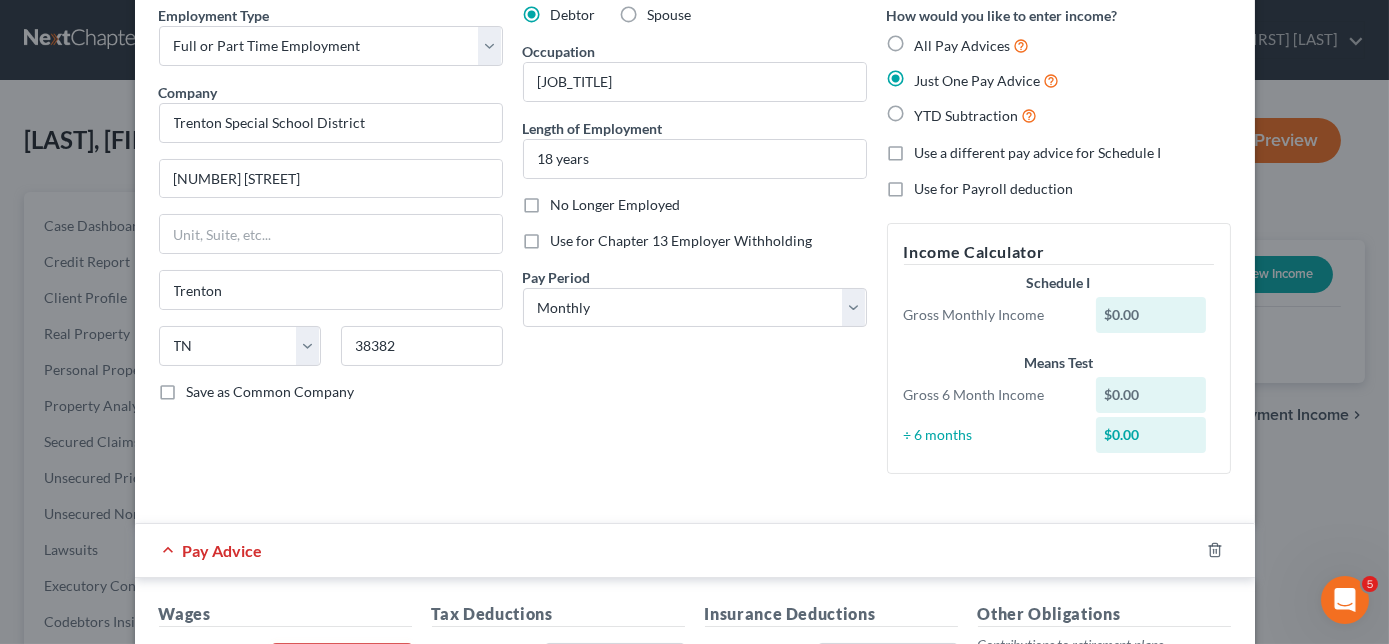 scroll, scrollTop: 454, scrollLeft: 0, axis: vertical 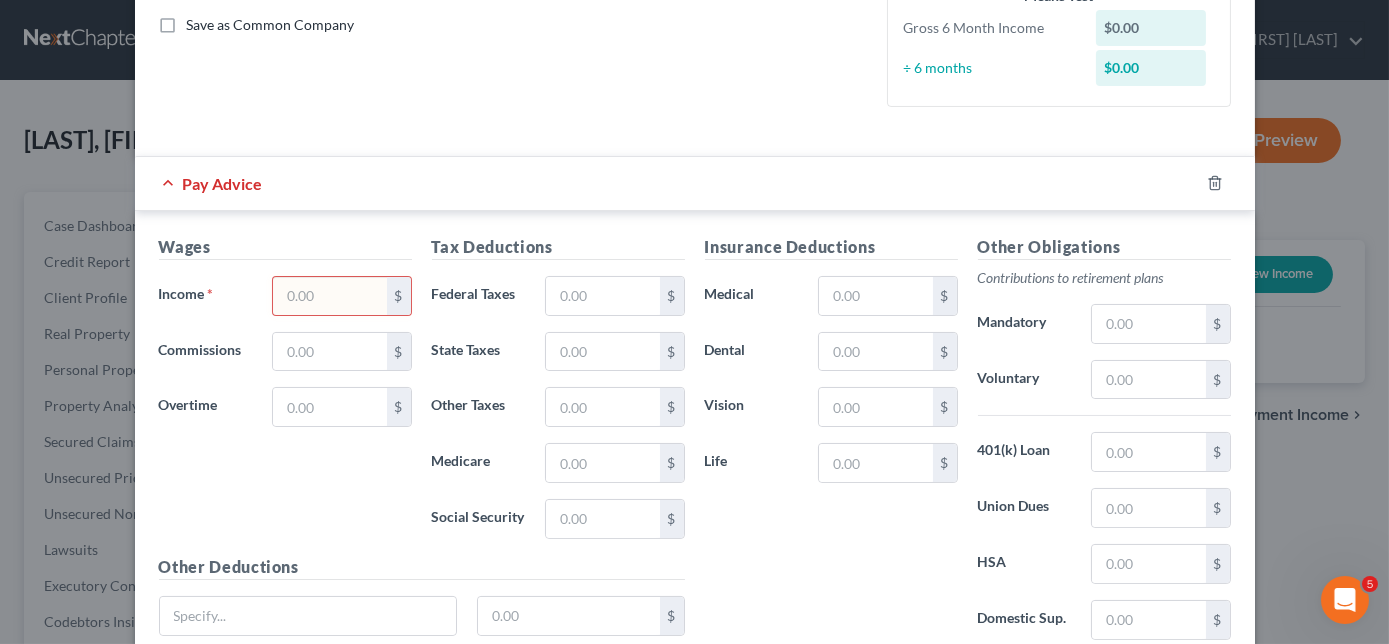 click at bounding box center [329, 296] 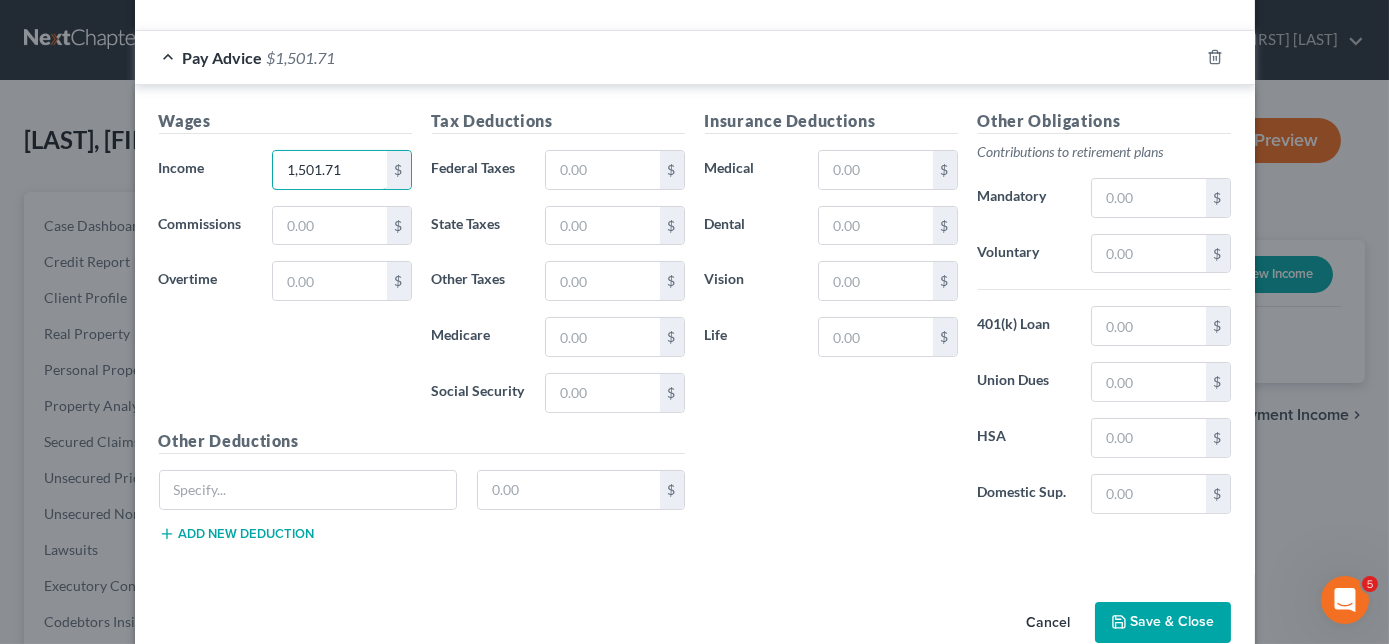 scroll, scrollTop: 614, scrollLeft: 0, axis: vertical 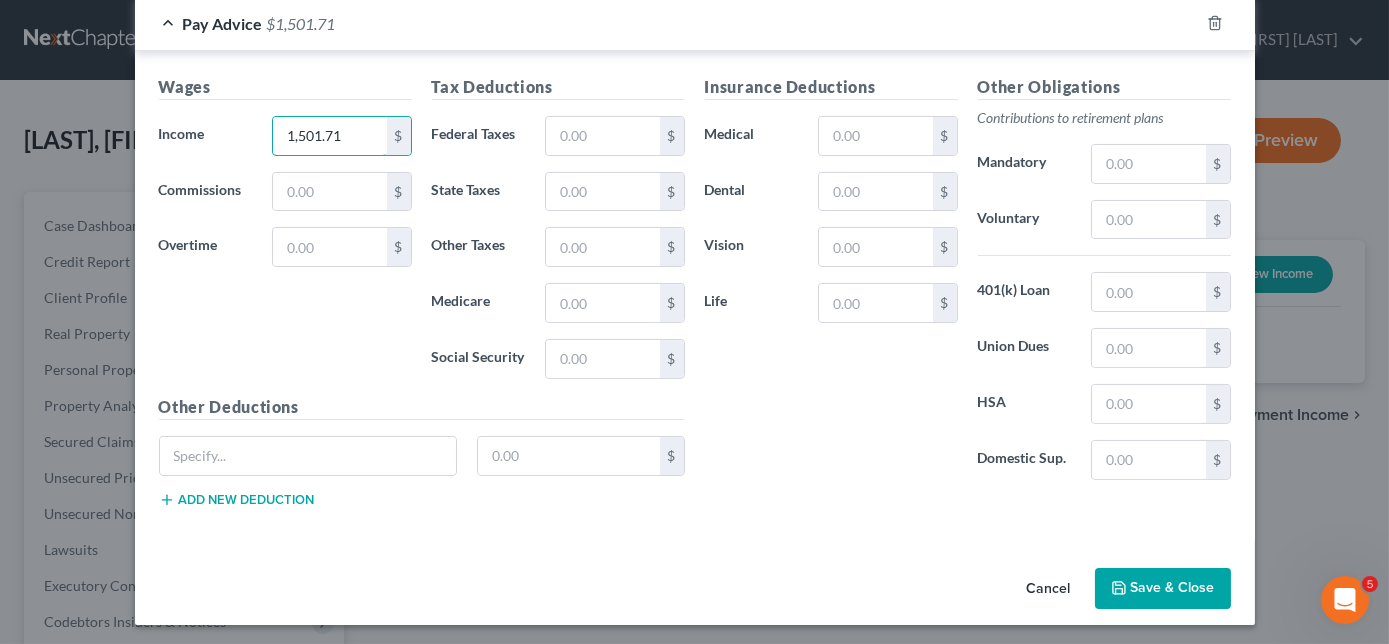 type on "1,501.71" 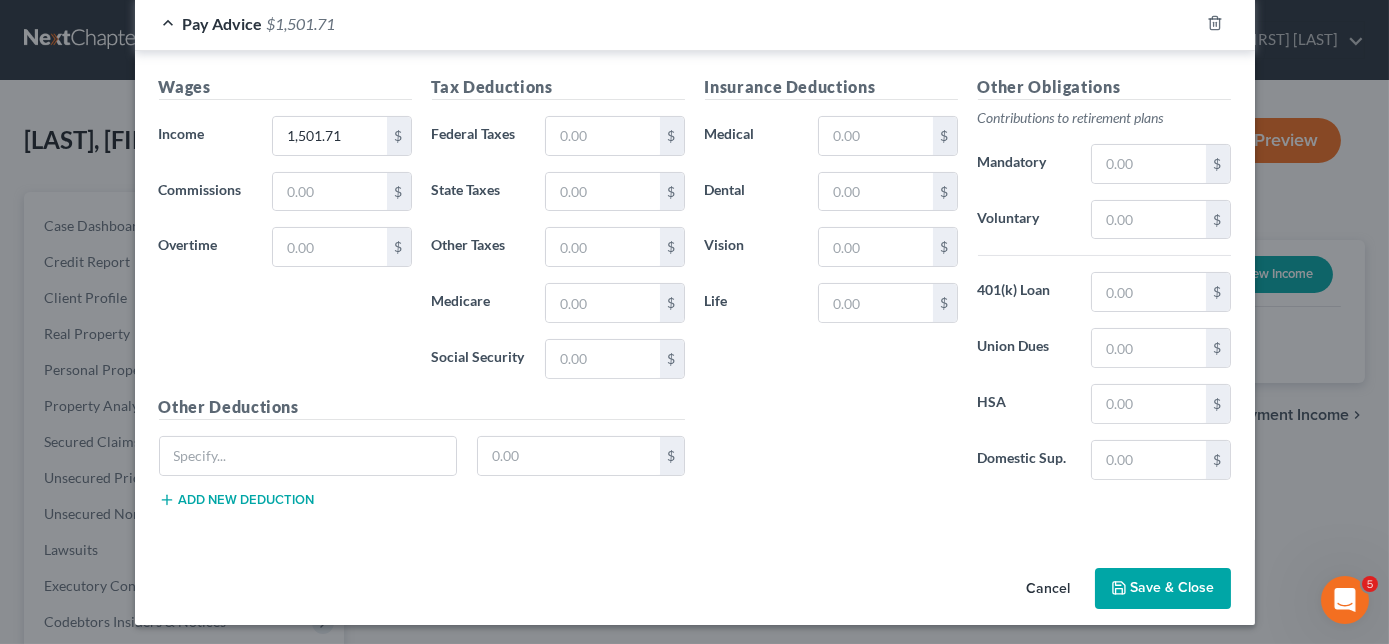 click on "Save & Close" at bounding box center (1163, 589) 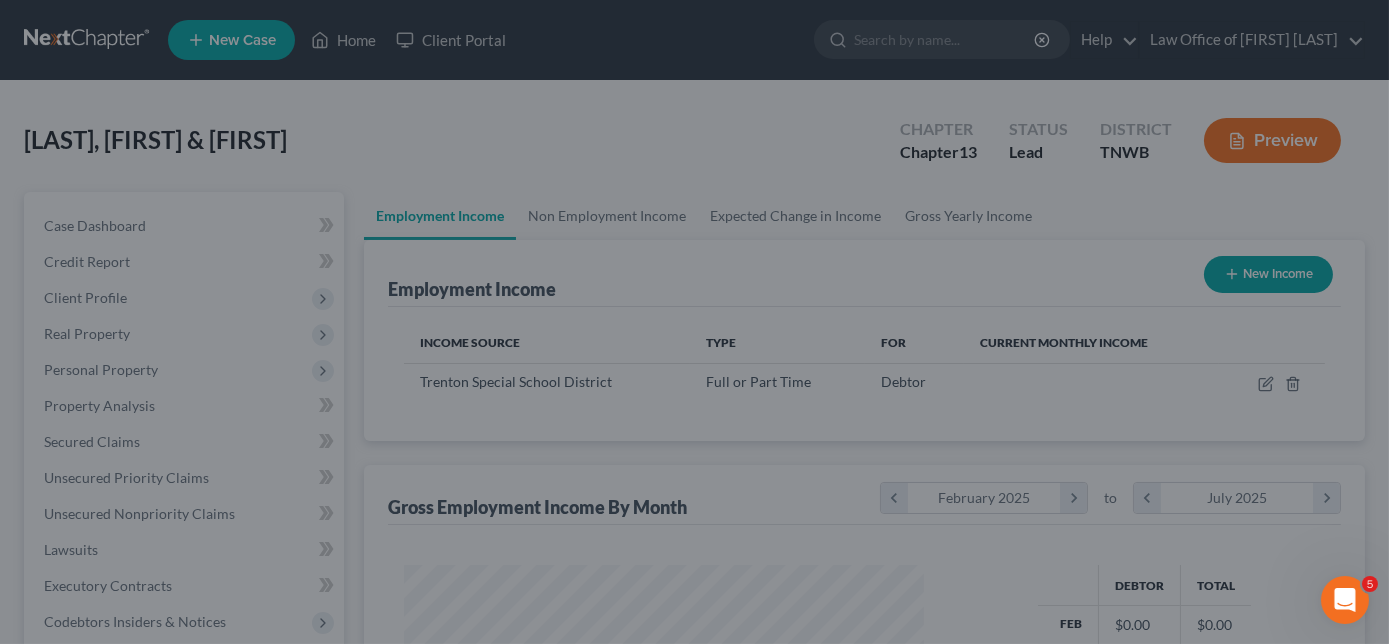scroll, scrollTop: 999643, scrollLeft: 999439, axis: both 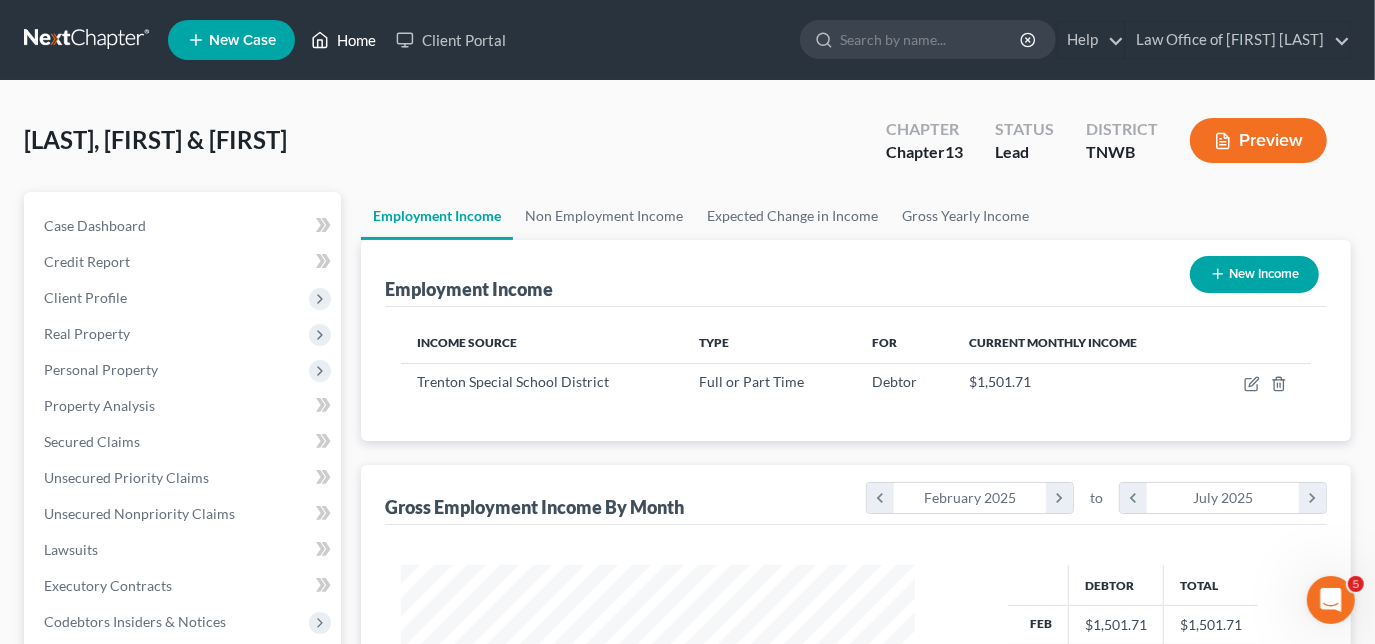 click on "Home" at bounding box center (343, 40) 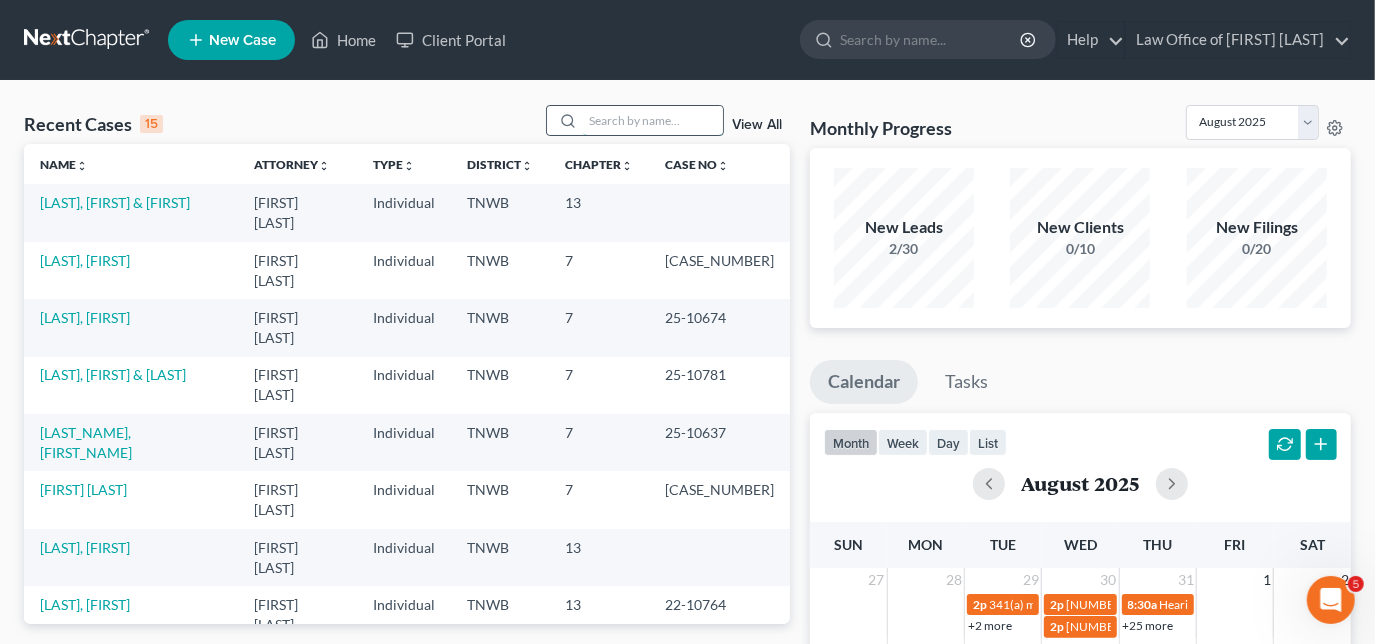 click at bounding box center [653, 120] 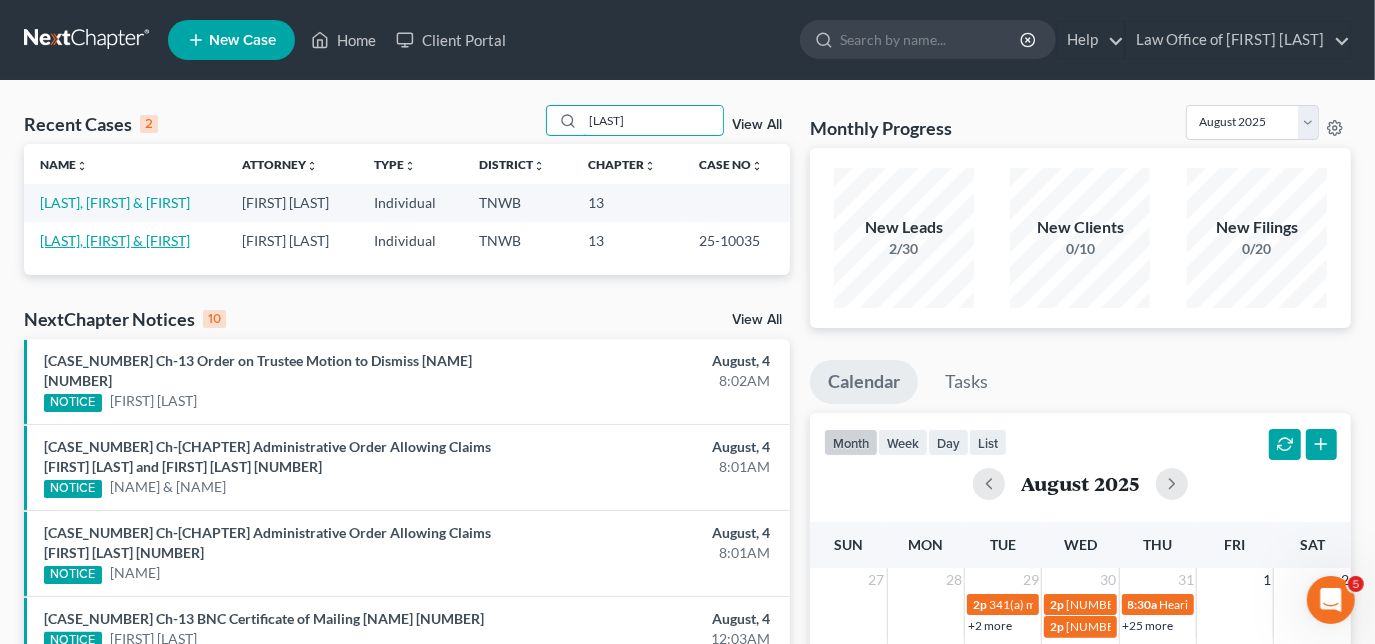 type on "[LAST]" 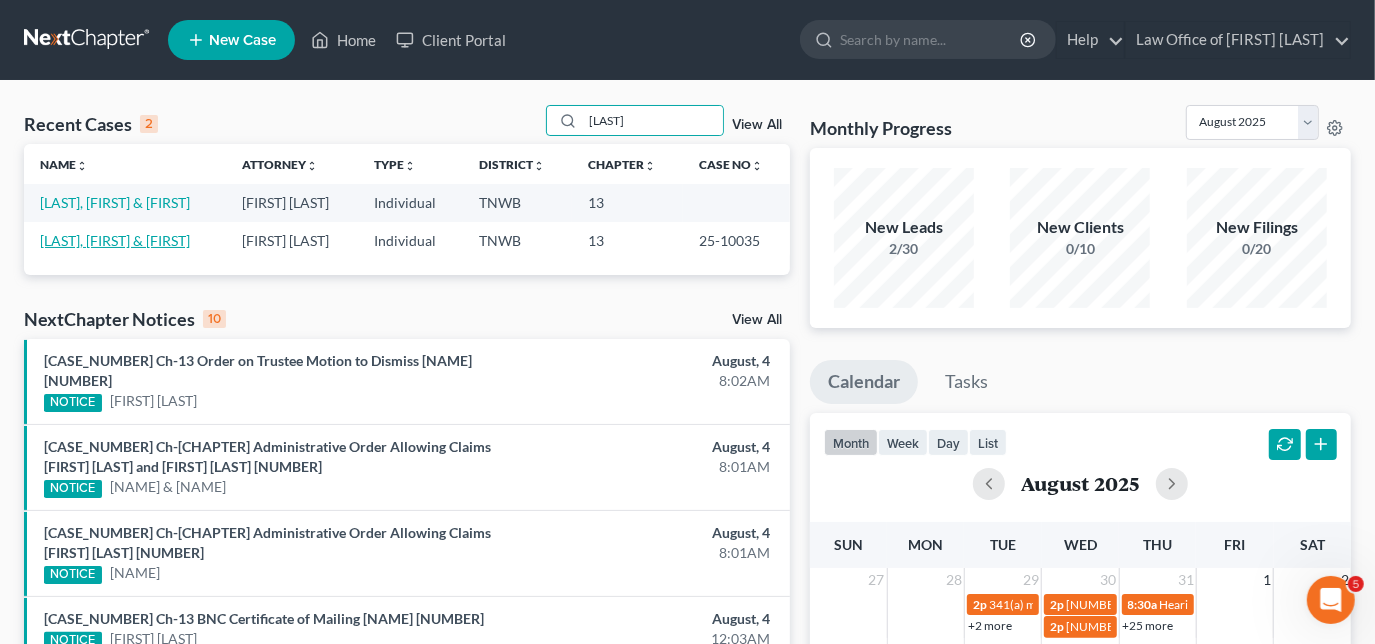 click on "[LAST], [FIRST] & [FIRST]" at bounding box center (115, 240) 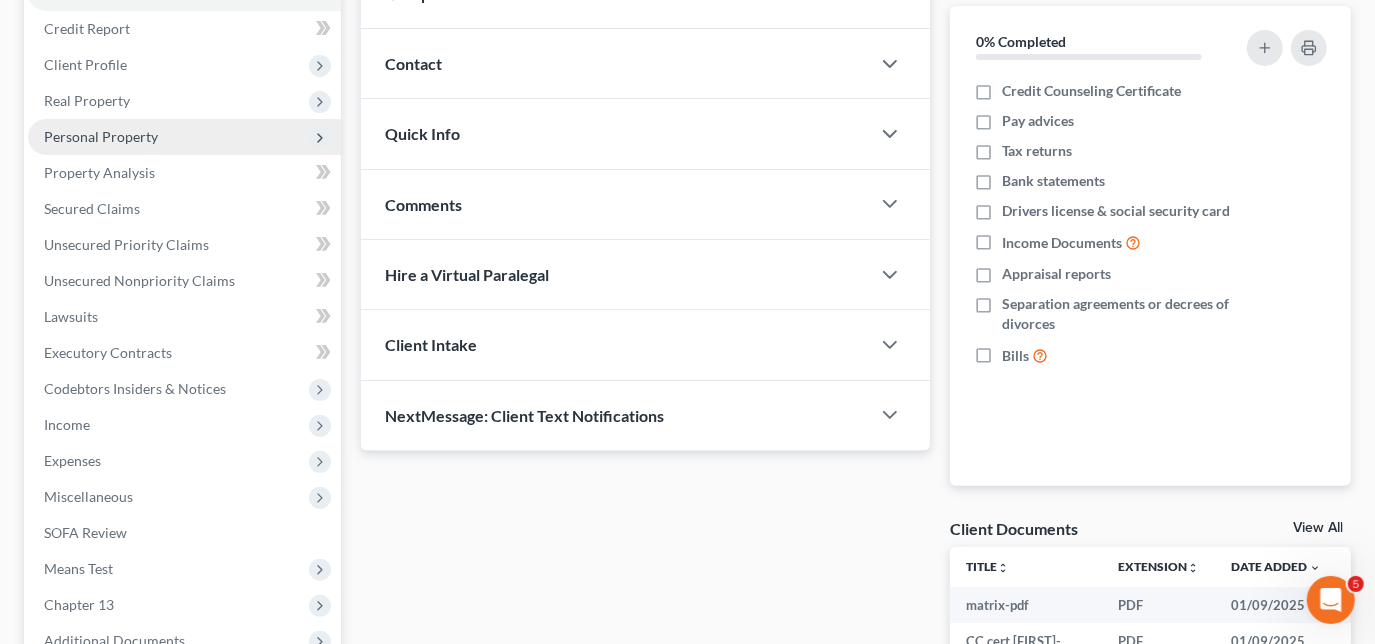 scroll, scrollTop: 272, scrollLeft: 0, axis: vertical 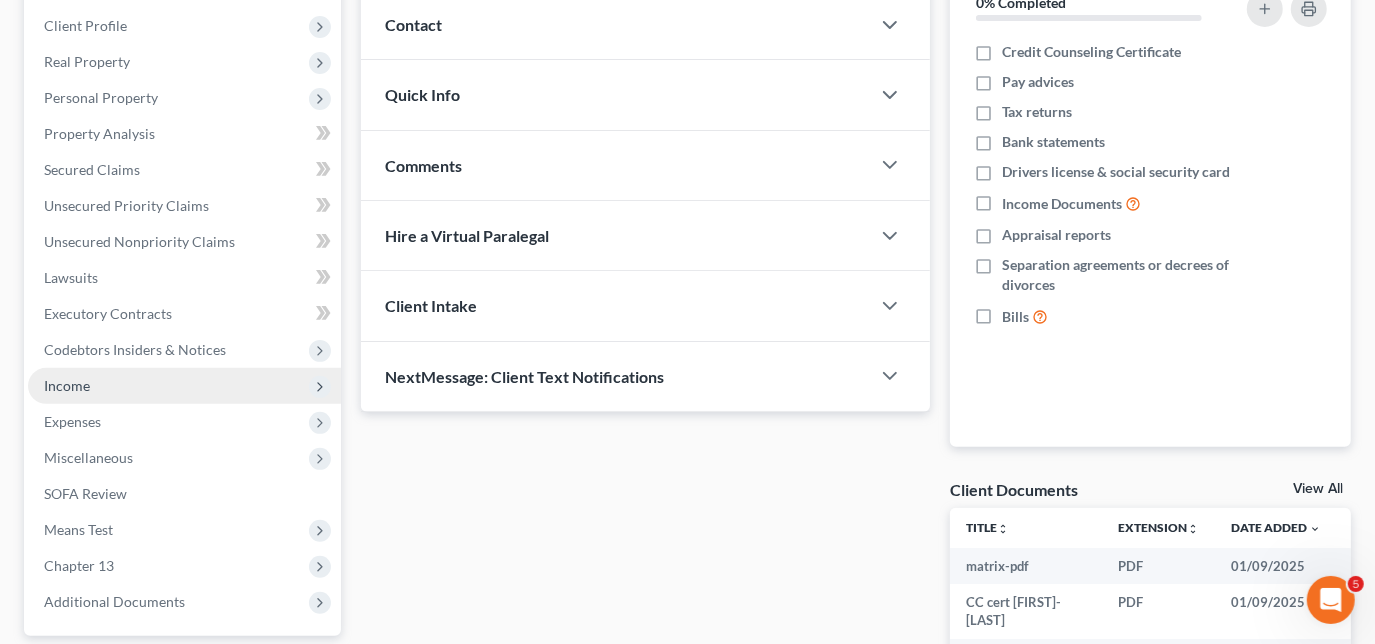 click on "Income" at bounding box center [184, 386] 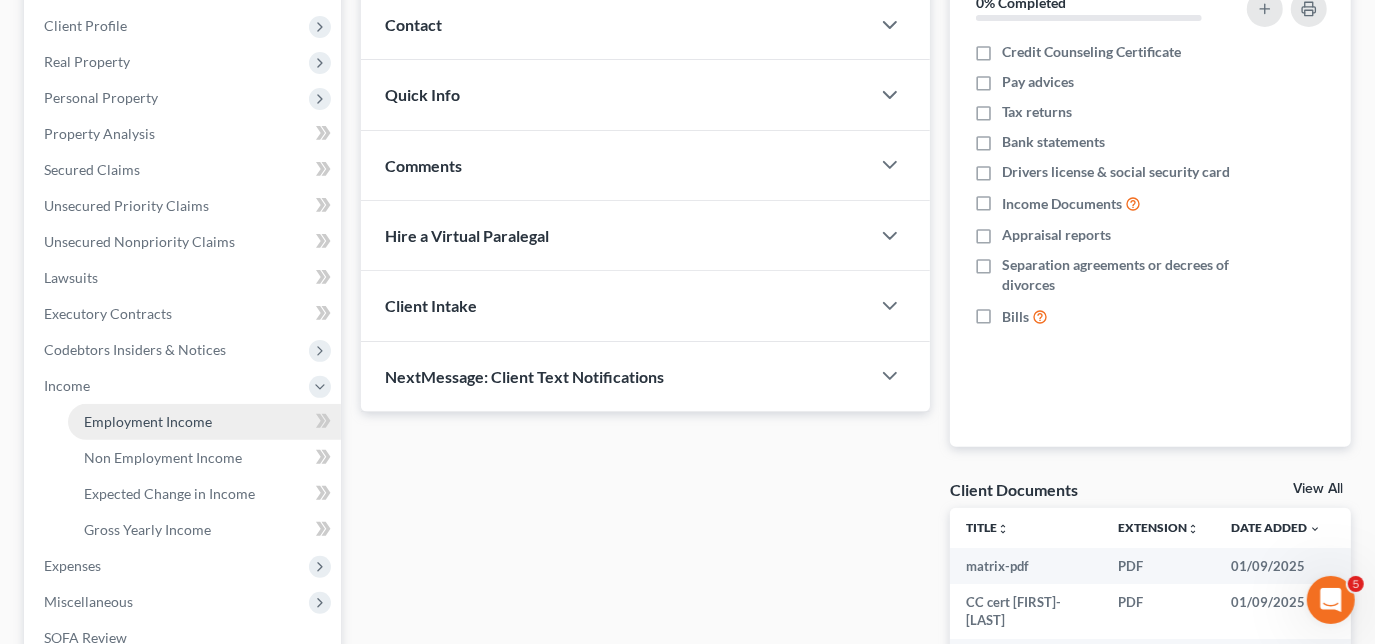 click on "Employment Income" at bounding box center (148, 421) 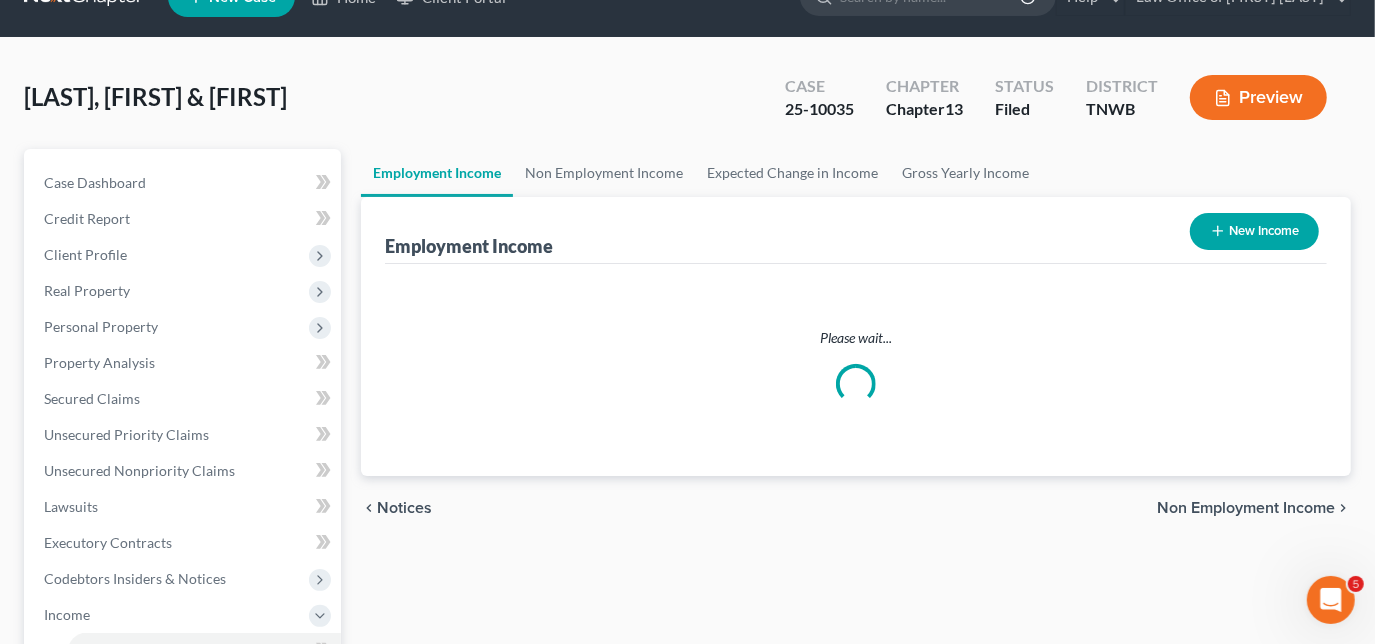 scroll, scrollTop: 0, scrollLeft: 0, axis: both 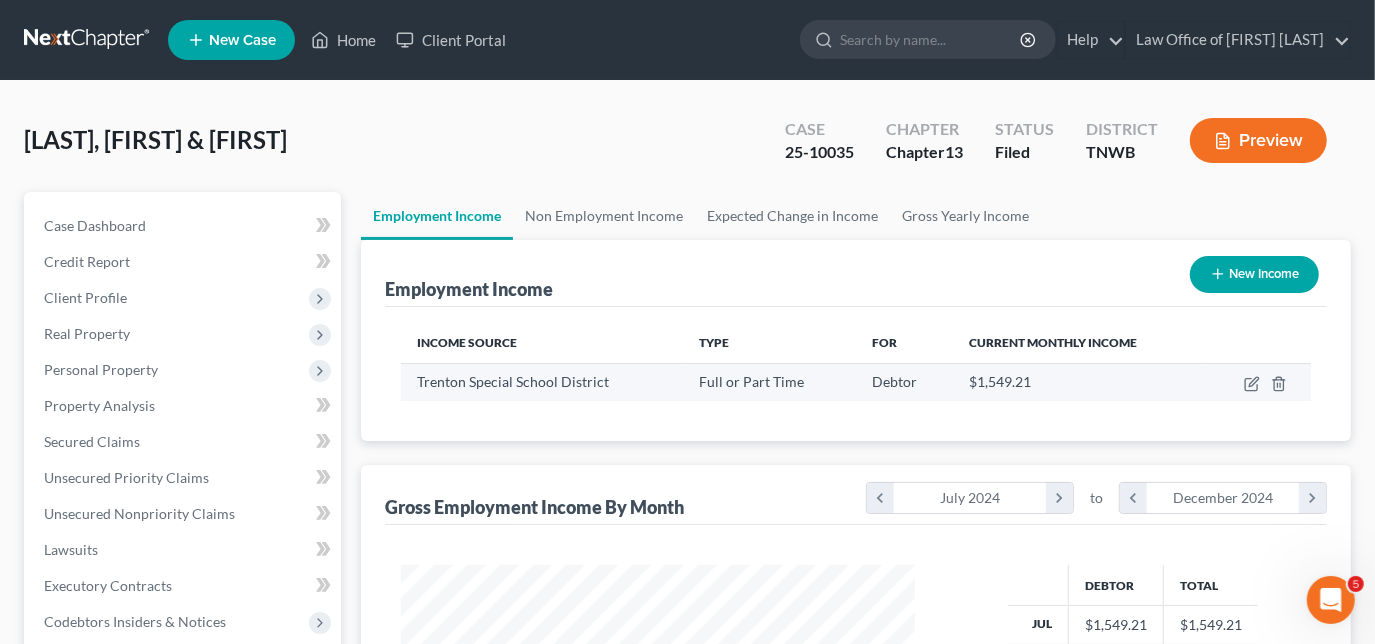 click at bounding box center [1258, 382] 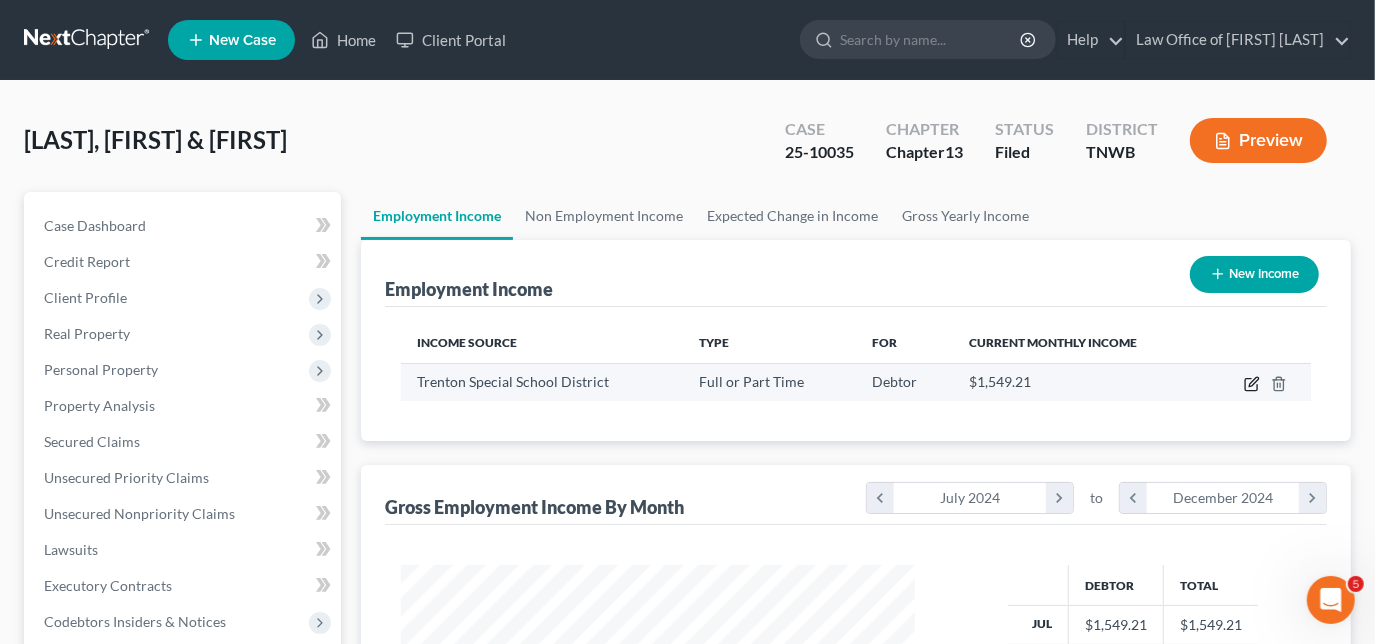 click 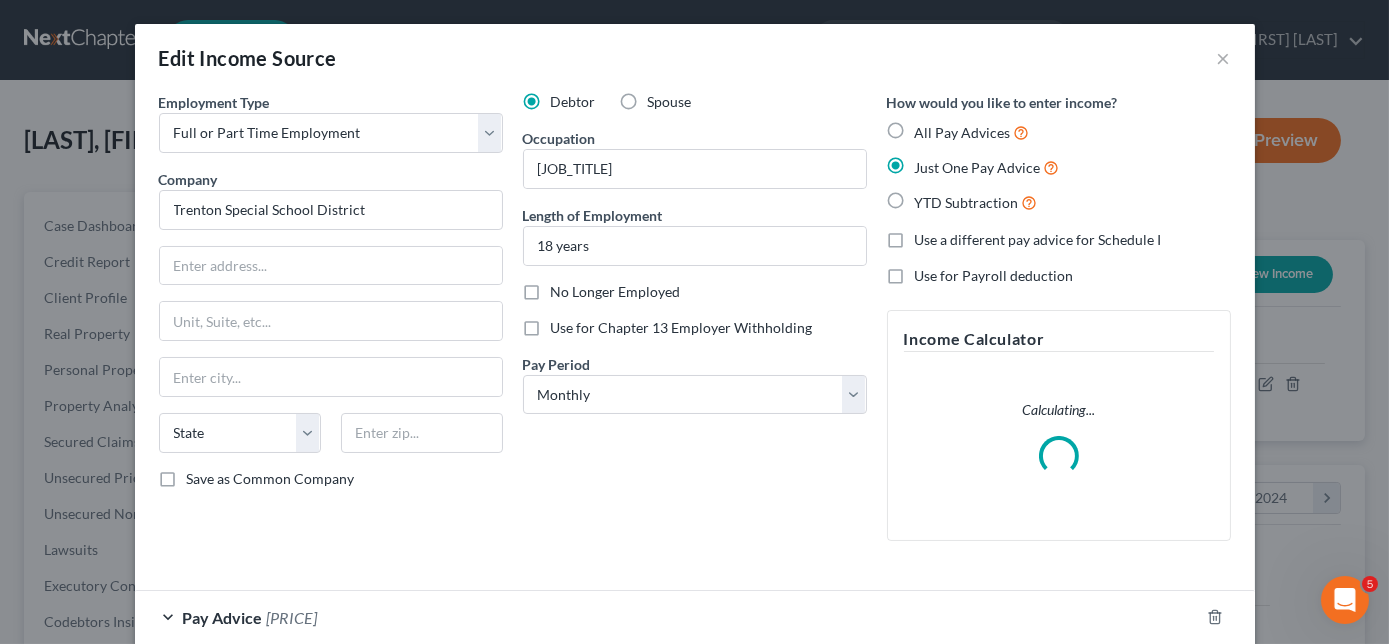 scroll, scrollTop: 999643, scrollLeft: 999439, axis: both 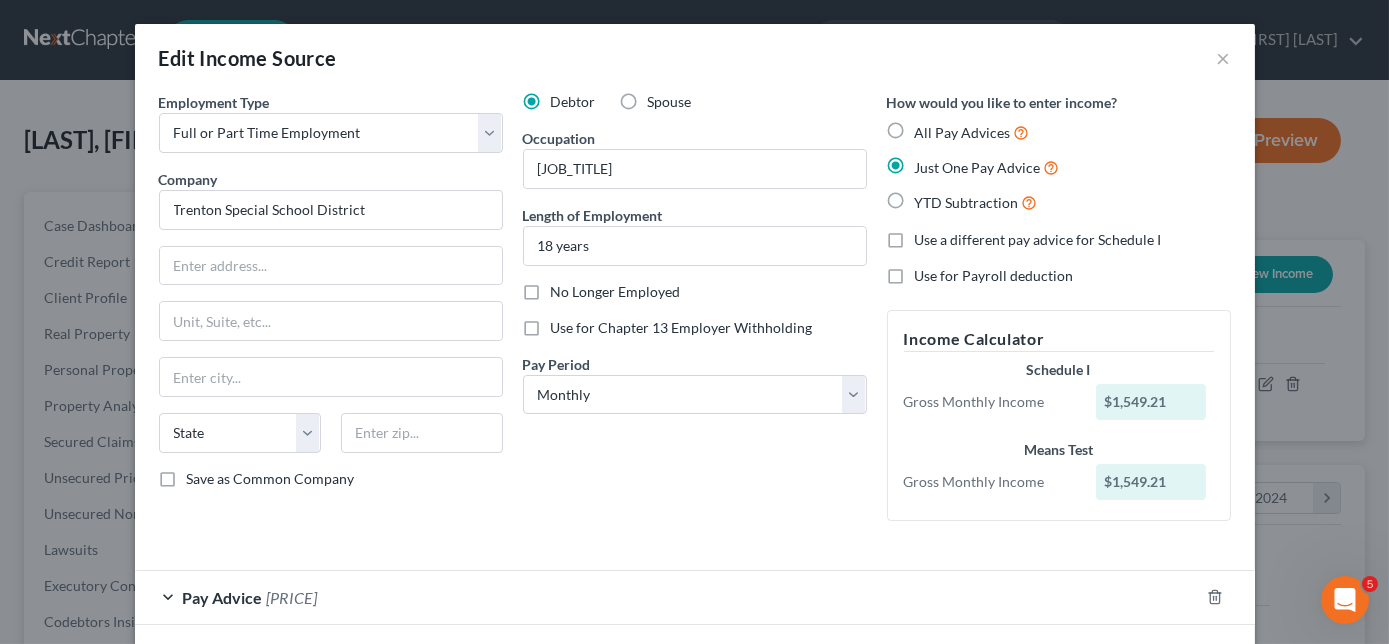 click on "Edit Income Source ×" at bounding box center (695, 58) 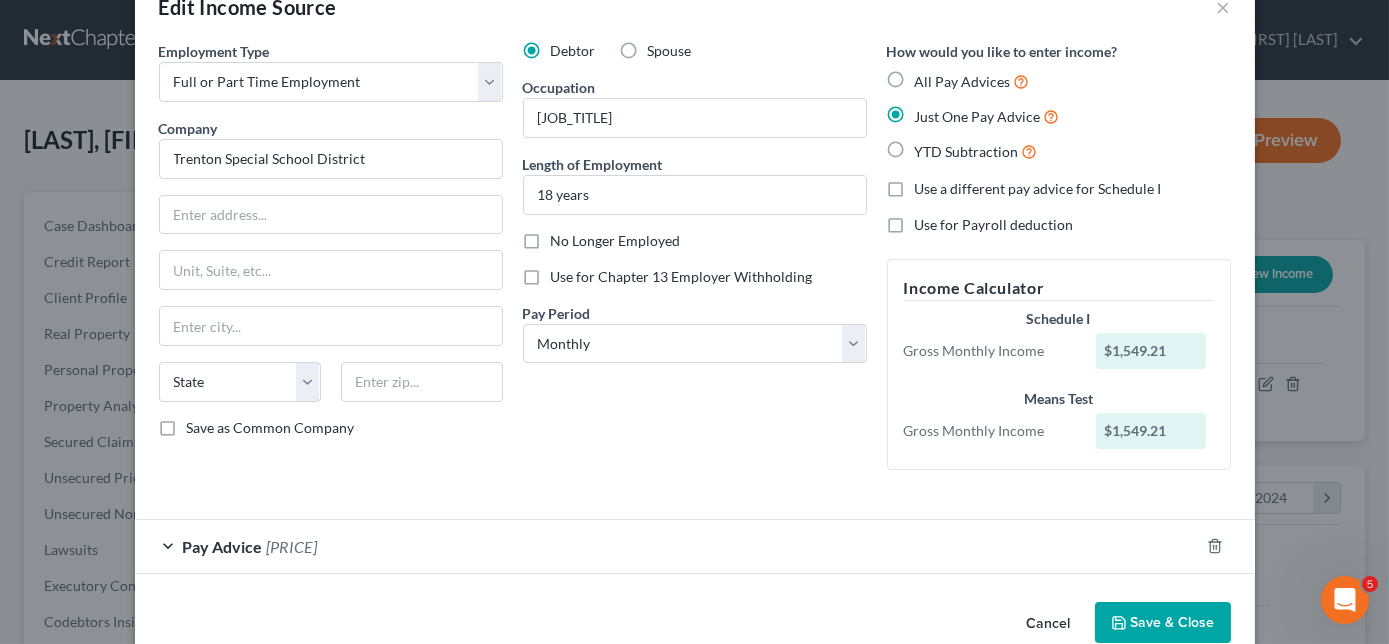 scroll, scrollTop: 89, scrollLeft: 0, axis: vertical 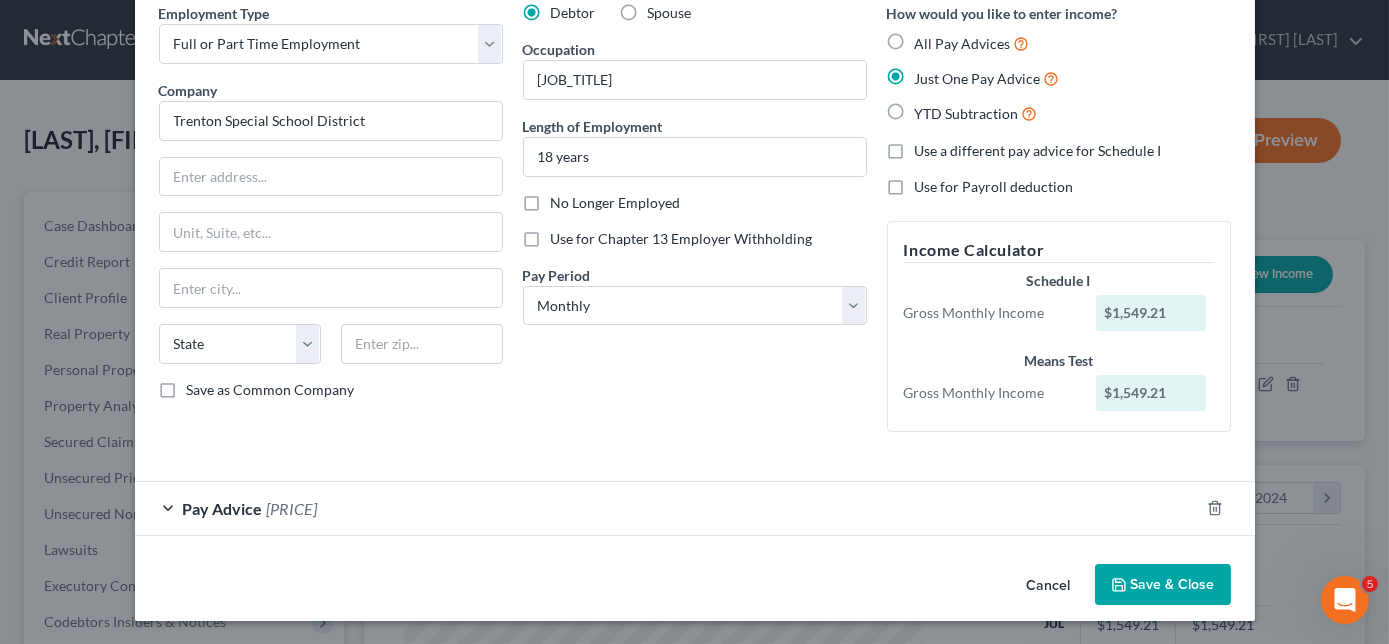 click on "Pay Advice [PRICE]" at bounding box center (667, 508) 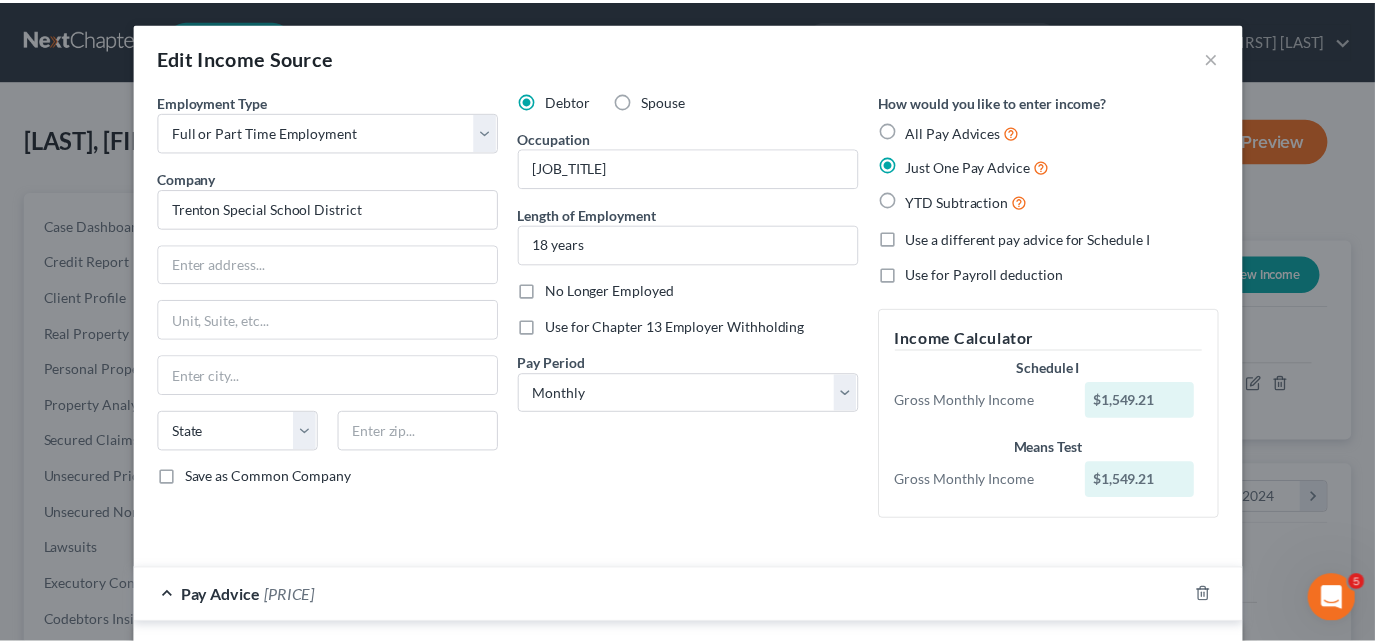 scroll, scrollTop: 0, scrollLeft: 0, axis: both 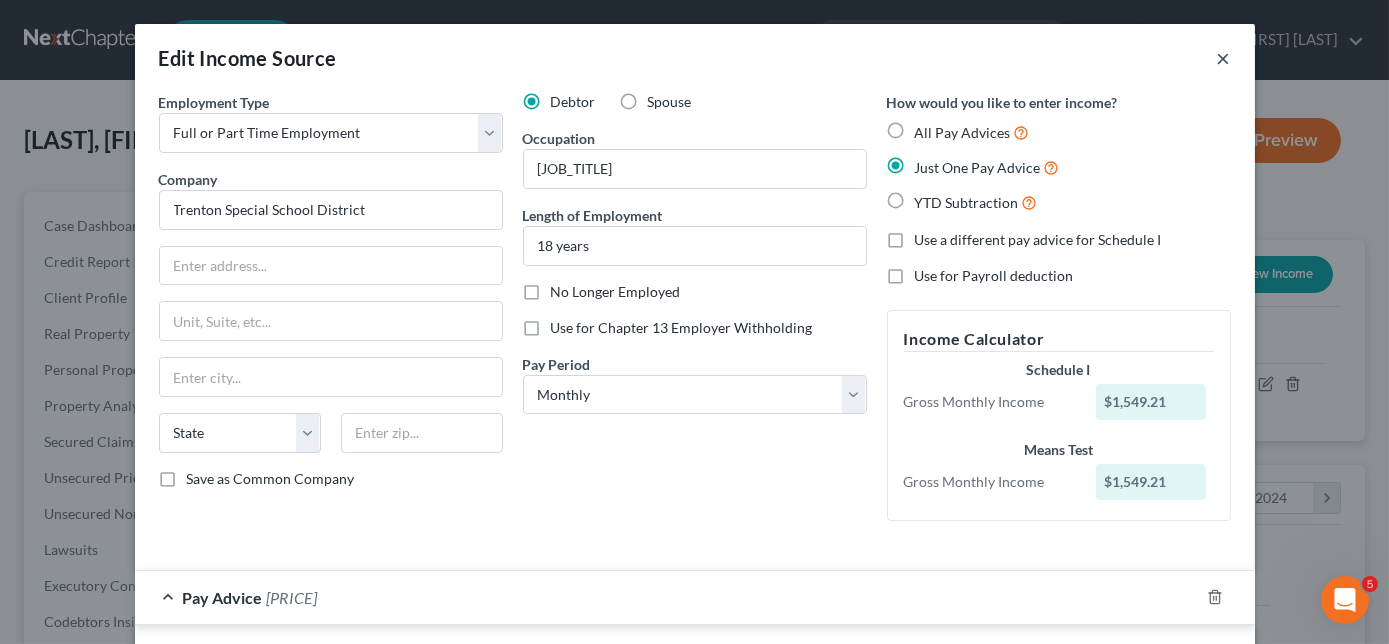 click on "×" at bounding box center (1224, 58) 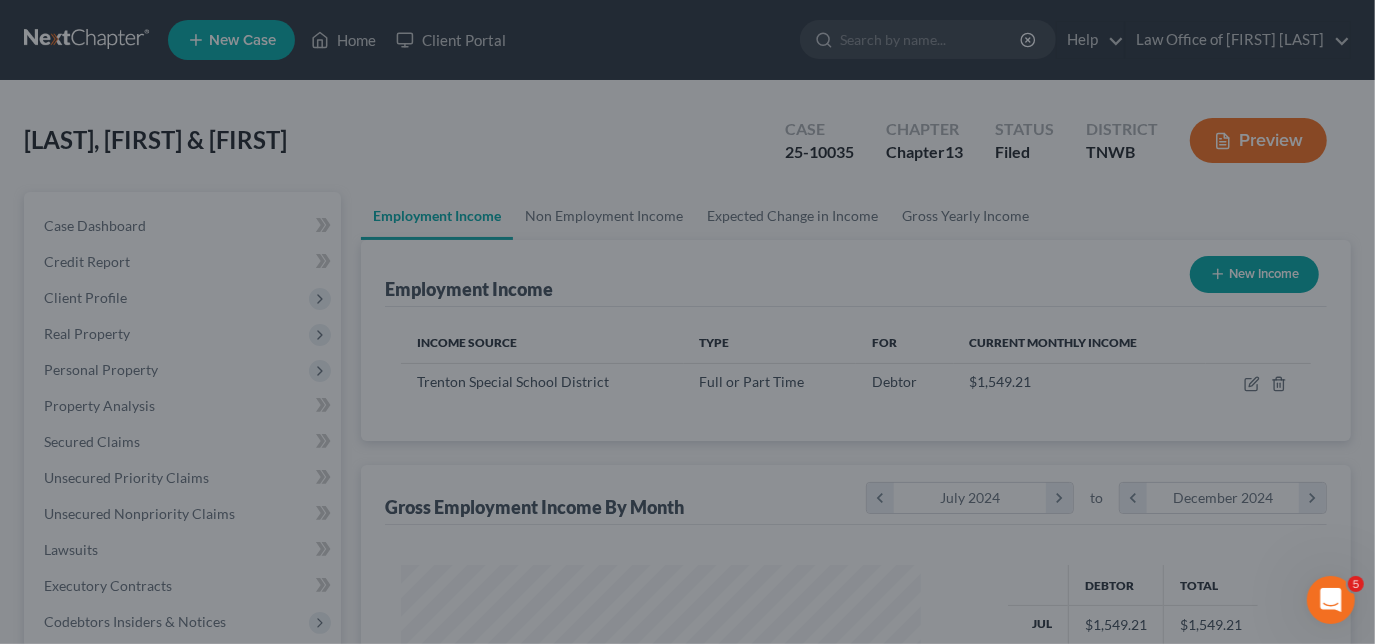 scroll, scrollTop: 356, scrollLeft: 554, axis: both 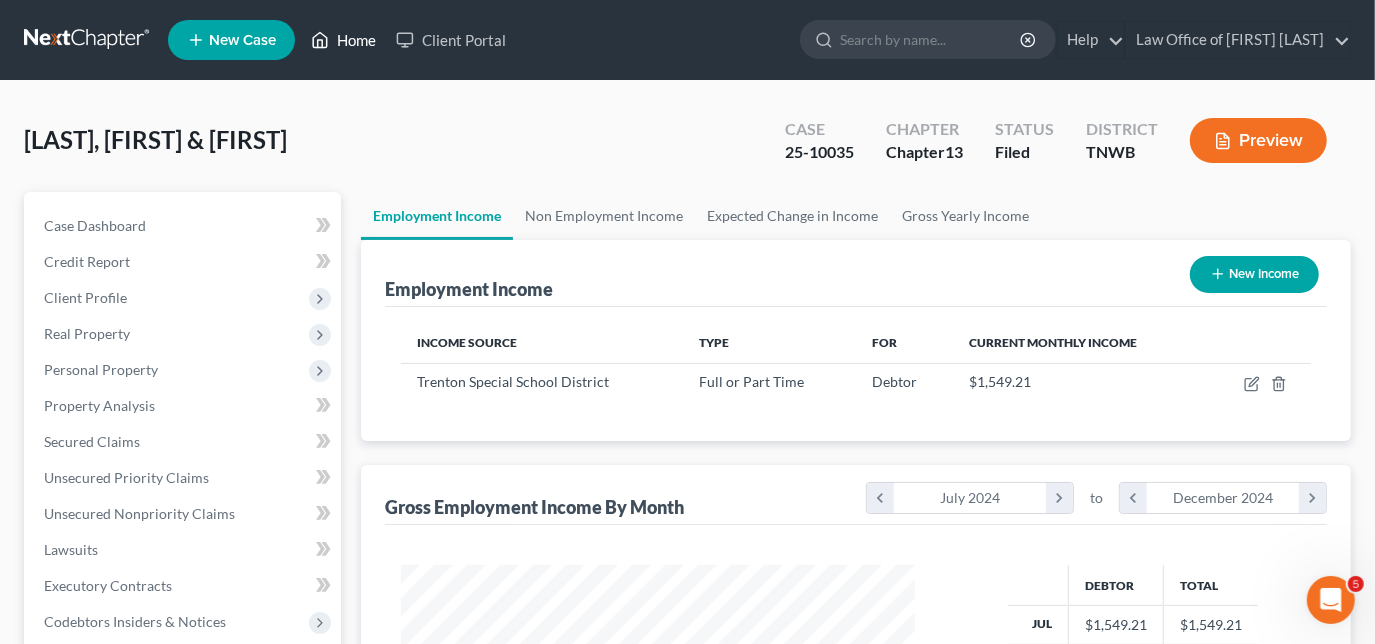 click on "Home" at bounding box center [343, 40] 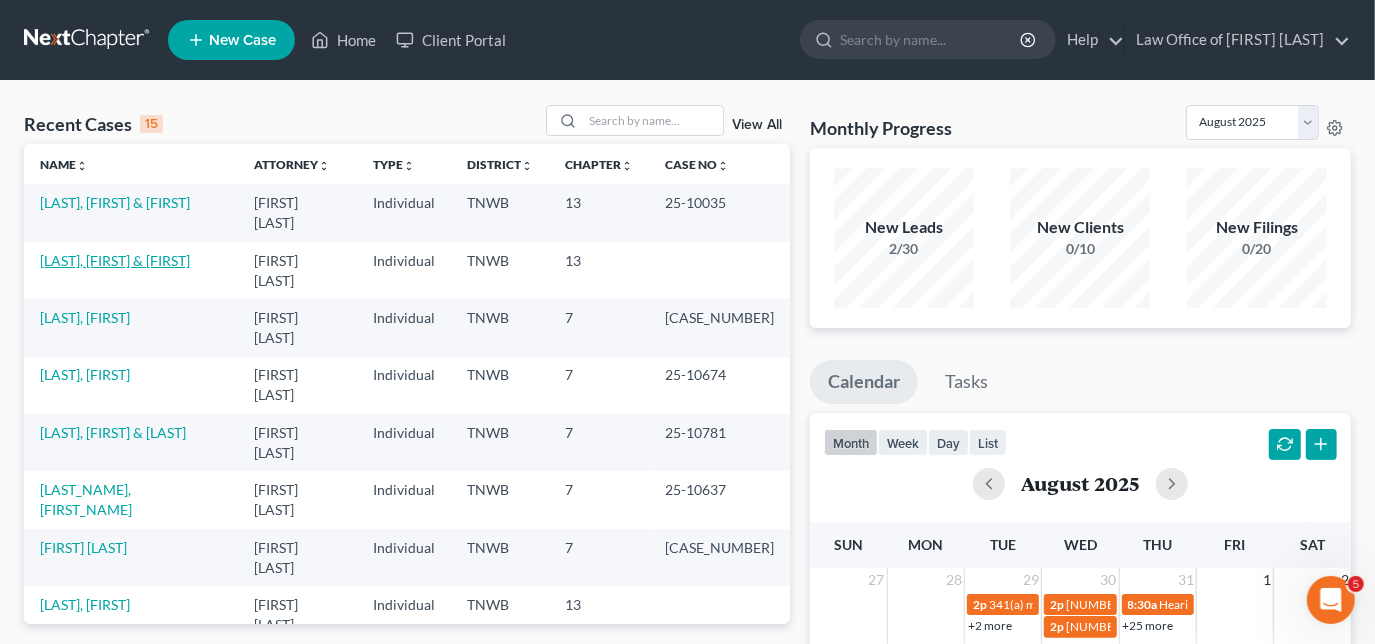 click on "[LAST], [FIRST] & [FIRST]" at bounding box center [115, 260] 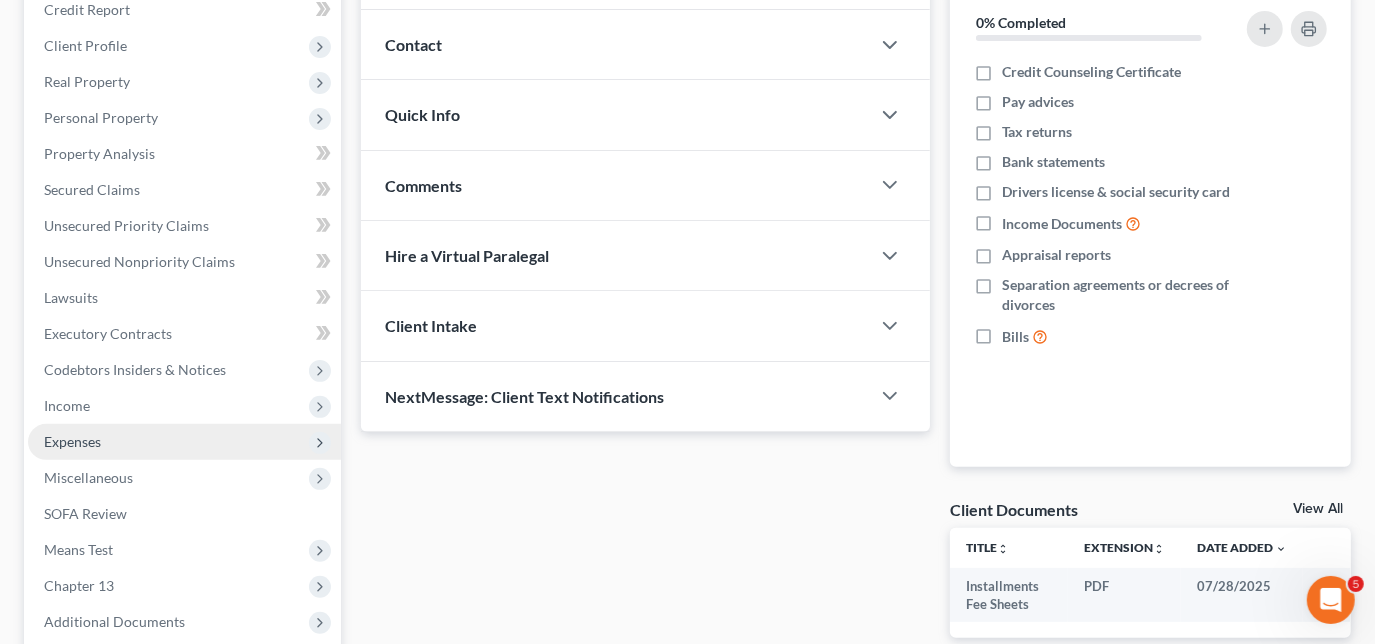 scroll, scrollTop: 272, scrollLeft: 0, axis: vertical 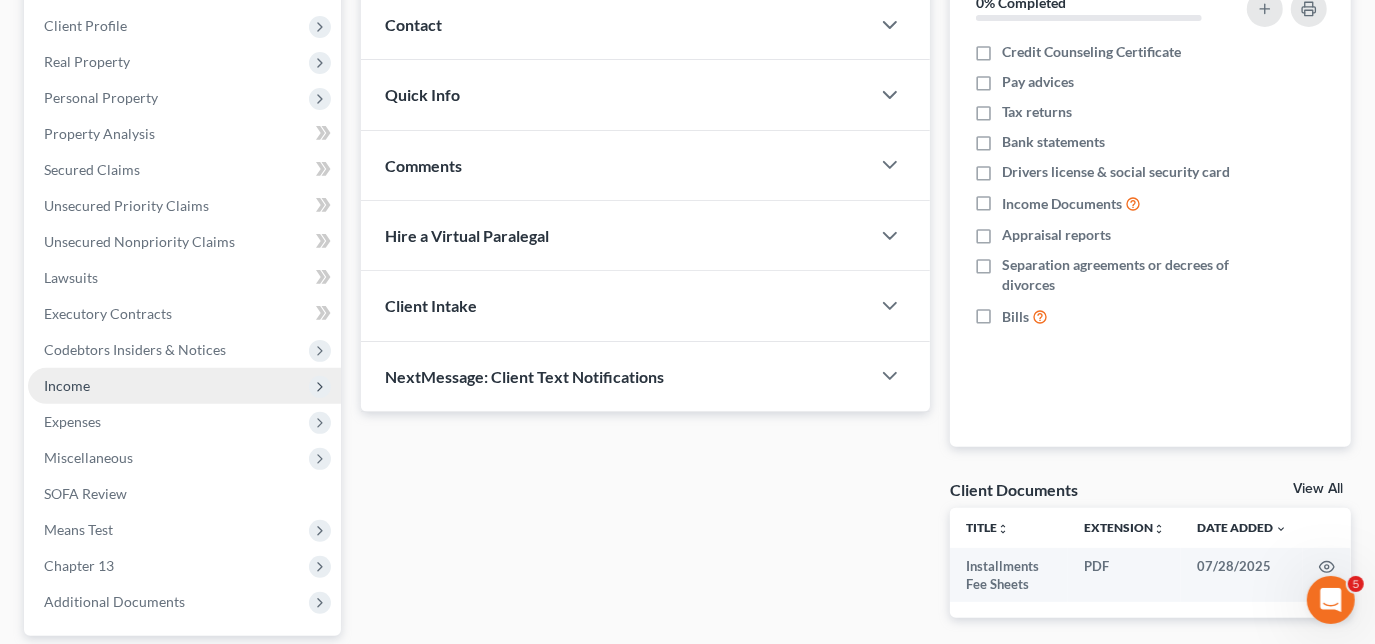 click on "Income" at bounding box center (184, 386) 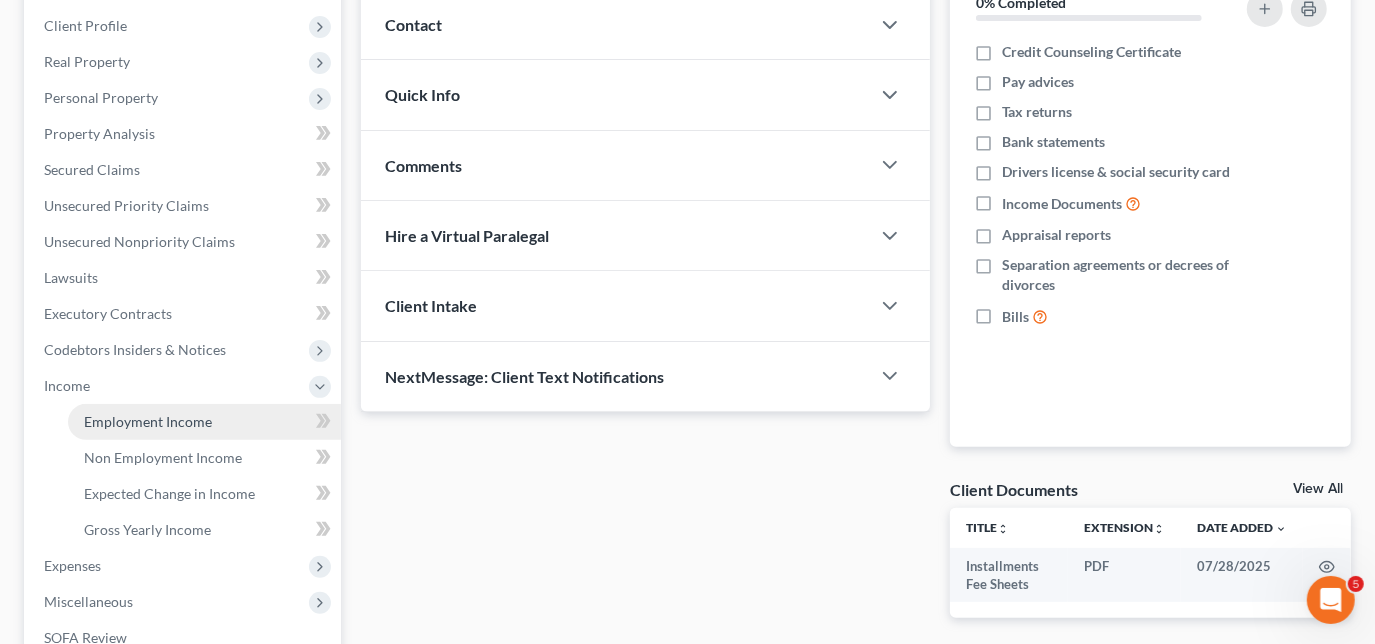 click on "Employment Income" at bounding box center (148, 421) 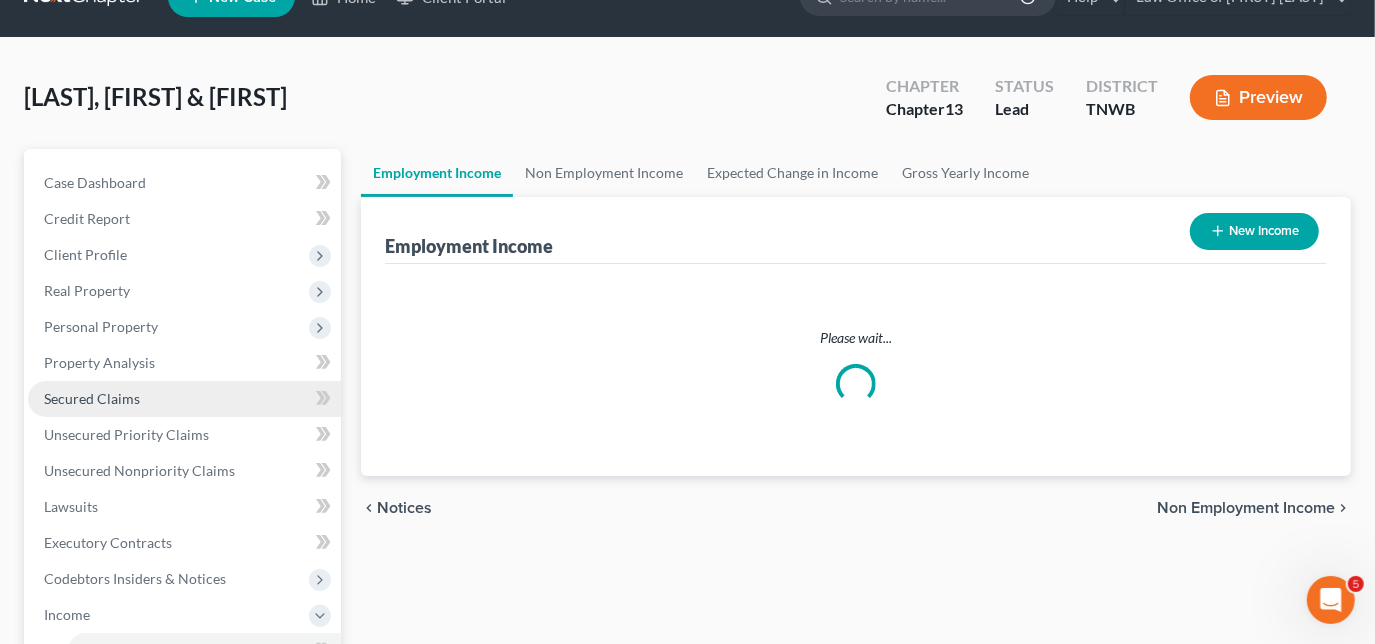 scroll, scrollTop: 0, scrollLeft: 0, axis: both 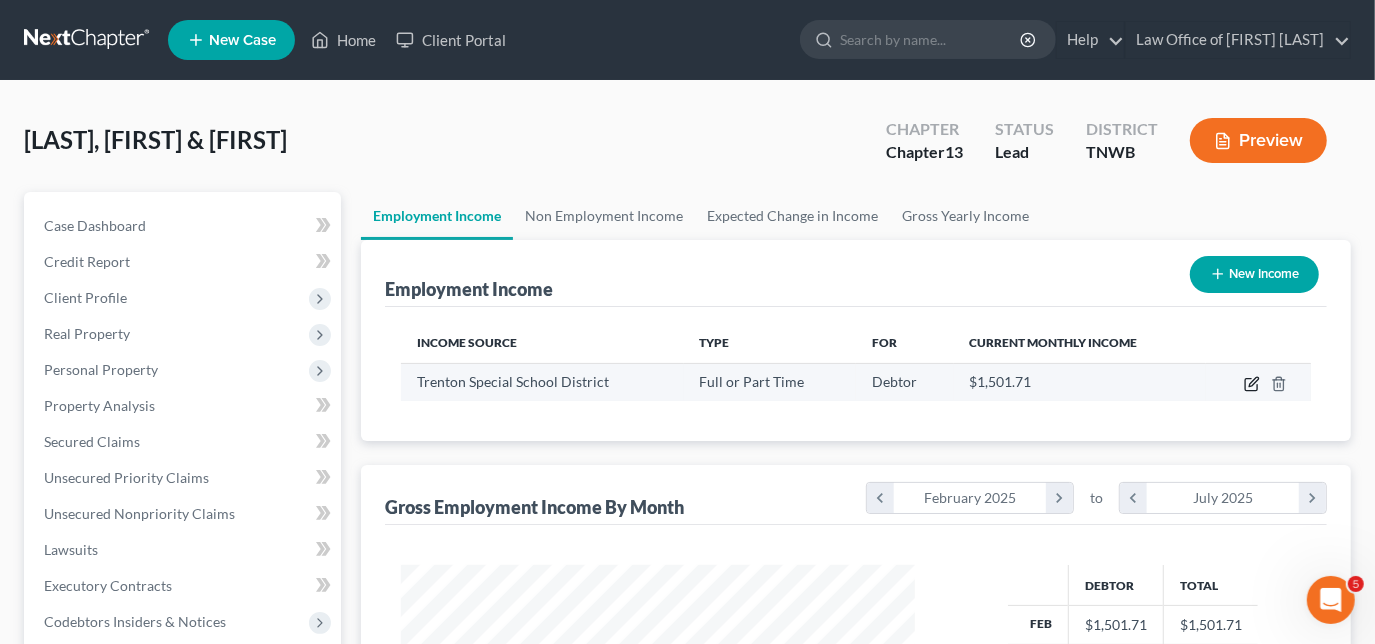 click 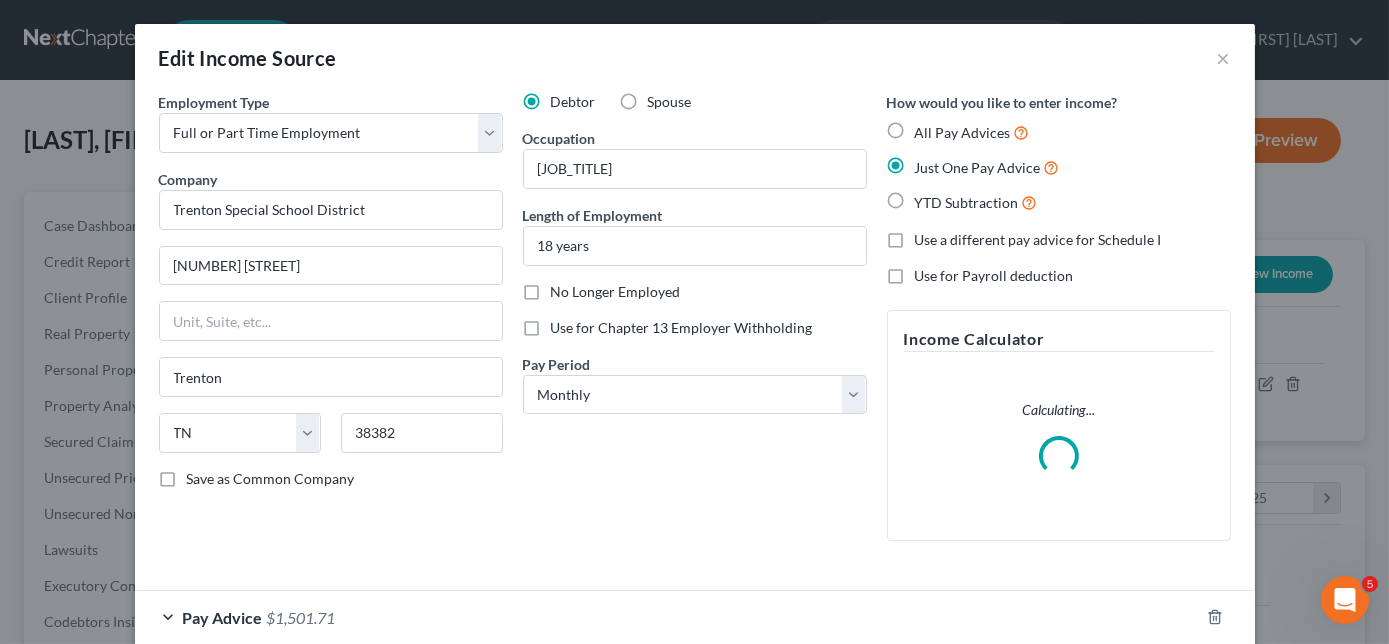 scroll, scrollTop: 999643, scrollLeft: 999439, axis: both 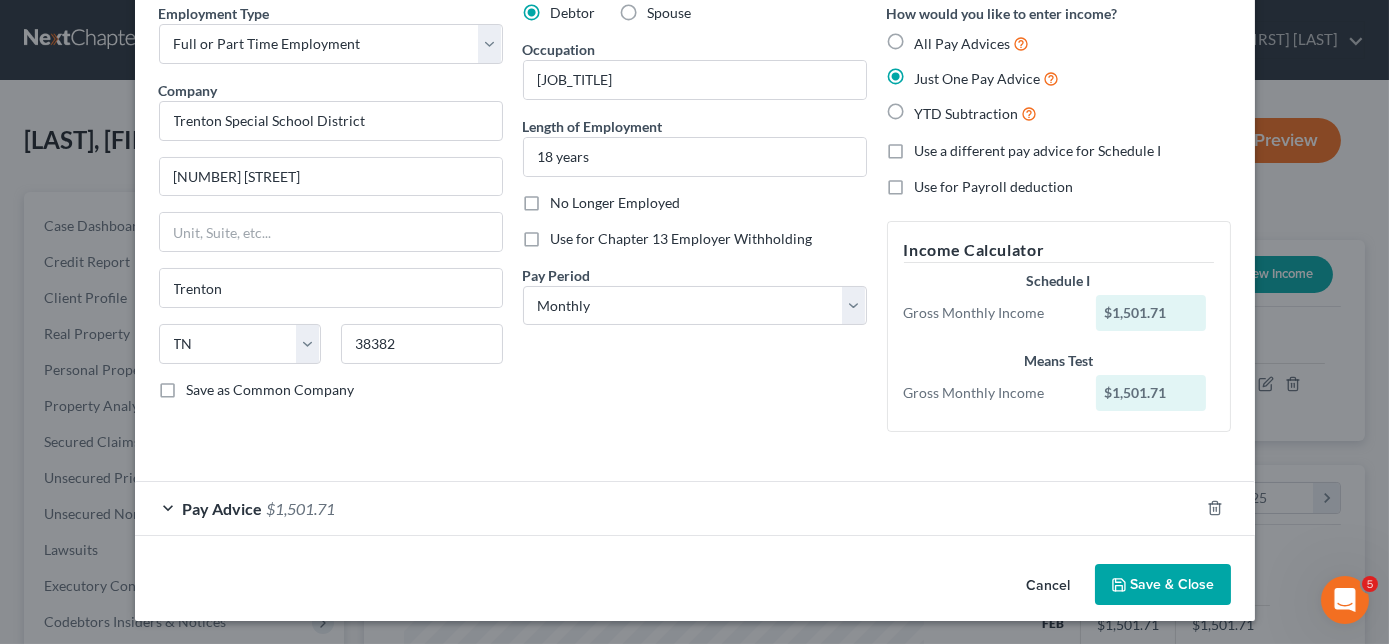click on "Pay Advice $[AMOUNT]" at bounding box center (667, 508) 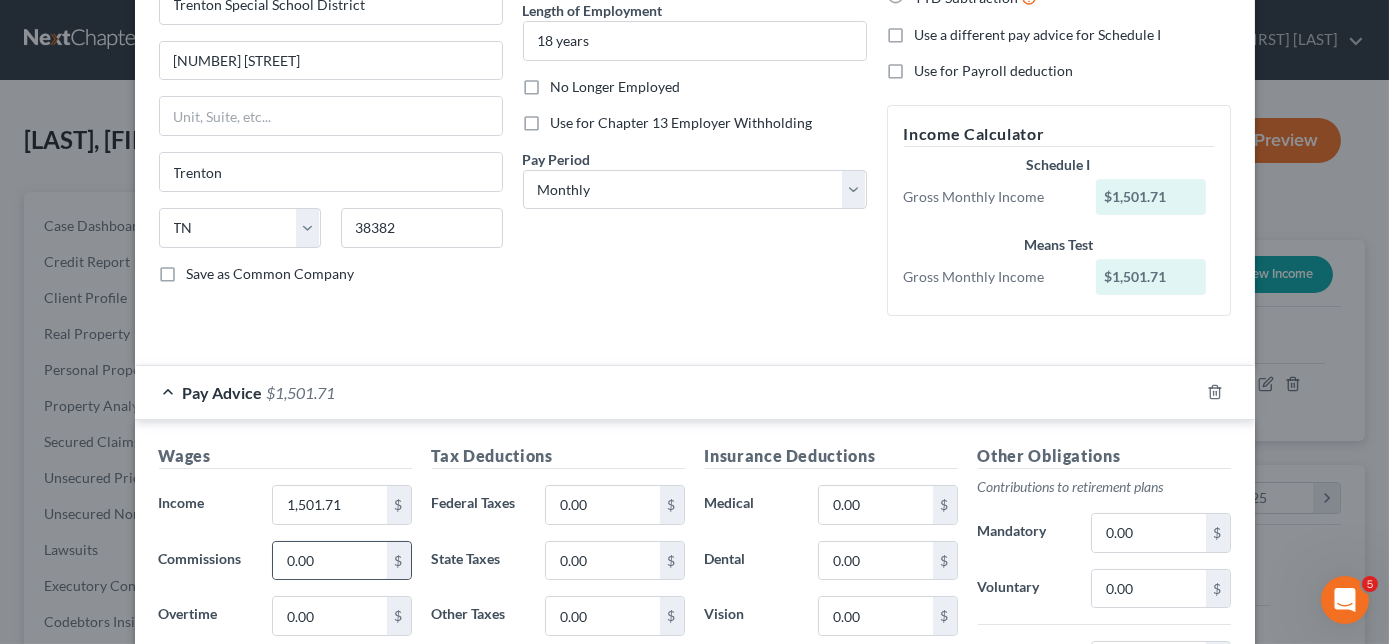 scroll, scrollTop: 287, scrollLeft: 0, axis: vertical 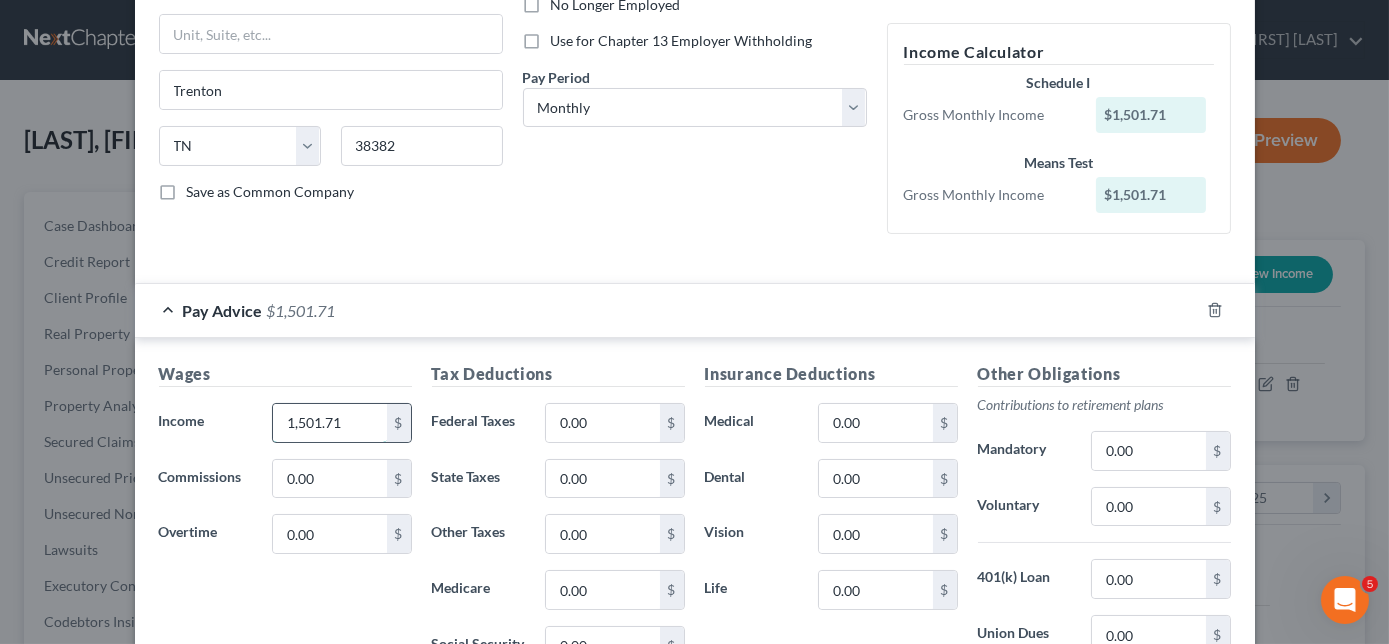 click on "1,501.71" at bounding box center [329, 423] 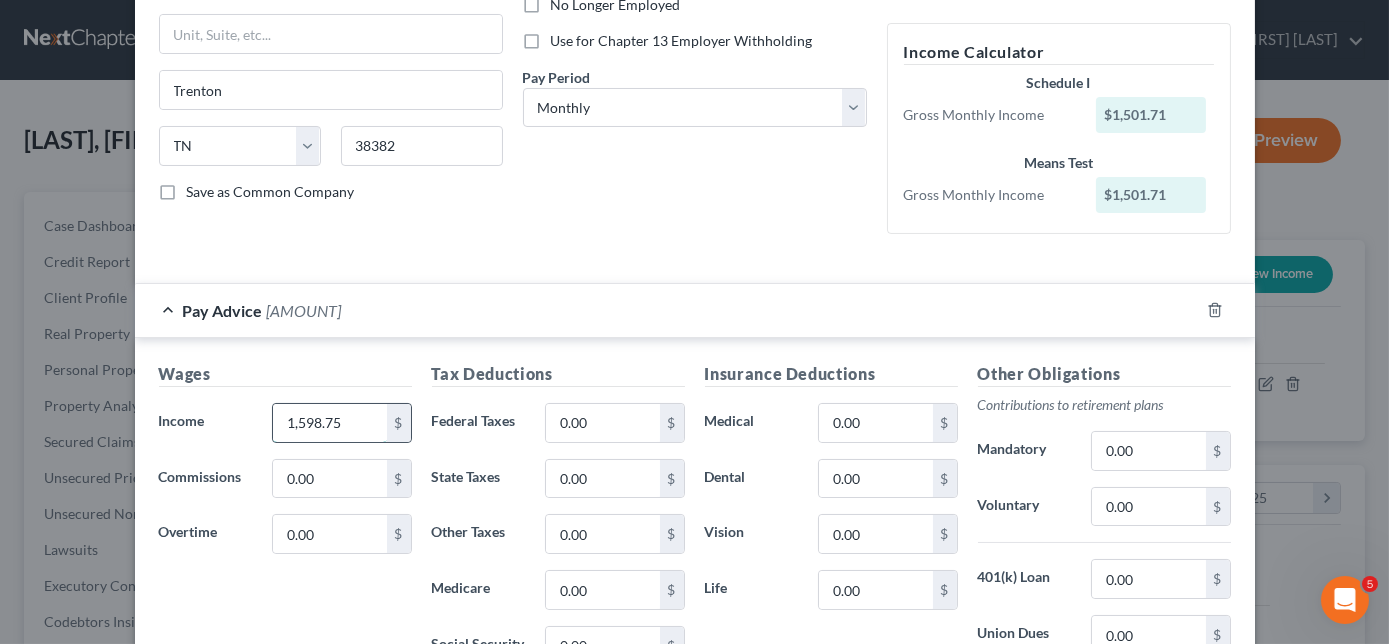 type on "1,598.75" 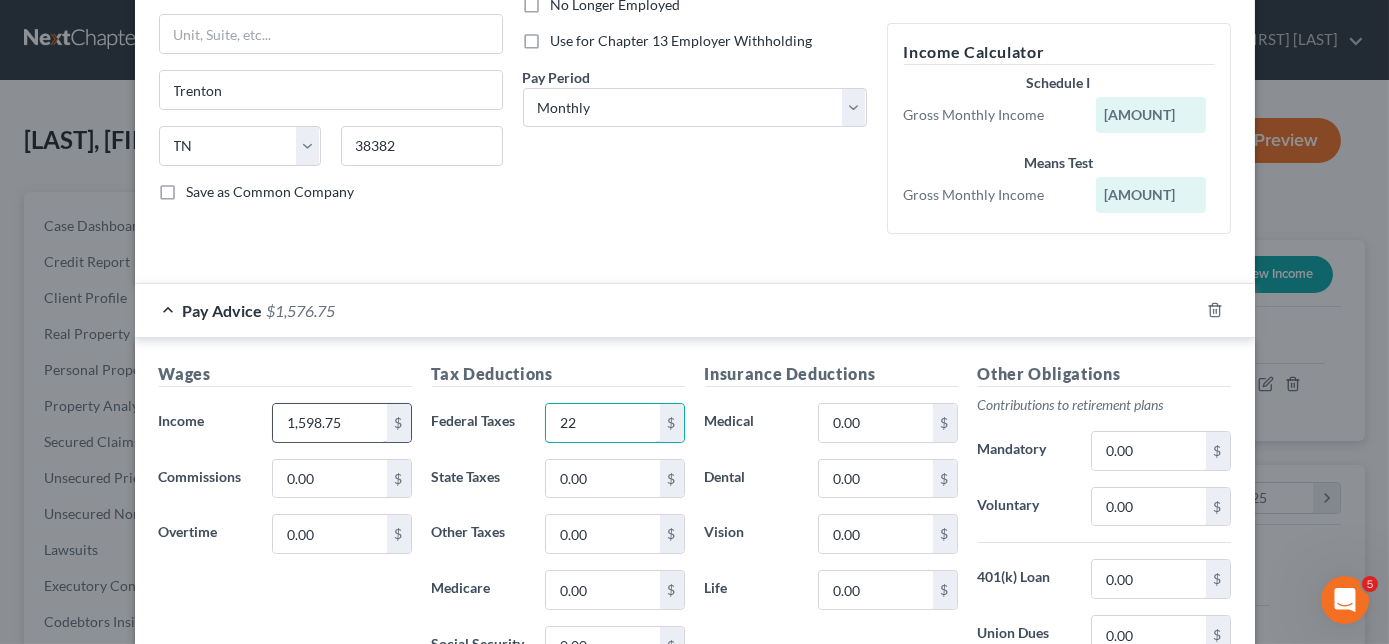 type on "2" 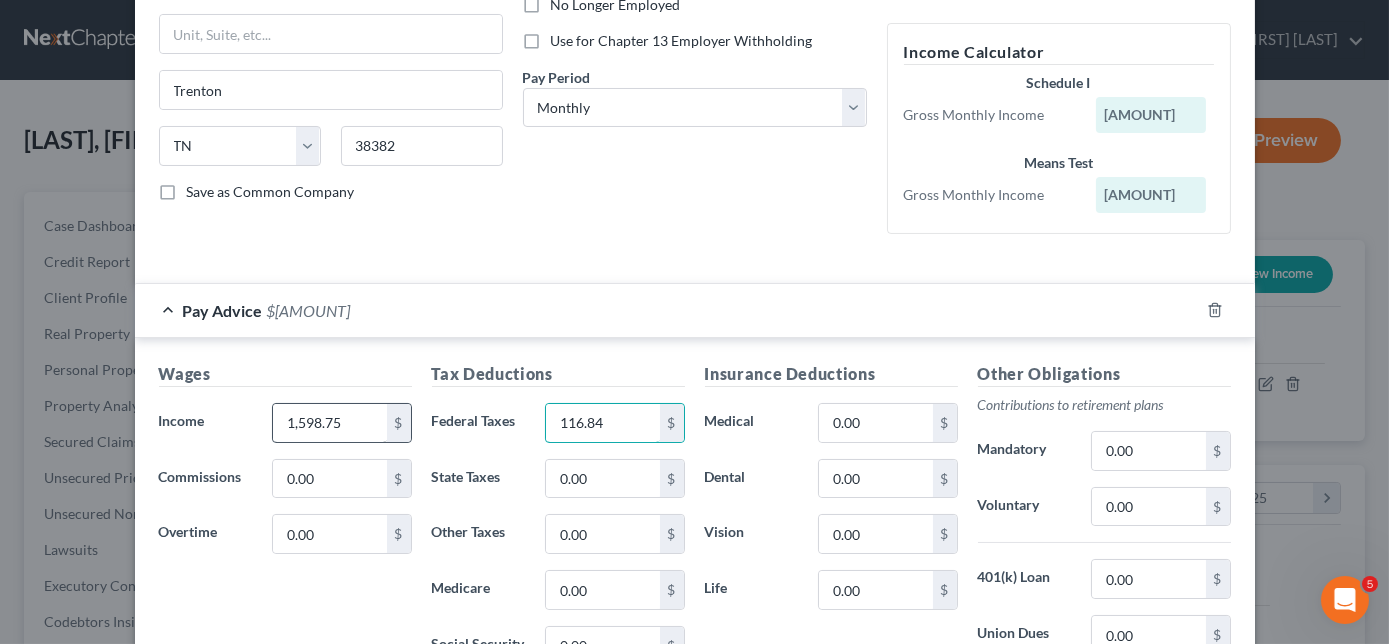 type on "116.84" 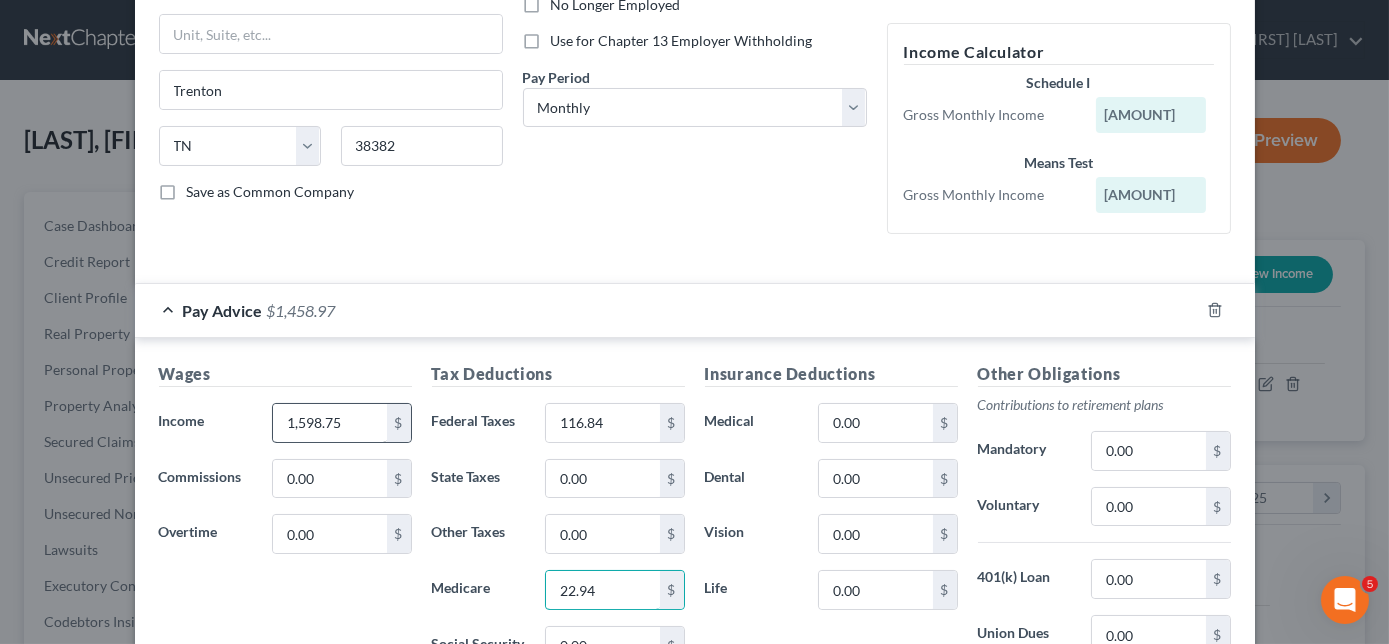 type on "22.94" 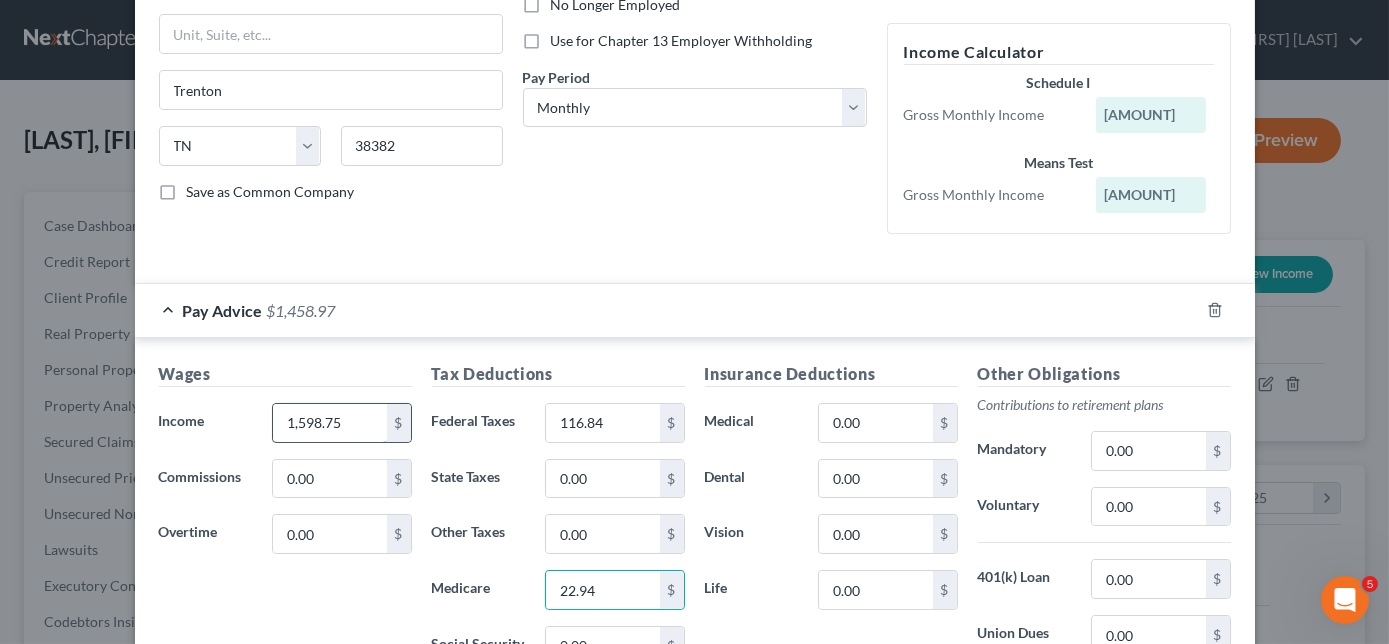 scroll, scrollTop: 304, scrollLeft: 0, axis: vertical 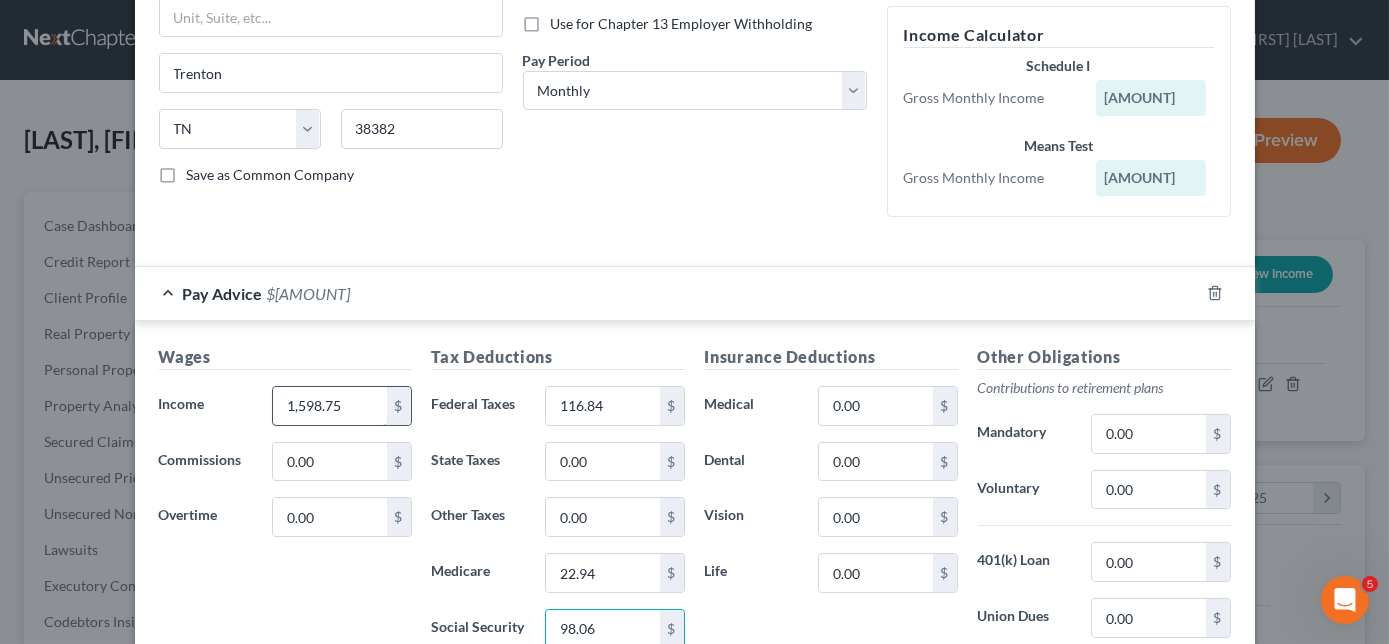 type on "98.06" 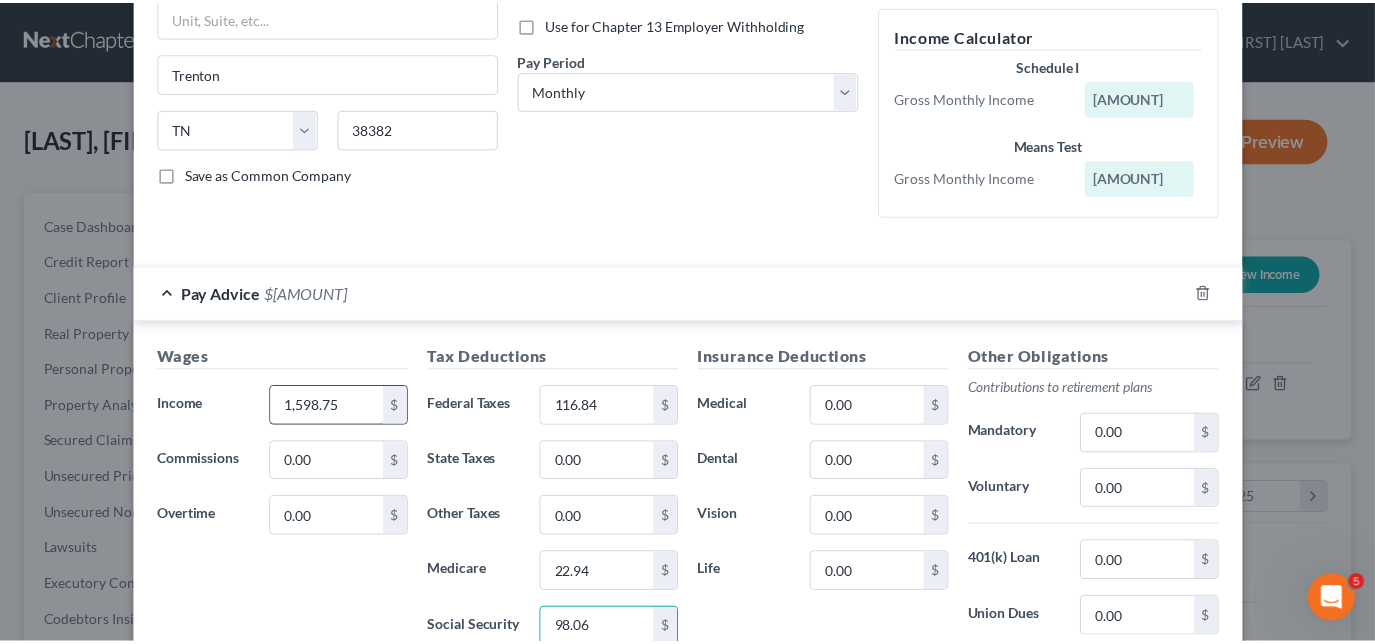 scroll, scrollTop: 574, scrollLeft: 0, axis: vertical 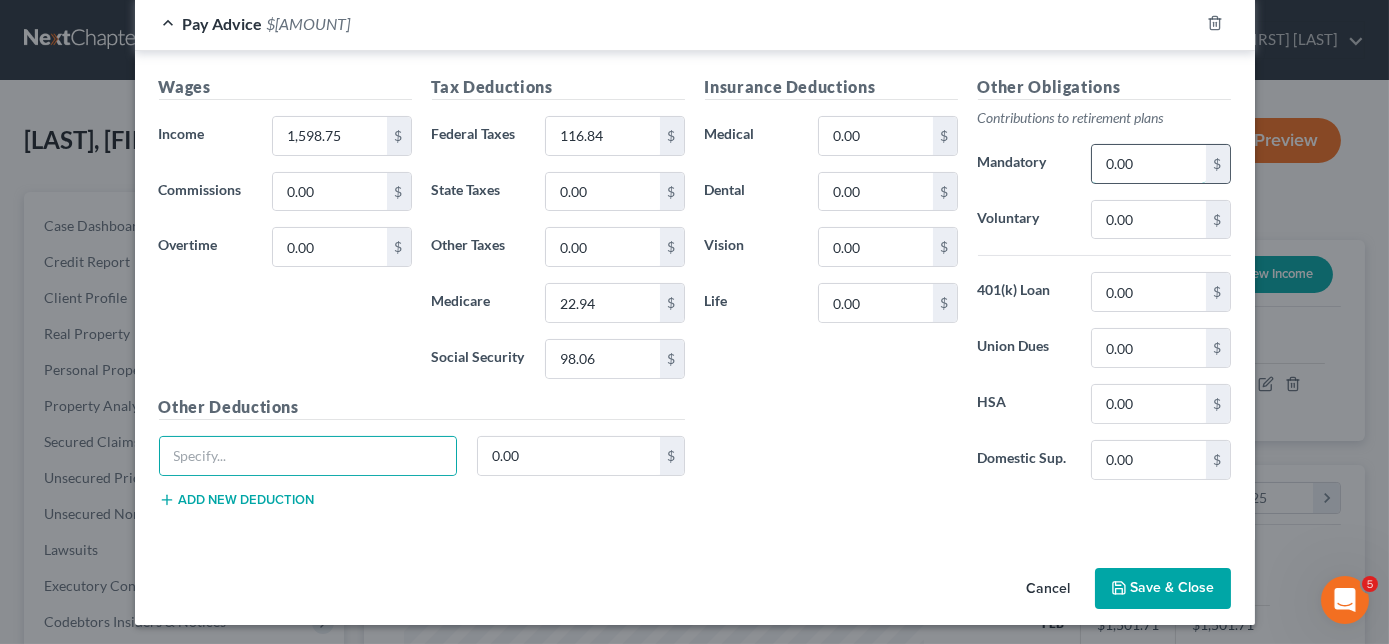 click on "0.00" at bounding box center (1148, 164) 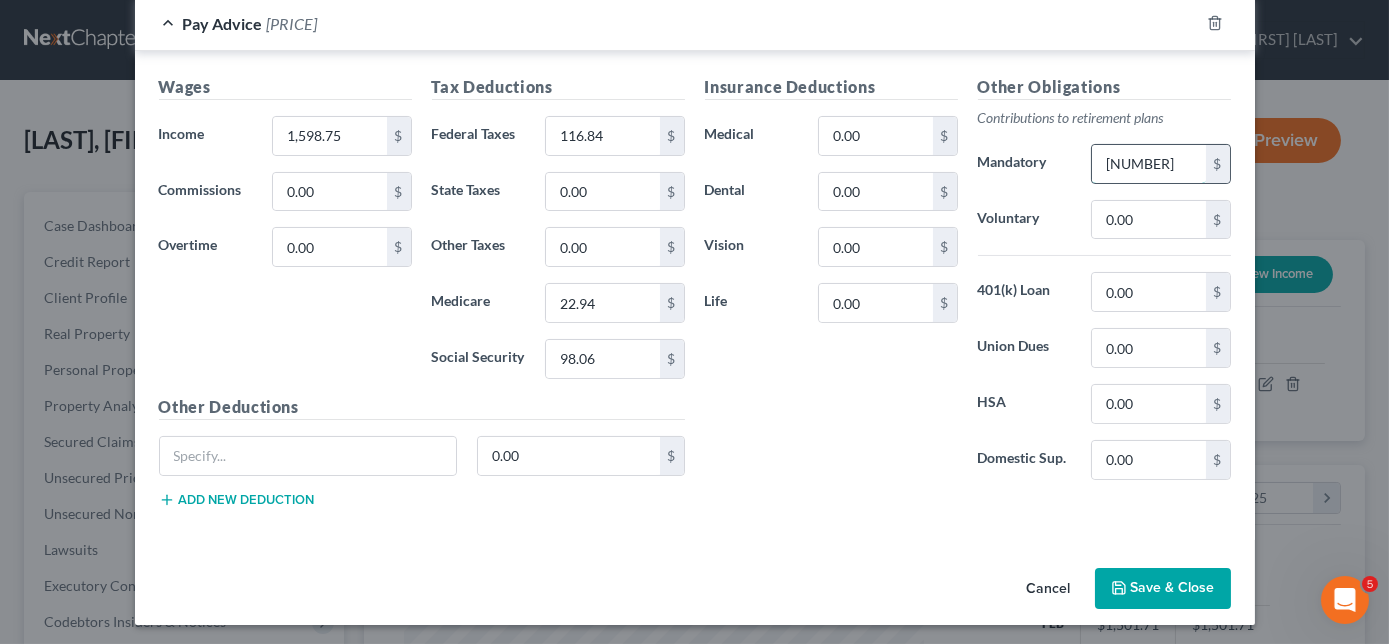 type on "[NUMBER]" 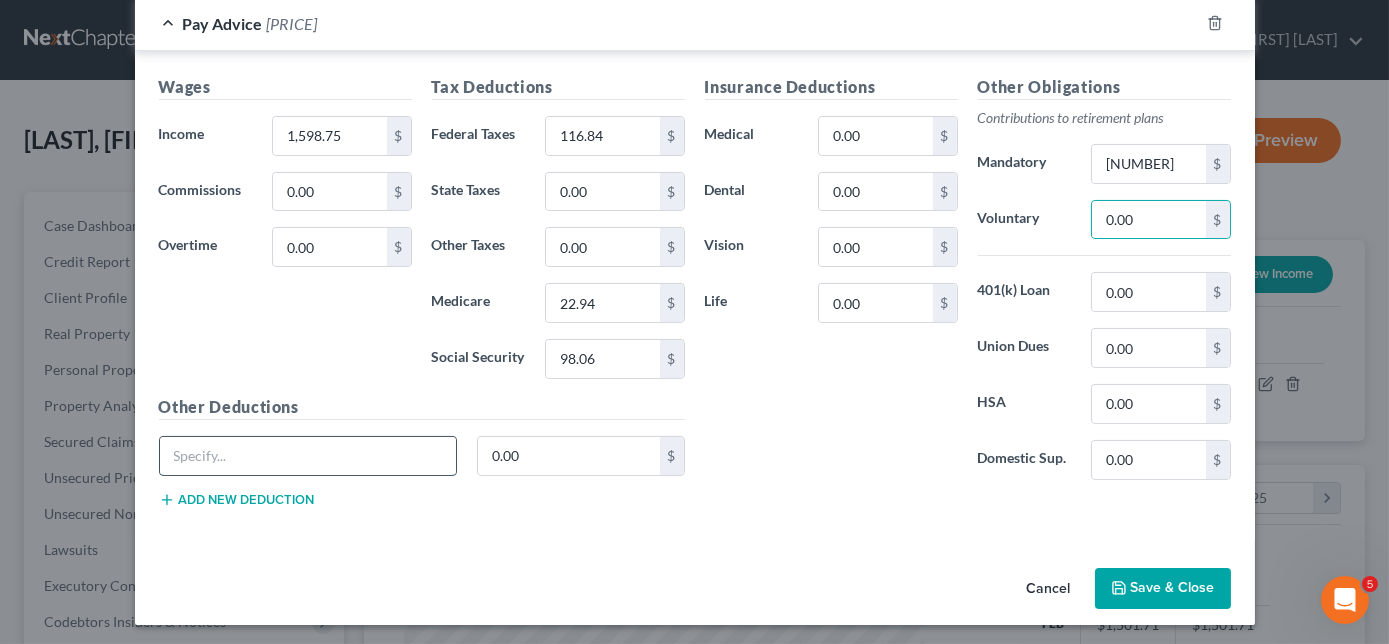 click at bounding box center (308, 456) 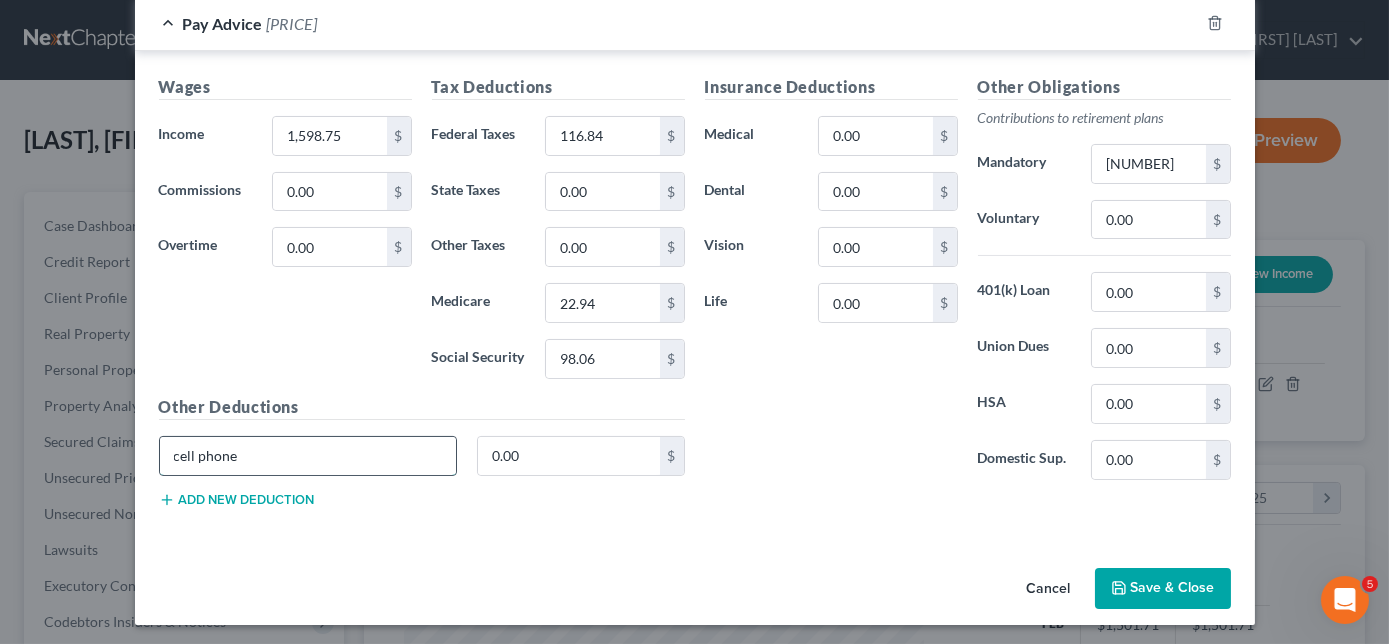 type on "cell phone" 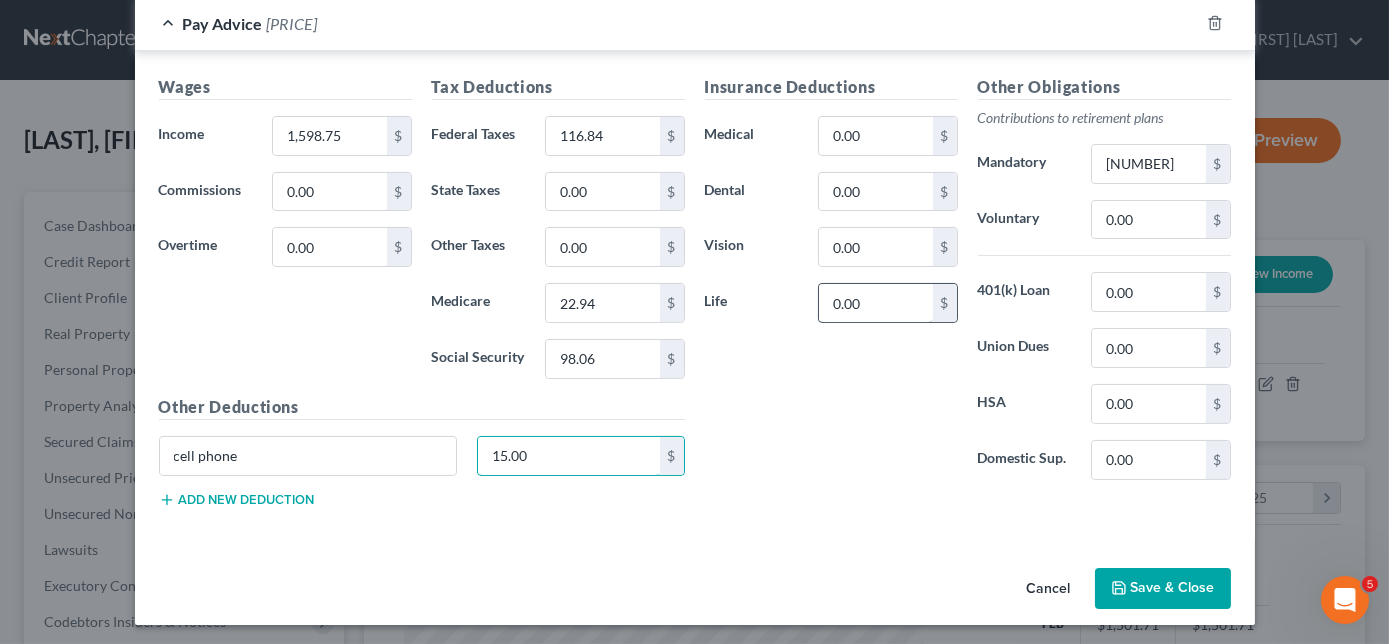 type on "15.00" 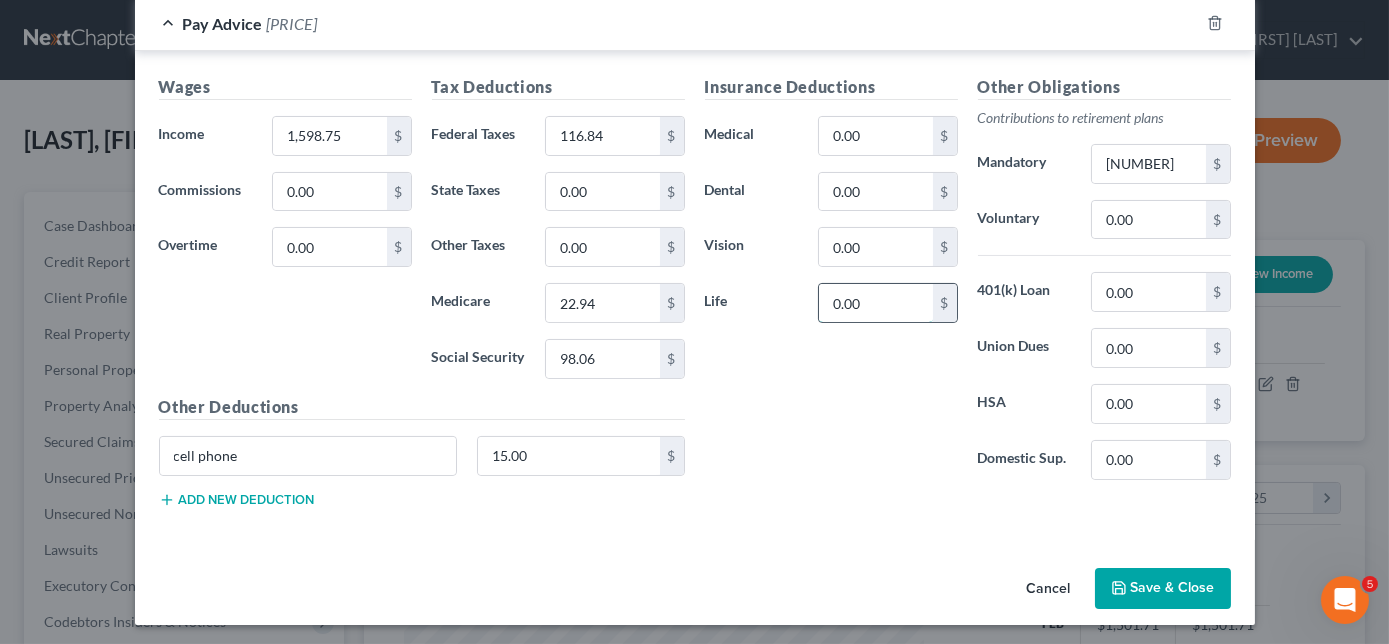 click on "0.00" at bounding box center (875, 303) 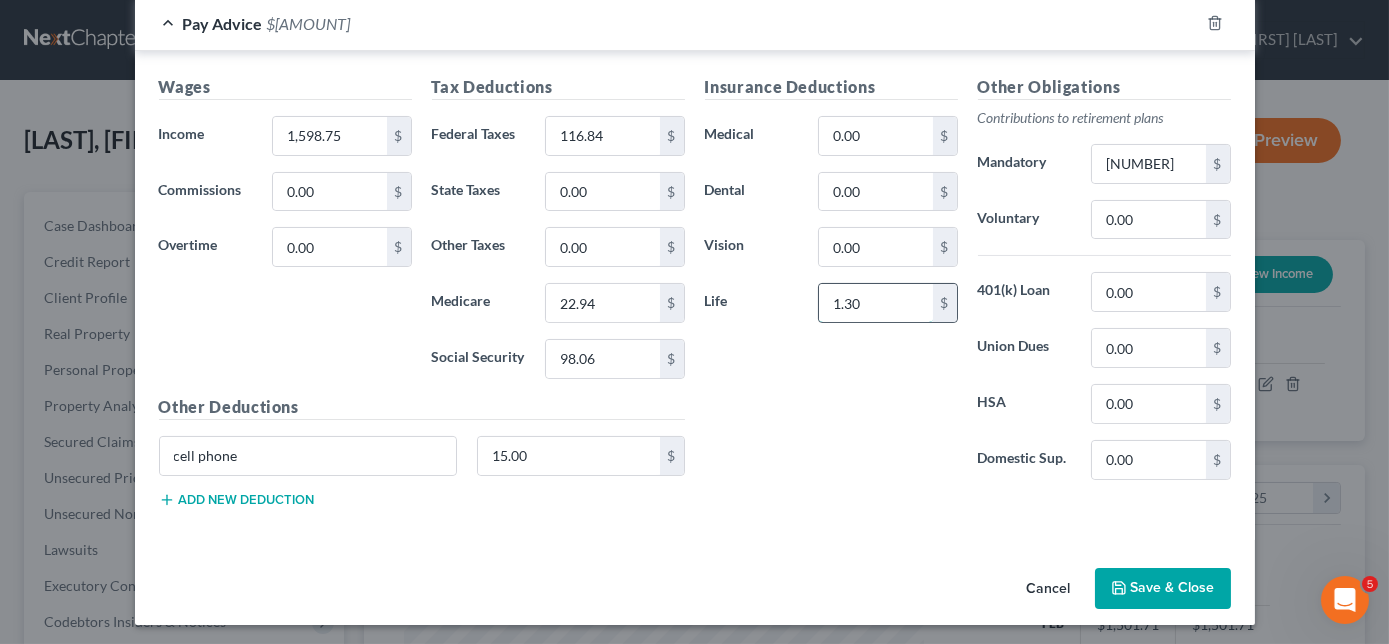 type on "1.30" 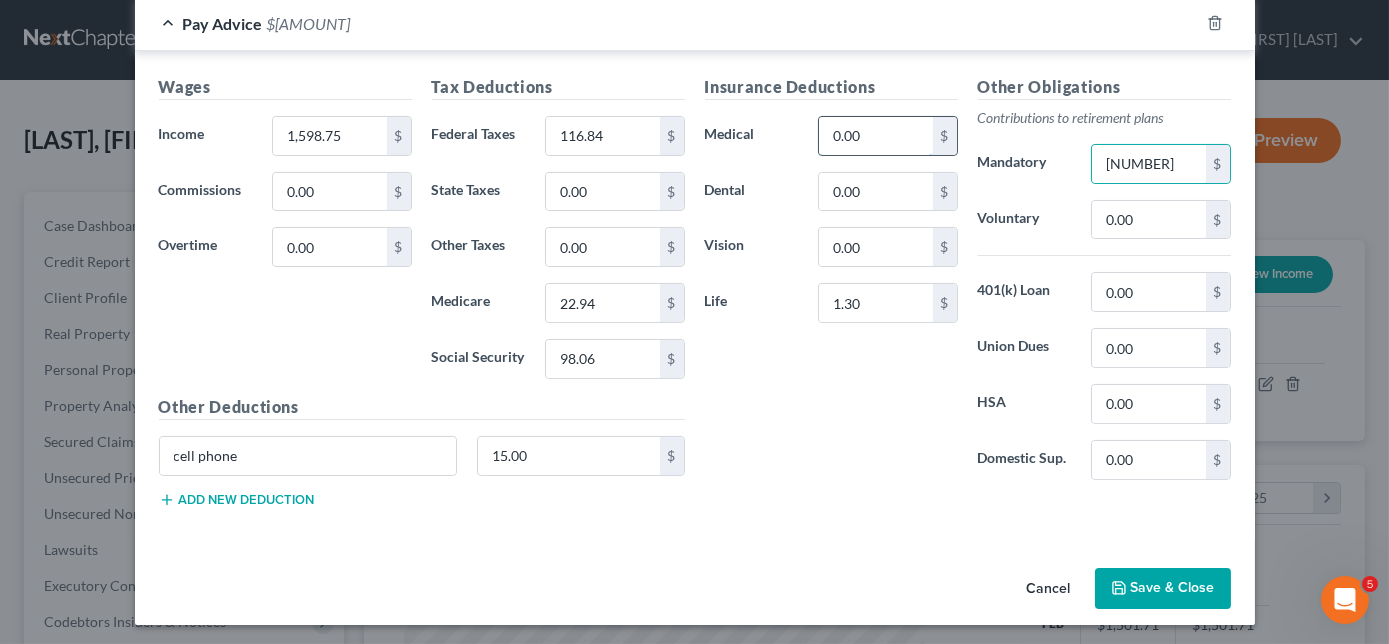click on "0.00" at bounding box center [875, 136] 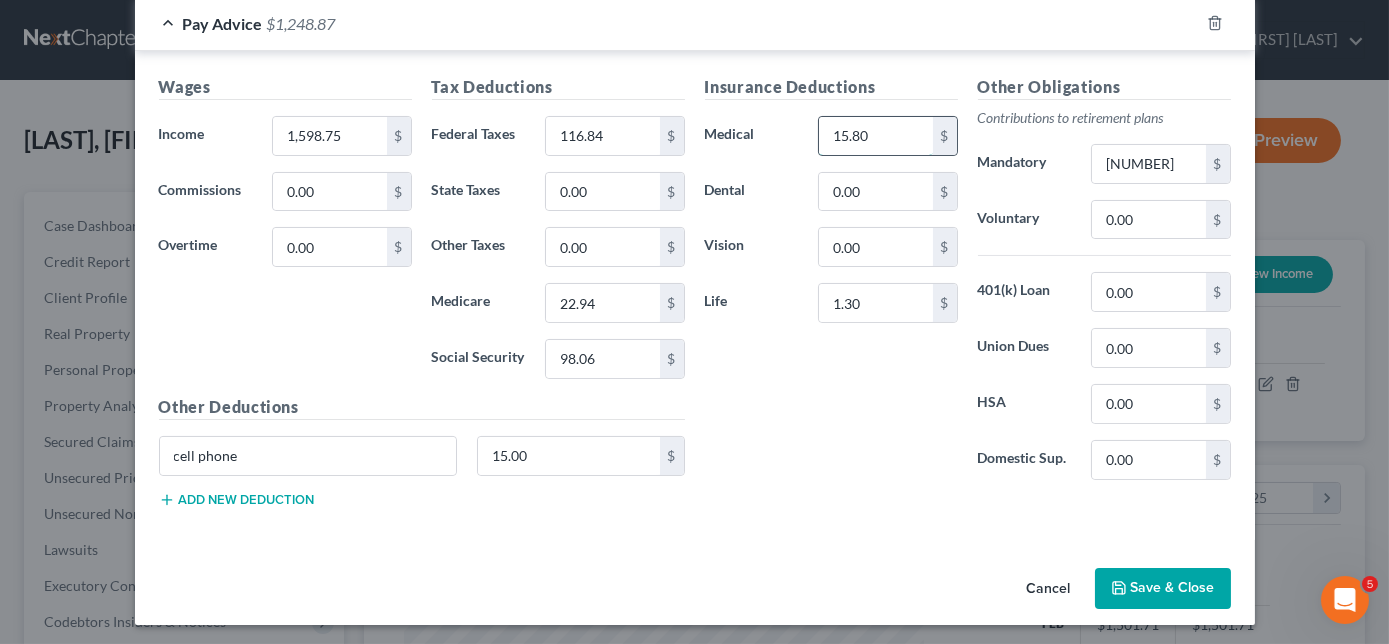 type on "15.80" 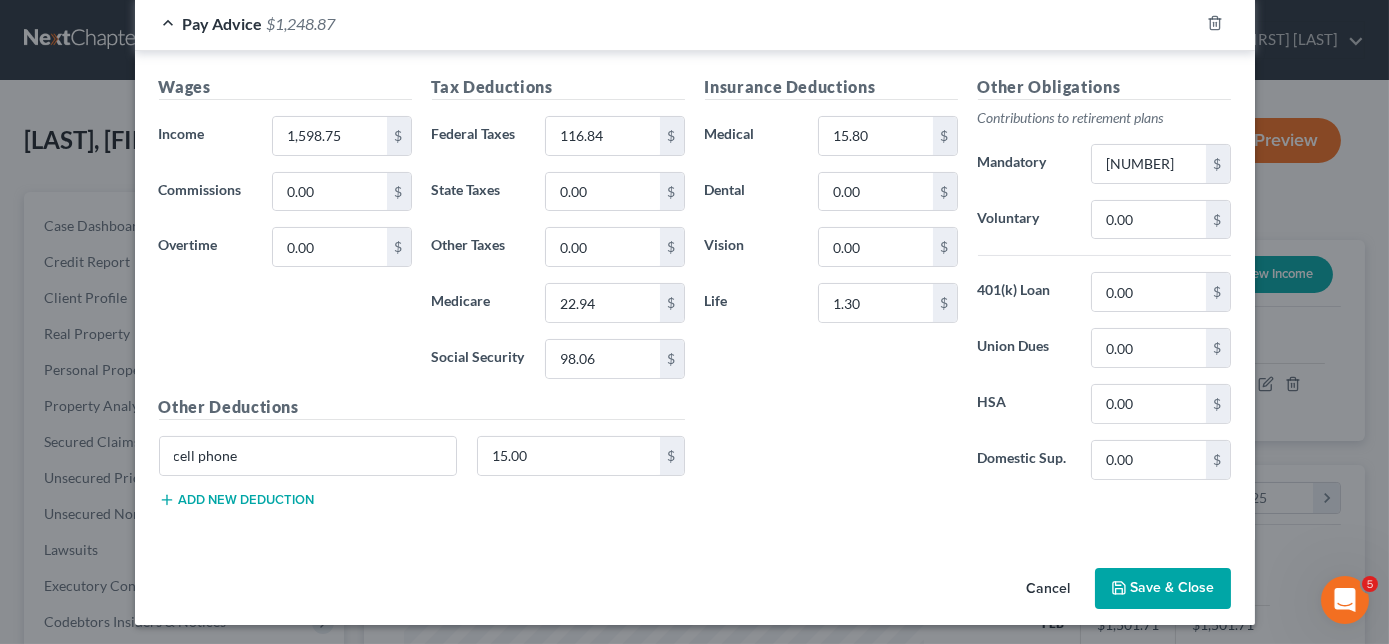 click on "Save & Close" at bounding box center [1163, 589] 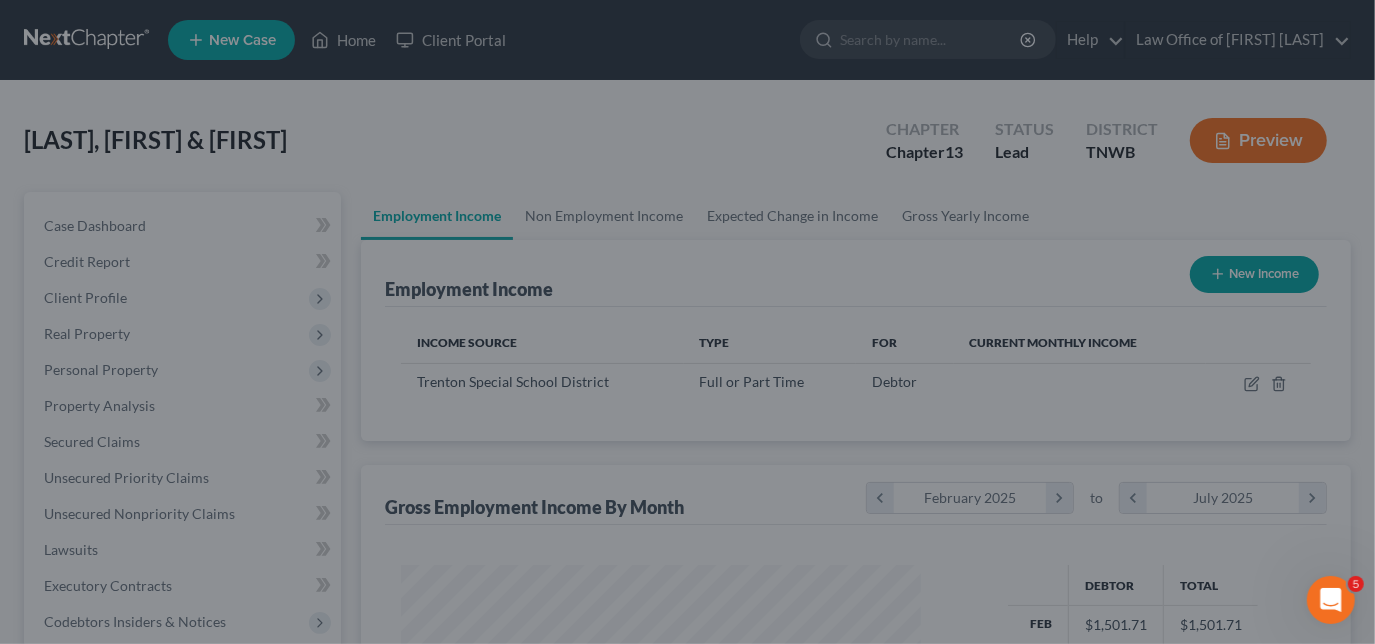 scroll, scrollTop: 356, scrollLeft: 554, axis: both 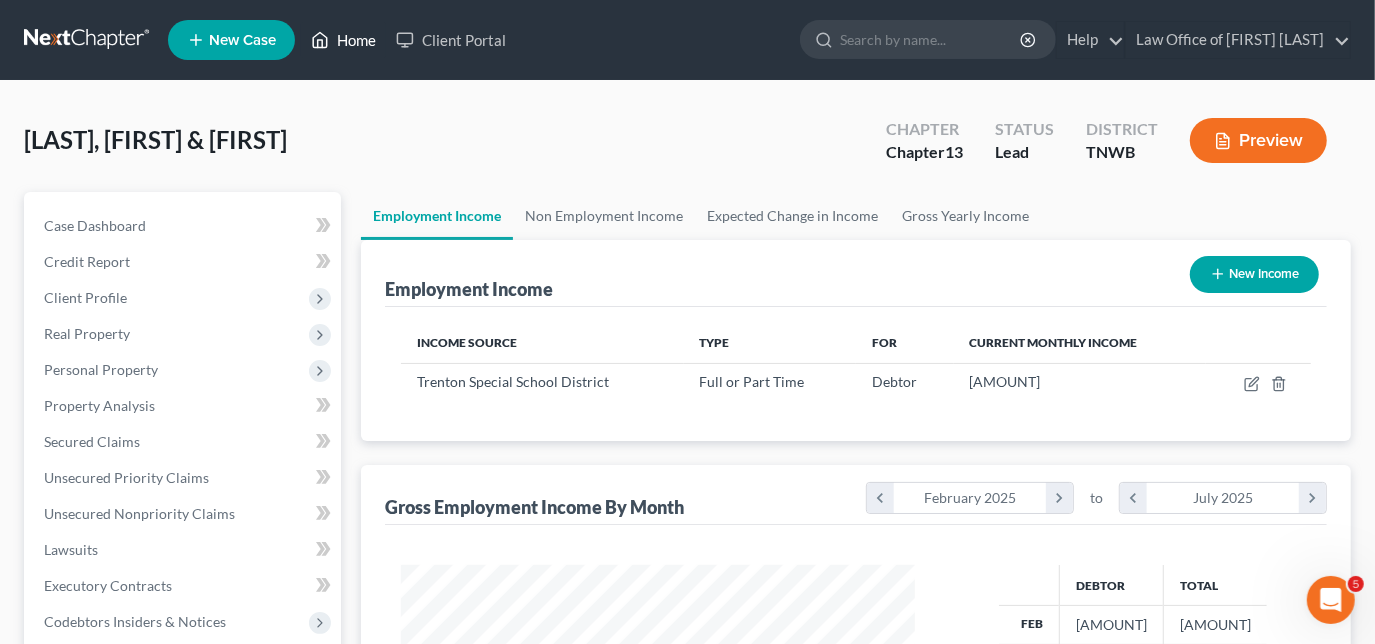 click on "Home" at bounding box center [343, 40] 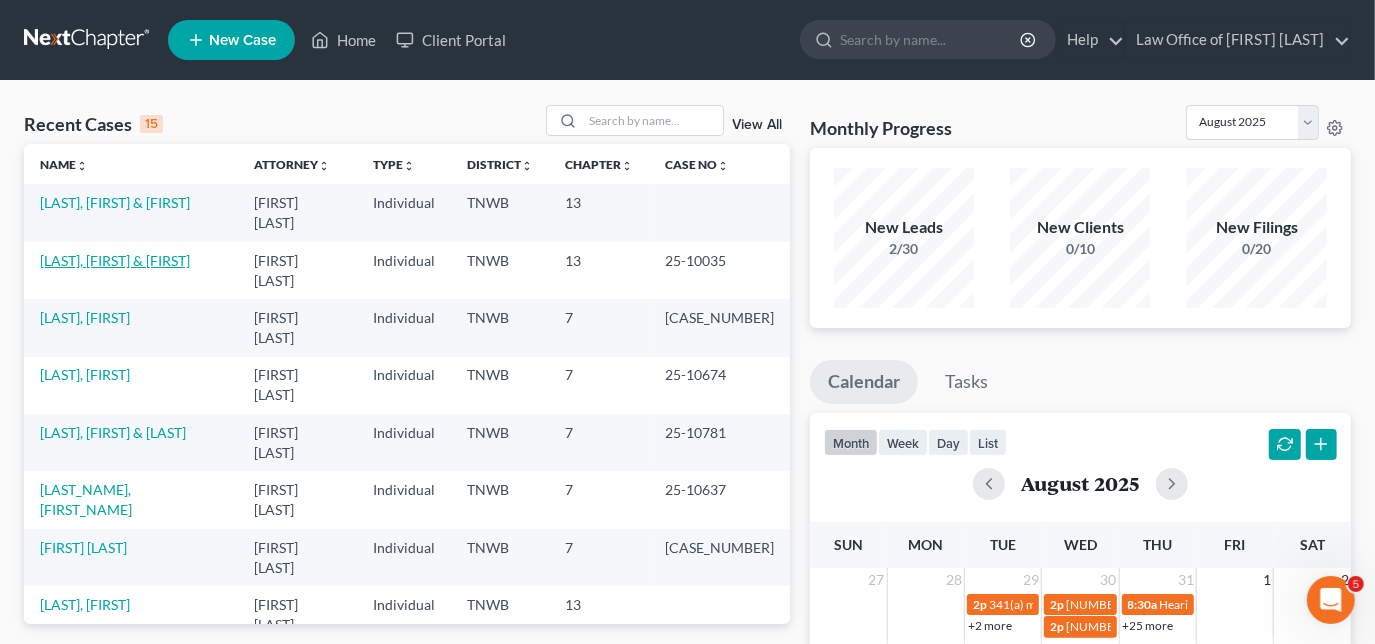 click on "[LAST], [FIRST] & [FIRST]" at bounding box center (115, 260) 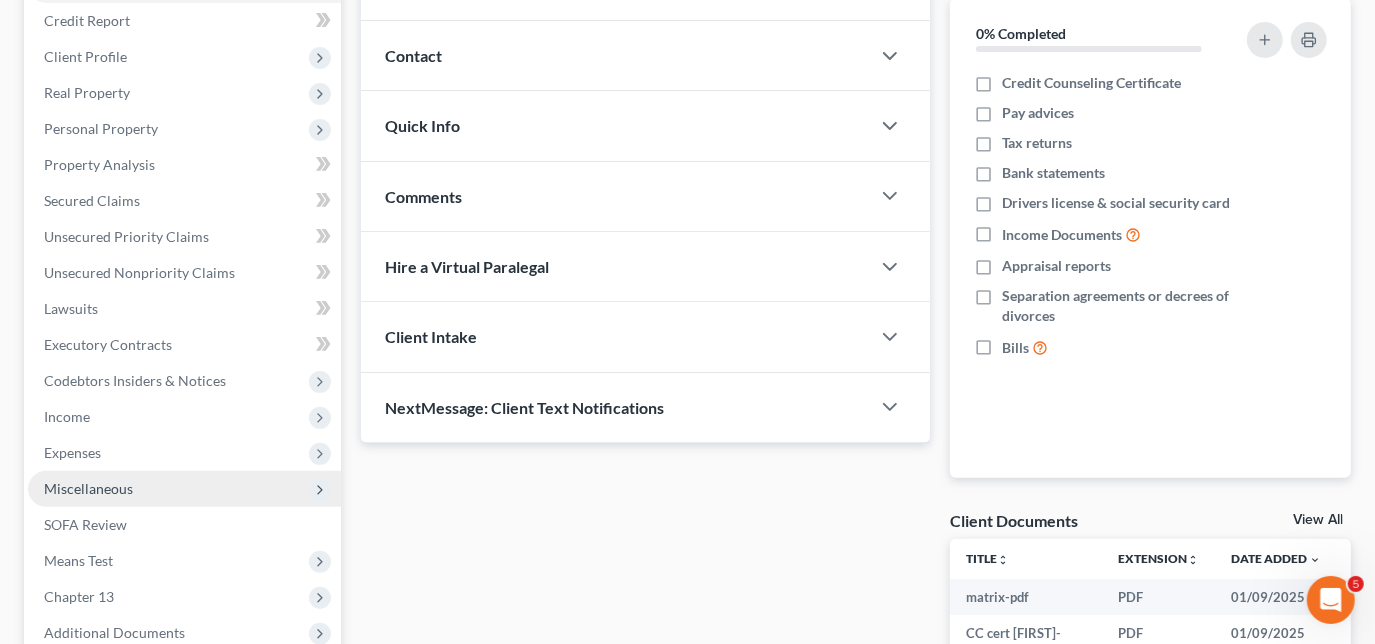 scroll, scrollTop: 272, scrollLeft: 0, axis: vertical 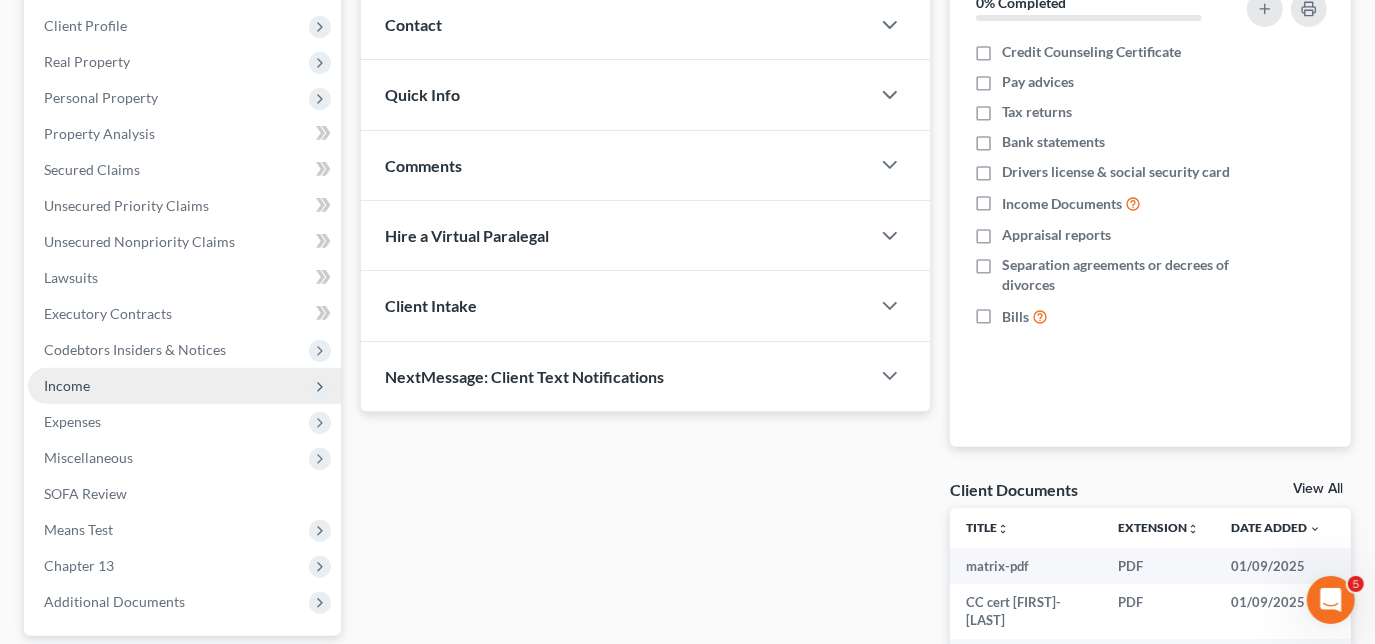 click on "Income" at bounding box center [184, 386] 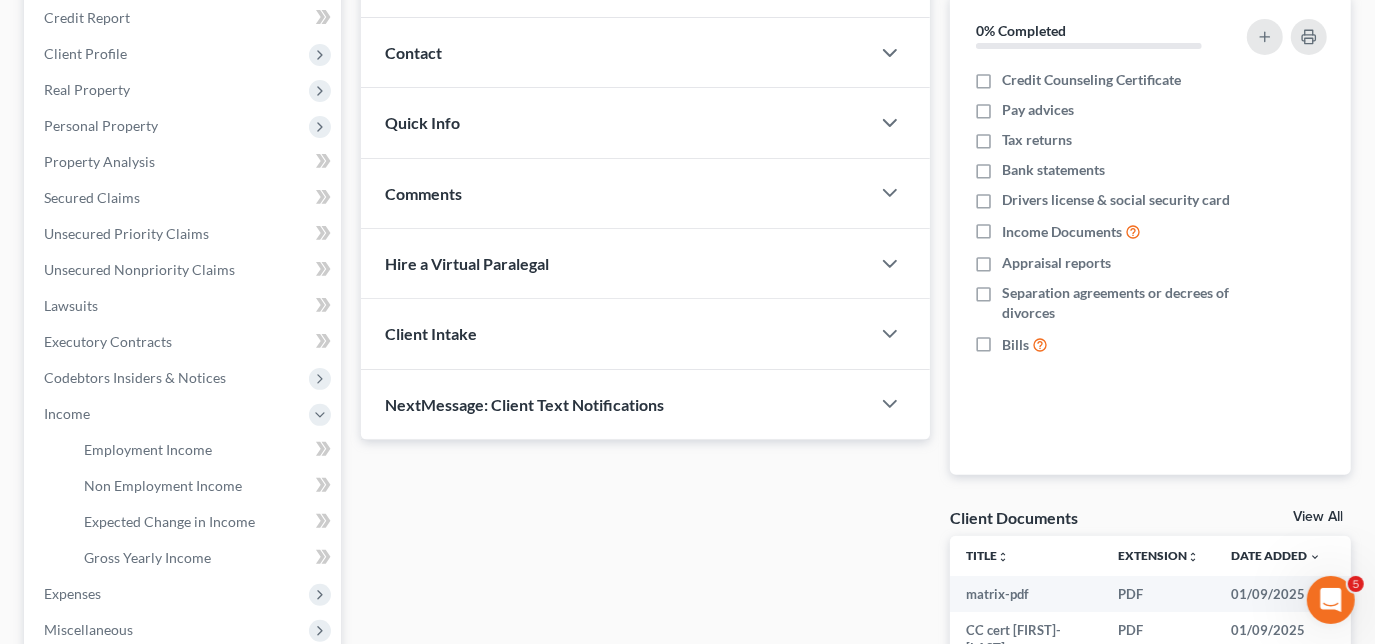 scroll, scrollTop: 272, scrollLeft: 0, axis: vertical 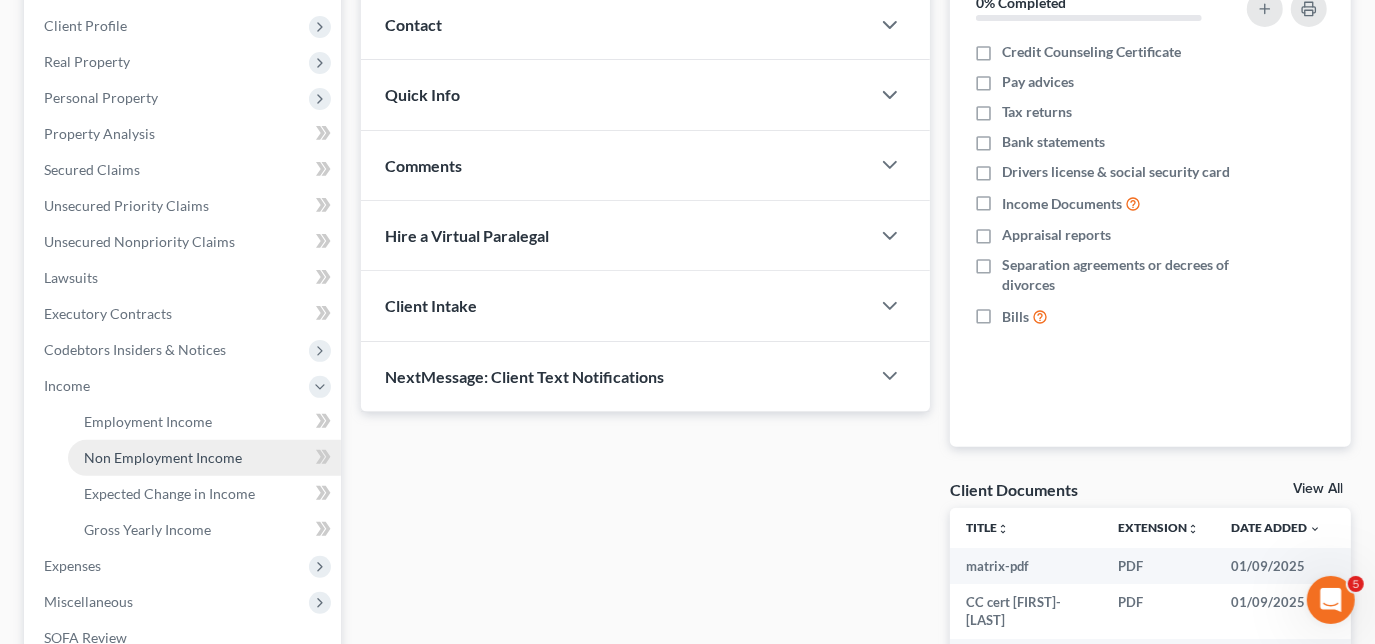 click on "Non Employment Income" at bounding box center [163, 457] 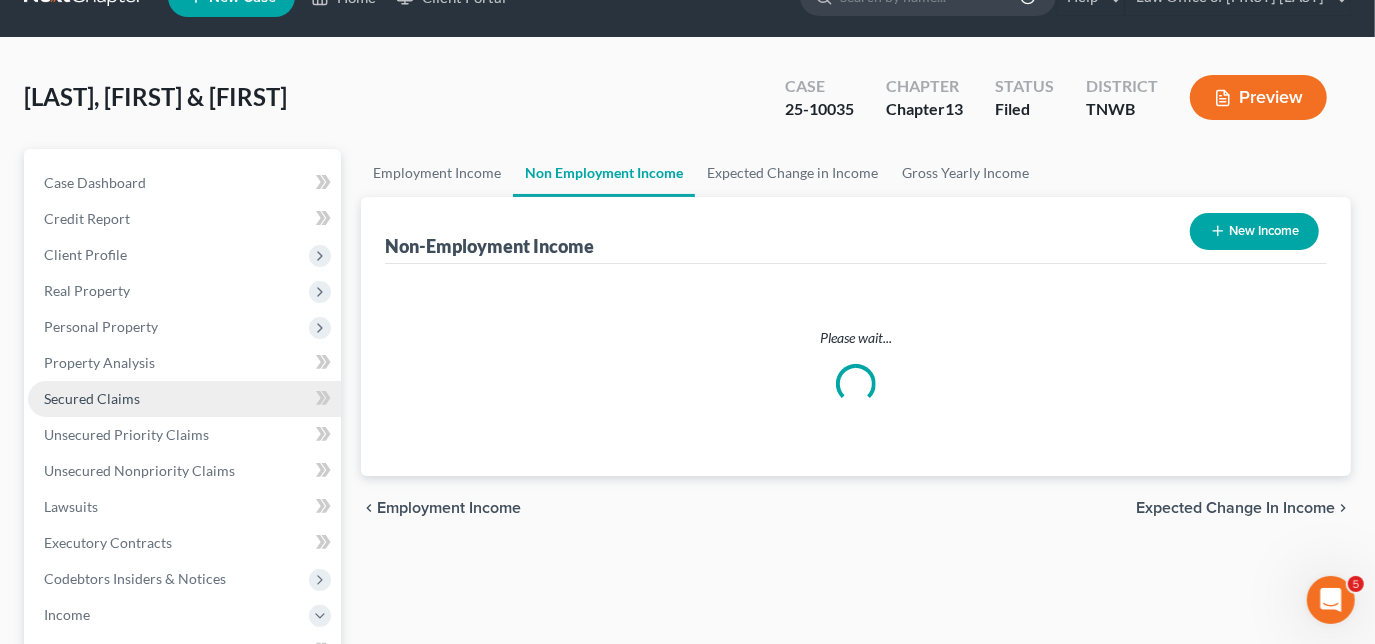 scroll, scrollTop: 0, scrollLeft: 0, axis: both 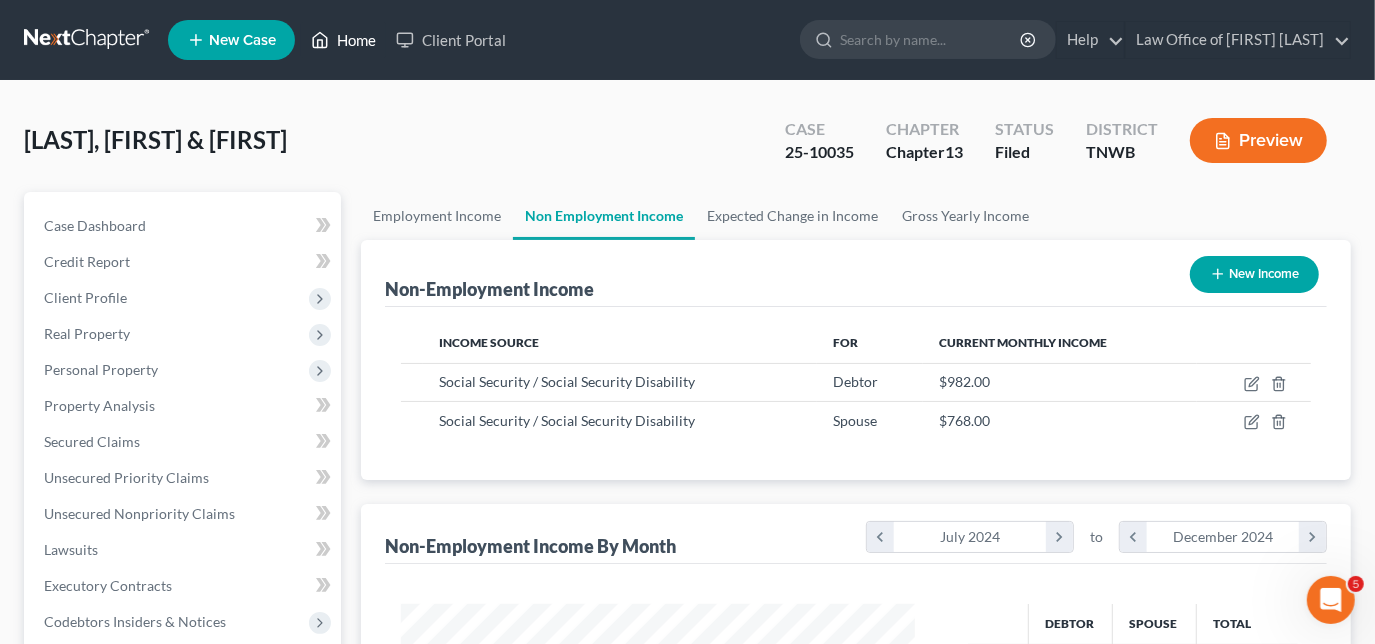 click on "Home" at bounding box center [343, 40] 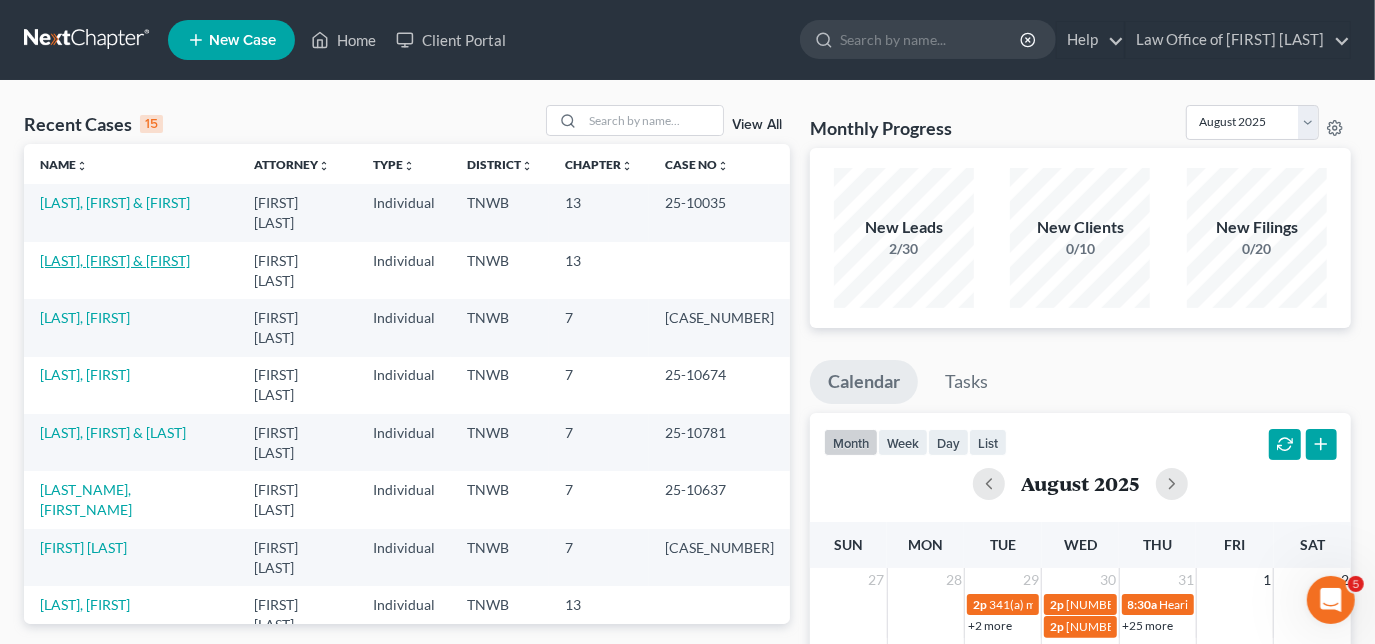 click on "[LAST], [FIRST] & [FIRST]" at bounding box center [115, 260] 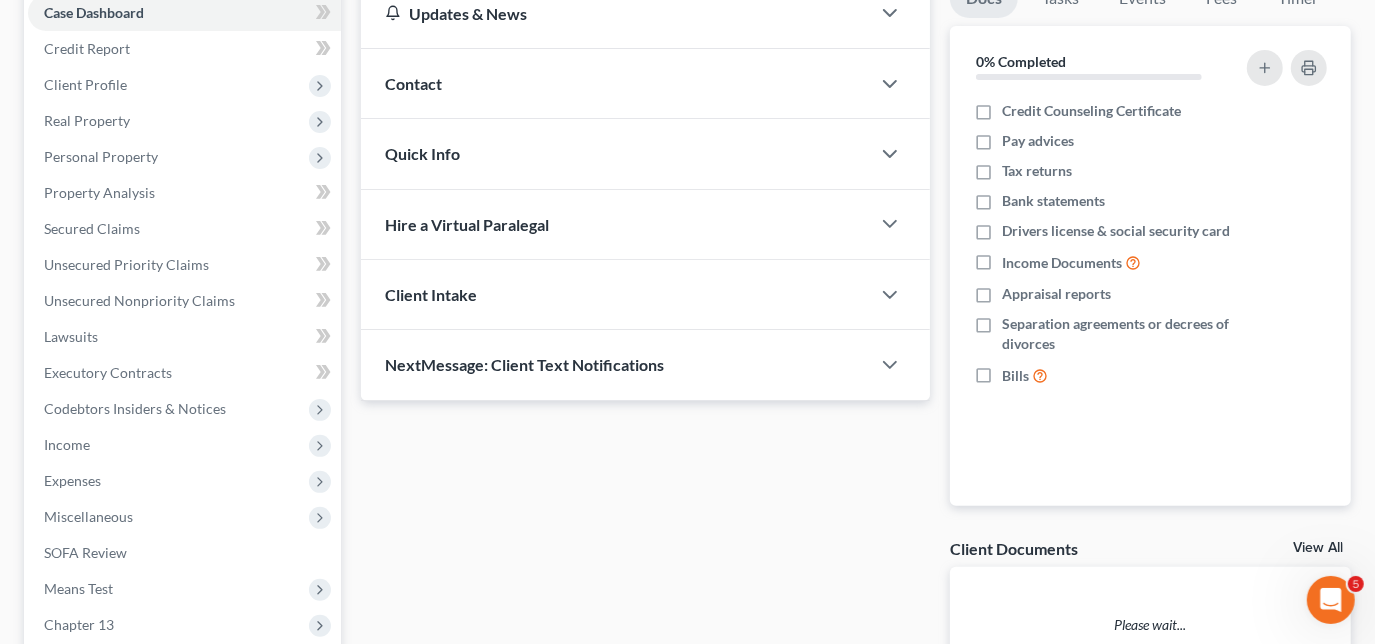scroll, scrollTop: 453, scrollLeft: 0, axis: vertical 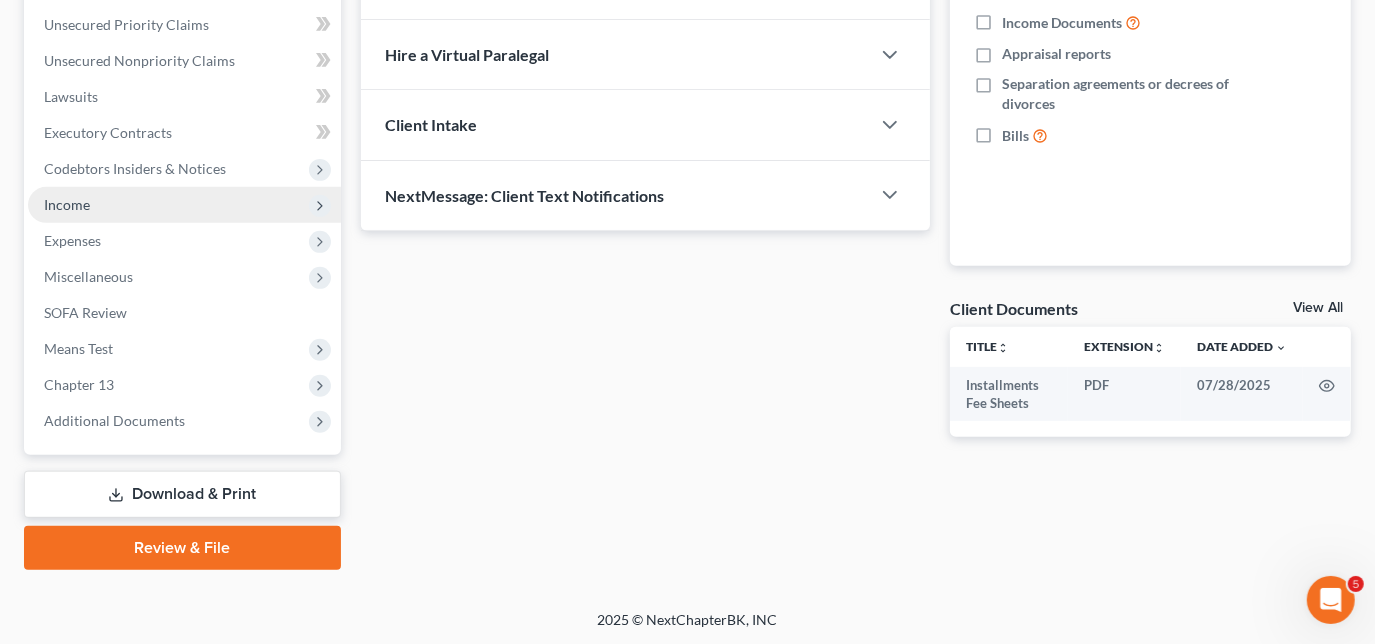 click on "Income" at bounding box center (184, 205) 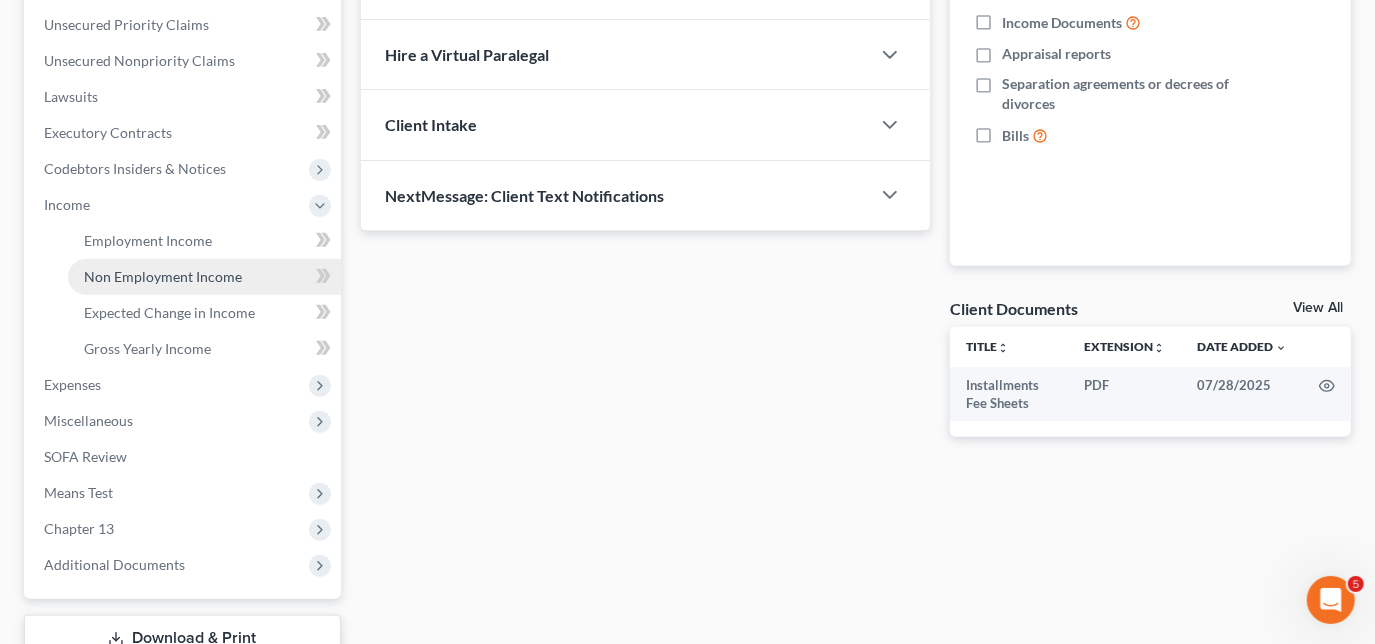 click on "Non Employment Income" at bounding box center (163, 276) 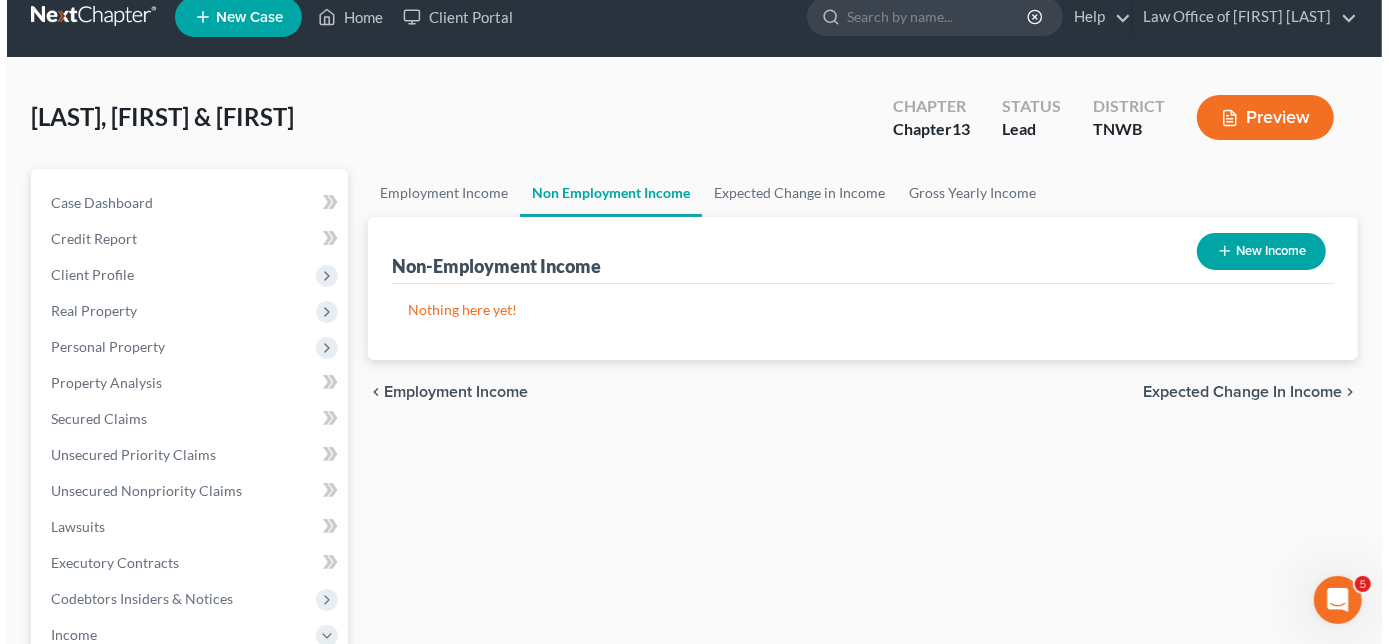 scroll, scrollTop: 0, scrollLeft: 0, axis: both 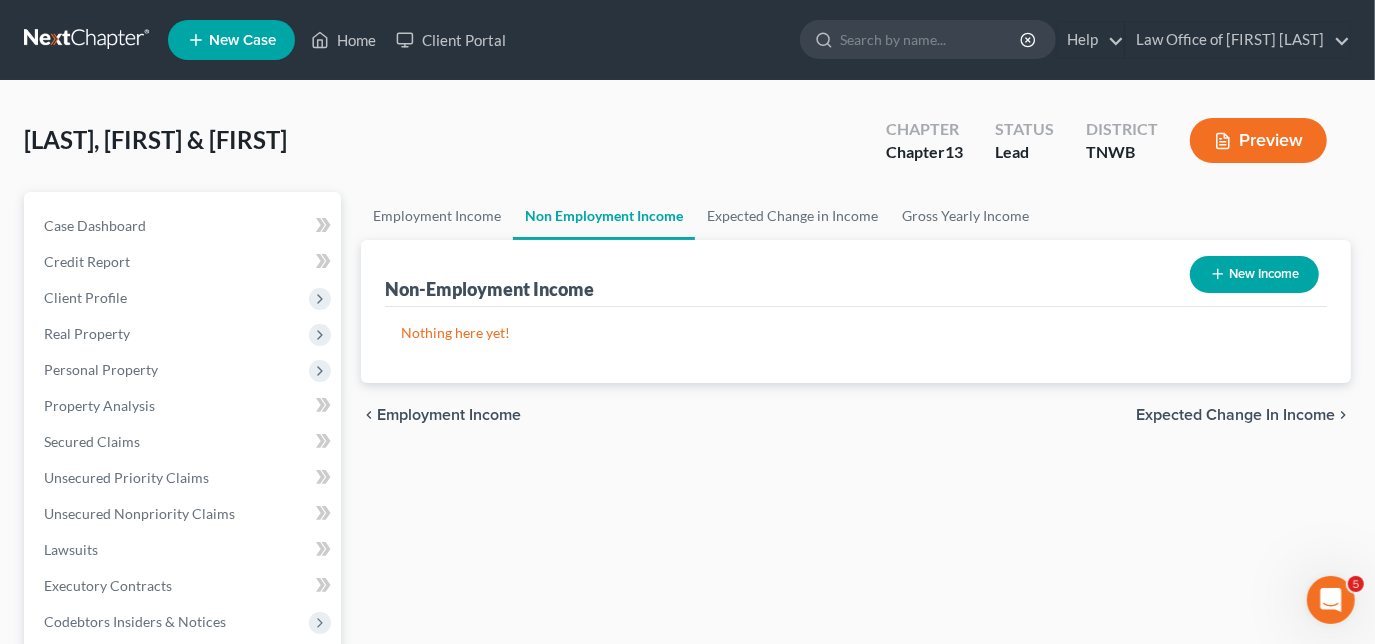 click on "New Income" at bounding box center [1254, 274] 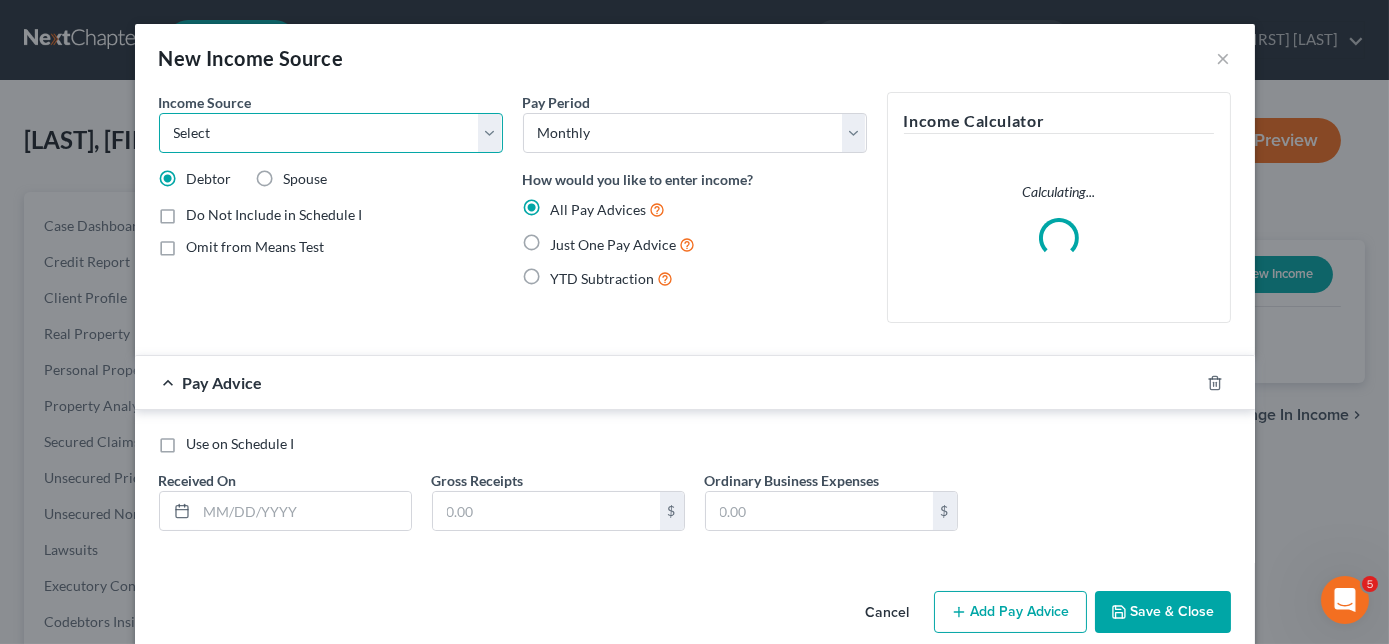 click on "Select Unemployment Disability (from employer) Pension Retirement Social Security / Social Security Disability Other Government Assistance Interests, Dividends or Royalties Child / Family Support Contributions to Household Property / Rental Business, Professional or Farm Alimony / Maintenance Payments Military Disability Benefits Other Monthly Income" at bounding box center (331, 133) 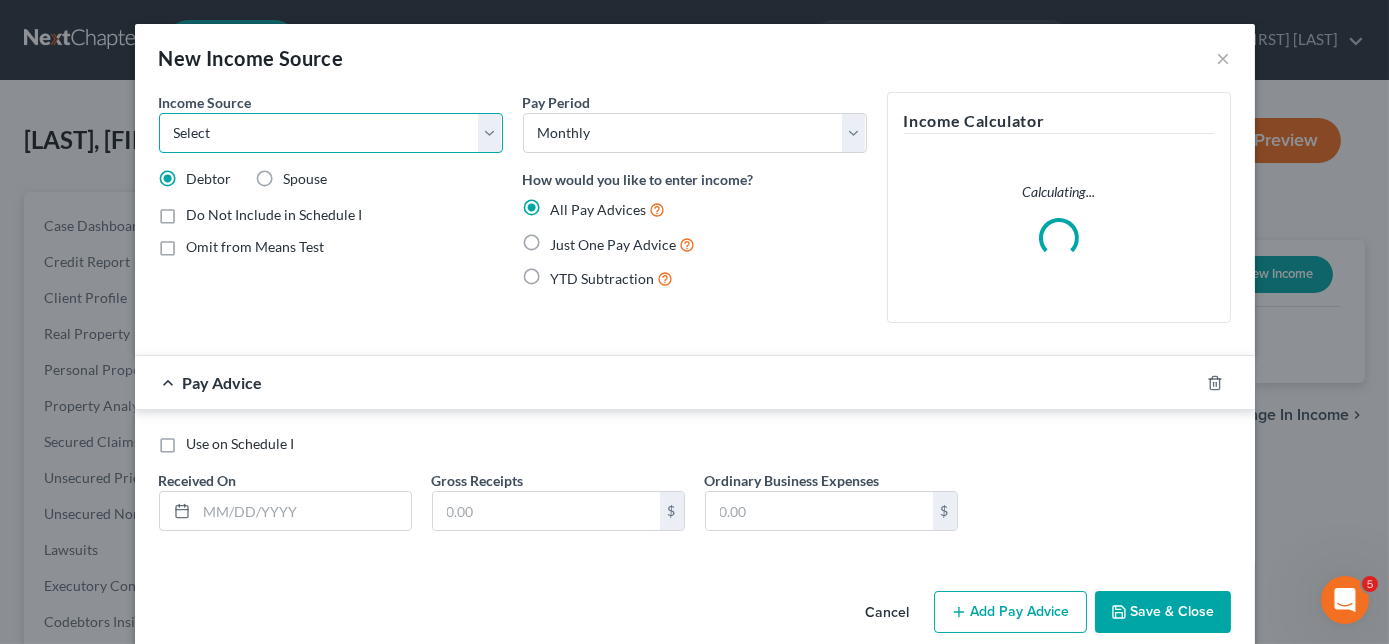 select on "4" 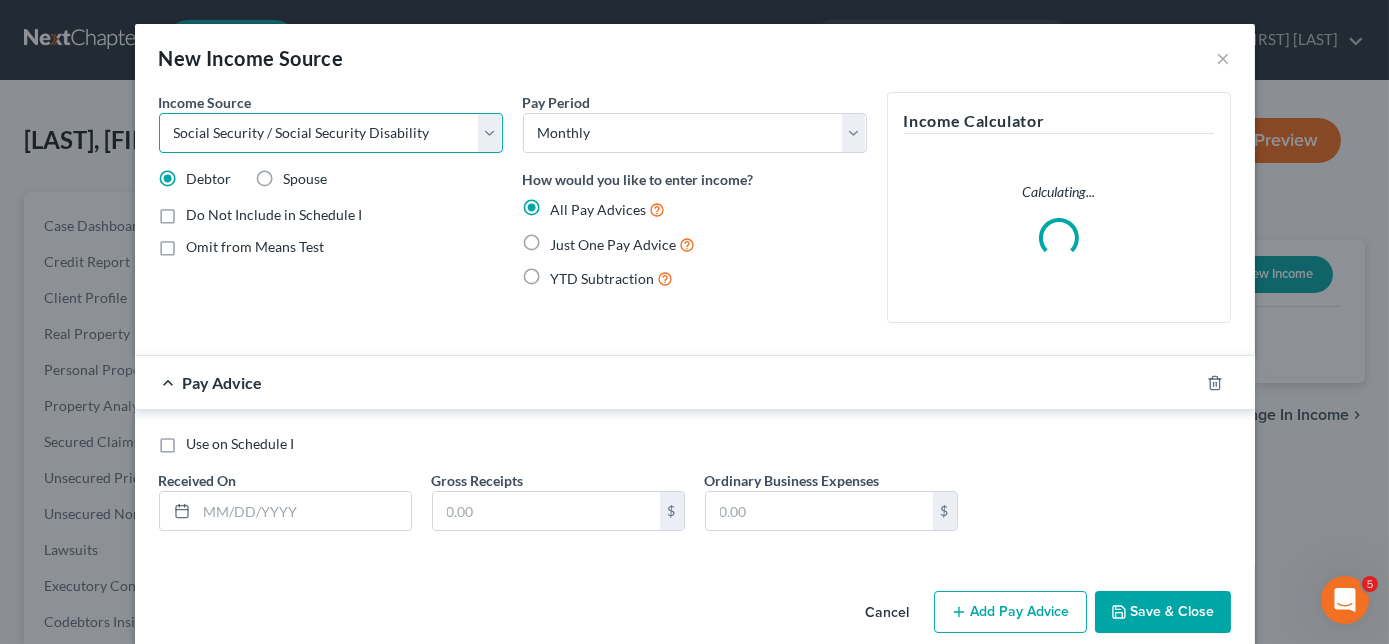 click on "Select Unemployment Disability (from employer) Pension Retirement Social Security / Social Security Disability Other Government Assistance Interests, Dividends or Royalties Child / Family Support Contributions to Household Property / Rental Business, Professional or Farm Alimony / Maintenance Payments Military Disability Benefits Other Monthly Income" at bounding box center [331, 133] 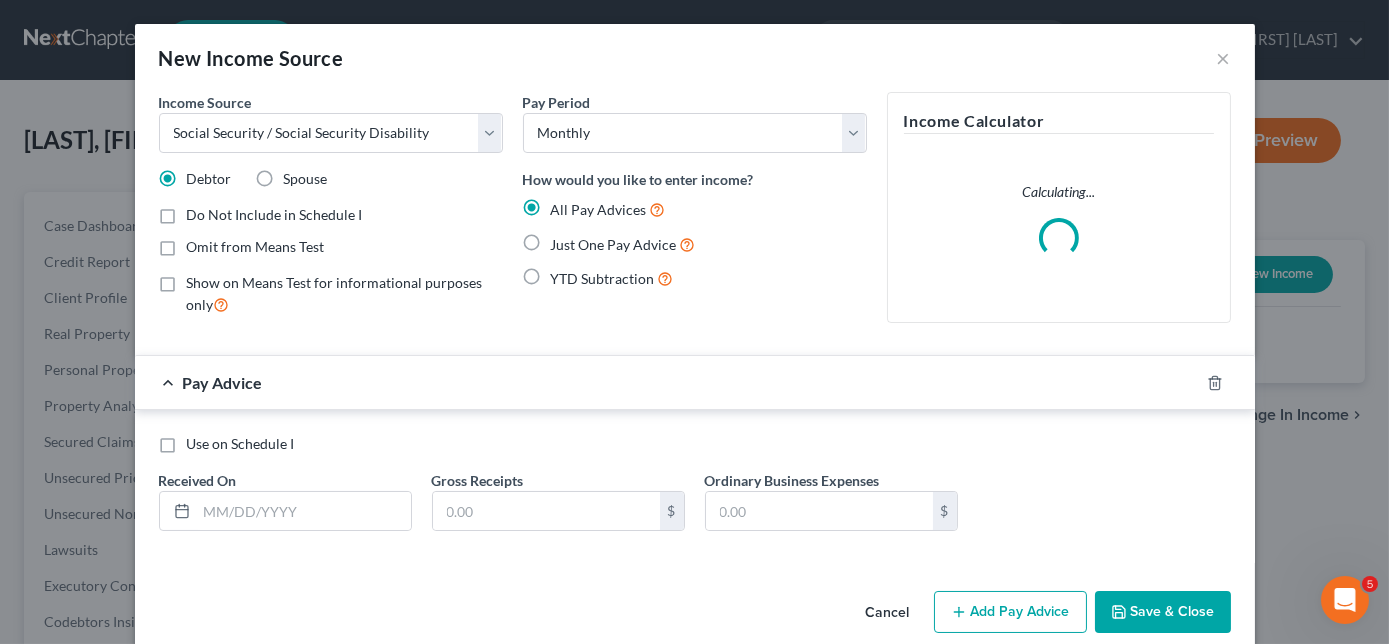 click on "Just One Pay Advice" at bounding box center (623, 244) 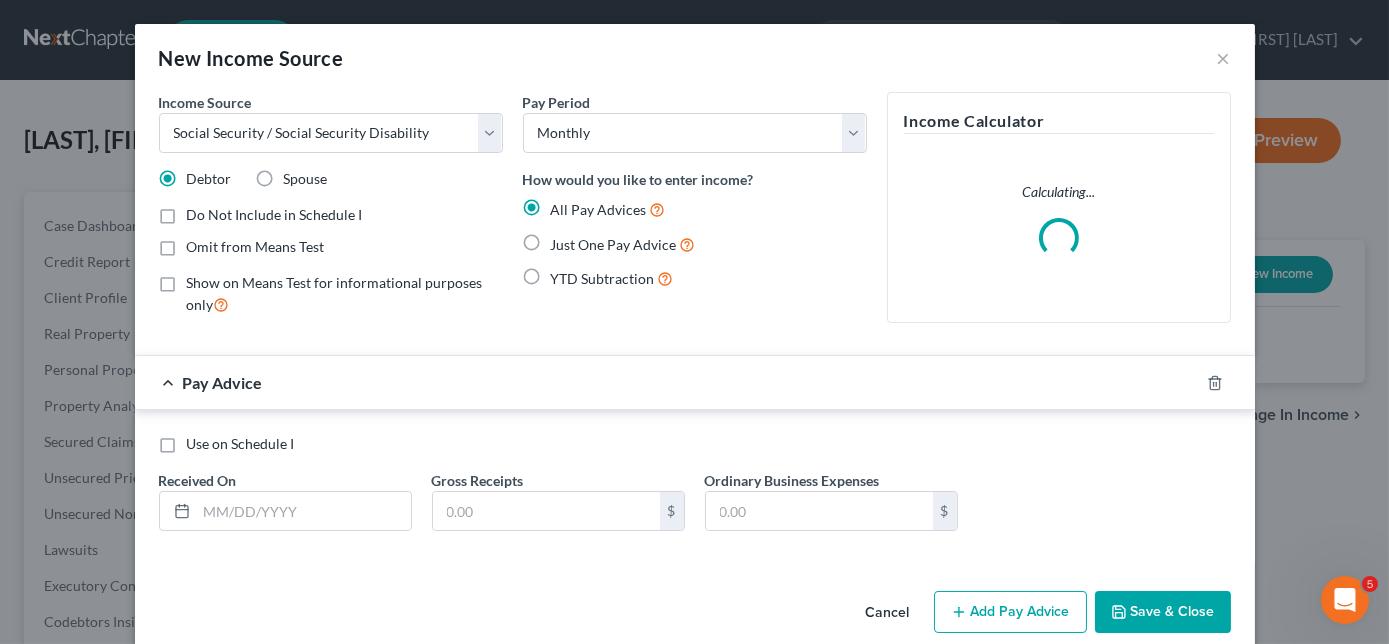 click on "Just One Pay Advice" at bounding box center [565, 239] 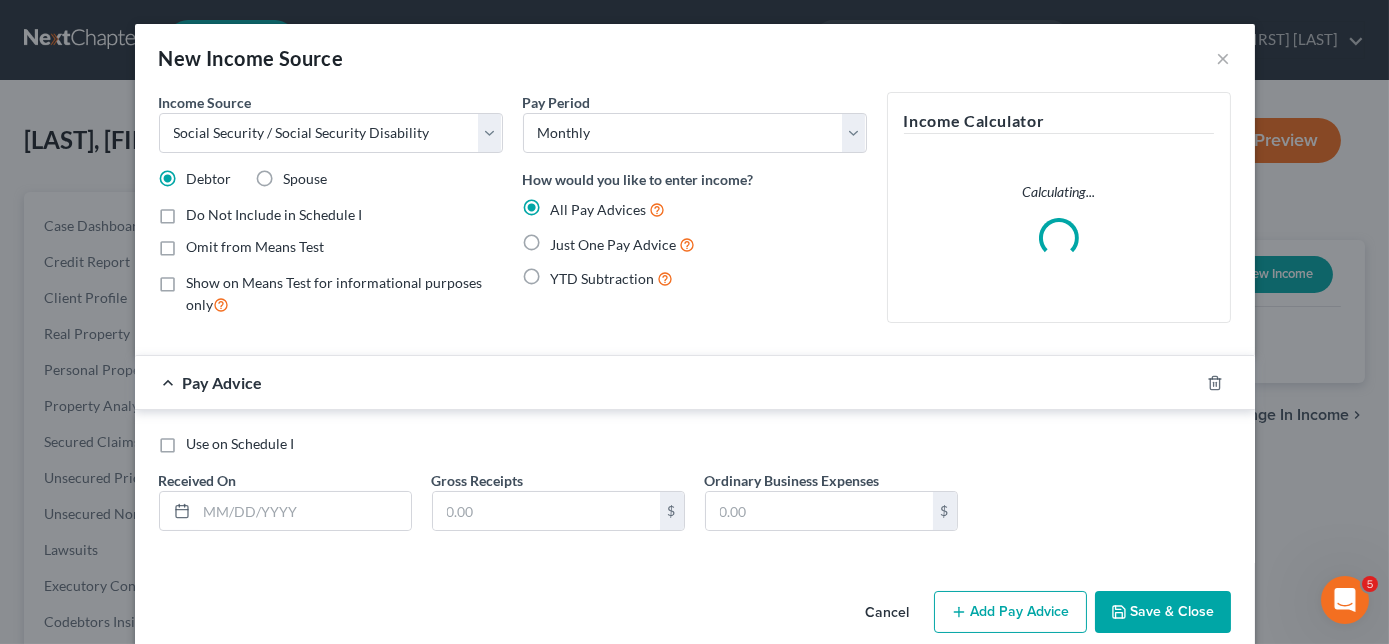 radio on "true" 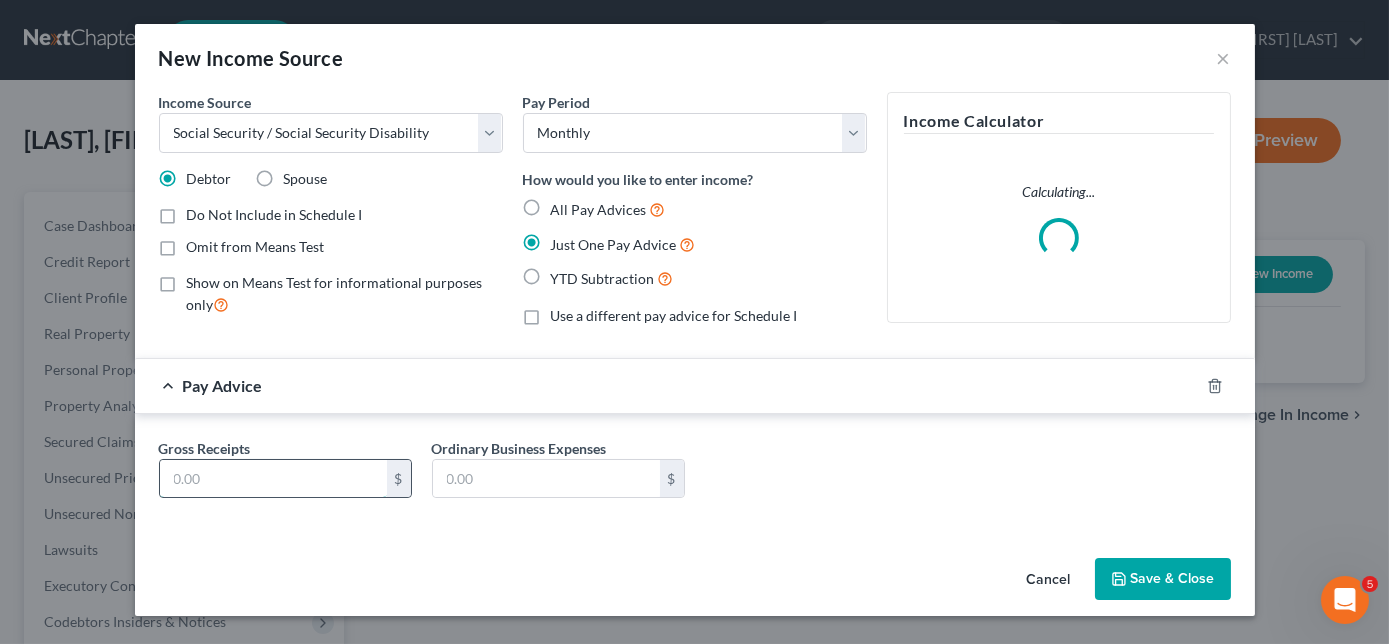 click at bounding box center (273, 479) 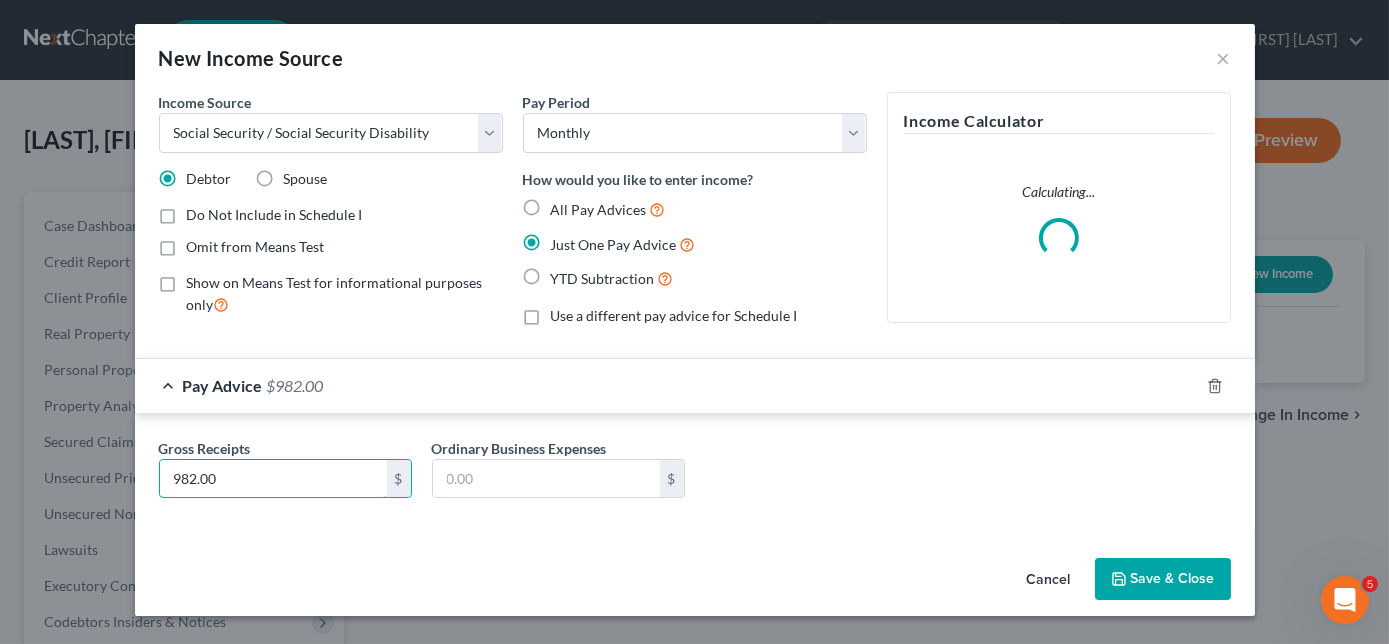 type on "982.00" 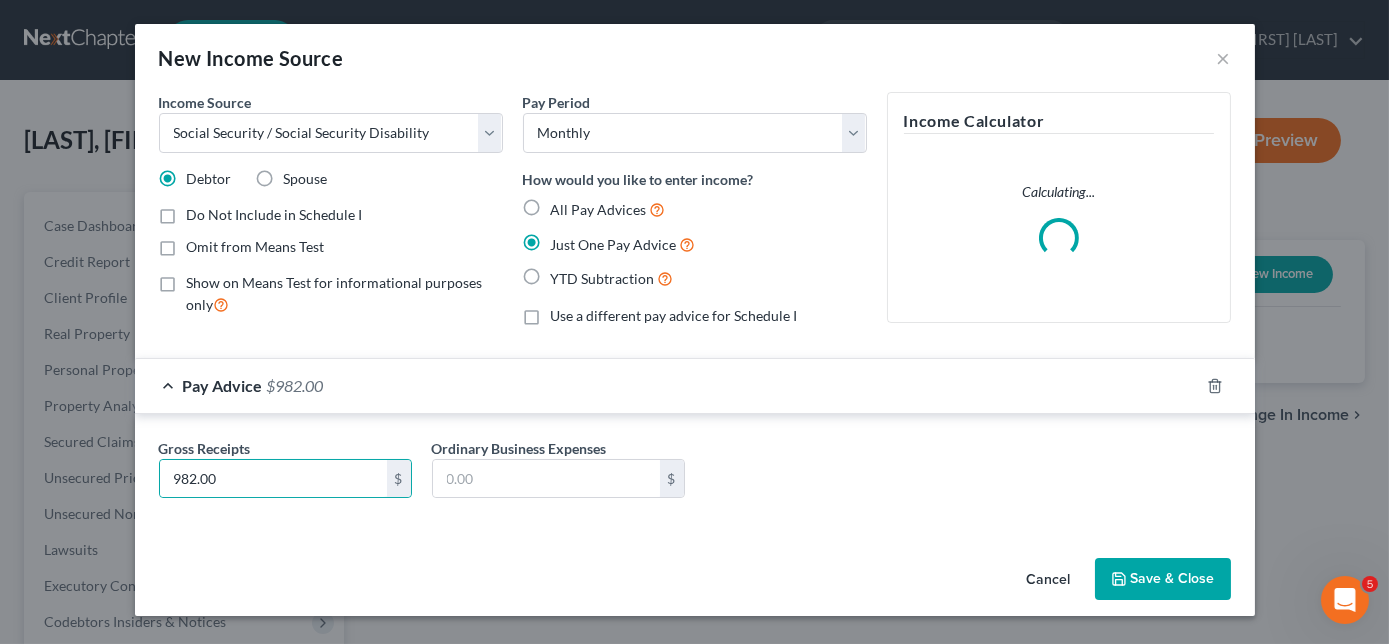 click on "Save & Close" at bounding box center (1163, 579) 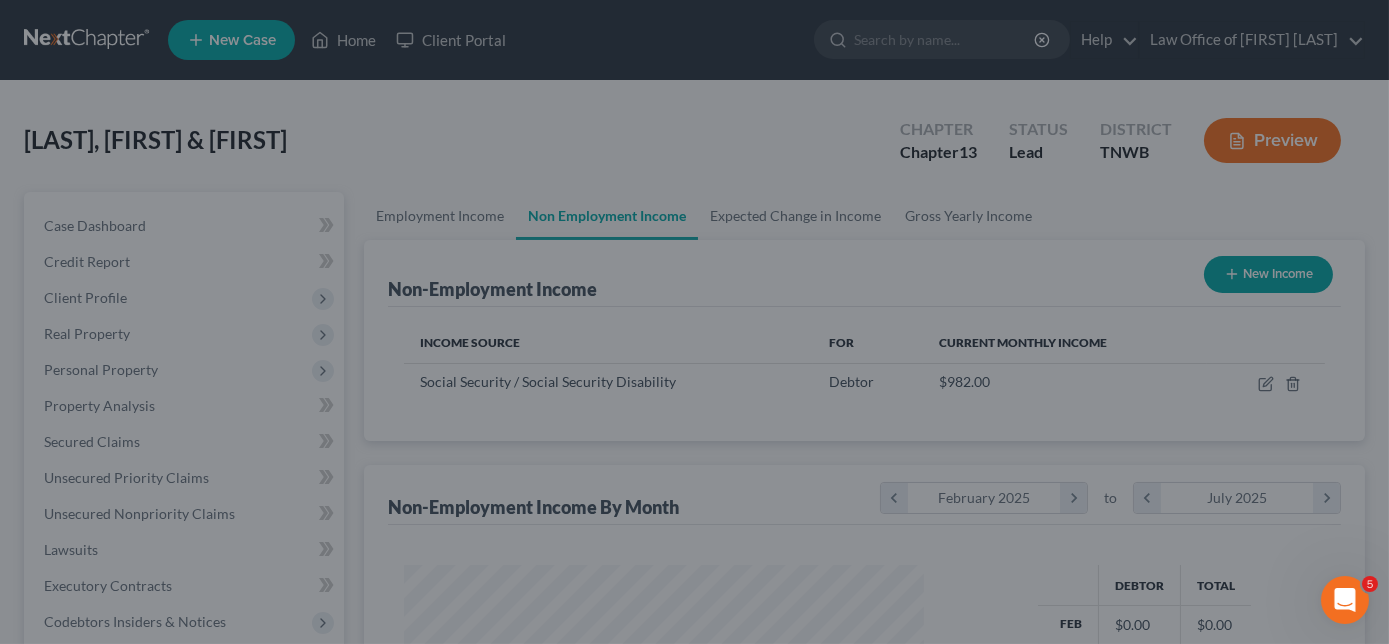 scroll, scrollTop: 999643, scrollLeft: 999439, axis: both 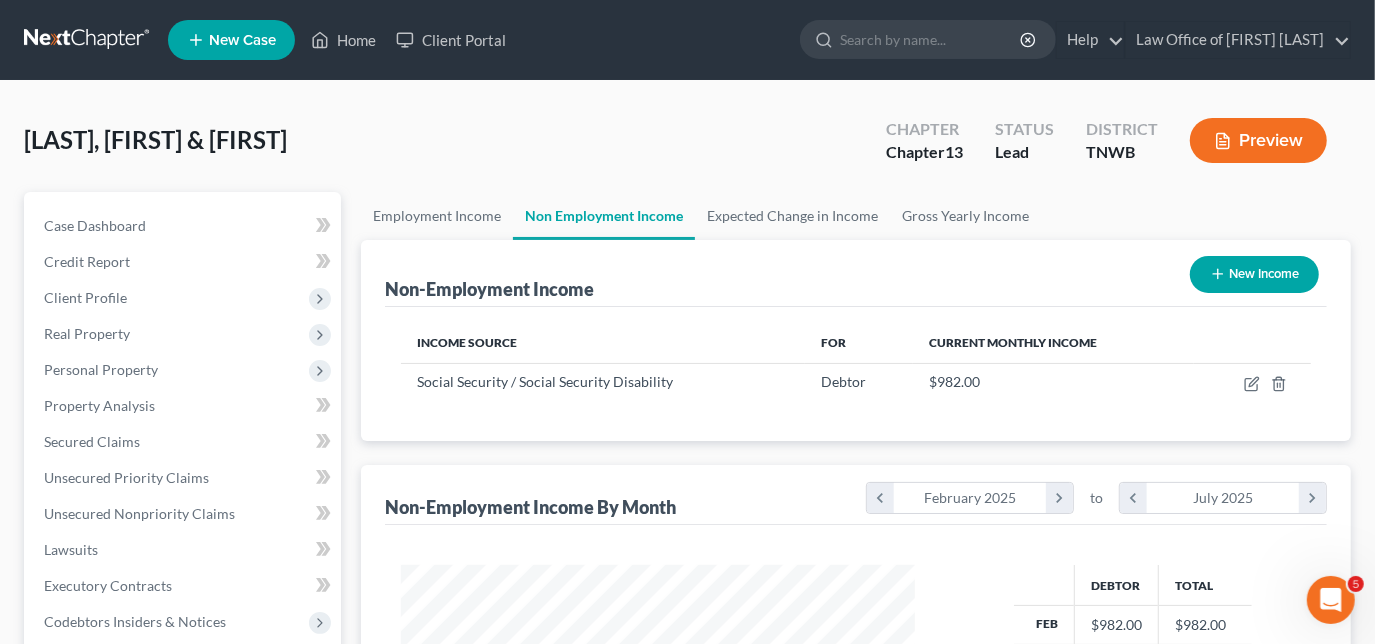 click on "New Income" at bounding box center [1254, 274] 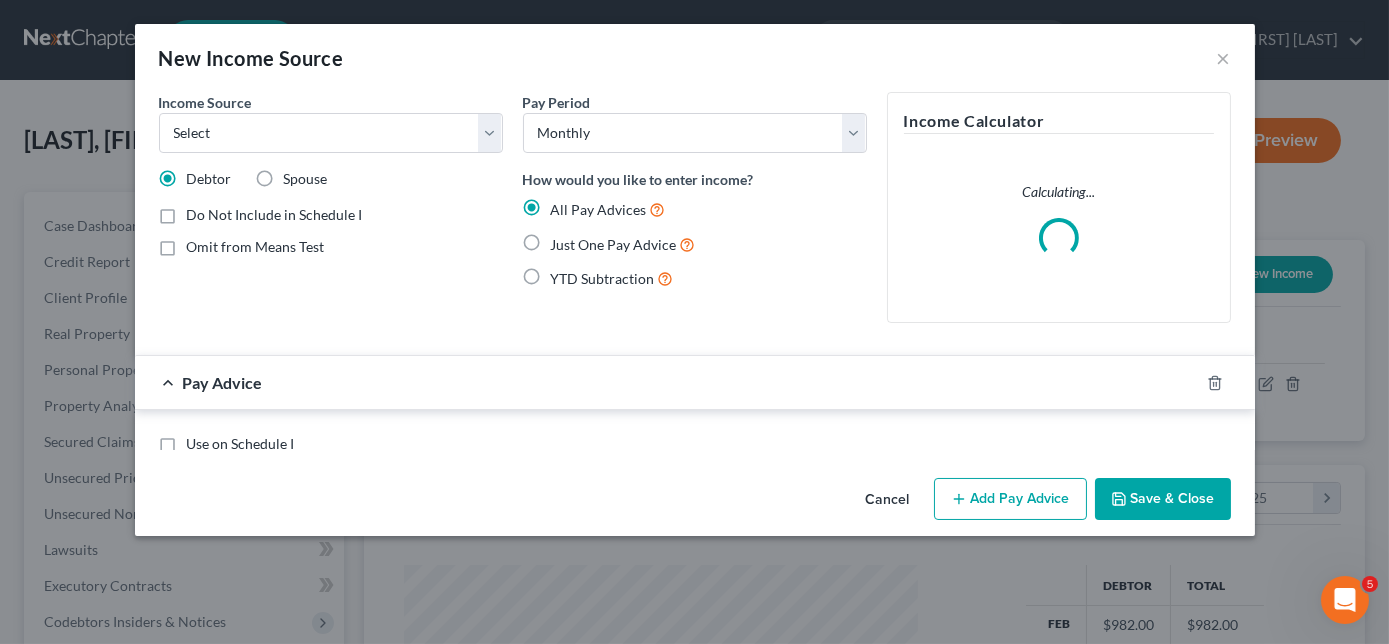 scroll, scrollTop: 999643, scrollLeft: 999439, axis: both 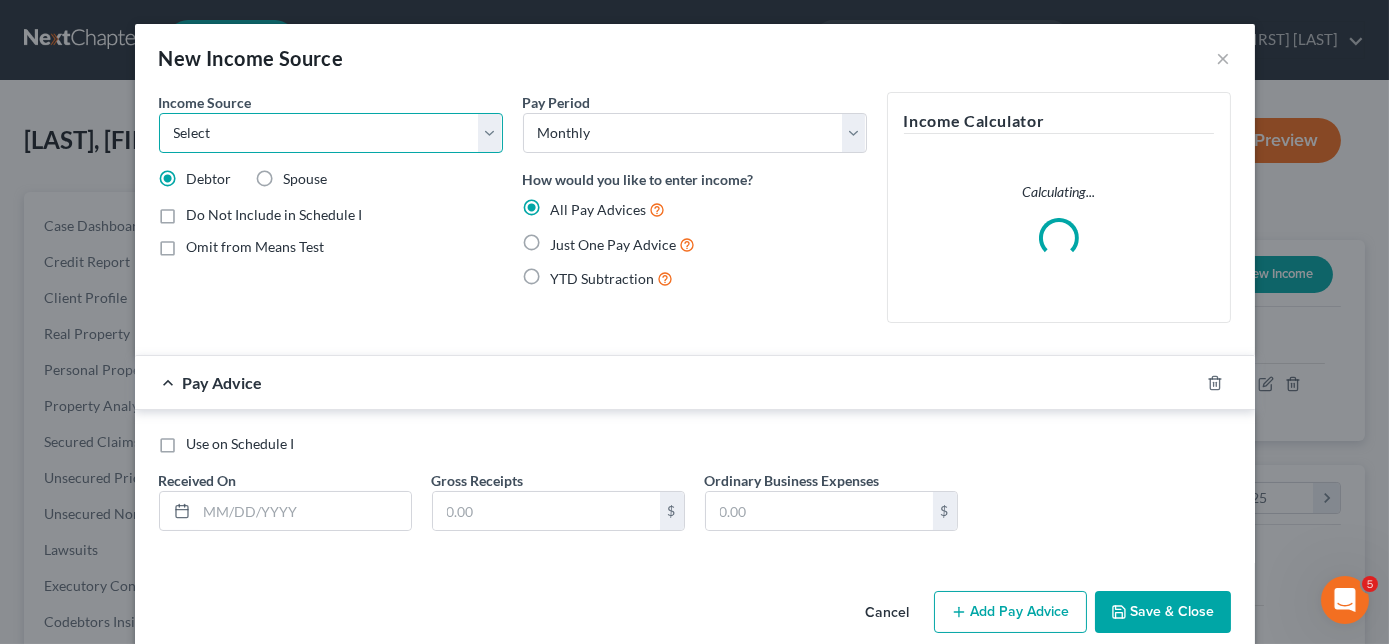 click on "Select Unemployment Disability (from employer) Pension Retirement Social Security / Social Security Disability Other Government Assistance Interests, Dividends or Royalties Child / Family Support Contributions to Household Property / Rental Business, Professional or Farm Alimony / Maintenance Payments Military Disability Benefits Other Monthly Income" at bounding box center (331, 133) 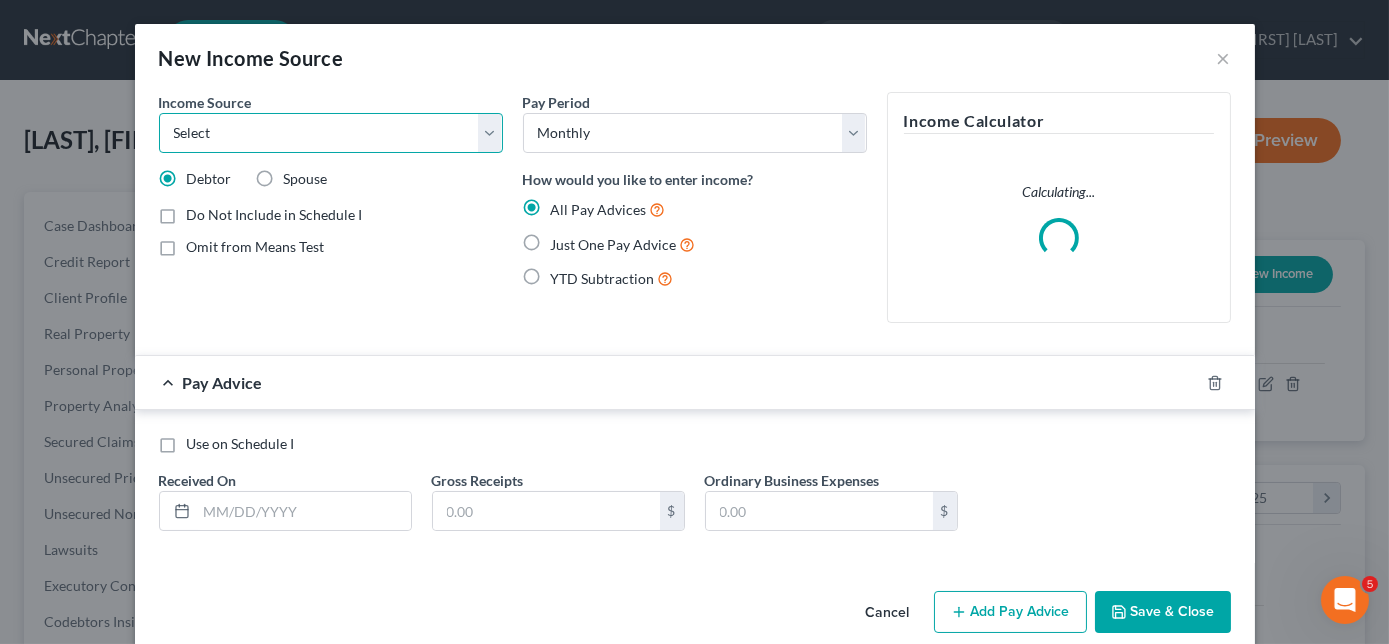 select on "4" 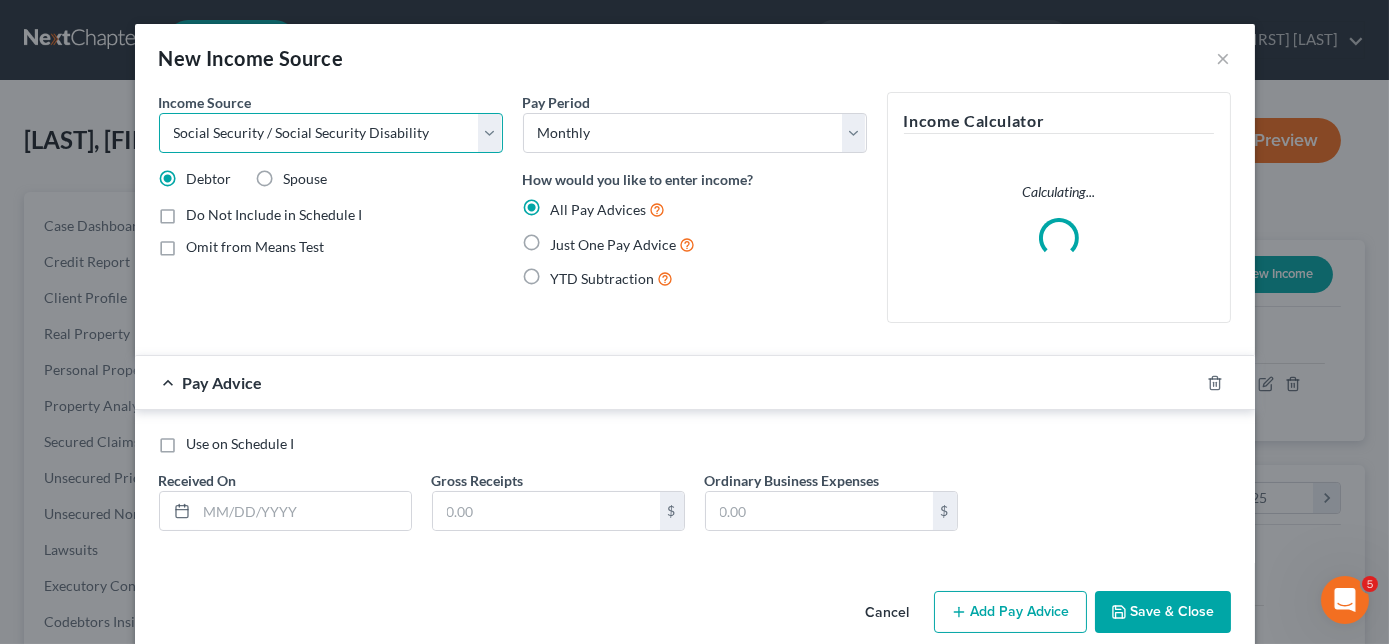 click on "Select Unemployment Disability (from employer) Pension Retirement Social Security / Social Security Disability Other Government Assistance Interests, Dividends or Royalties Child / Family Support Contributions to Household Property / Rental Business, Professional or Farm Alimony / Maintenance Payments Military Disability Benefits Other Monthly Income" at bounding box center [331, 133] 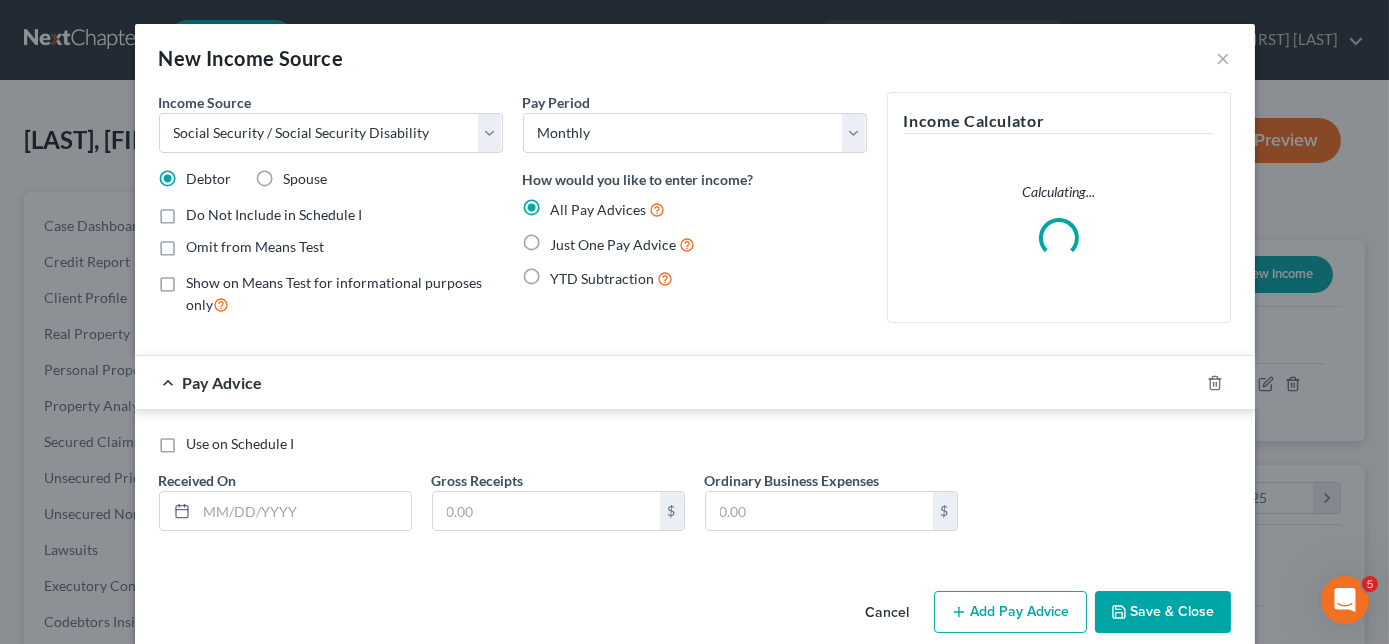 click on "Spouse" at bounding box center (306, 179) 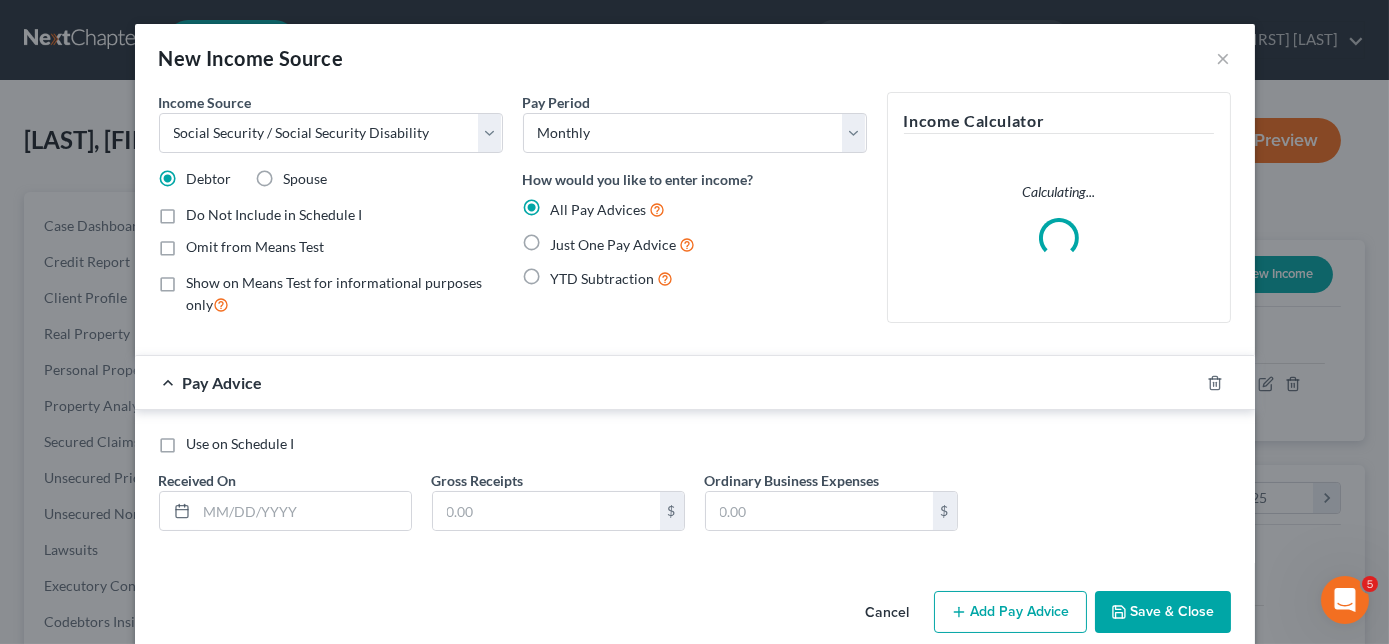 click on "Spouse" at bounding box center [298, 175] 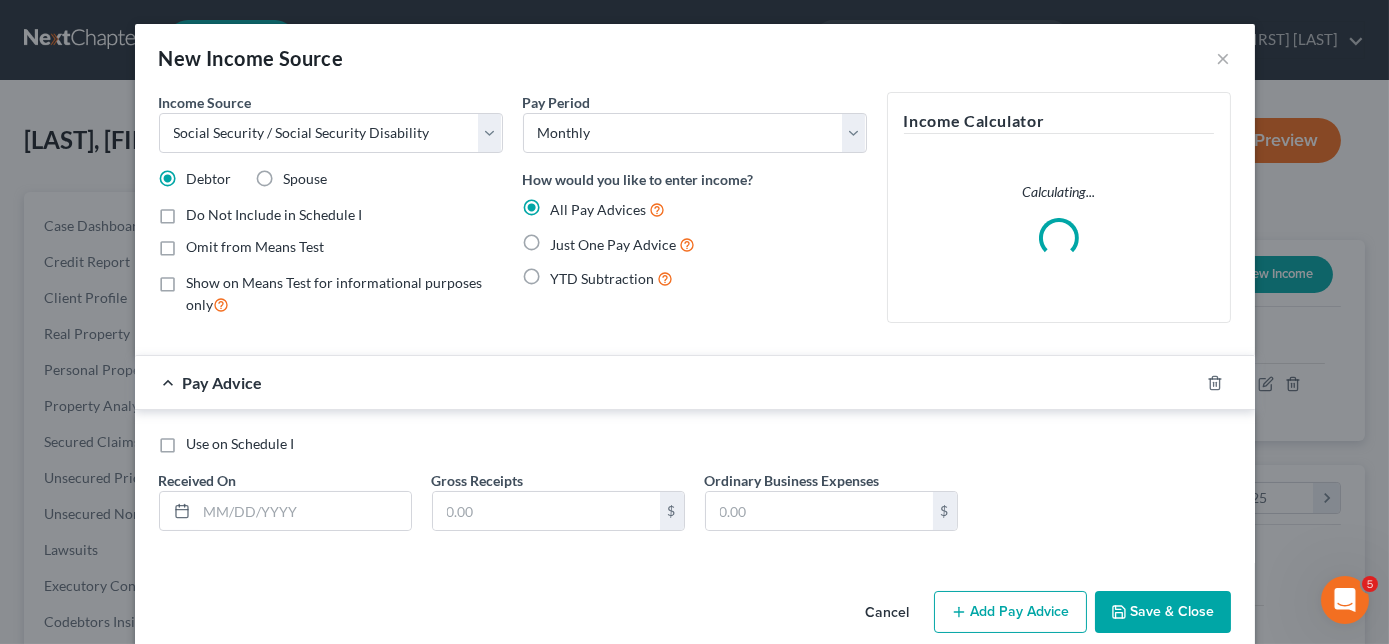 radio on "true" 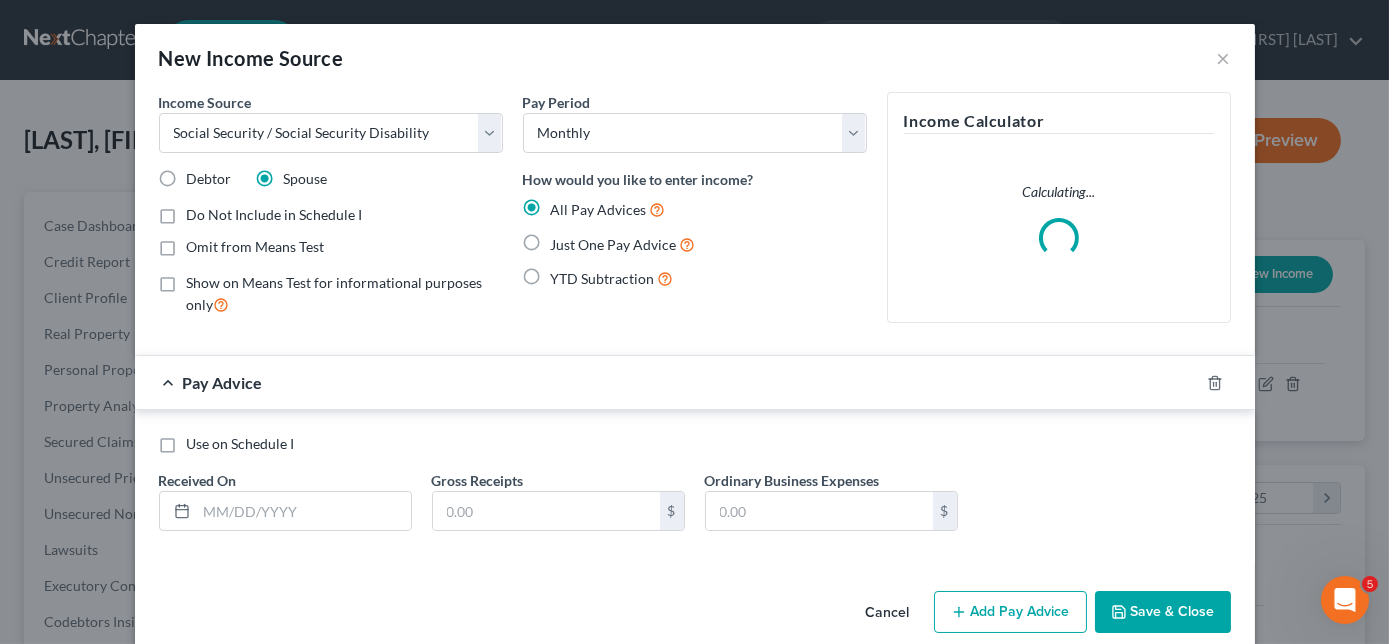 click on "Just One Pay Advice" at bounding box center (623, 244) 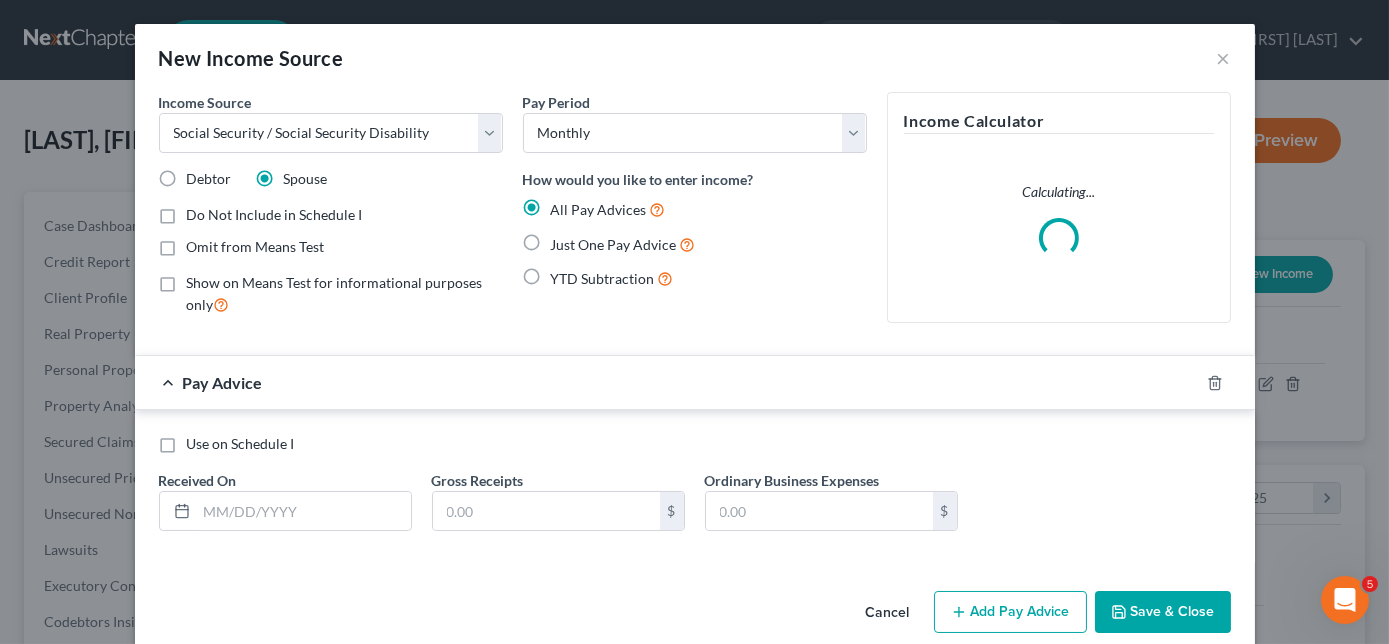 click on "Just One Pay Advice" at bounding box center (565, 239) 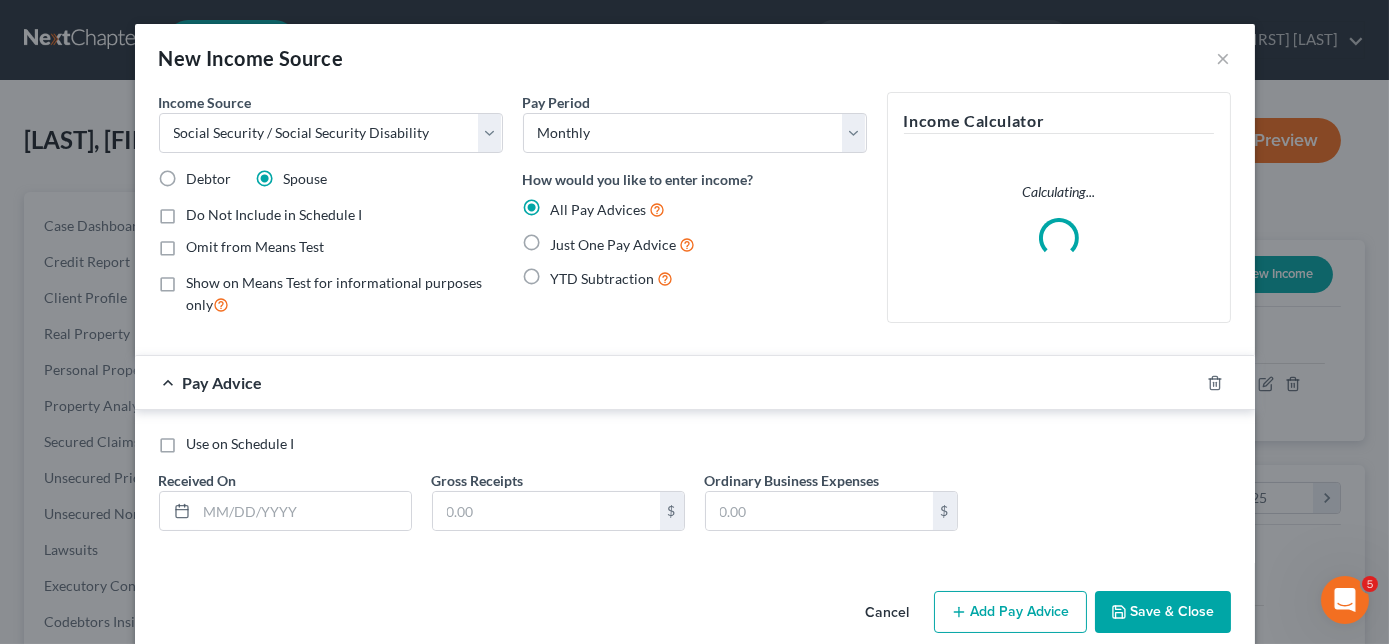 radio on "true" 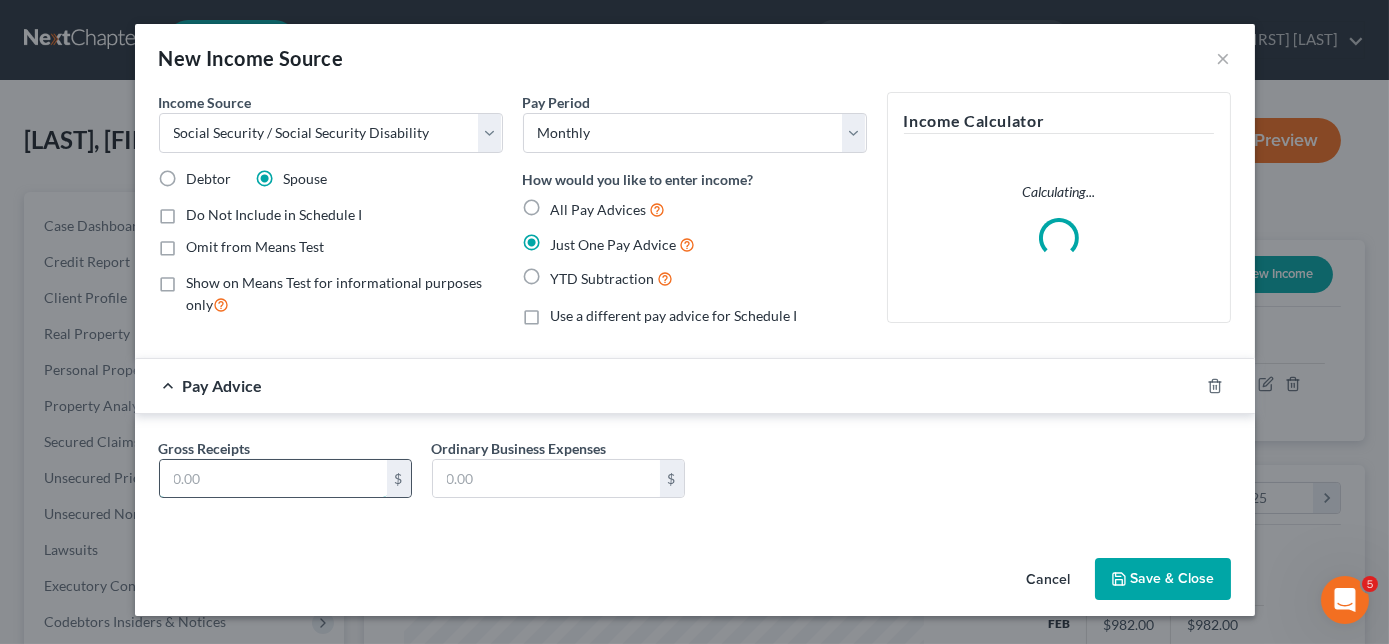 click at bounding box center (273, 479) 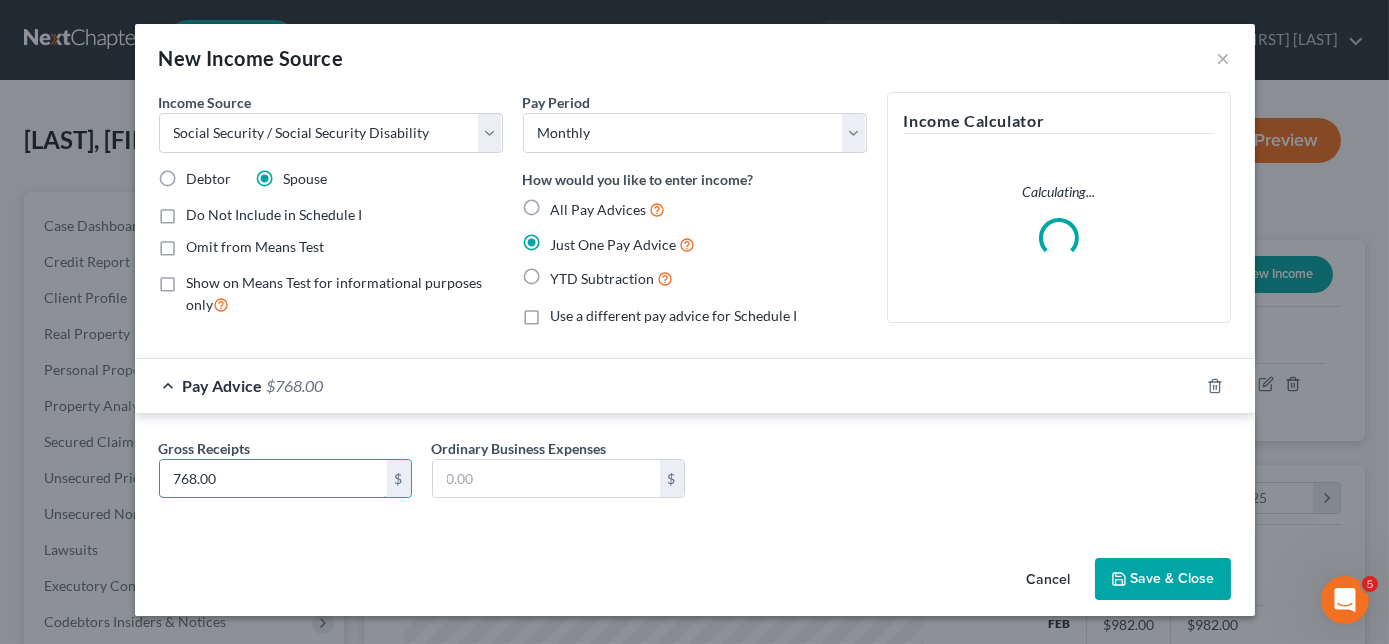 type on "768.00" 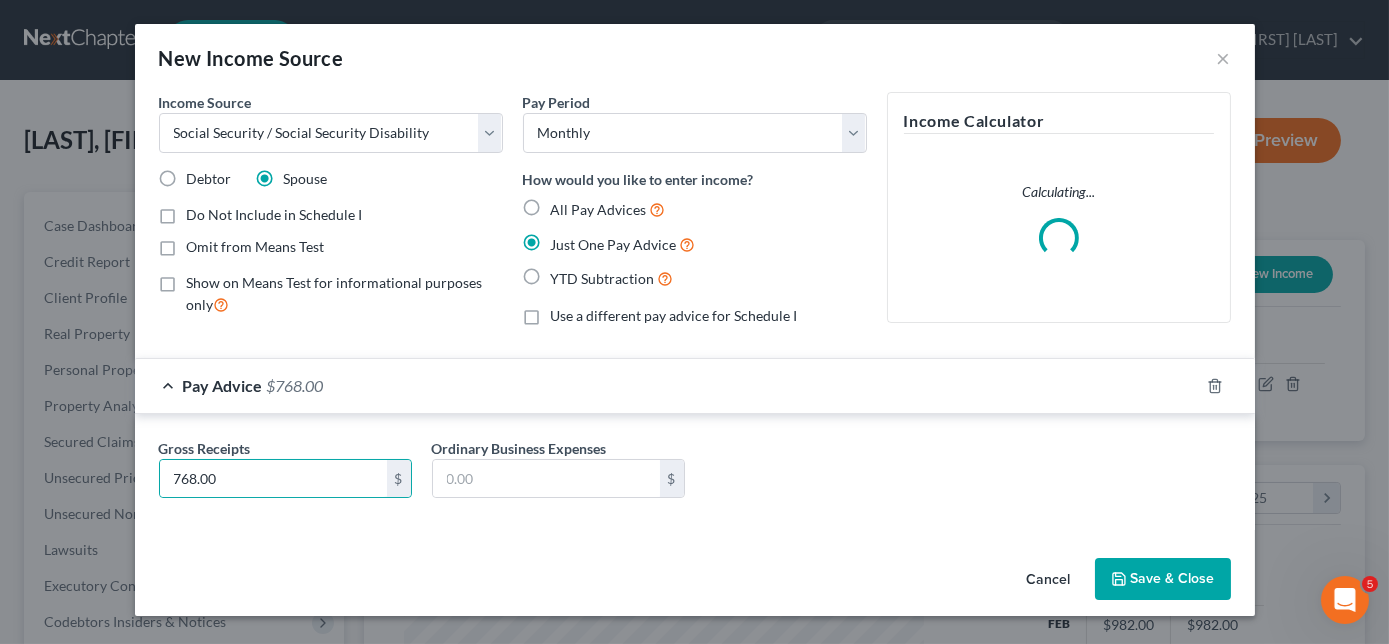 click on "Save & Close" at bounding box center [1163, 579] 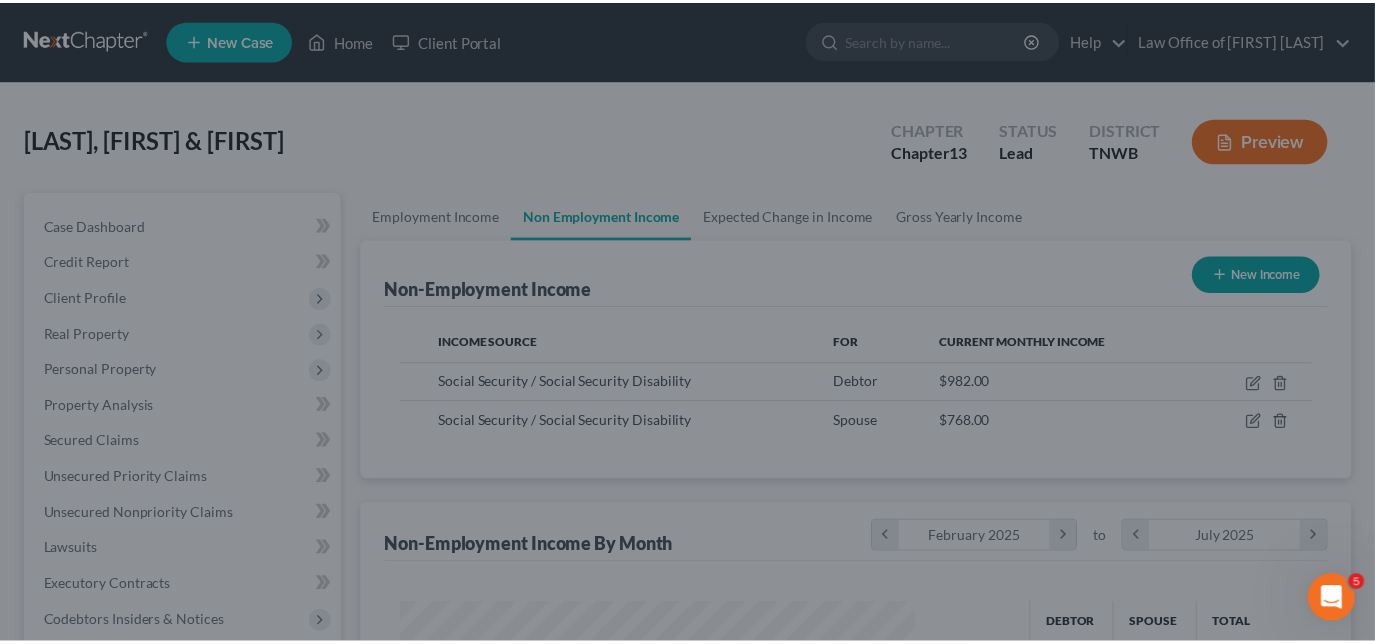 scroll, scrollTop: 356, scrollLeft: 554, axis: both 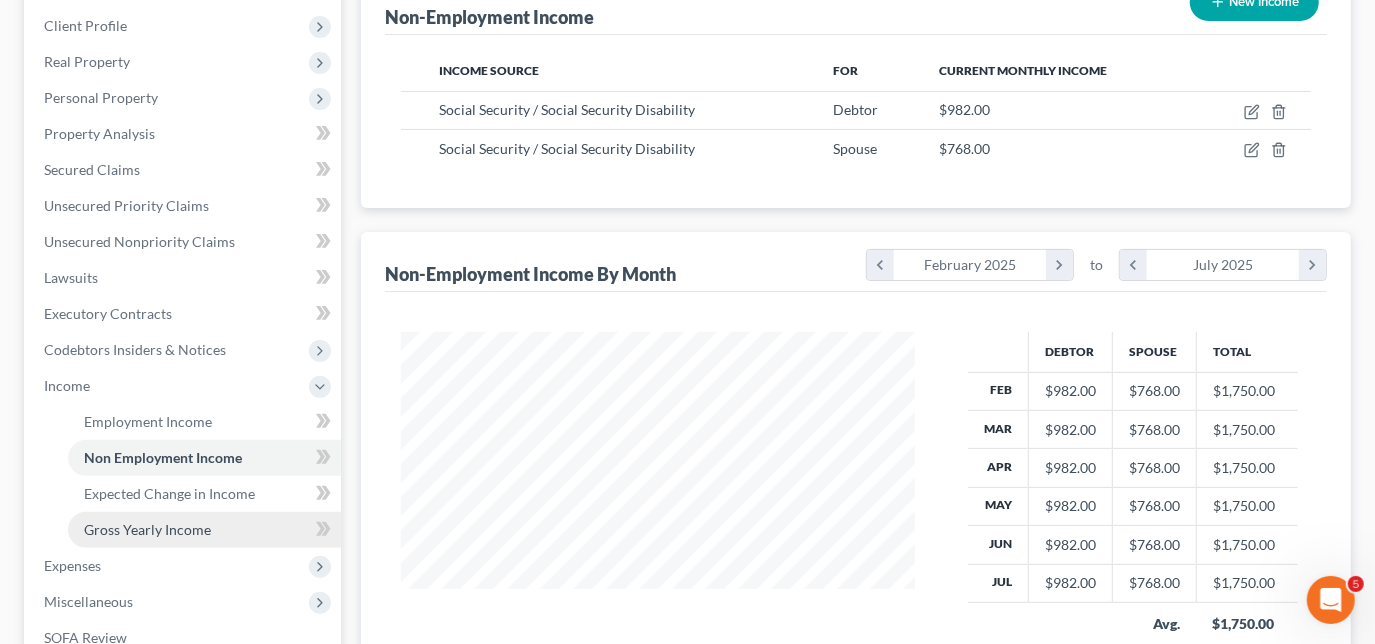 click on "Gross Yearly Income" at bounding box center (147, 529) 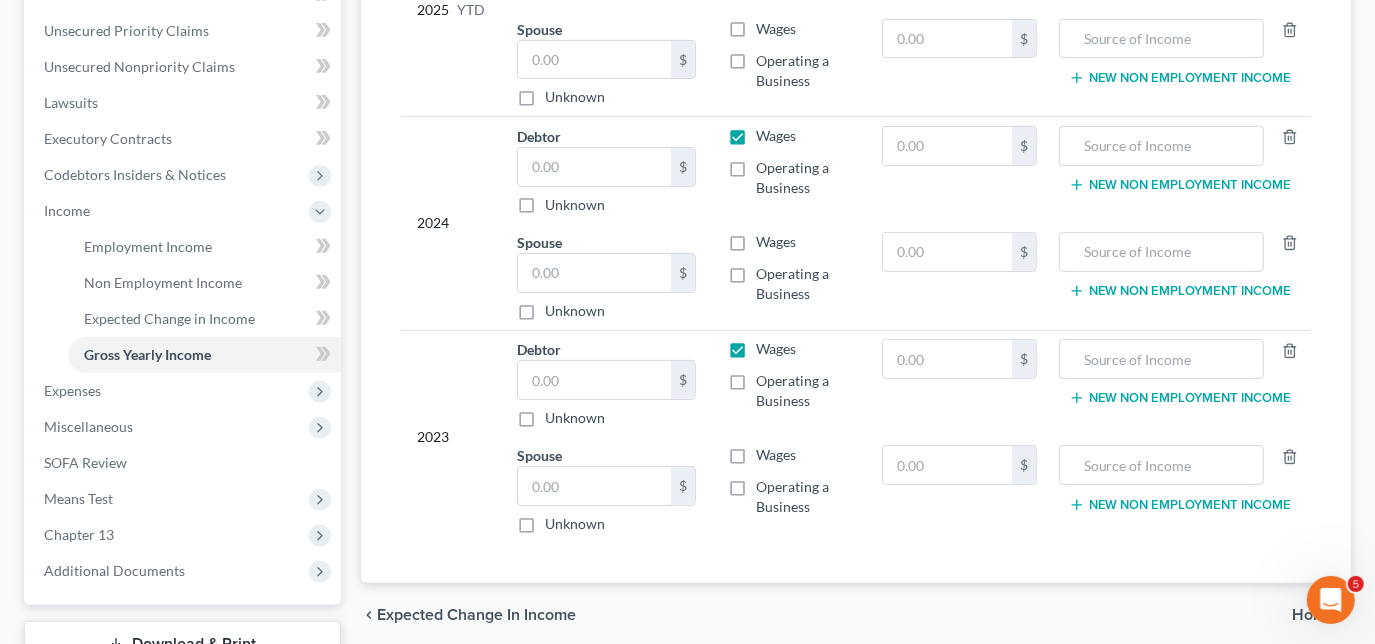 scroll, scrollTop: 454, scrollLeft: 0, axis: vertical 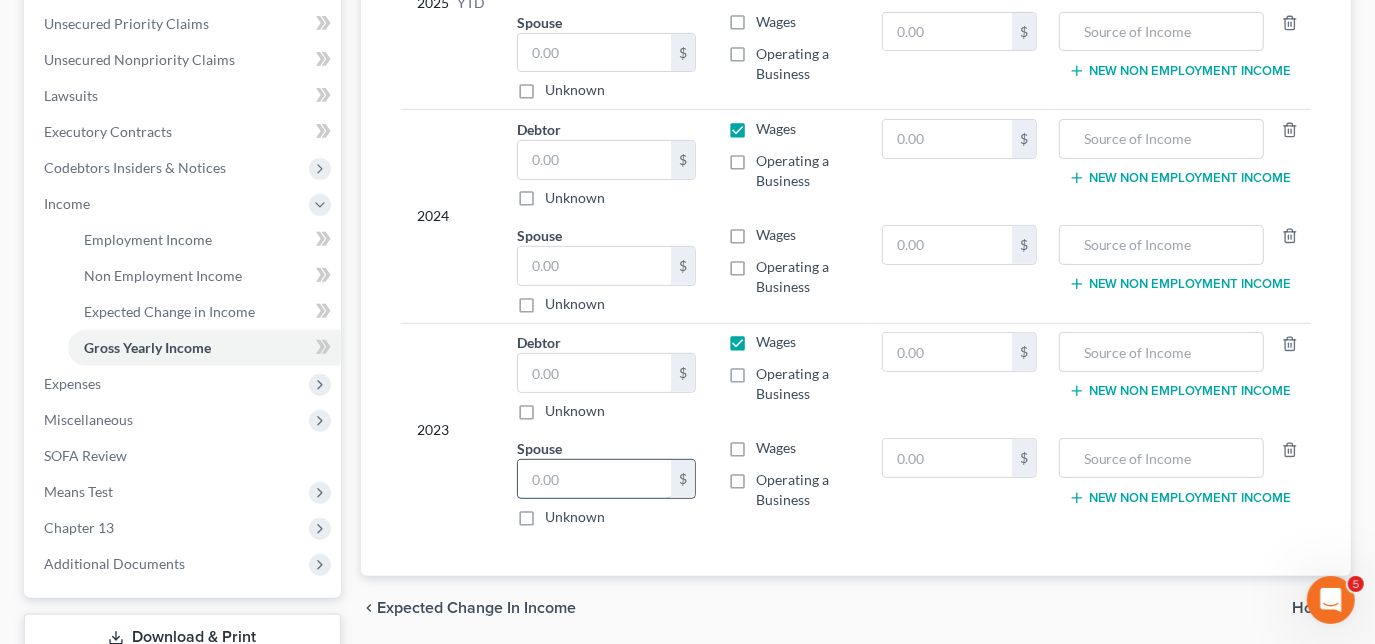 click at bounding box center [594, 479] 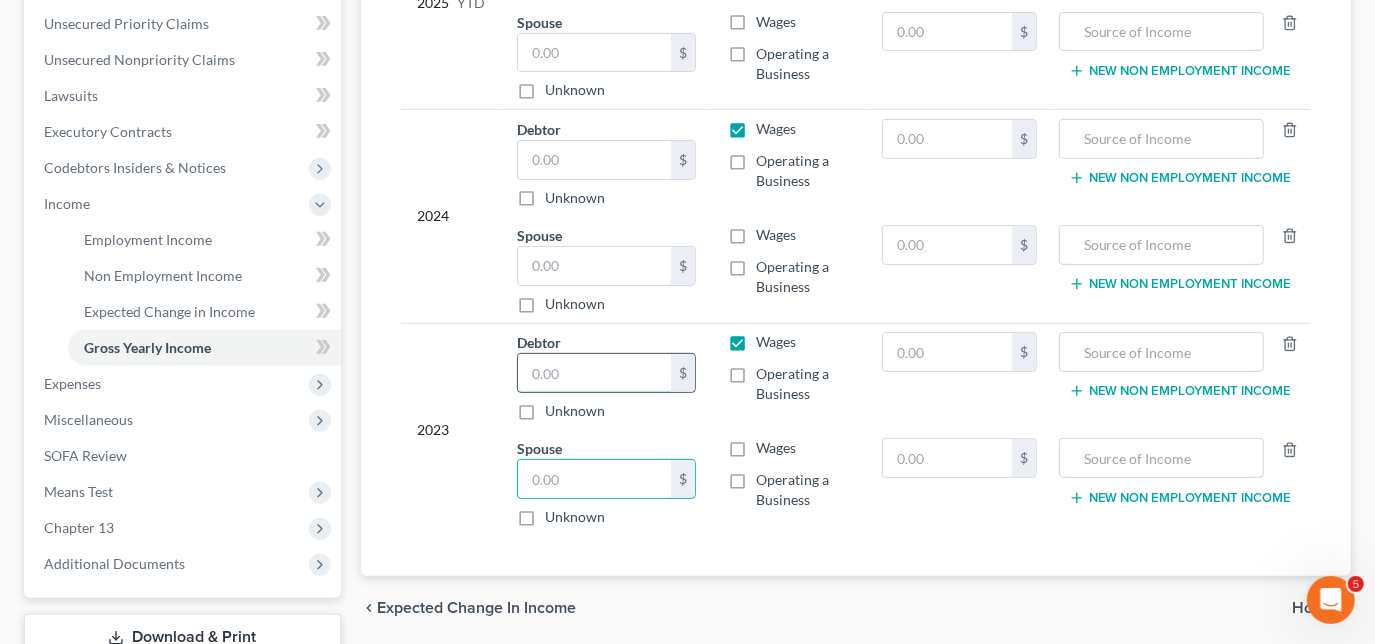click at bounding box center (594, 373) 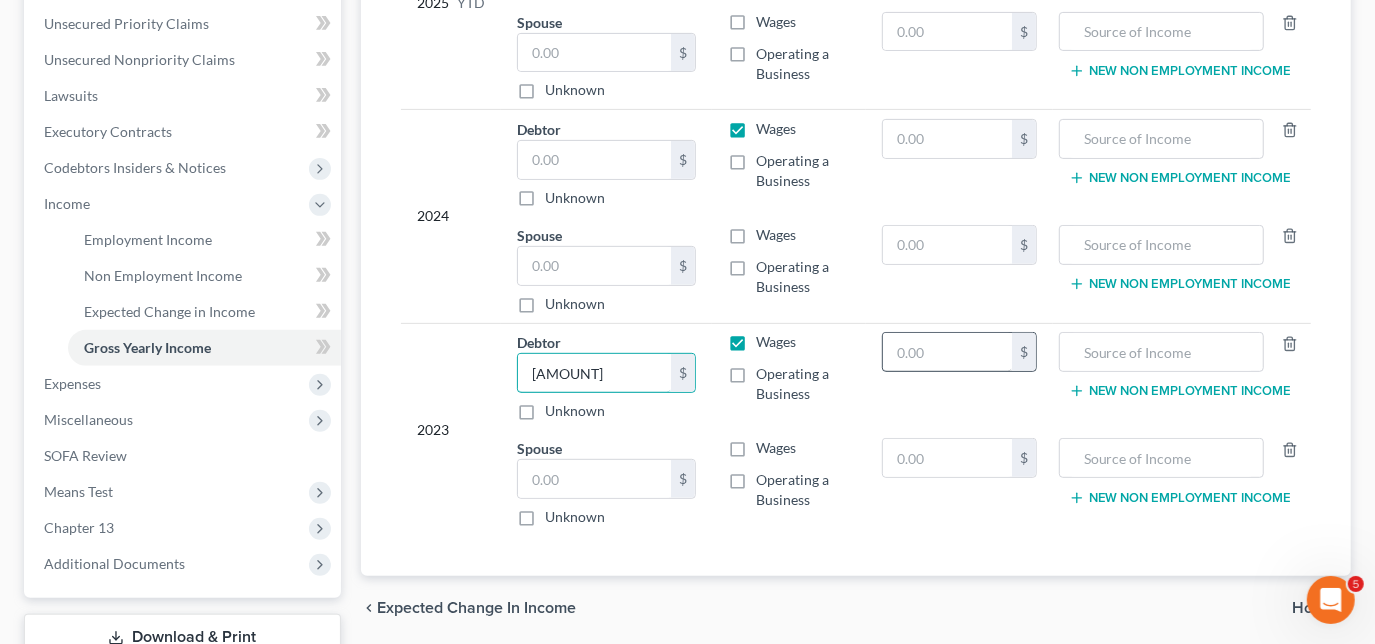 type on "[AMOUNT]" 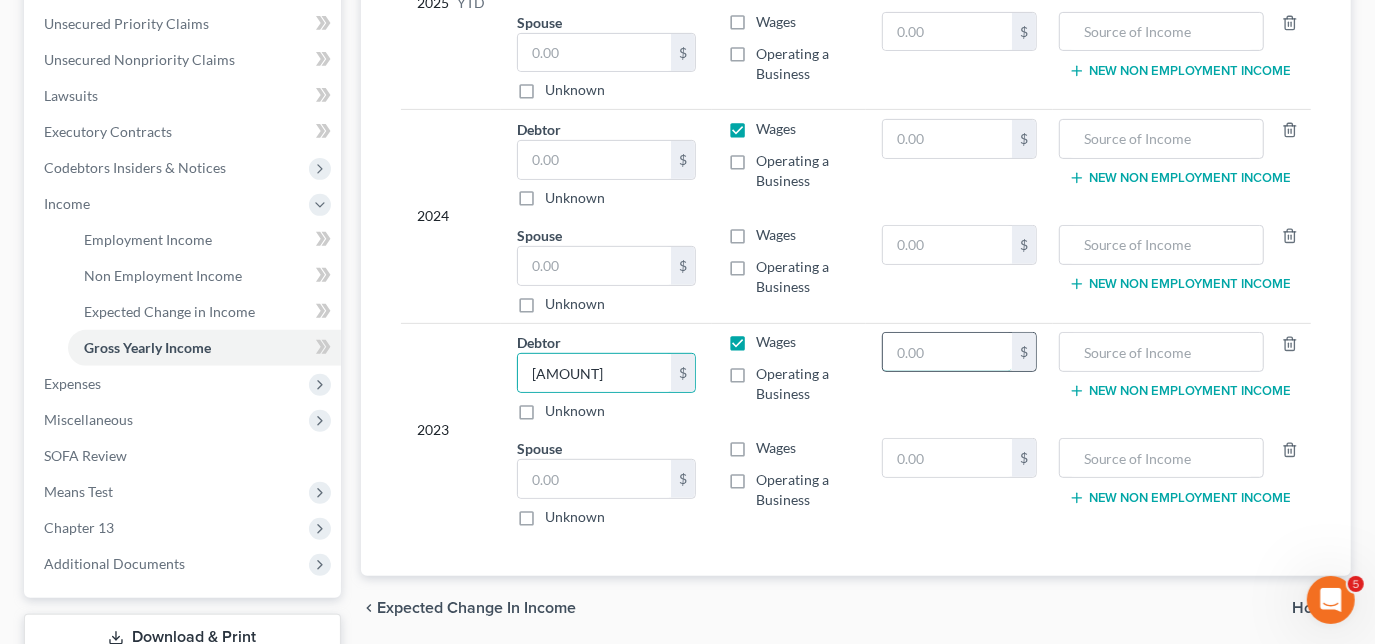 click at bounding box center [947, 352] 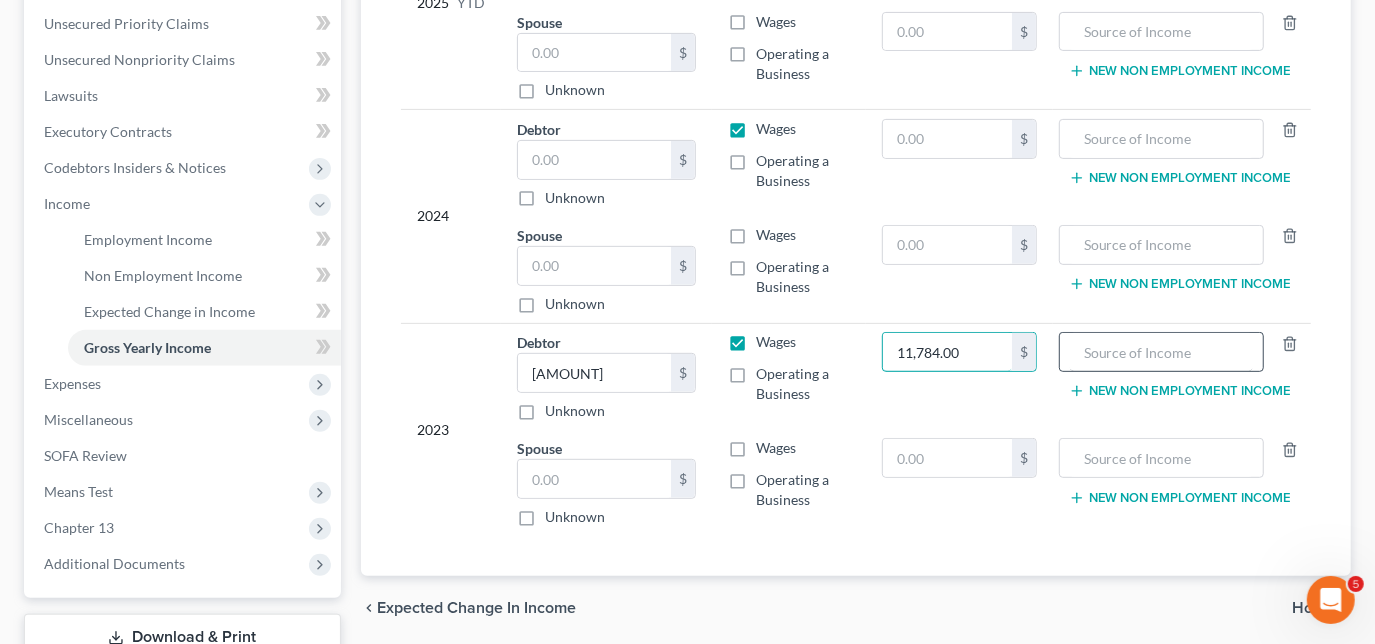 type on "11,784.00" 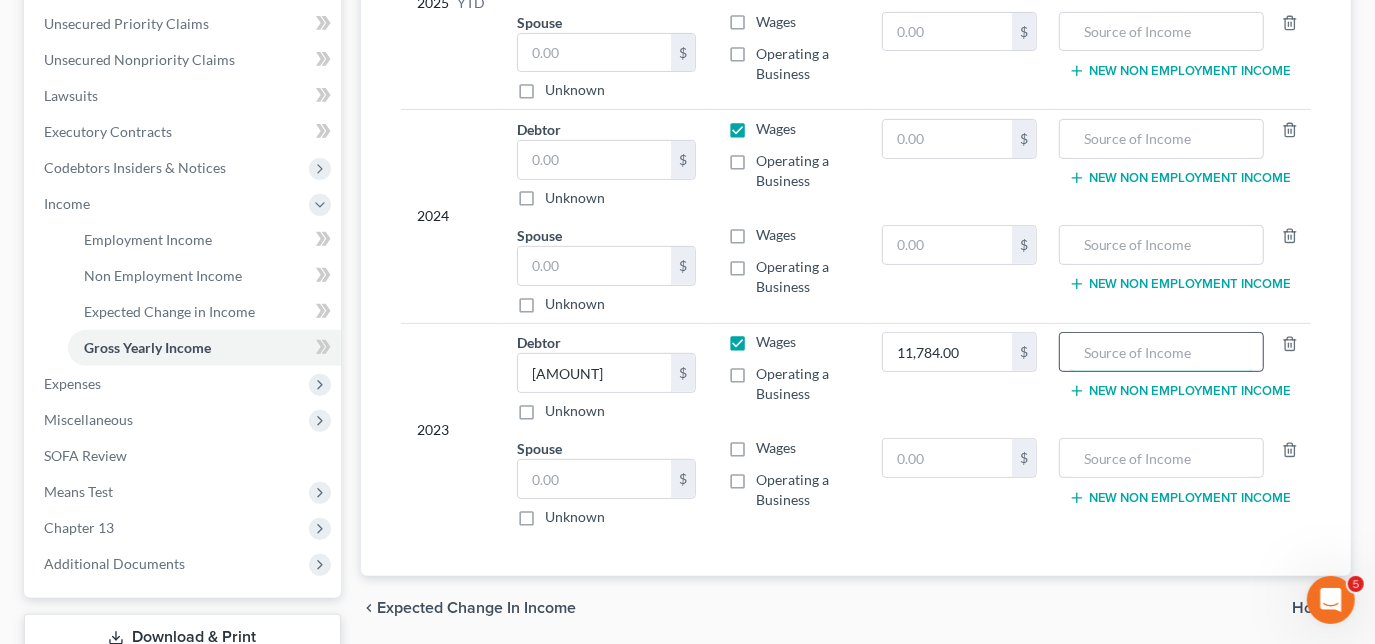 click at bounding box center (1161, 352) 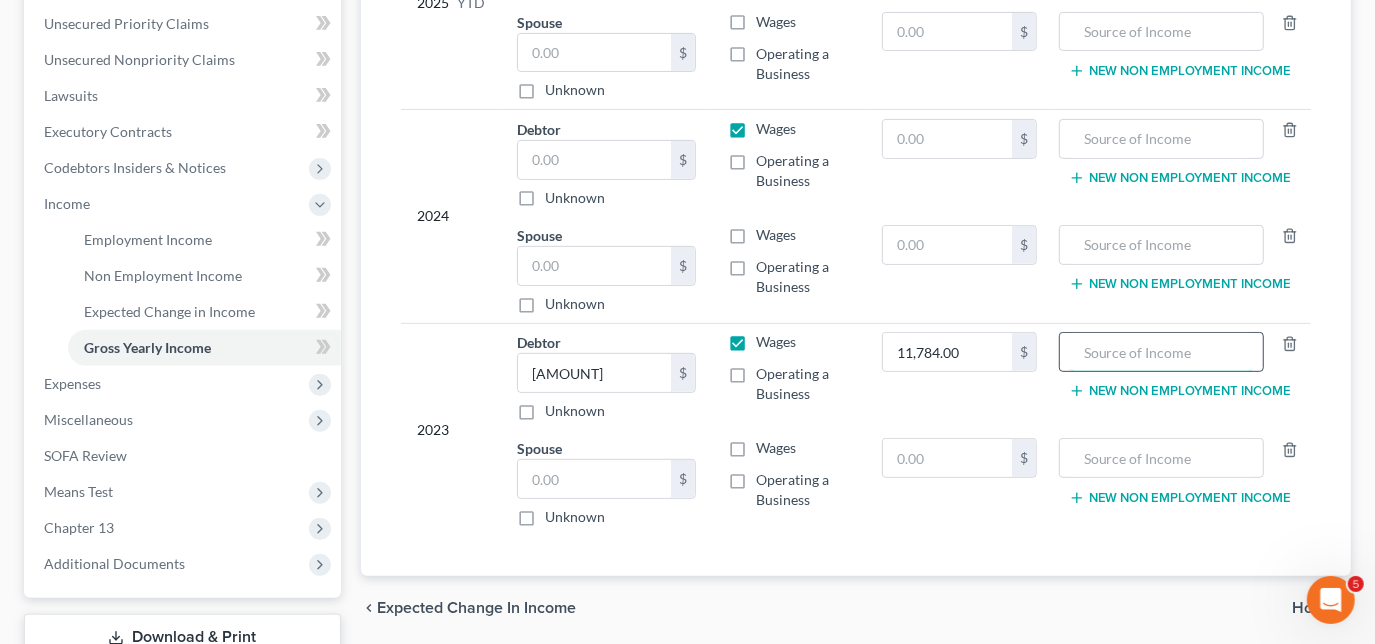 click at bounding box center (1161, 352) 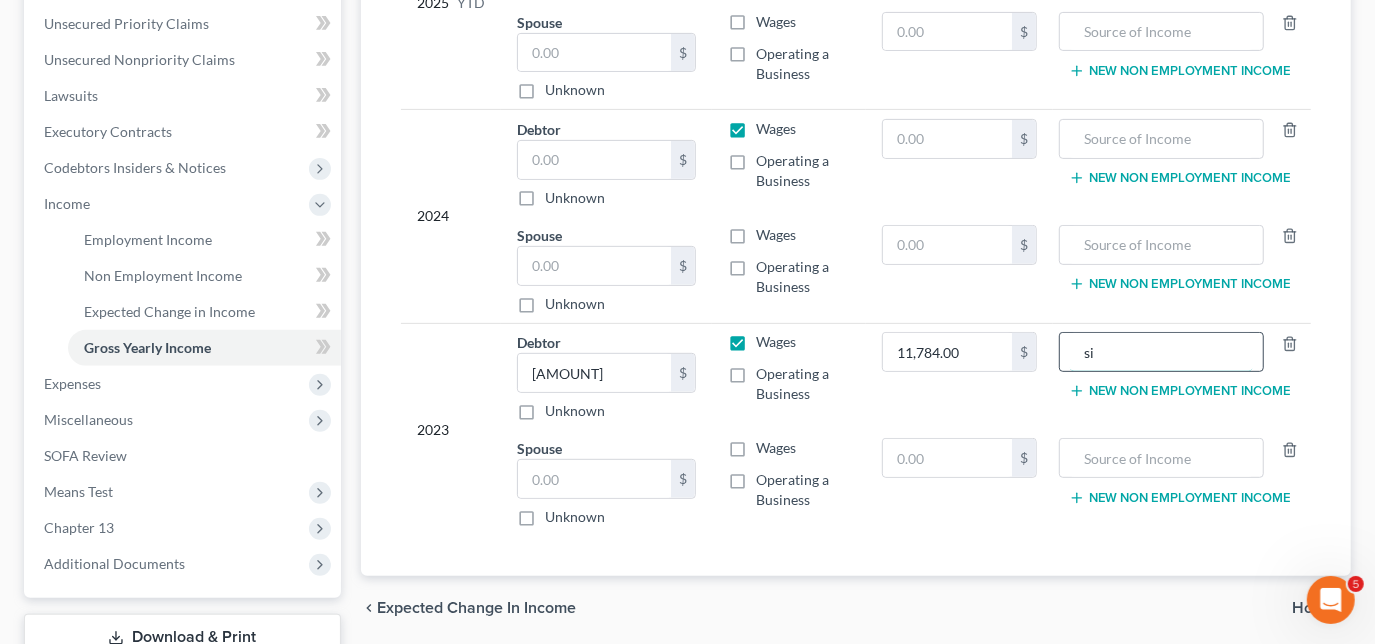 click on "si" at bounding box center [1161, 352] 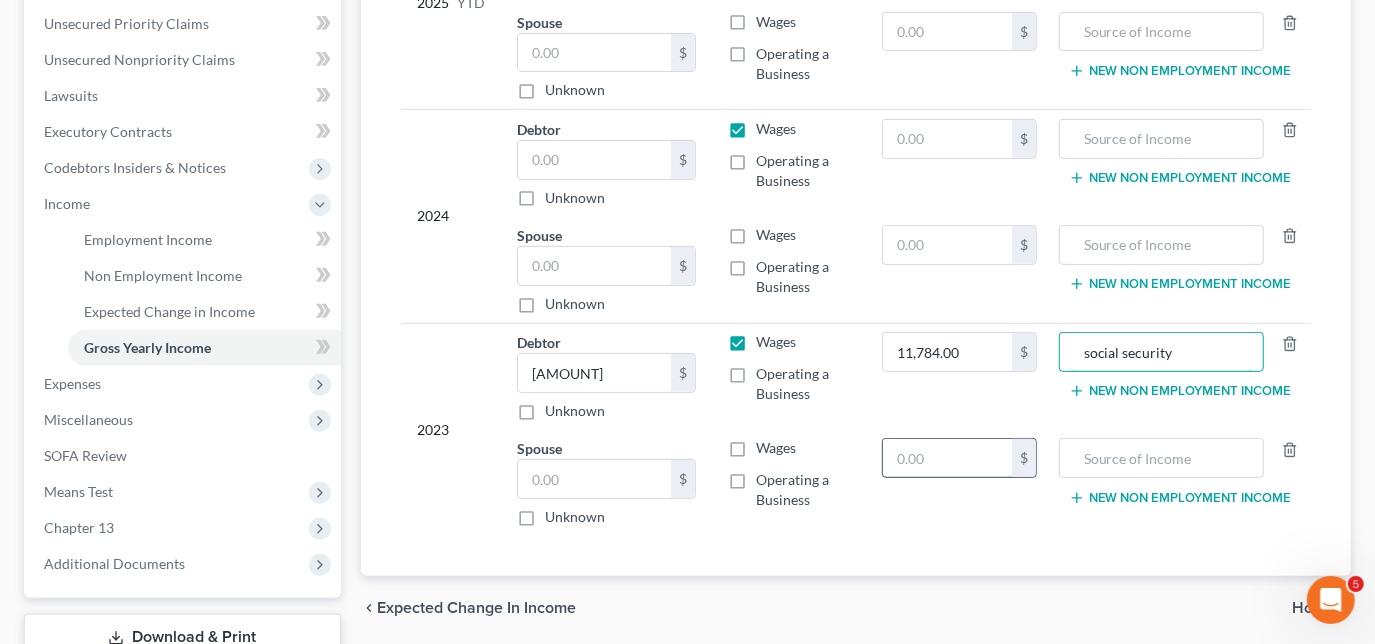 type on "social security" 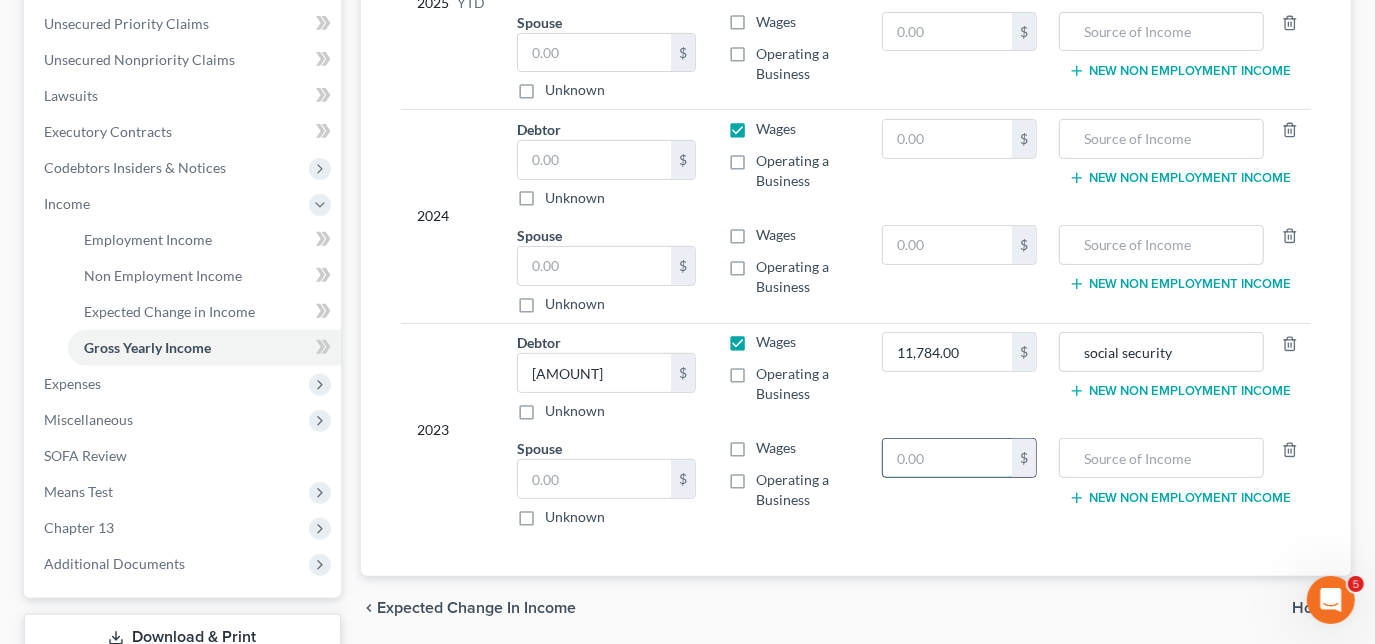 click at bounding box center (947, 458) 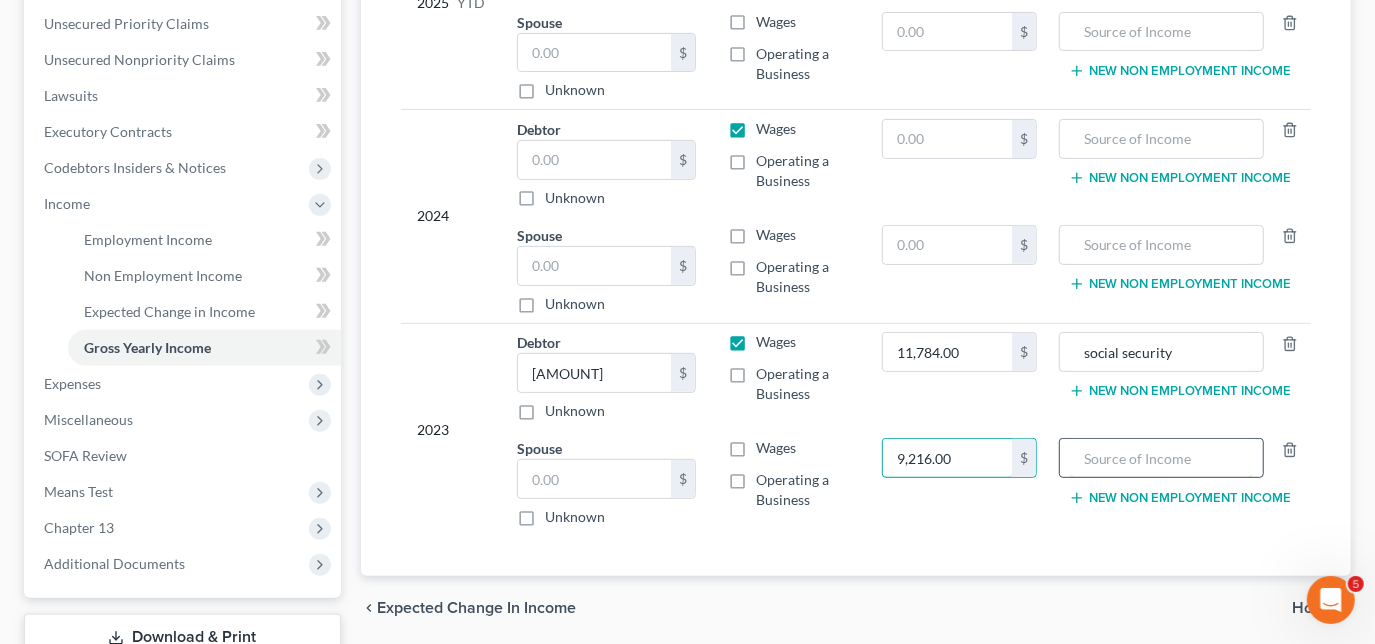 type on "9,216.00" 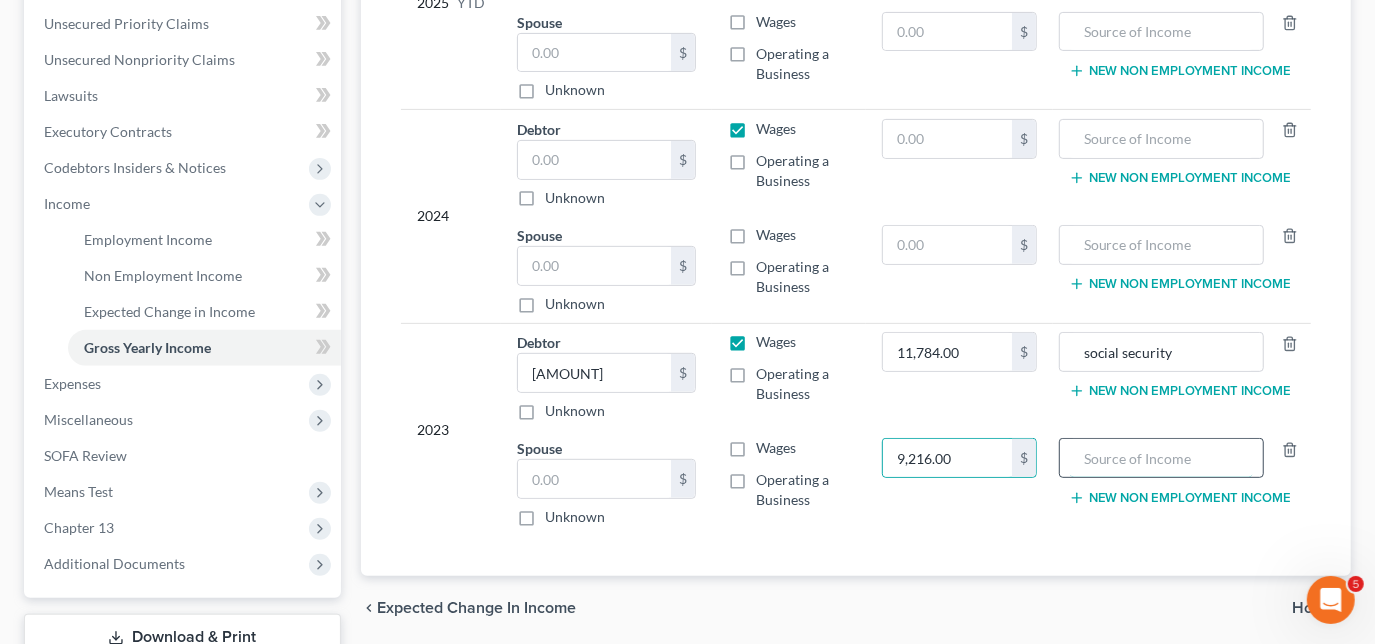 click at bounding box center (1161, 458) 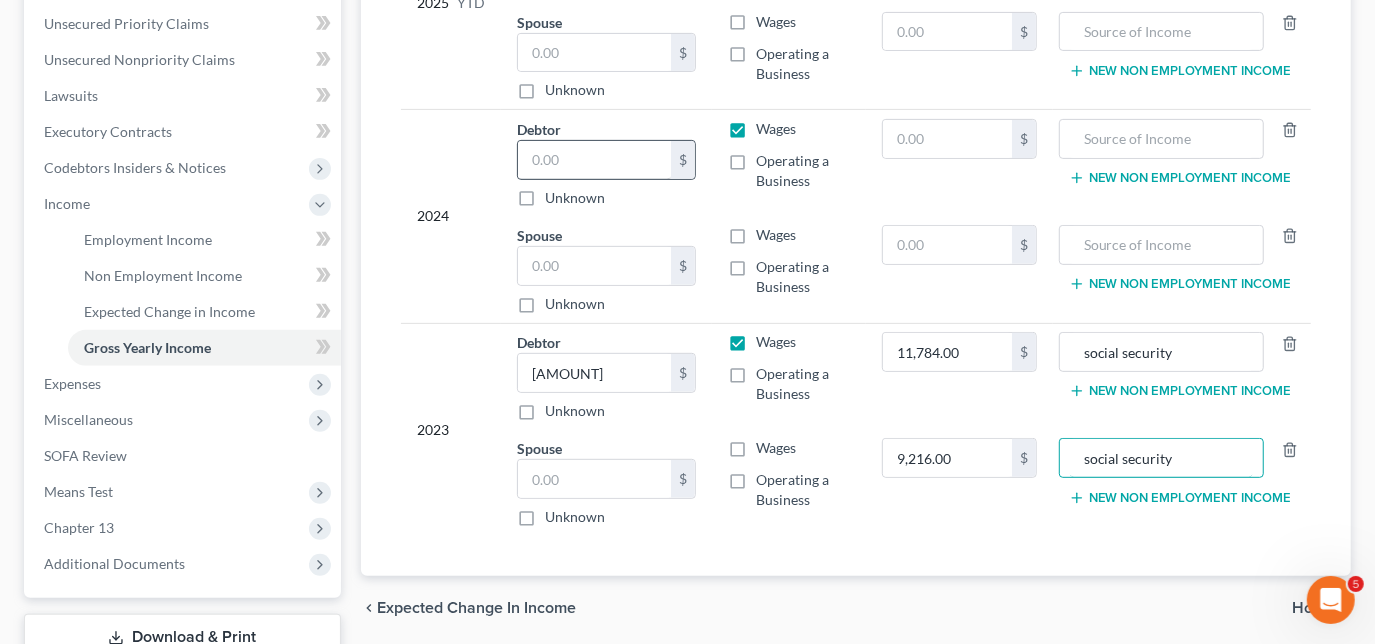 type on "social security" 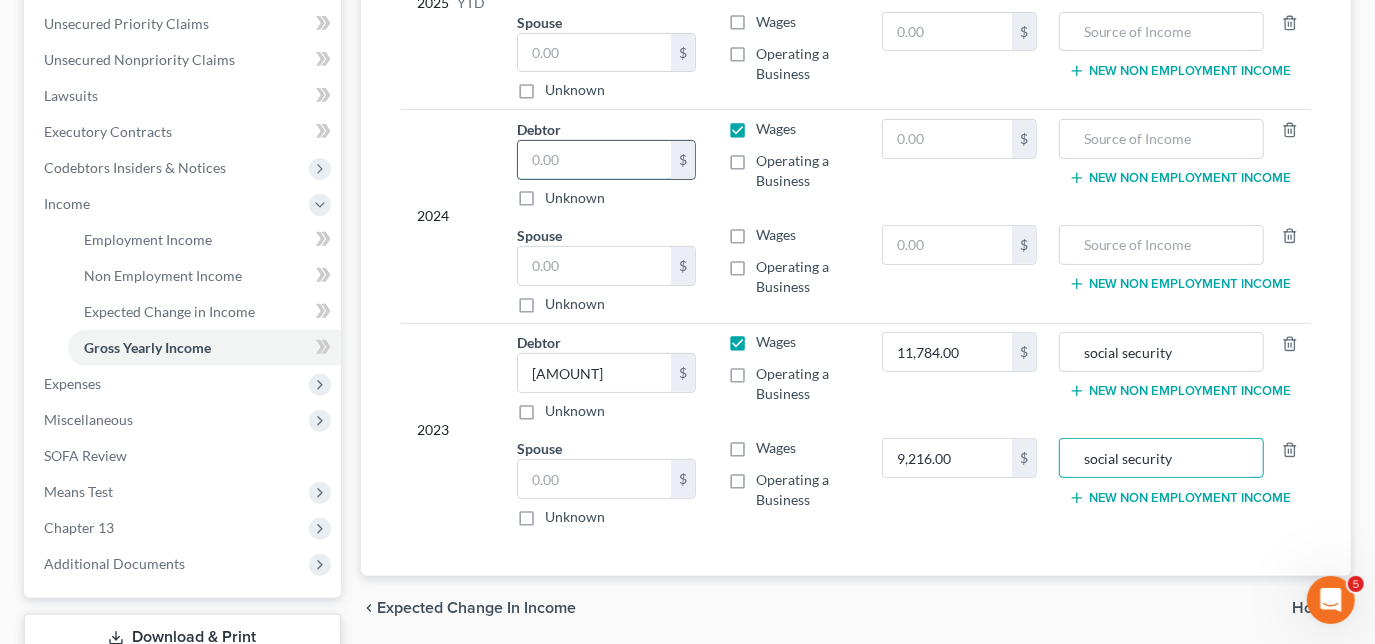 click at bounding box center [594, 160] 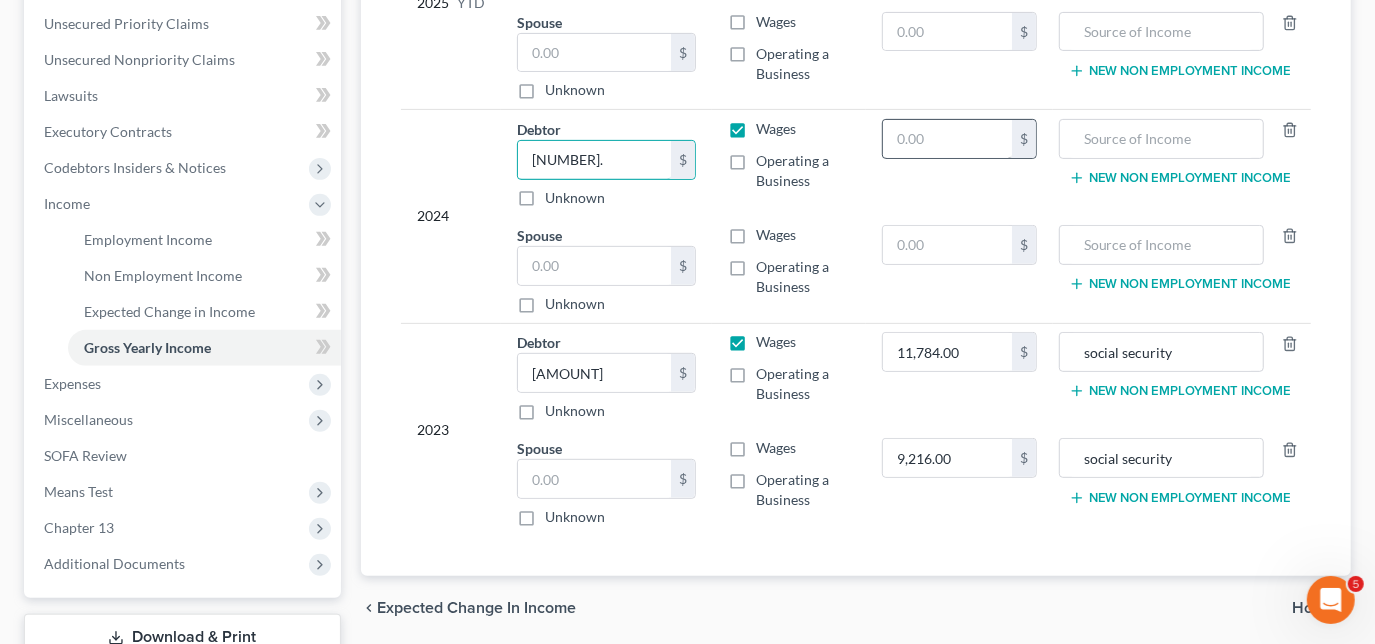 type on "[NUMBER]." 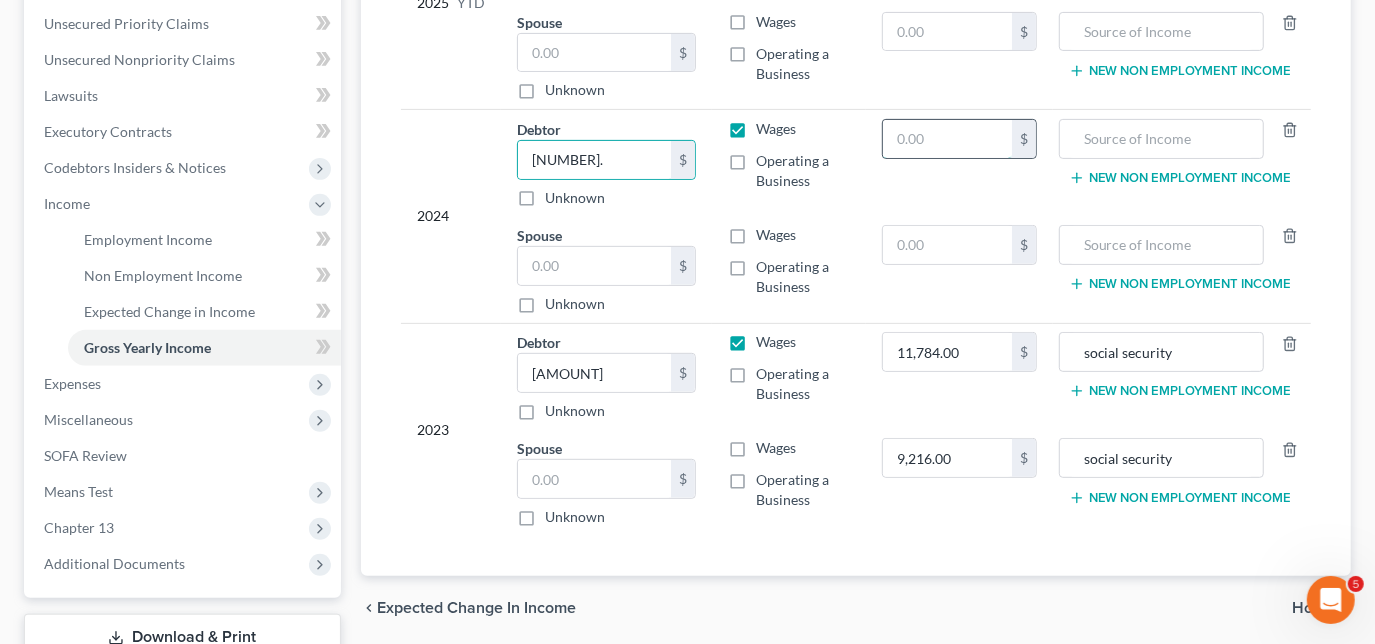 click at bounding box center [947, 139] 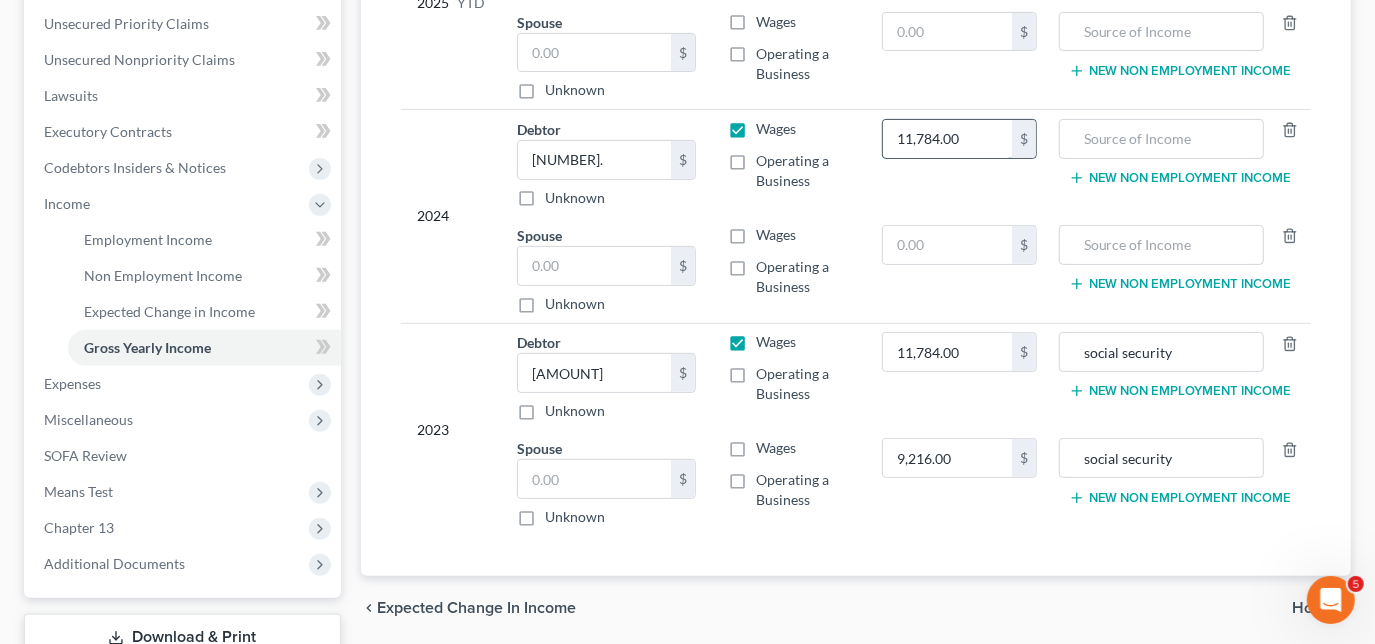 type on "11,784.00" 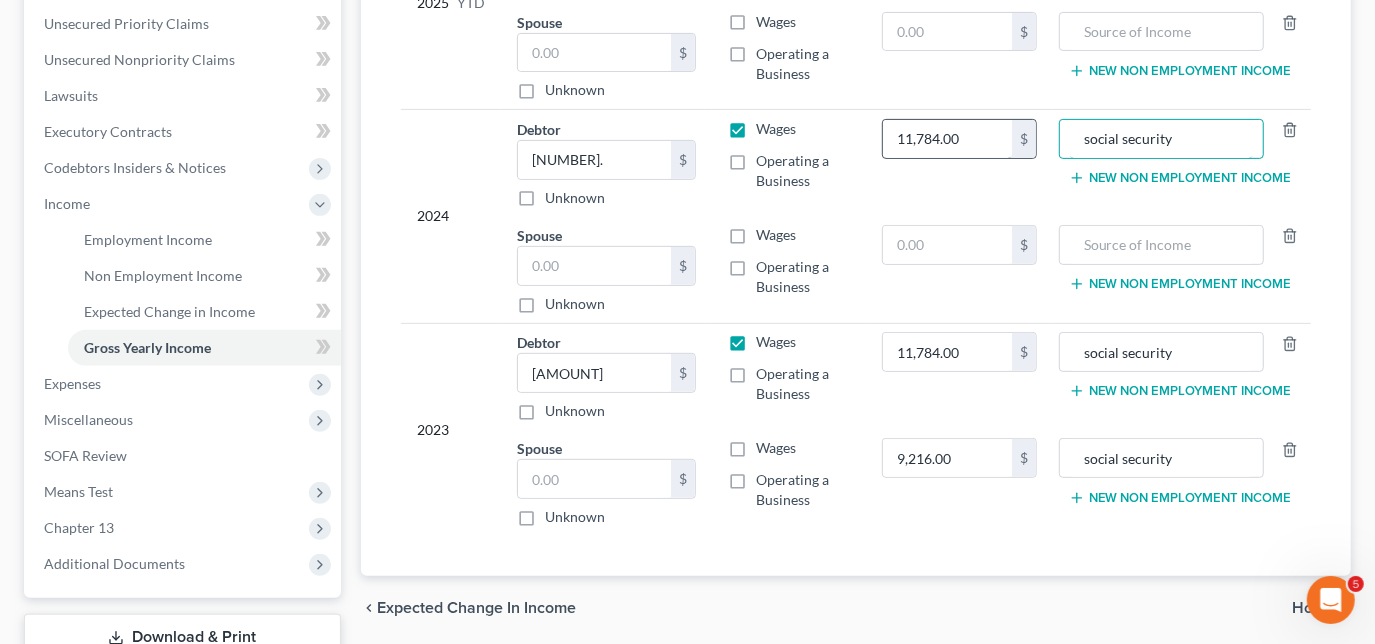 type on "social security" 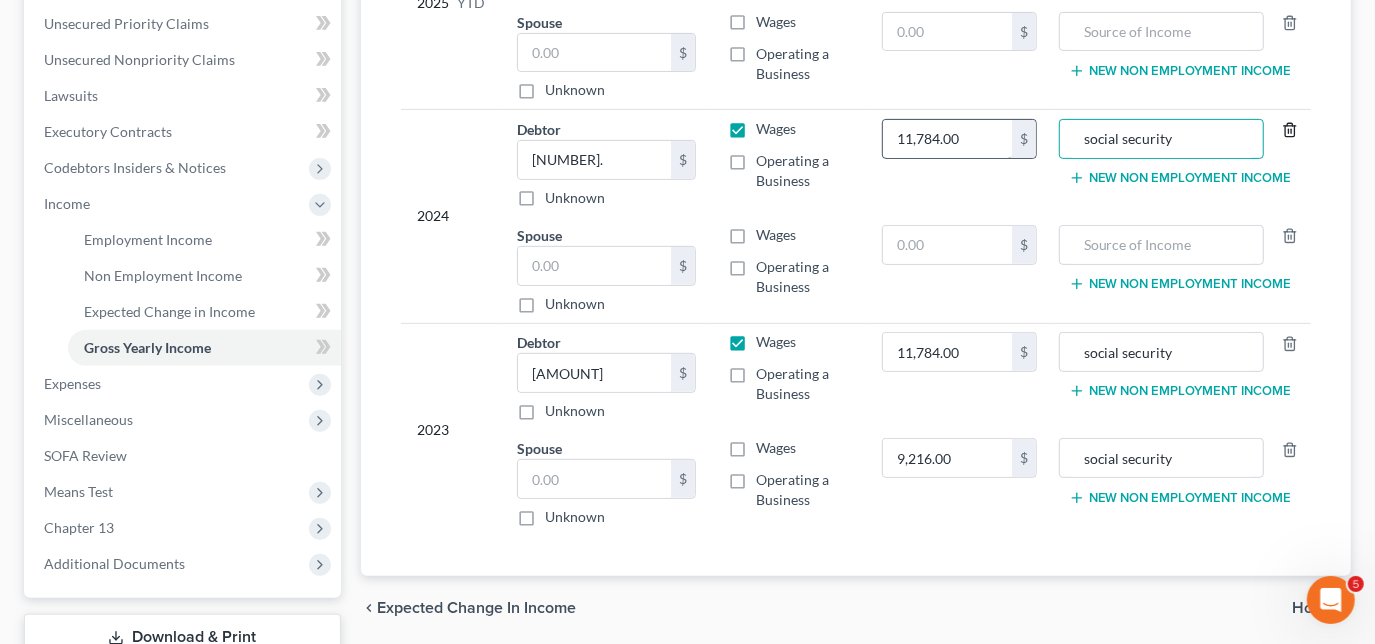 type 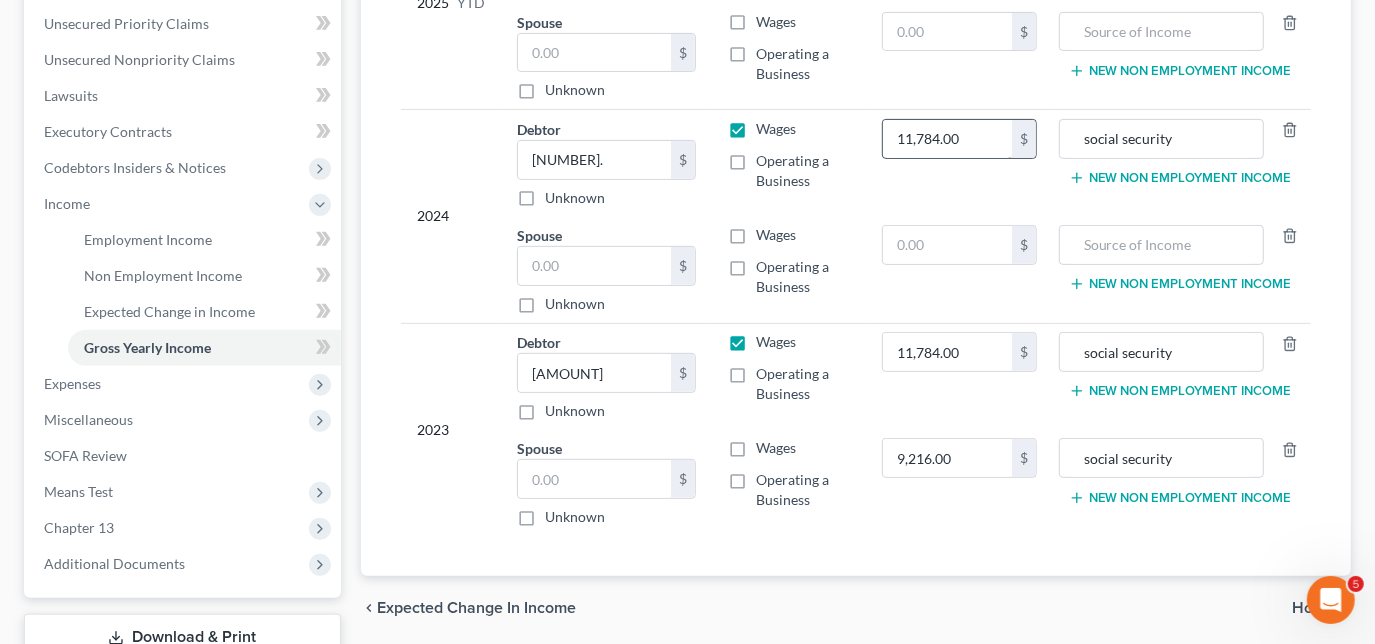 type 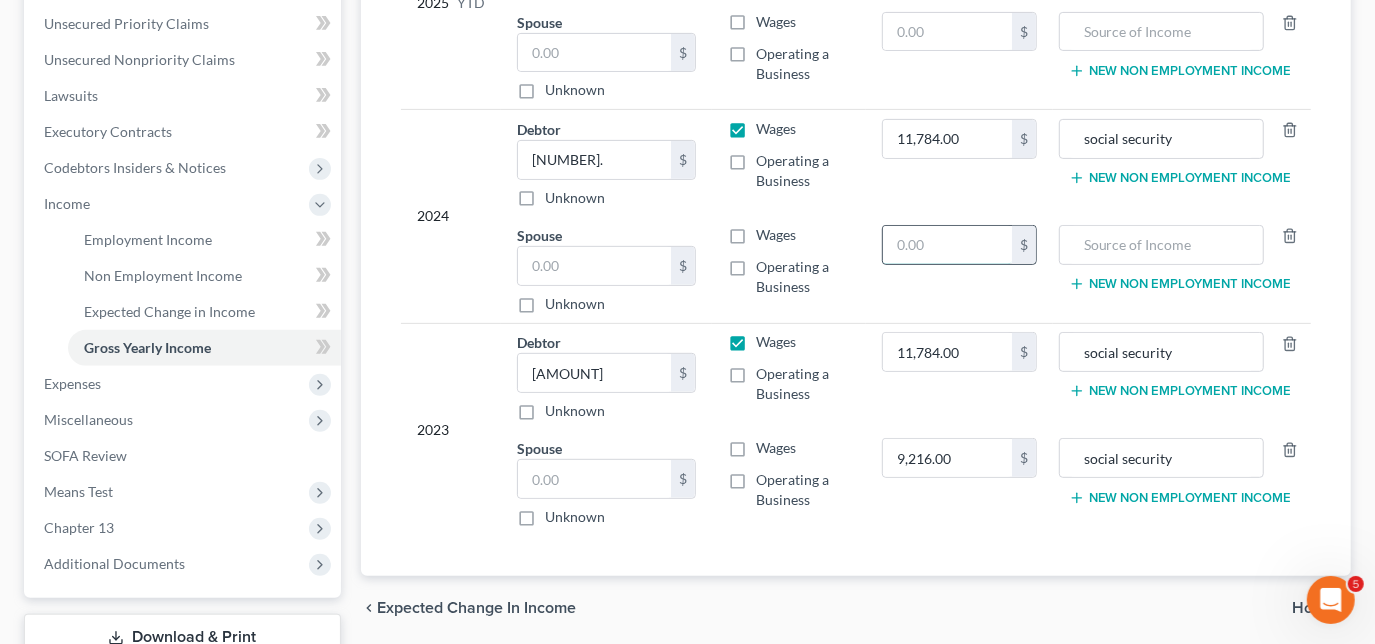click at bounding box center [947, 245] 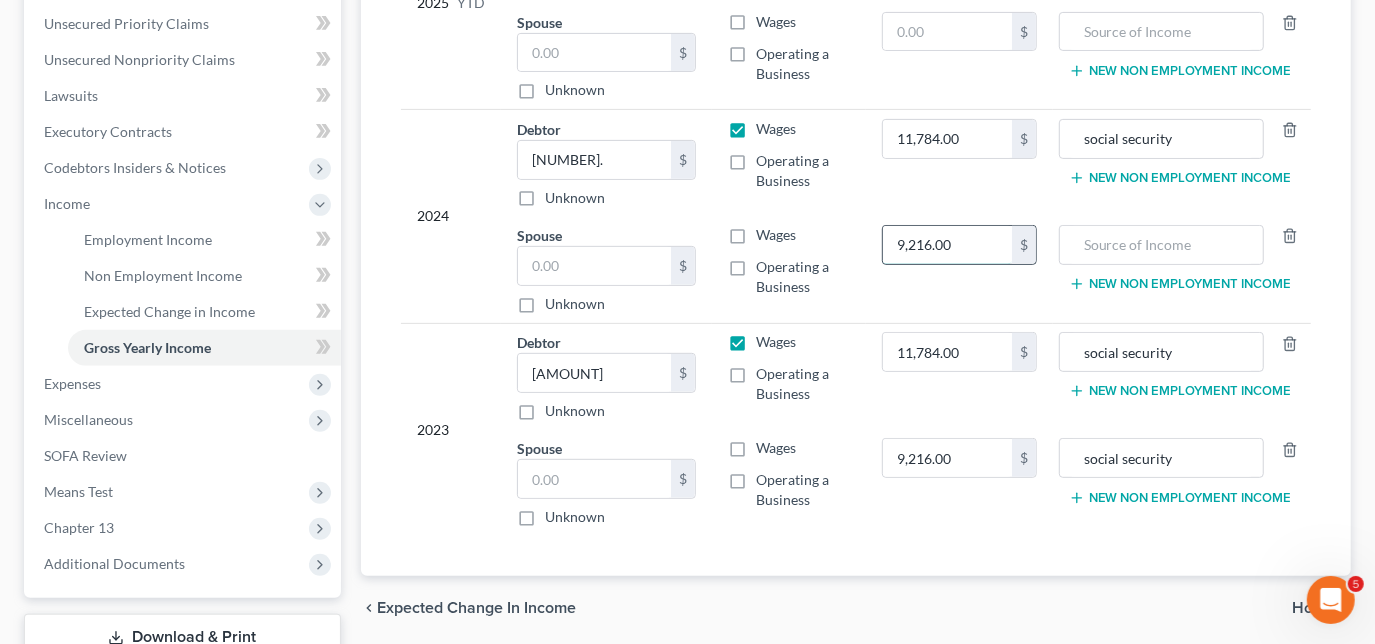 type on "9,216.00" 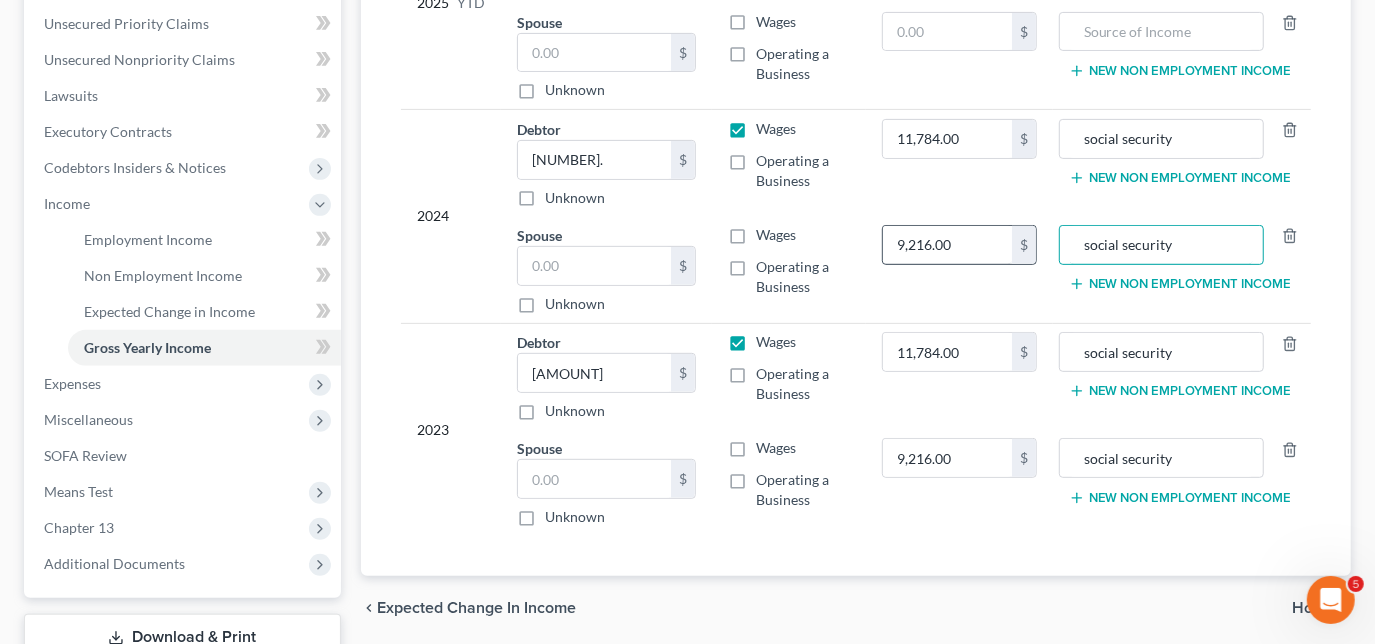 type on "social security" 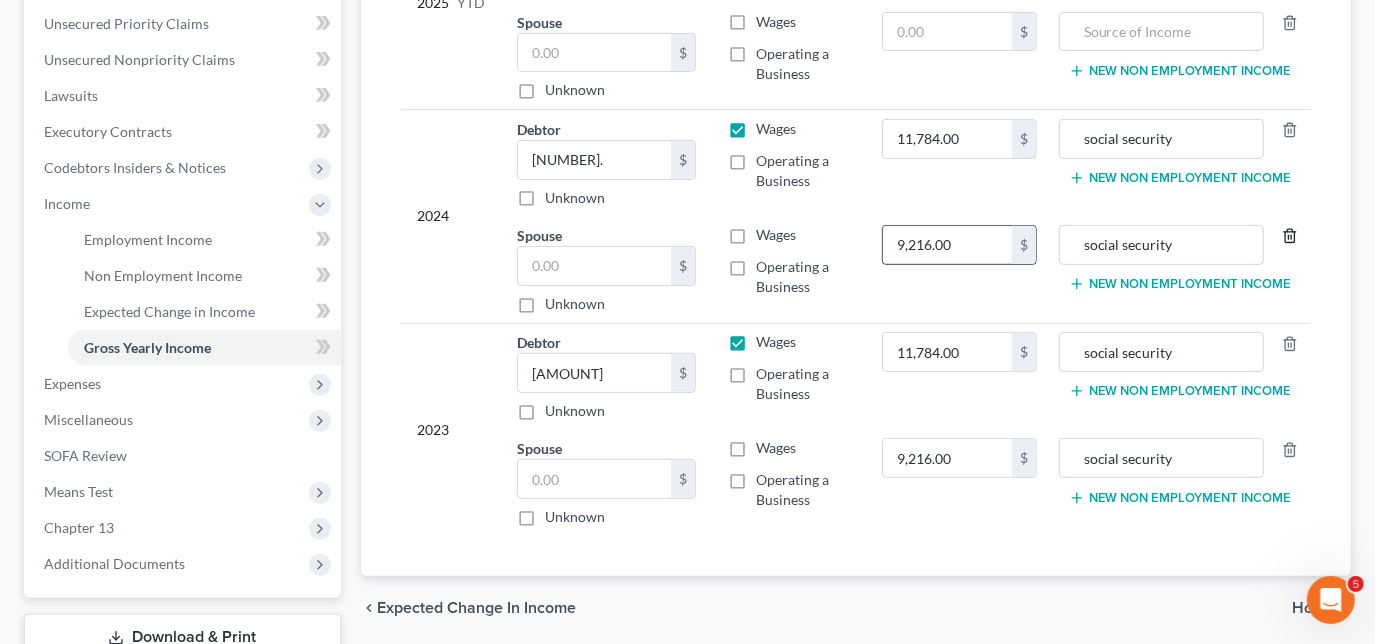 type 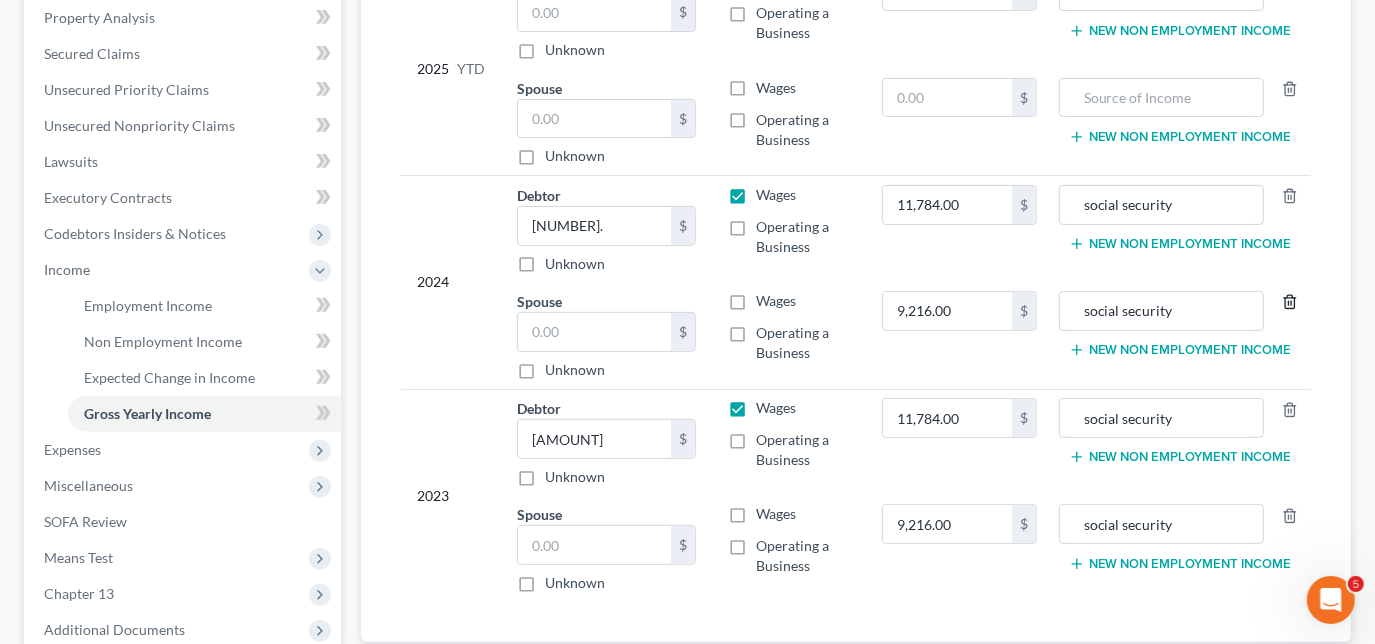 scroll, scrollTop: 272, scrollLeft: 0, axis: vertical 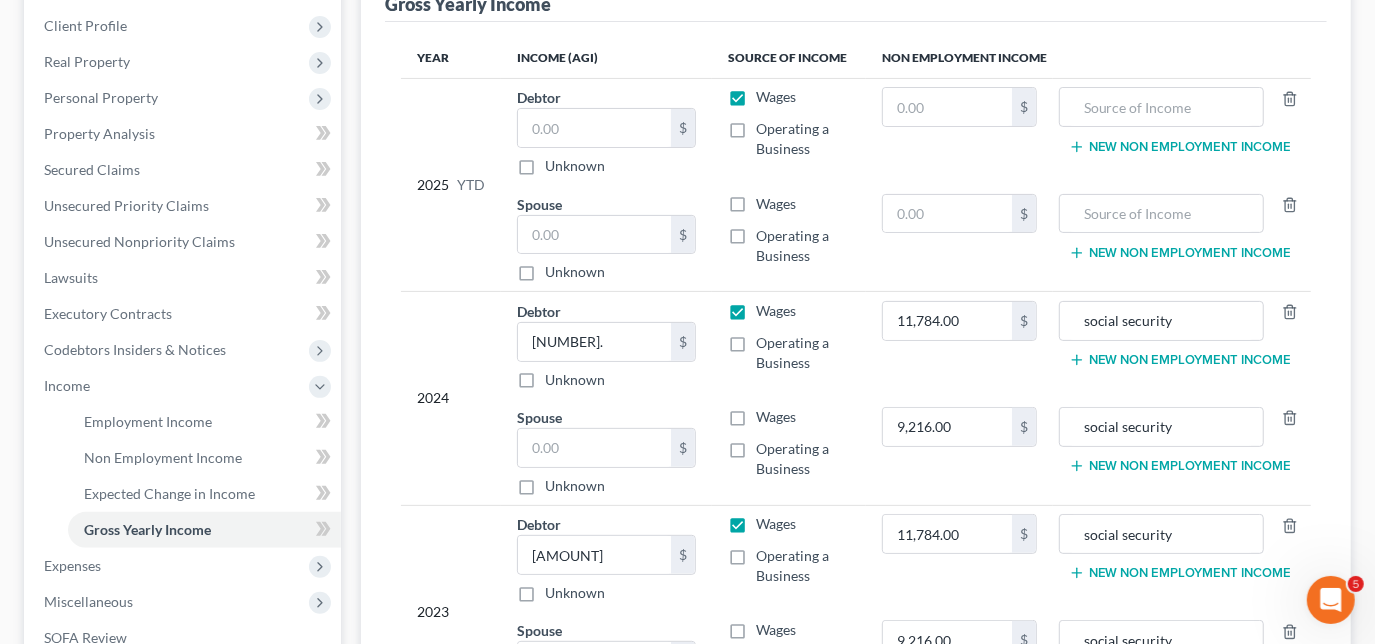 click on "$
Unknown" at bounding box center [606, 142] 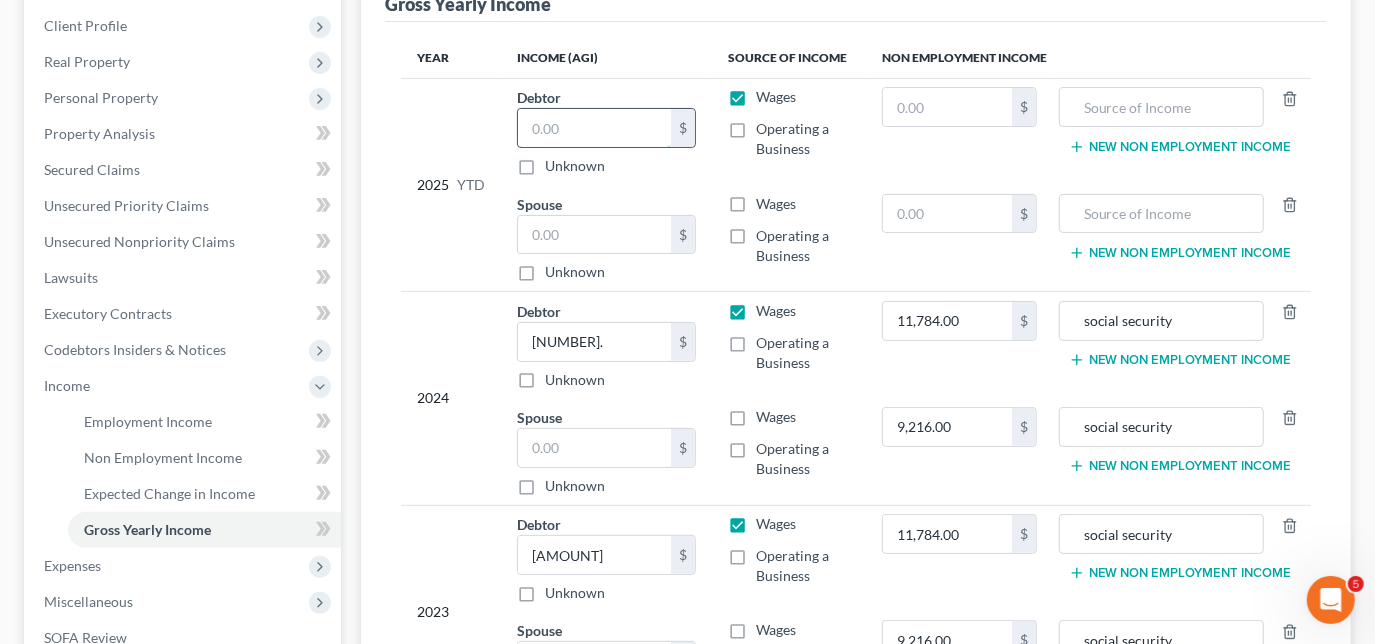 click at bounding box center [594, 128] 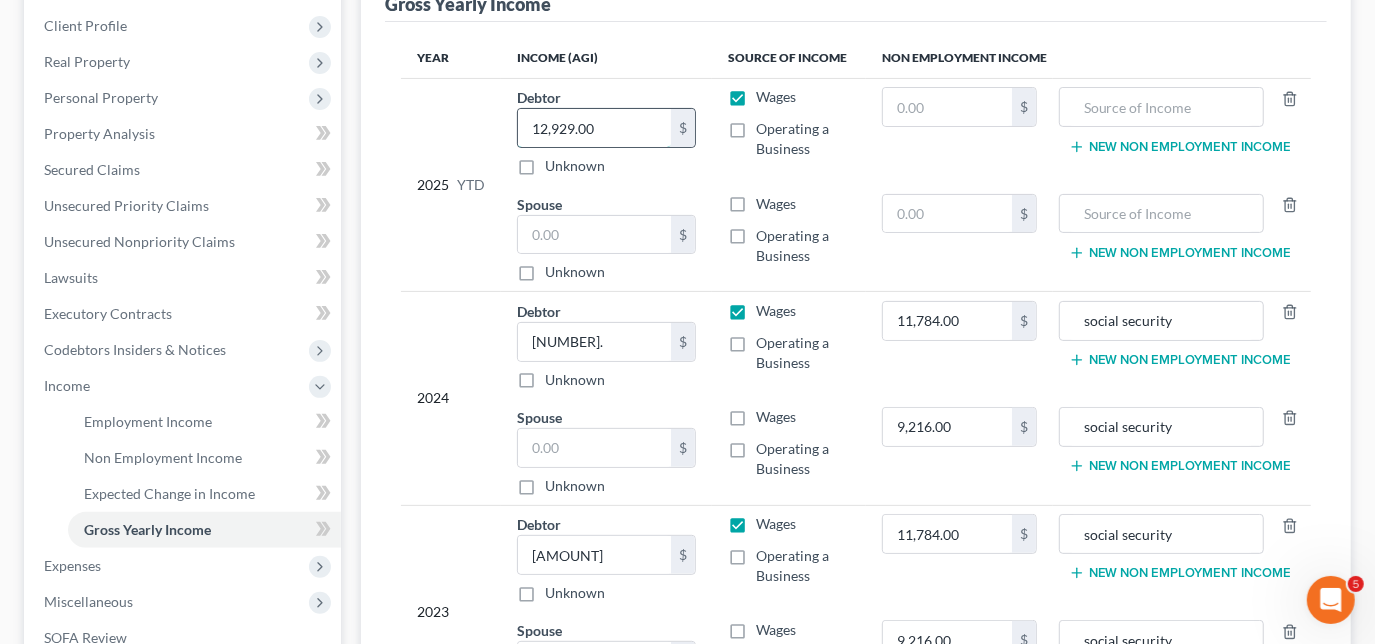type on "12,929.00" 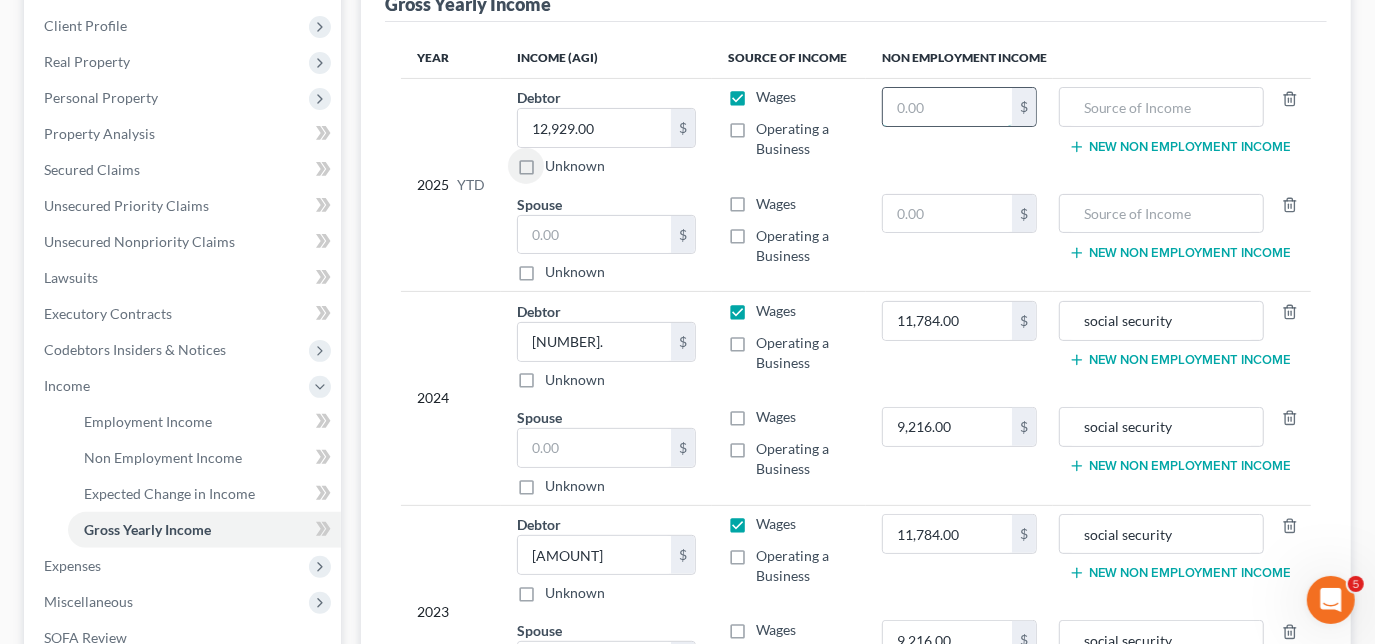 click at bounding box center (947, 107) 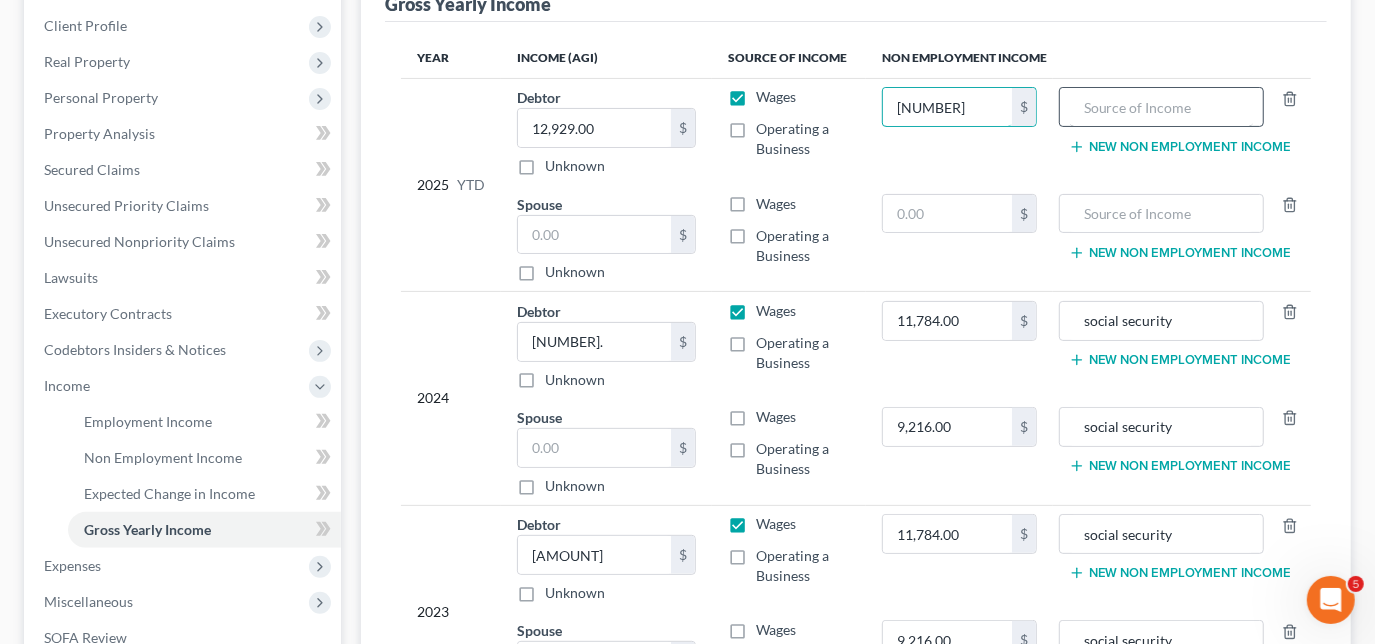 type on "[NUMBER]" 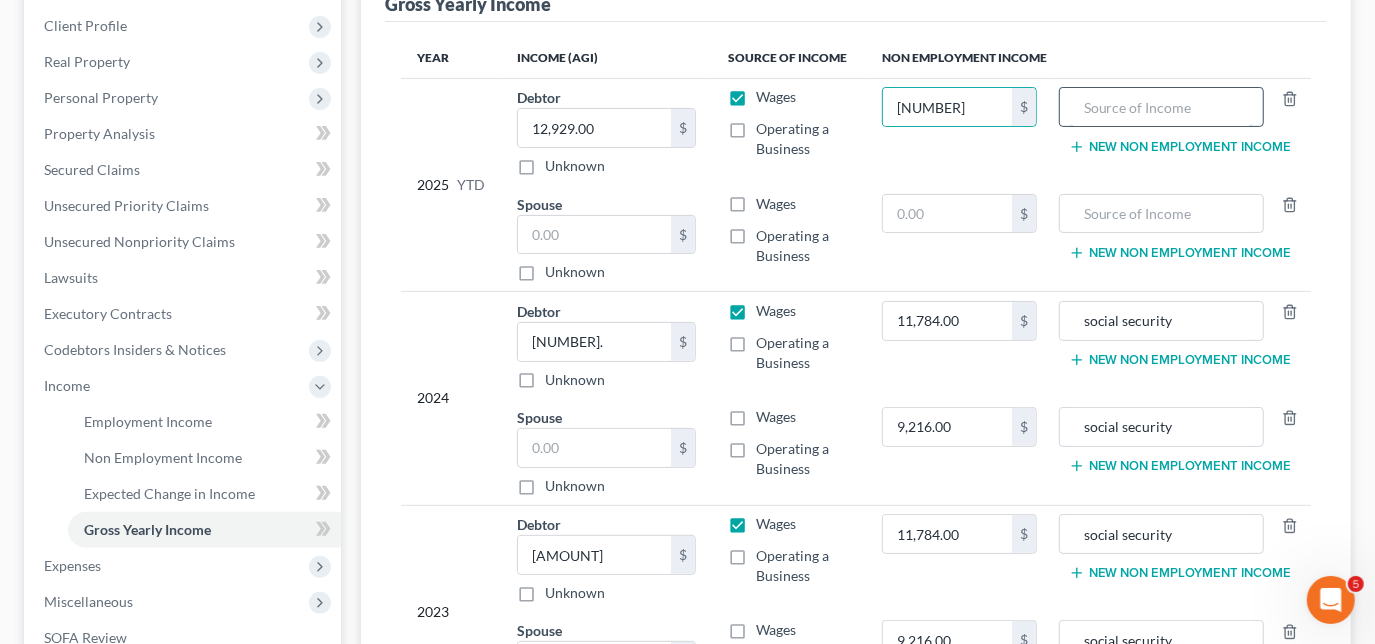 click at bounding box center [1161, 107] 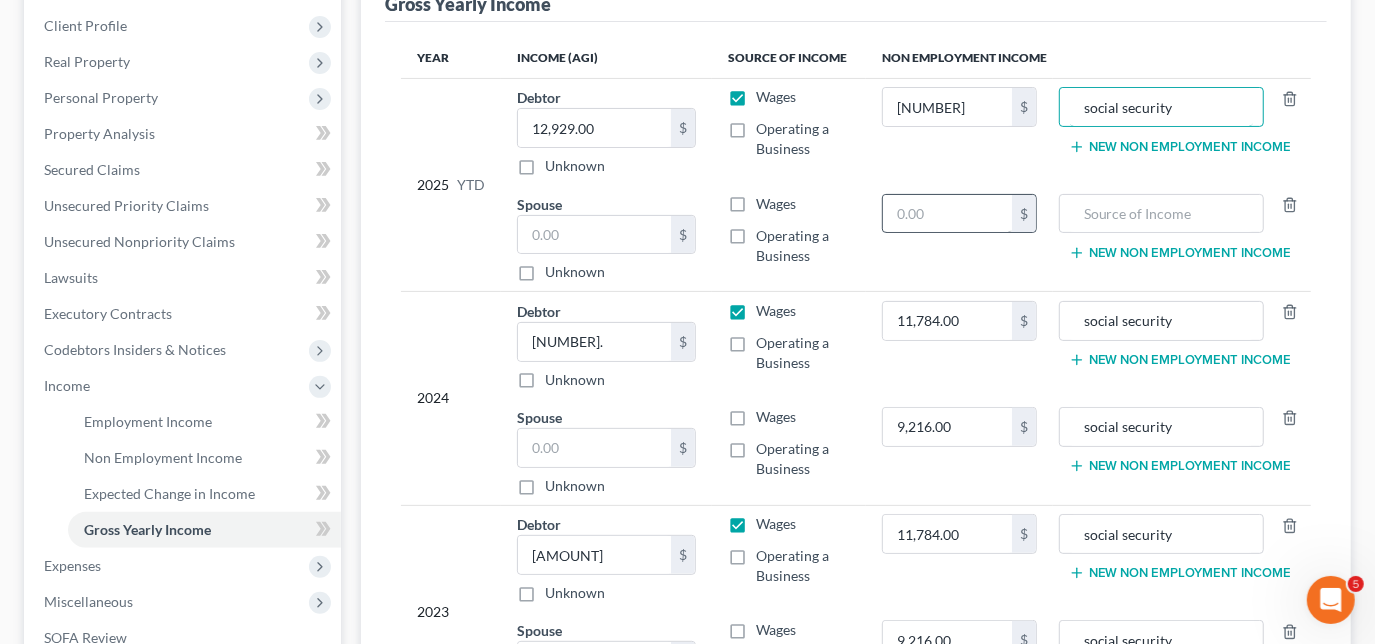 type on "social security" 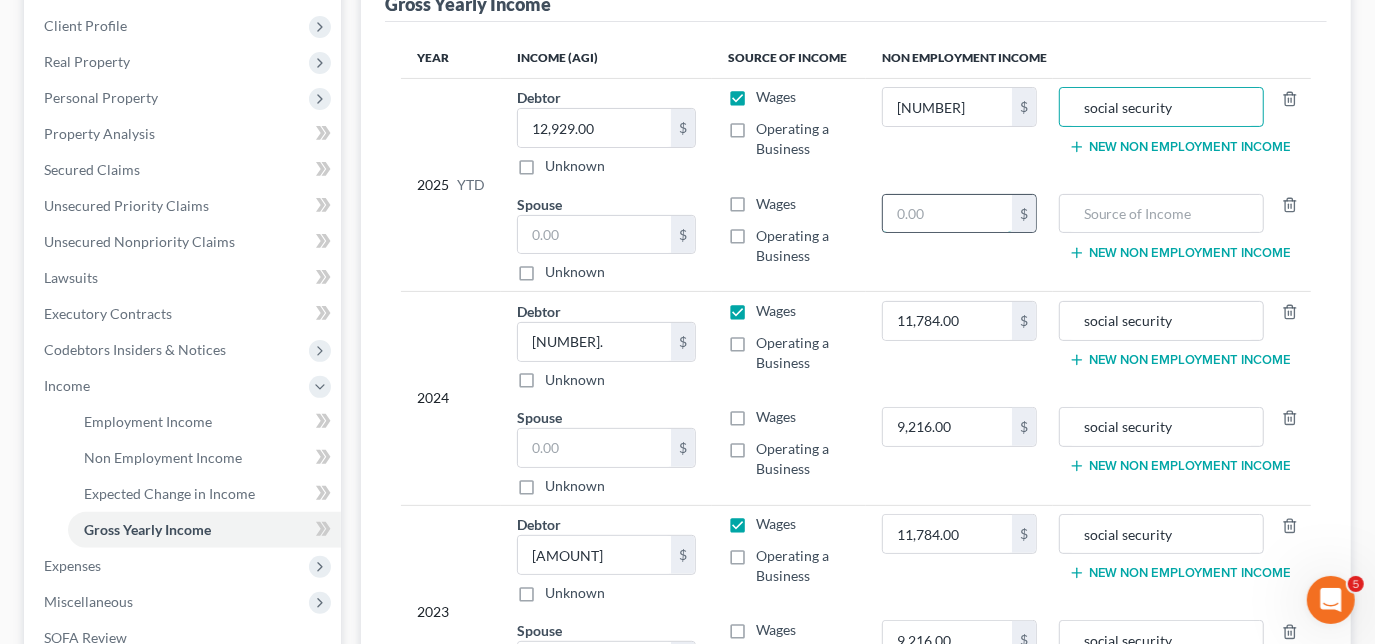 click at bounding box center [947, 214] 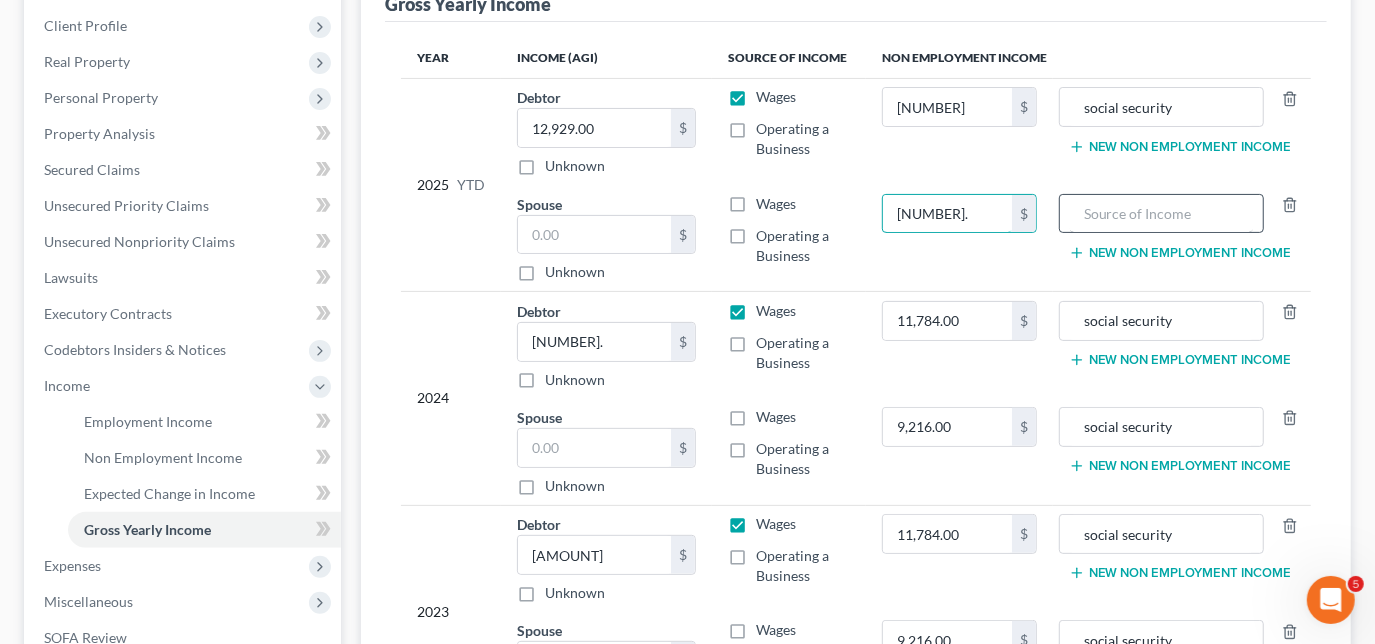 type on "[NUMBER]." 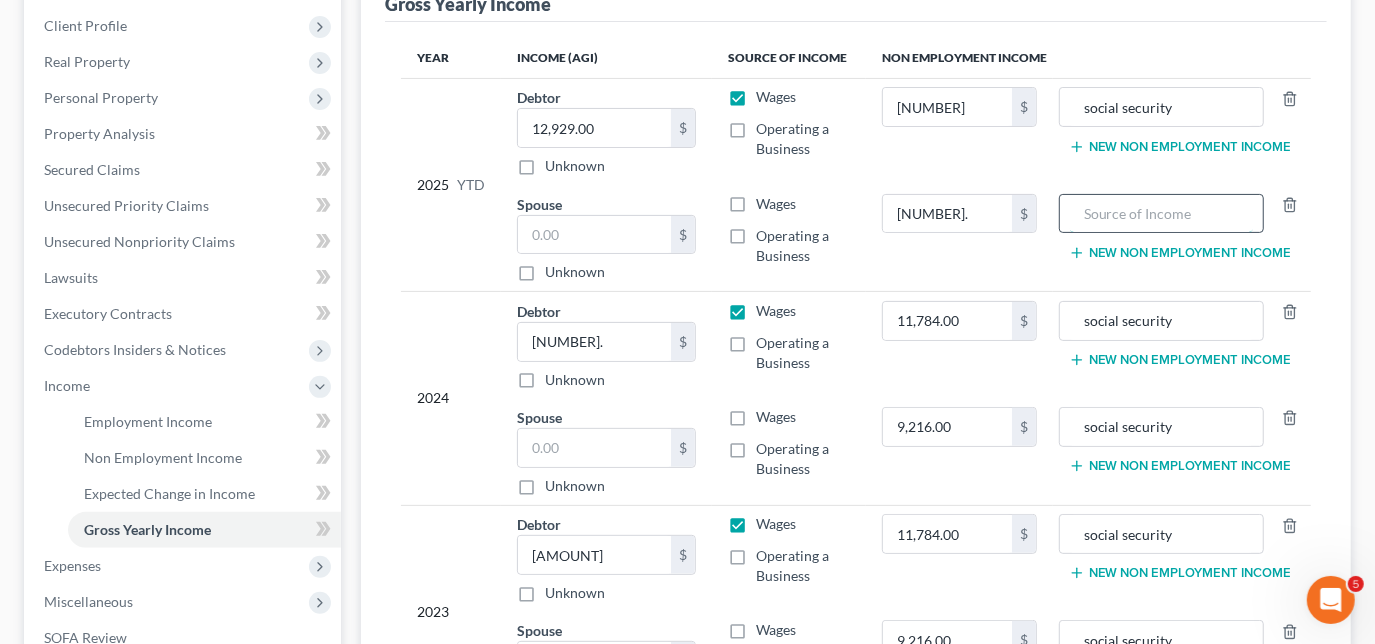 click at bounding box center (1161, 214) 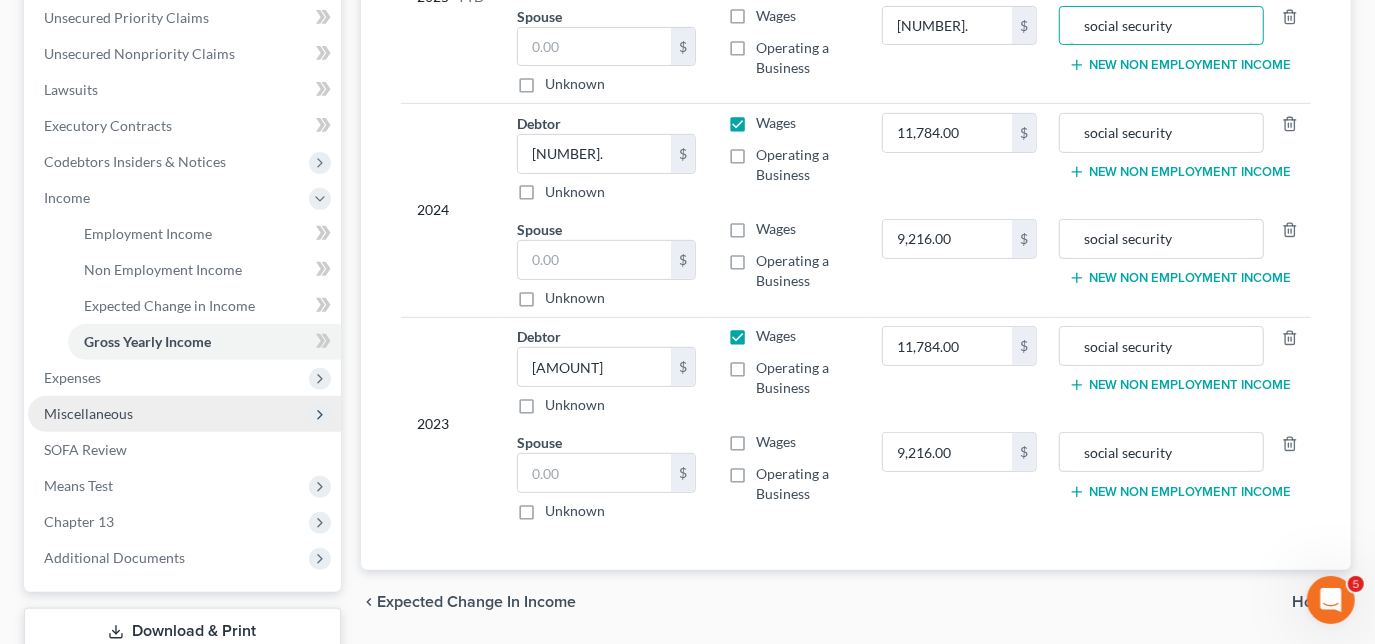 scroll, scrollTop: 545, scrollLeft: 0, axis: vertical 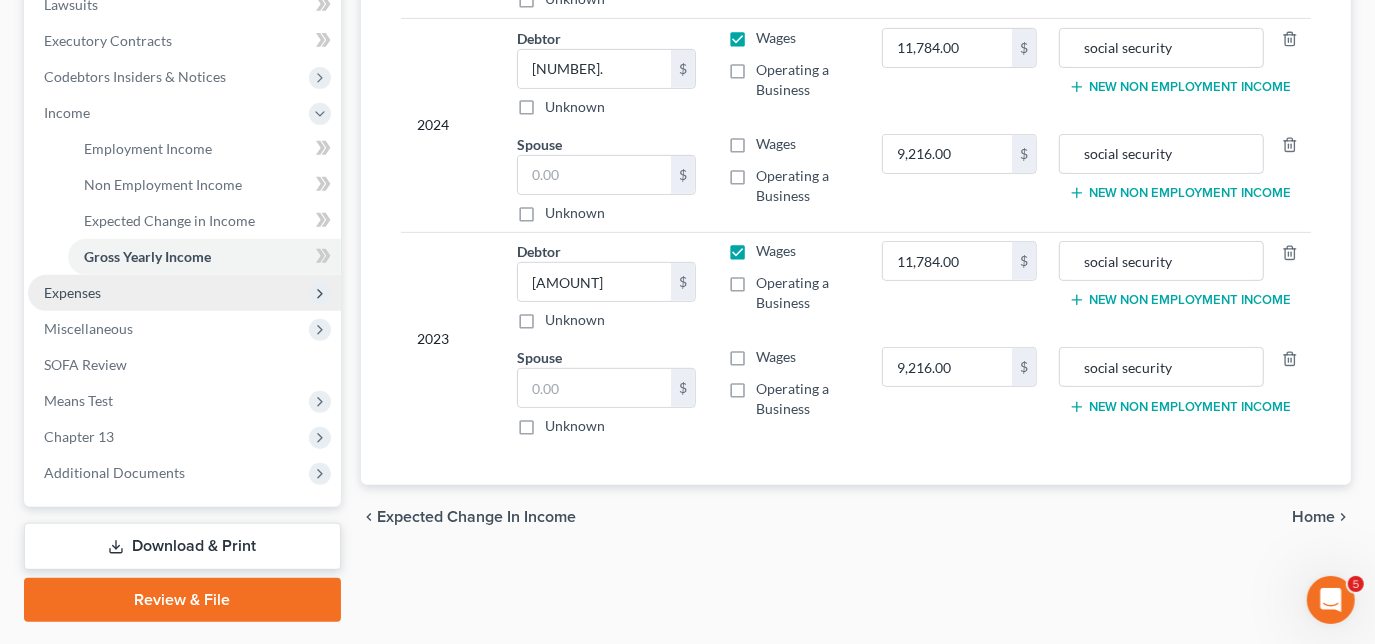 type on "social security" 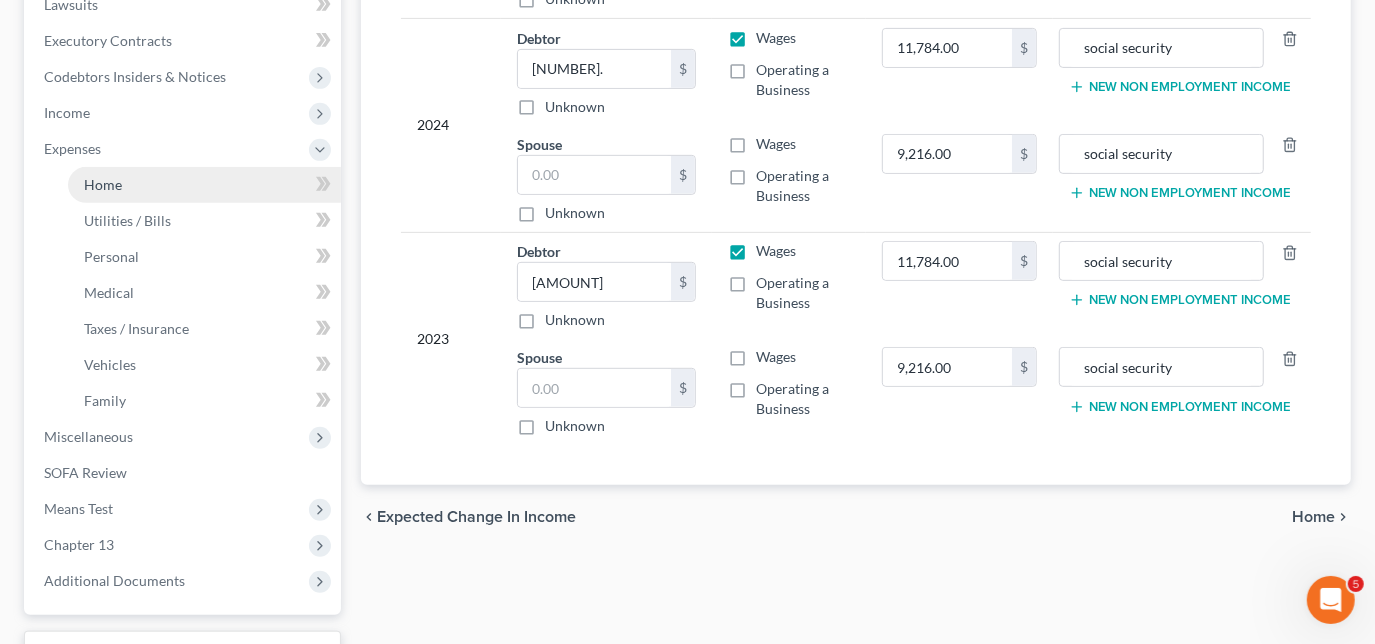 click on "Home" at bounding box center (204, 185) 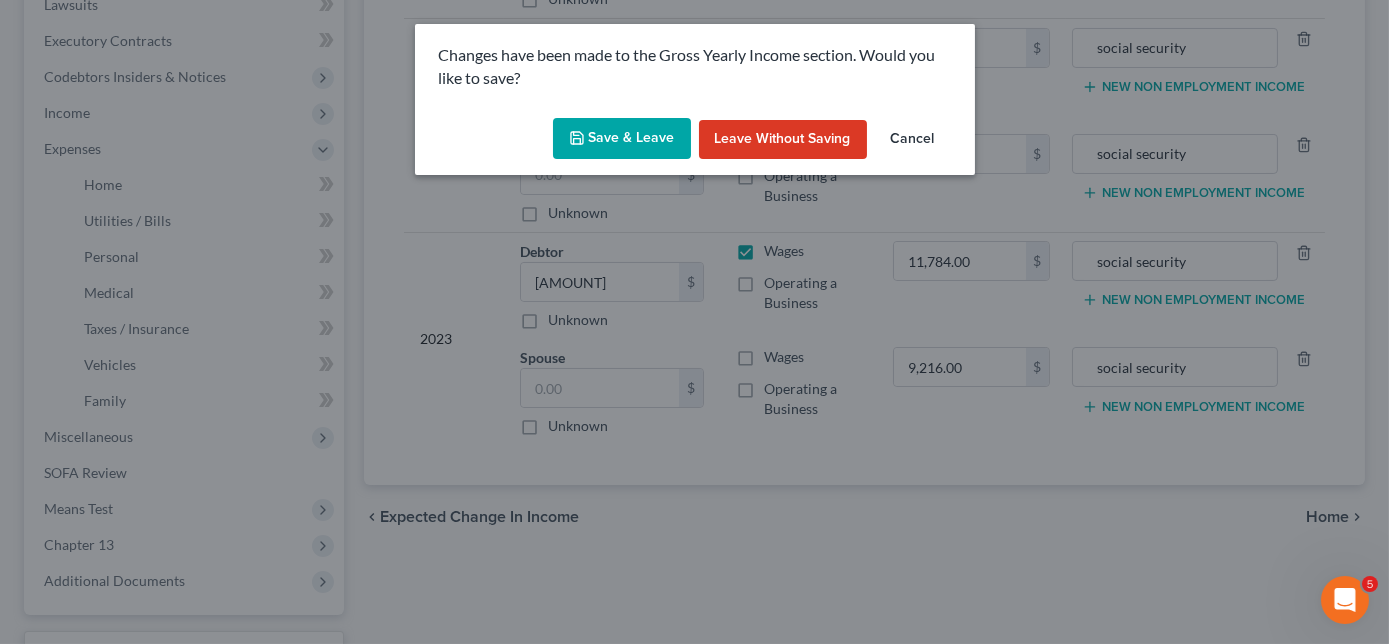 click on "Save & Leave" at bounding box center [622, 139] 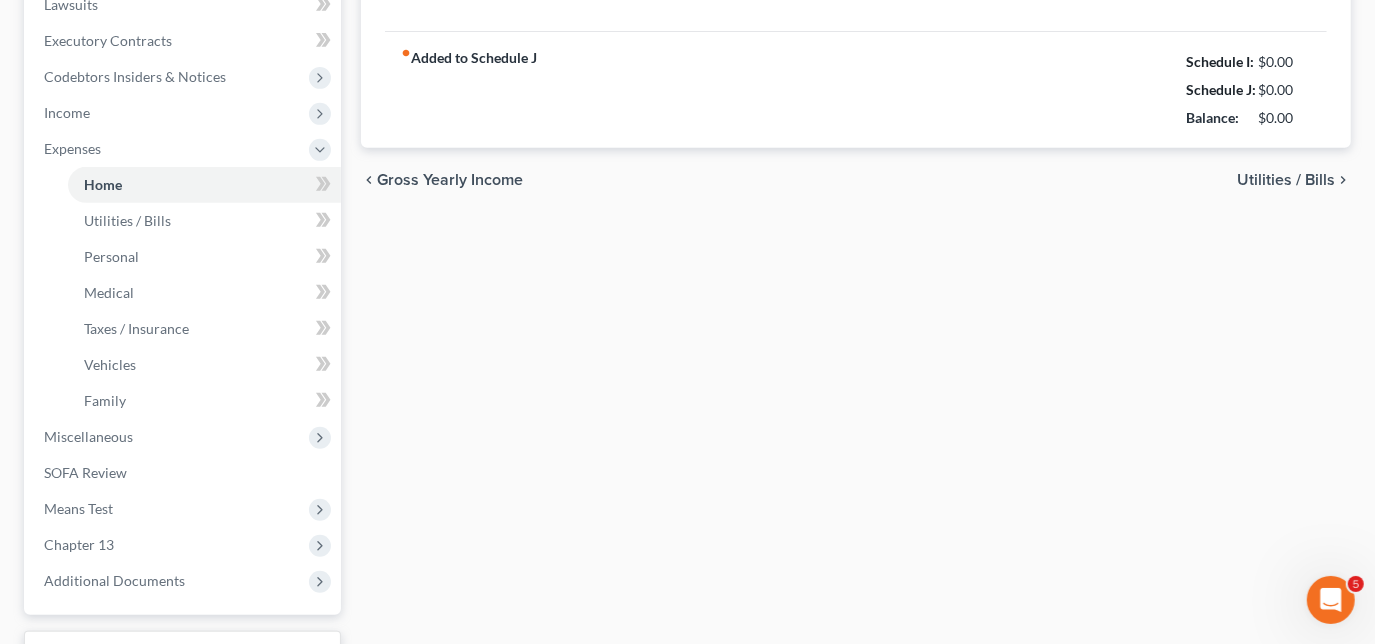 type on "0.00" 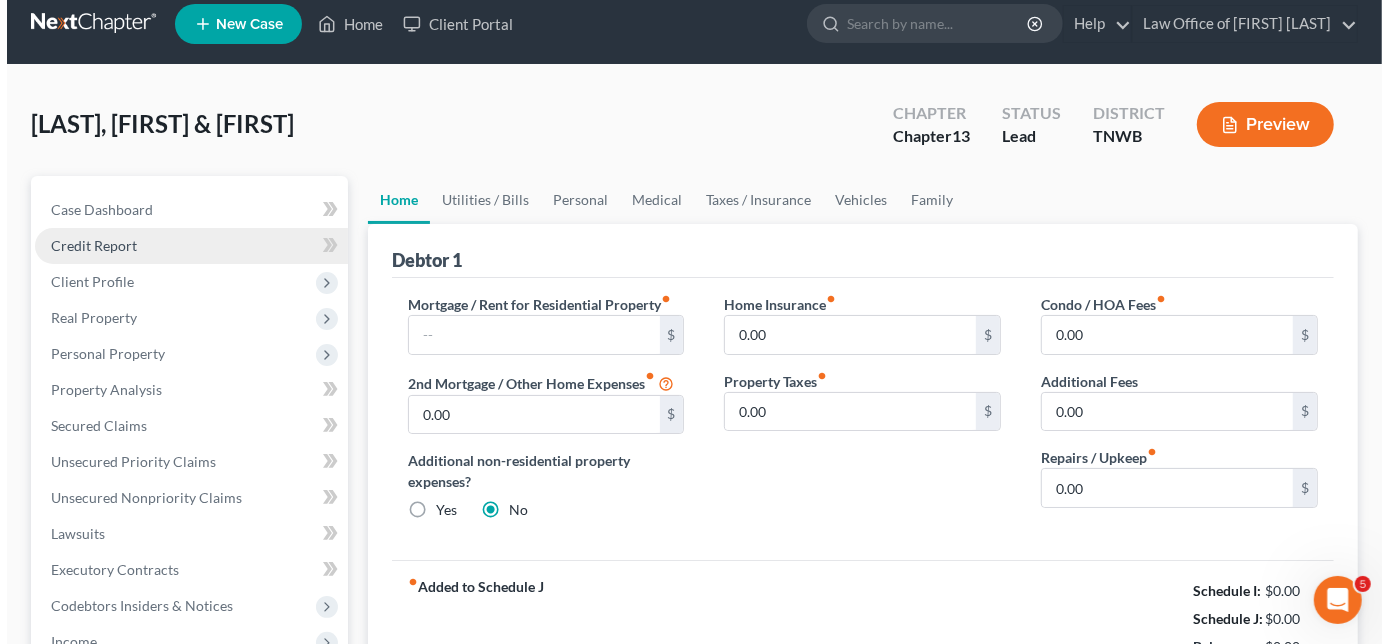 scroll, scrollTop: 0, scrollLeft: 0, axis: both 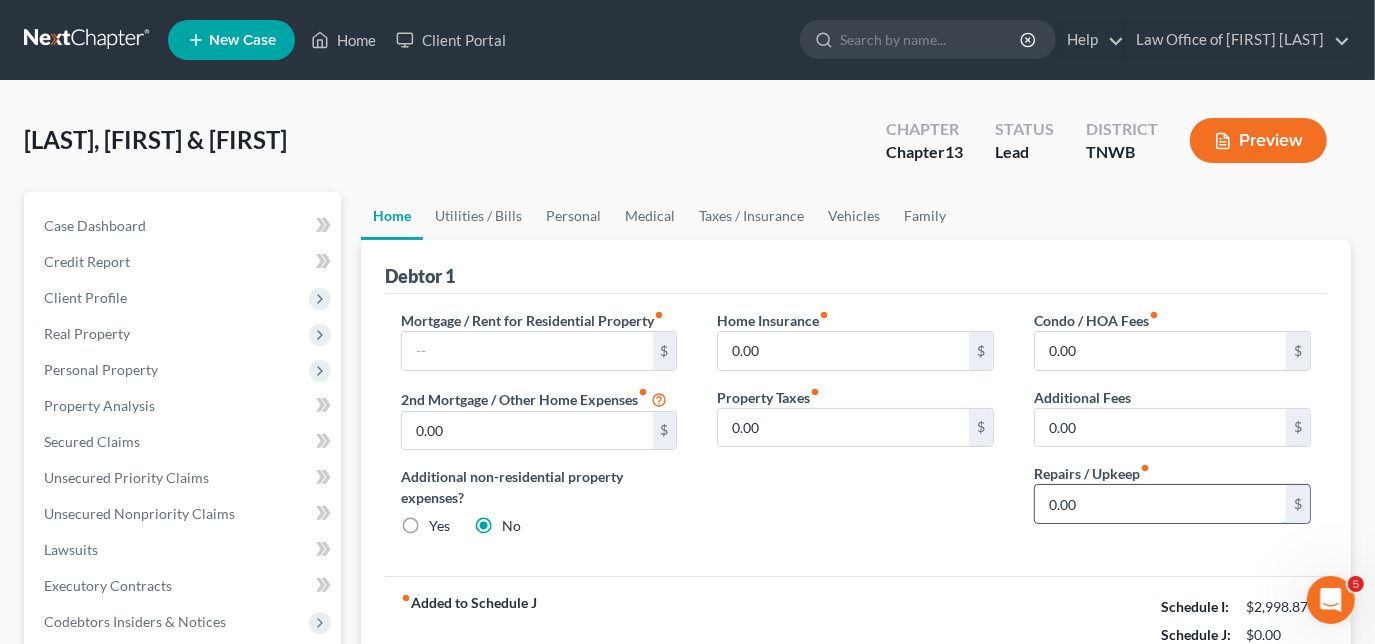 click on "0.00" at bounding box center (1160, 504) 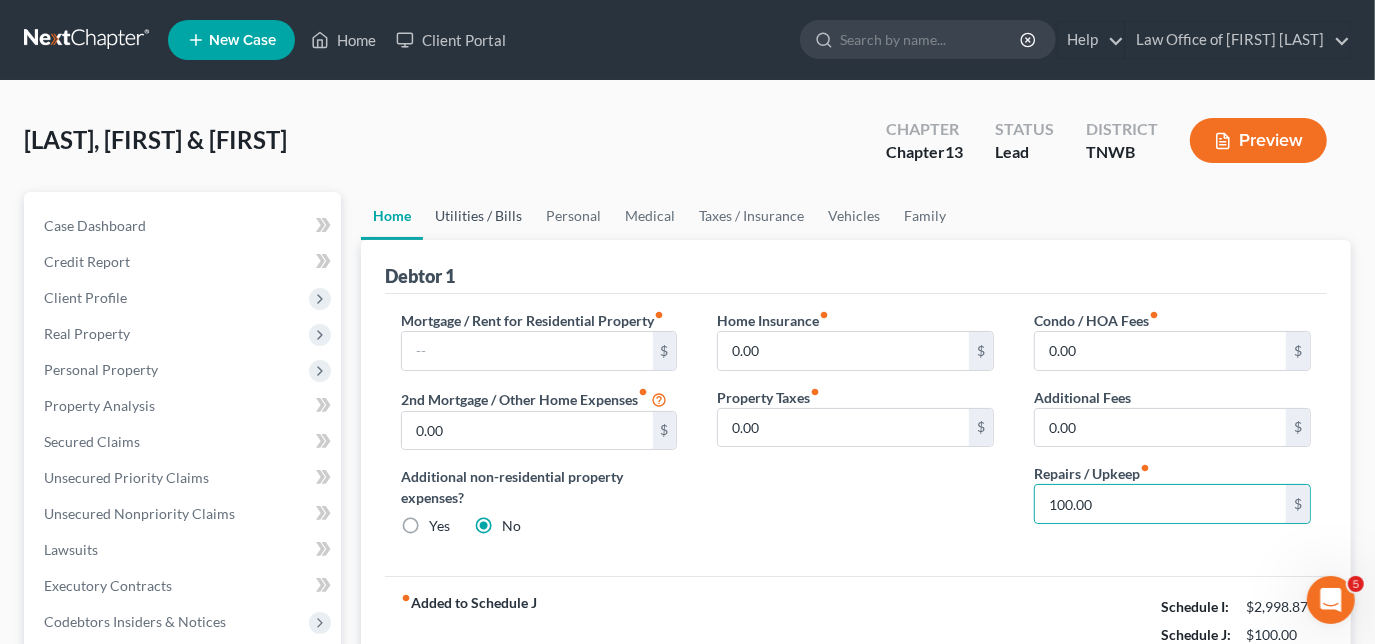 click on "Utilities / Bills" at bounding box center [478, 216] 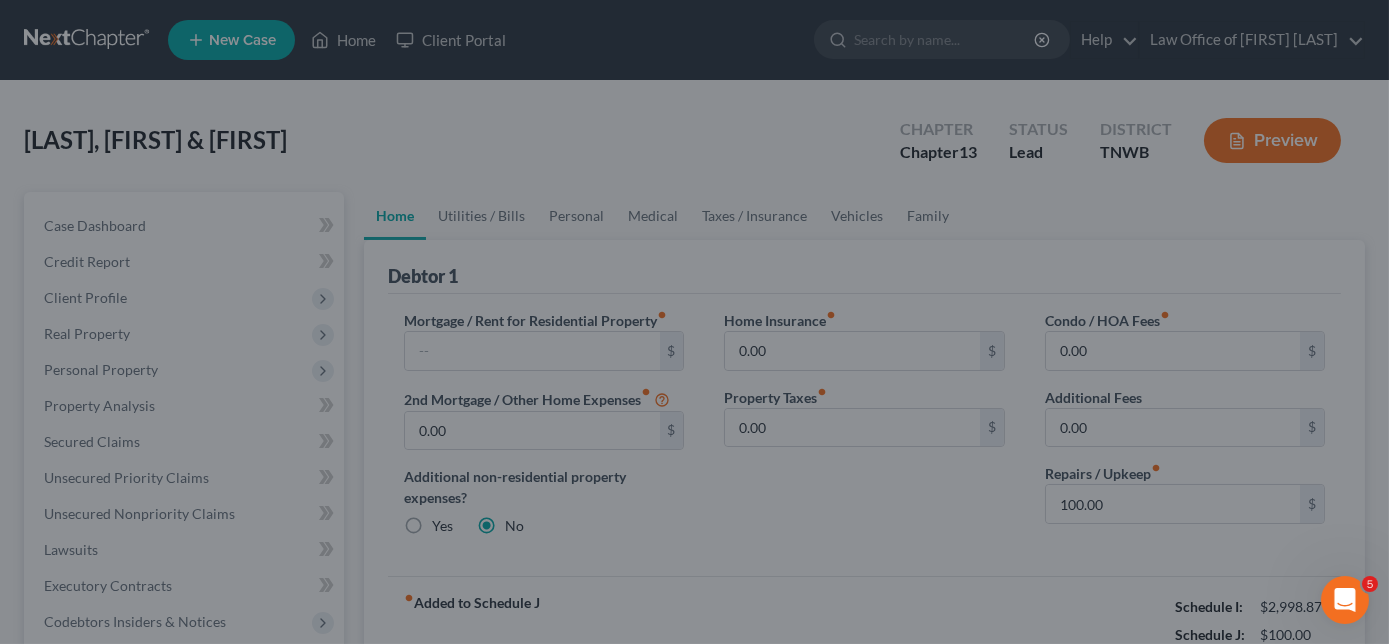 click at bounding box center [694, 322] 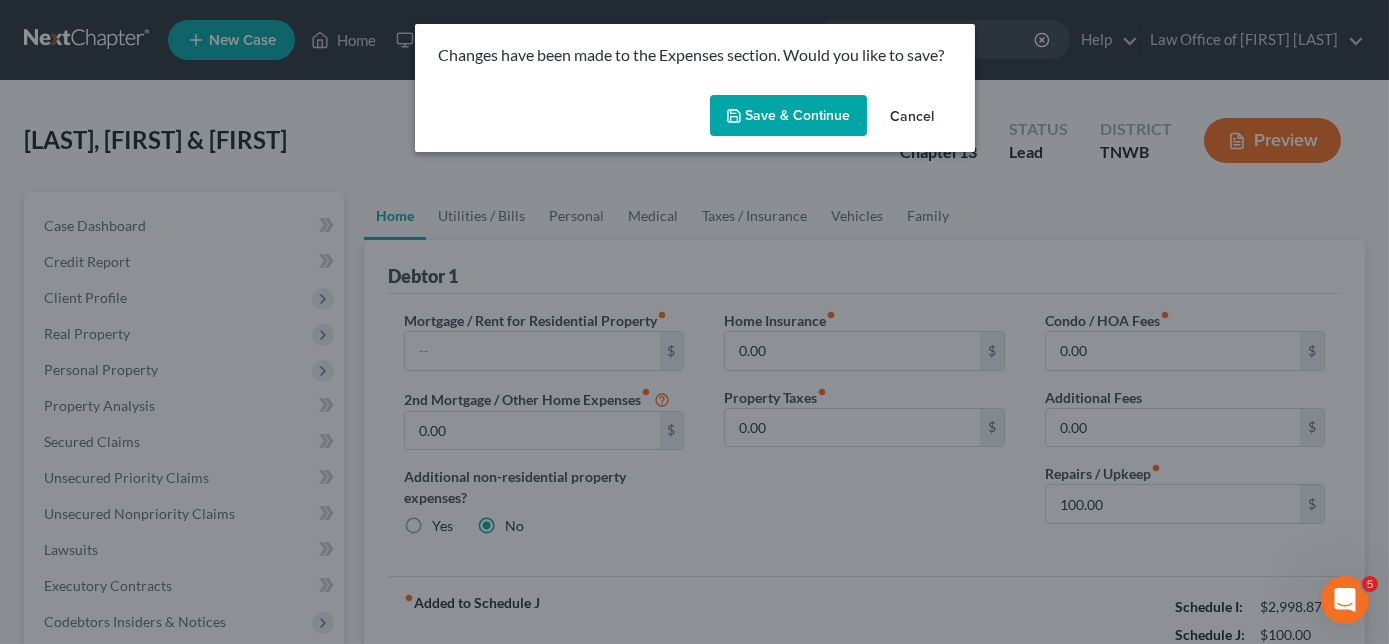 click on "Save & Continue" at bounding box center (788, 116) 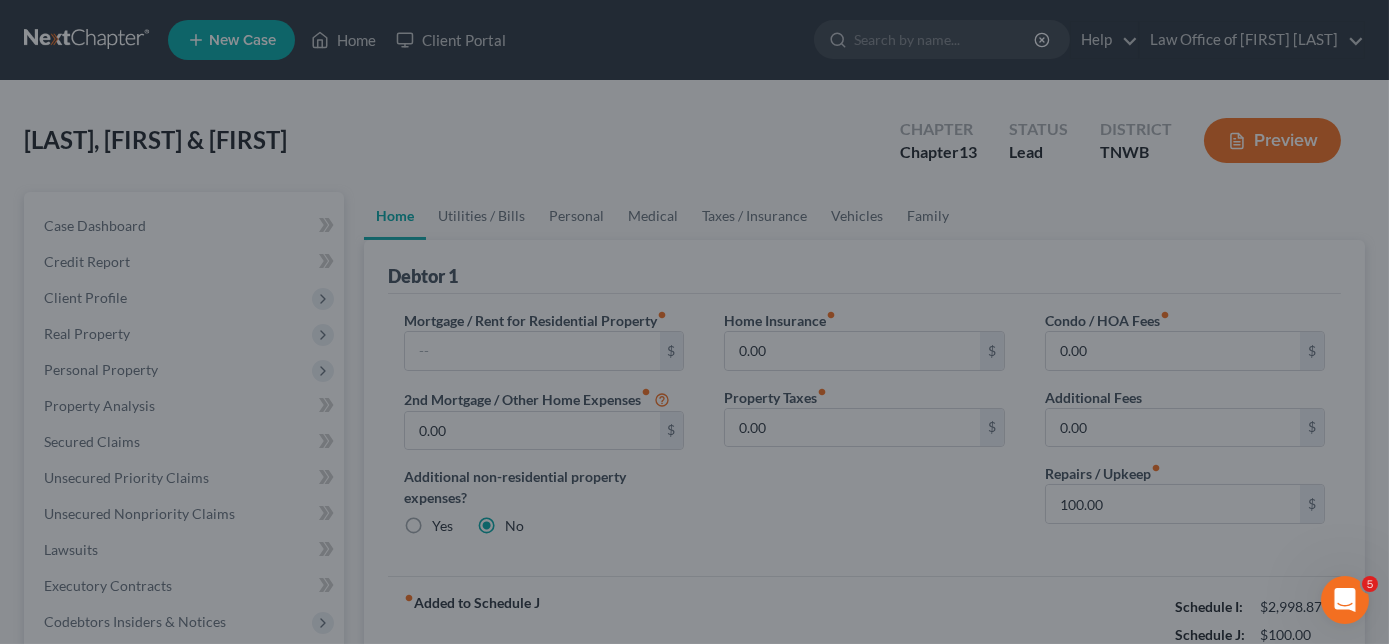 drag, startPoint x: 577, startPoint y: 165, endPoint x: 581, endPoint y: 150, distance: 15.524175 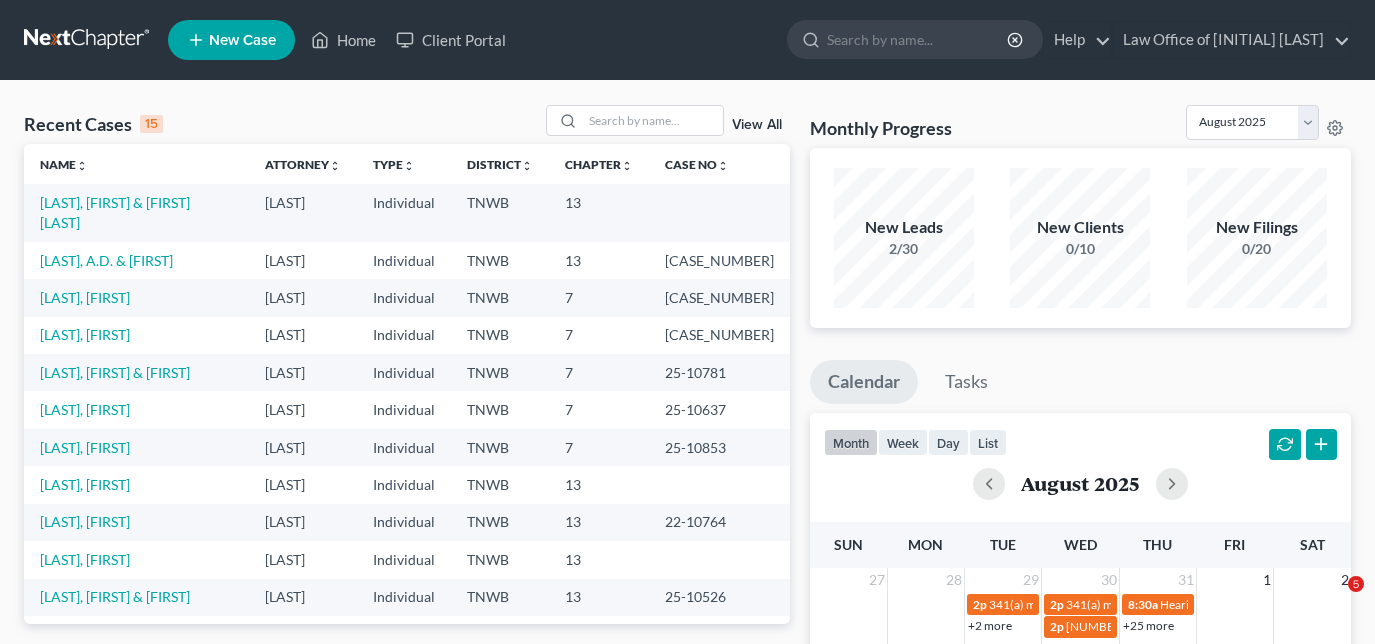 scroll, scrollTop: 0, scrollLeft: 0, axis: both 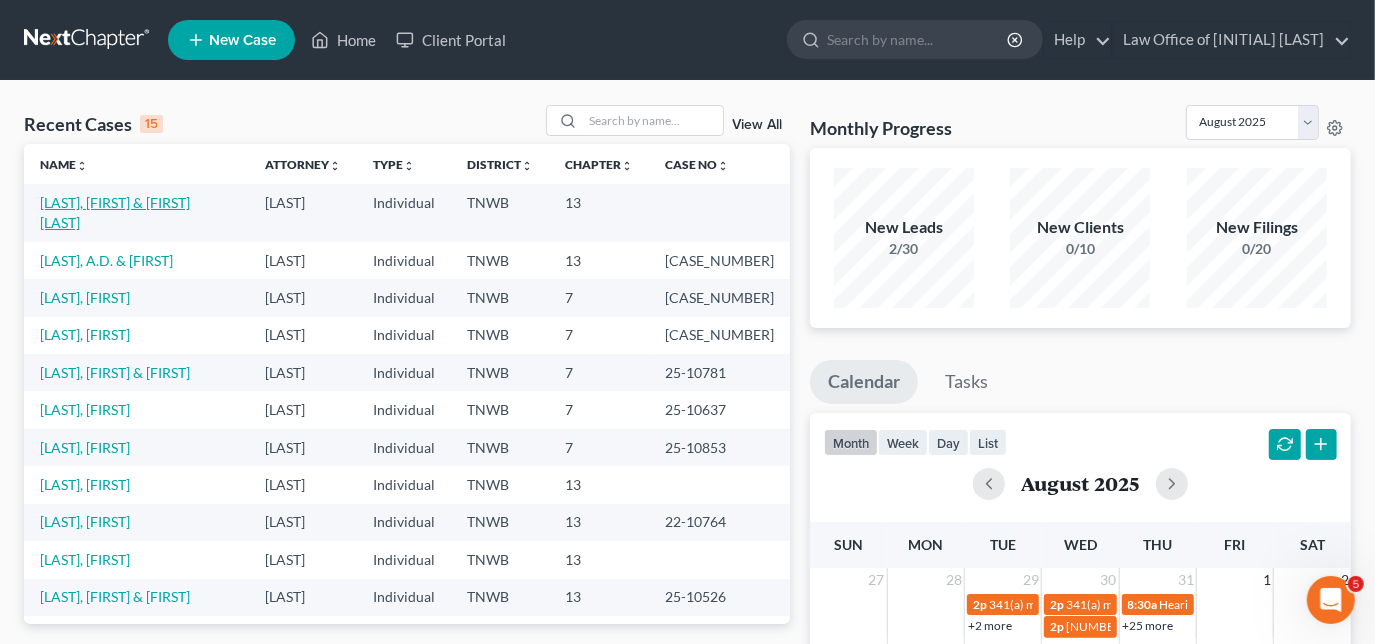 click on "[LAST], [FIRST] & [FIRST] [LAST]" at bounding box center (115, 212) 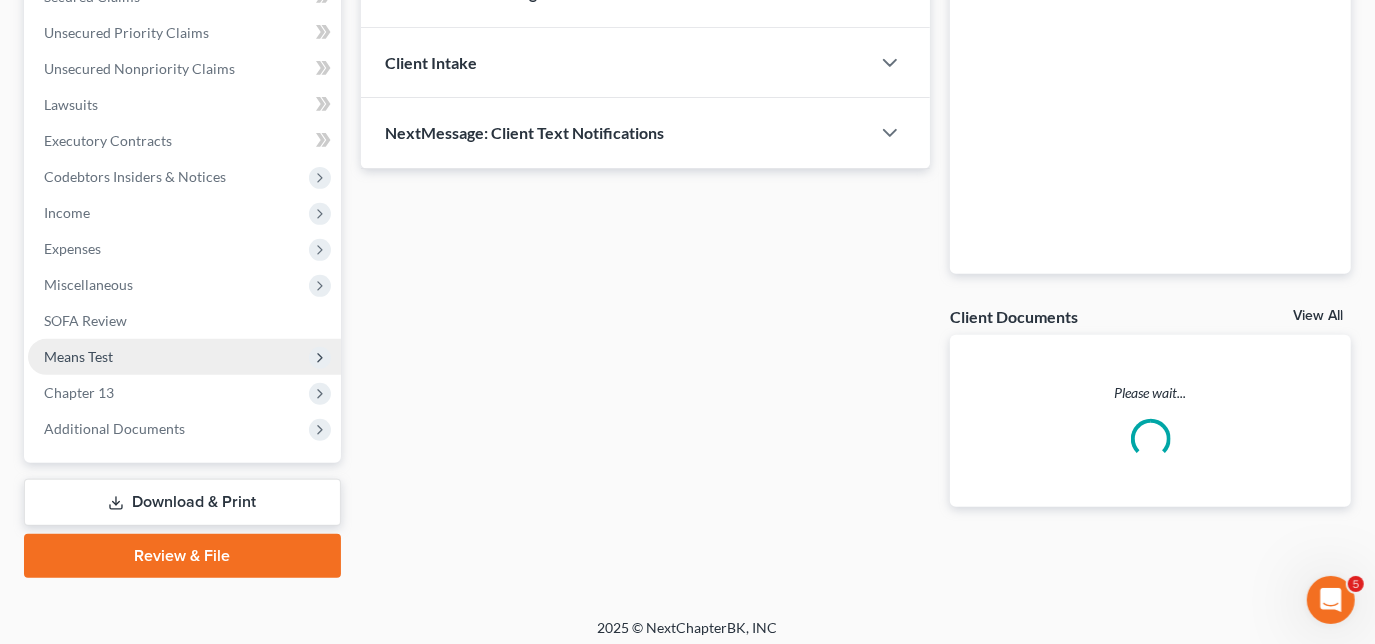 scroll, scrollTop: 453, scrollLeft: 0, axis: vertical 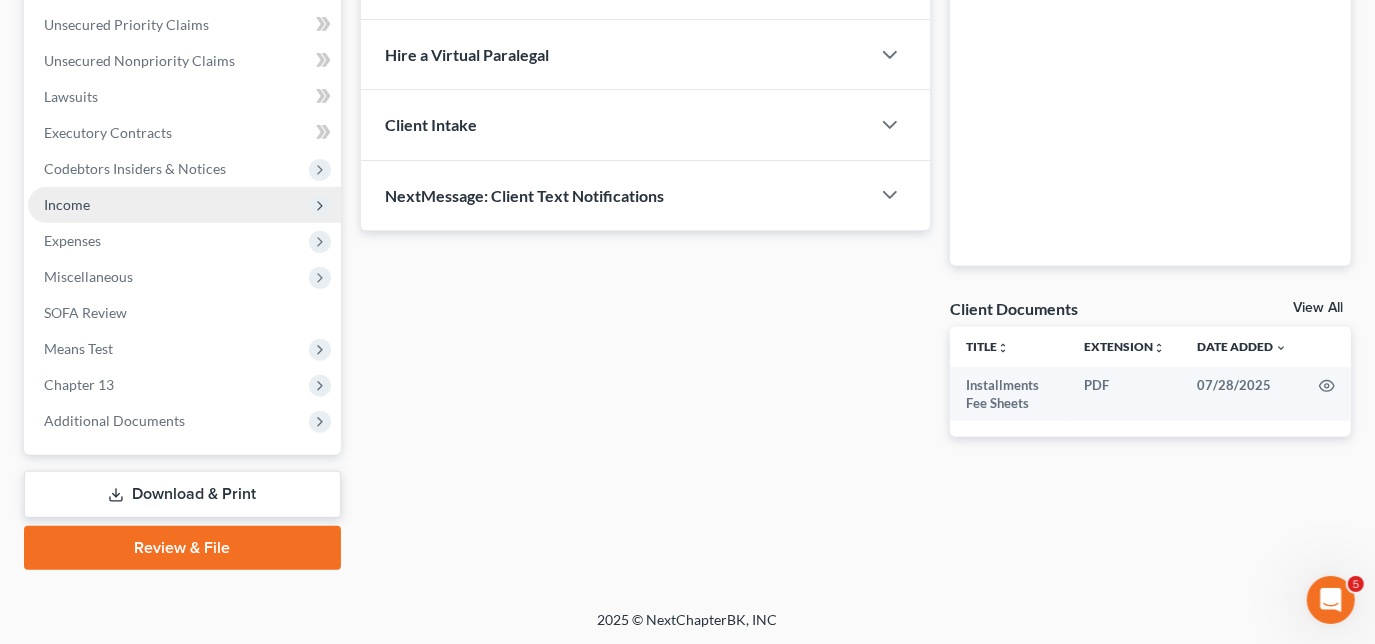 click on "Income" at bounding box center [184, 205] 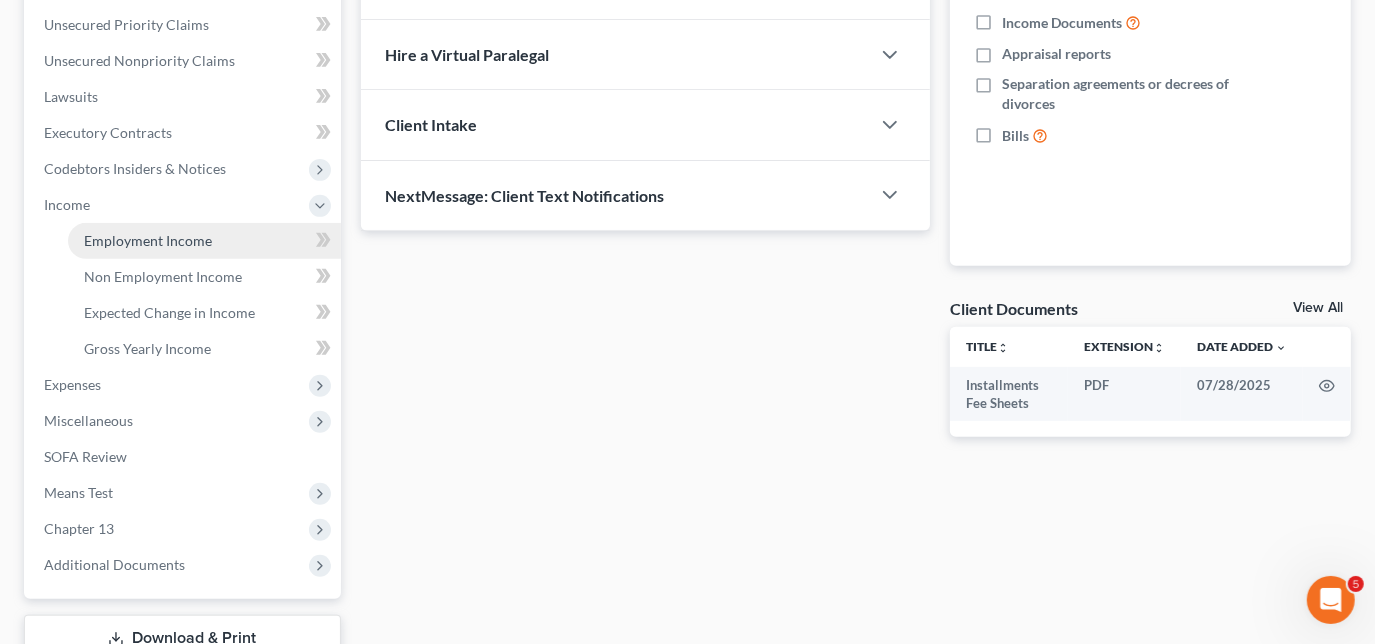 click on "Employment Income" at bounding box center (148, 240) 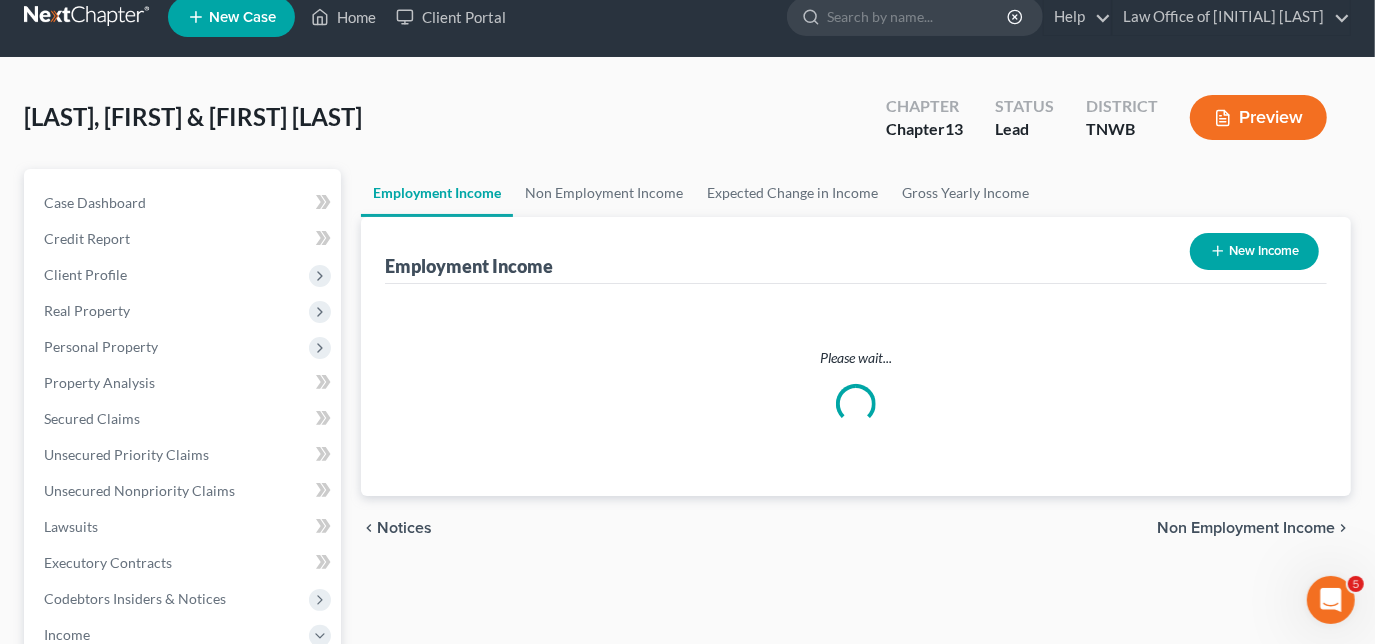 scroll, scrollTop: 0, scrollLeft: 0, axis: both 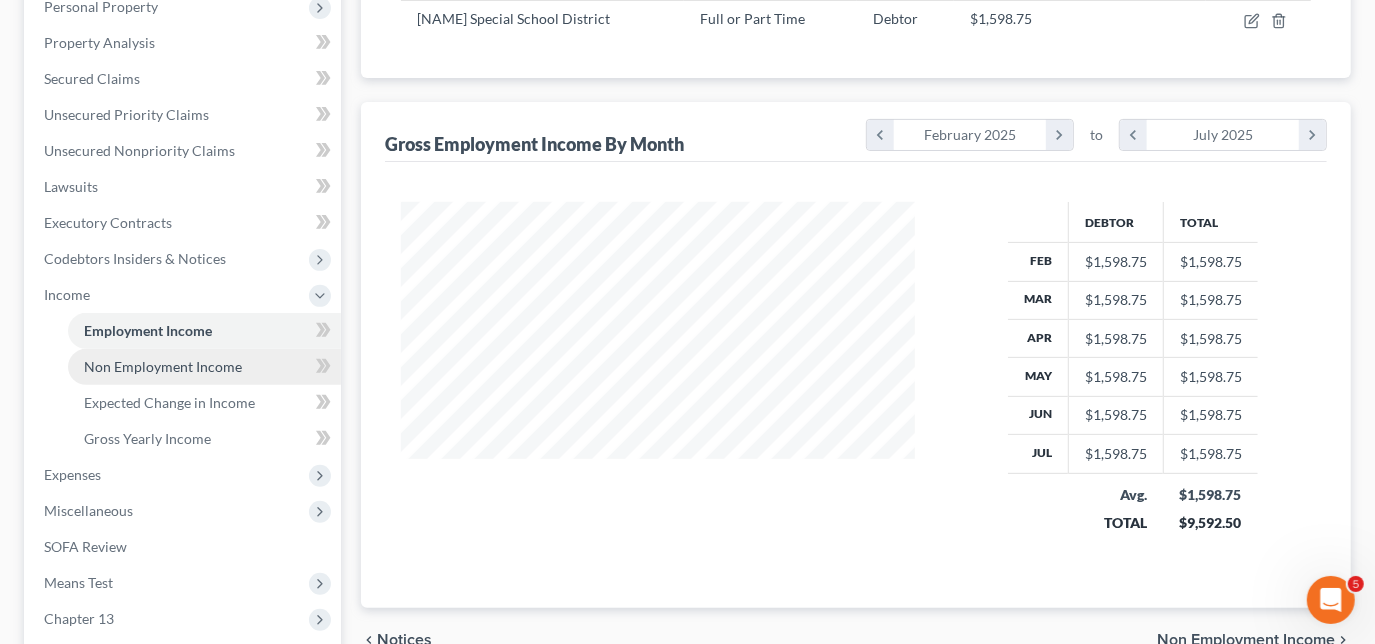 click on "Non Employment Income" at bounding box center [163, 366] 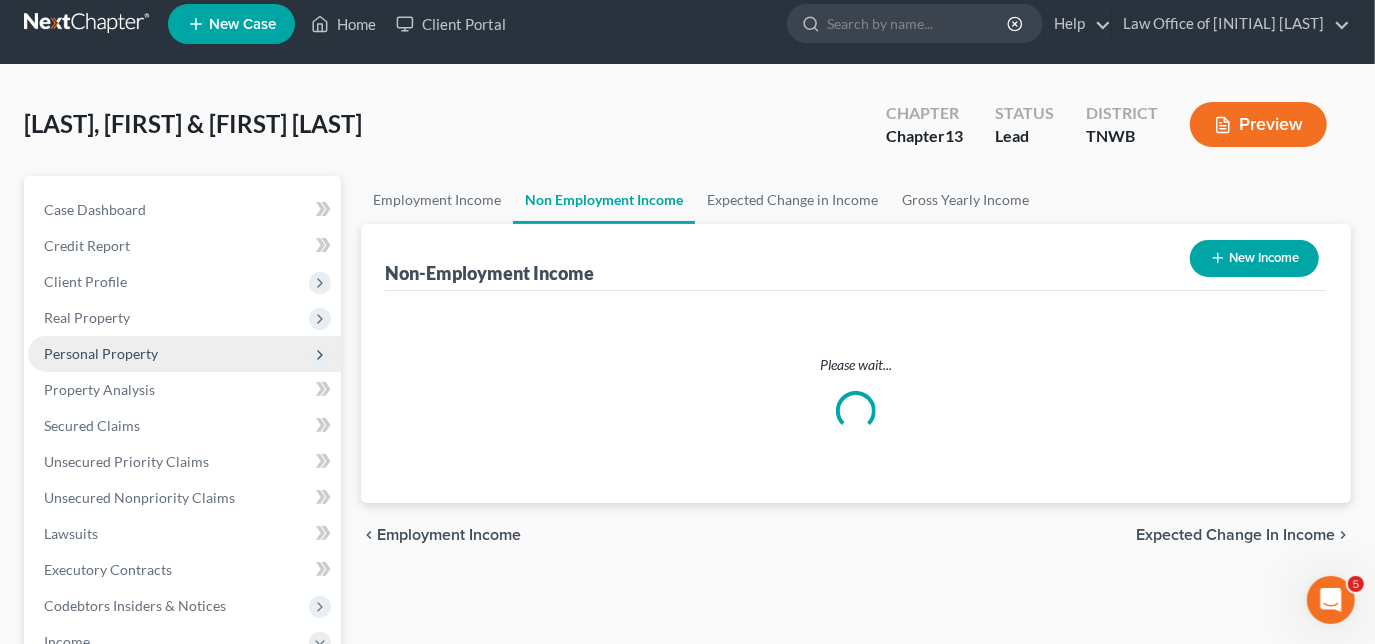scroll, scrollTop: 0, scrollLeft: 0, axis: both 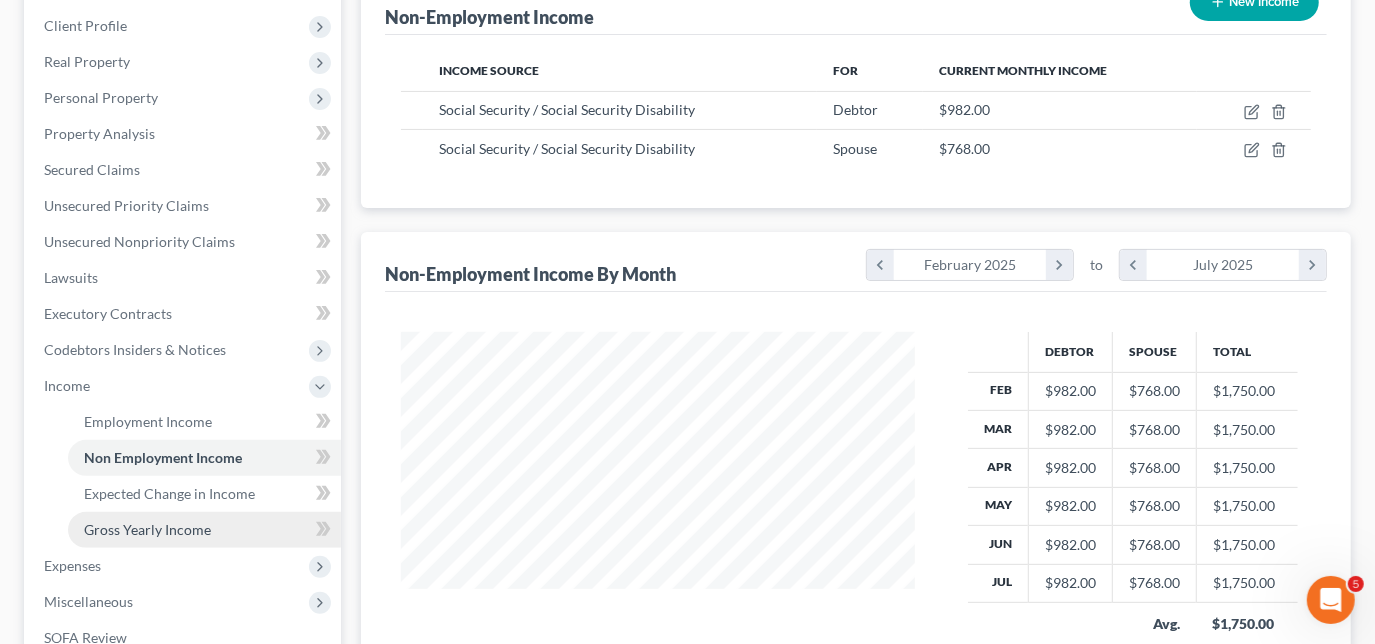 click on "Gross Yearly Income" at bounding box center (147, 529) 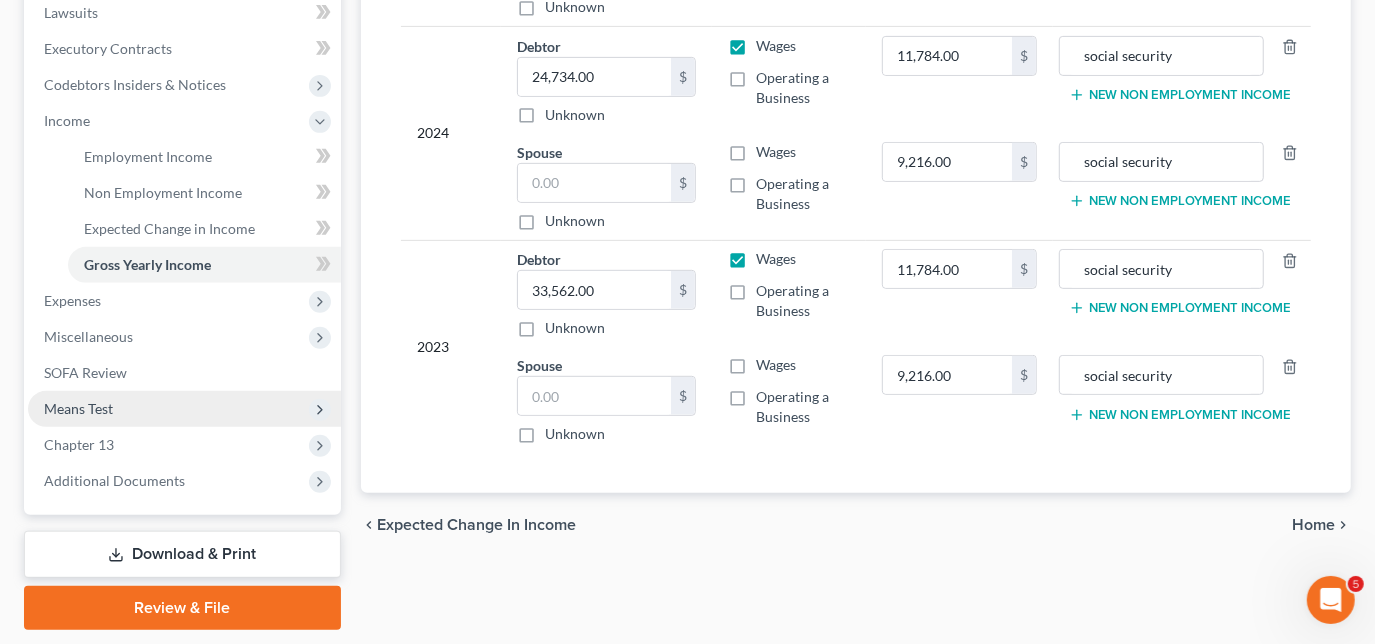 scroll, scrollTop: 545, scrollLeft: 0, axis: vertical 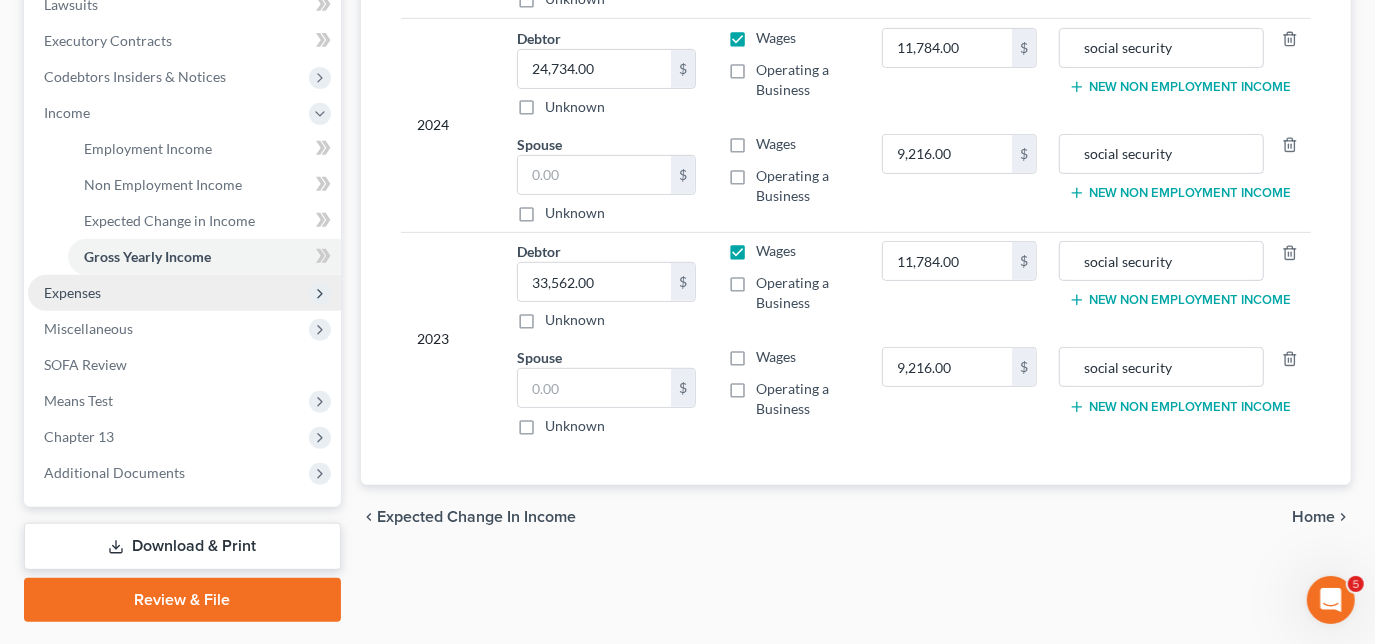 click on "Expenses" at bounding box center (184, 293) 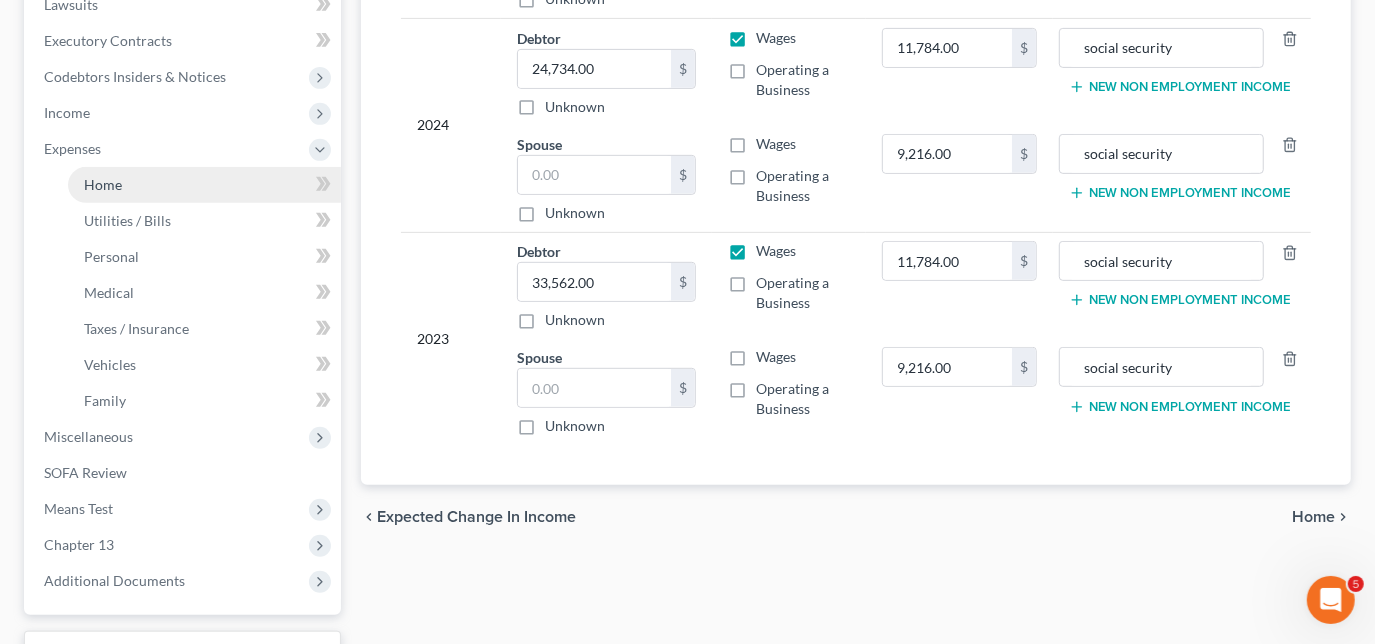 click on "Home" at bounding box center [204, 185] 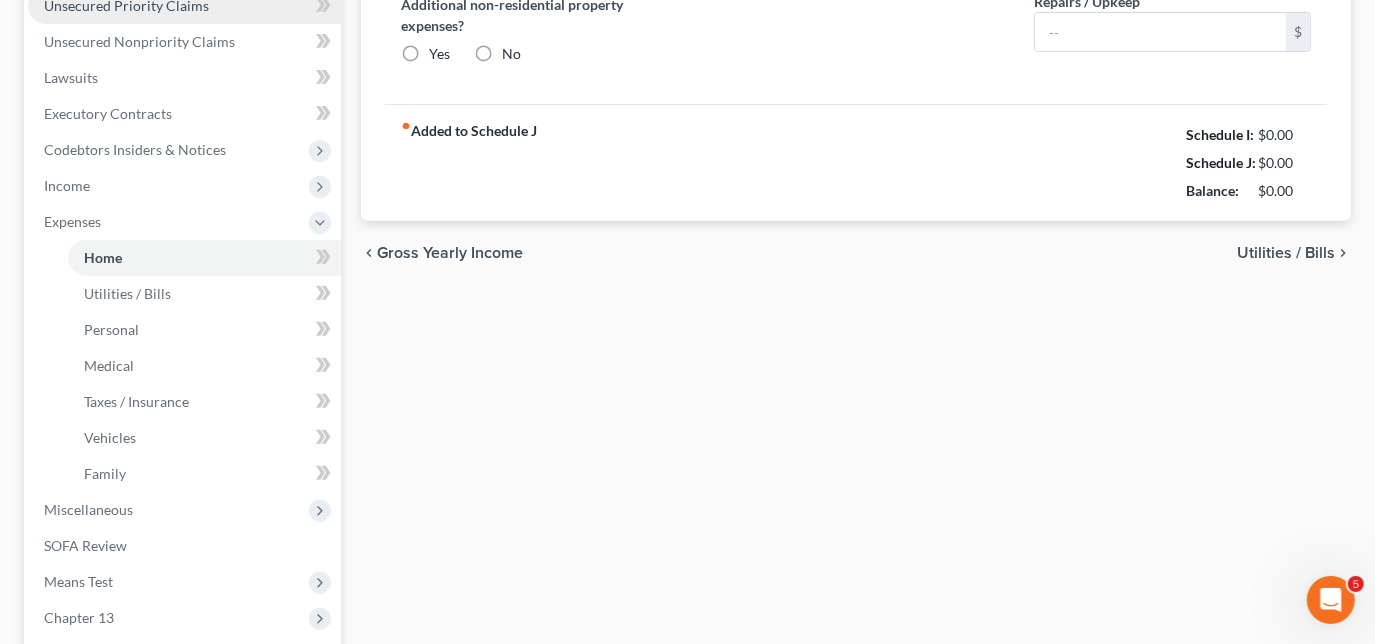 type on "0.00" 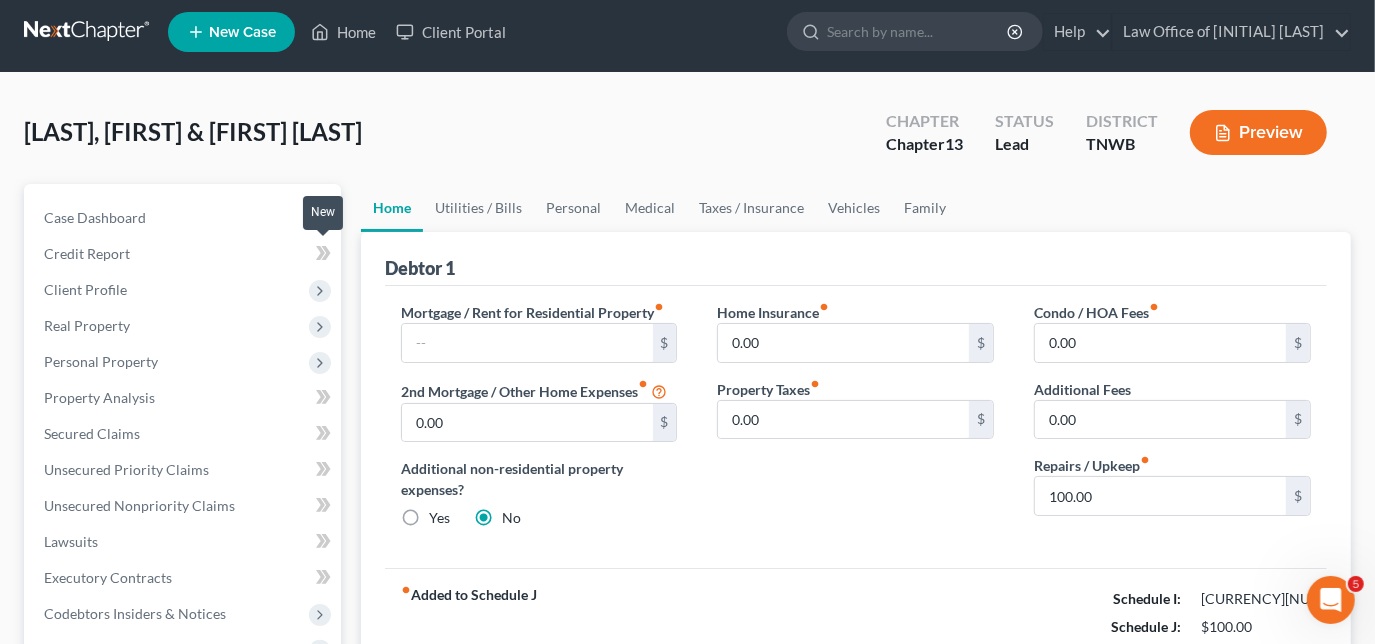 scroll, scrollTop: 0, scrollLeft: 0, axis: both 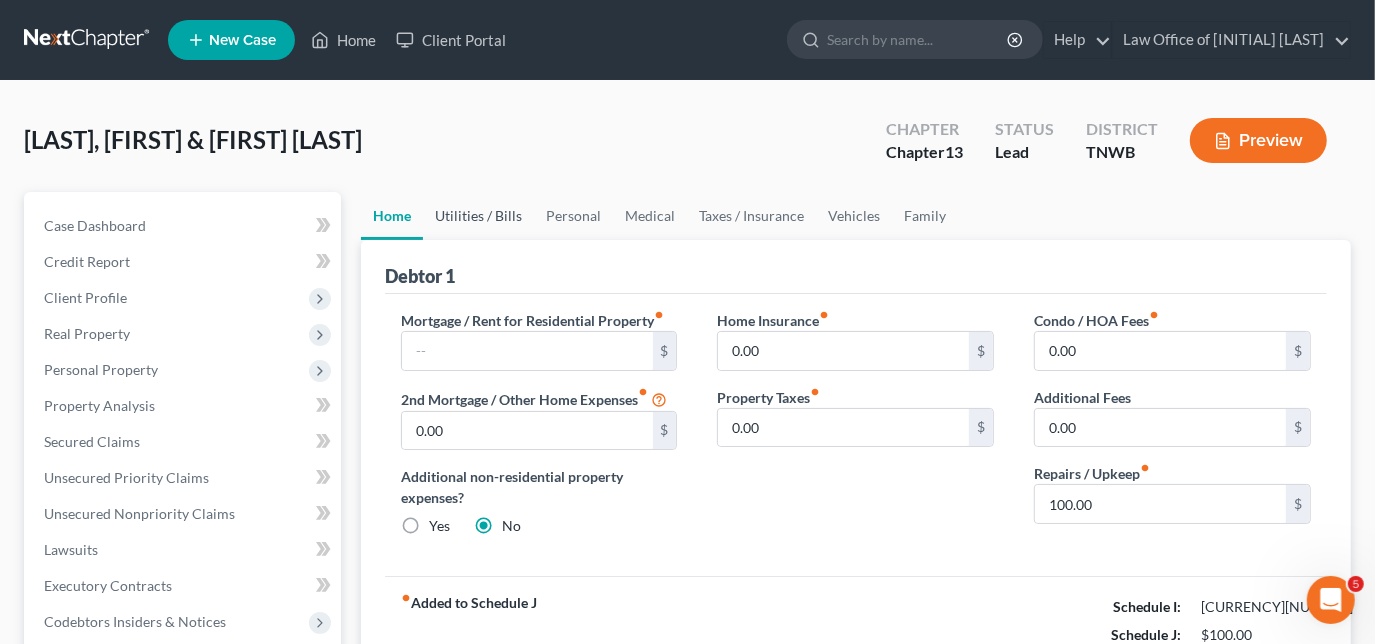 click on "Utilities / Bills" at bounding box center (478, 216) 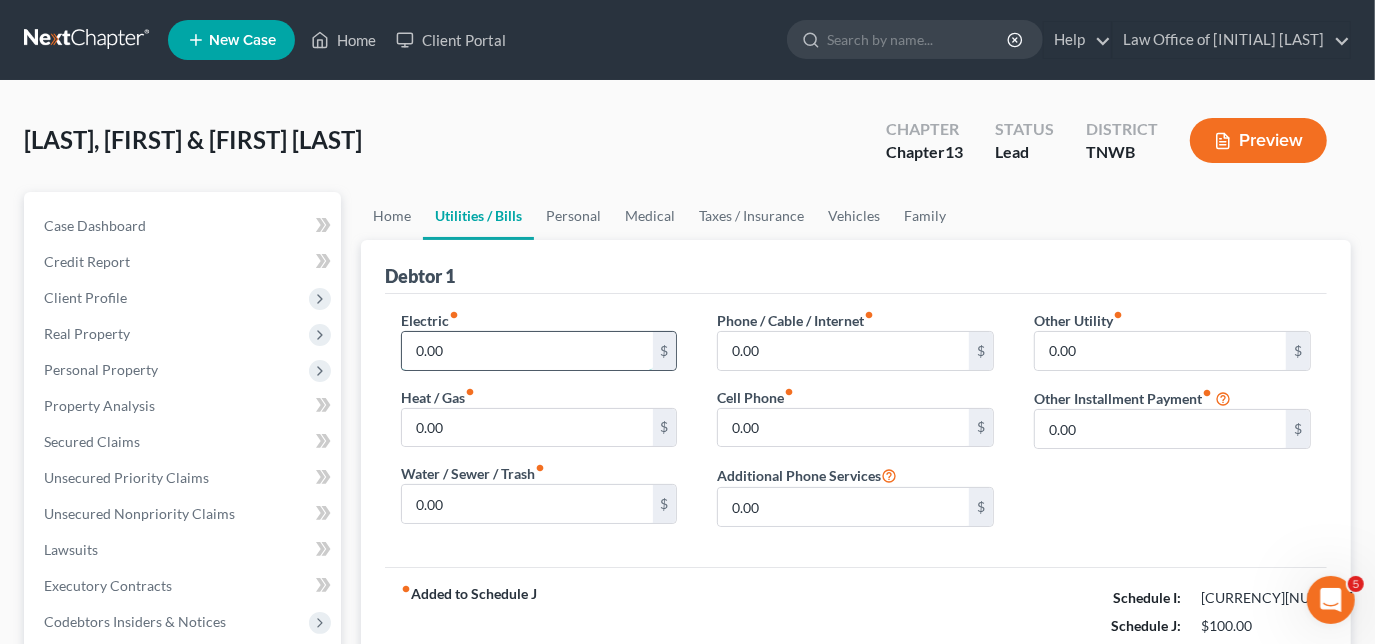click on "0.00" at bounding box center [527, 351] 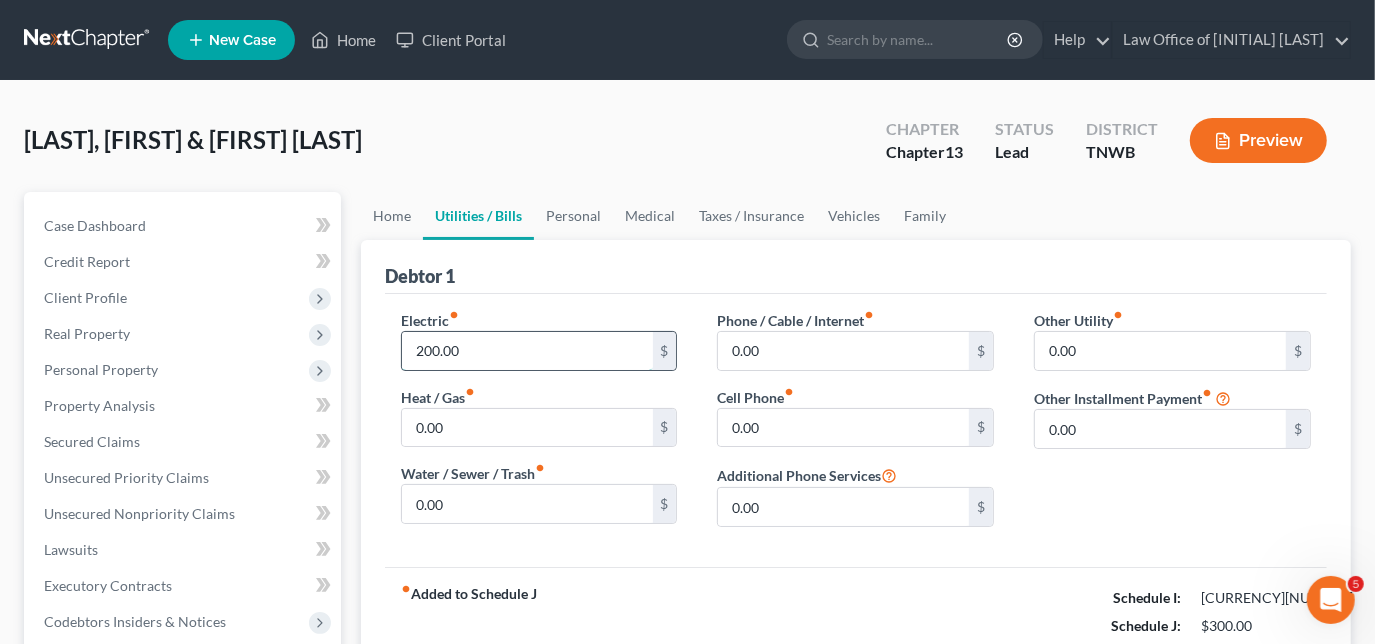 type on "200.00" 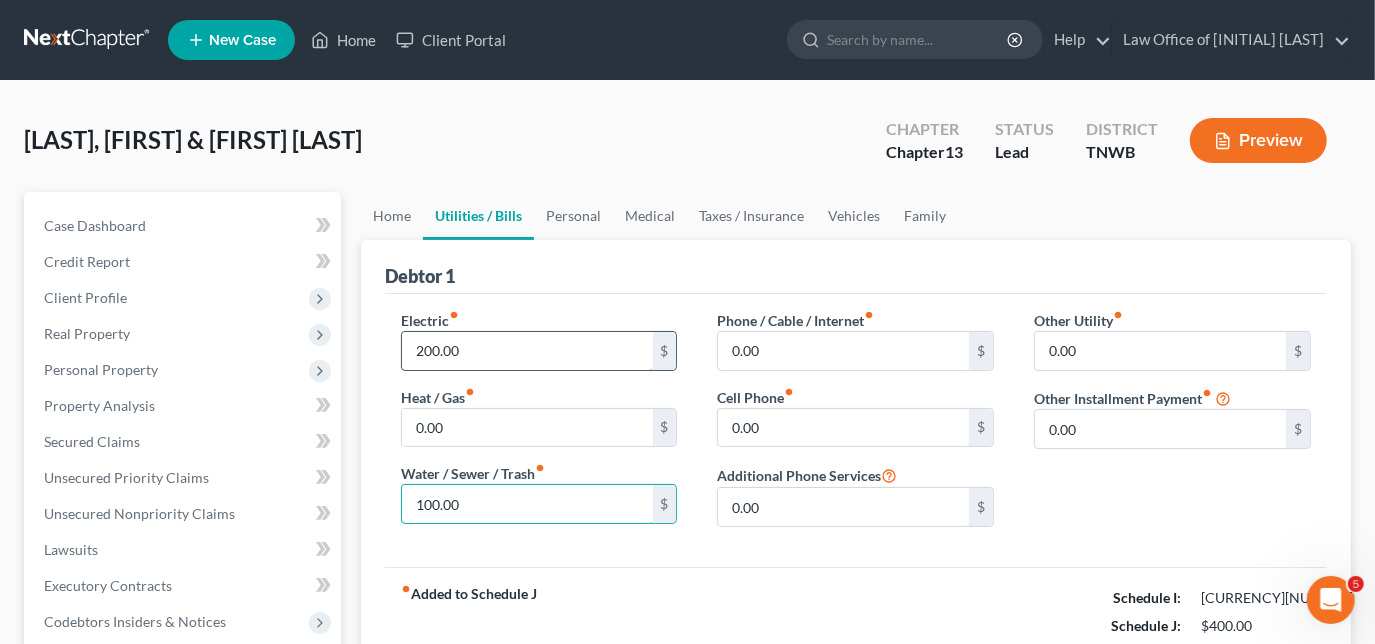 type on "100.00" 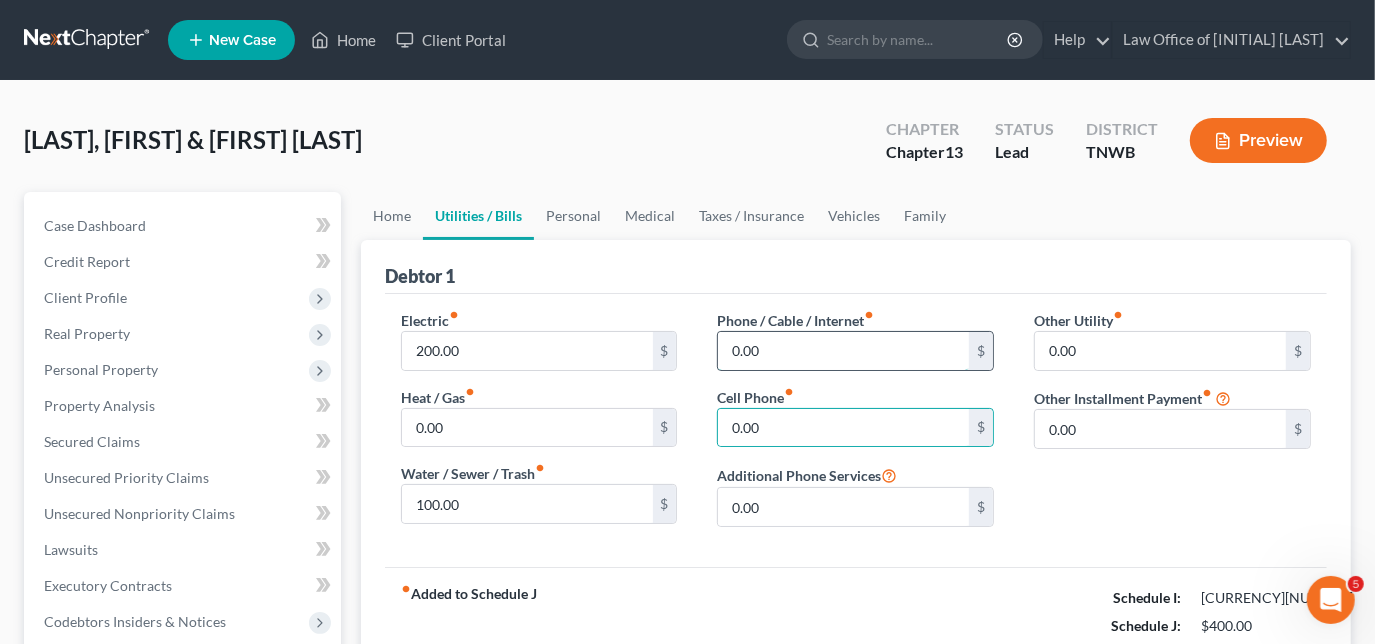 click on "0.00" at bounding box center (843, 351) 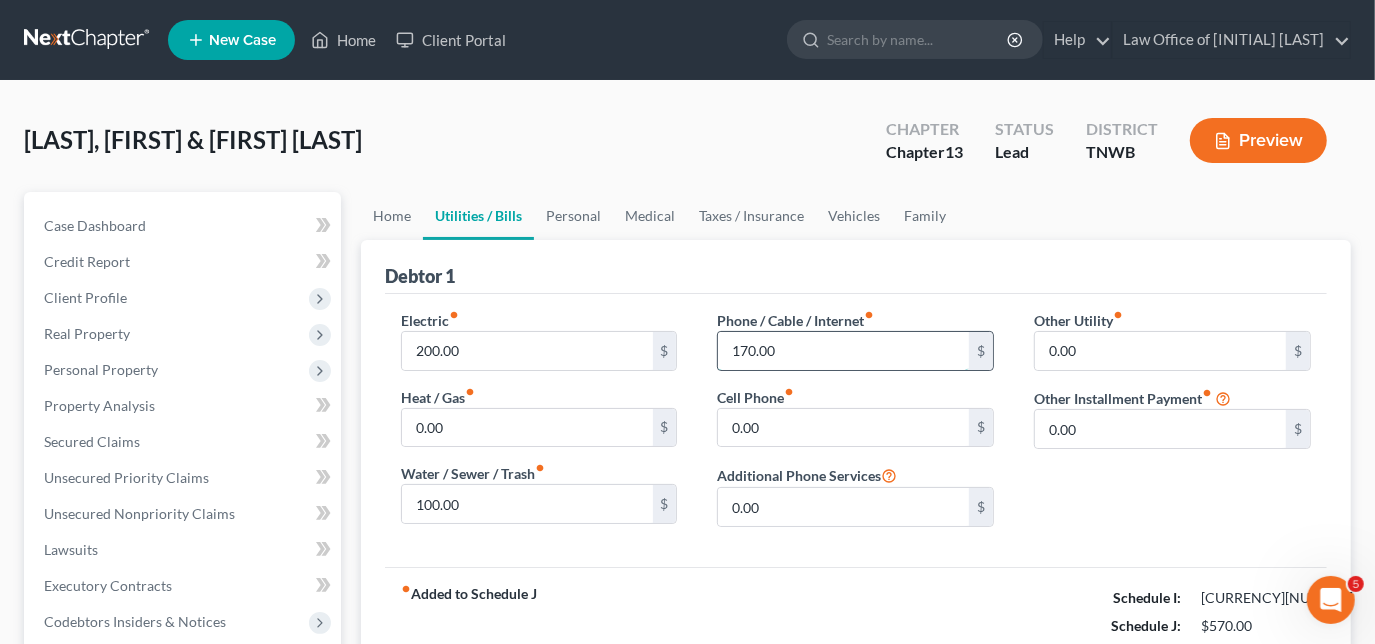 type on "170.00" 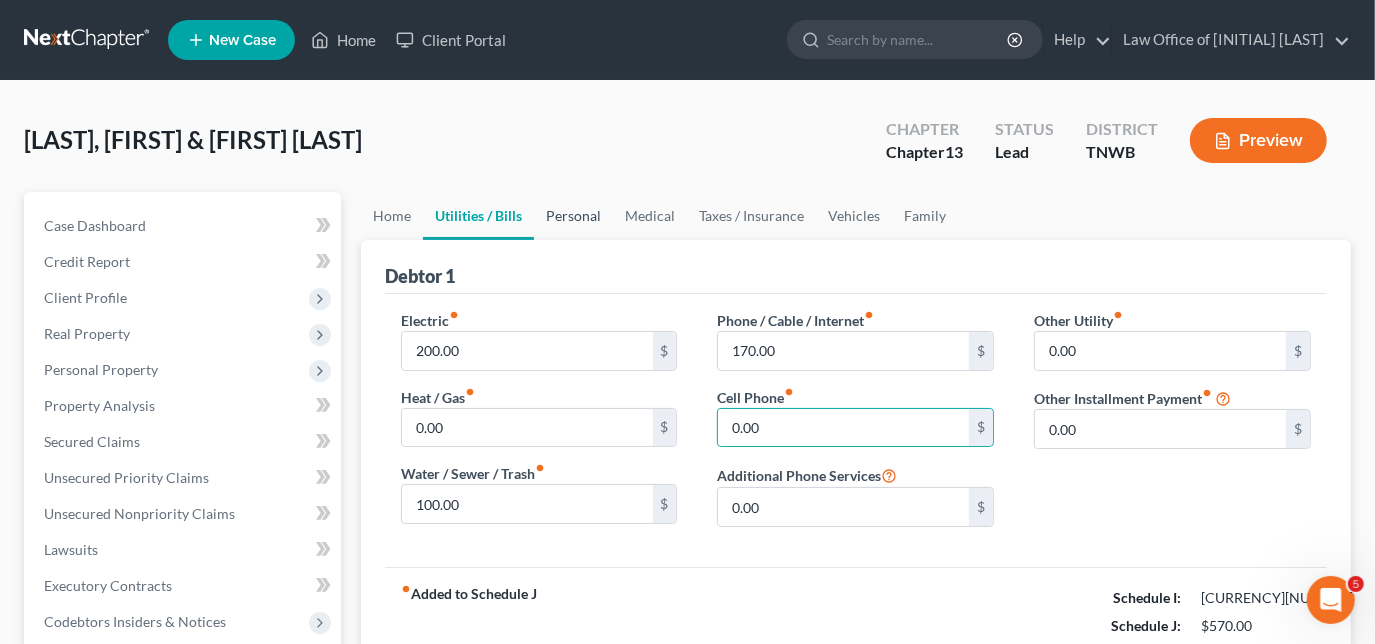 click on "Personal" at bounding box center (573, 216) 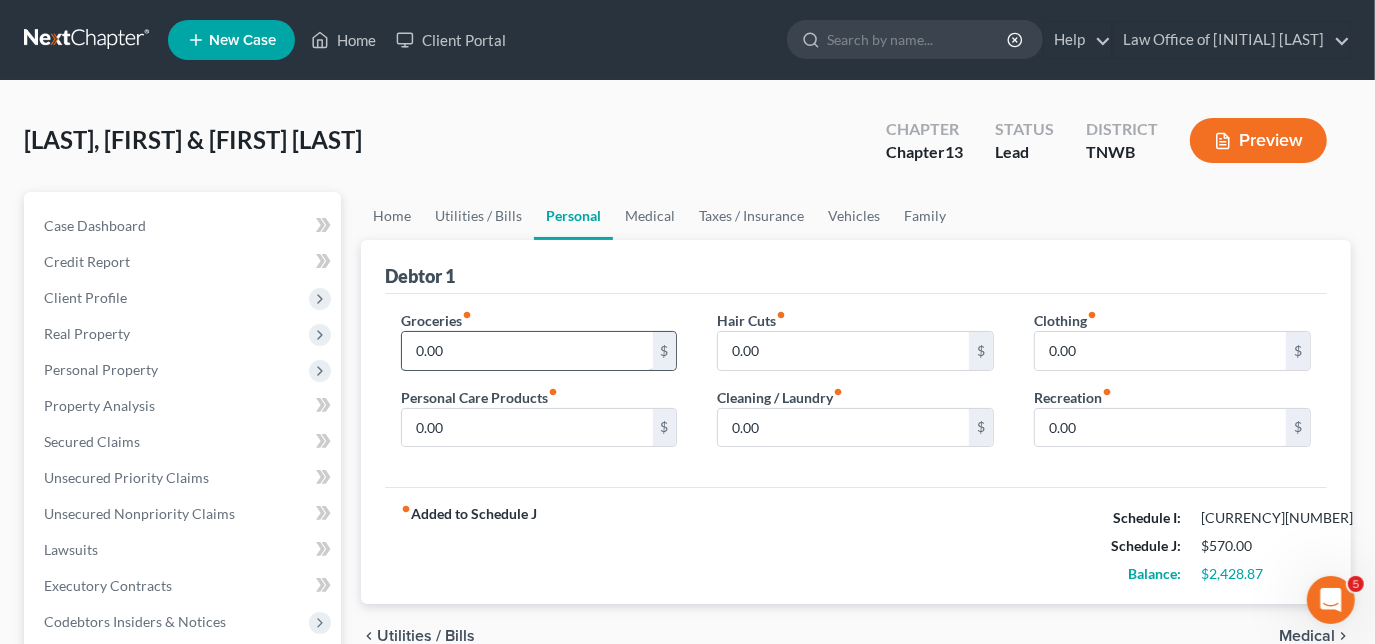 click on "0.00" at bounding box center (527, 351) 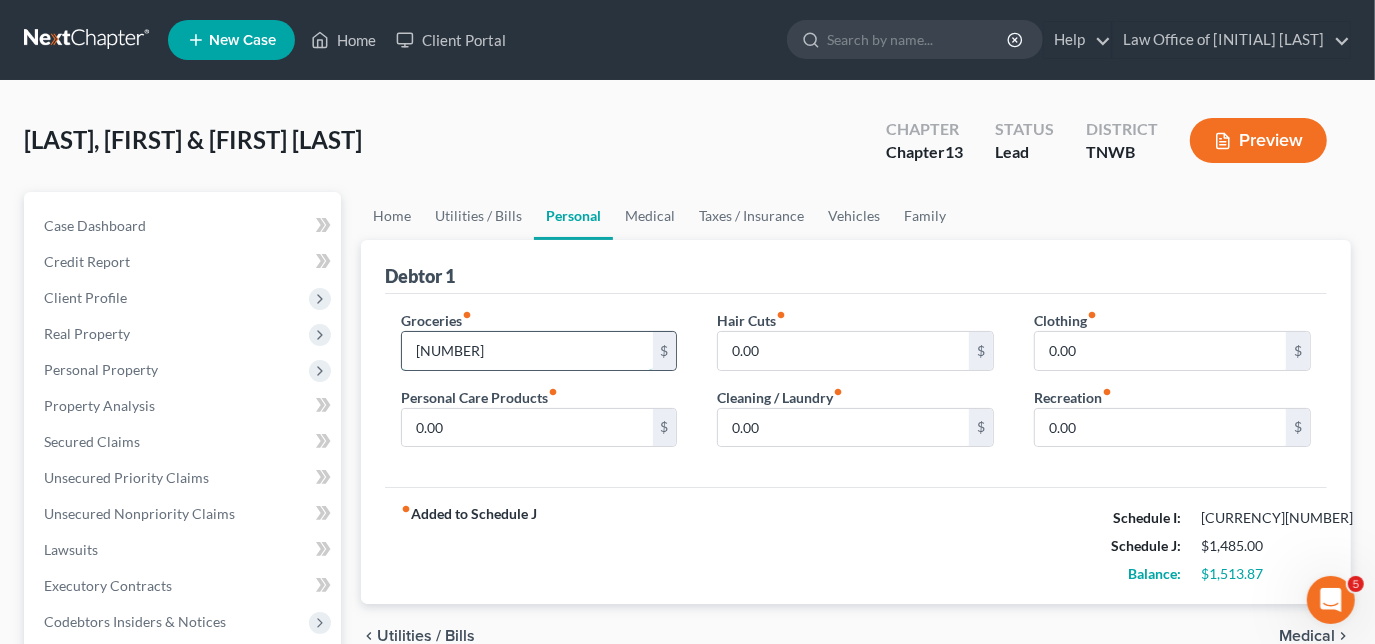 type on "915.00" 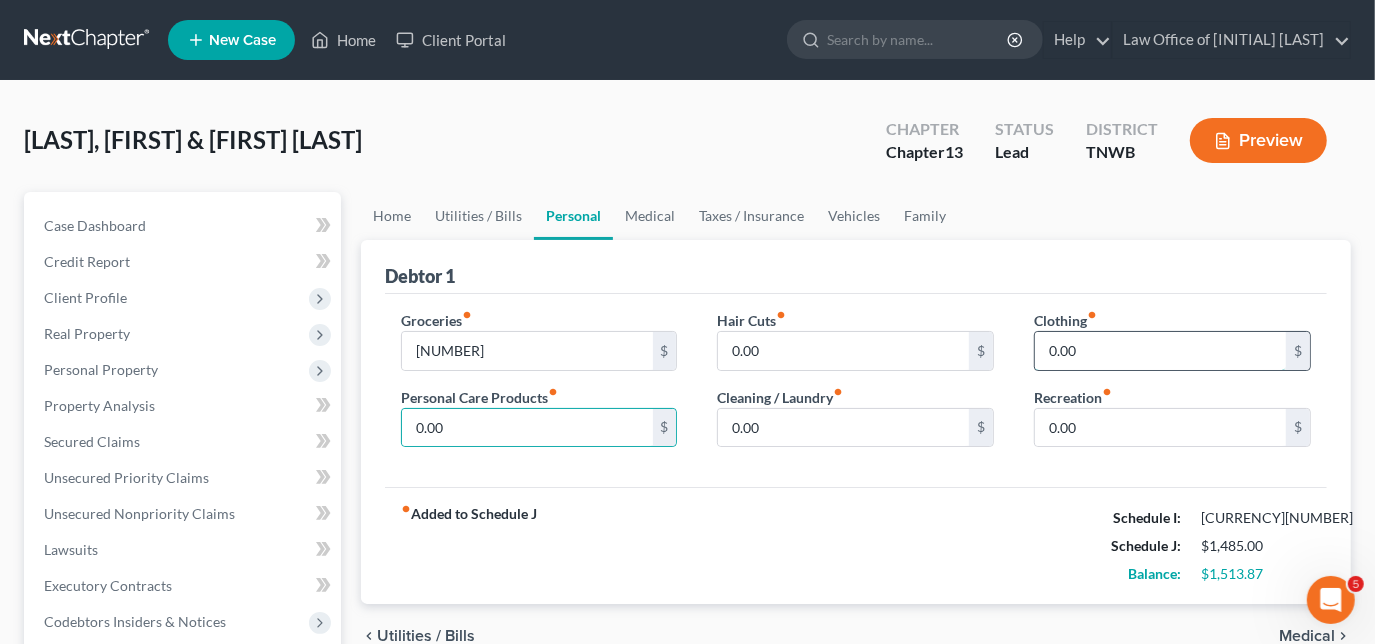 click on "0.00" at bounding box center (1160, 351) 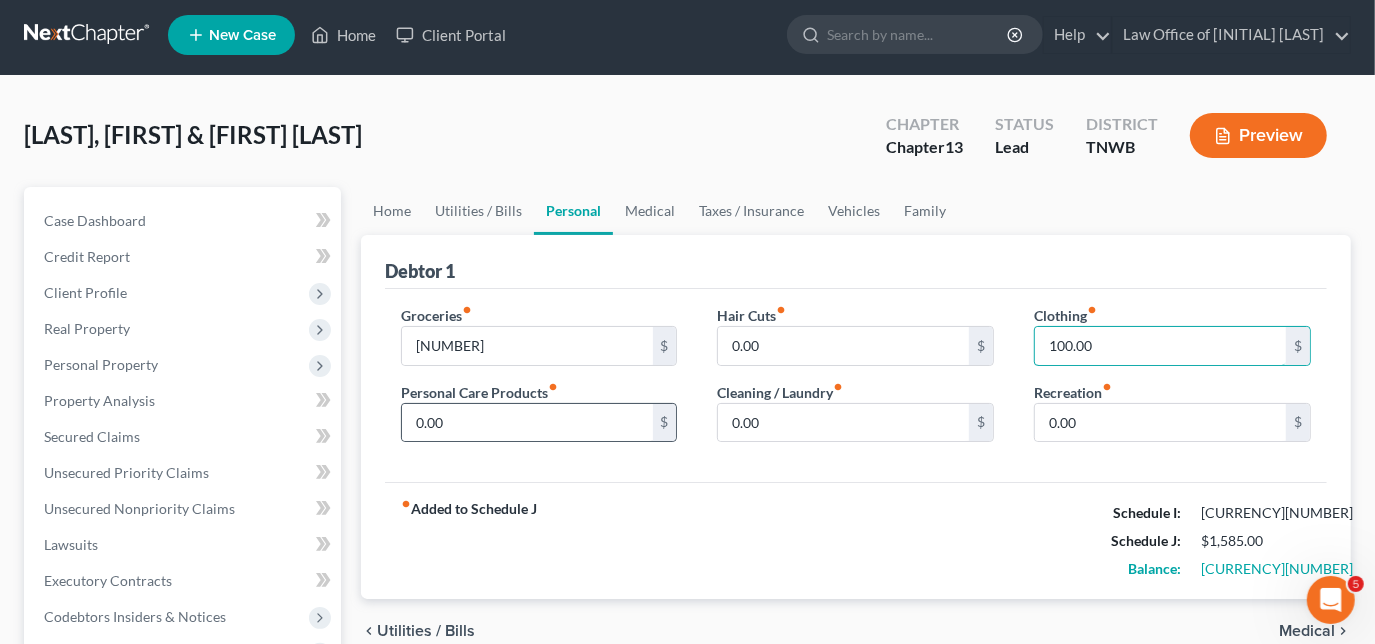 scroll, scrollTop: 90, scrollLeft: 0, axis: vertical 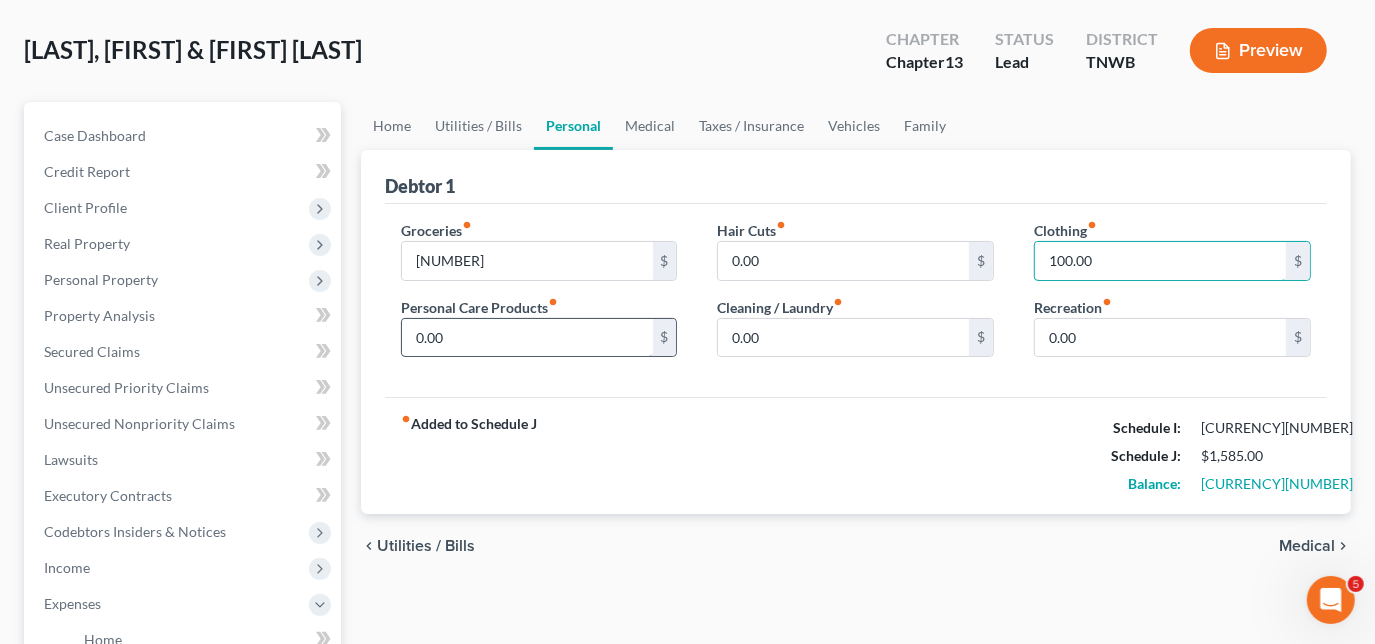 type on "100.00" 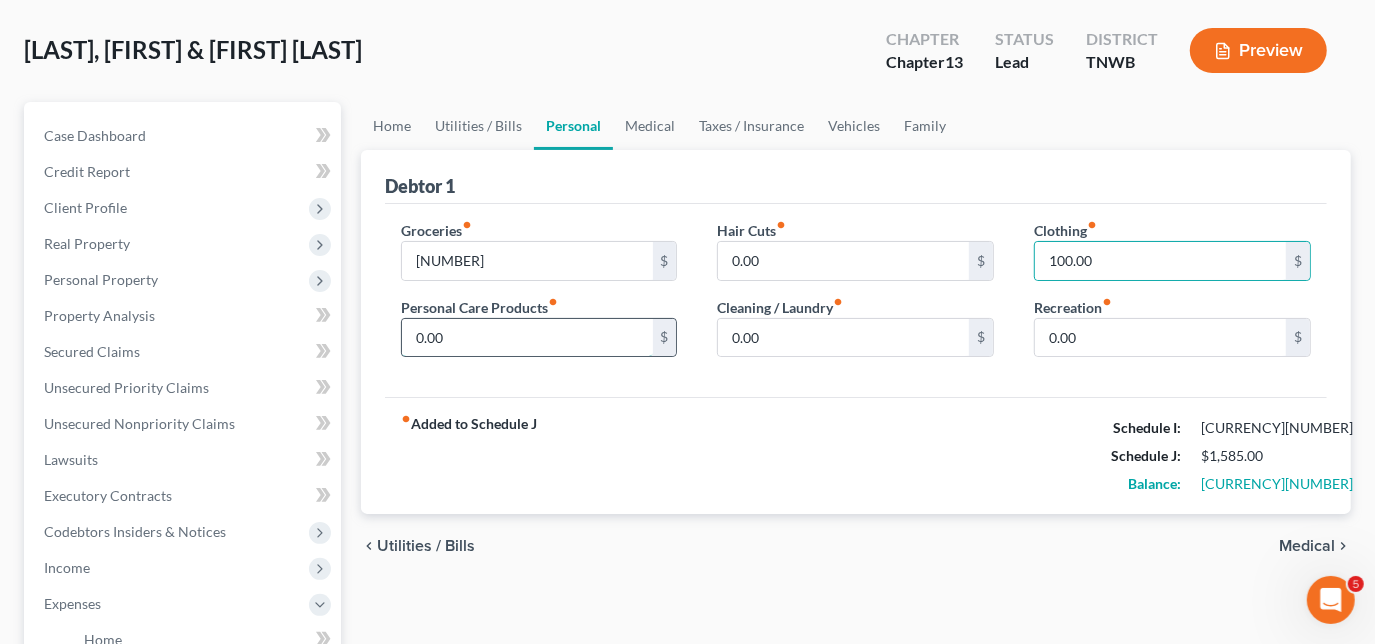 click on "0.00" at bounding box center (527, 338) 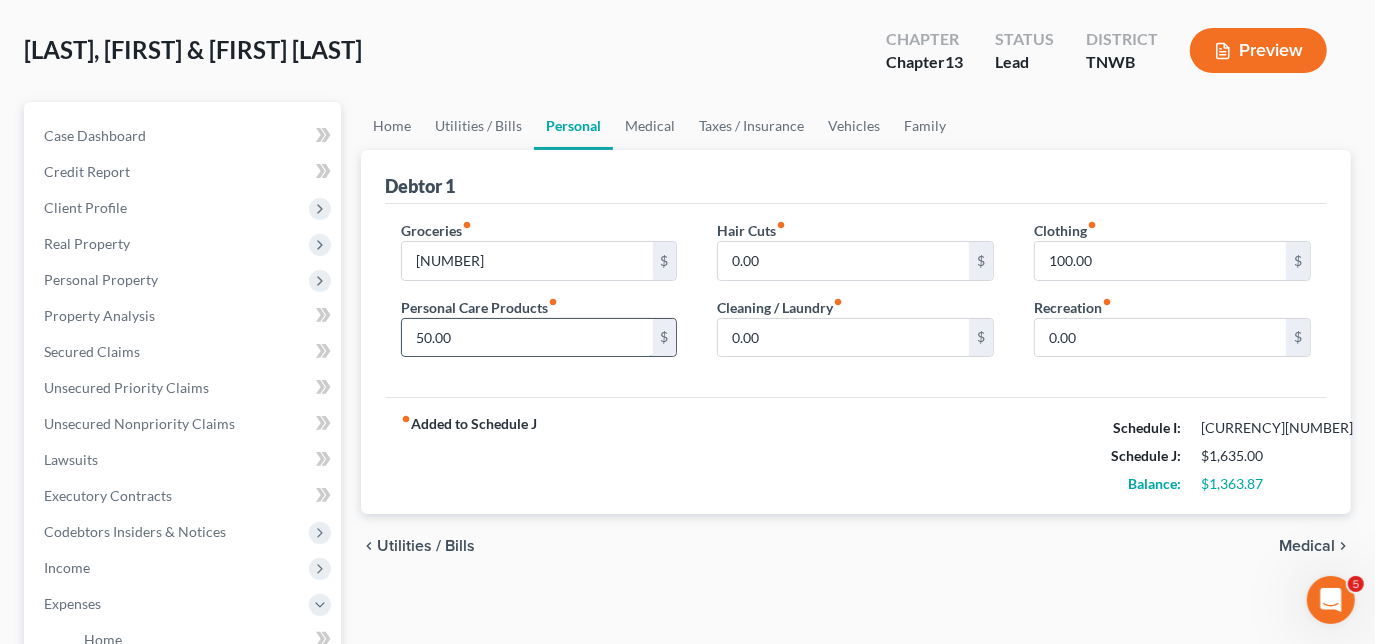 type on "50.00" 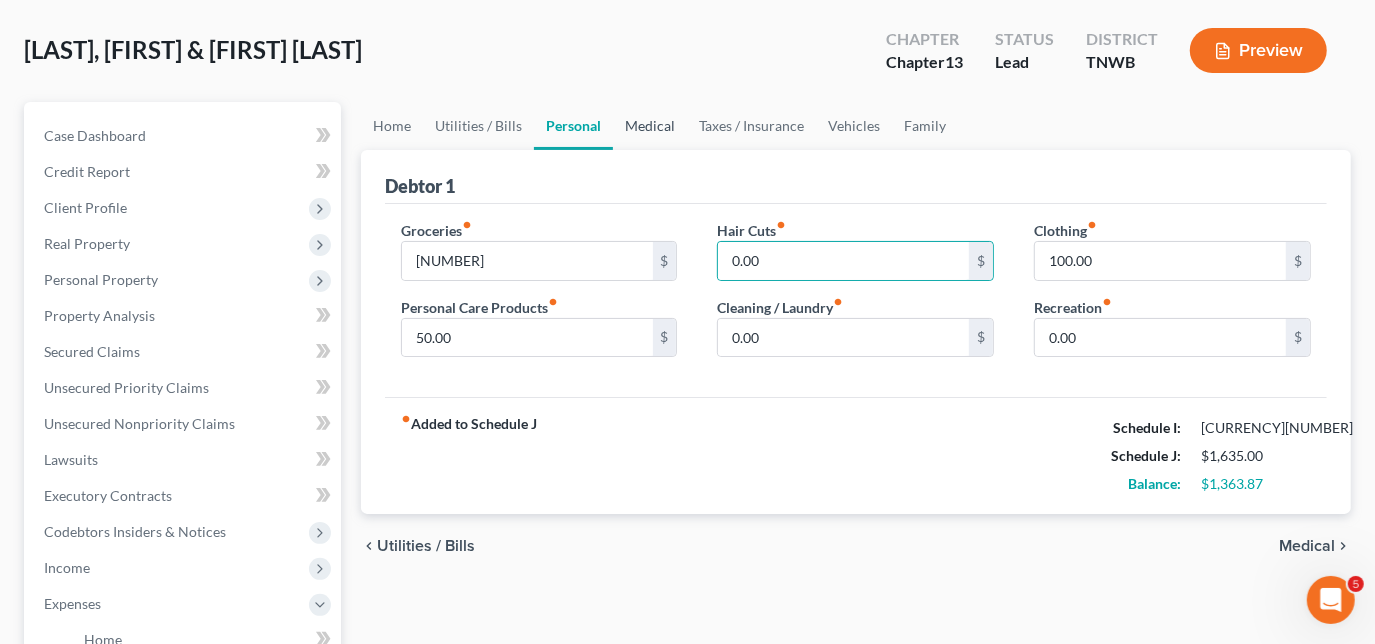 click on "Medical" at bounding box center (650, 126) 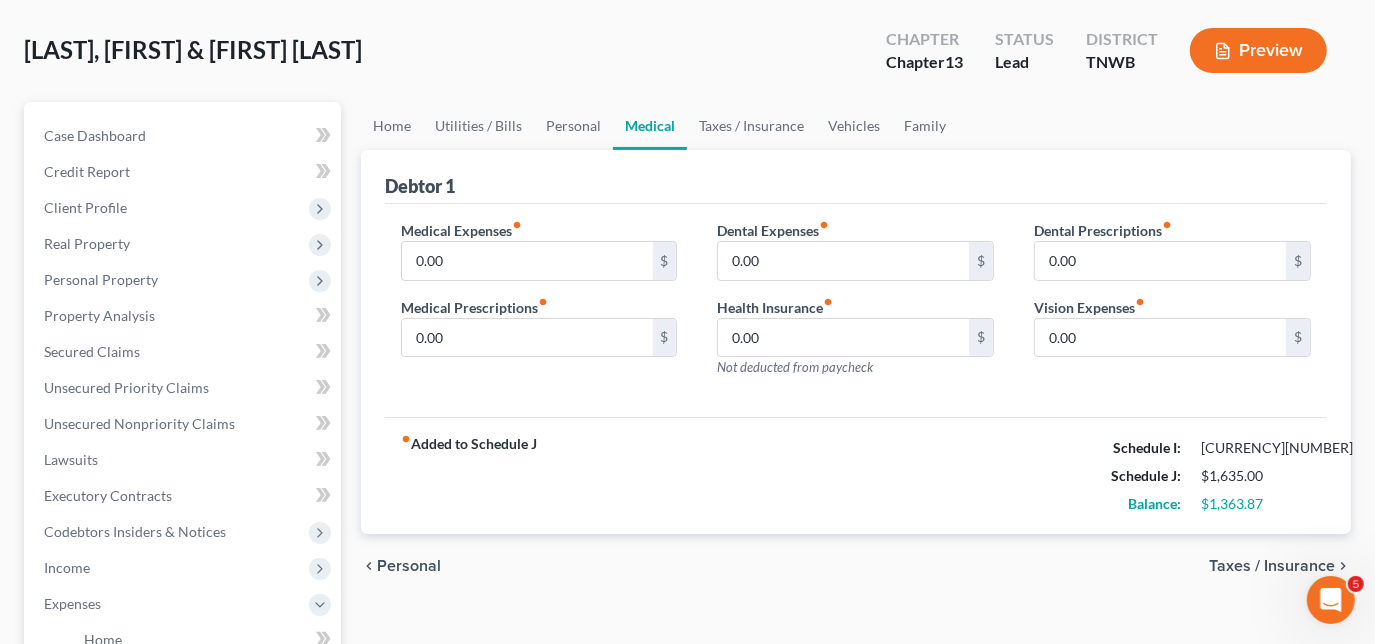 scroll, scrollTop: 0, scrollLeft: 0, axis: both 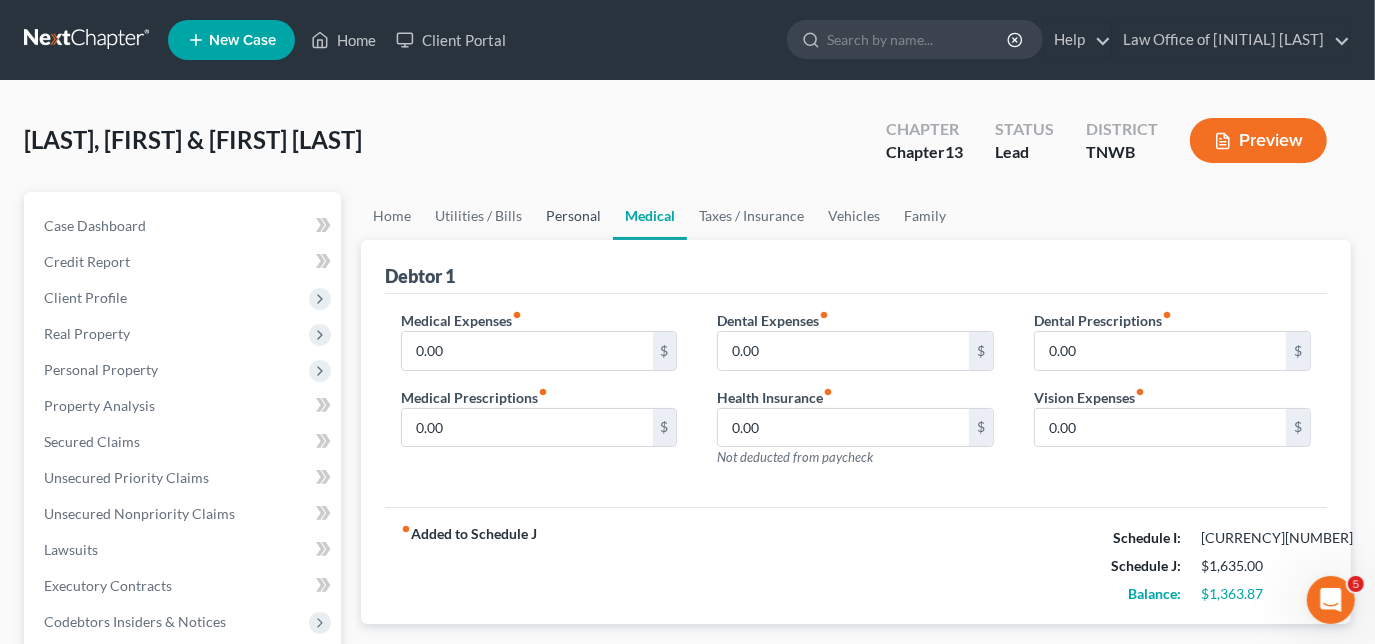click on "Personal" at bounding box center [573, 216] 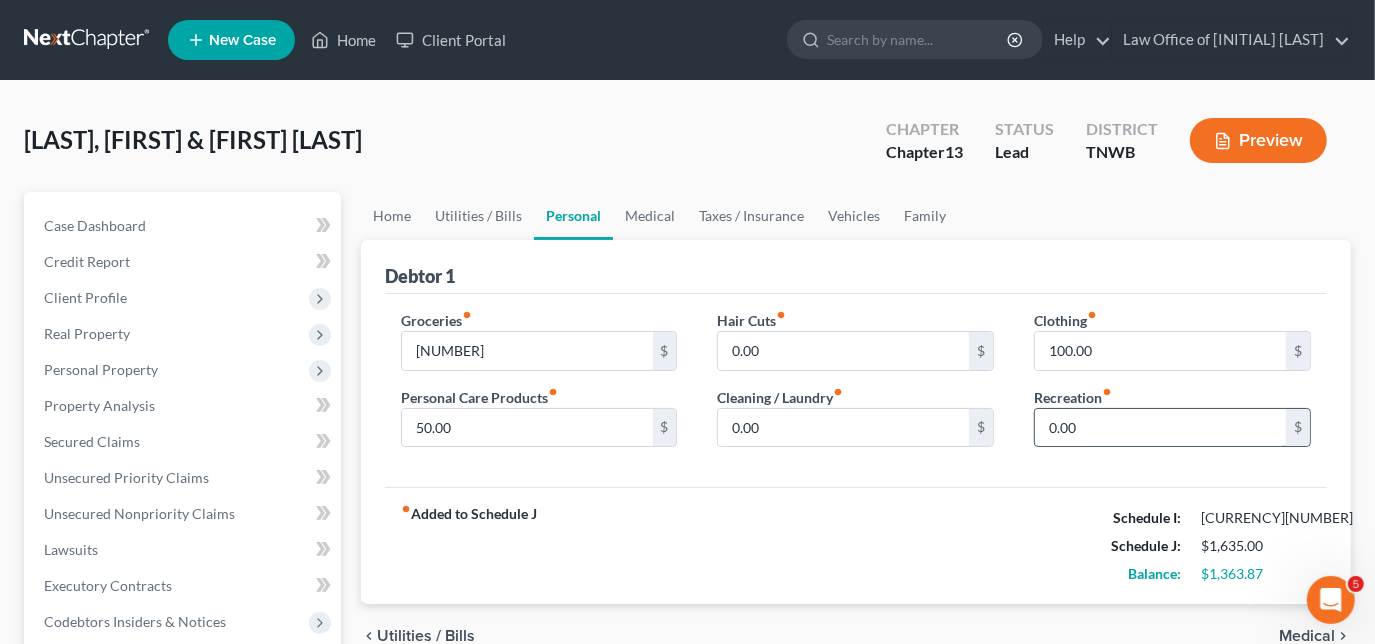 click on "0.00" at bounding box center [1160, 428] 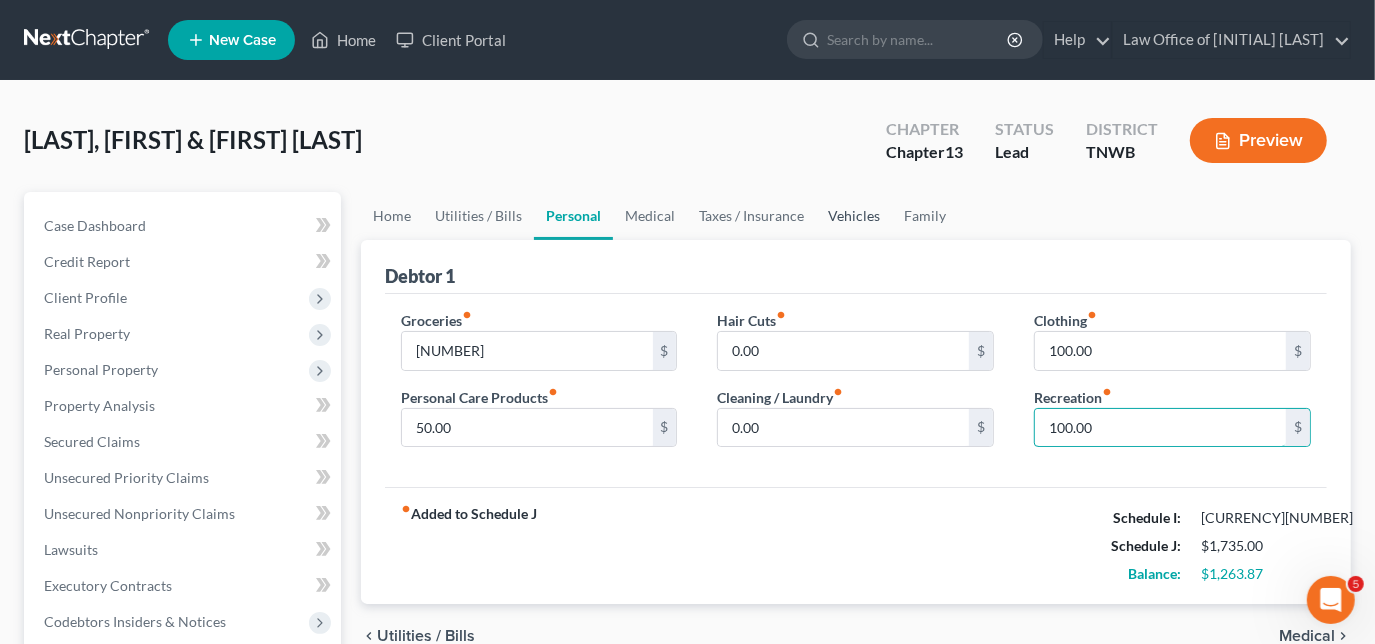 type on "100.00" 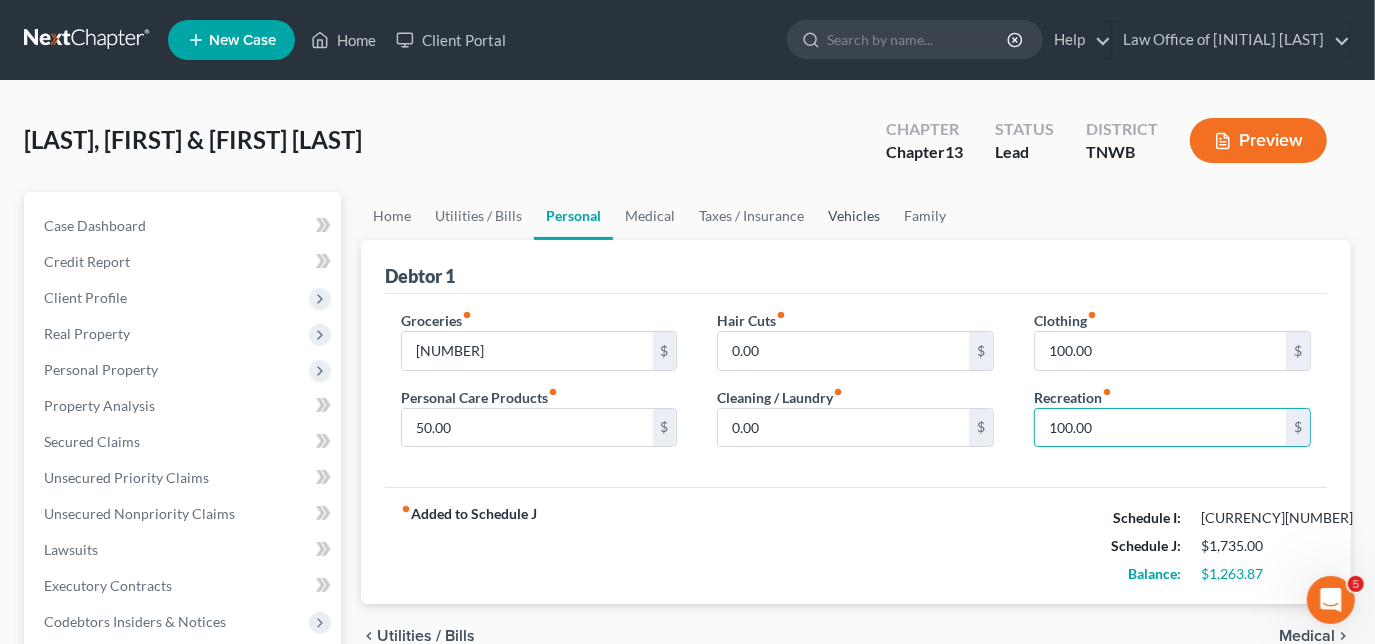 click on "Vehicles" at bounding box center [854, 216] 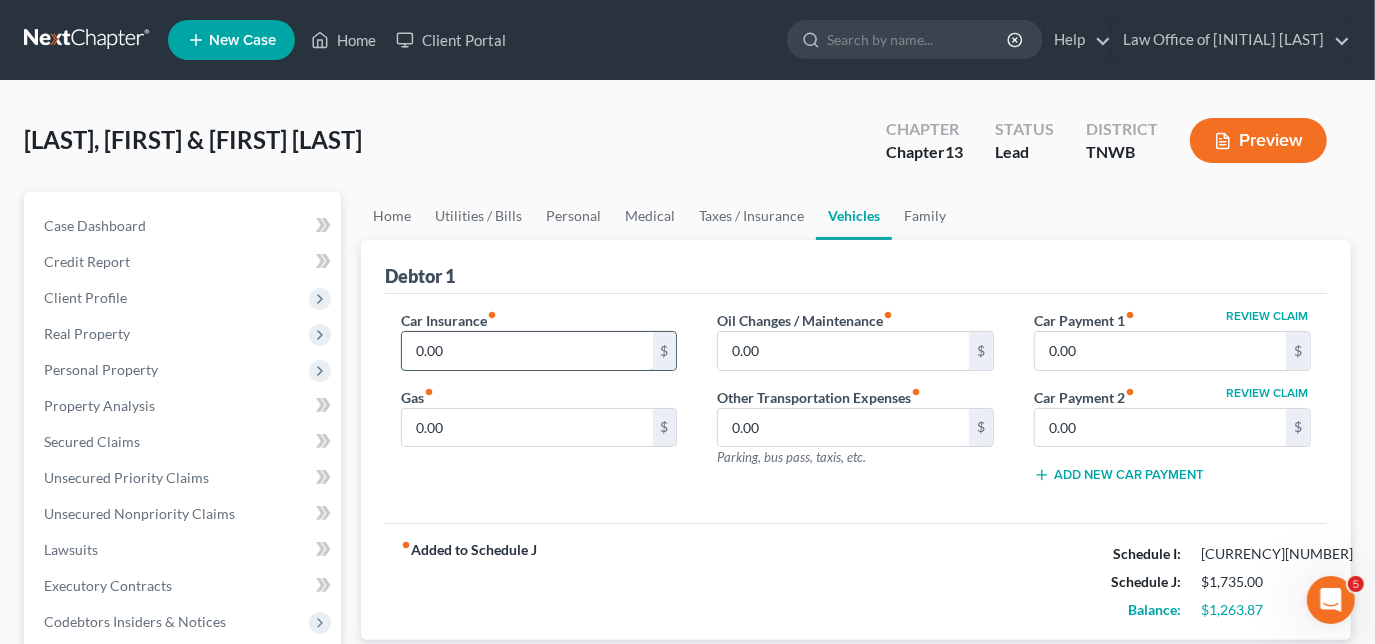 click on "0.00" at bounding box center (527, 351) 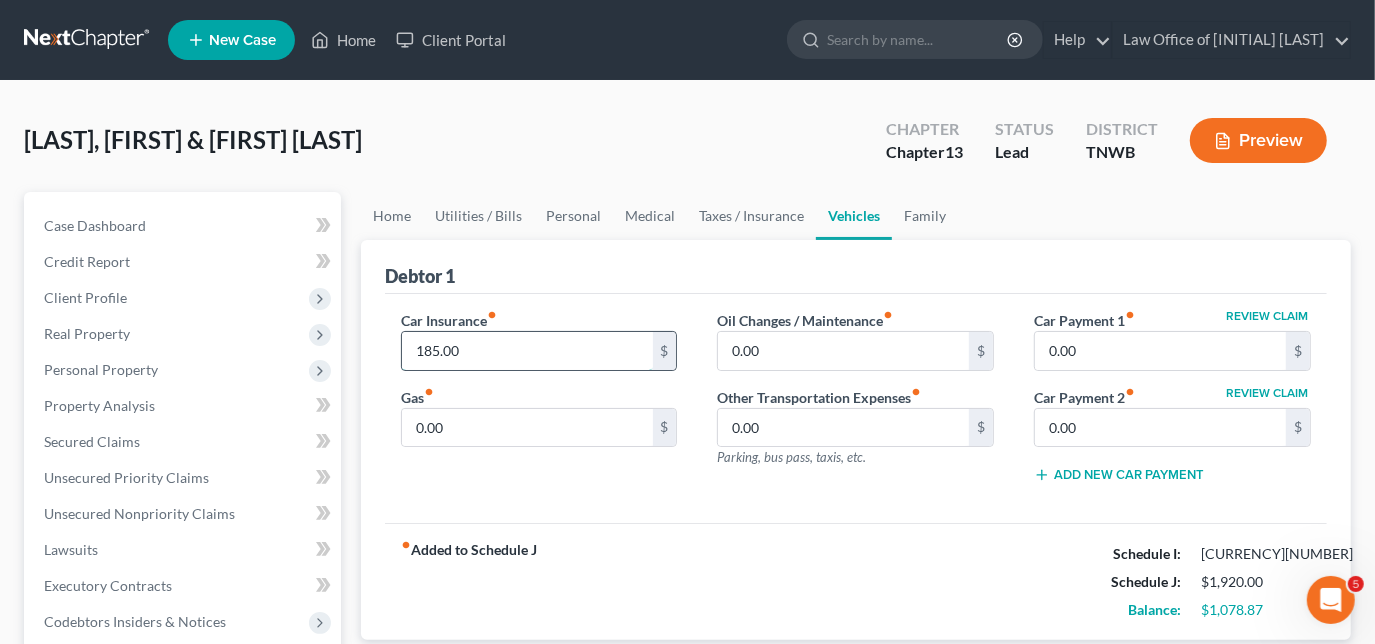 type on "185.00" 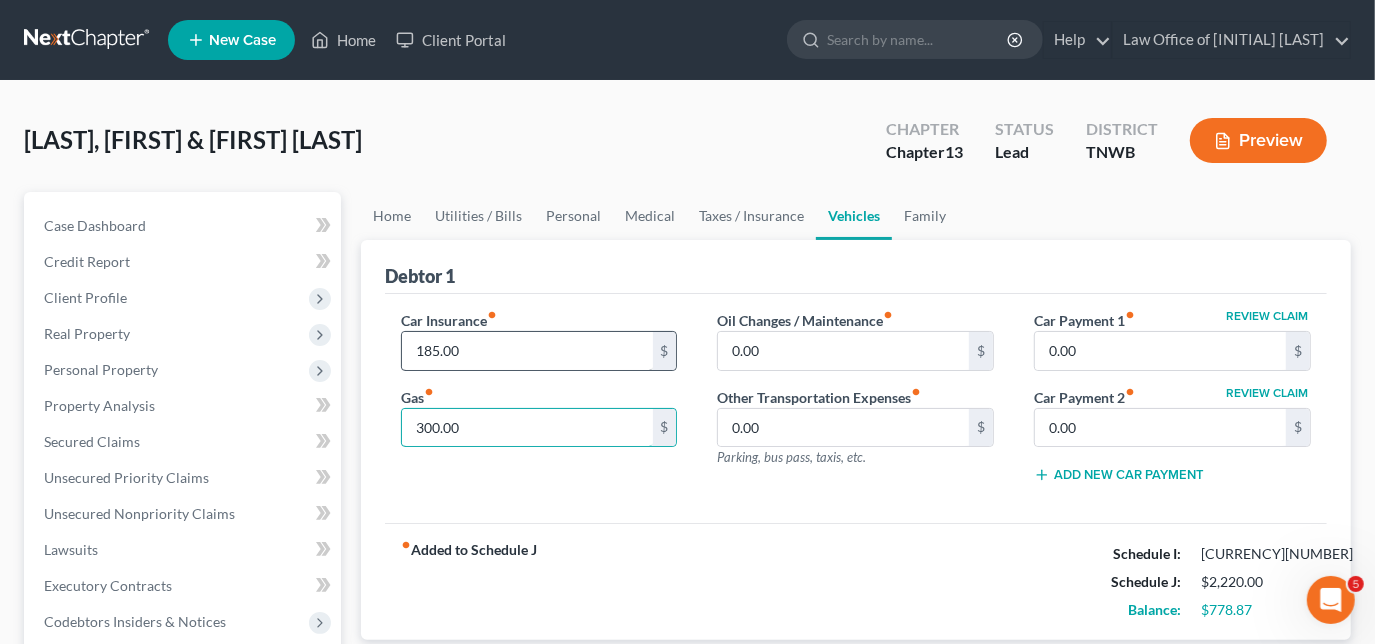 type on "300.00" 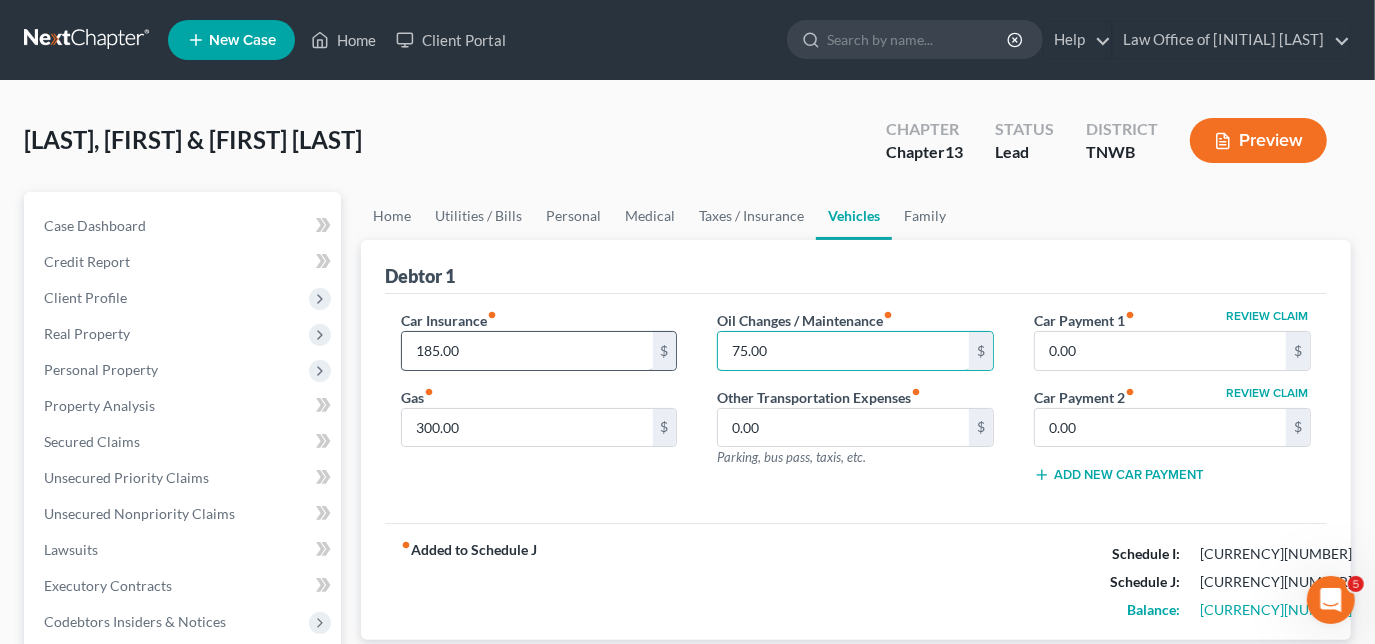 type on "75.00" 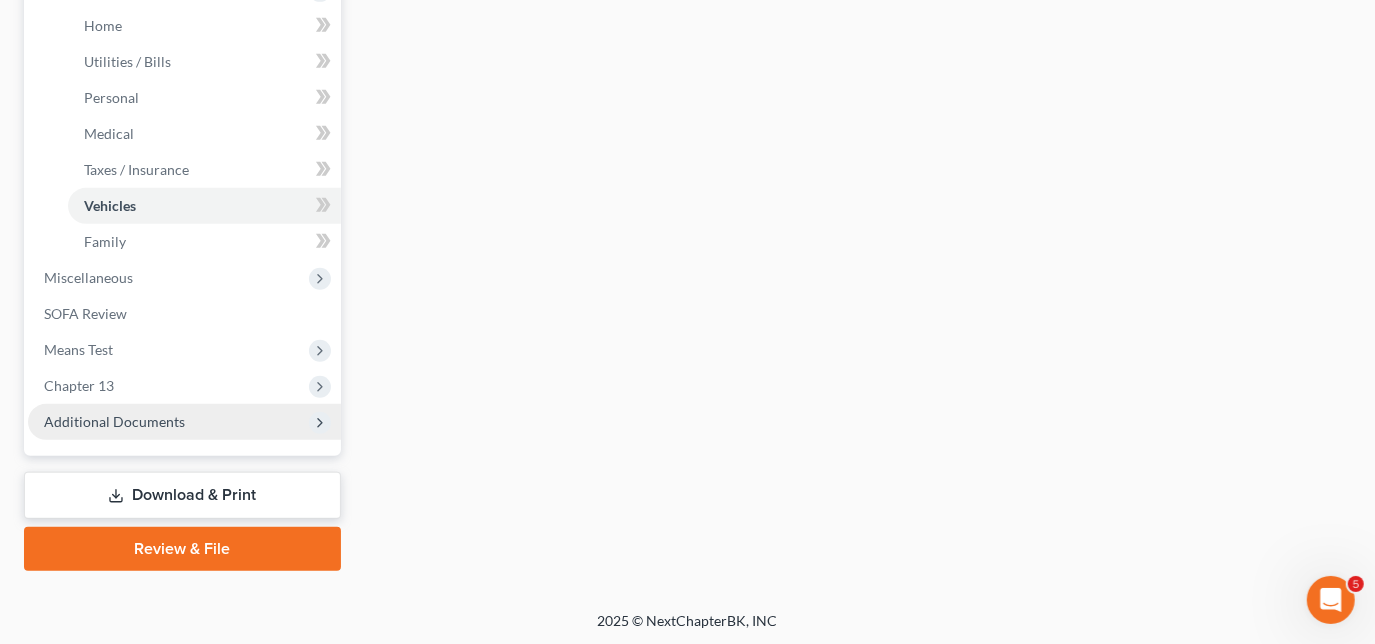 scroll, scrollTop: 706, scrollLeft: 0, axis: vertical 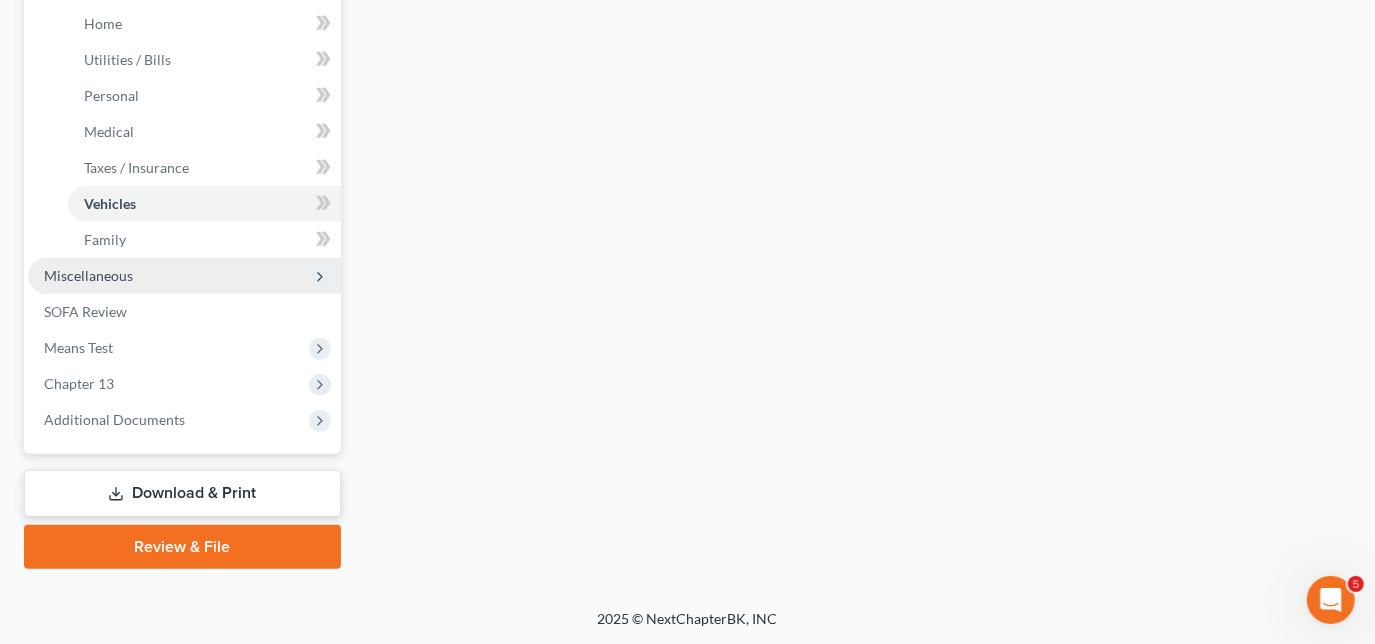 click on "Miscellaneous" at bounding box center (88, 275) 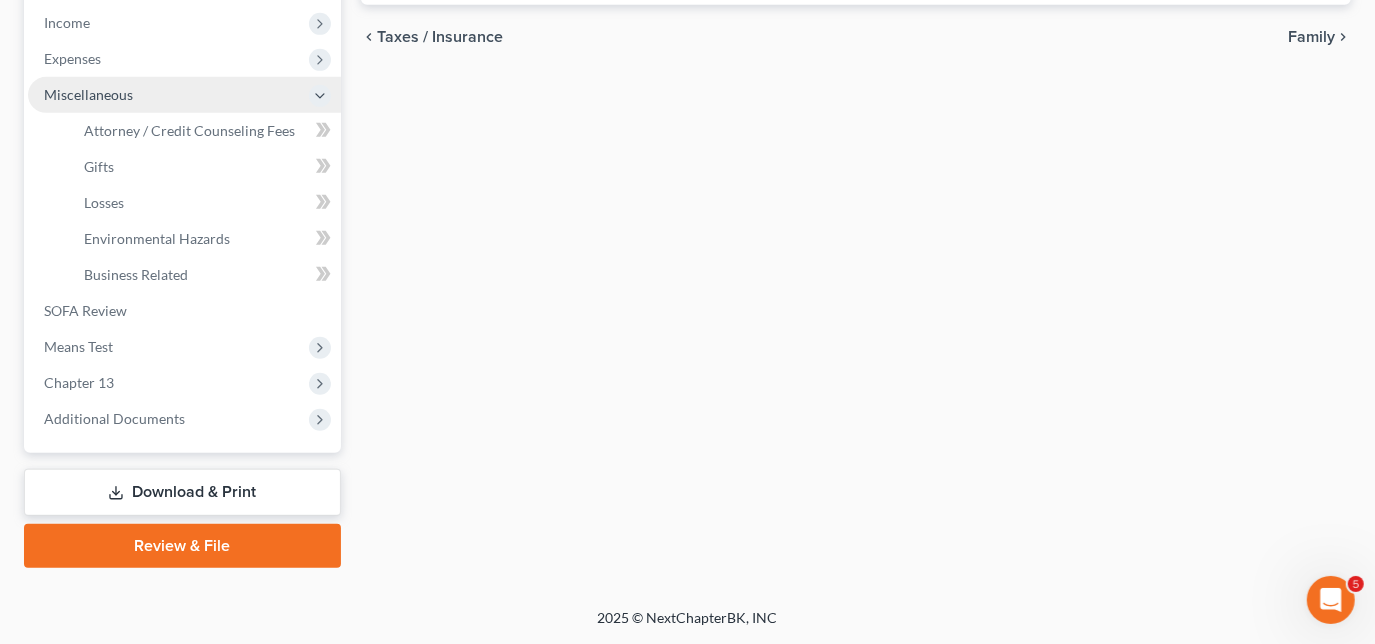 scroll, scrollTop: 634, scrollLeft: 0, axis: vertical 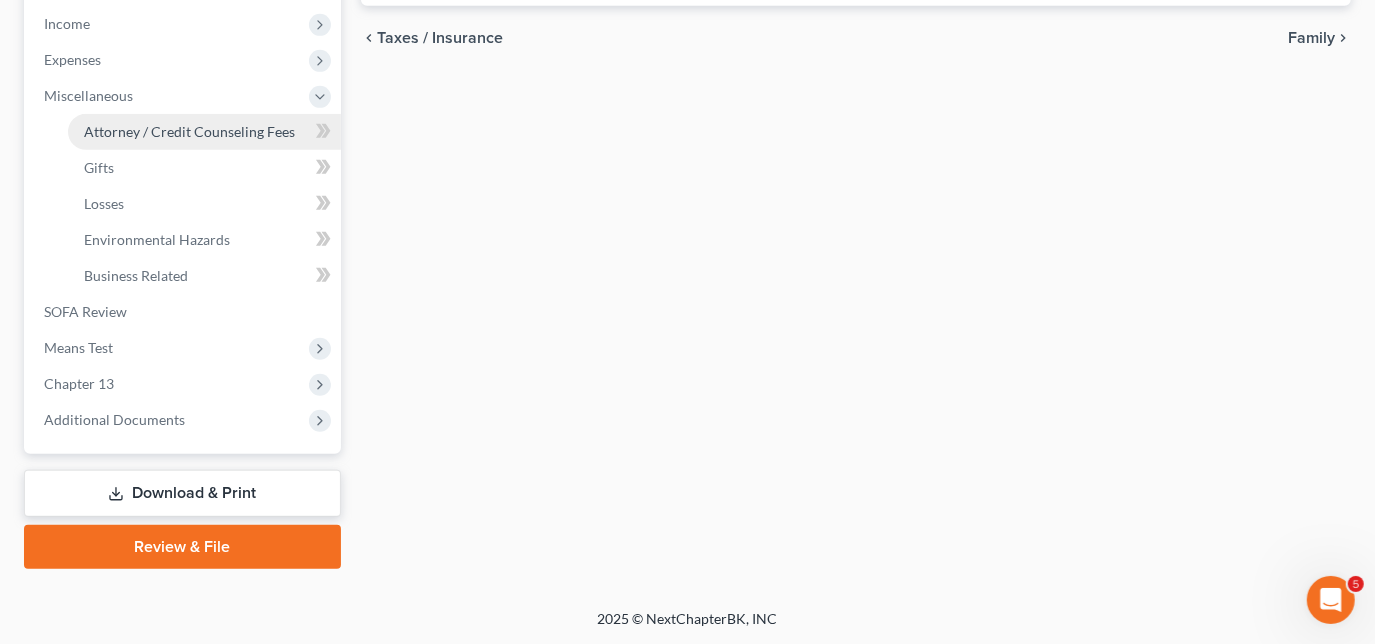 click on "Attorney / Credit Counseling Fees" at bounding box center [189, 131] 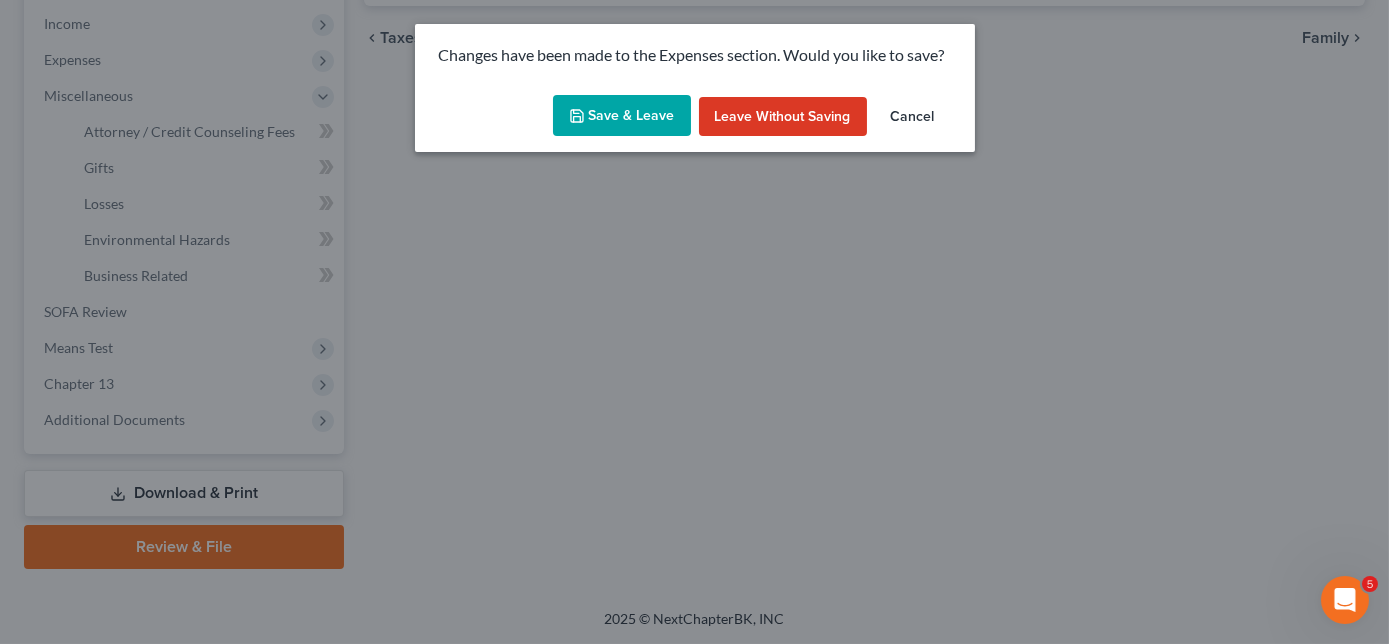 click on "Save & Leave" at bounding box center [622, 116] 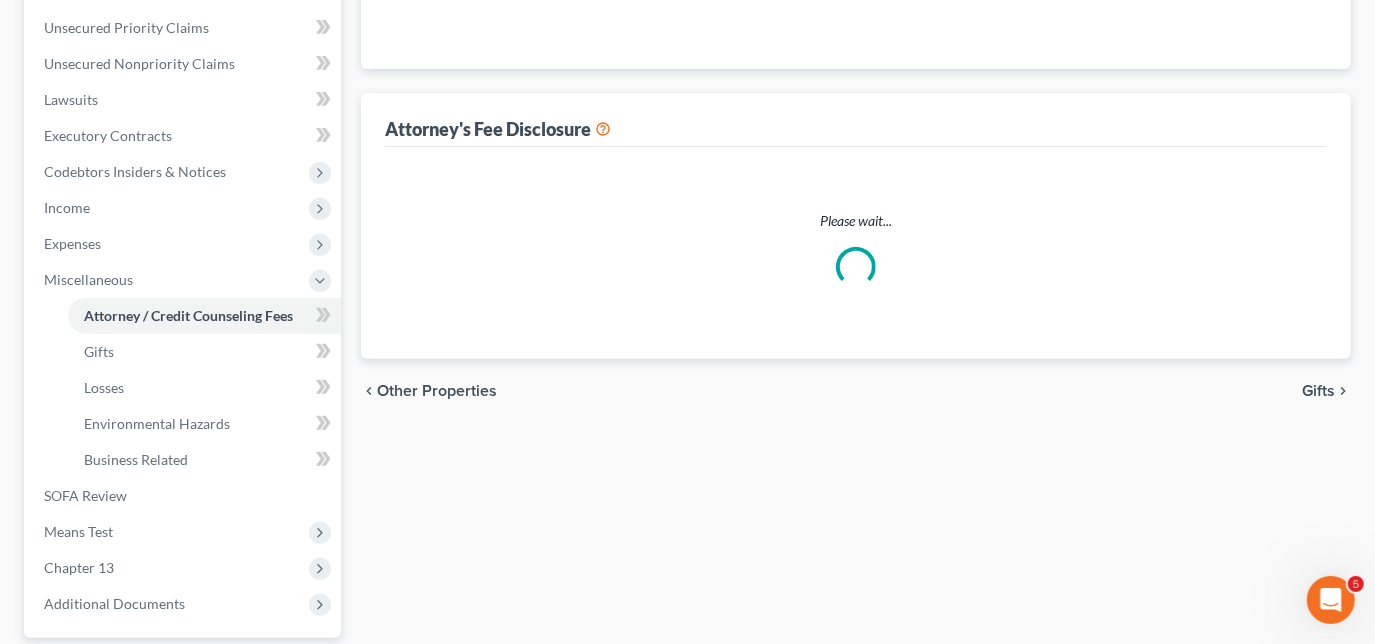 scroll, scrollTop: 85, scrollLeft: 0, axis: vertical 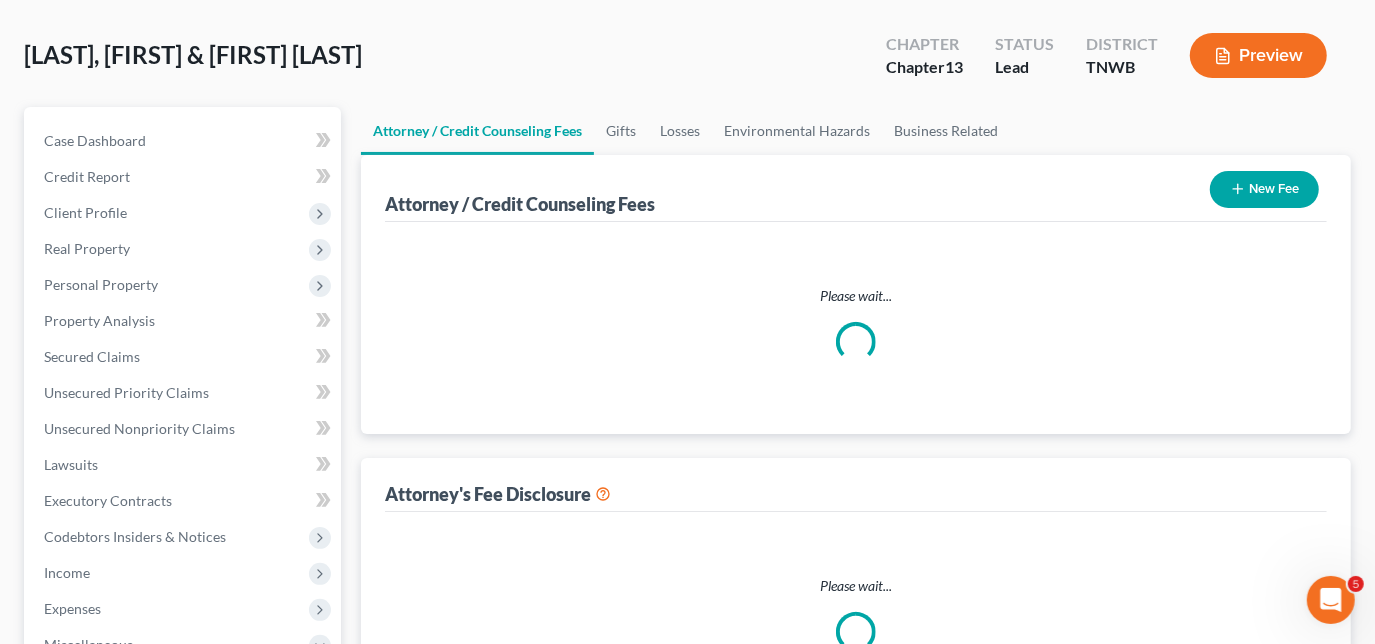 select on "1" 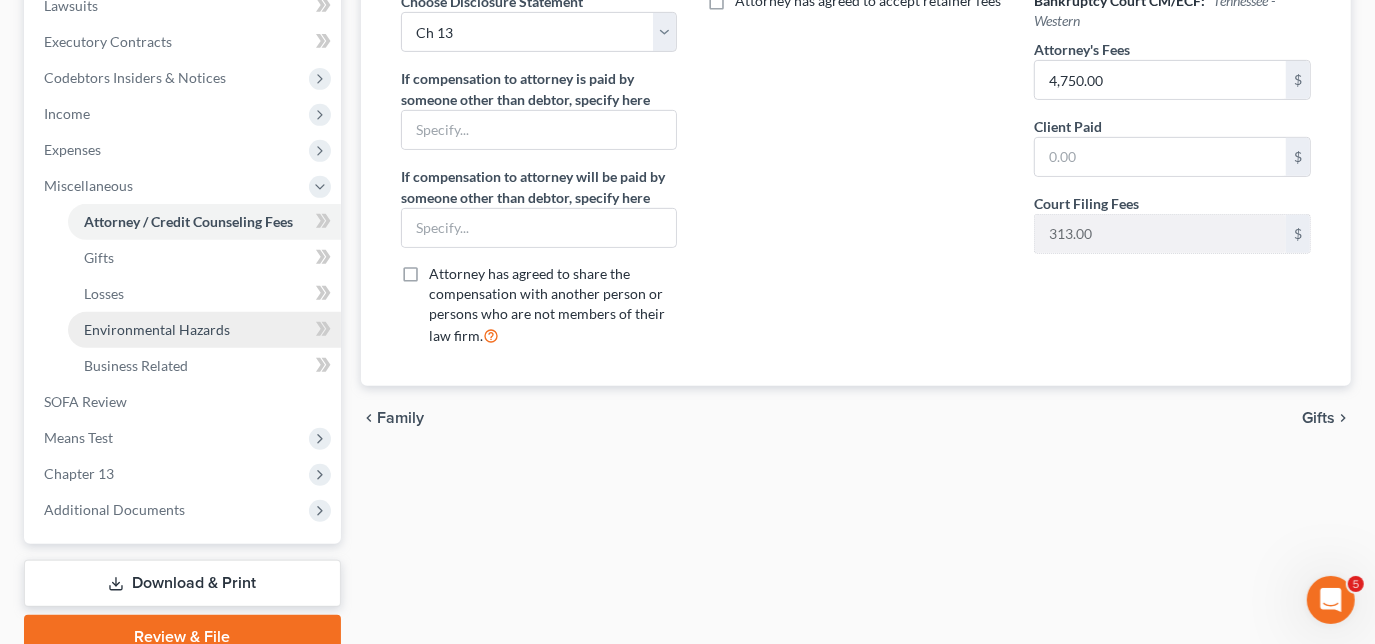 scroll, scrollTop: 545, scrollLeft: 0, axis: vertical 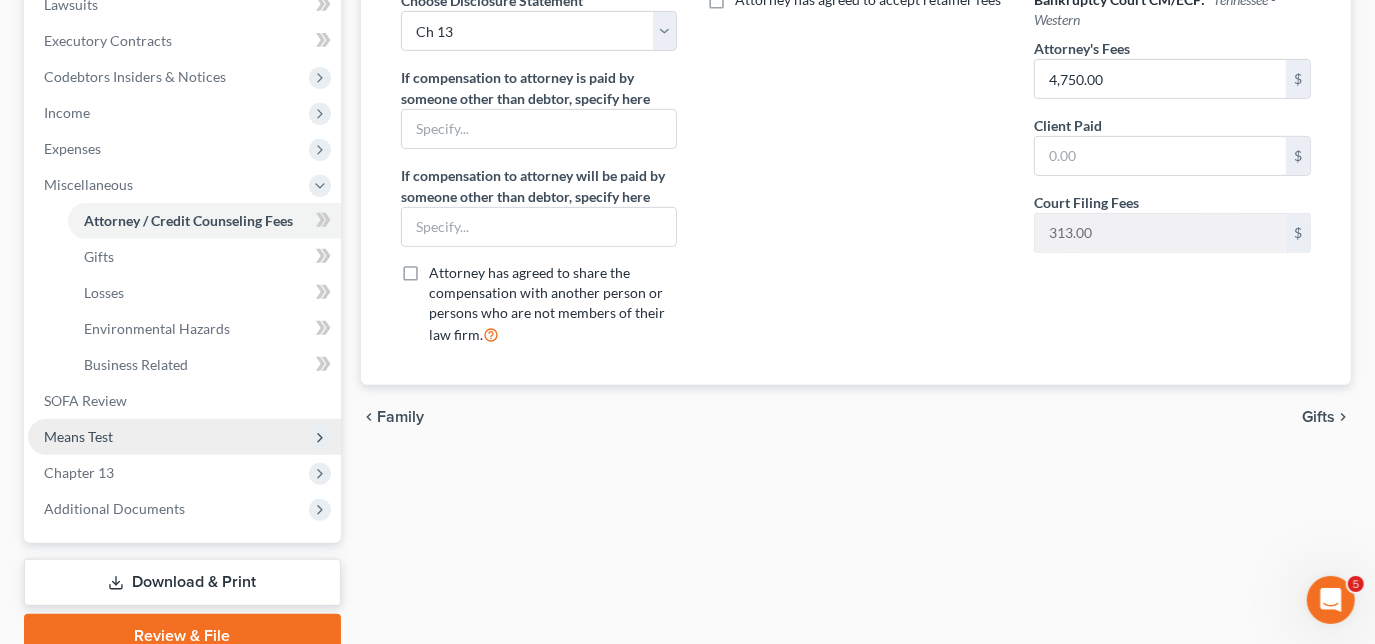 click on "Means Test" at bounding box center [184, 437] 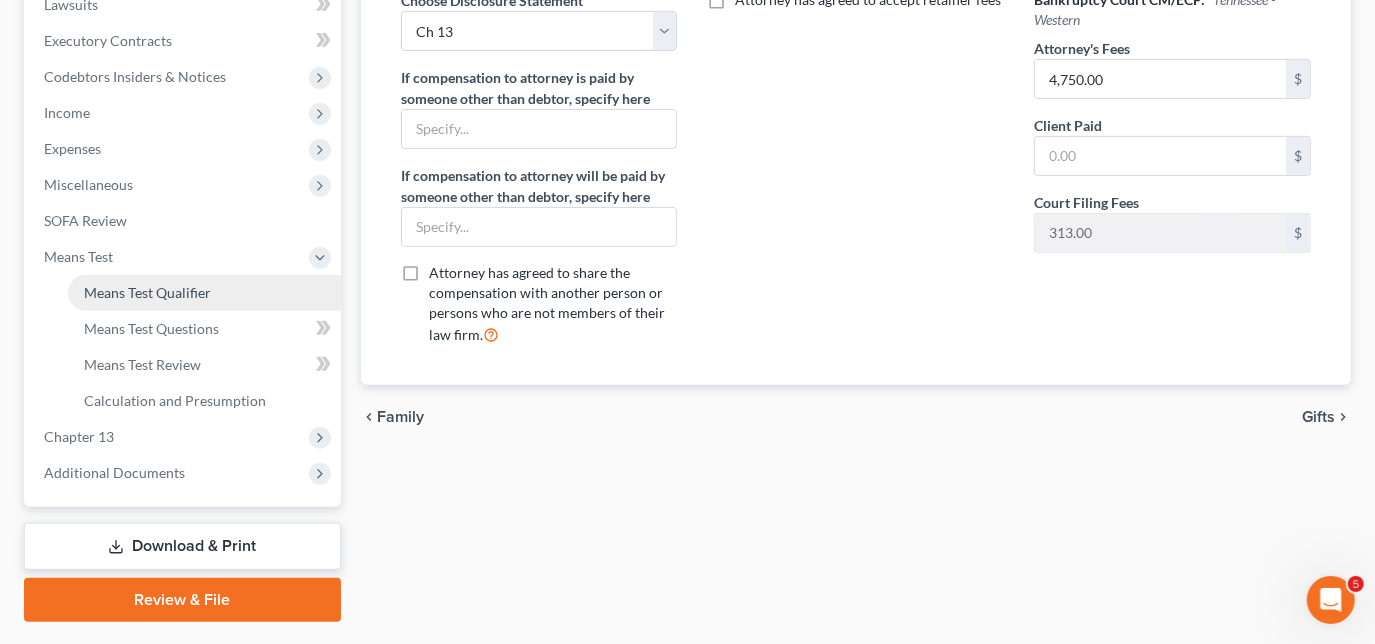 click on "Means Test Qualifier" at bounding box center (204, 293) 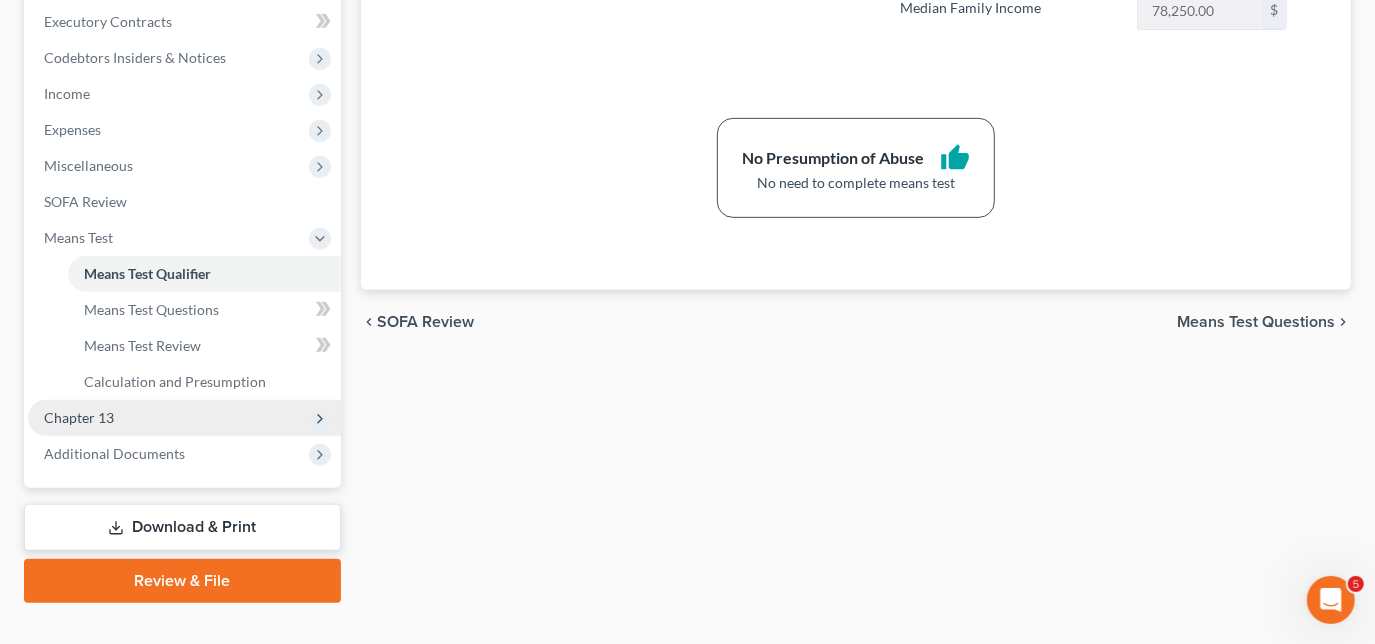 scroll, scrollTop: 597, scrollLeft: 0, axis: vertical 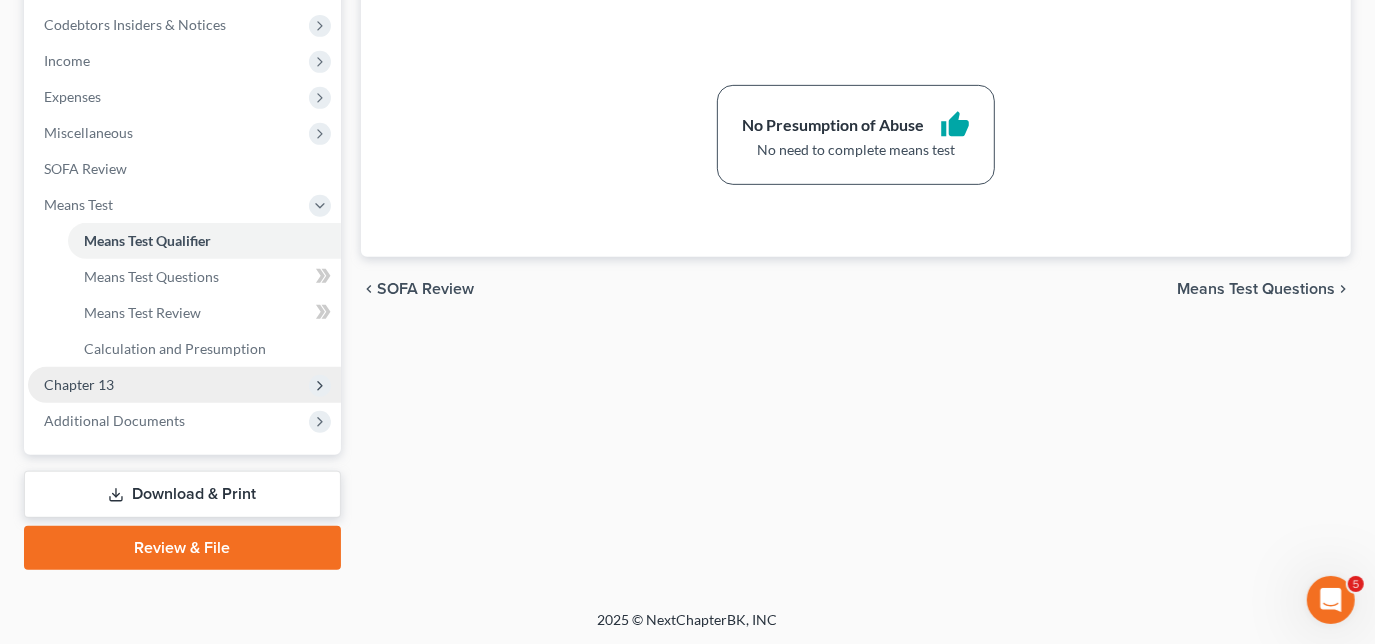 click on "Chapter 13" at bounding box center [184, 385] 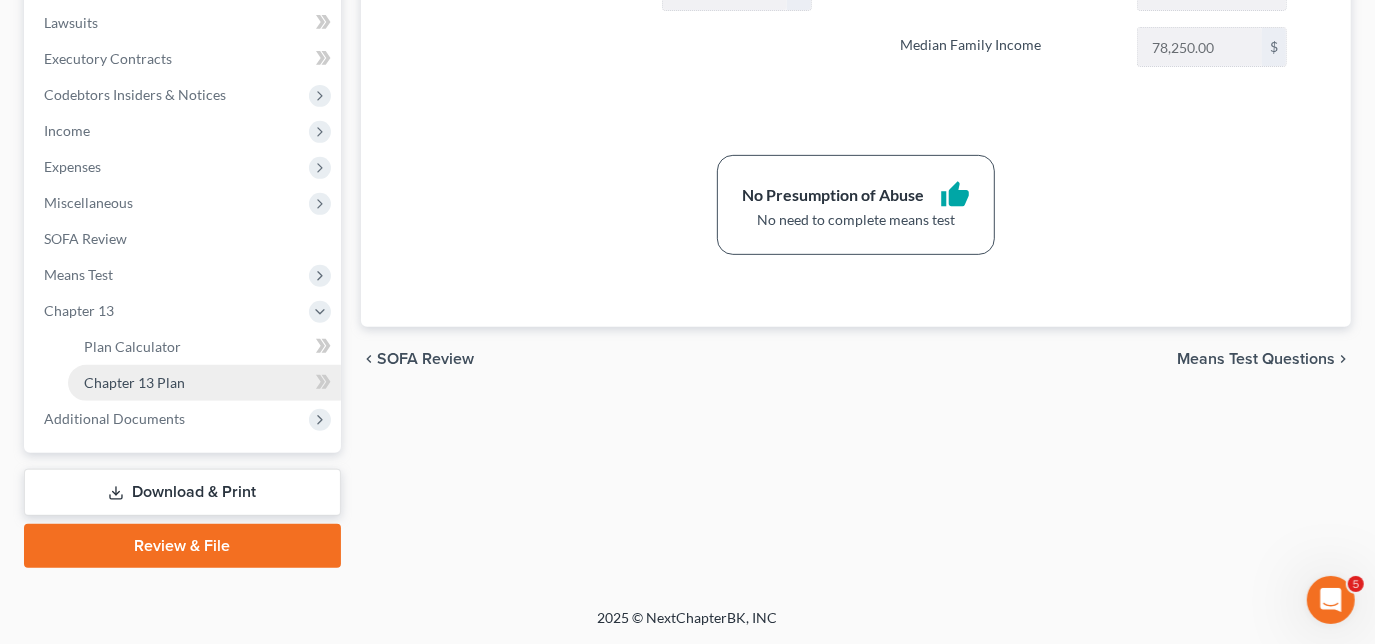 scroll, scrollTop: 525, scrollLeft: 0, axis: vertical 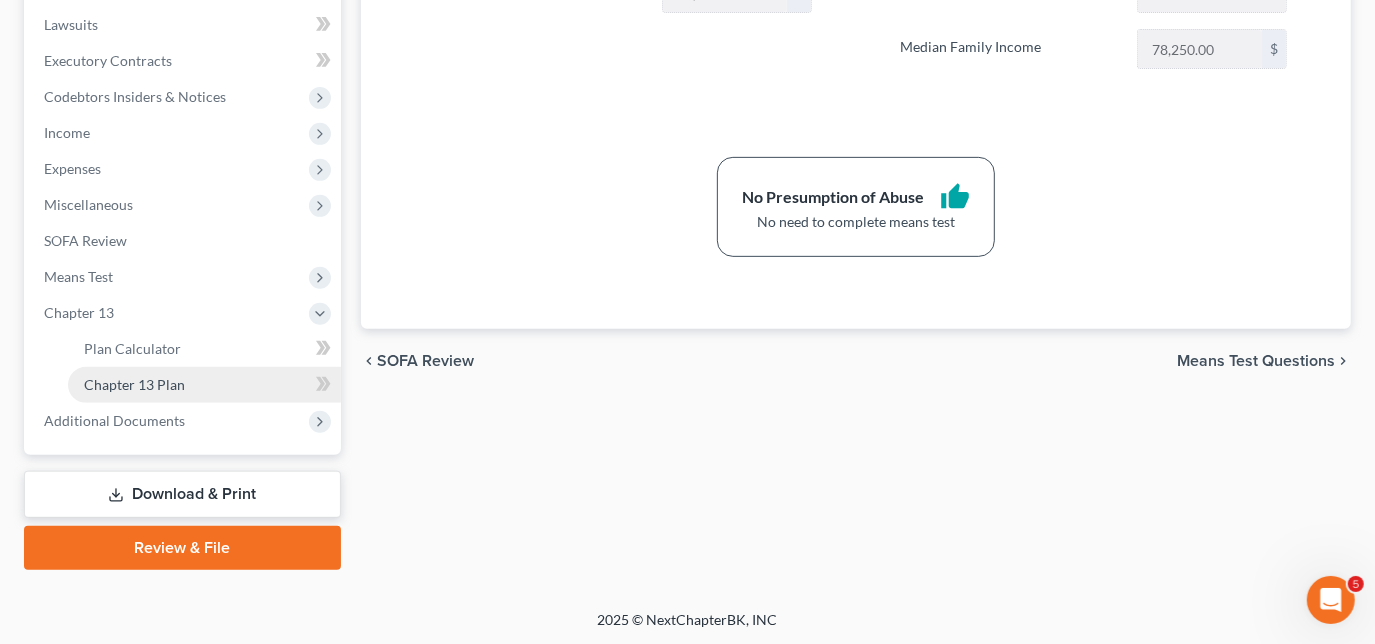 click on "Chapter 13 Plan" at bounding box center (204, 385) 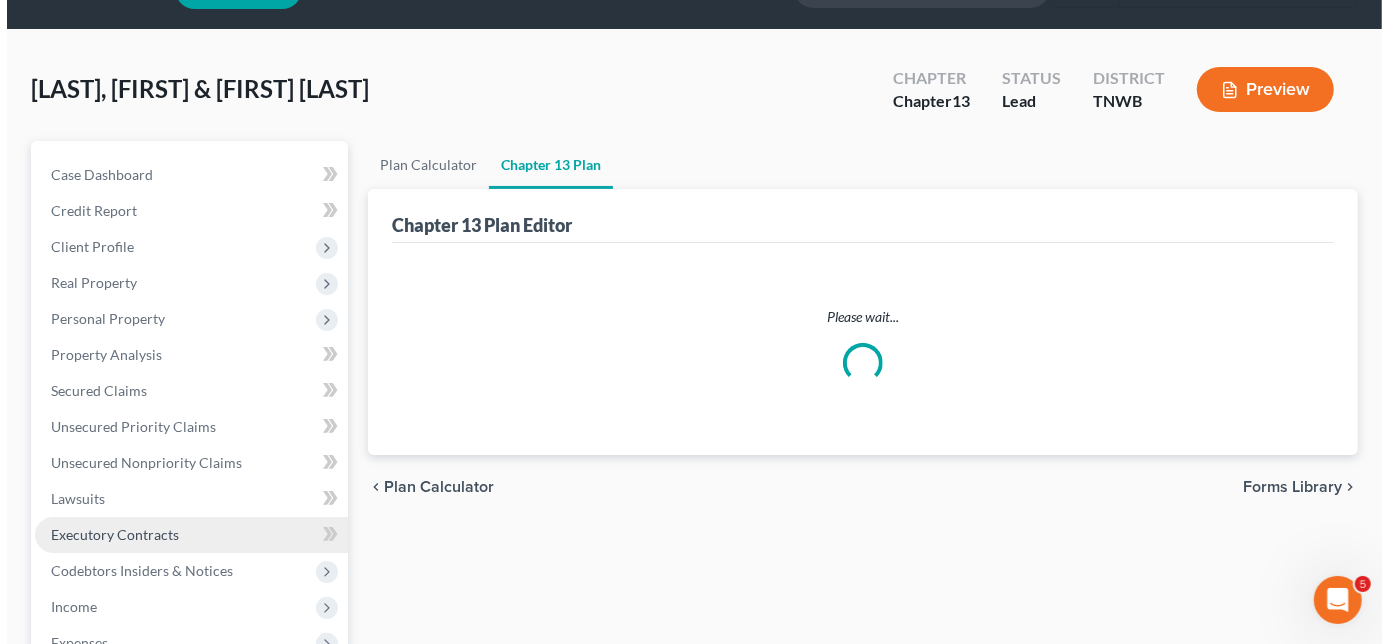 scroll, scrollTop: 0, scrollLeft: 0, axis: both 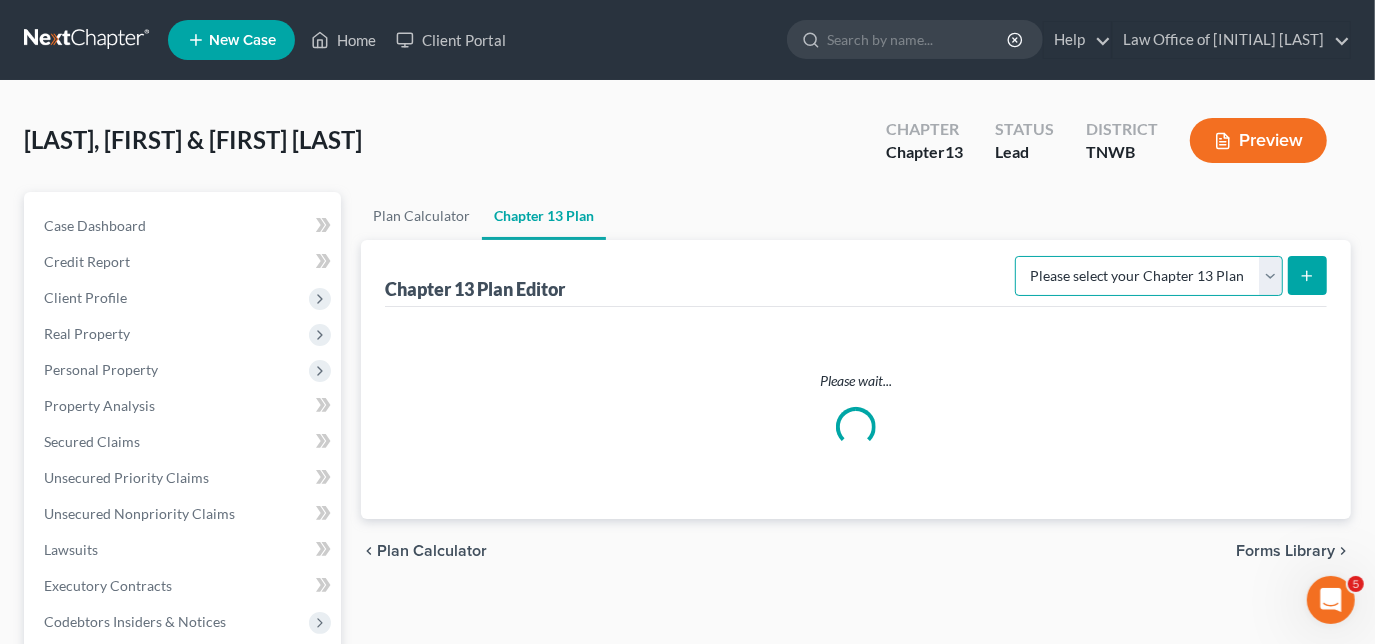 click on "Please select your Chapter 13 Plan" at bounding box center (1149, 276) 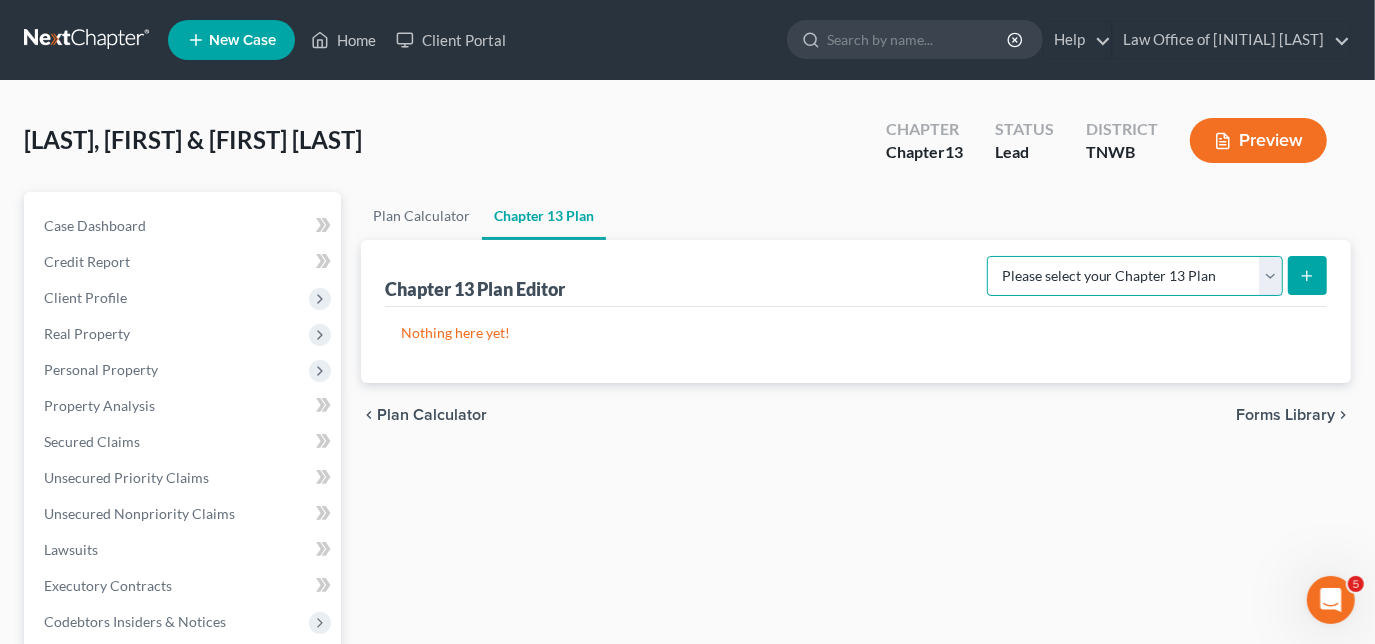 select on "1" 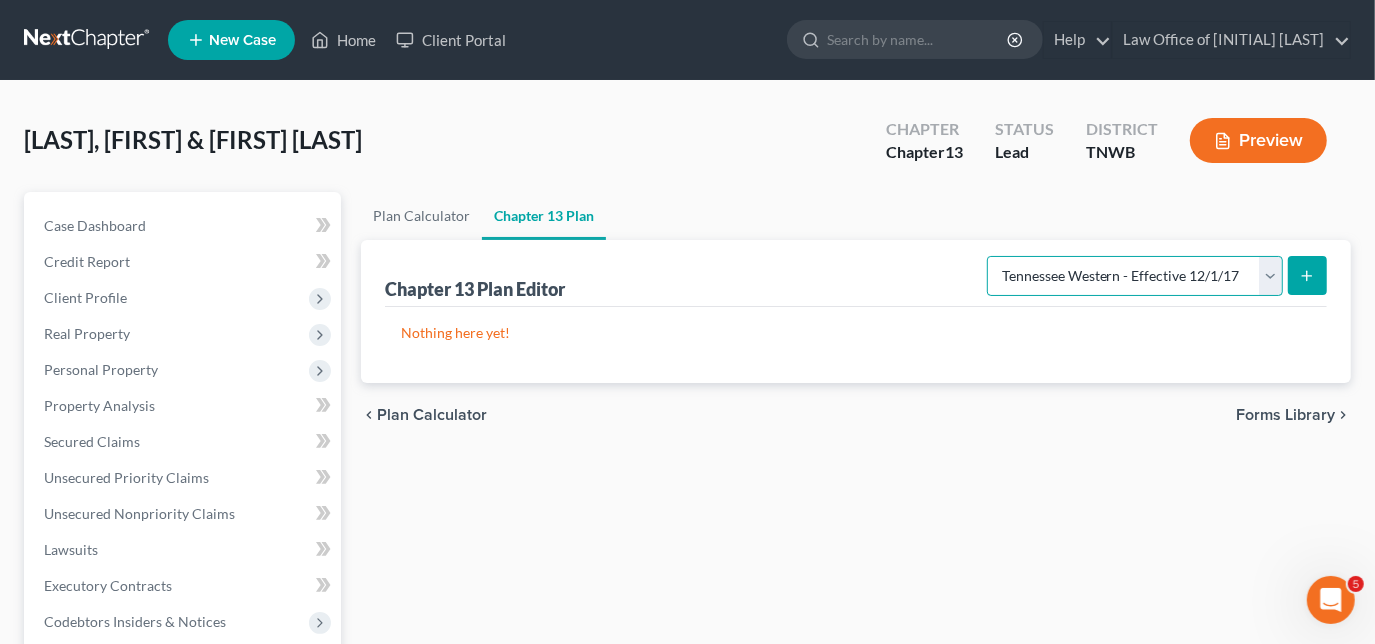 click on "Please select your Chapter 13 Plan National Form Plan - Official Form 113 Tennessee Western - Effective 12/1/17" at bounding box center (1135, 276) 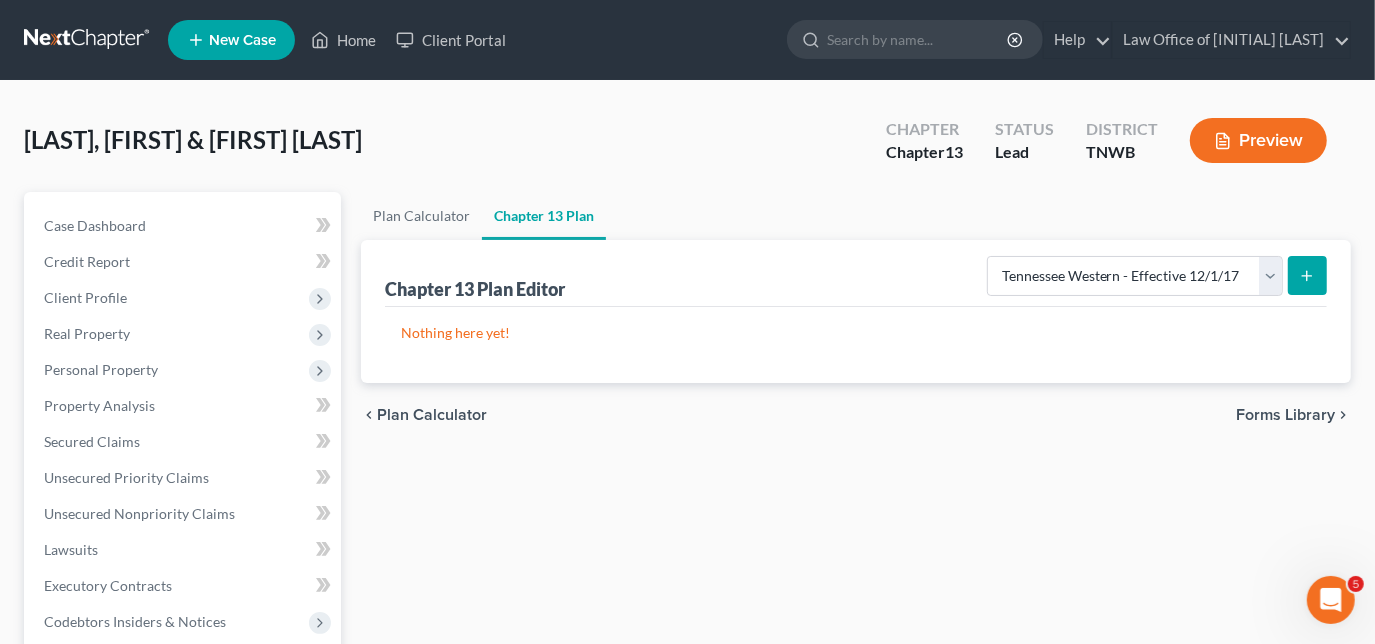 click 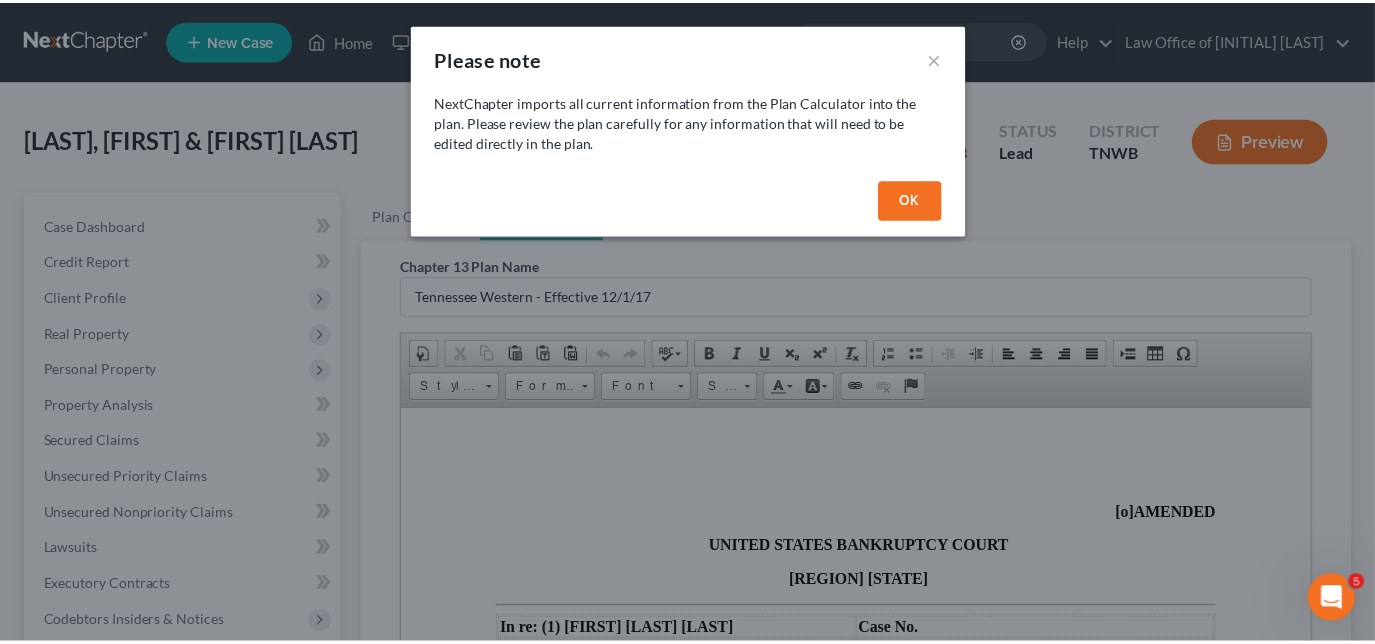 scroll, scrollTop: 0, scrollLeft: 0, axis: both 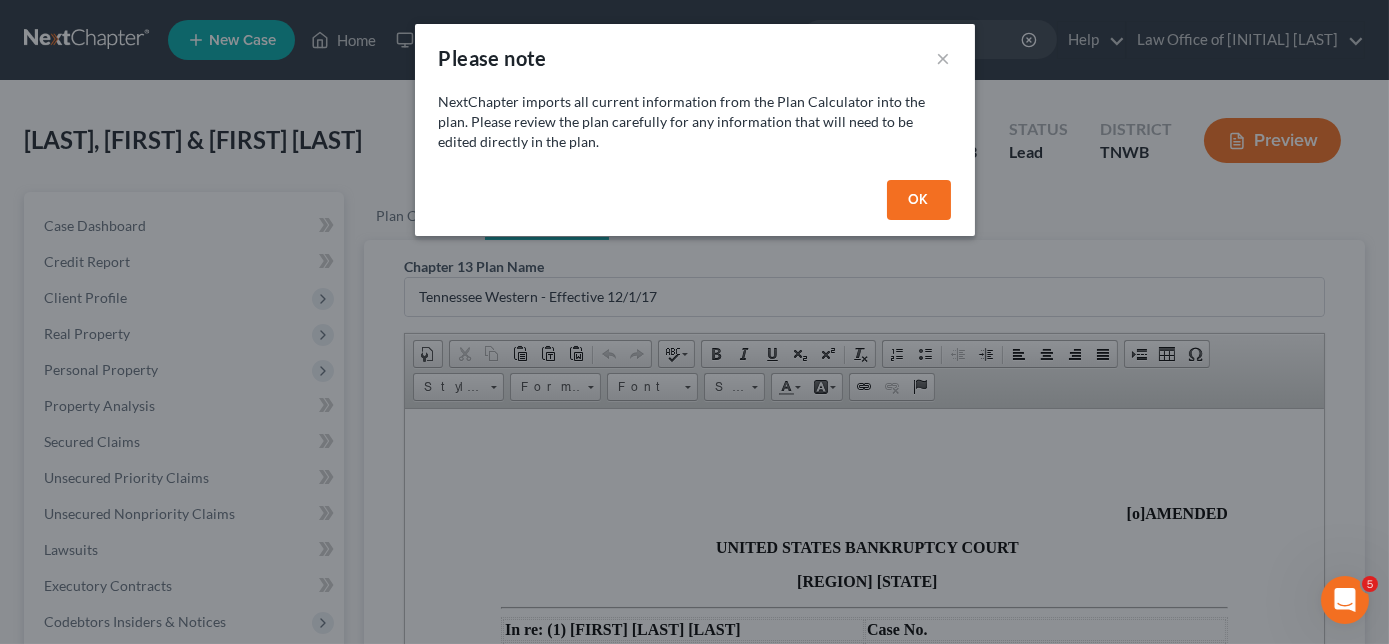 click on "OK" at bounding box center [919, 200] 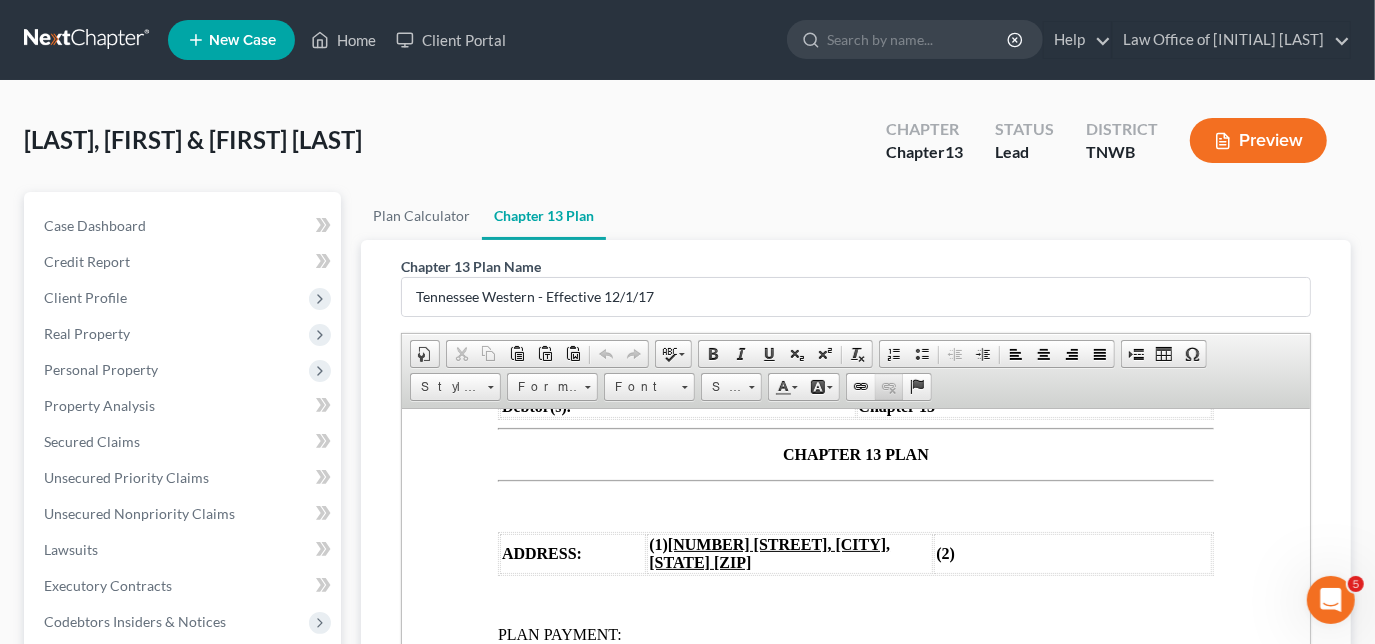 scroll, scrollTop: 272, scrollLeft: 0, axis: vertical 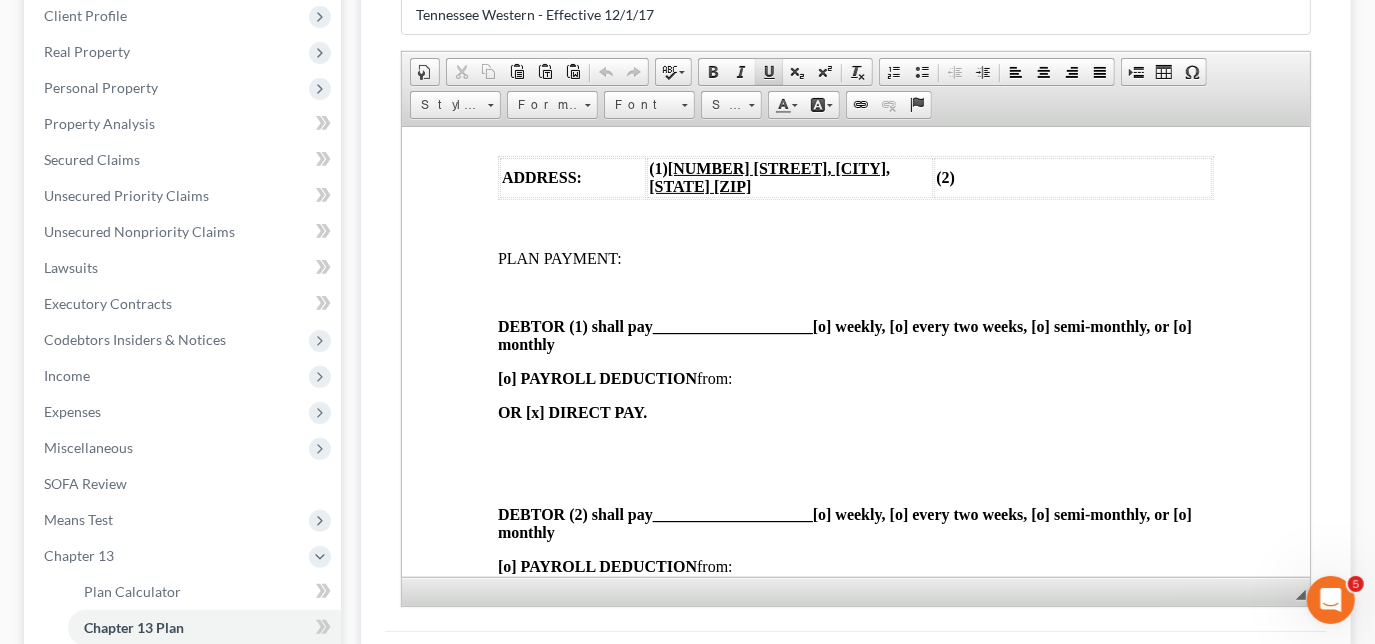 drag, startPoint x: 766, startPoint y: 69, endPoint x: 333, endPoint y: 3, distance: 438.00113 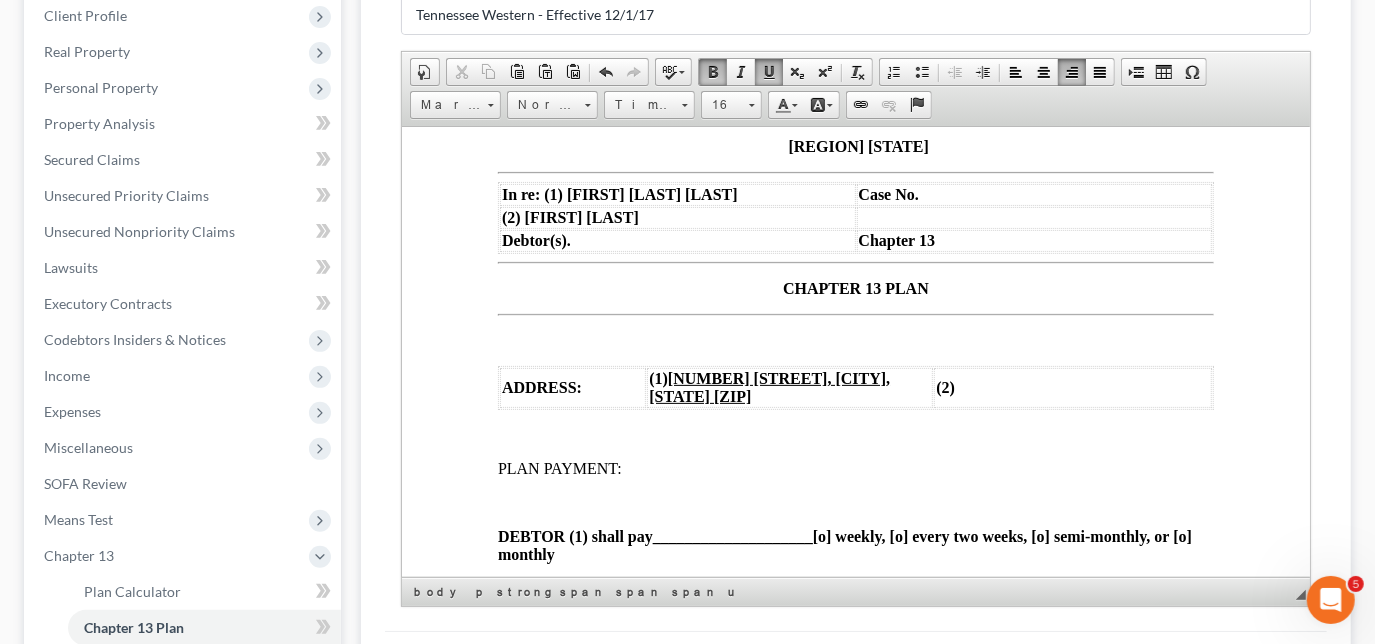 scroll, scrollTop: 181, scrollLeft: 0, axis: vertical 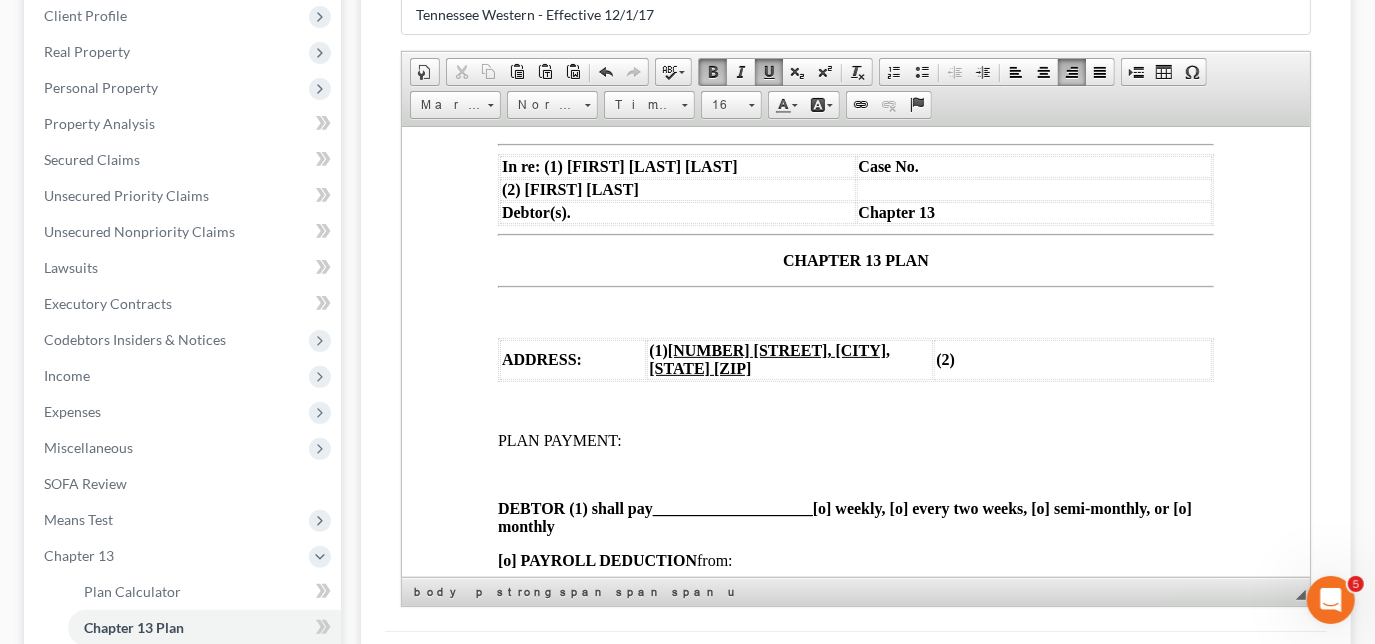 click on "____________________" at bounding box center [732, 507] 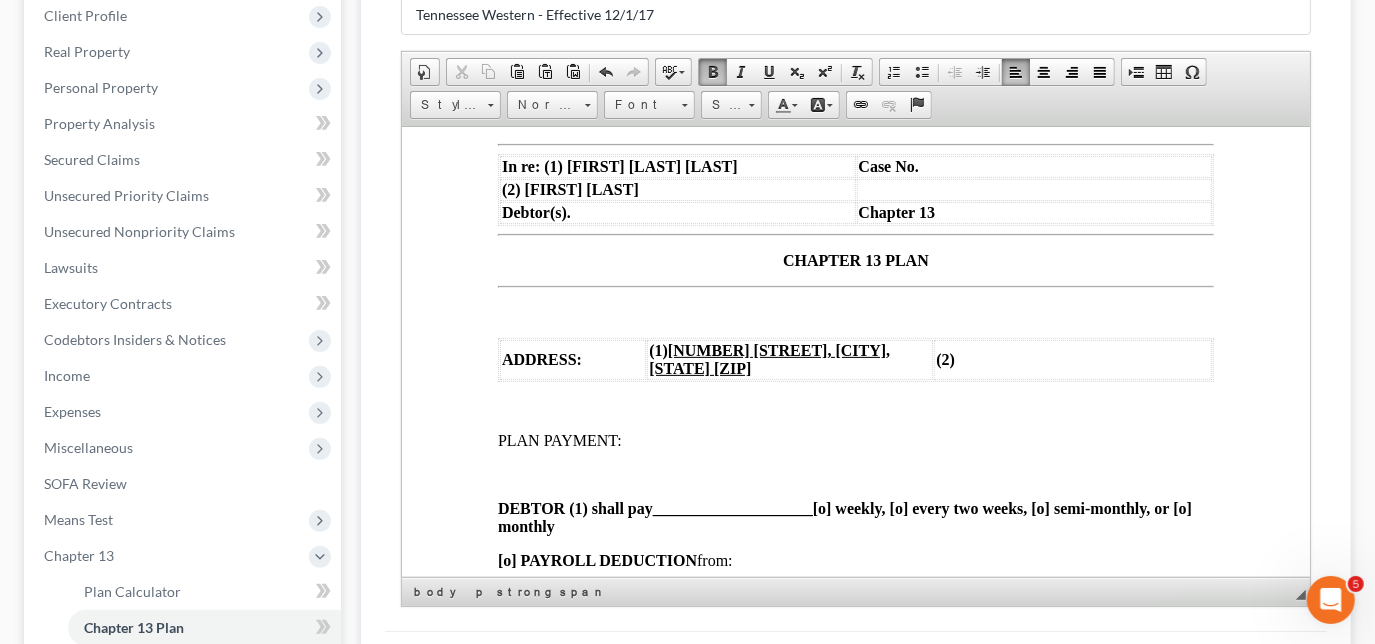 type 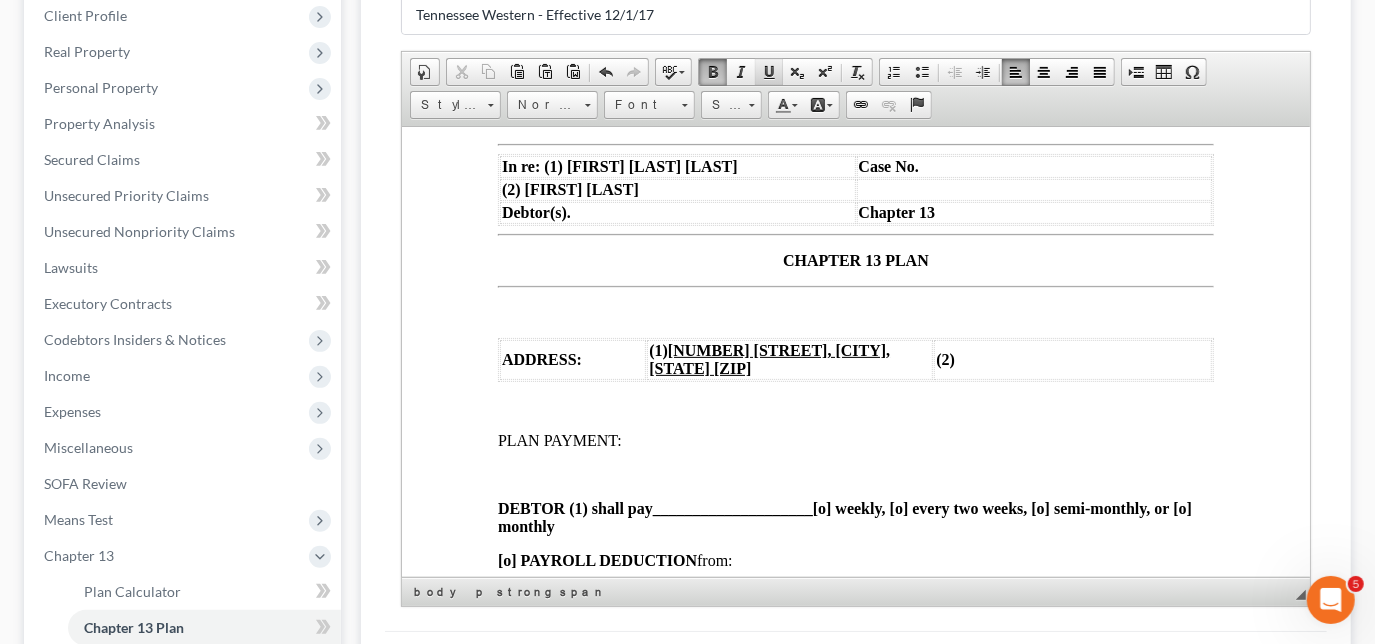 click at bounding box center (769, 72) 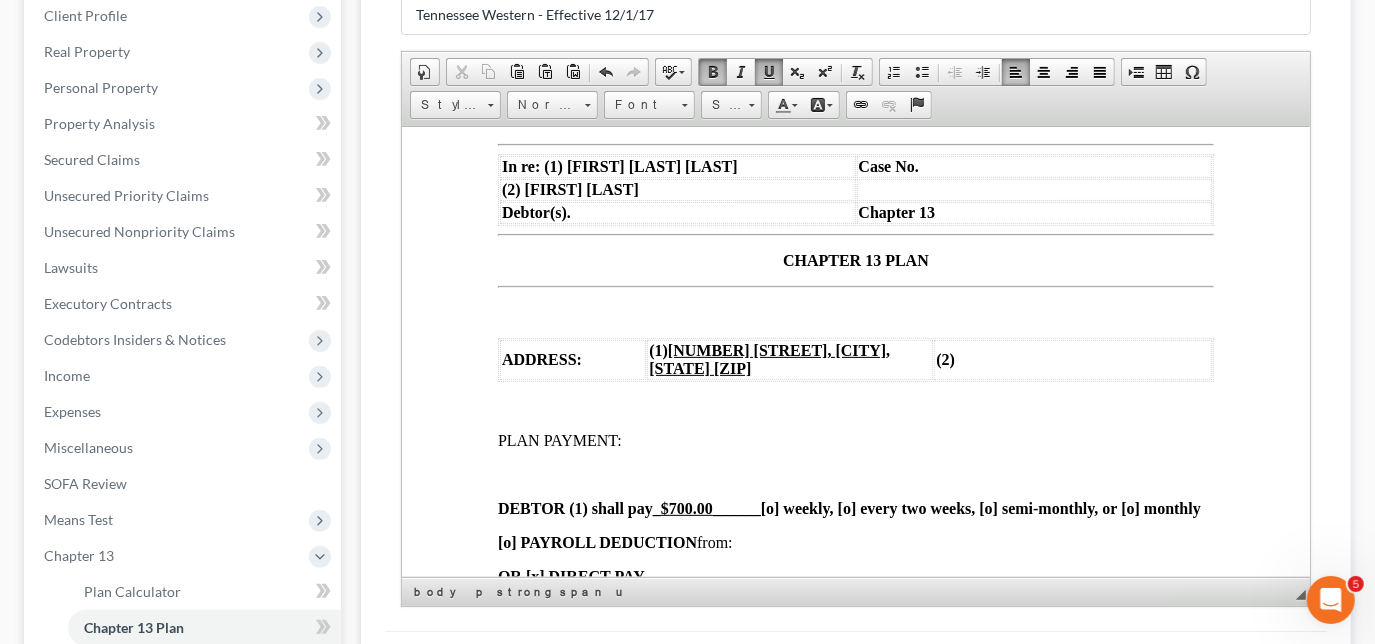 click on "DEBTOR (1) shall pay  _ $700.00 ______  [o] weekly, [o] every two weeks, [o] semi-monthly, or [o] monthly" at bounding box center (848, 507) 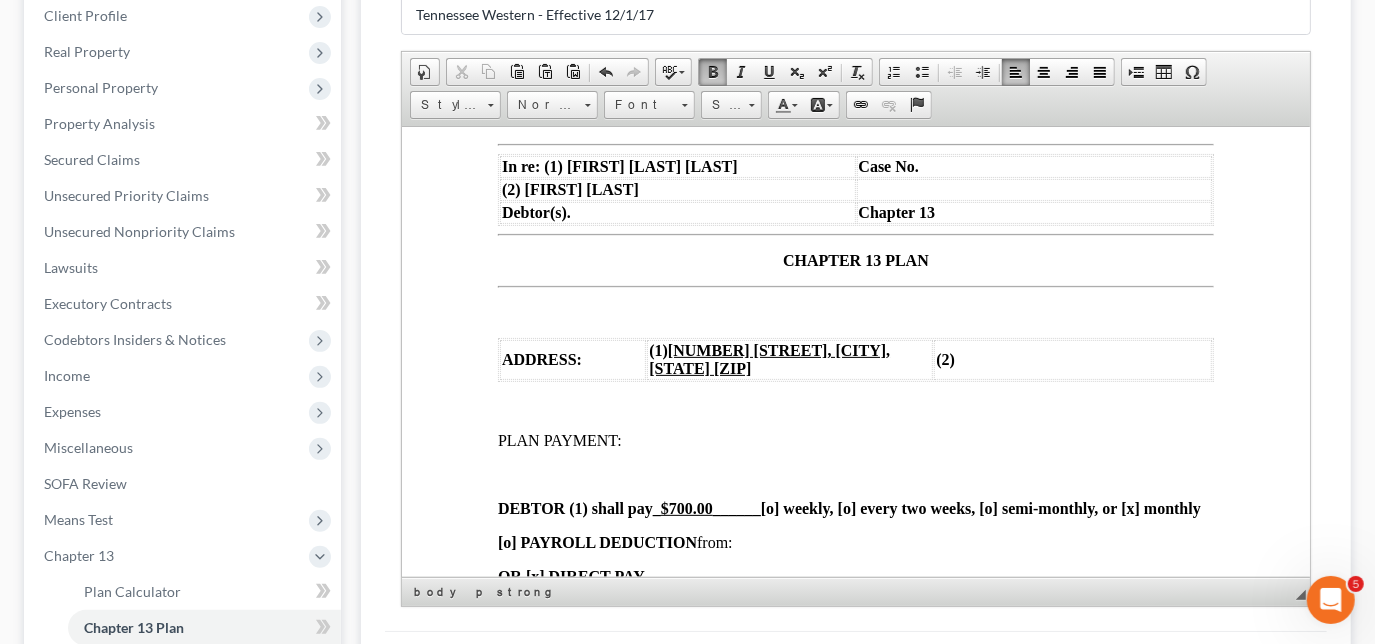 click on "_ $700.00 ______" at bounding box center (706, 507) 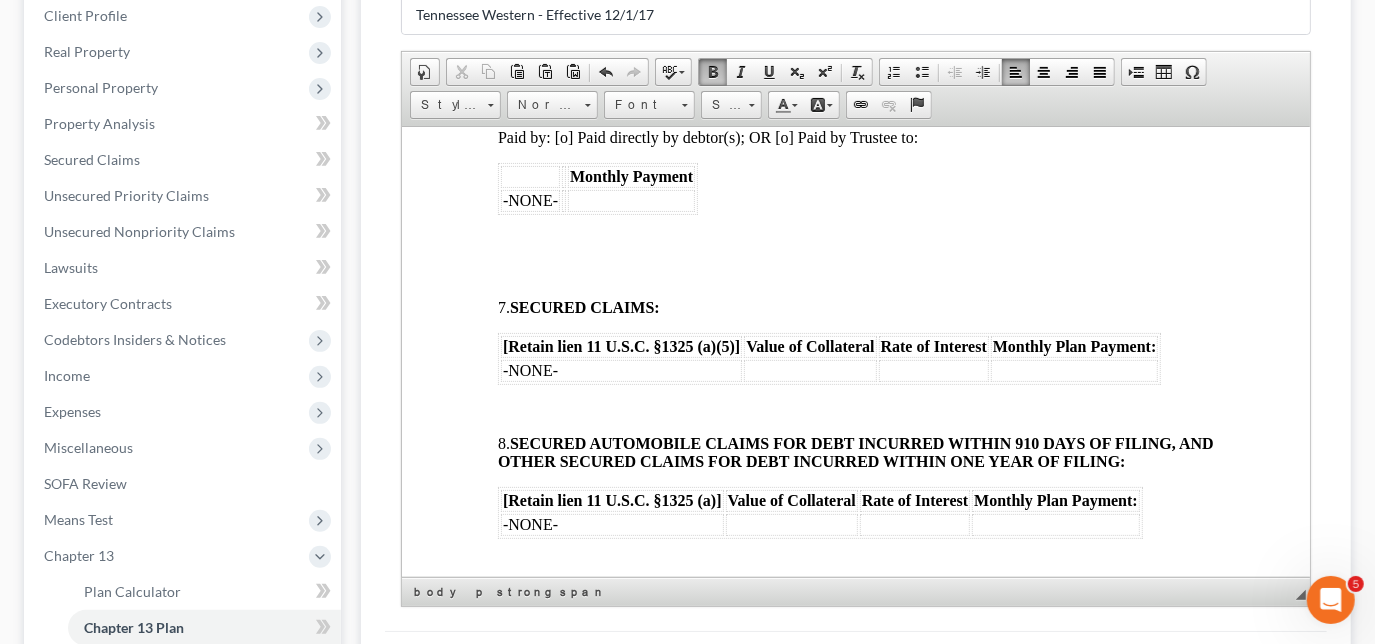 scroll, scrollTop: 1545, scrollLeft: 0, axis: vertical 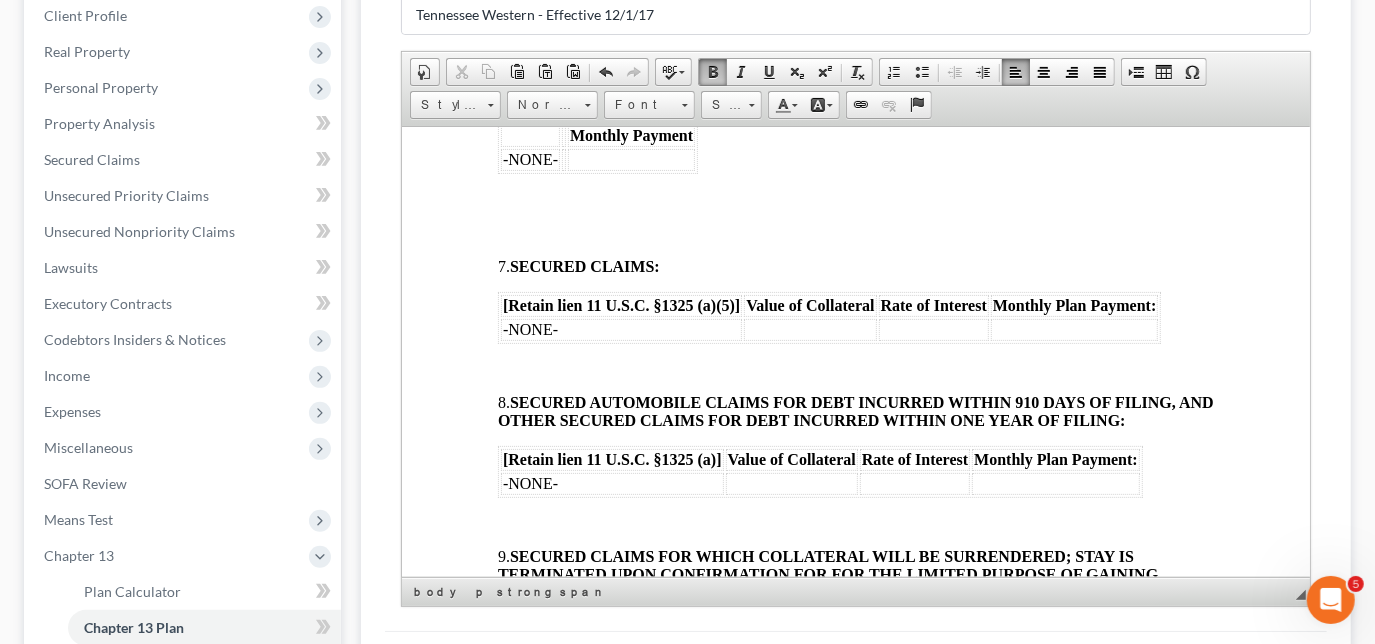 click on "-NONE-" at bounding box center (620, 329) 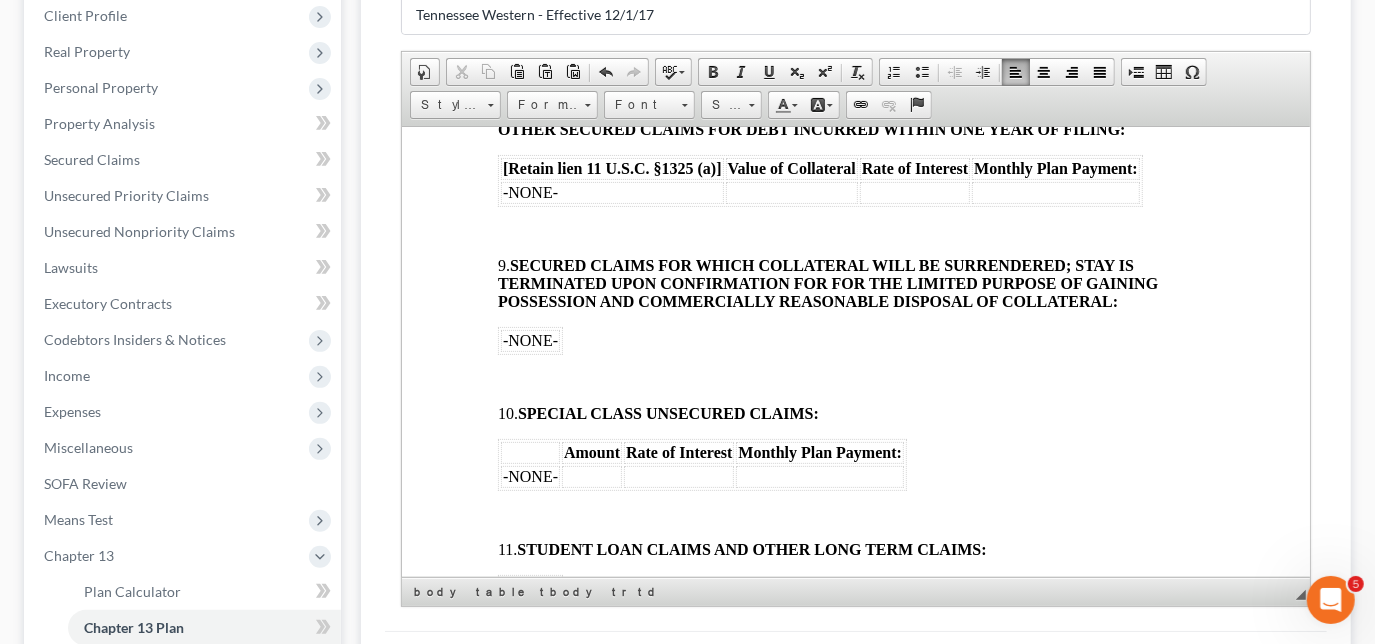 scroll, scrollTop: 1909, scrollLeft: 0, axis: vertical 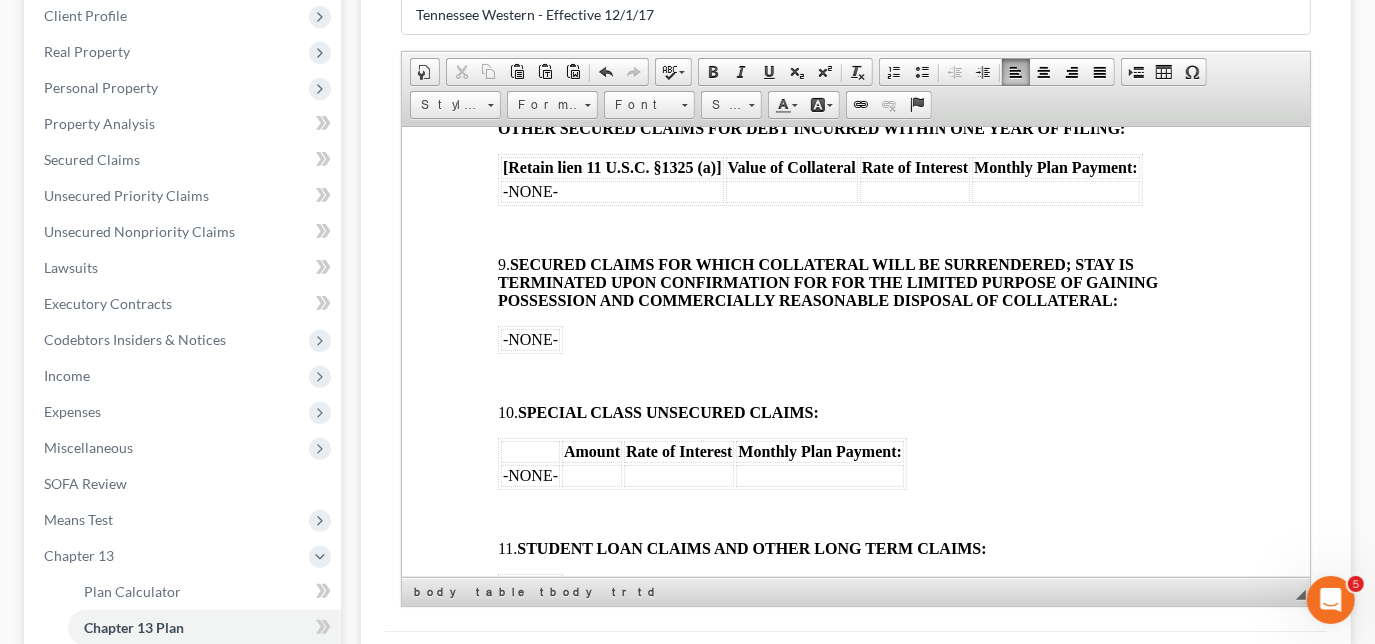 click at bounding box center (591, 475) 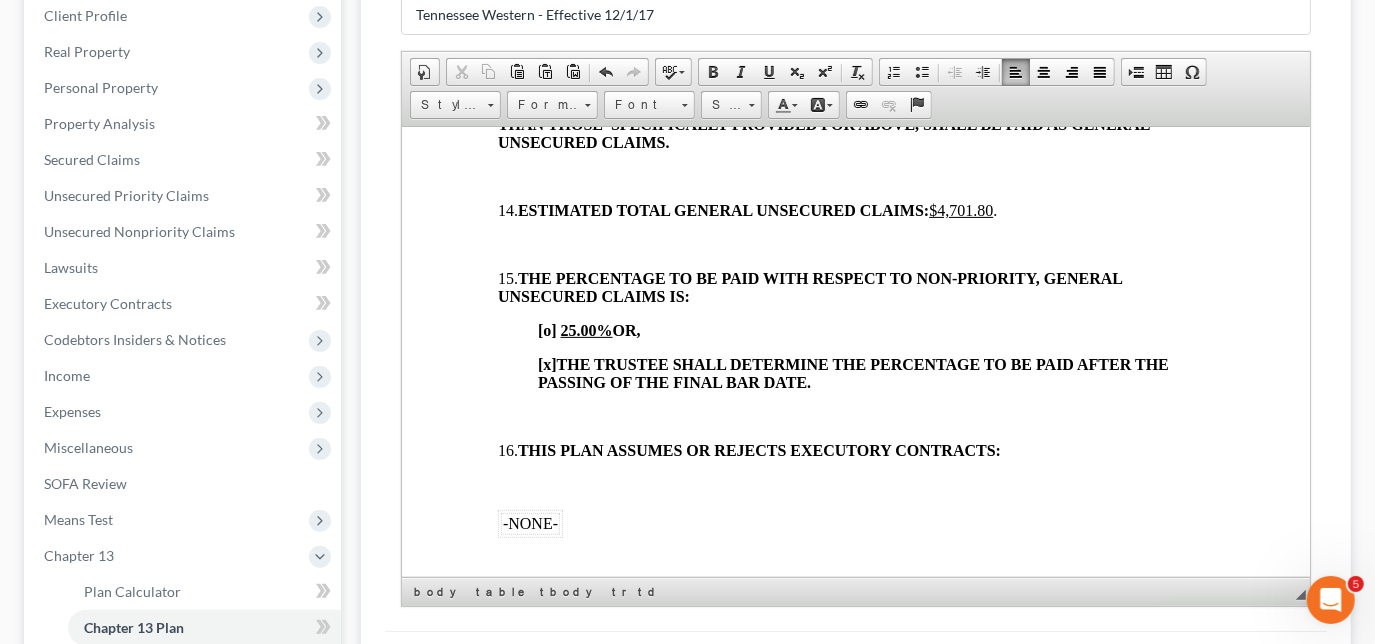 scroll, scrollTop: 2636, scrollLeft: 0, axis: vertical 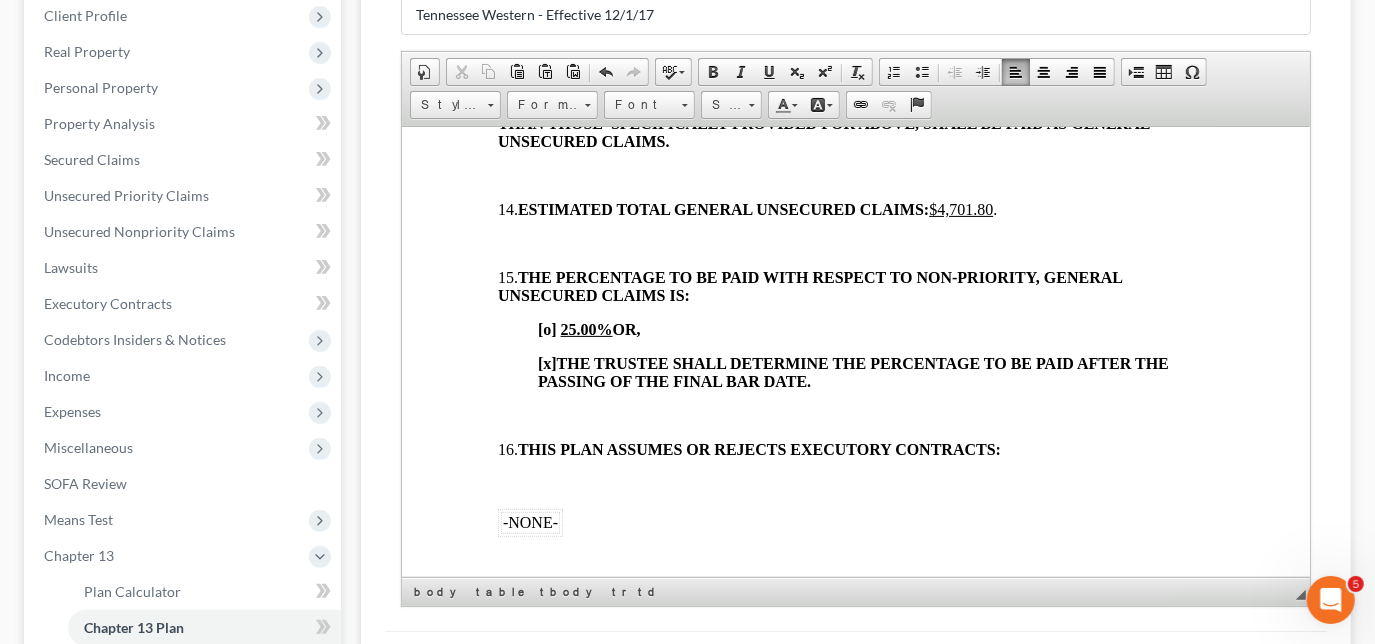 click on "[o]  AMENDED UNITED STATES BANKRUPTCY COURT WESTERN DISTRICT OF TENNESSEE In re:   (1) William A.D.qqq McElrath Case No.             (2) Bobbie J McElrath Debtor(s). Chapter 13 CHAPTER 13 PLAN ADDRESS:  (1)  246 Gibson Hwy, Trenton, TN 38382 (2)  PLAN PAYMENT: DEBTOR (1) shall pay  _ $700.00 _ ___  [o] weekly, [o] every two weeks, [o] semi-monthly, or [x ] monthly [o] PAYROLL DEDUCTION  from: OR [x] DIRECT PAY. DEBTOR (2) shall pay  ____________________  [o] weekly, [o] every two weeks, [o] semi-monthly, or [o] monthly [o] PAYROLL DEDUCTION  from: OR [x] DIRECT PAY. 1. THIS PLAN [Rule 3015.1 Notice]: (A) CONTAINS A NON-STANDARD PROVISION. [See plan provision #19] [o]  Yes [x]  No (B) LIMITS THE AMOUNT OF A SECURED CLAIM BASED ON A VALUATION OF THE COLLATERAL FOR THE CLAIM. [See plan provisions #7 and #8] [o] Yes [x] No (C) AVOIDS A SECURITY INTEREST OR LIEN.  [See plan provision #12]. [o] Yes [x] No 2.  ADMINISTRATIVE EXPENSES:   3.  AUTO INSURANCE:  [o]   Included in Plan;  OR  [x]" at bounding box center [855, -687] 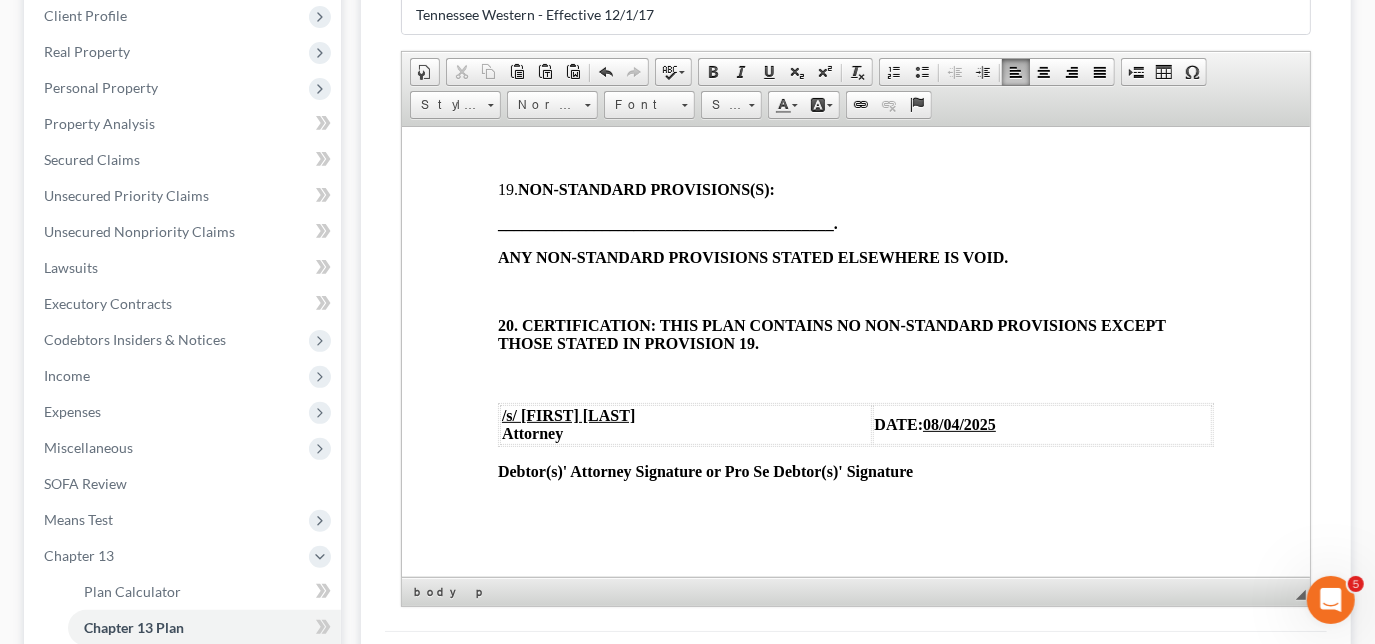 scroll, scrollTop: 3201, scrollLeft: 0, axis: vertical 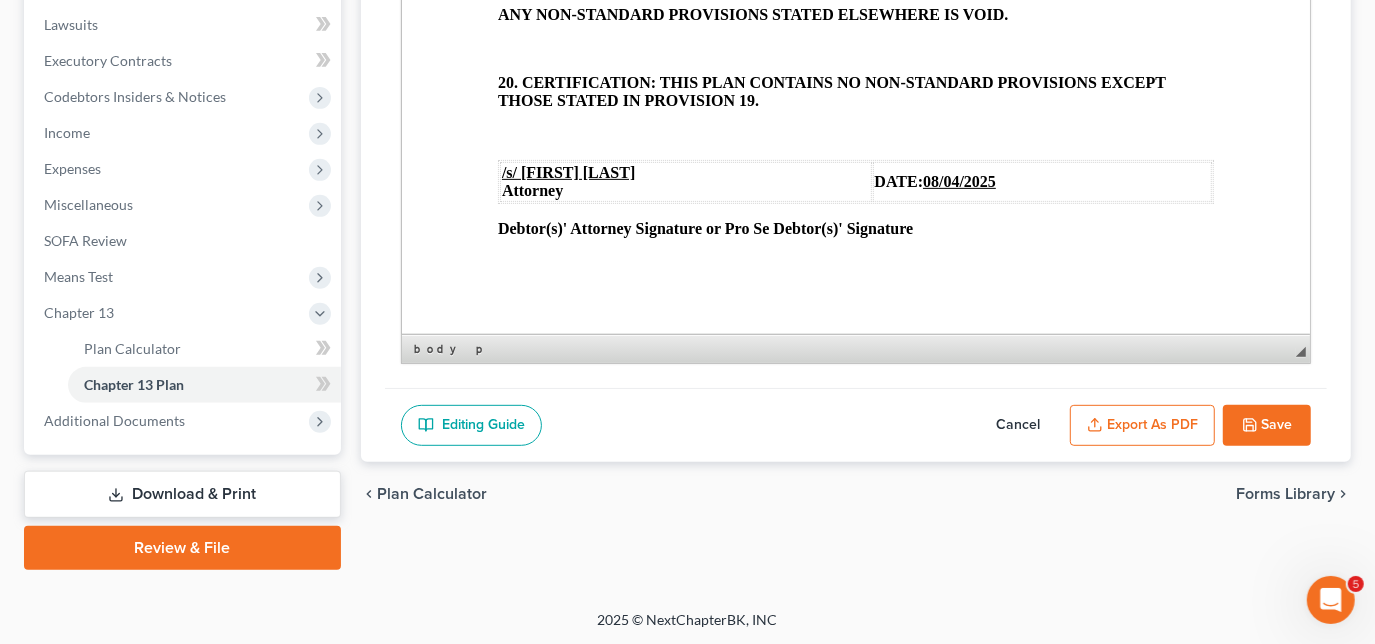 click on "Save" at bounding box center [1267, 426] 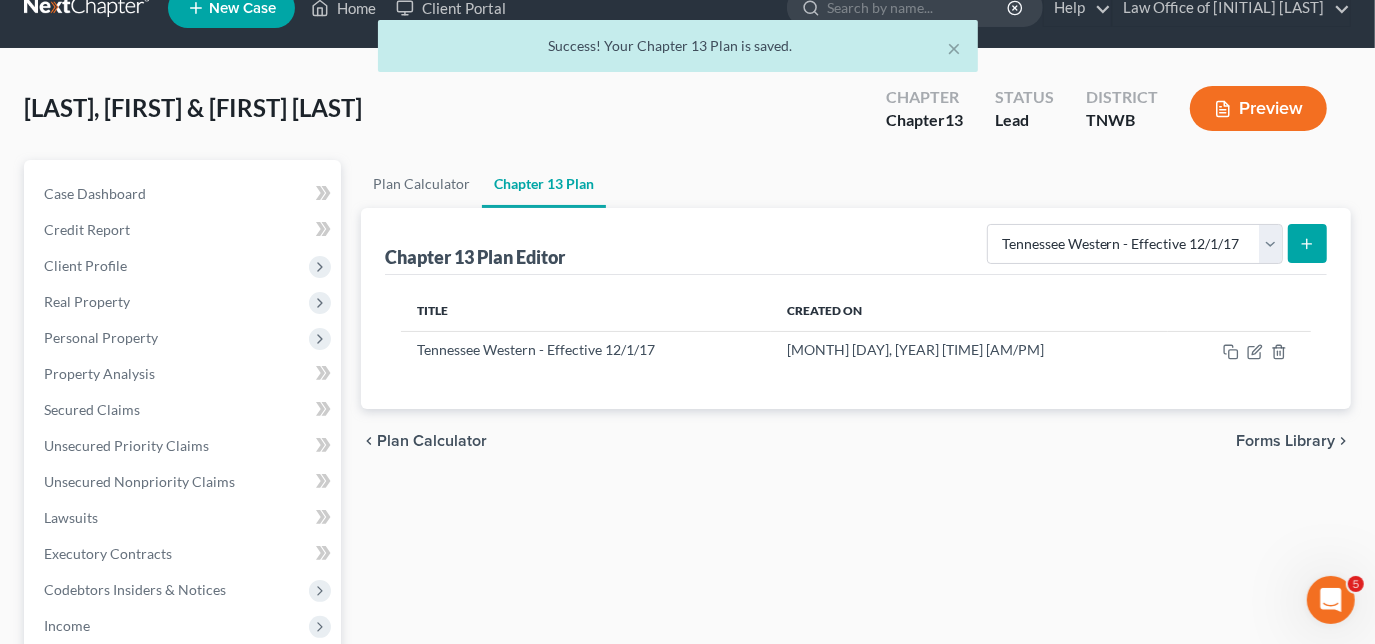 scroll, scrollTop: 0, scrollLeft: 0, axis: both 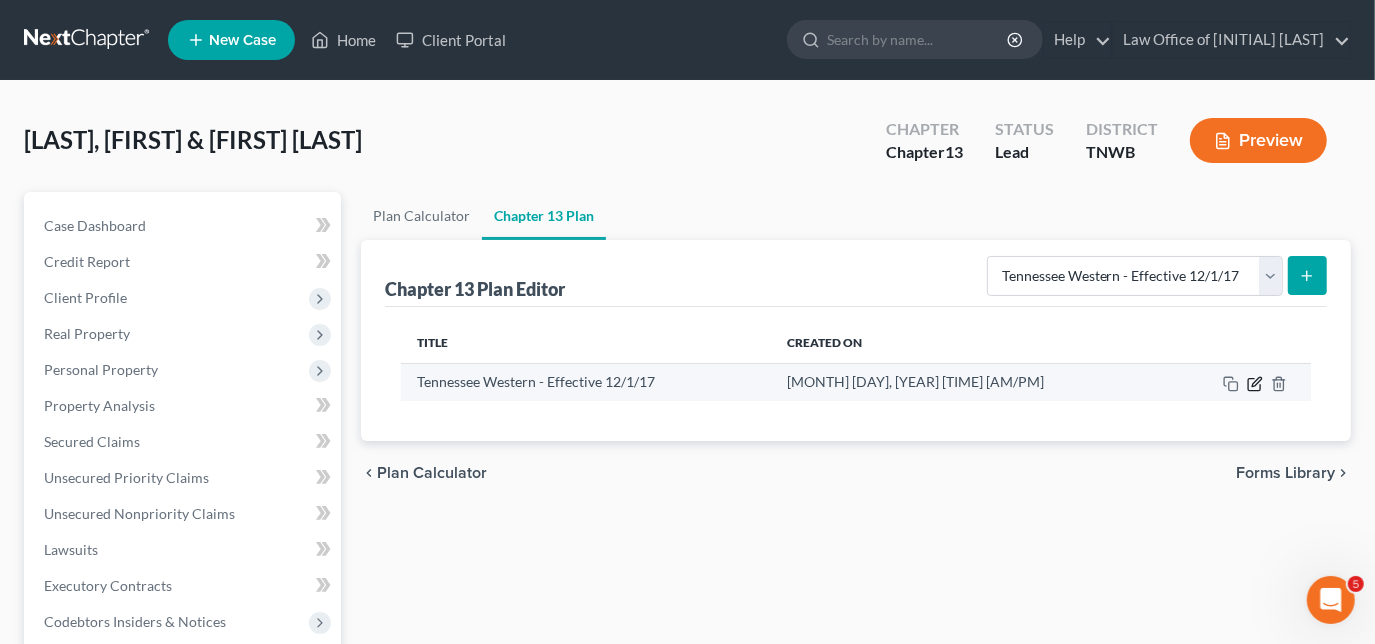 click 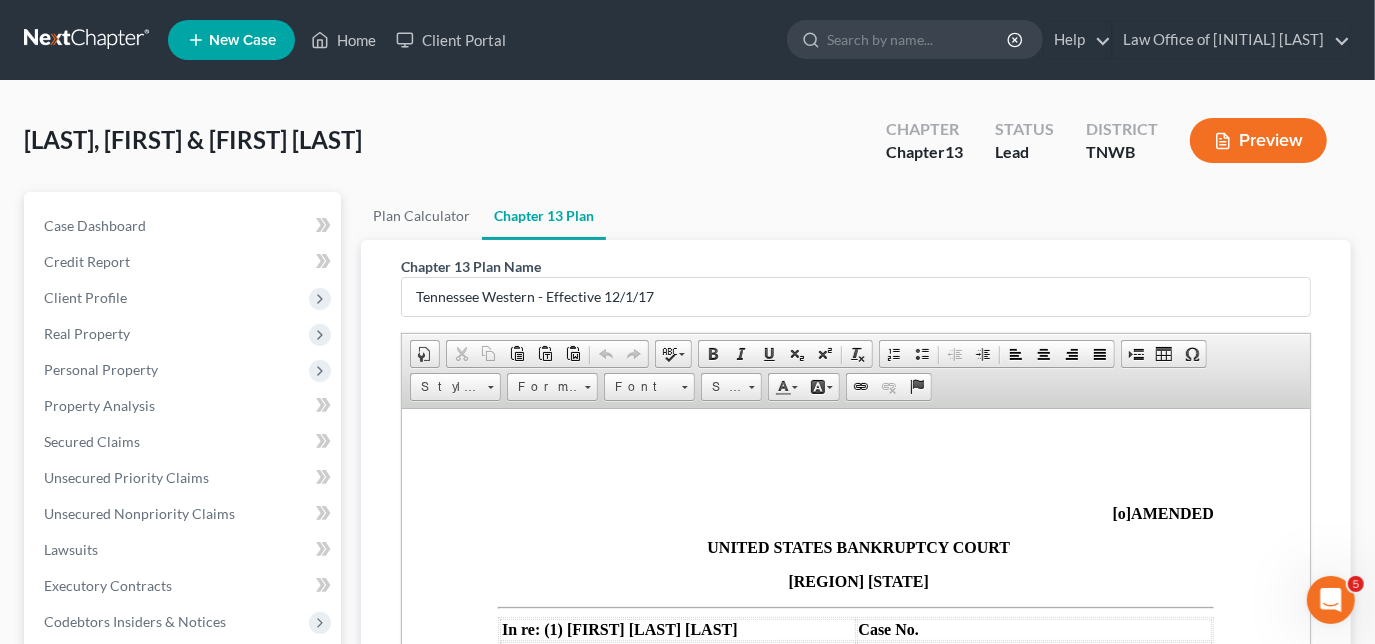 scroll, scrollTop: 0, scrollLeft: 0, axis: both 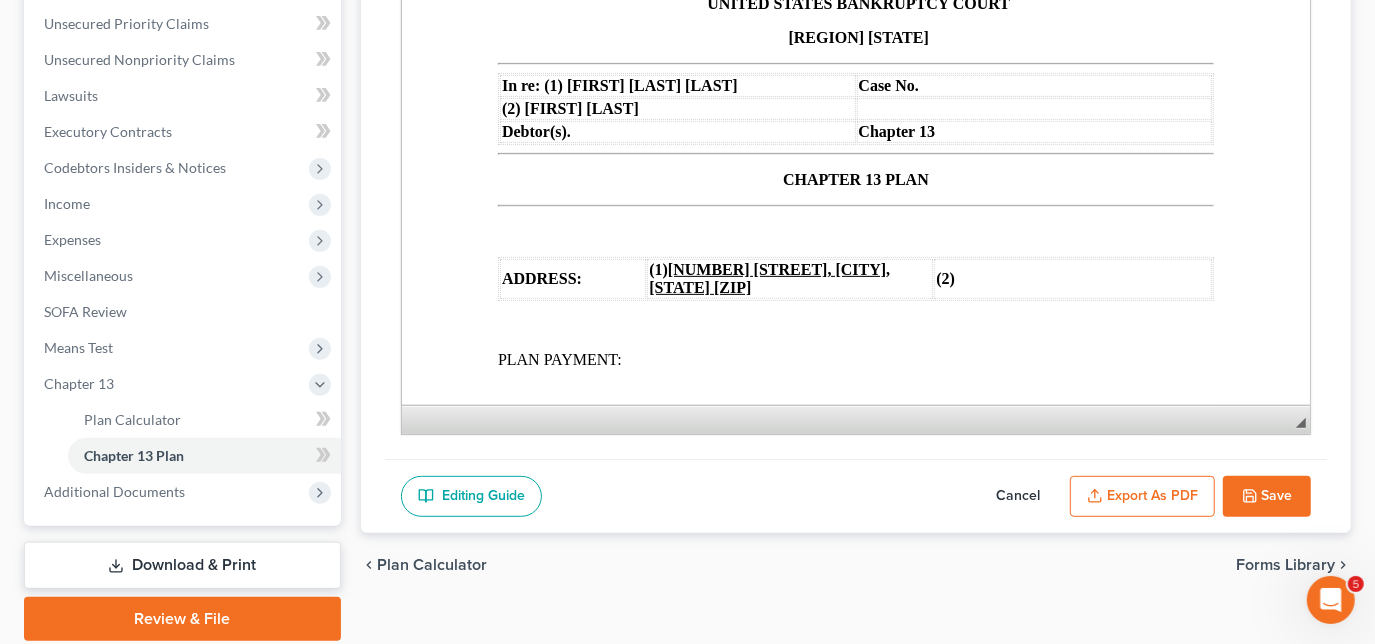 click on "Export as PDF" at bounding box center (1142, 497) 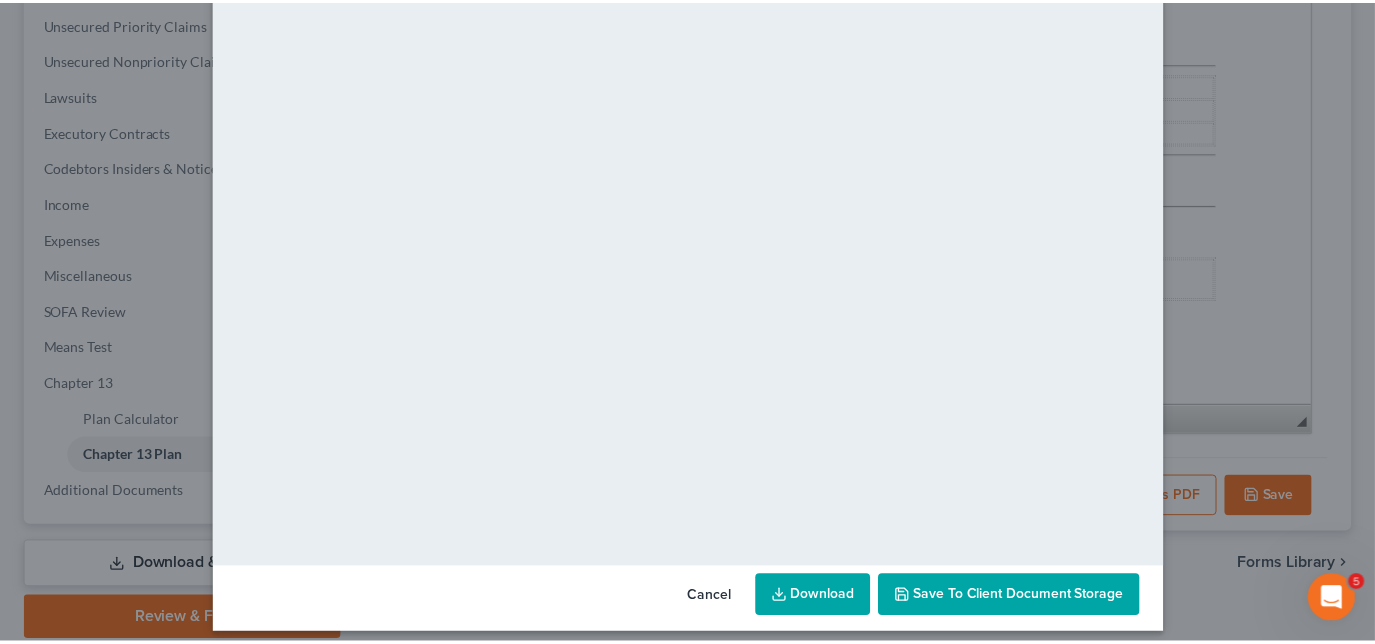 scroll, scrollTop: 192, scrollLeft: 0, axis: vertical 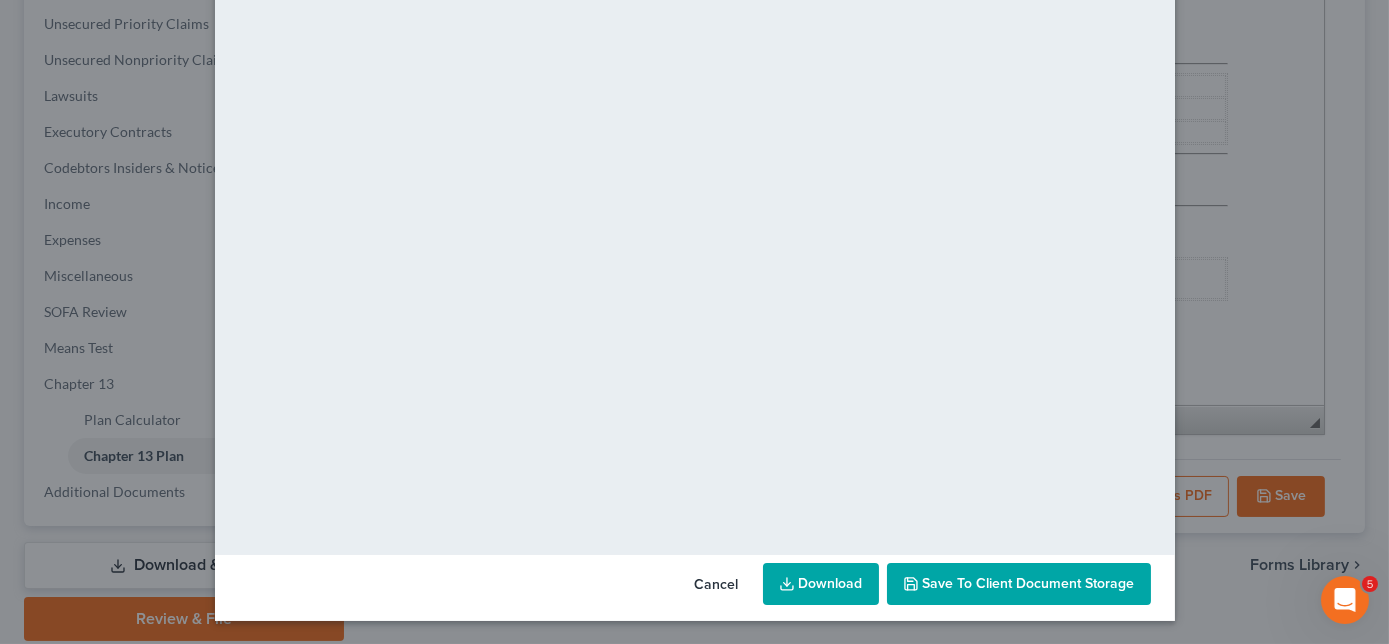 click on "Download" at bounding box center [821, 584] 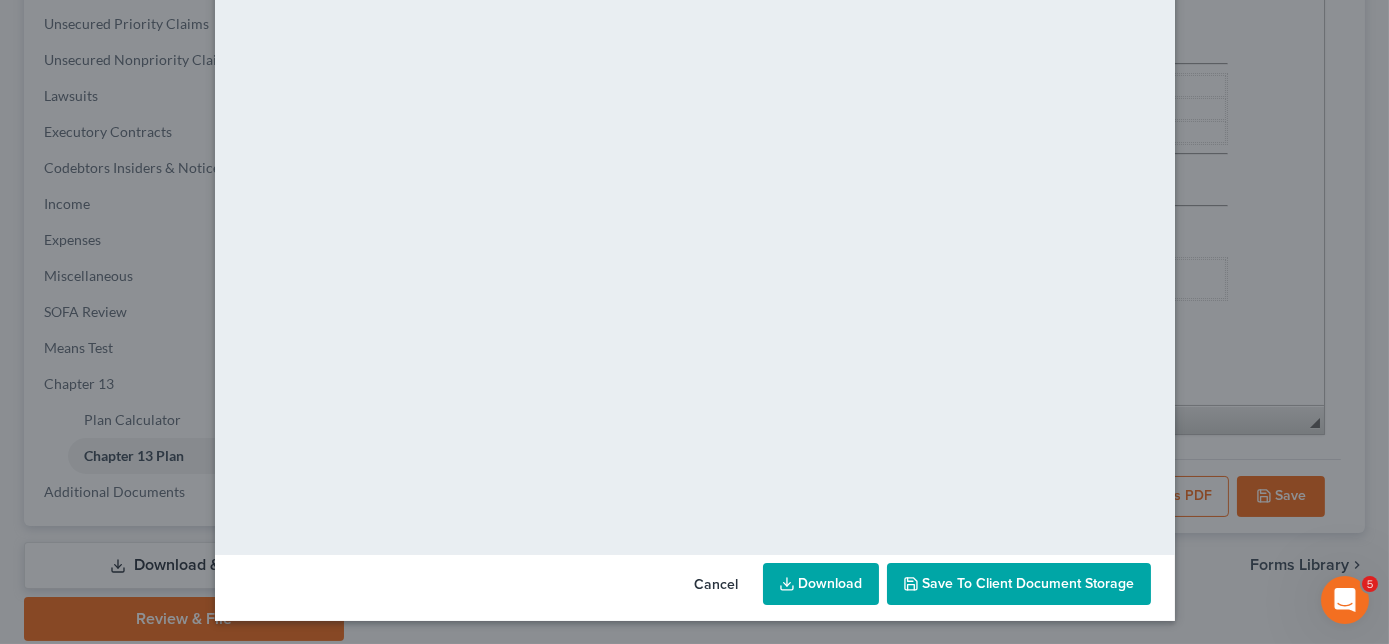 click on "Cancel" at bounding box center [717, 585] 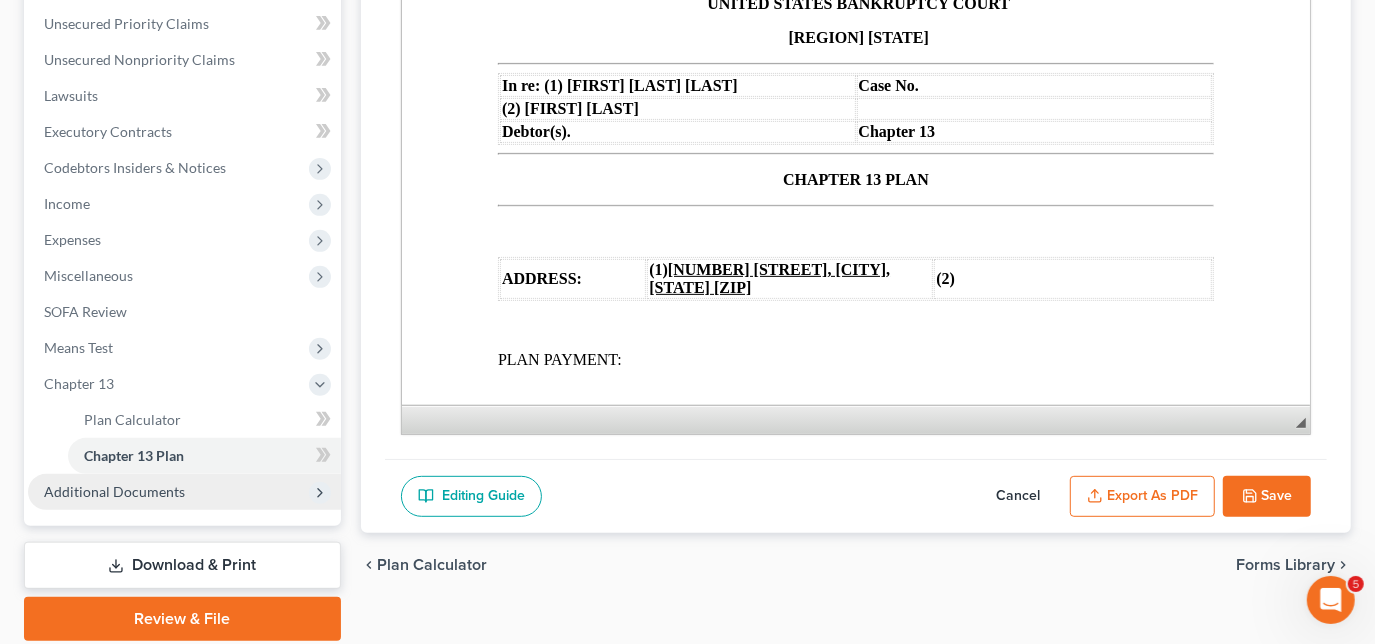 click on "Additional Documents" at bounding box center [114, 491] 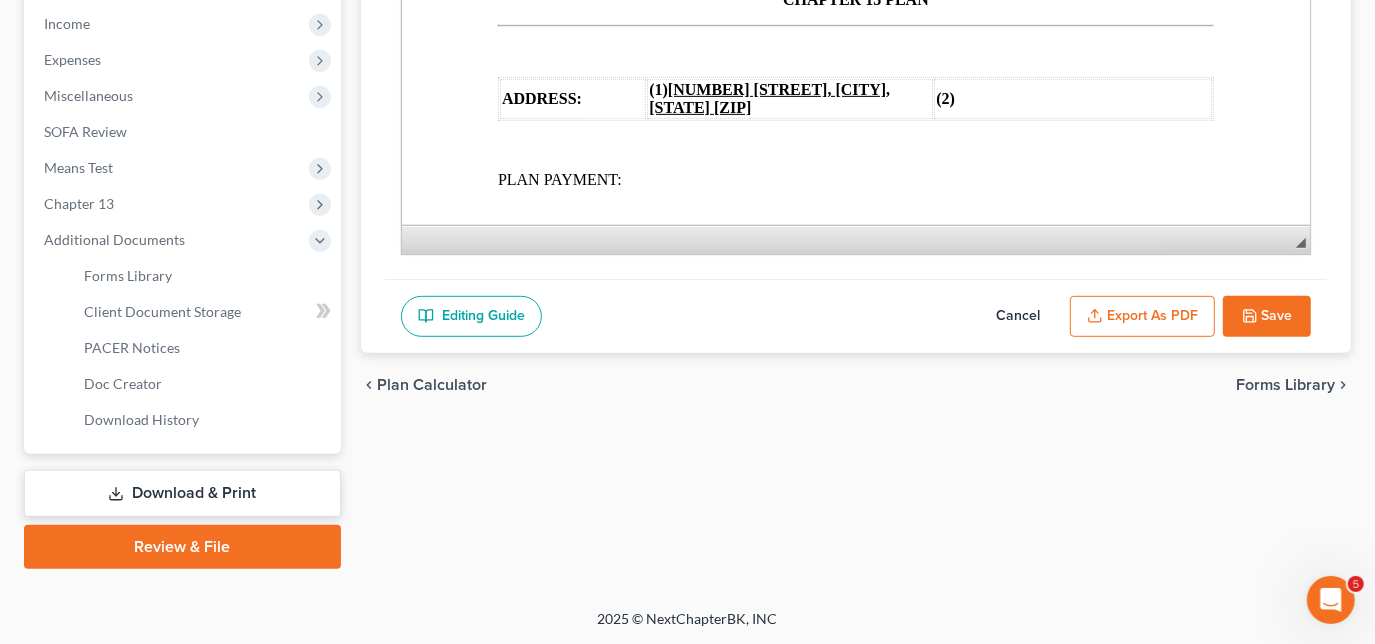 click on "Download & Print" at bounding box center (182, 493) 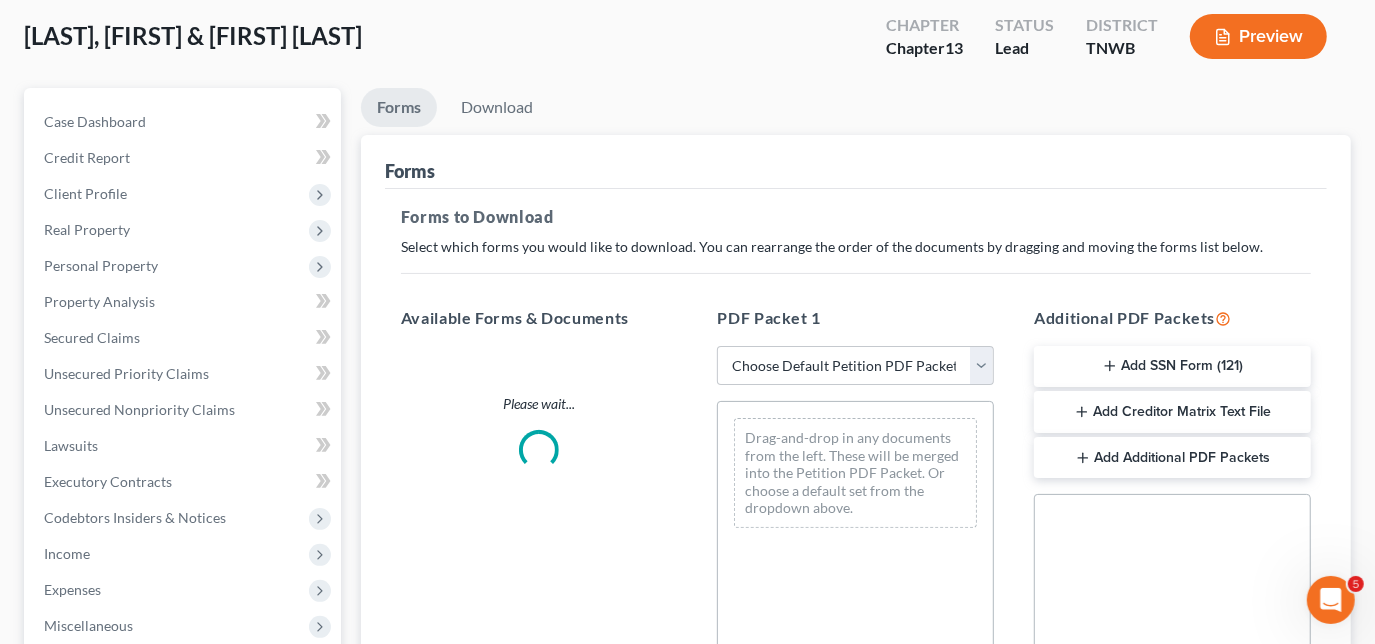 scroll, scrollTop: 181, scrollLeft: 0, axis: vertical 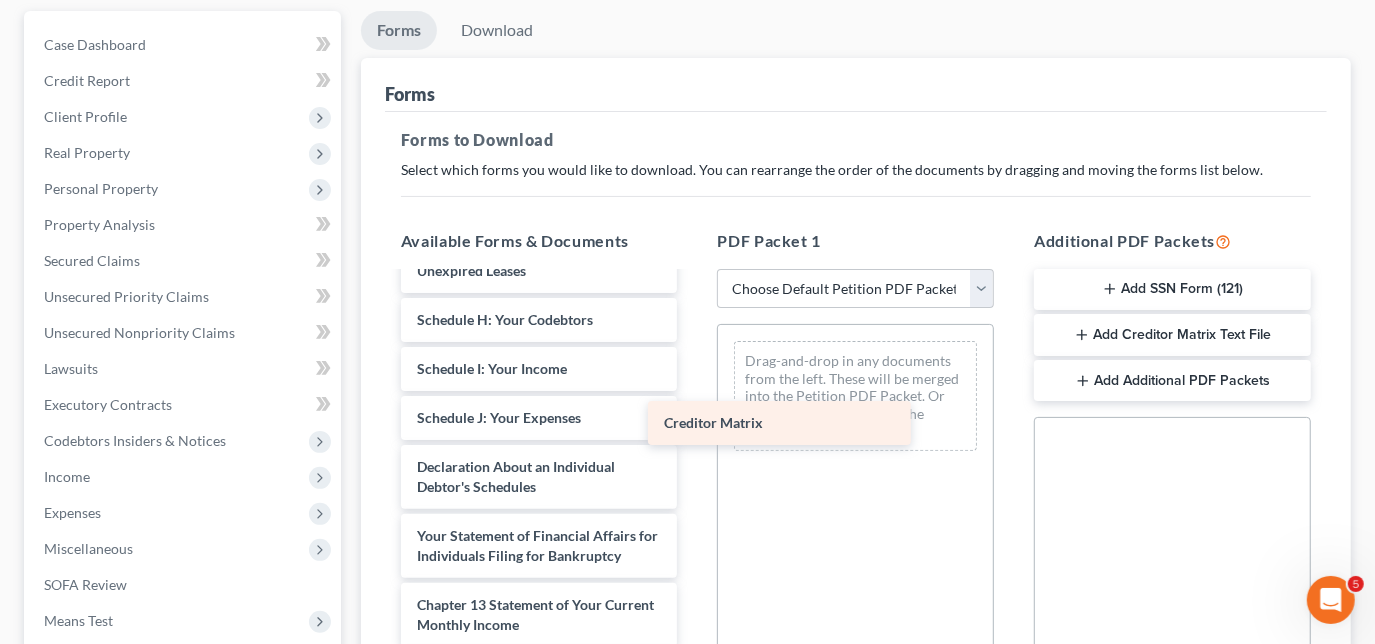 drag, startPoint x: 542, startPoint y: 597, endPoint x: 813, endPoint y: 405, distance: 332.12198 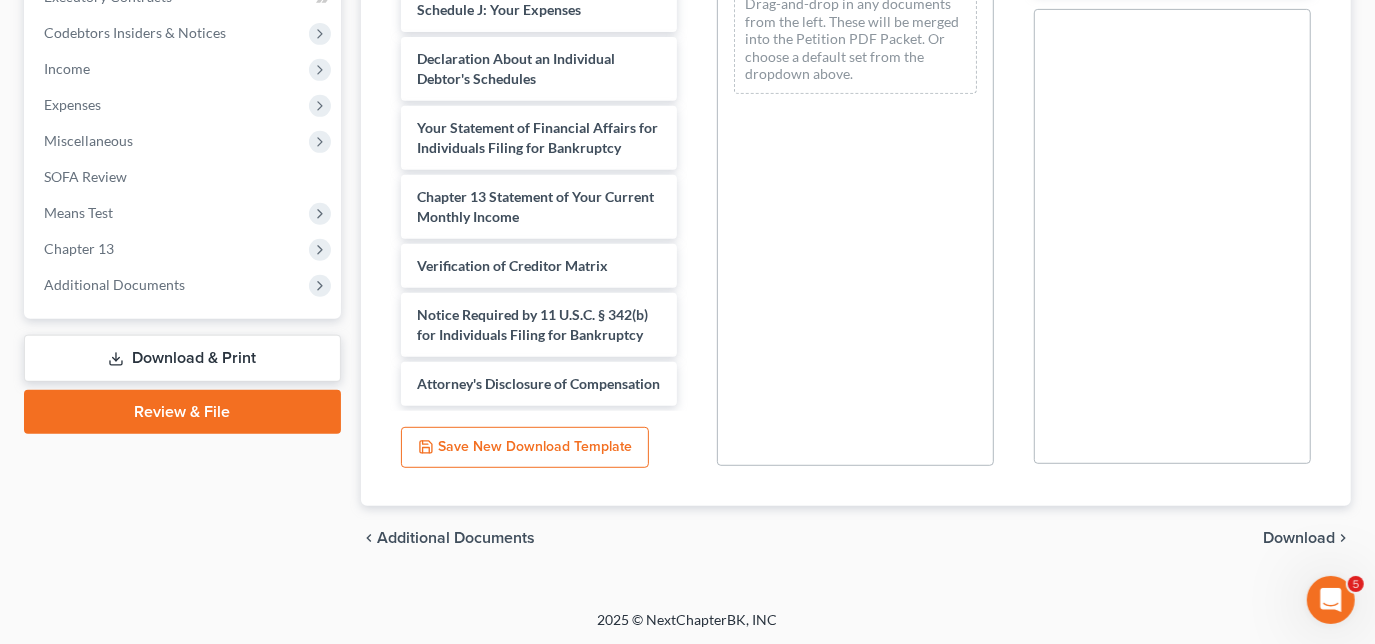click on "Download" at bounding box center [1299, 538] 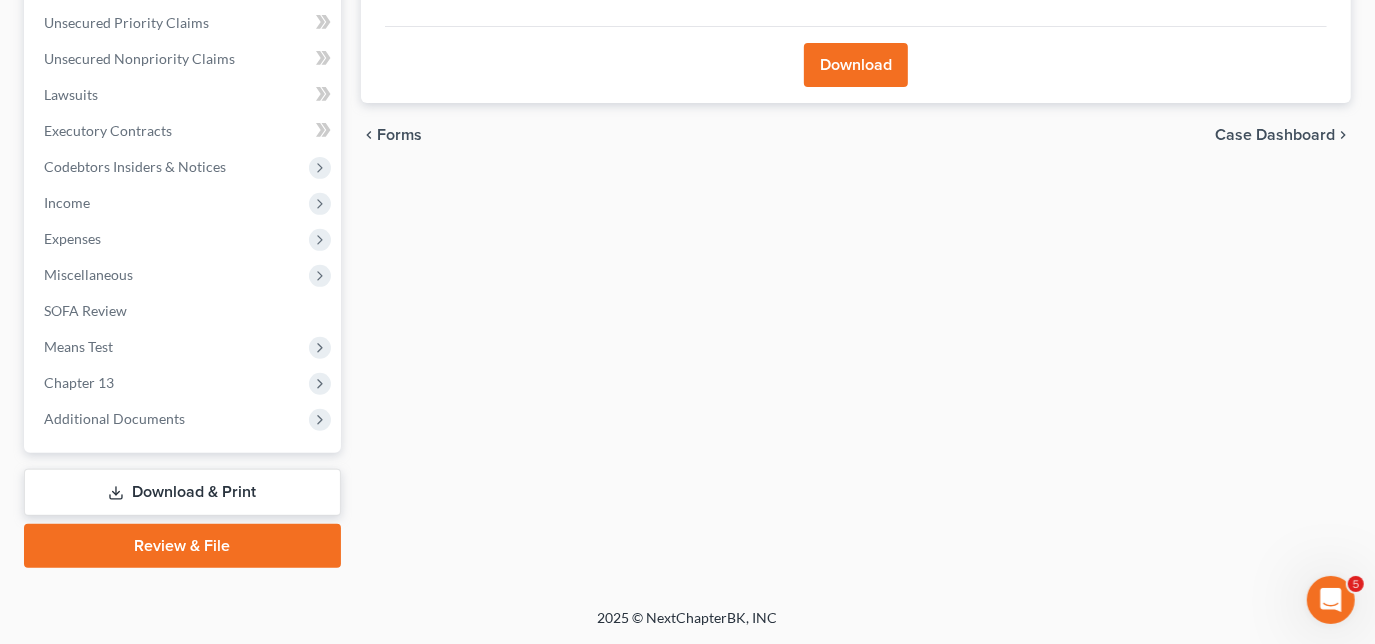 scroll, scrollTop: 453, scrollLeft: 0, axis: vertical 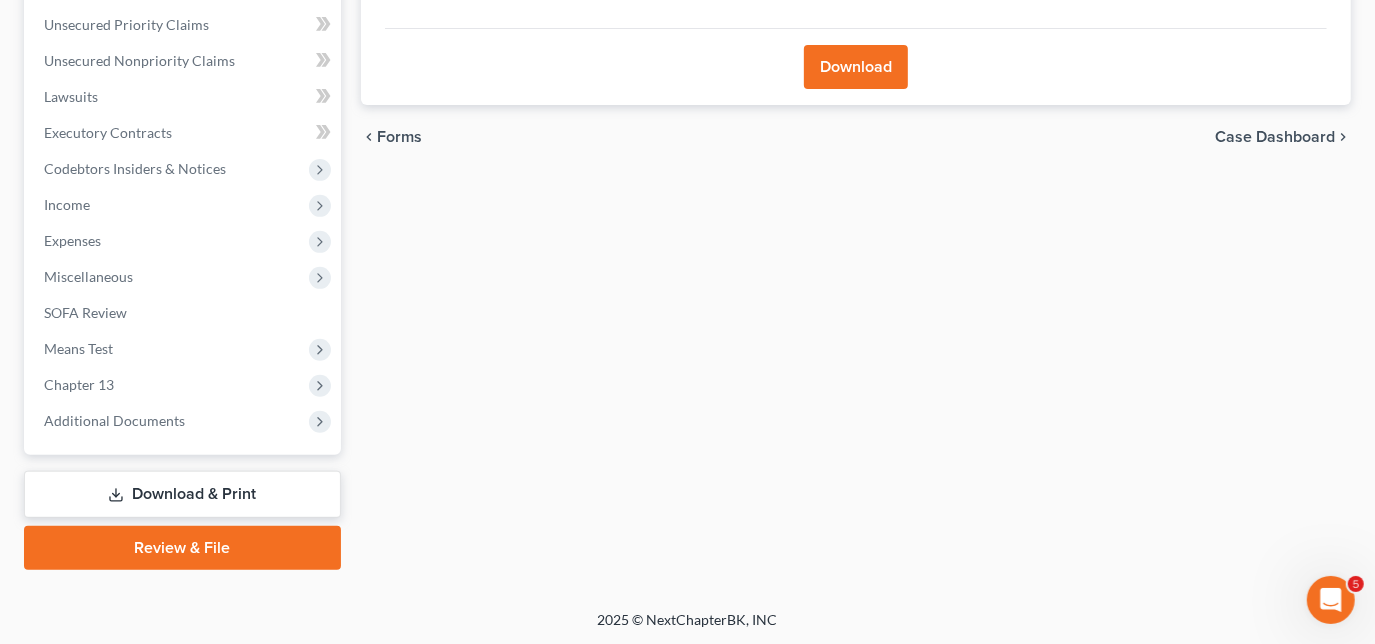 click on "Download" at bounding box center [856, 66] 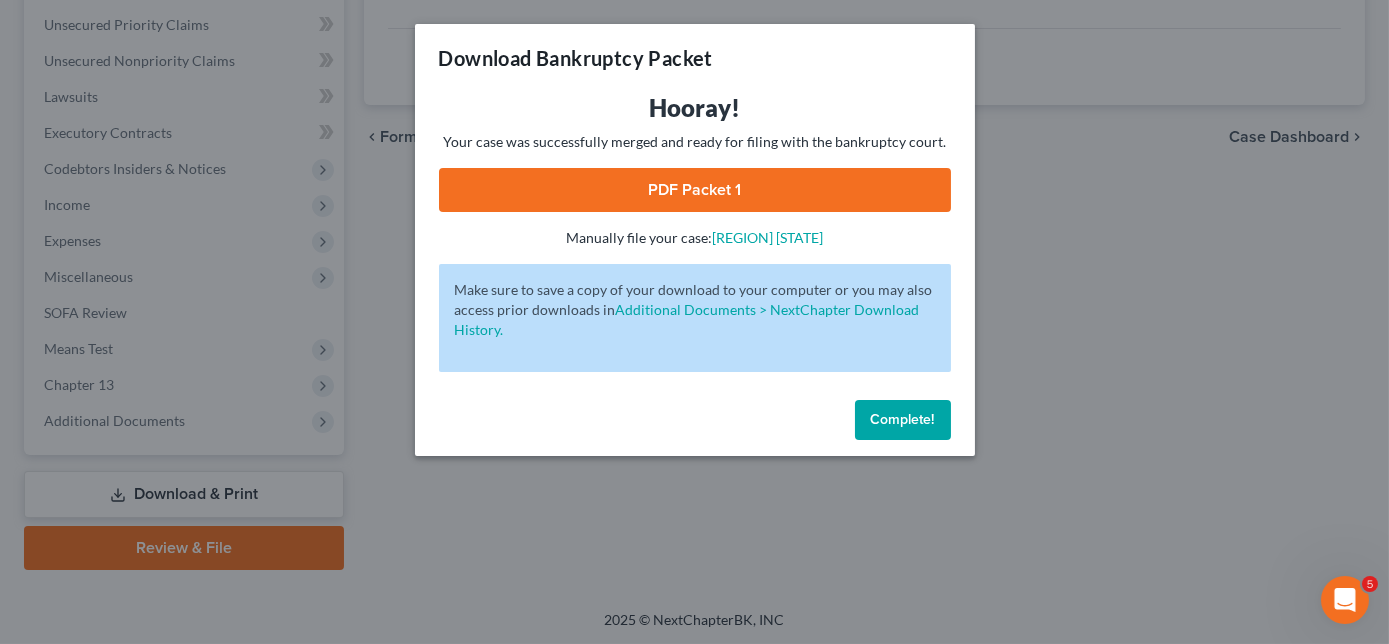 click on "PDF Packet 1" at bounding box center [695, 190] 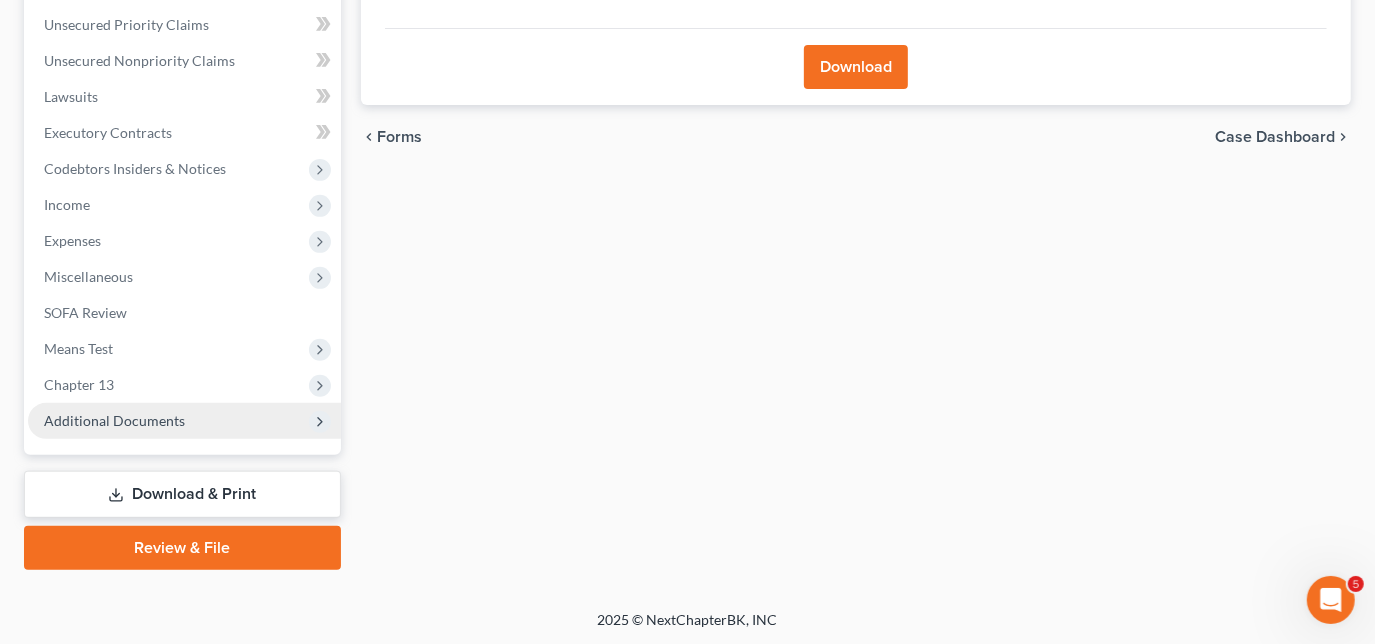 click on "Additional Documents" at bounding box center [114, 420] 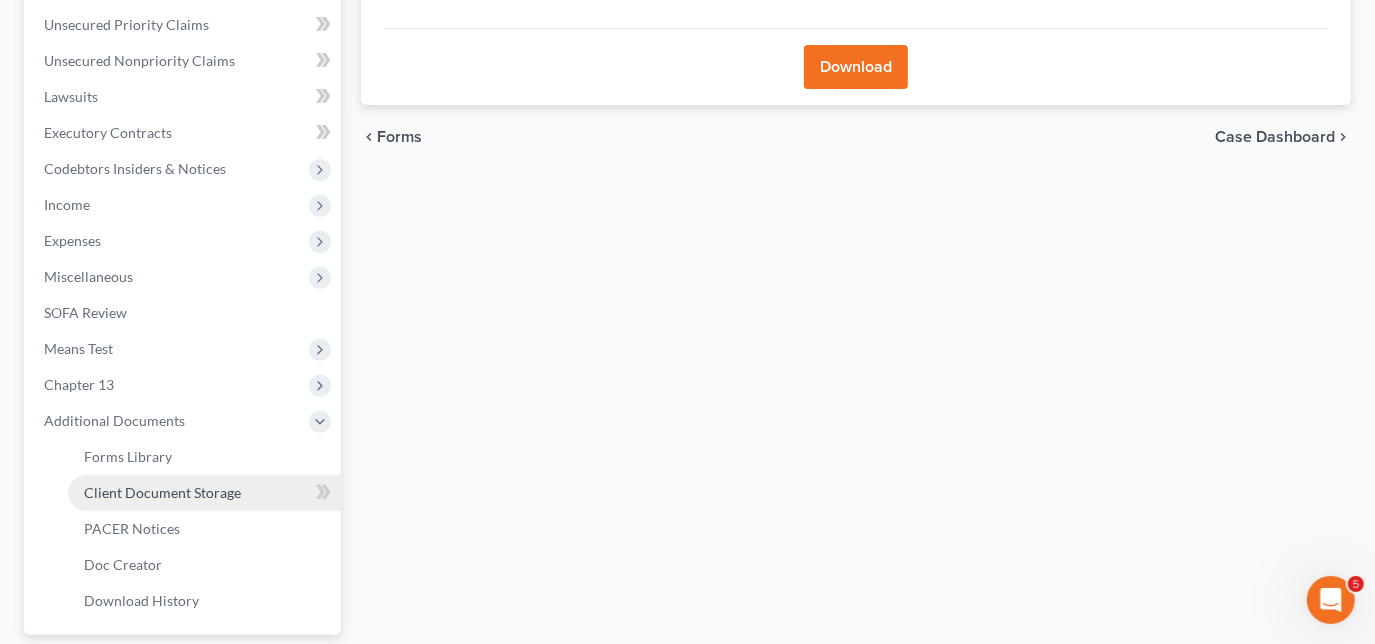 click on "Client Document Storage" at bounding box center [162, 492] 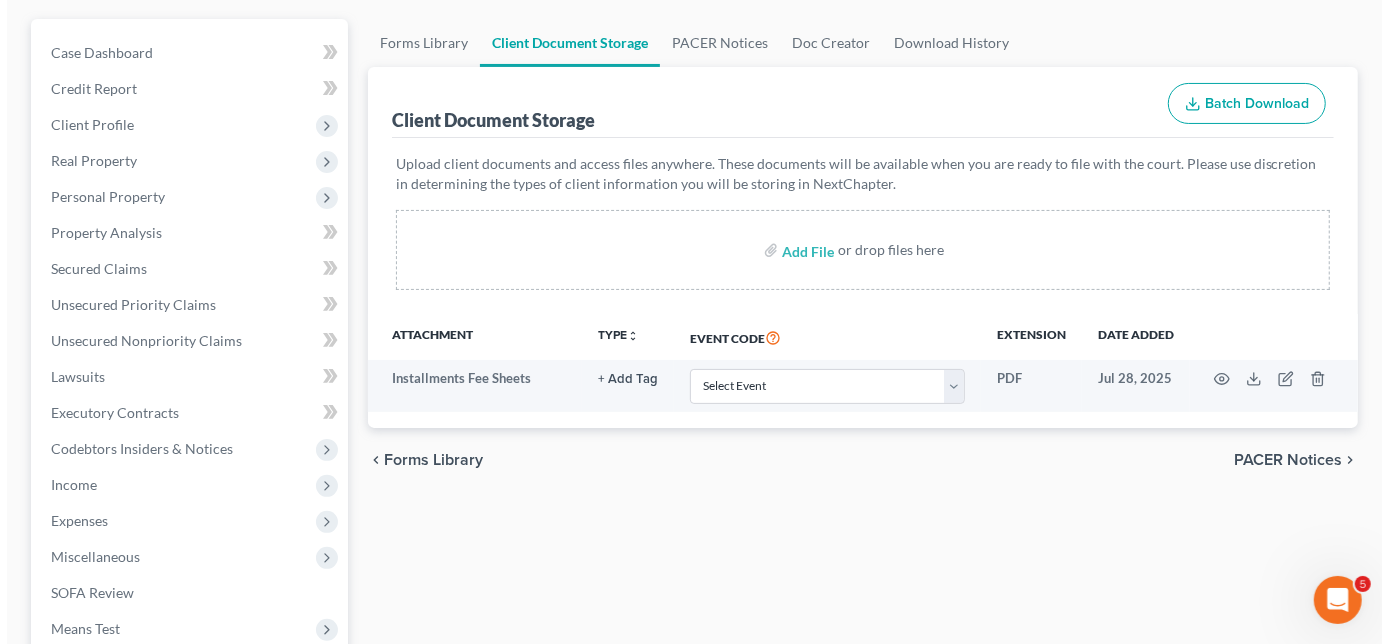 scroll, scrollTop: 181, scrollLeft: 0, axis: vertical 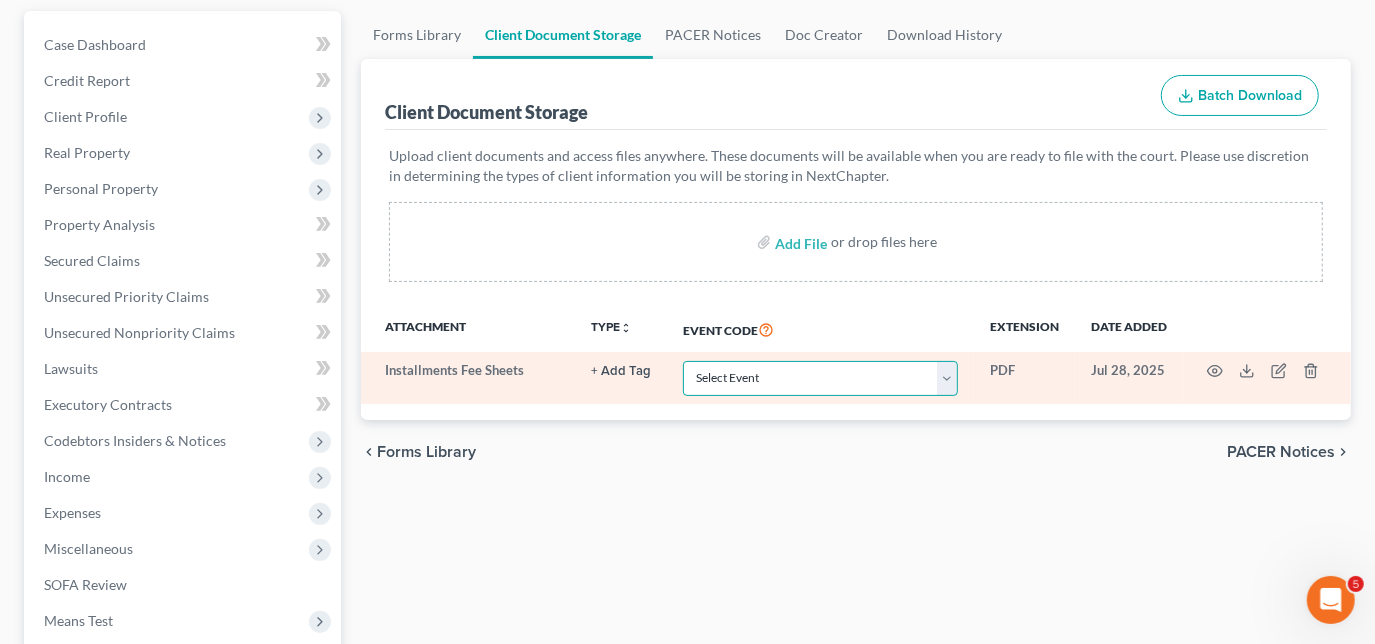 click on "Select Event 20 Largest Unsecured Creditors Amended Creditor Matrix (Fee) Amended Schedules D-H (Two Or More Amended--One Fee Charged) Amended/Amendment/Corrected Amended/Corrected Voluntary Petition Amendment To Add Creditors Application To Pay Filing Fee In Installments Attachment to Voluntary Petition for Non-Individuals Ch 11 Business Income and Expenses Certificate Of Credit Counseling Ch 7 - Form 122A-1 Statement Of Your Monthly Income Ch 7 - Form 122A-1Supp Statement of Exemption from Presumption of Abuse Ch 7 - Form 122A-2 Means Test Calculation Chapter 11 - Form 122B Statement Of Your Current Monthly Income Chapter 11 Final Report And Account Chapter 11 Post-Confirmation Report Chapter 13 - Form 122C-1 Statement Of Your Monthly Income Chapter 13 - Form 122C-2 Calculation Of Disposable Income Chapter 13 Plan Debtor Cert RE Domestic Support Obligations FORM 2830 (Ch 13) Debtor Request for Electronic Noticing (DeBN) Debtor's Election Of Small Business Designation Debtor's Statement Of Intent Matrix" at bounding box center (820, 378) 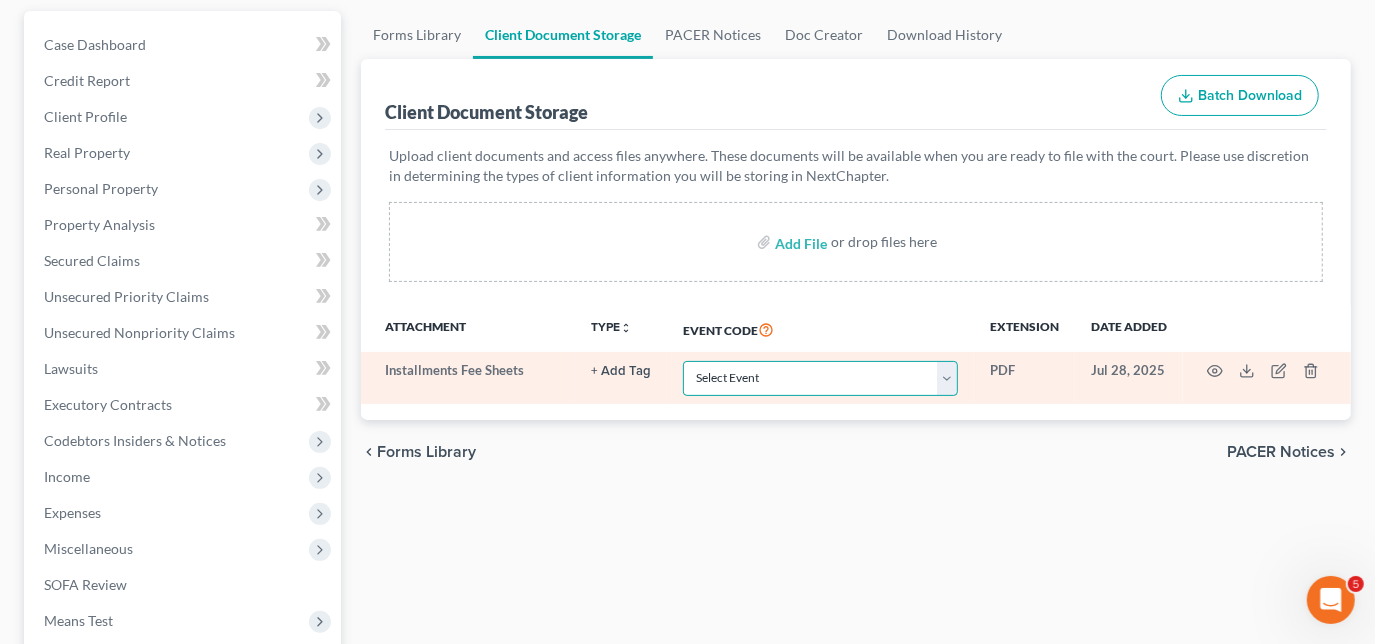 select on "6" 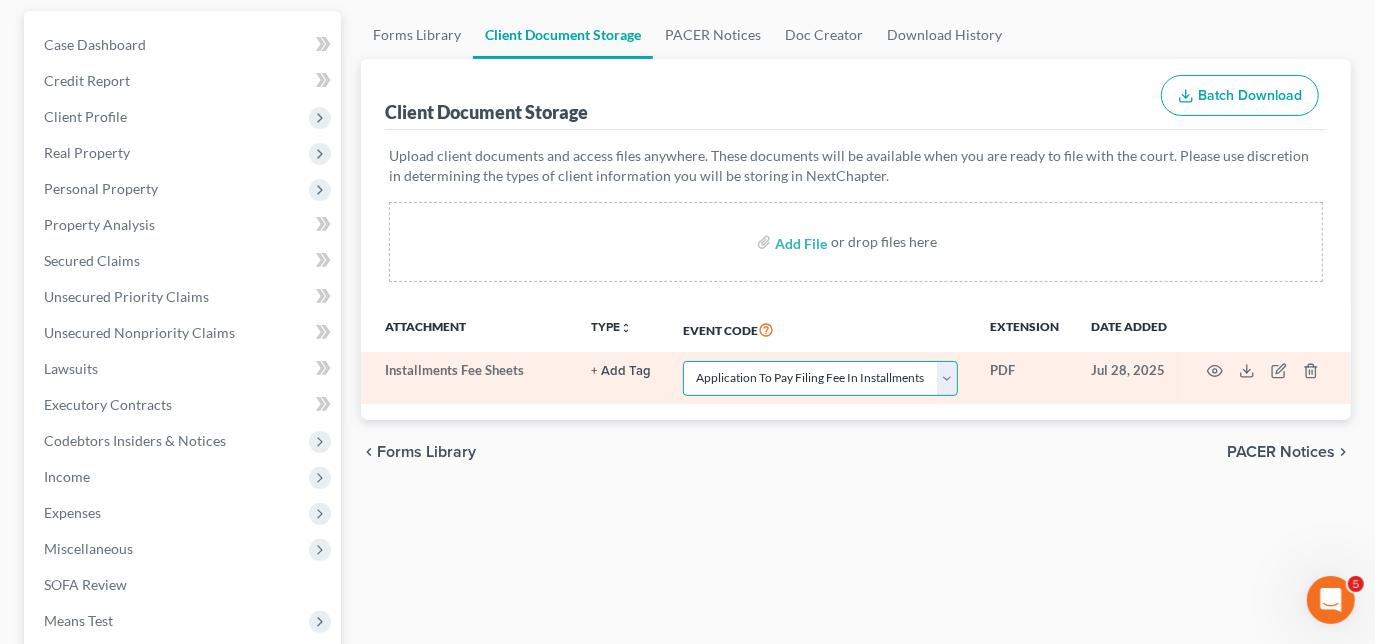 click on "Select Event 20 Largest Unsecured Creditors Amended Creditor Matrix (Fee) Amended Schedules D-H (Two Or More Amended--One Fee Charged) Amended/Amendment/Corrected Amended/Corrected Voluntary Petition Amendment To Add Creditors Application To Pay Filing Fee In Installments Attachment to Voluntary Petition for Non-Individuals Ch 11 Business Income and Expenses Certificate Of Credit Counseling Ch 7 - Form 122A-1 Statement Of Your Monthly Income Ch 7 - Form 122A-1Supp Statement of Exemption from Presumption of Abuse Ch 7 - Form 122A-2 Means Test Calculation Chapter 11 - Form 122B Statement Of Your Current Monthly Income Chapter 11 Final Report And Account Chapter 11 Post-Confirmation Report Chapter 13 - Form 122C-1 Statement Of Your Monthly Income Chapter 13 - Form 122C-2 Calculation Of Disposable Income Chapter 13 Plan Debtor Cert RE Domestic Support Obligations FORM 2830 (Ch 13) Debtor Request for Electronic Noticing (DeBN) Debtor's Election Of Small Business Designation Debtor's Statement Of Intent Matrix" at bounding box center (820, 378) 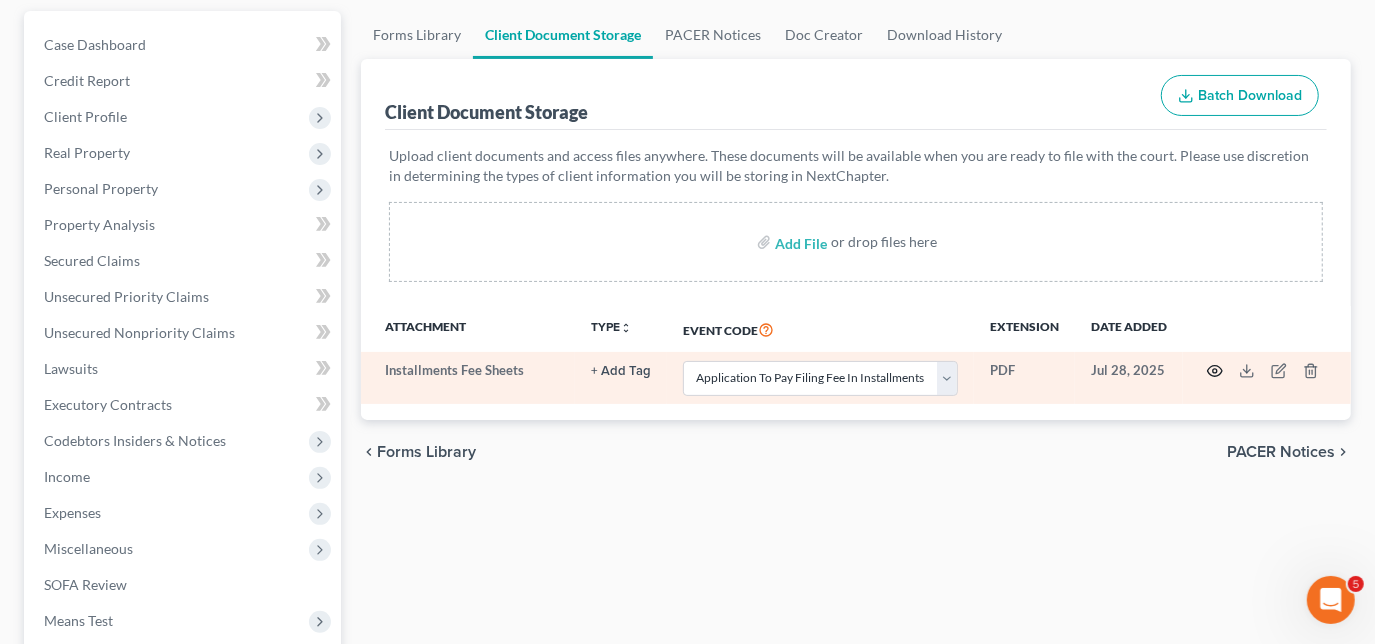 click 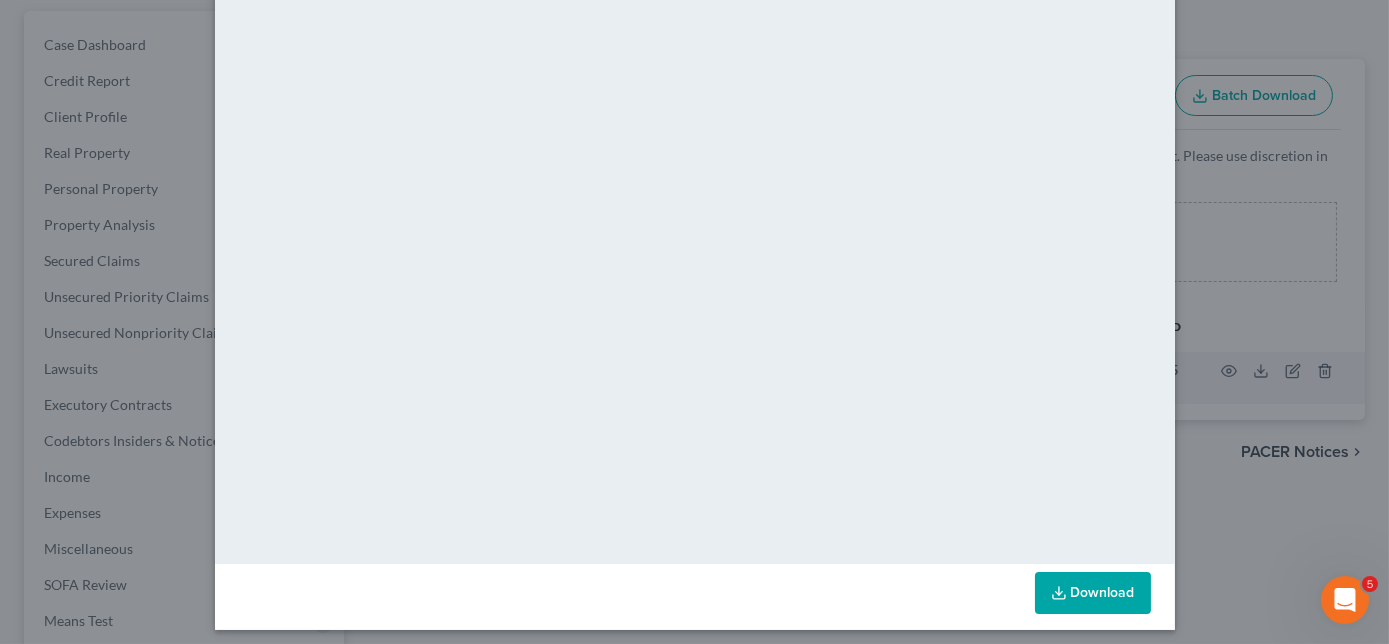 scroll, scrollTop: 192, scrollLeft: 0, axis: vertical 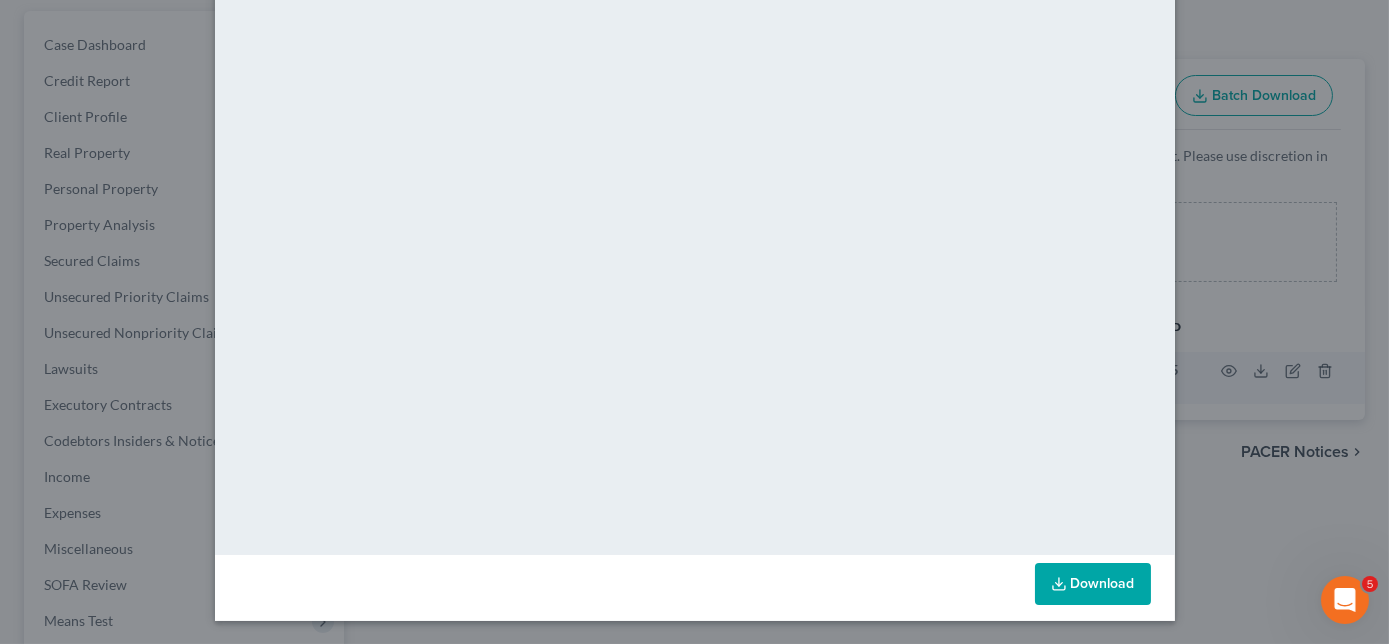 click on "Download" at bounding box center [1093, 584] 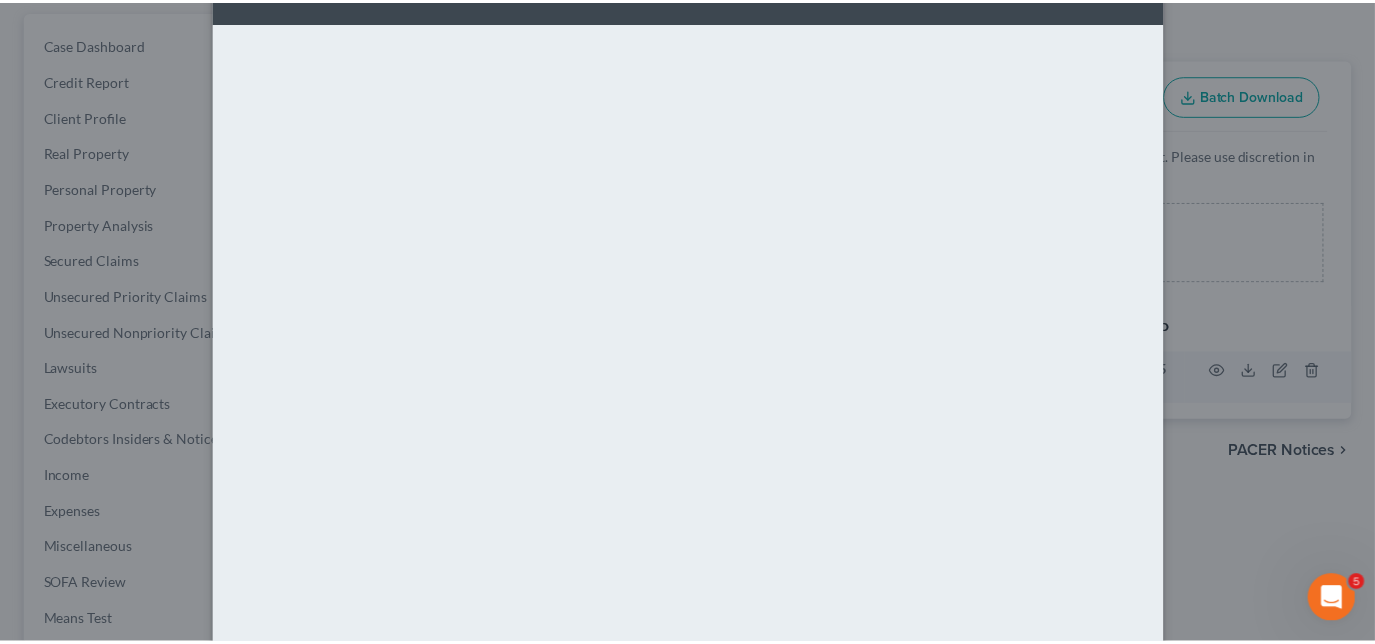 scroll, scrollTop: 0, scrollLeft: 0, axis: both 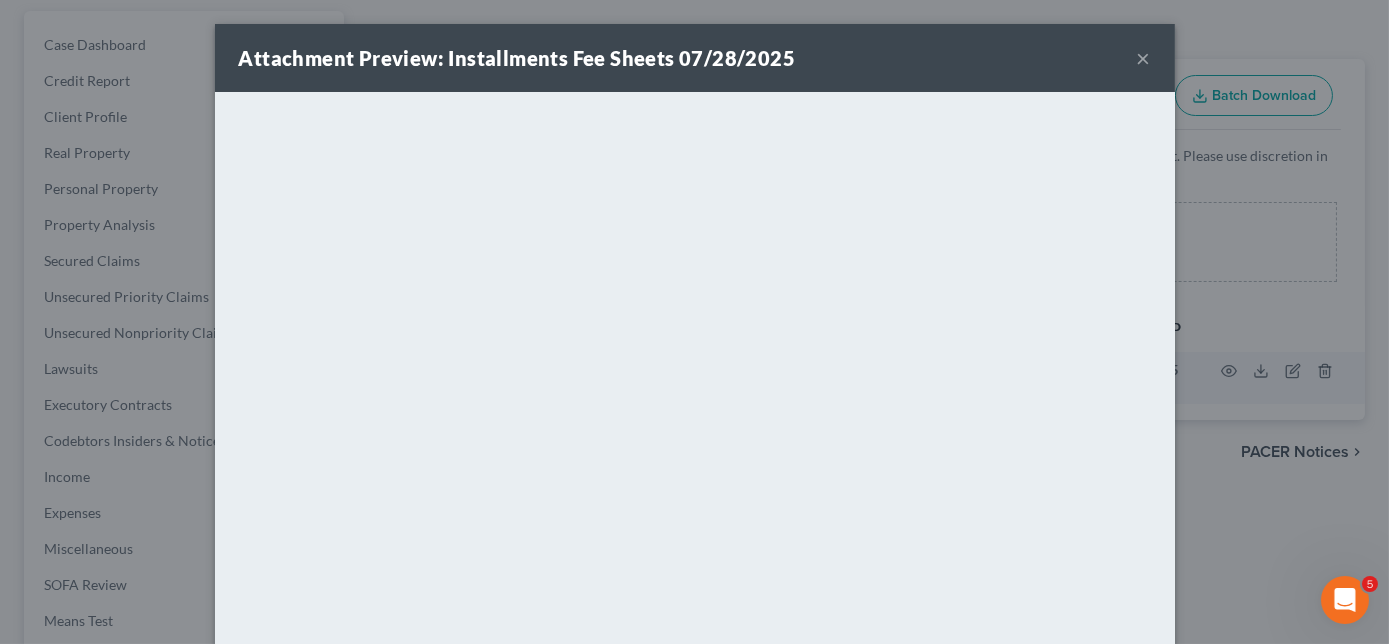 click on "×" at bounding box center [1144, 58] 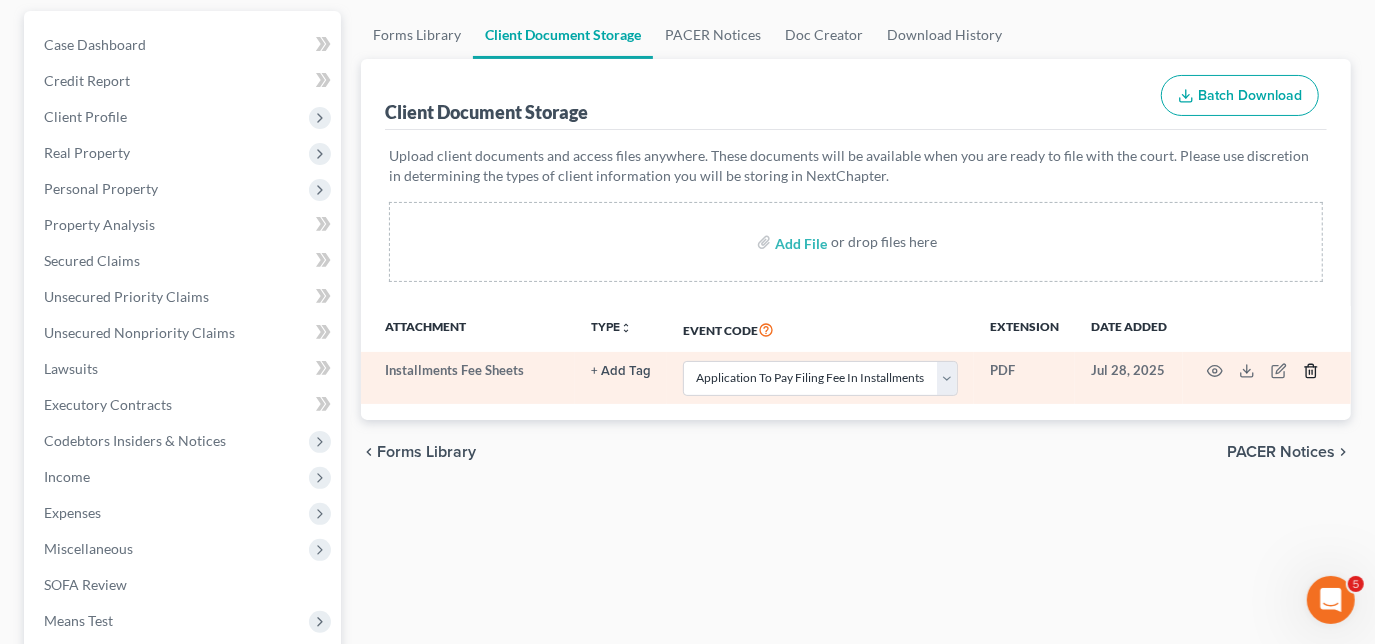click 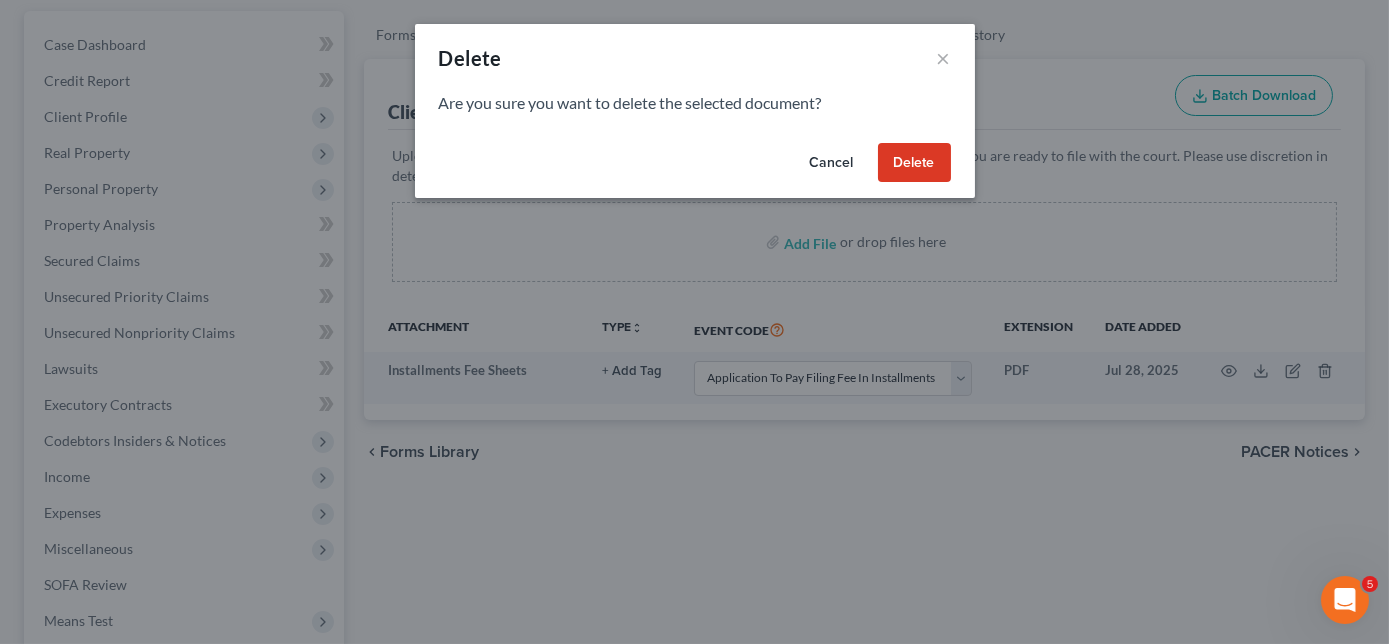 click on "Delete" at bounding box center (914, 163) 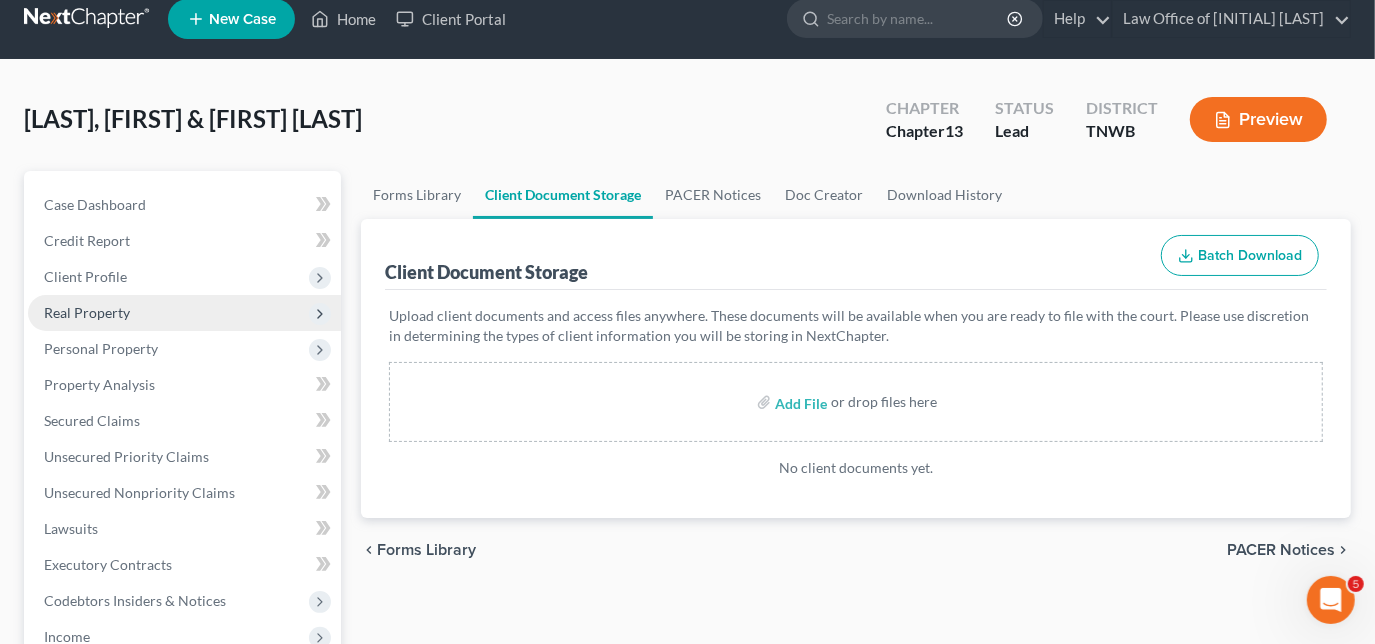 scroll, scrollTop: 0, scrollLeft: 0, axis: both 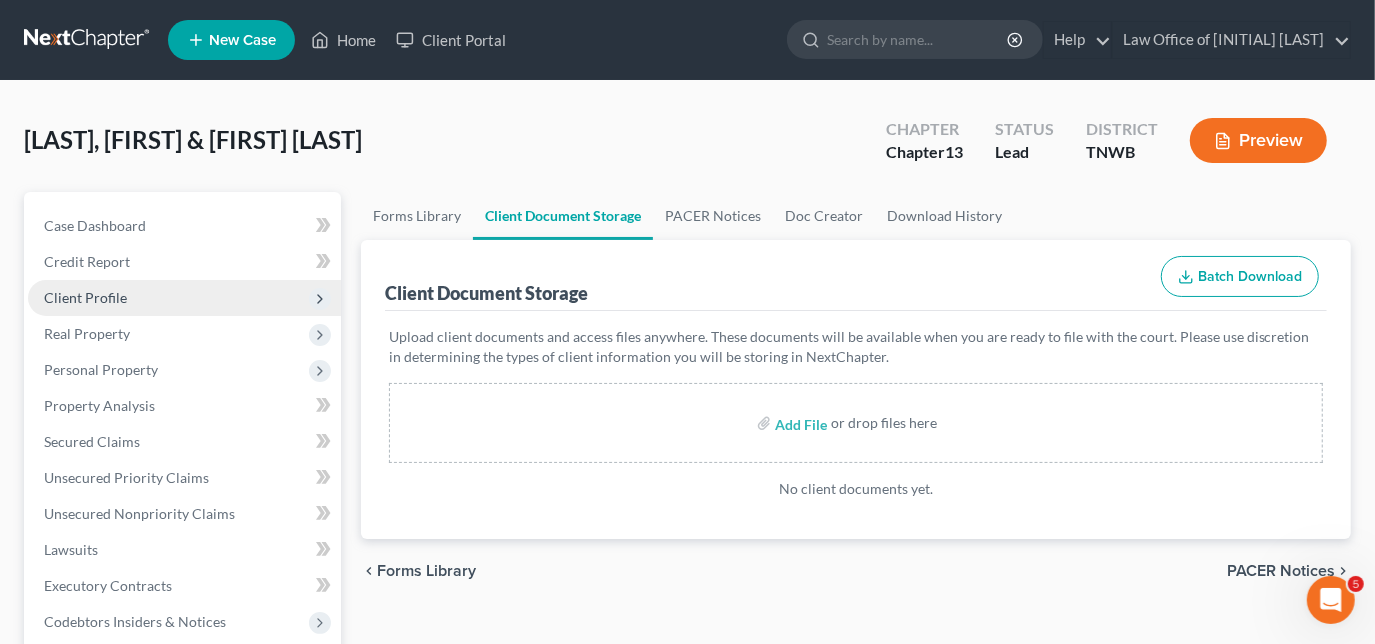click on "Client Profile" at bounding box center (85, 297) 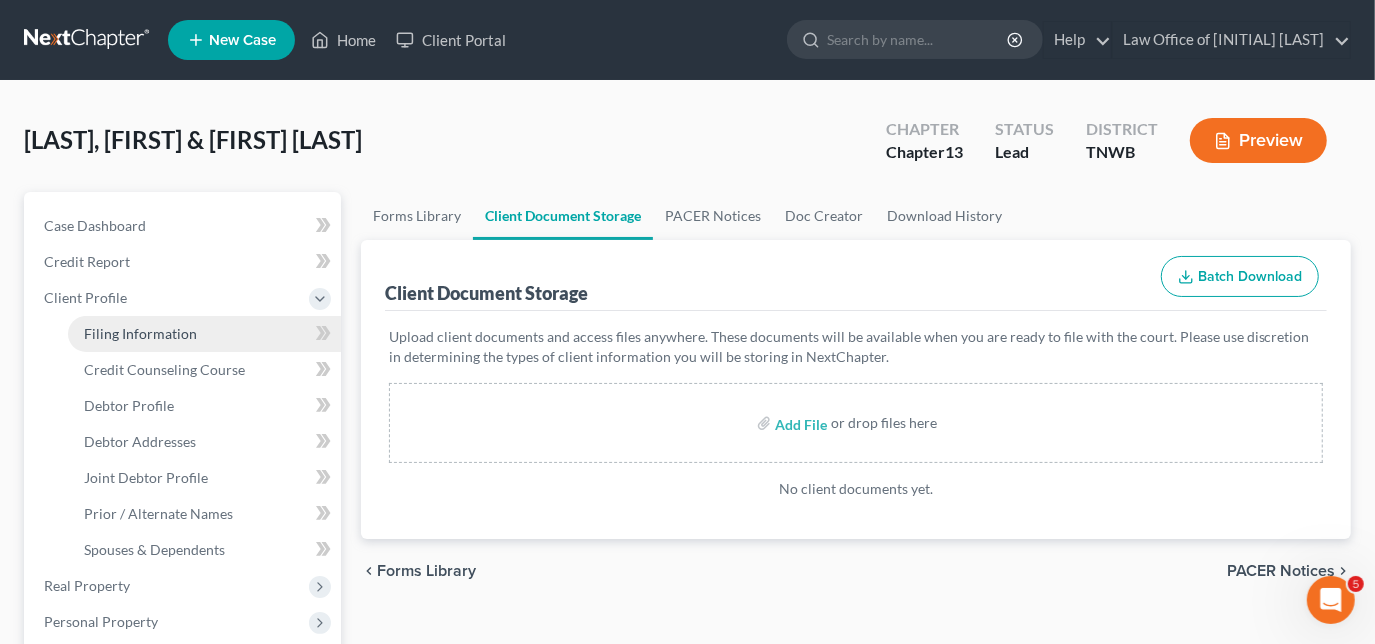 click on "Filing Information" at bounding box center (140, 333) 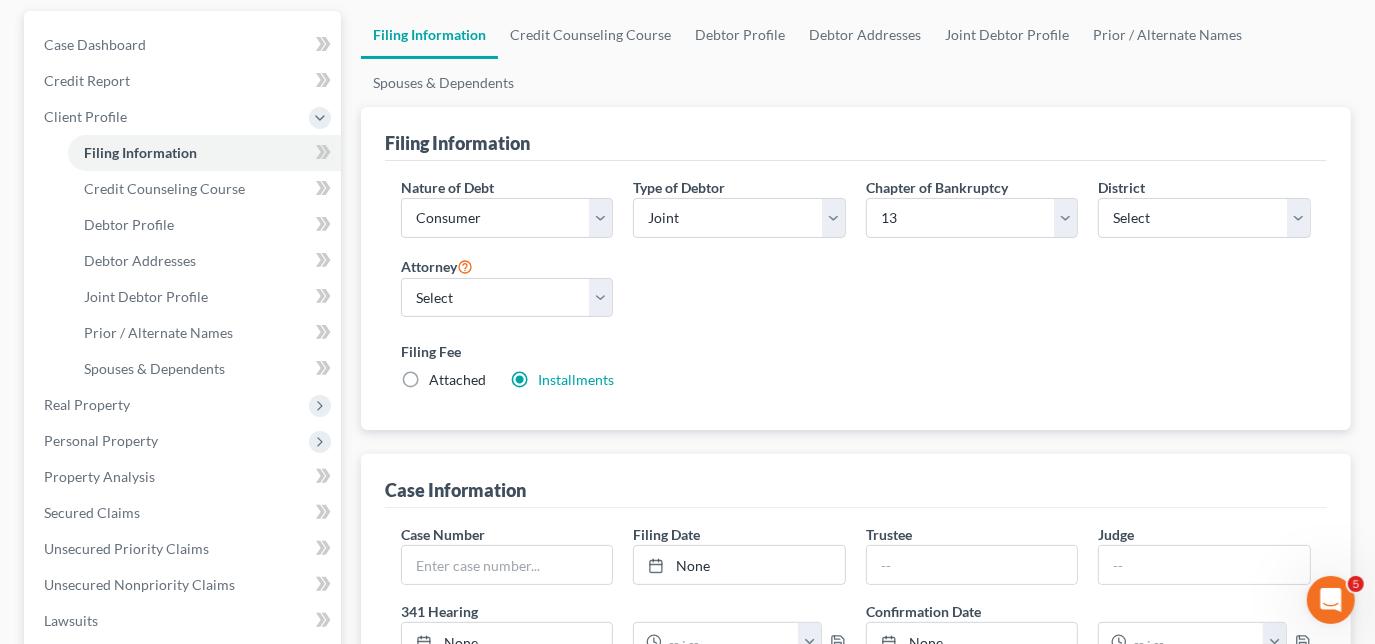 scroll, scrollTop: 181, scrollLeft: 0, axis: vertical 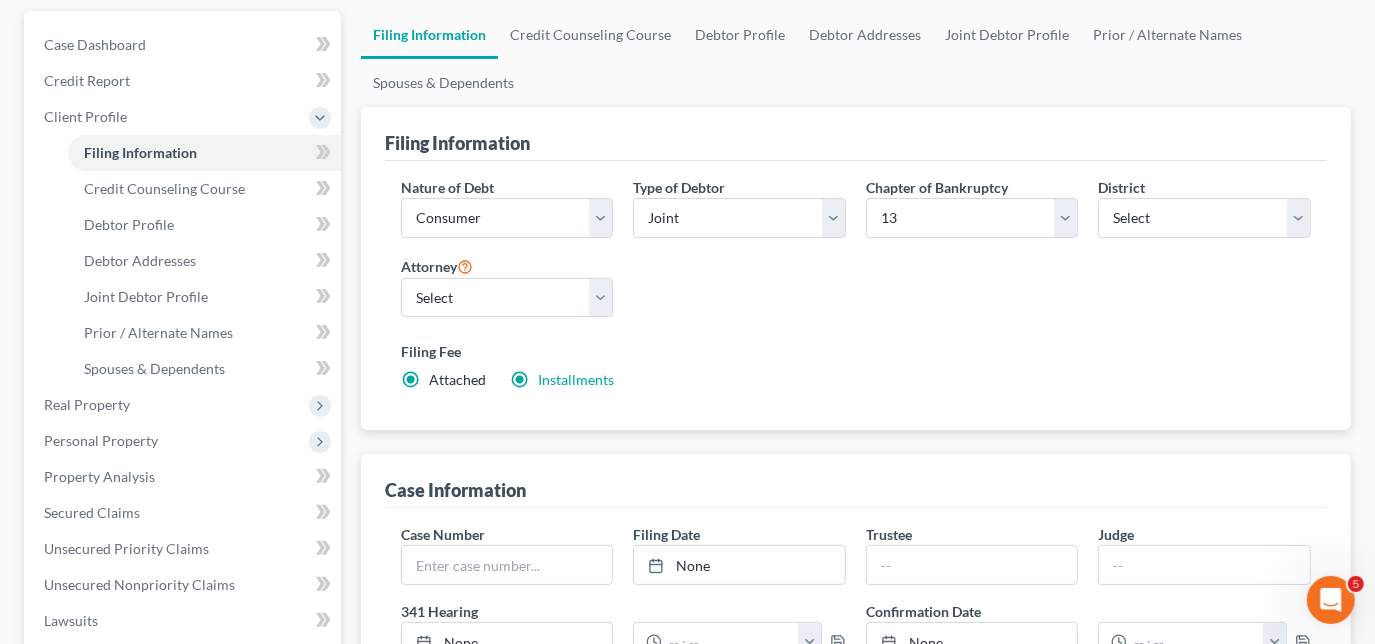 radio on "false" 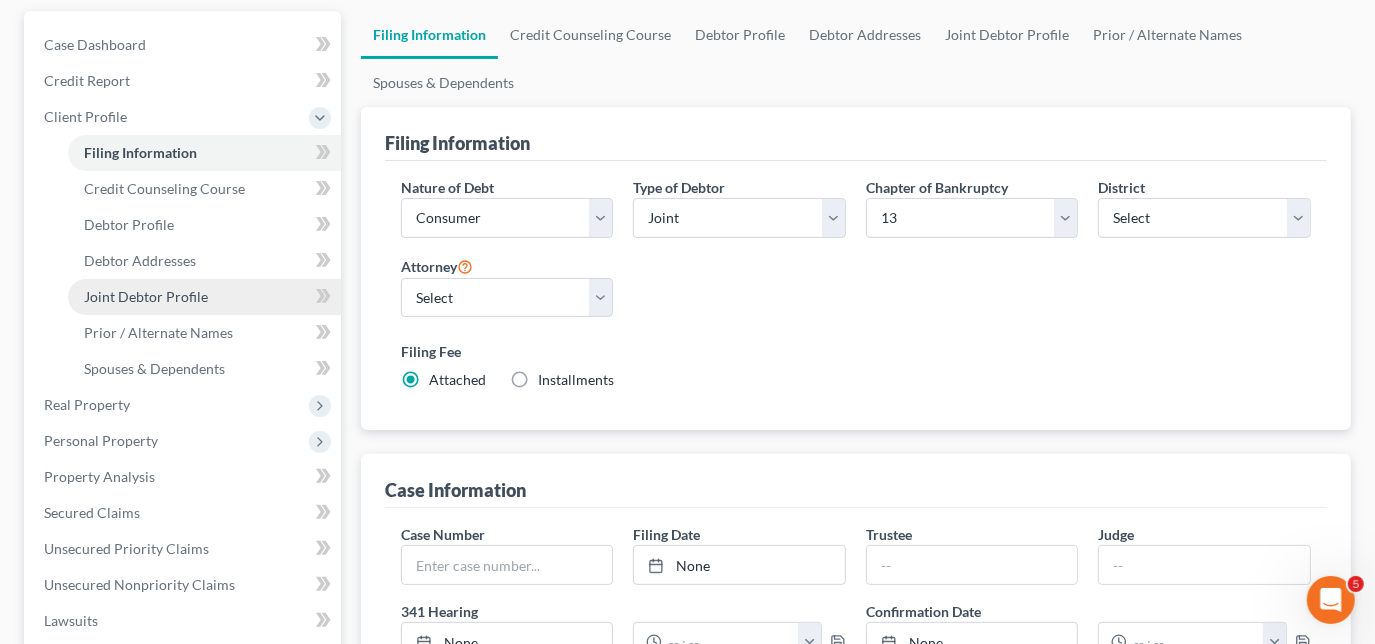 click on "Joint Debtor Profile" at bounding box center (146, 296) 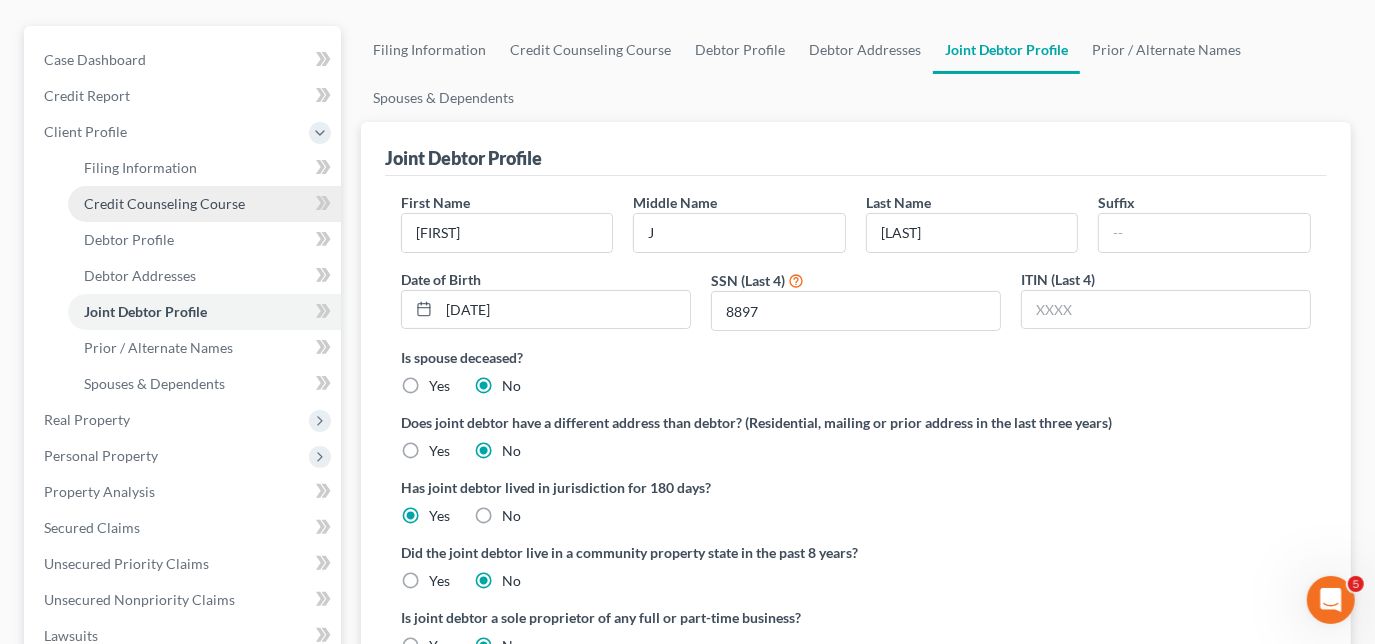 scroll, scrollTop: 181, scrollLeft: 0, axis: vertical 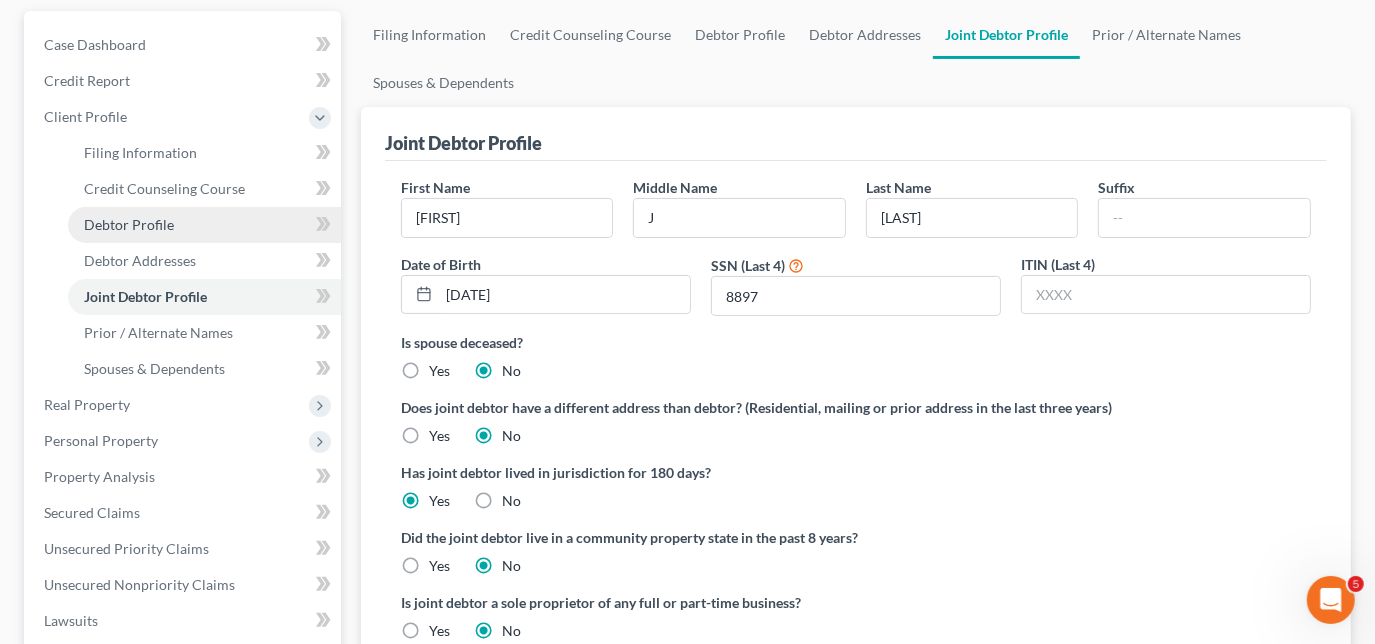 click on "Debtor Profile" at bounding box center [129, 224] 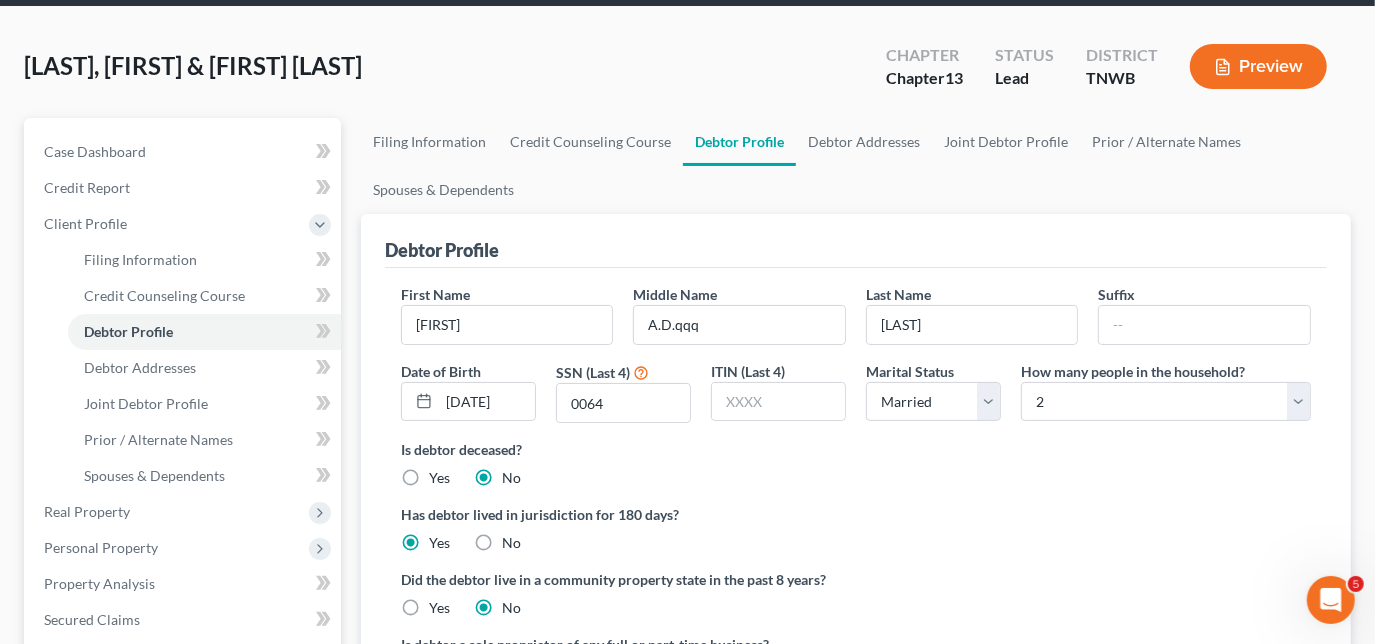 scroll, scrollTop: 181, scrollLeft: 0, axis: vertical 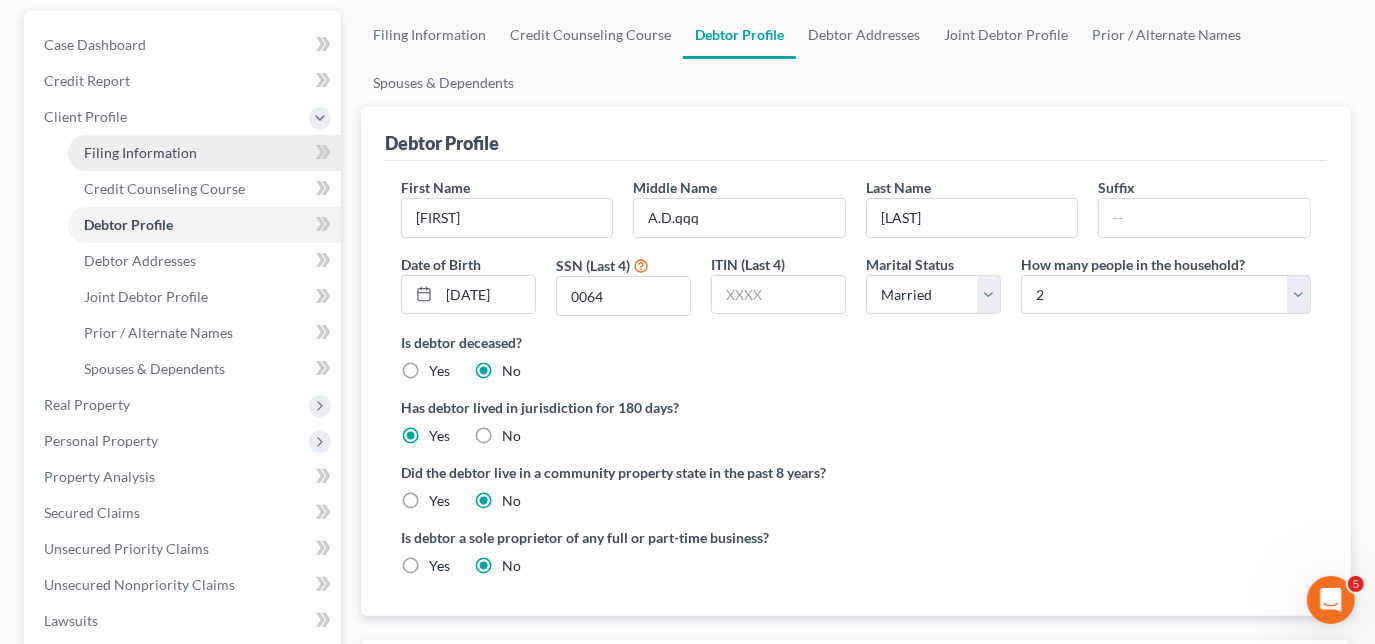 click on "Filing Information" at bounding box center [140, 152] 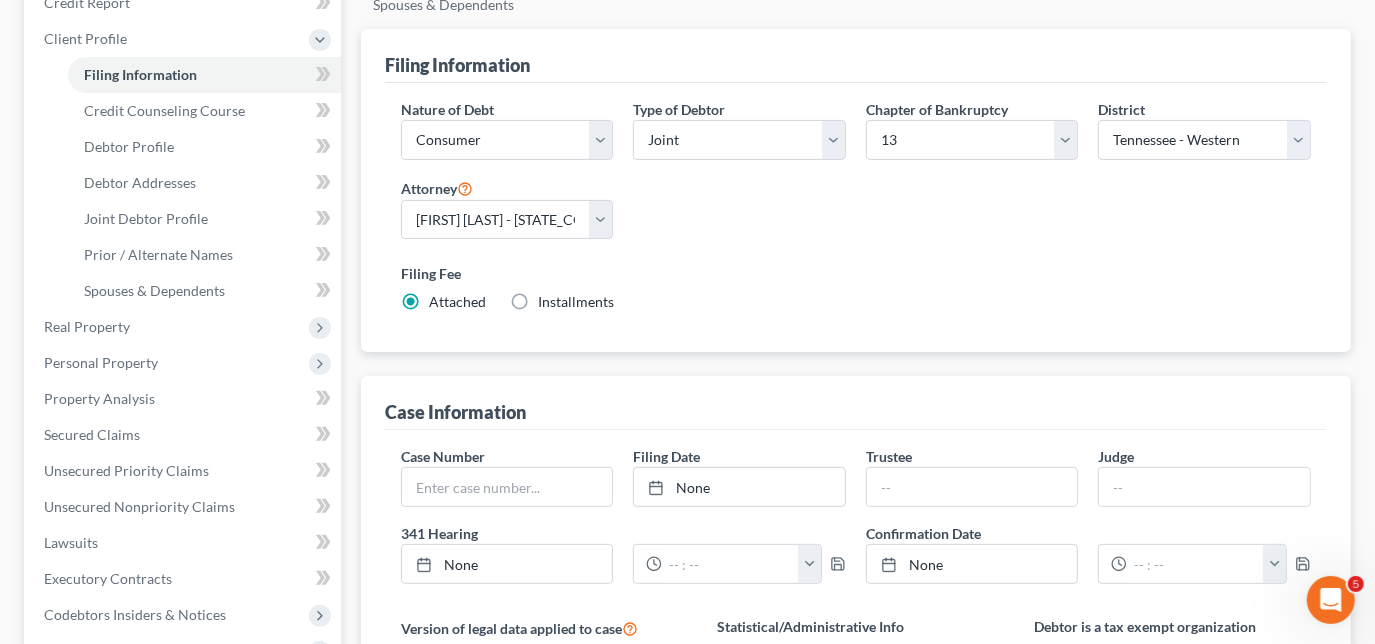 scroll, scrollTop: 272, scrollLeft: 0, axis: vertical 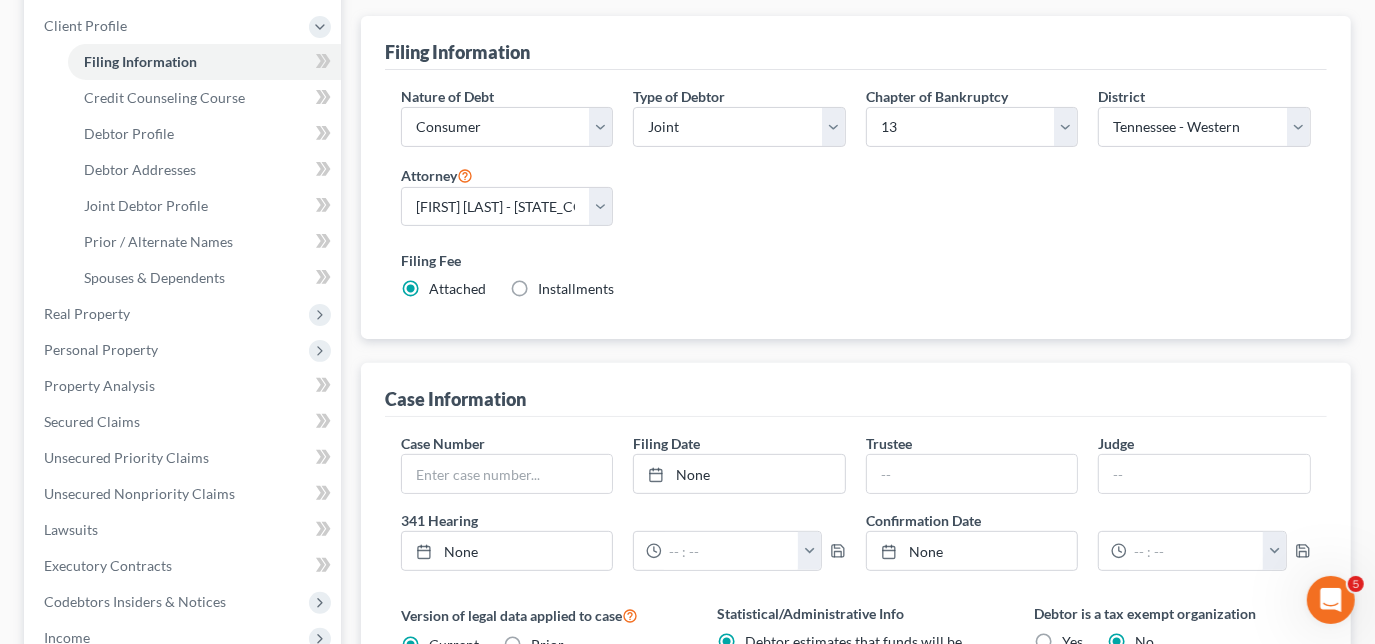 click on "Installments Installments" at bounding box center [576, 289] 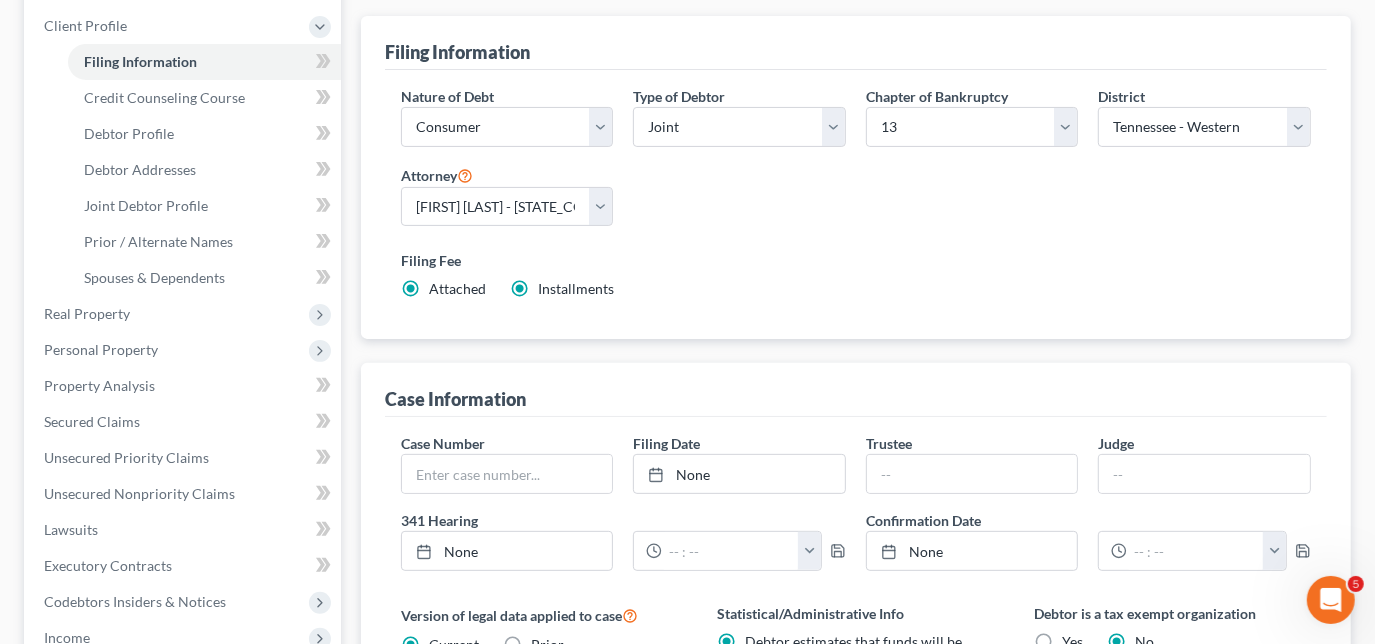 radio on "false" 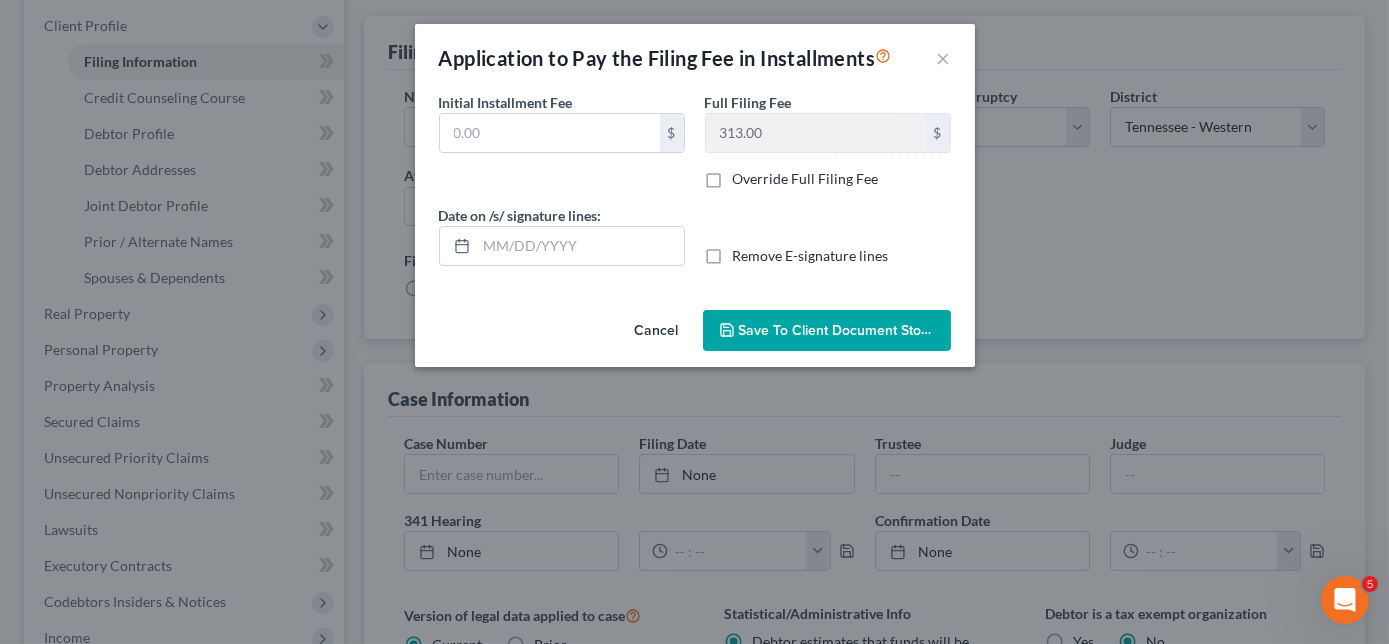 type on "0.00" 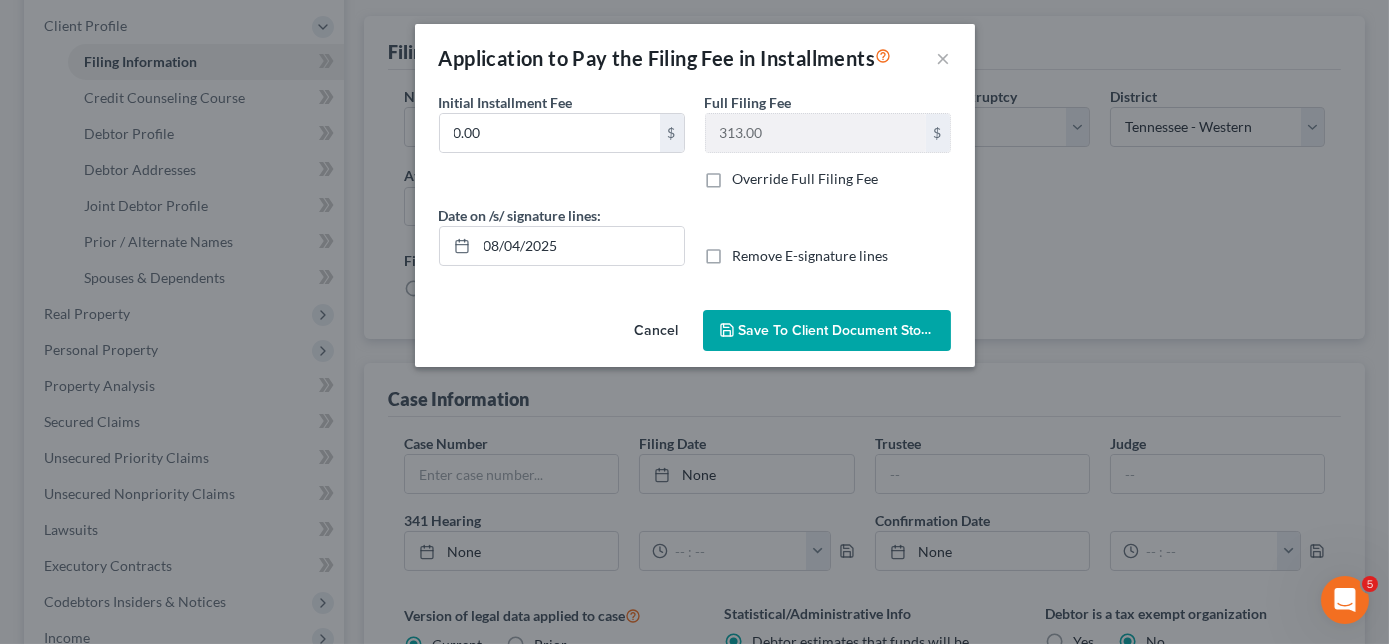 click on "Save to Client Document Storage" at bounding box center (845, 330) 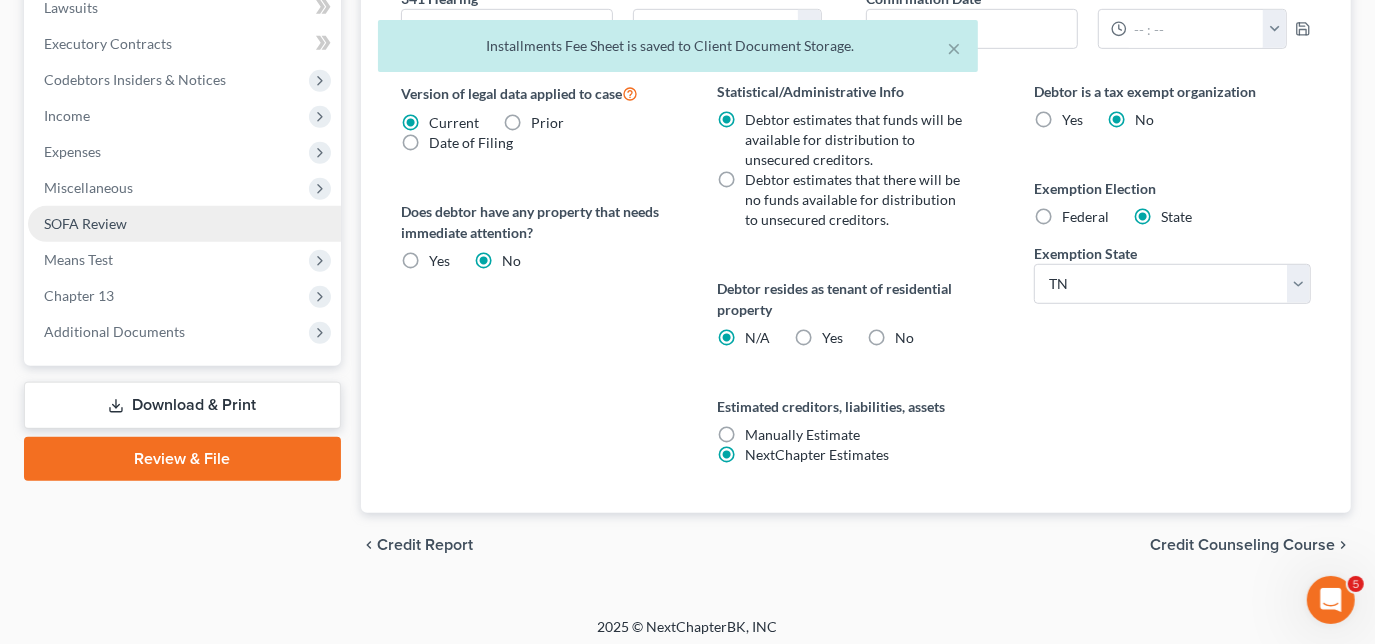 scroll, scrollTop: 800, scrollLeft: 0, axis: vertical 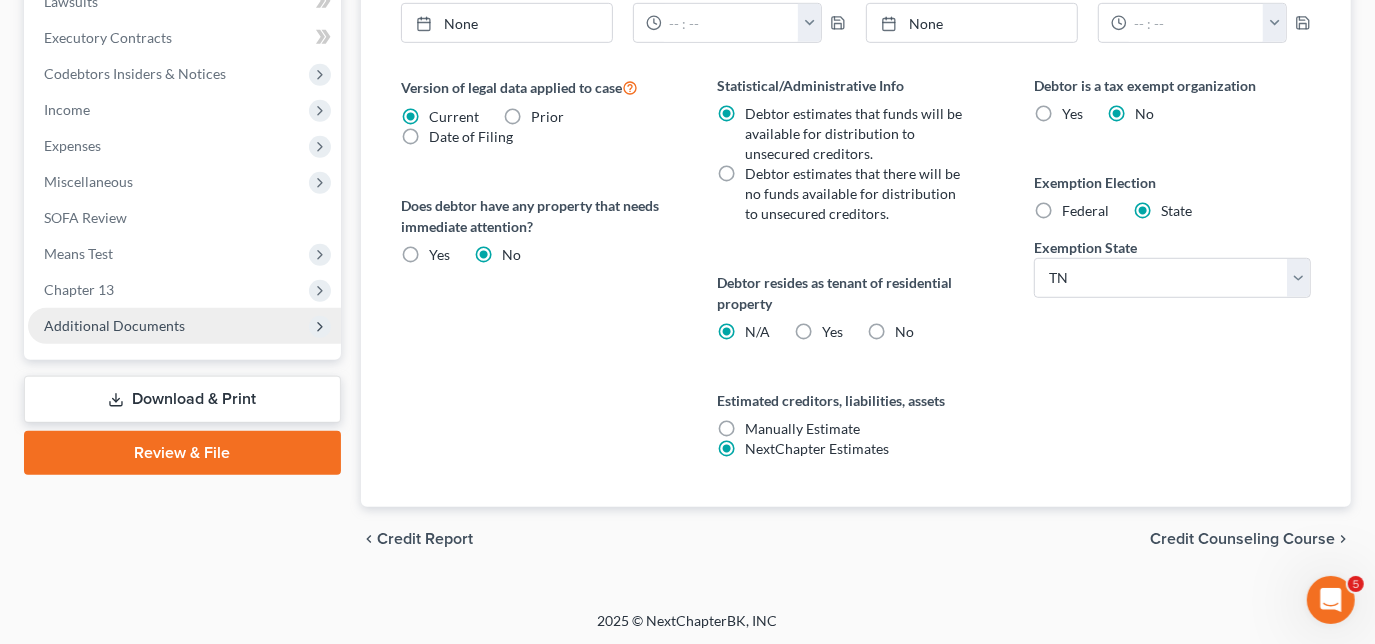 click on "Additional Documents" at bounding box center (114, 325) 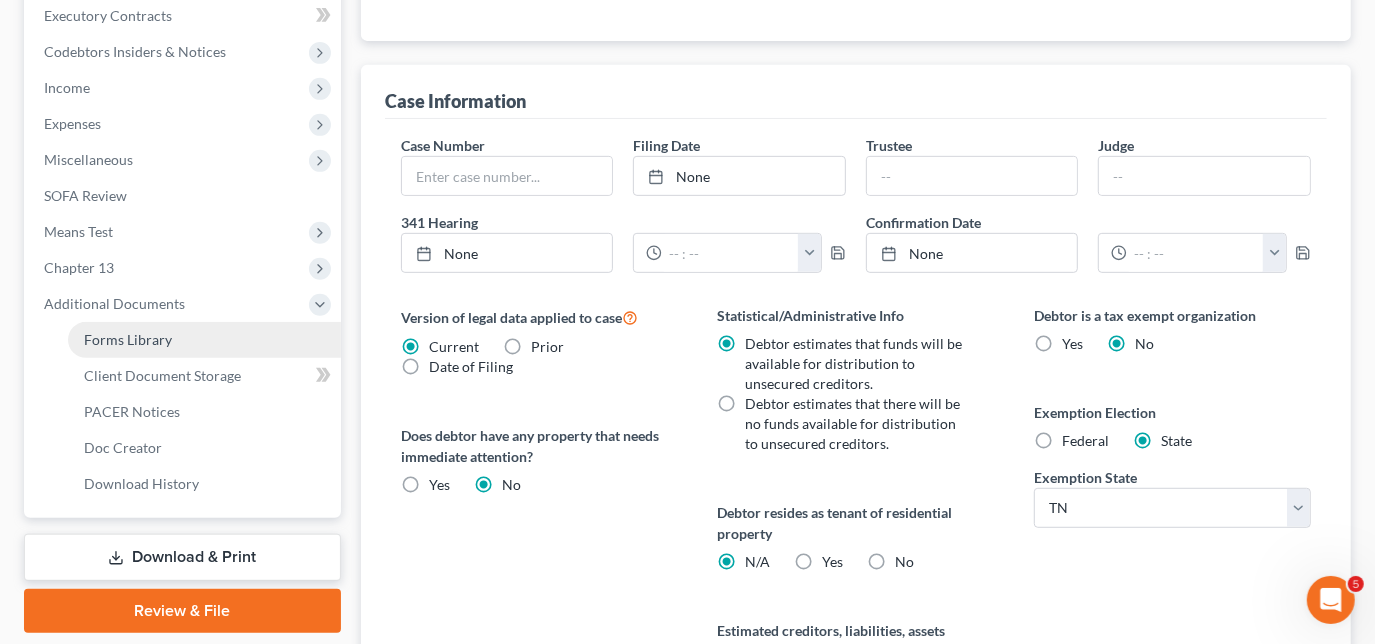 scroll, scrollTop: 547, scrollLeft: 0, axis: vertical 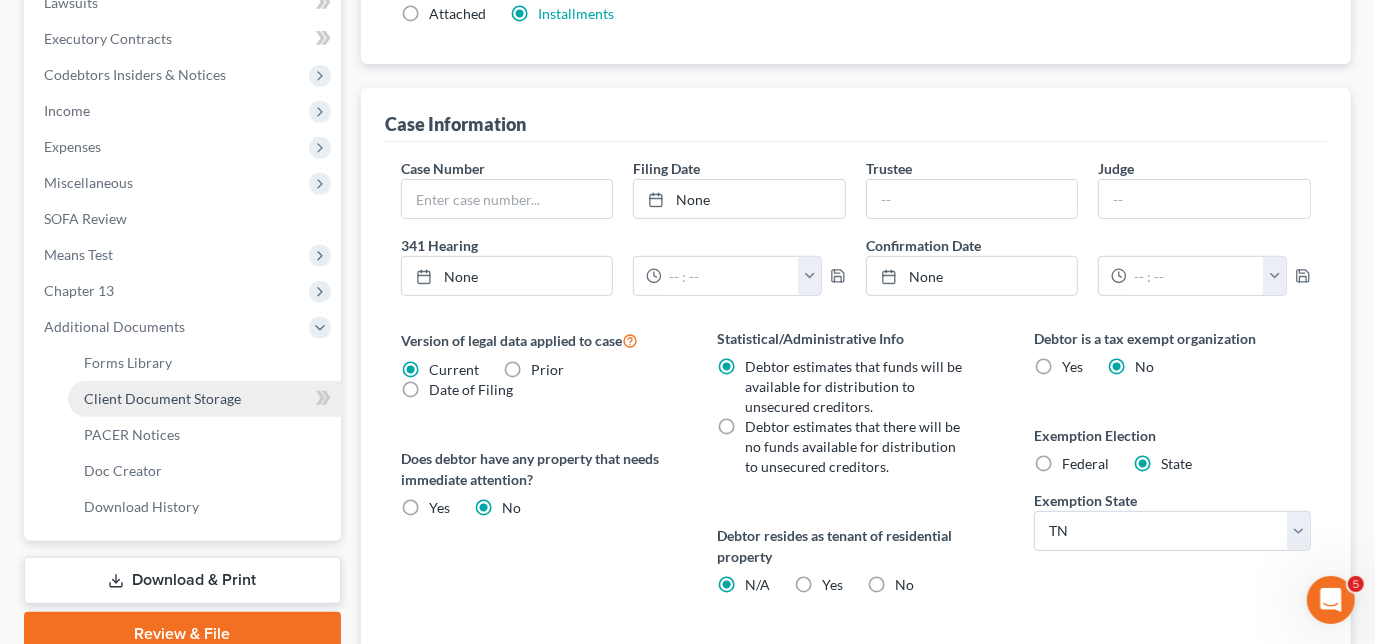 click on "Client Document Storage" at bounding box center (162, 398) 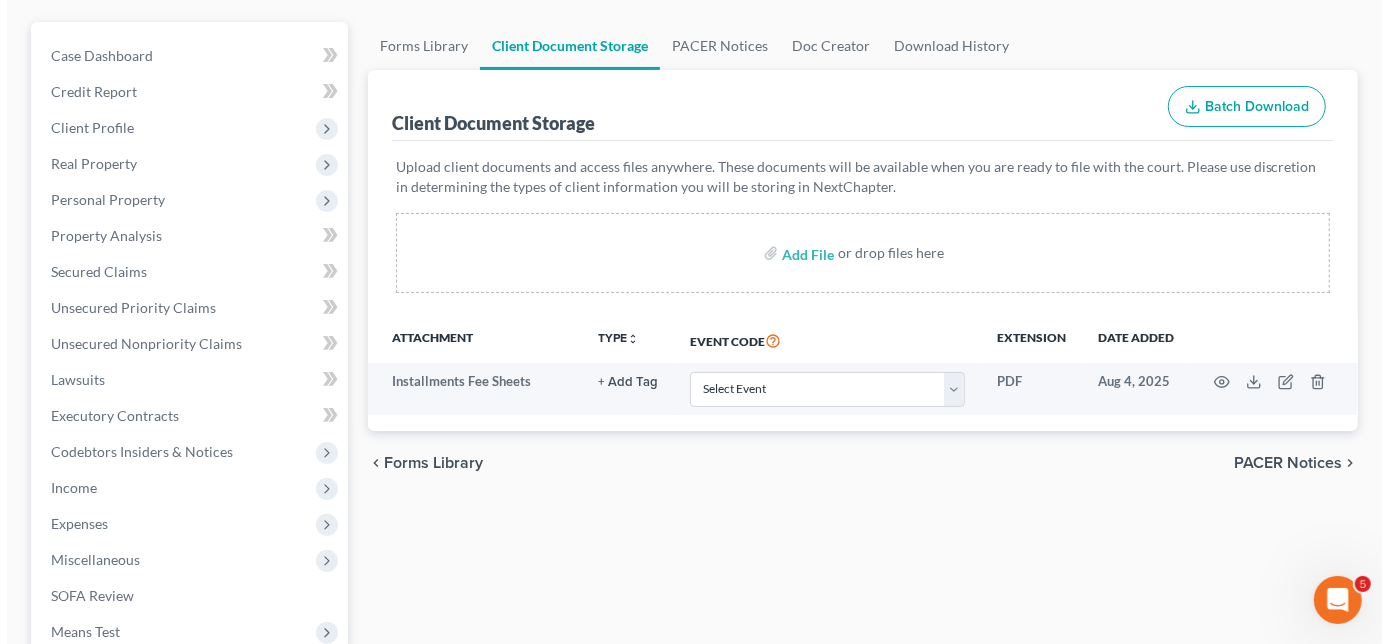 scroll, scrollTop: 181, scrollLeft: 0, axis: vertical 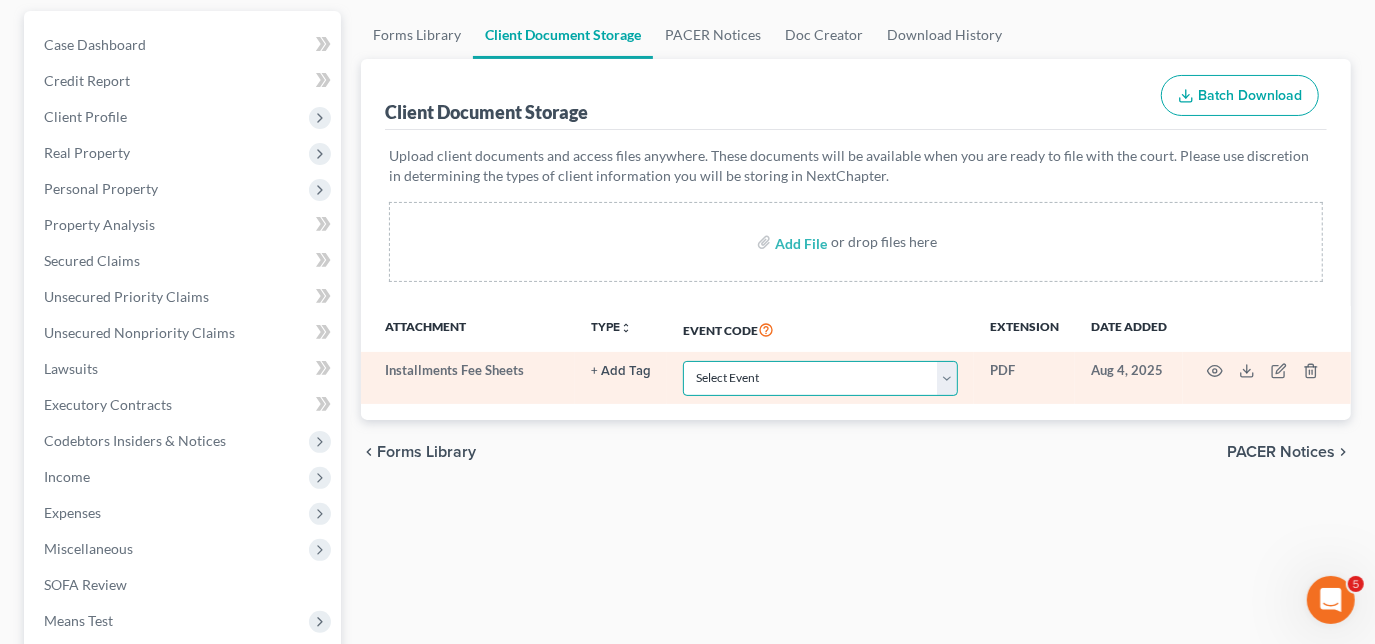 drag, startPoint x: 941, startPoint y: 375, endPoint x: 931, endPoint y: 384, distance: 13.453624 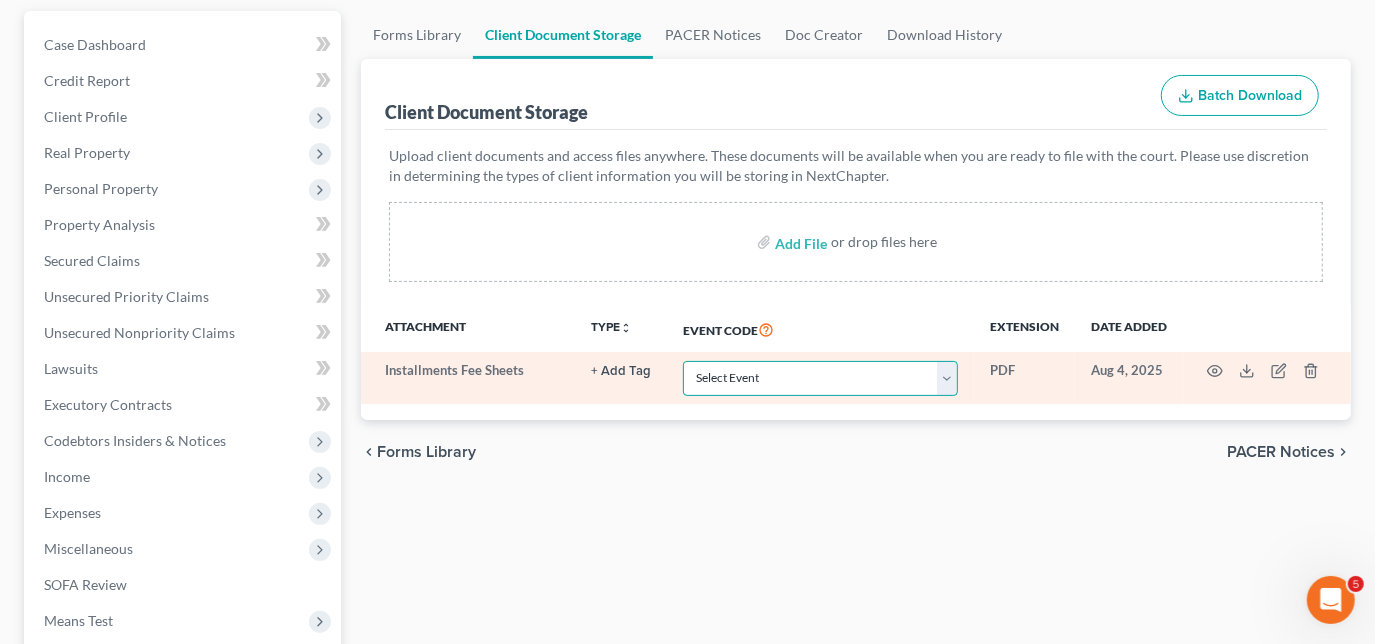 select on "6" 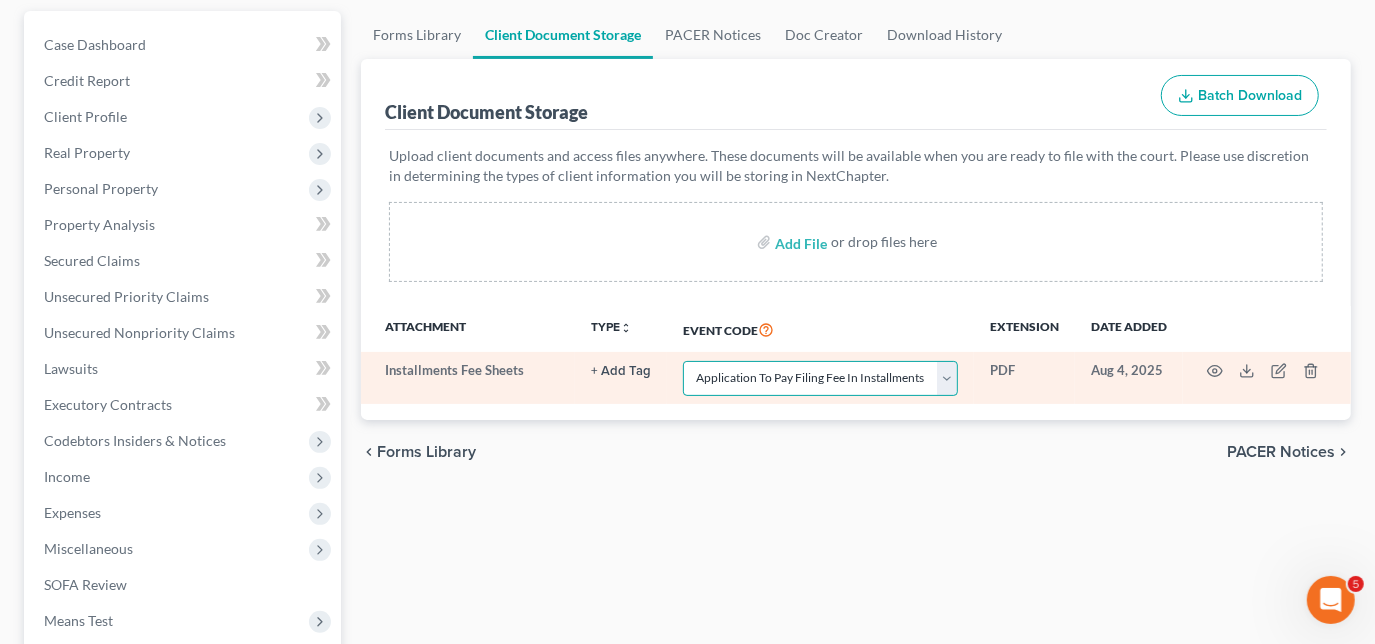 click on "Select Event 20 Largest Unsecured Creditors Amended Creditor Matrix (Fee) Amended Schedules D-H (Two Or More Amended--One Fee Charged) Amended/Amendment/Corrected Amended/Corrected Voluntary Petition Amendment To Add Creditors Application To Pay Filing Fee In Installments Attachment to Voluntary Petition for Non-Individuals Ch 11 Business Income and Expenses Certificate Of Credit Counseling Ch 7 - Form 122A-1 Statement Of Your Monthly Income Ch 7 - Form 122A-1Supp Statement of Exemption from Presumption of Abuse Ch 7 - Form 122A-2 Means Test Calculation Chapter 11 - Form 122B Statement Of Your Current Monthly Income Chapter 11 Final Report And Account Chapter 11 Post-Confirmation Report Chapter 13 - Form 122C-1 Statement Of Your Monthly Income Chapter 13 - Form 122C-2 Calculation Of Disposable Income Chapter 13 Plan Debtor Cert RE Domestic Support Obligations FORM 2830 (Ch 13) Debtor Request for Electronic Noticing (DeBN) Debtor's Election Of Small Business Designation Debtor's Statement Of Intent Matrix" at bounding box center [820, 378] 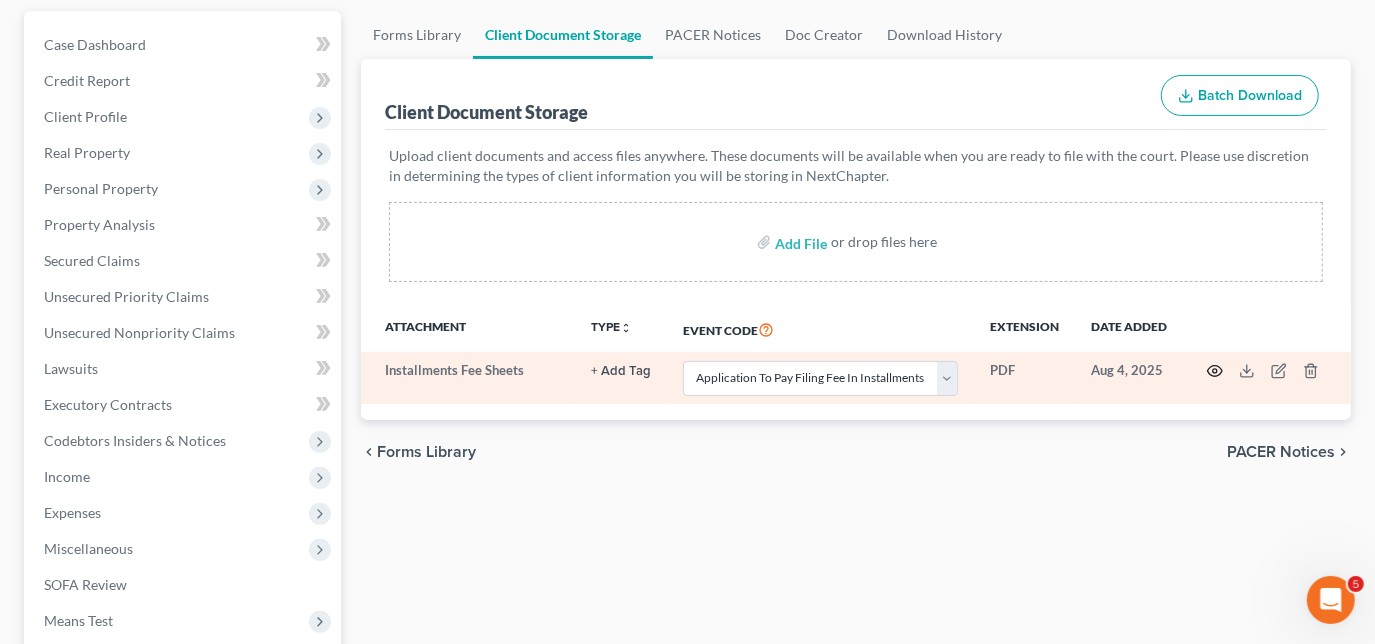 click 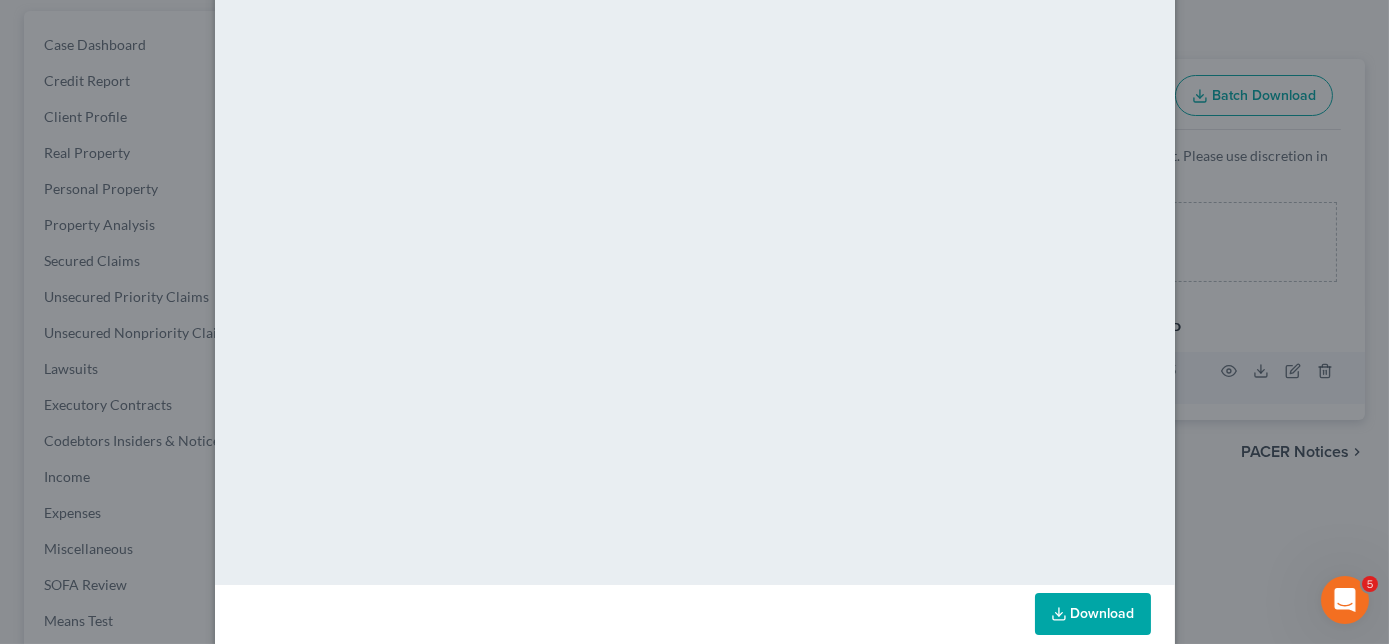 scroll, scrollTop: 192, scrollLeft: 0, axis: vertical 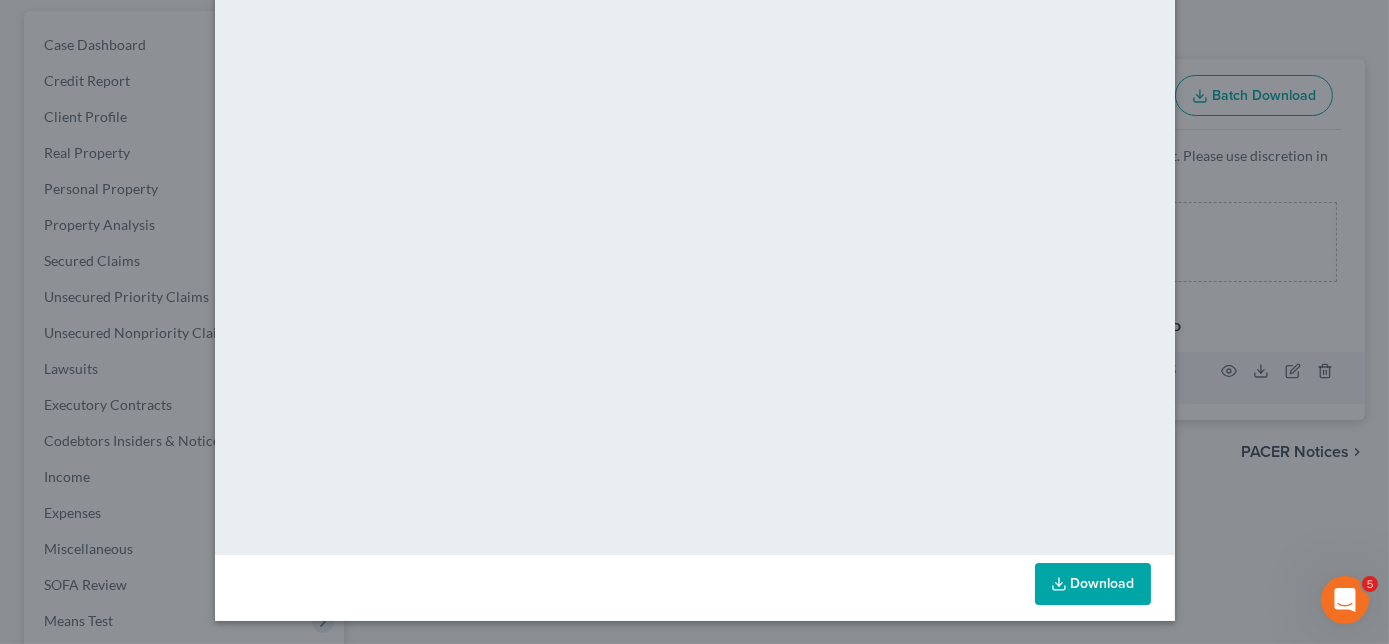 click on "Download" at bounding box center [1093, 584] 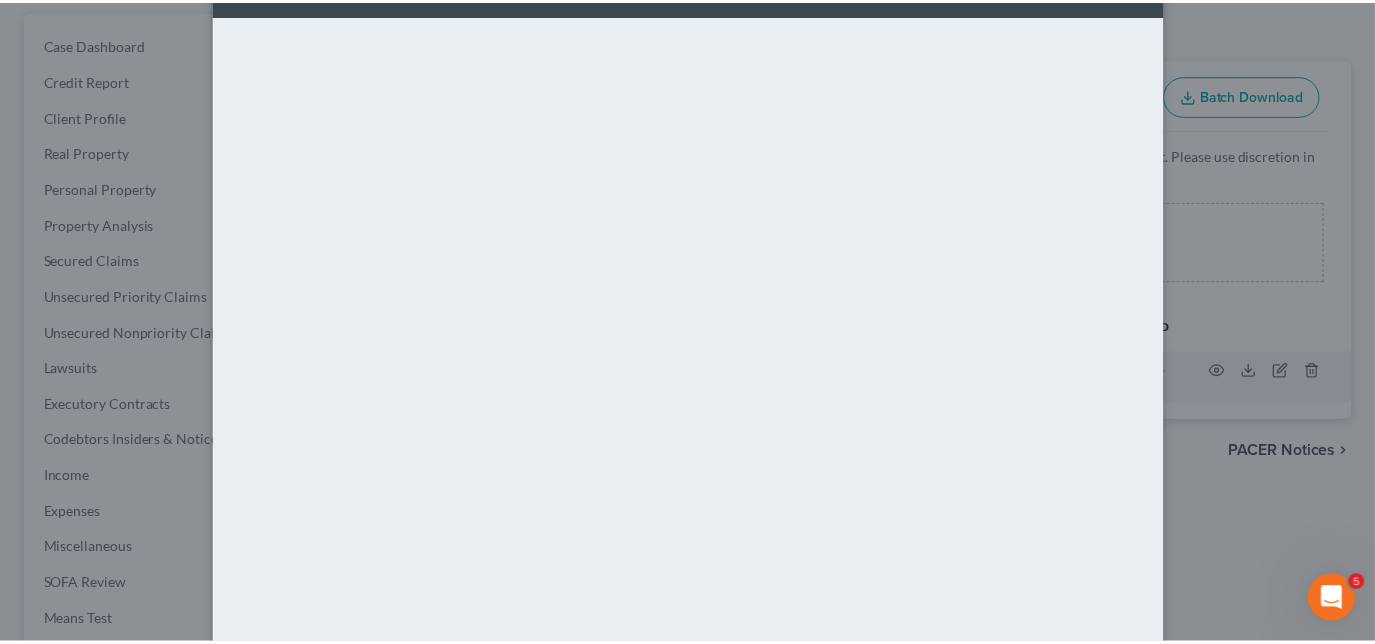 scroll, scrollTop: 0, scrollLeft: 0, axis: both 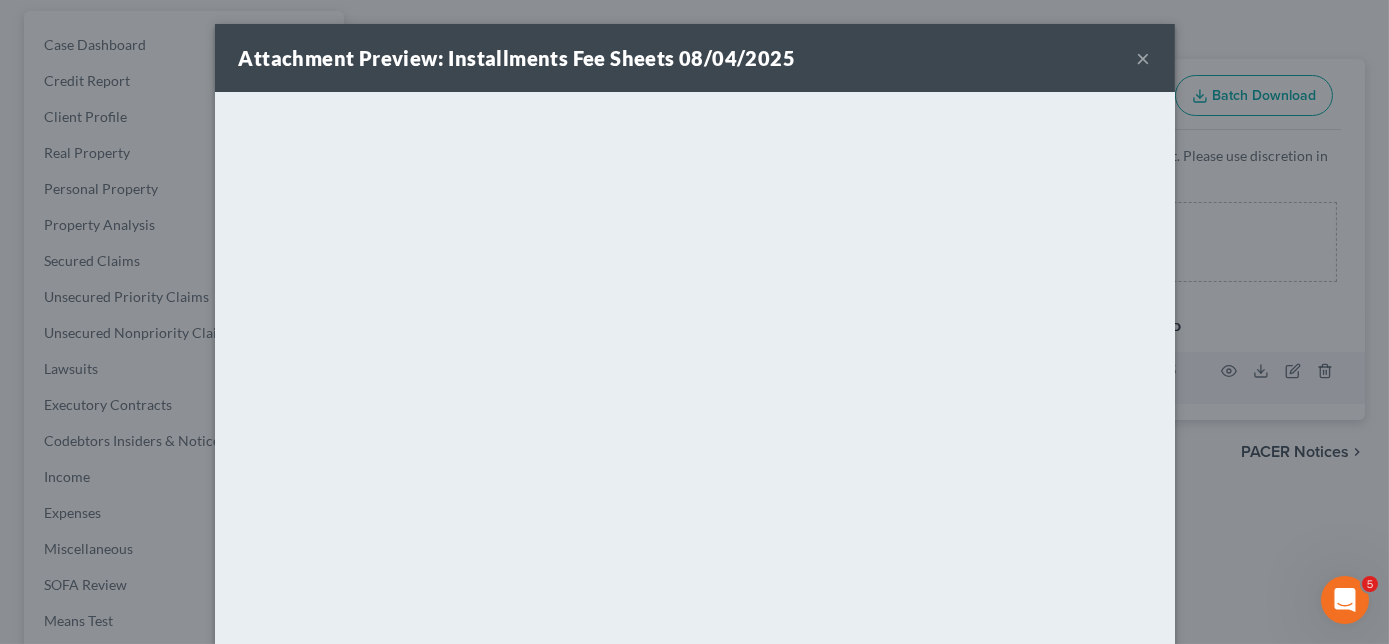 click on "×" at bounding box center (1144, 58) 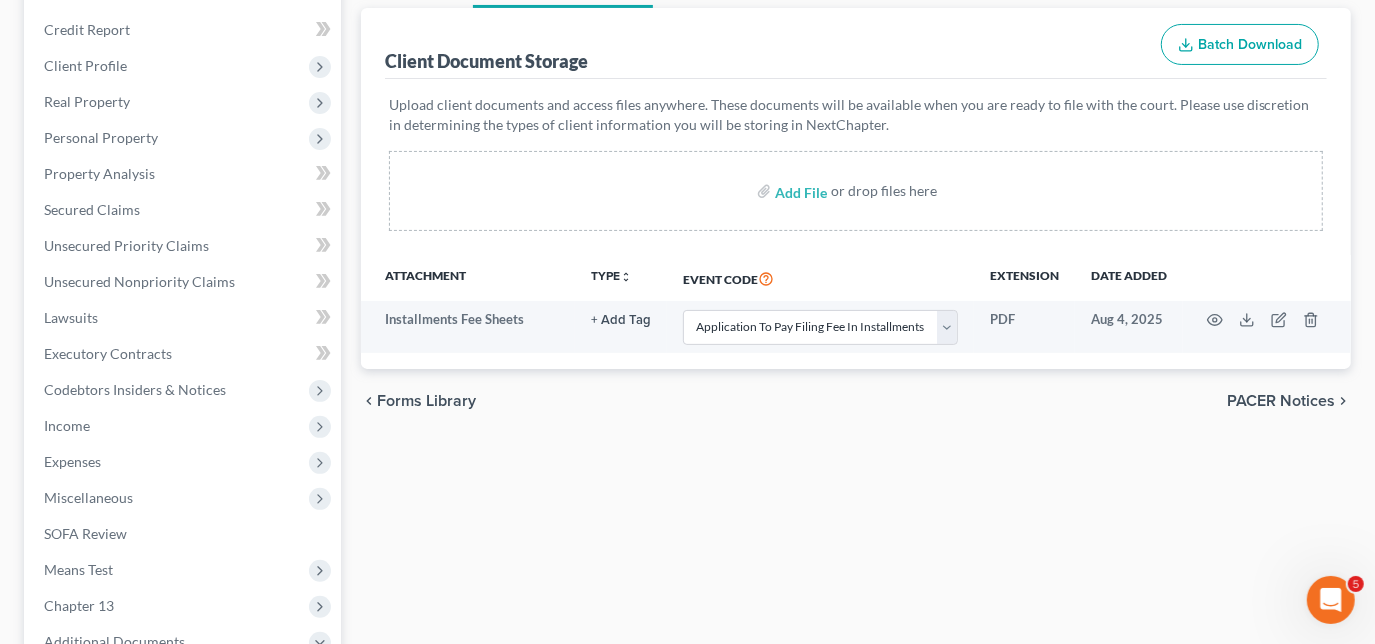 scroll, scrollTop: 272, scrollLeft: 0, axis: vertical 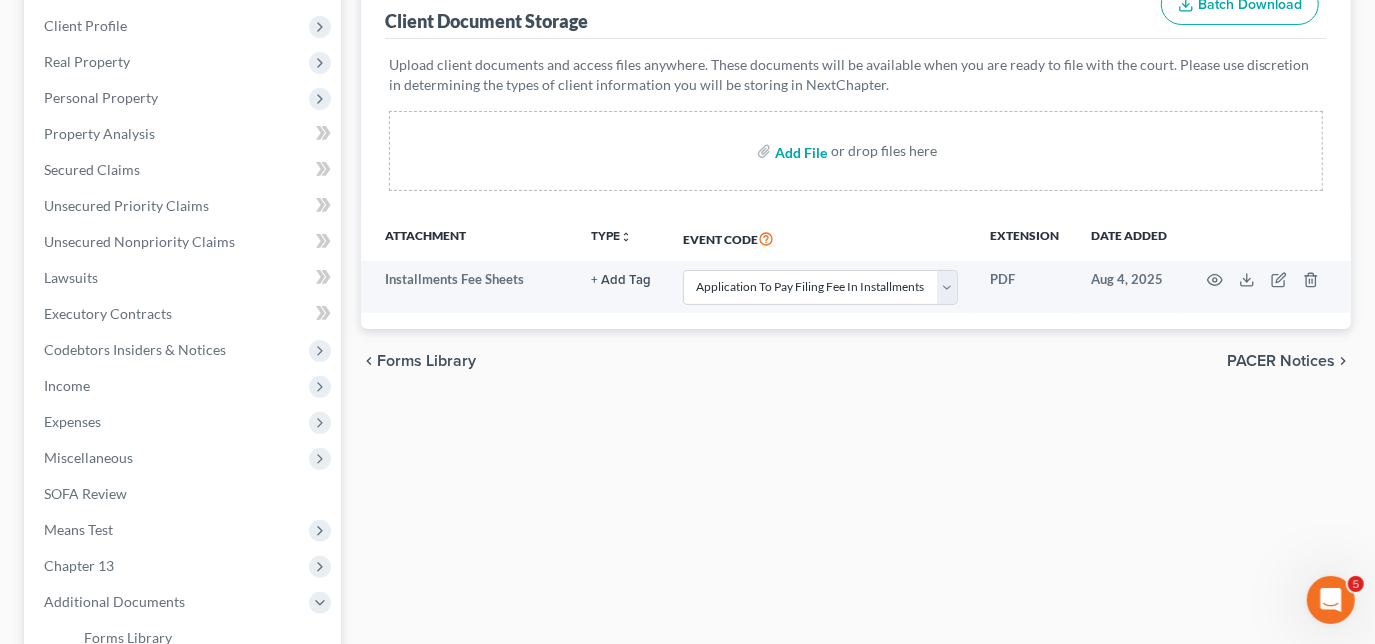 click at bounding box center [799, 151] 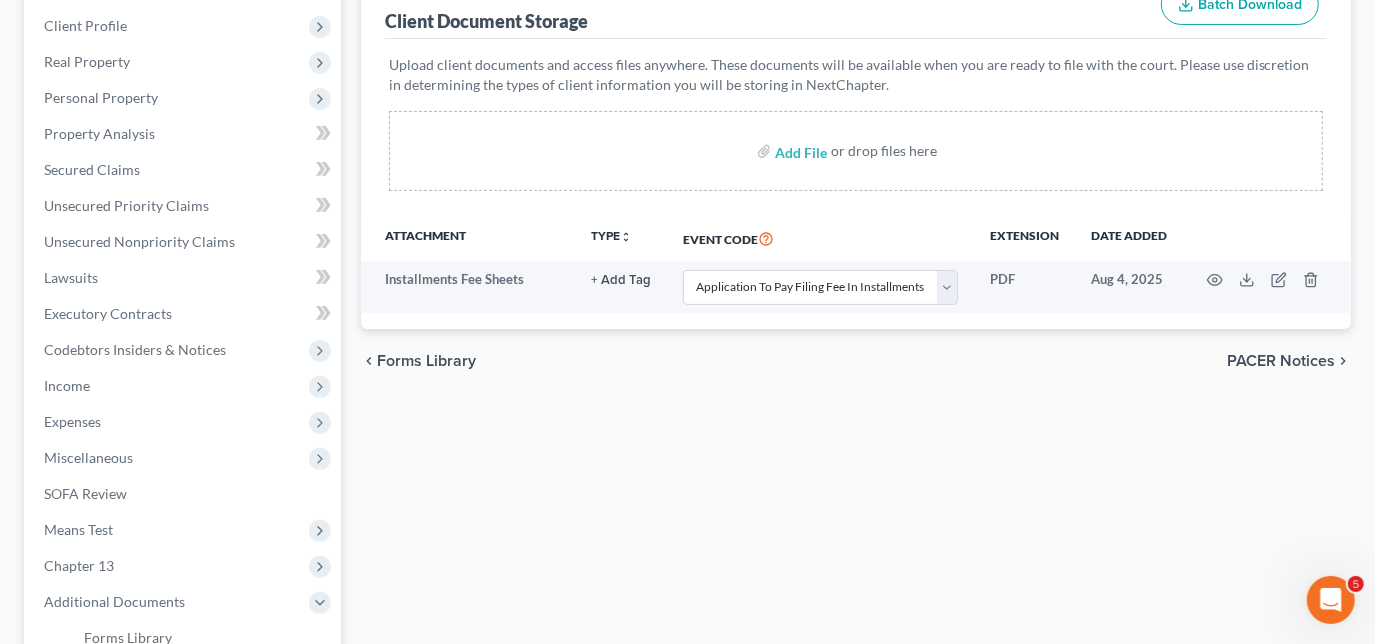 select on "6" 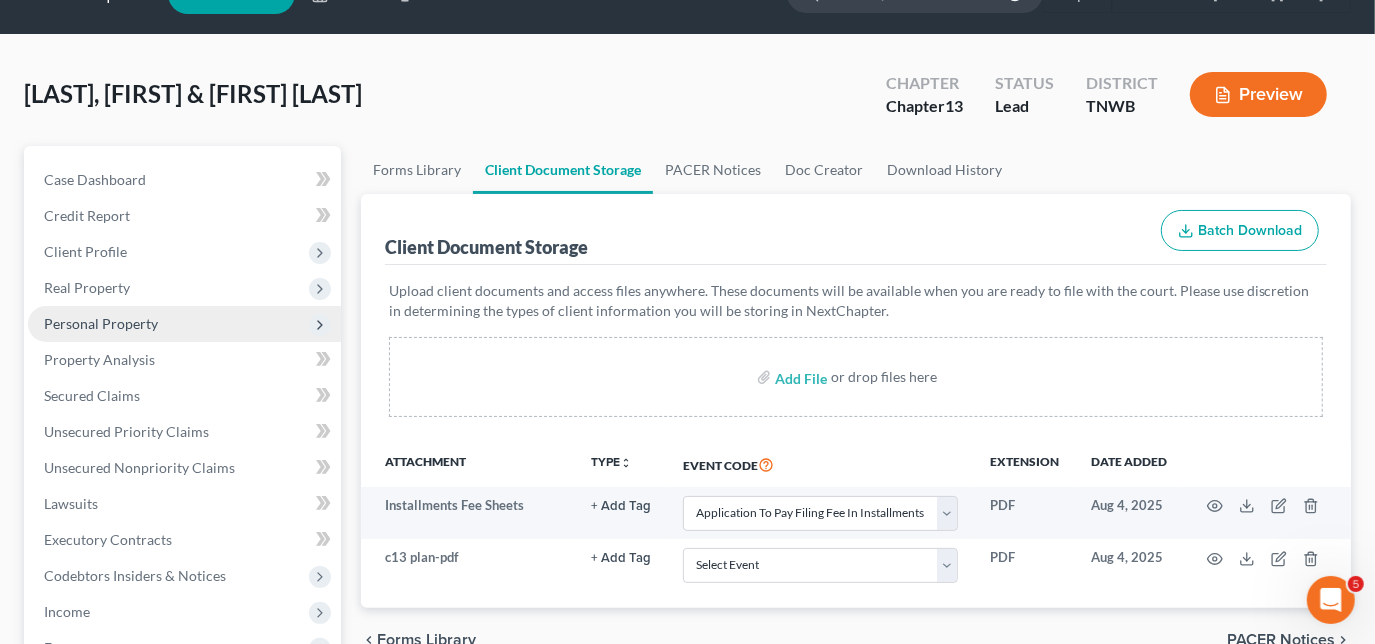 scroll, scrollTop: 0, scrollLeft: 0, axis: both 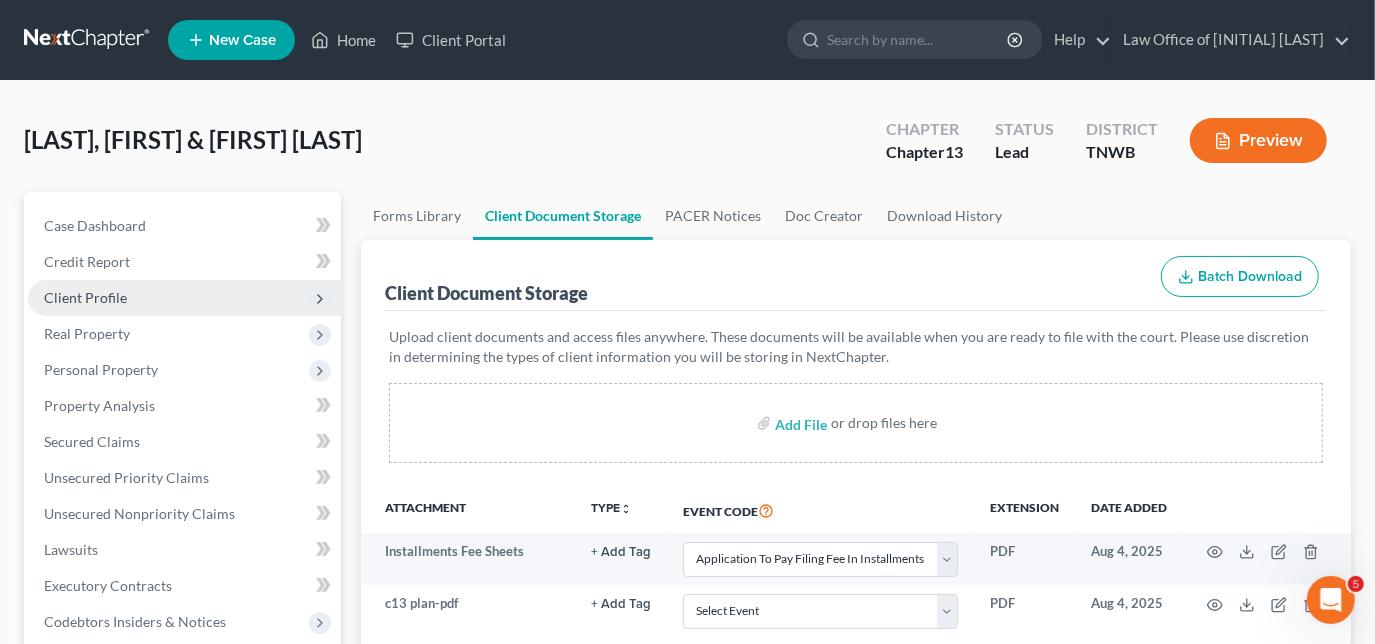 click on "Client Profile" at bounding box center [85, 297] 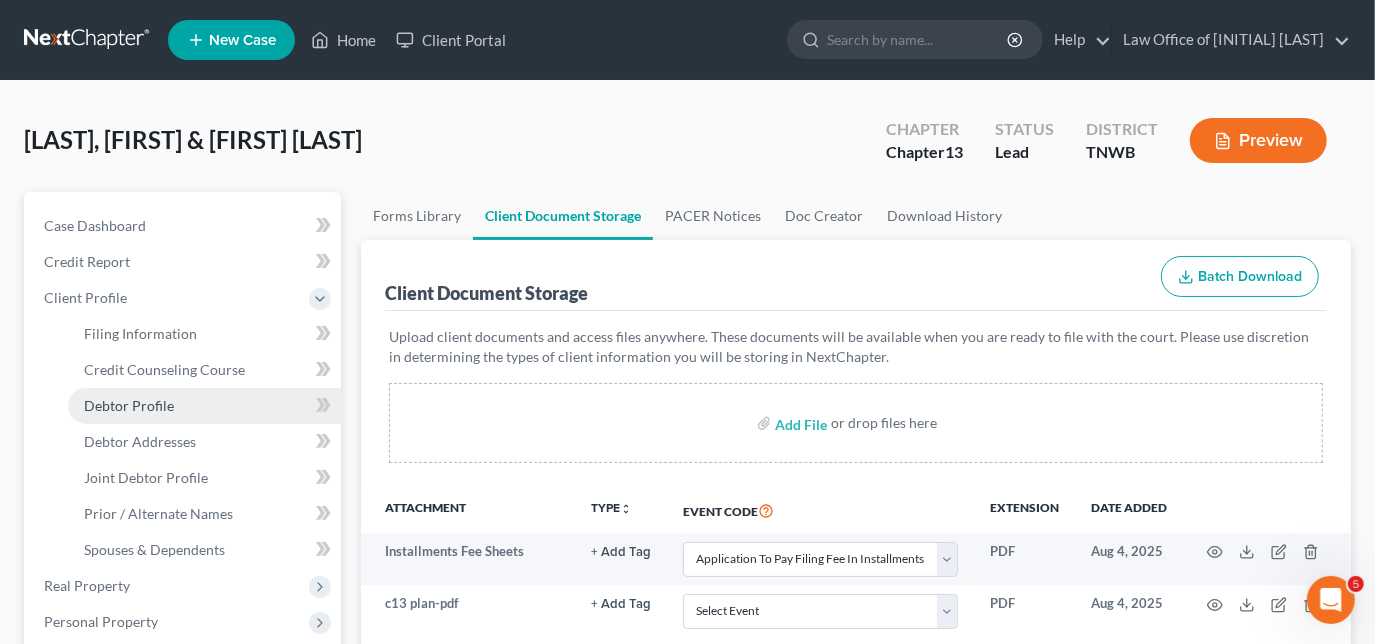 click on "Debtor Profile" at bounding box center [129, 405] 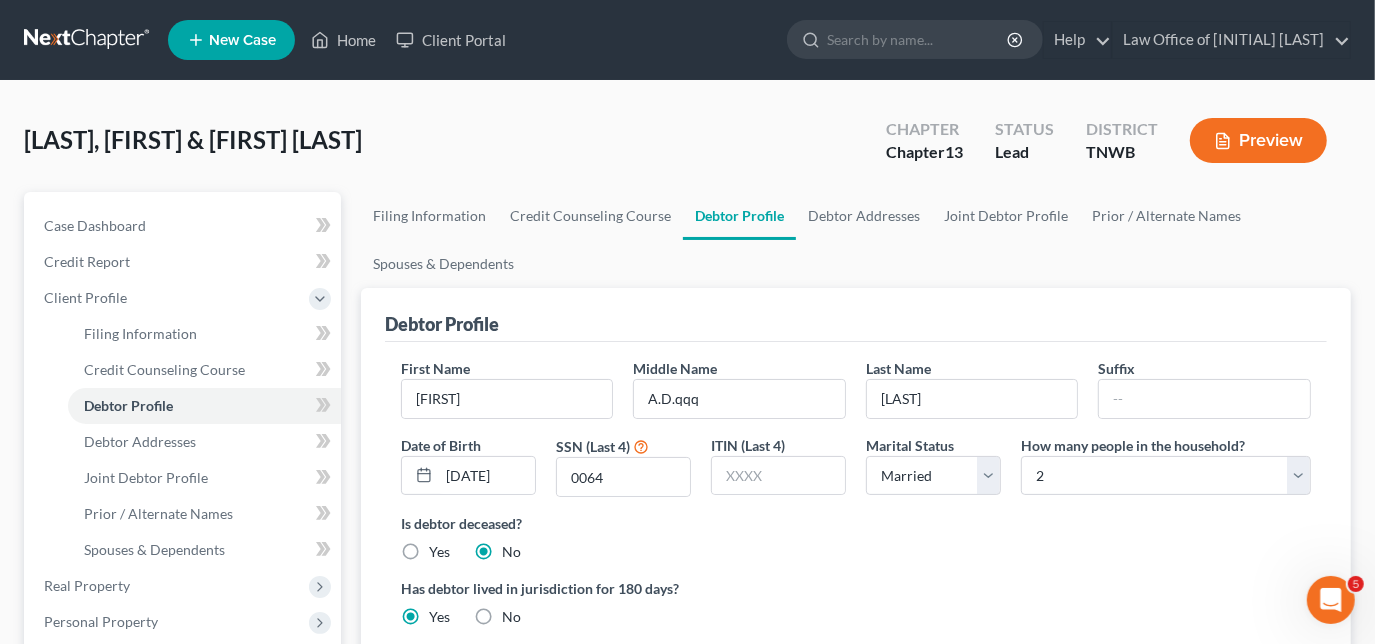 scroll, scrollTop: 90, scrollLeft: 0, axis: vertical 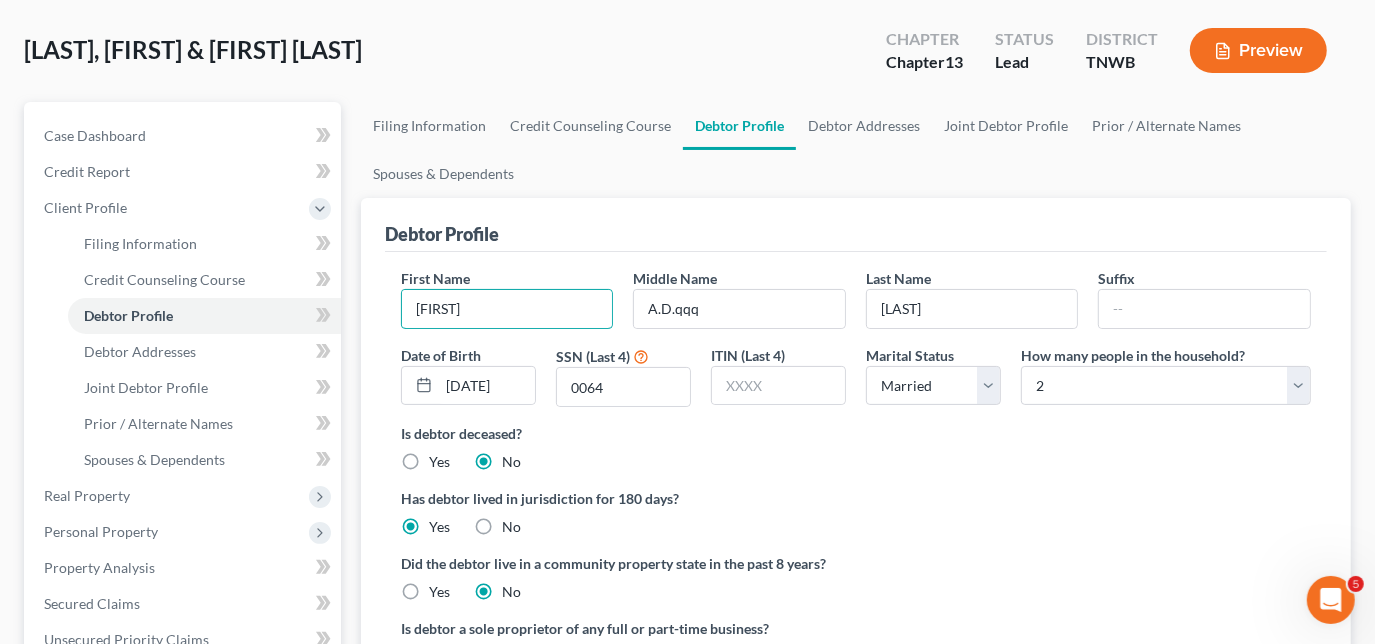 drag, startPoint x: 481, startPoint y: 307, endPoint x: 307, endPoint y: 316, distance: 174.2326 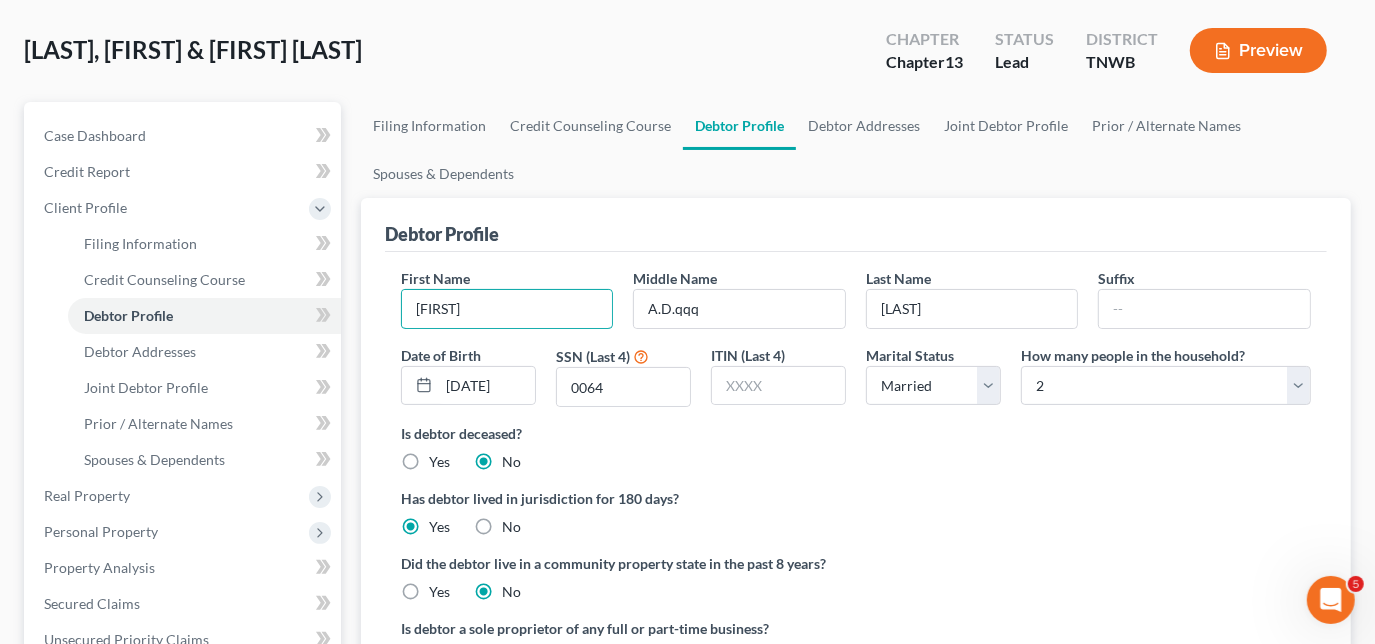 click on "Petition Navigation
Case Dashboard
Payments
Invoices
Payments
Payments
Credit Report
Client Profile" at bounding box center (687, 643) 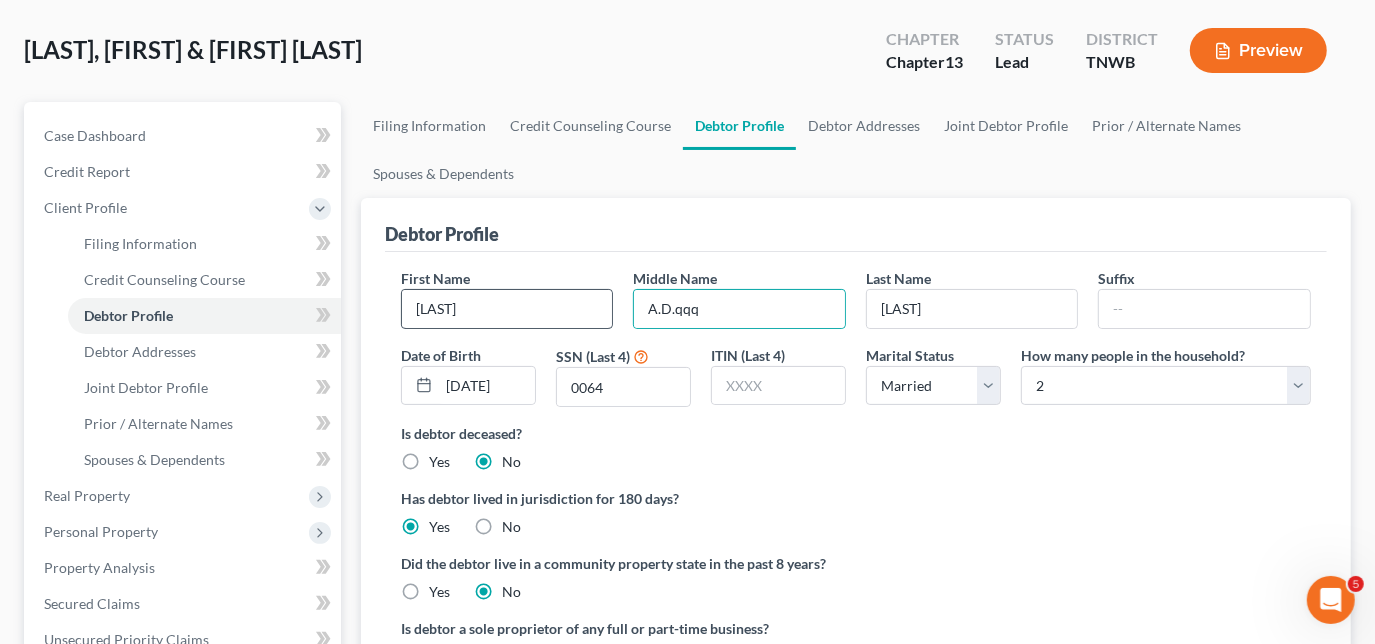 click on "First Name ADAM" at bounding box center (507, 298) 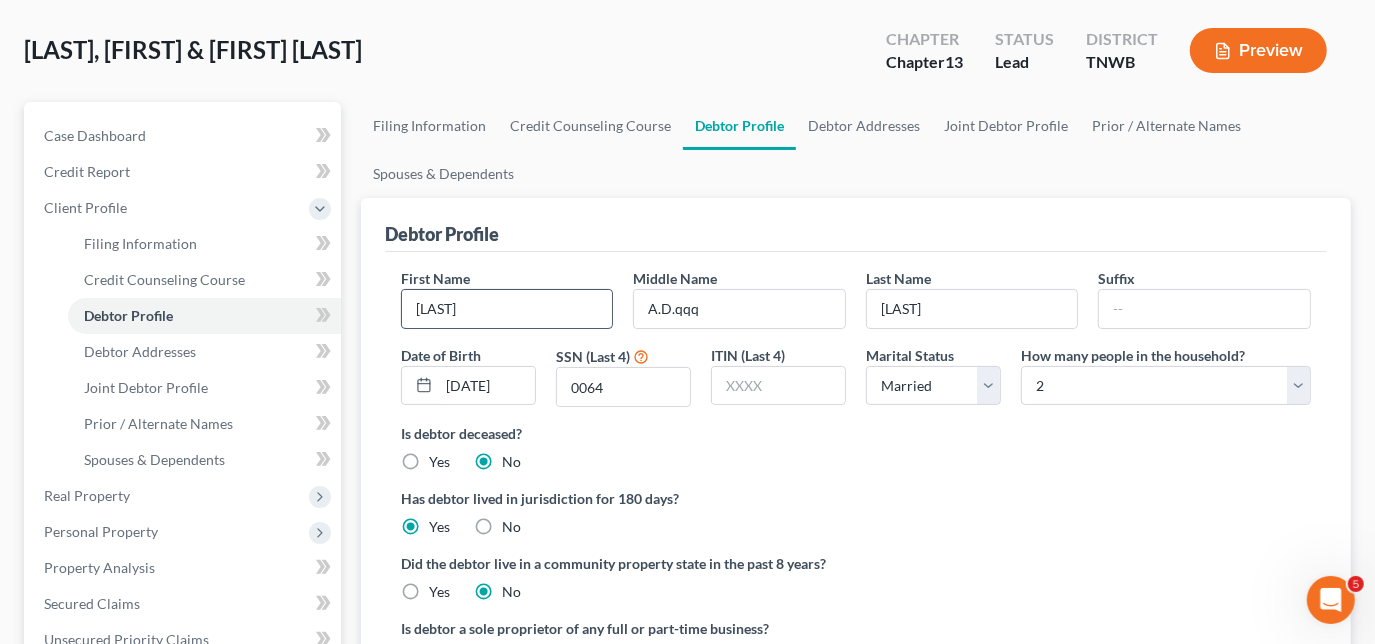 click on "ADAM" at bounding box center [507, 309] 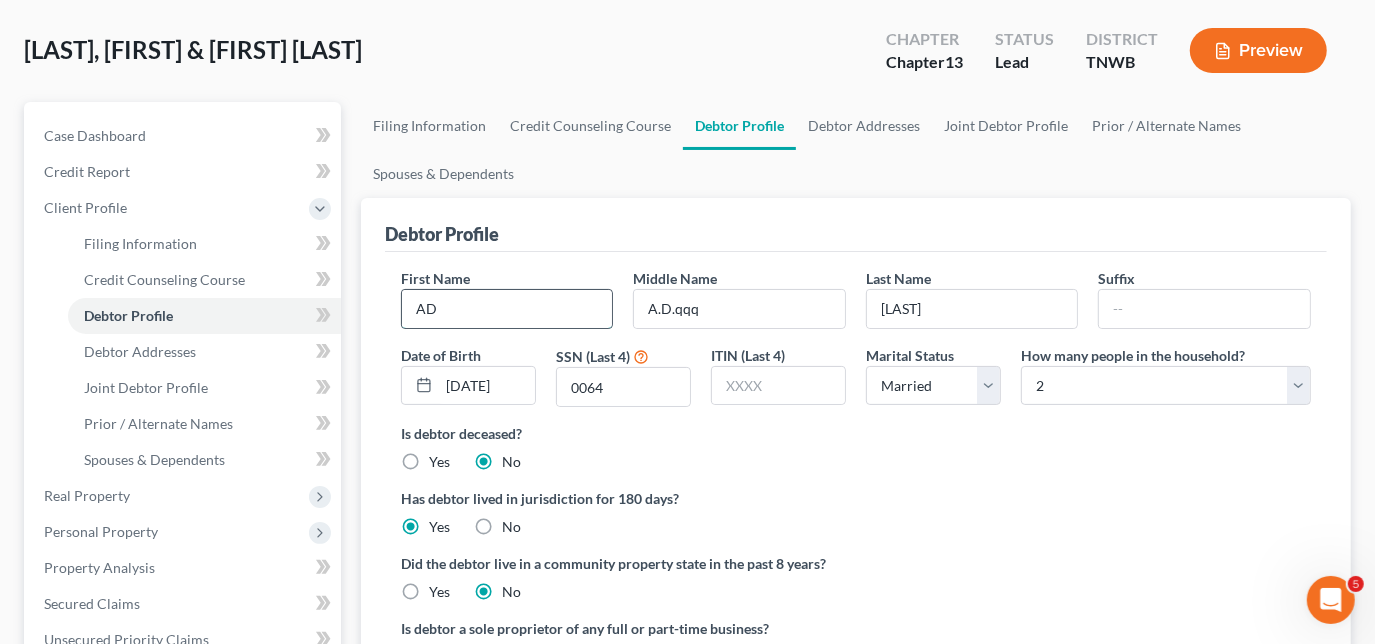 type on "AD" 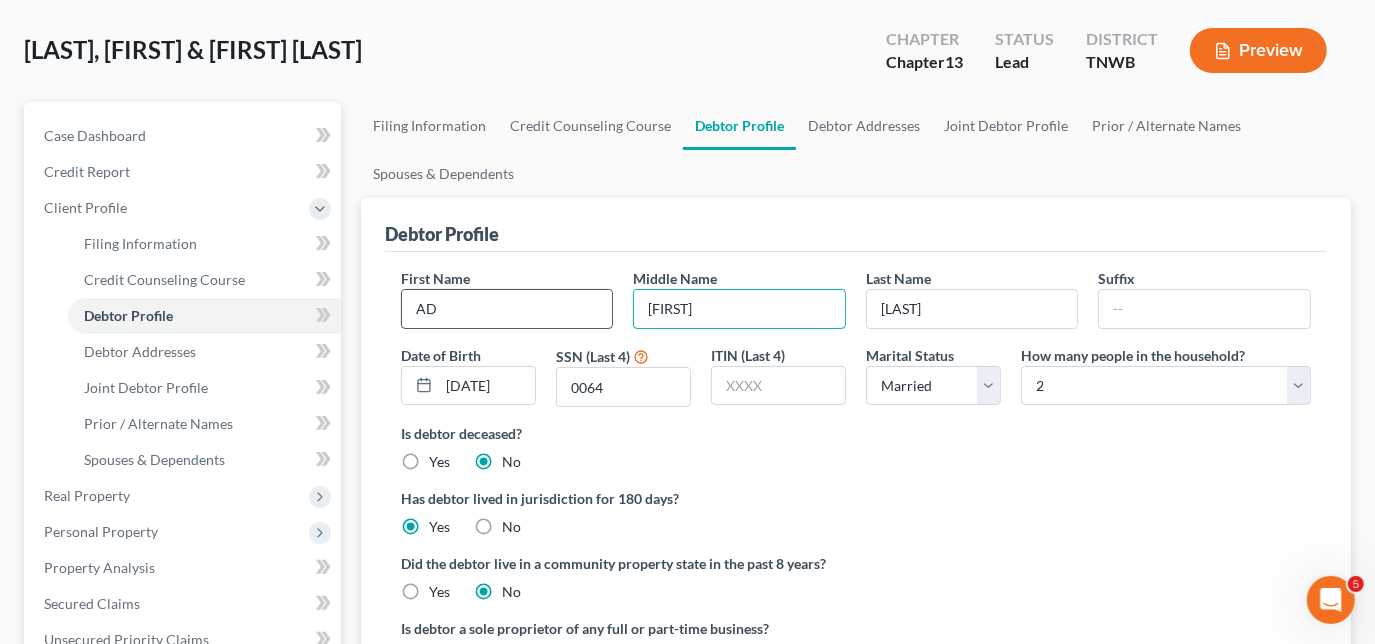 type on "[FIRST]" 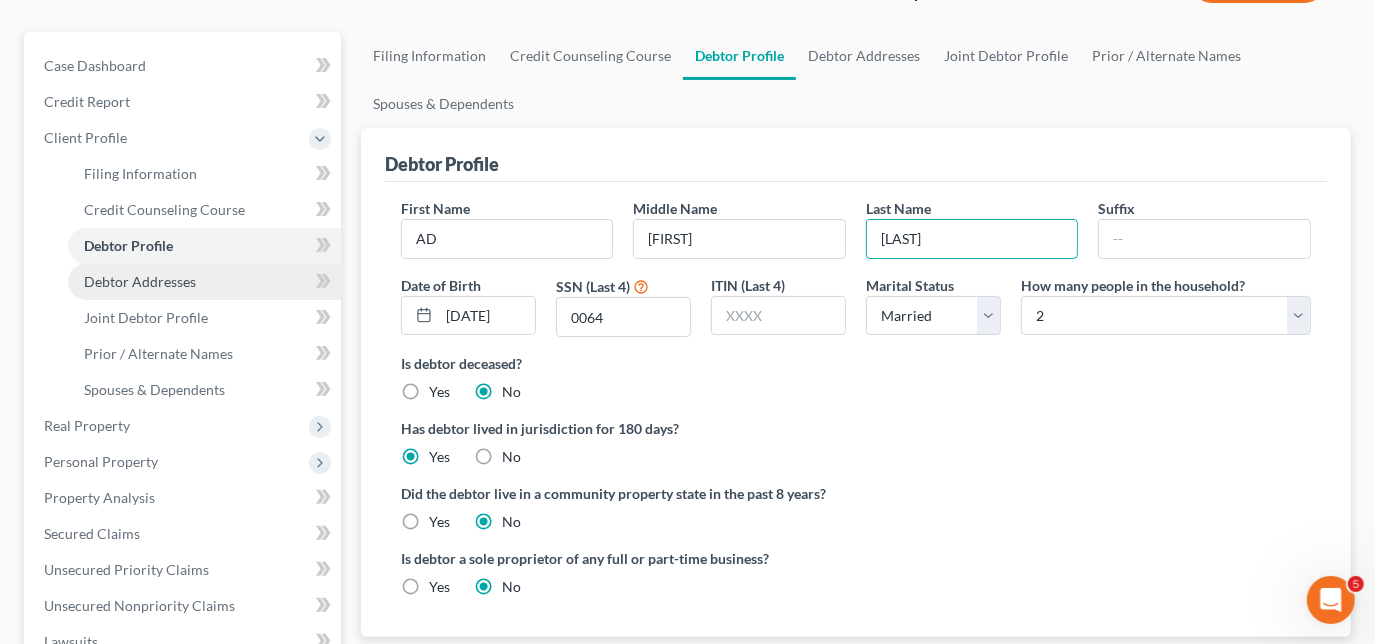 click on "Debtor Addresses" at bounding box center (140, 281) 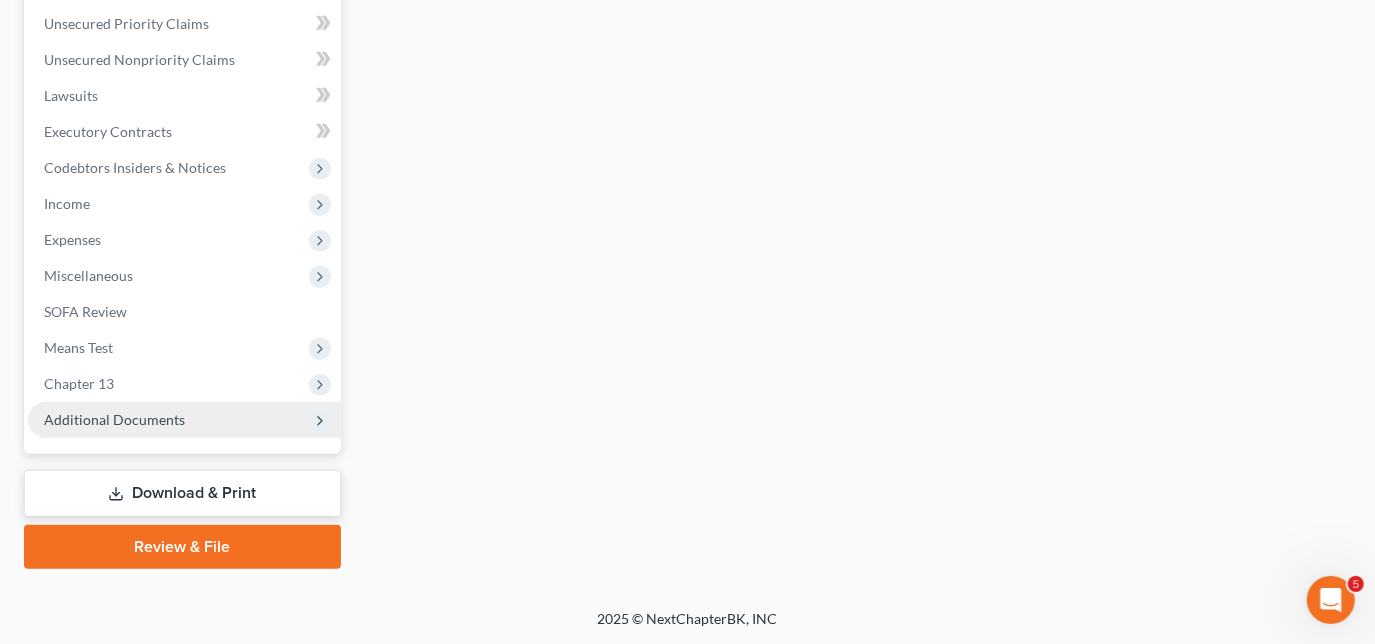 click on "Additional Documents" at bounding box center (114, 419) 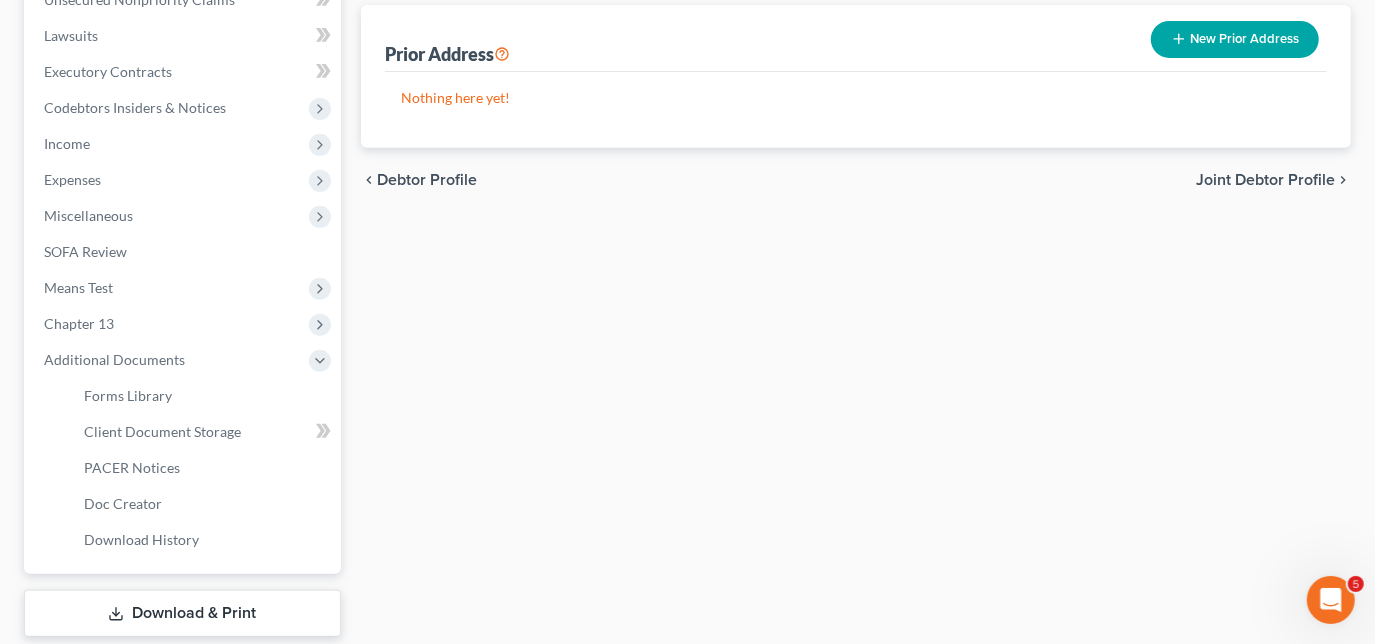 scroll, scrollTop: 545, scrollLeft: 0, axis: vertical 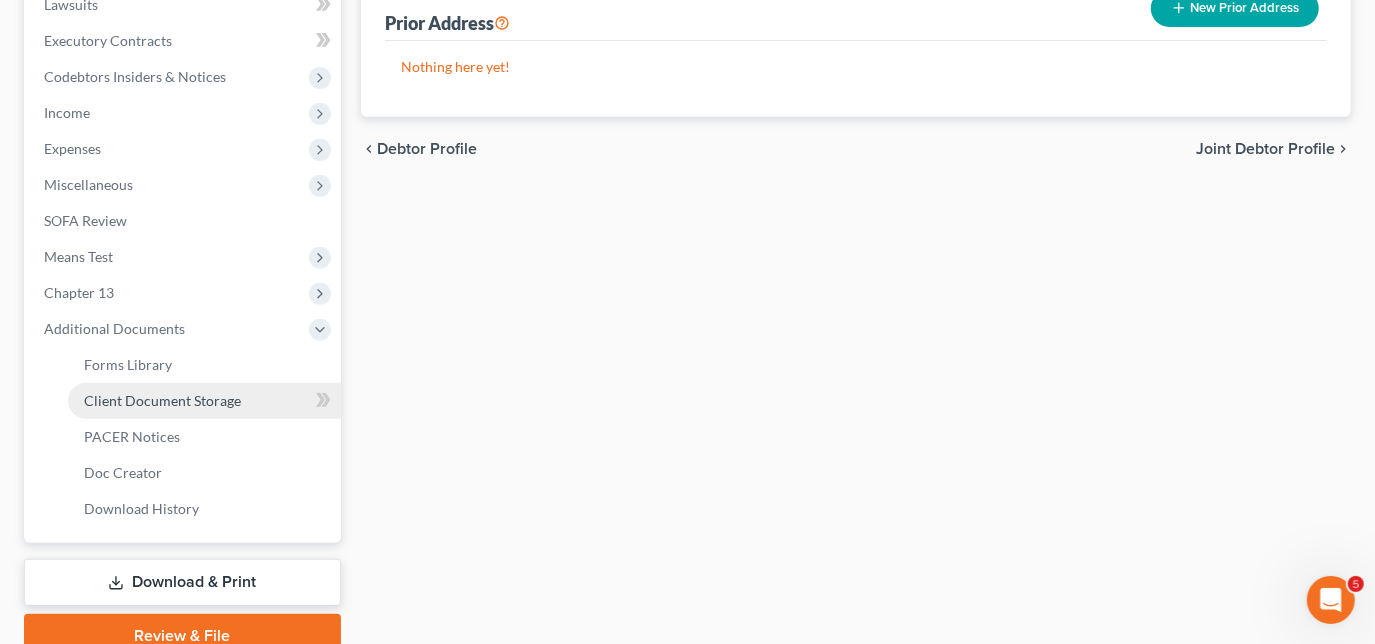 click on "Client Document Storage" at bounding box center (162, 400) 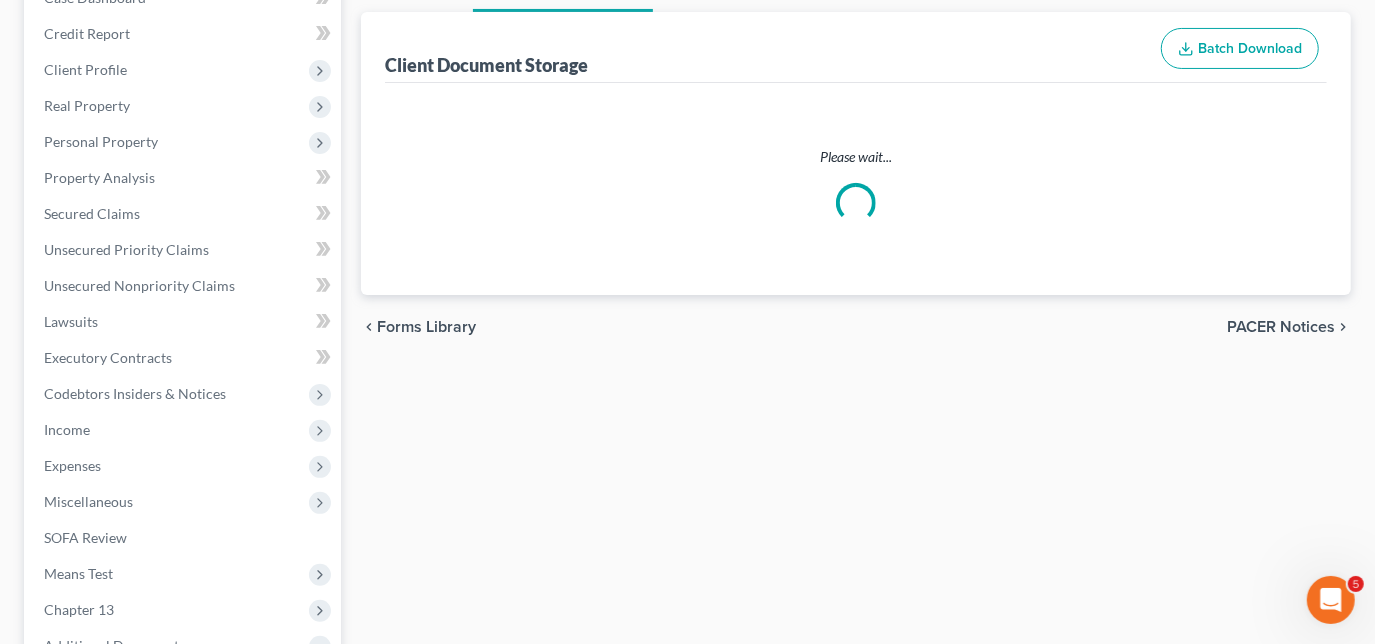 select on "6" 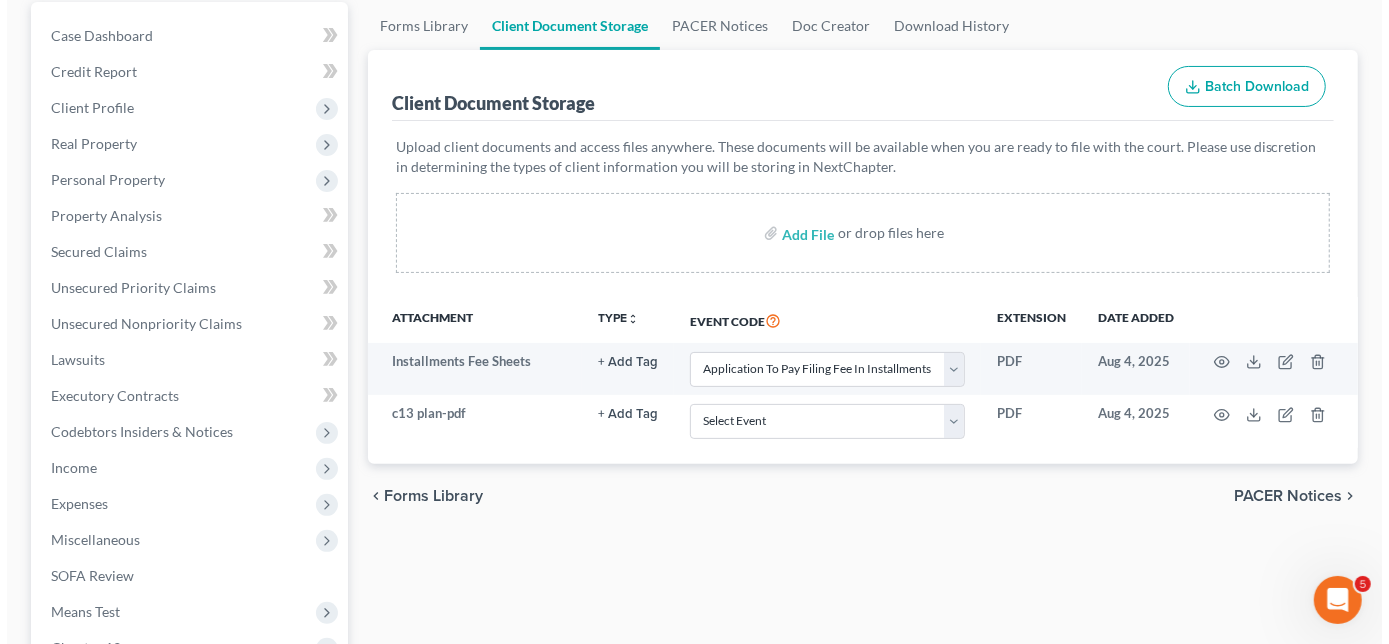 scroll, scrollTop: 272, scrollLeft: 0, axis: vertical 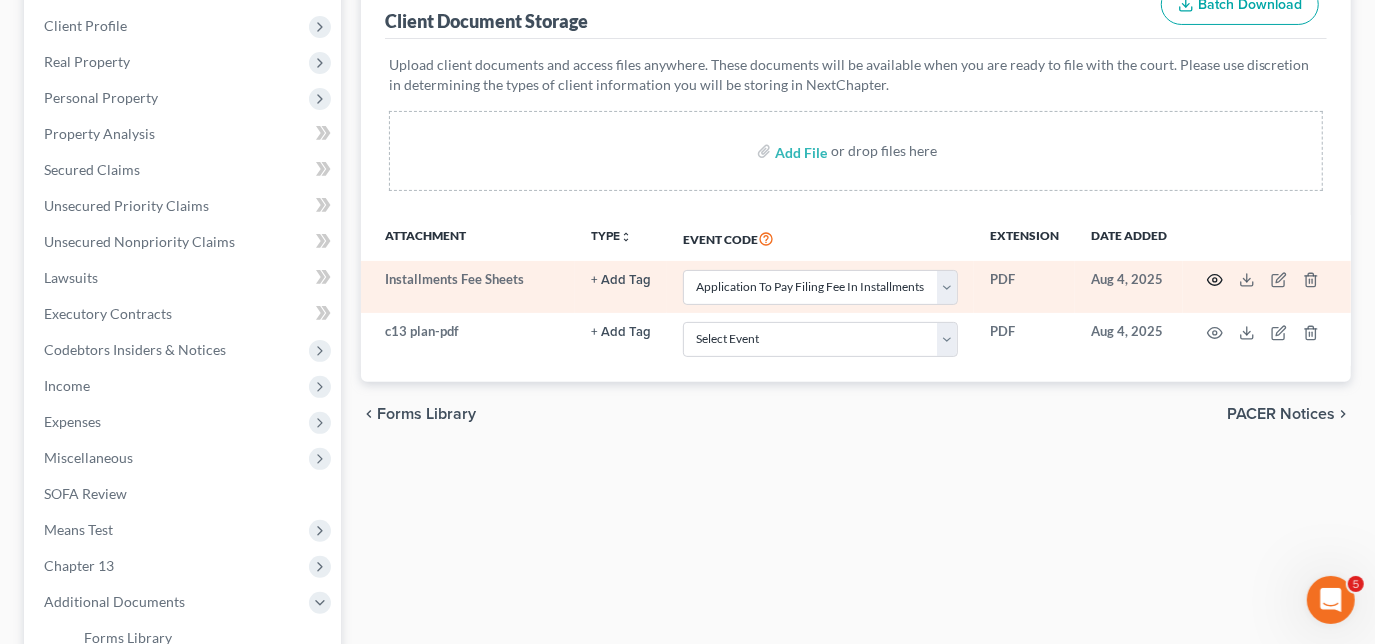 click 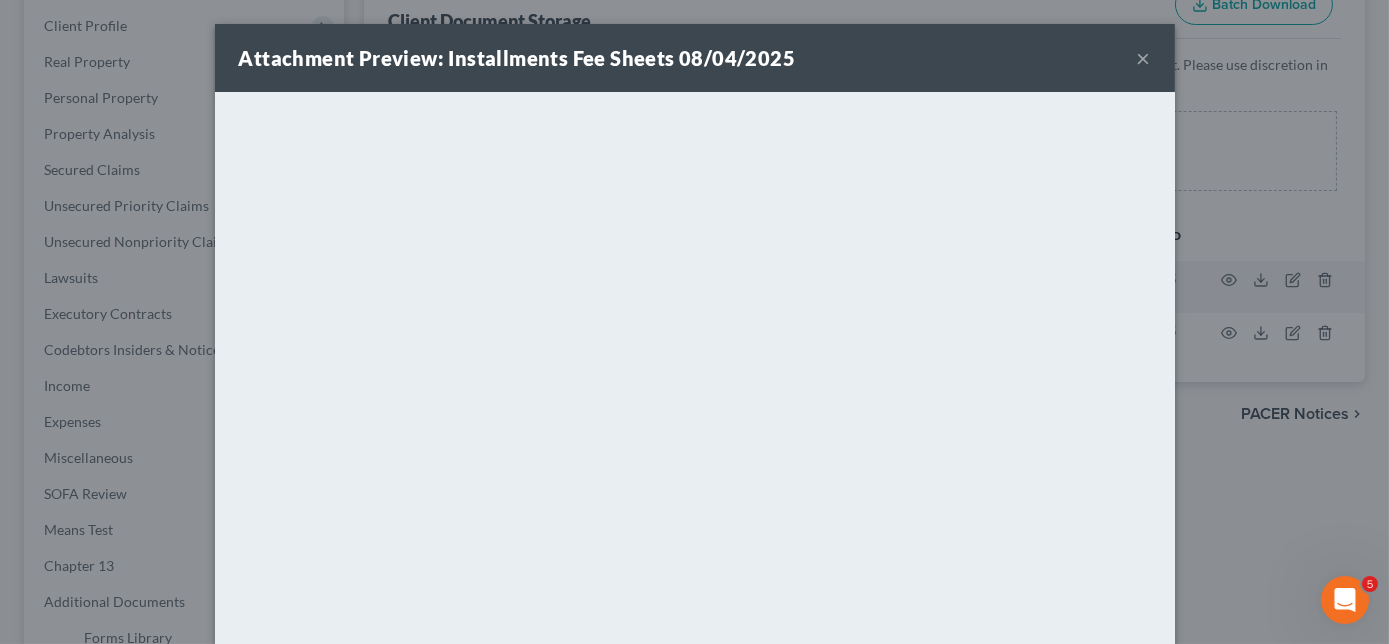 scroll, scrollTop: 192, scrollLeft: 0, axis: vertical 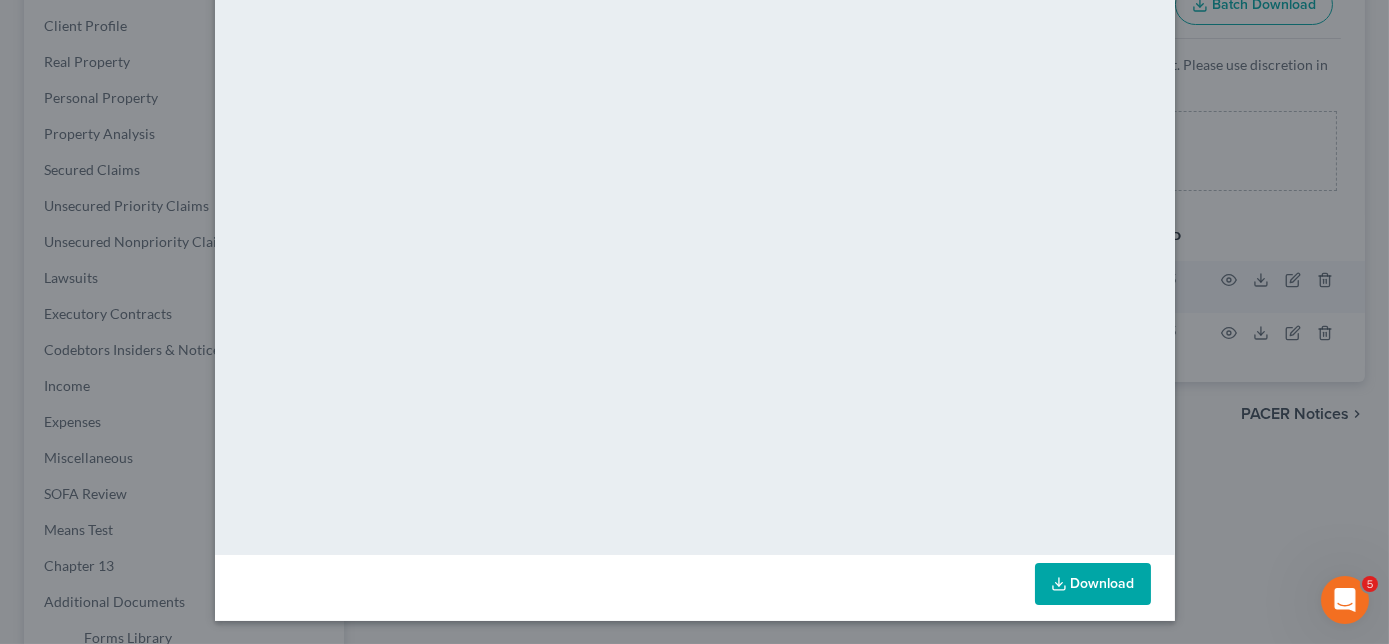 click on "Download" at bounding box center [1093, 584] 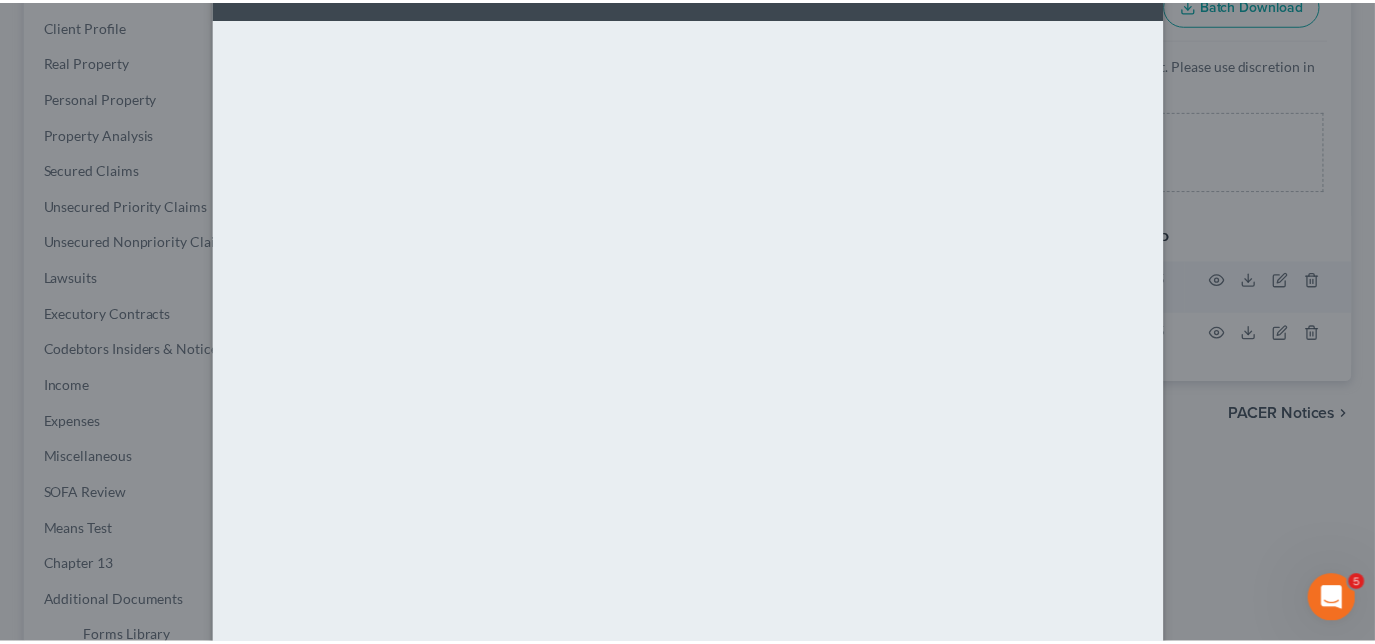 scroll, scrollTop: 0, scrollLeft: 0, axis: both 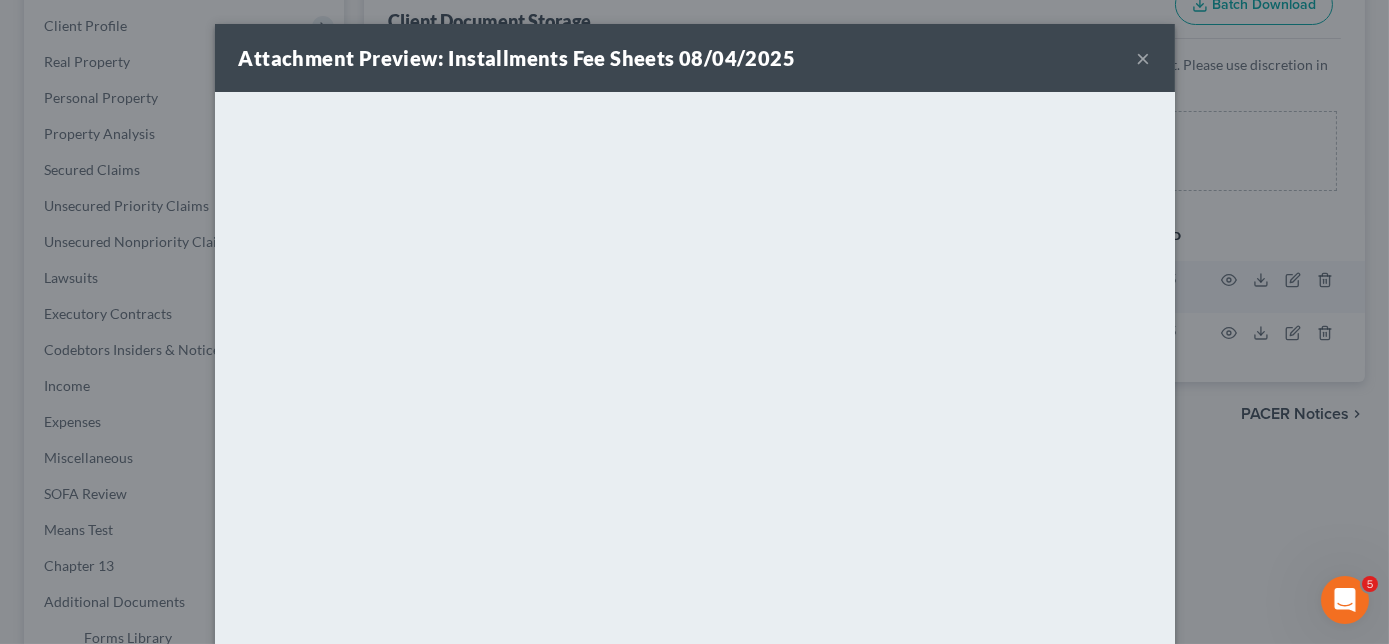 click on "×" at bounding box center (1144, 58) 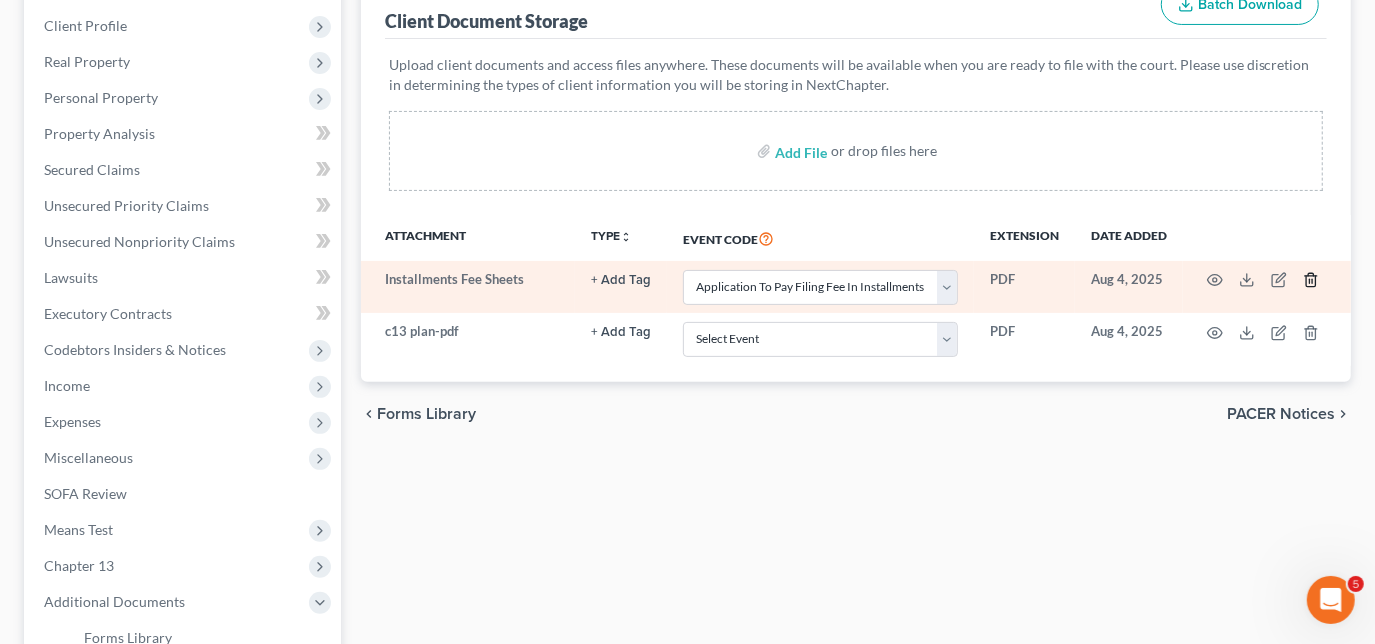 click 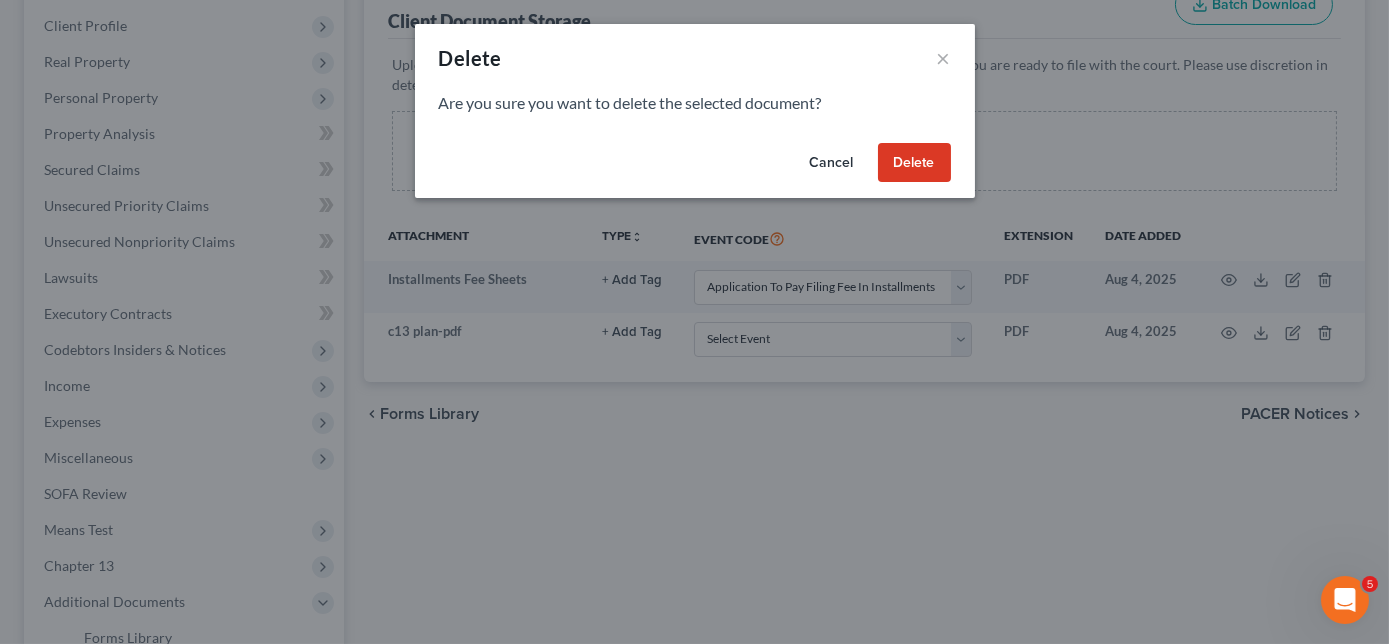 click on "Delete" at bounding box center (914, 163) 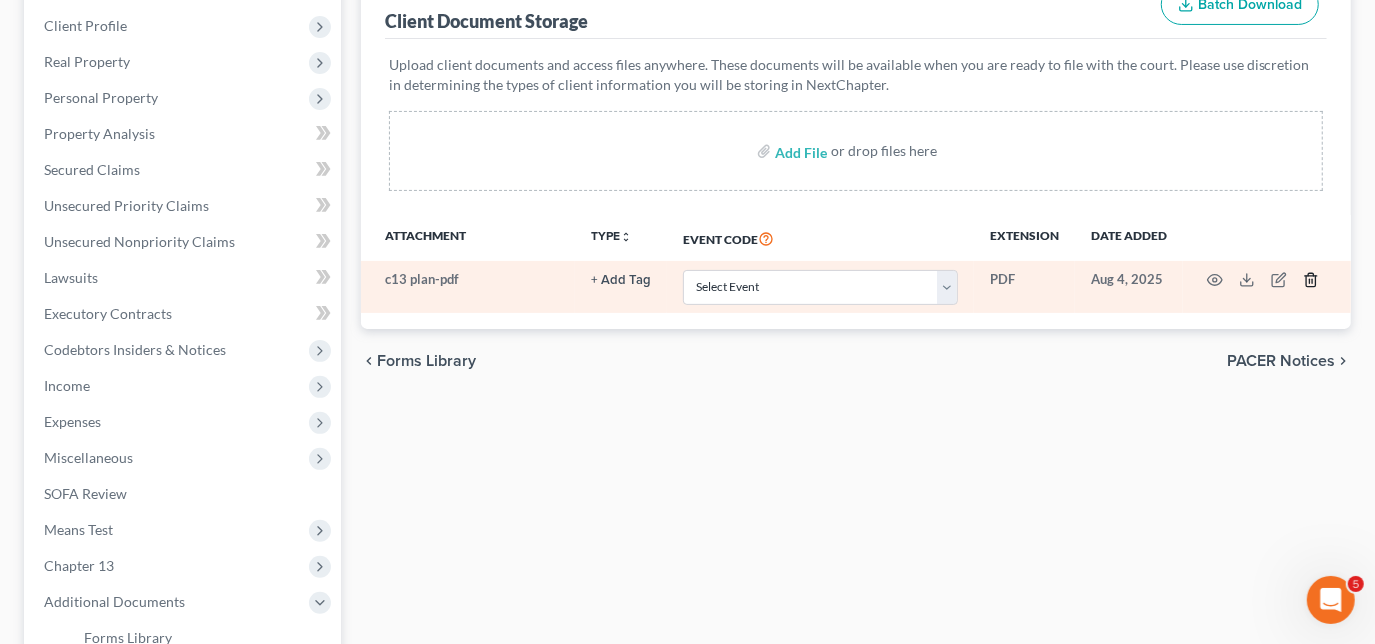 click 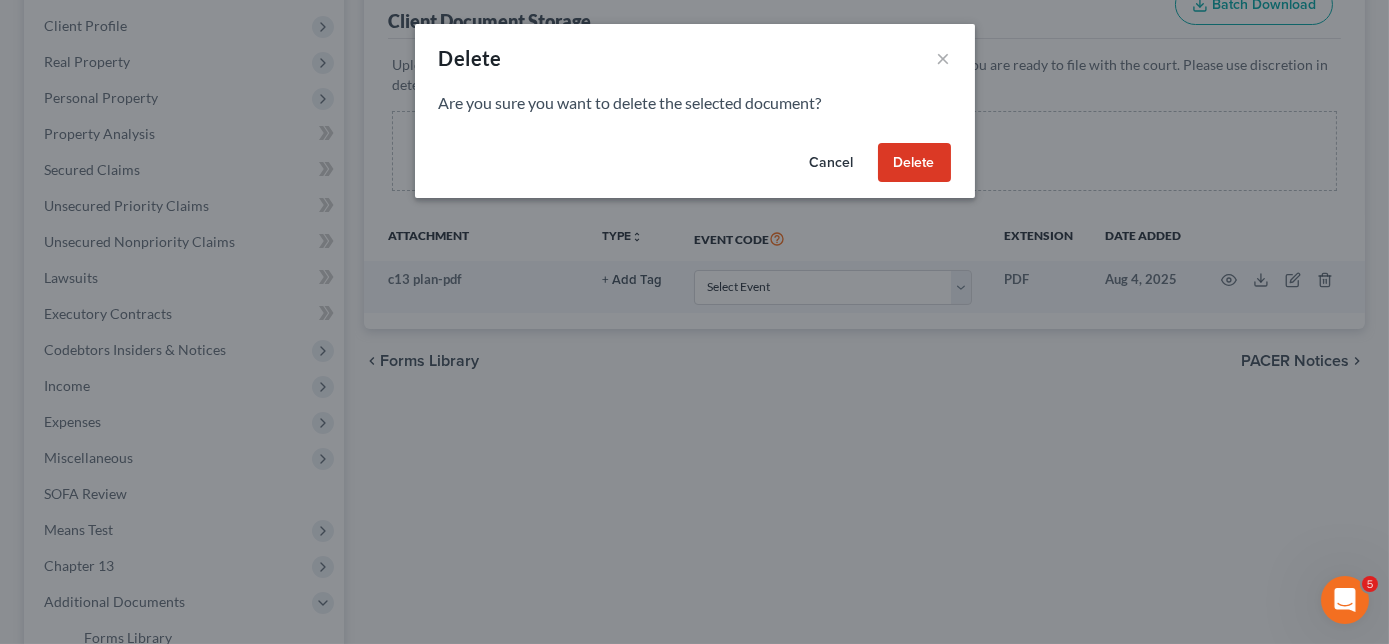 click on "Delete" at bounding box center [914, 163] 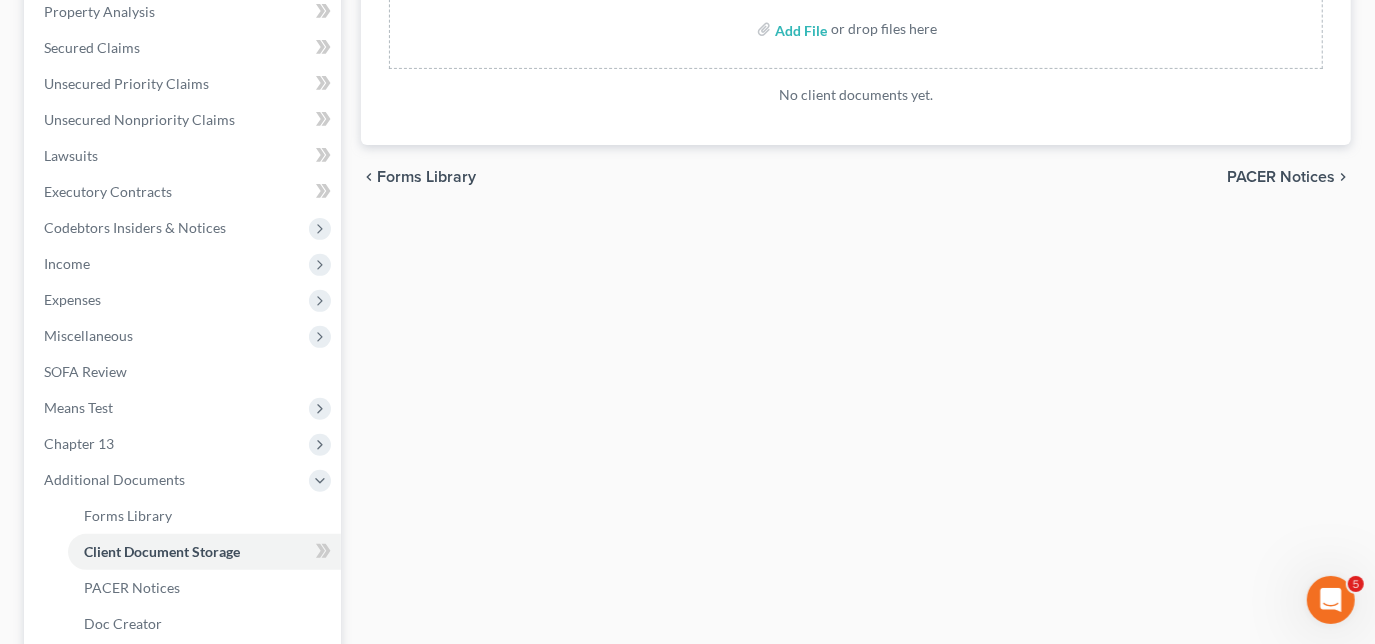 scroll, scrollTop: 634, scrollLeft: 0, axis: vertical 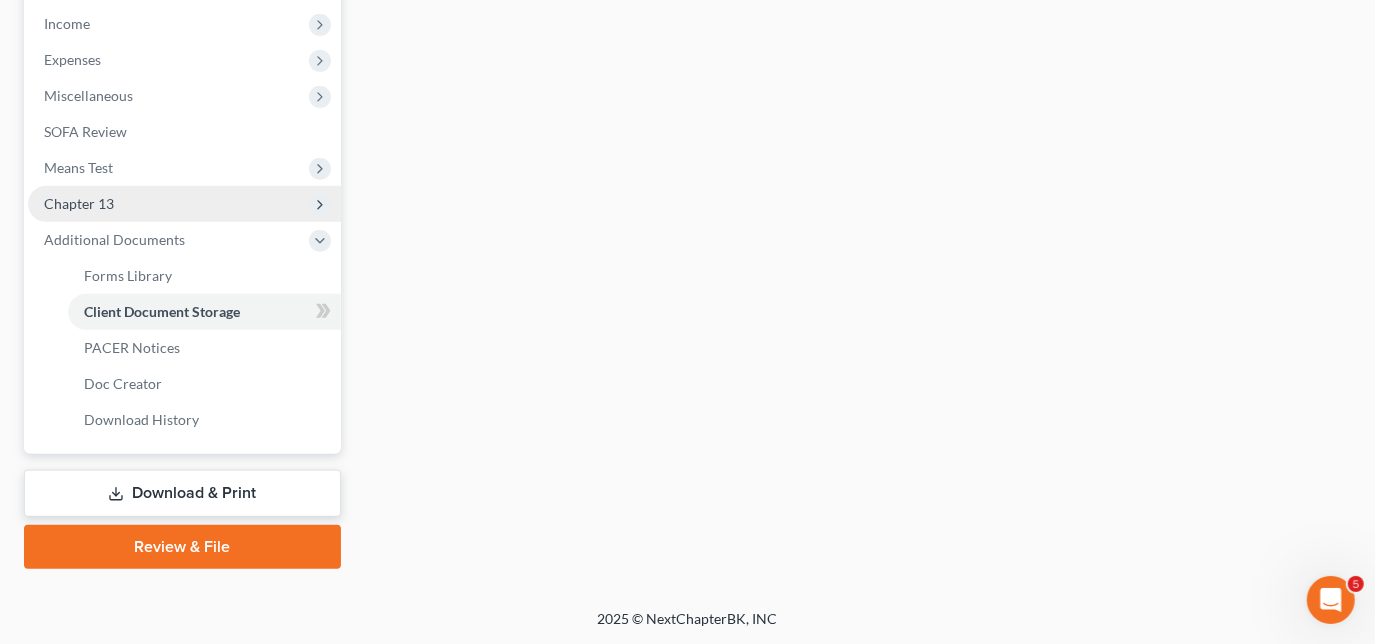 click on "Chapter 13" at bounding box center (79, 203) 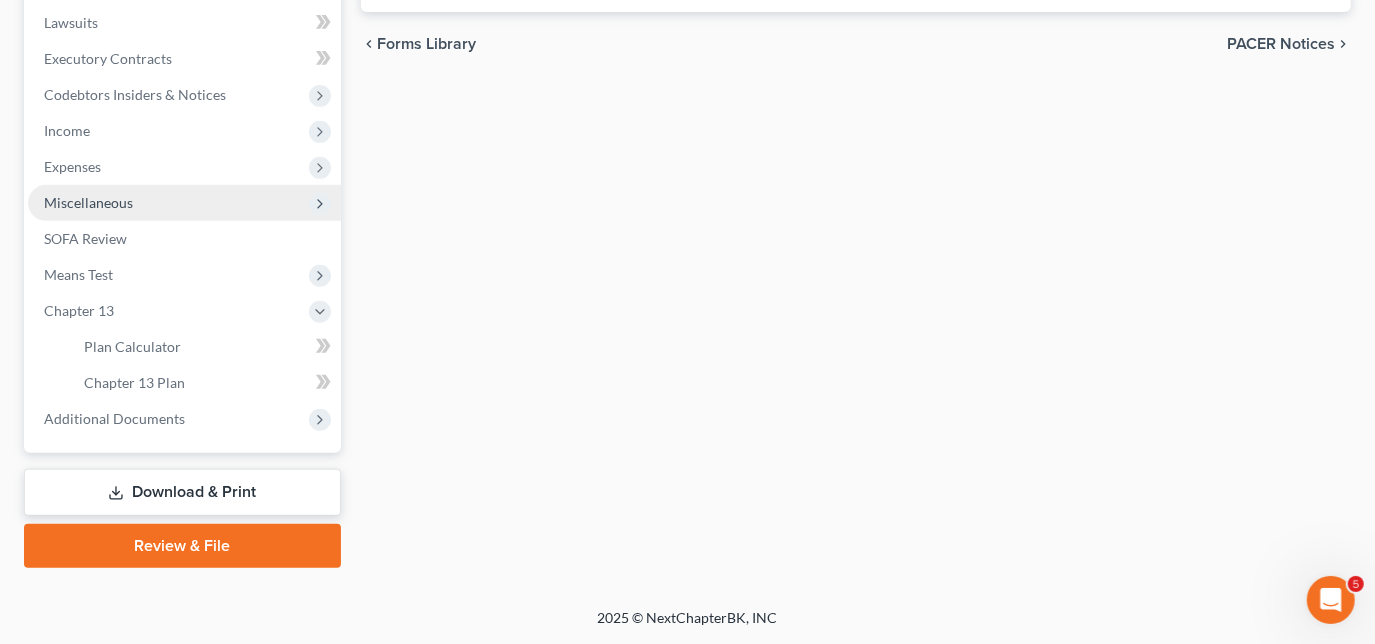 scroll, scrollTop: 525, scrollLeft: 0, axis: vertical 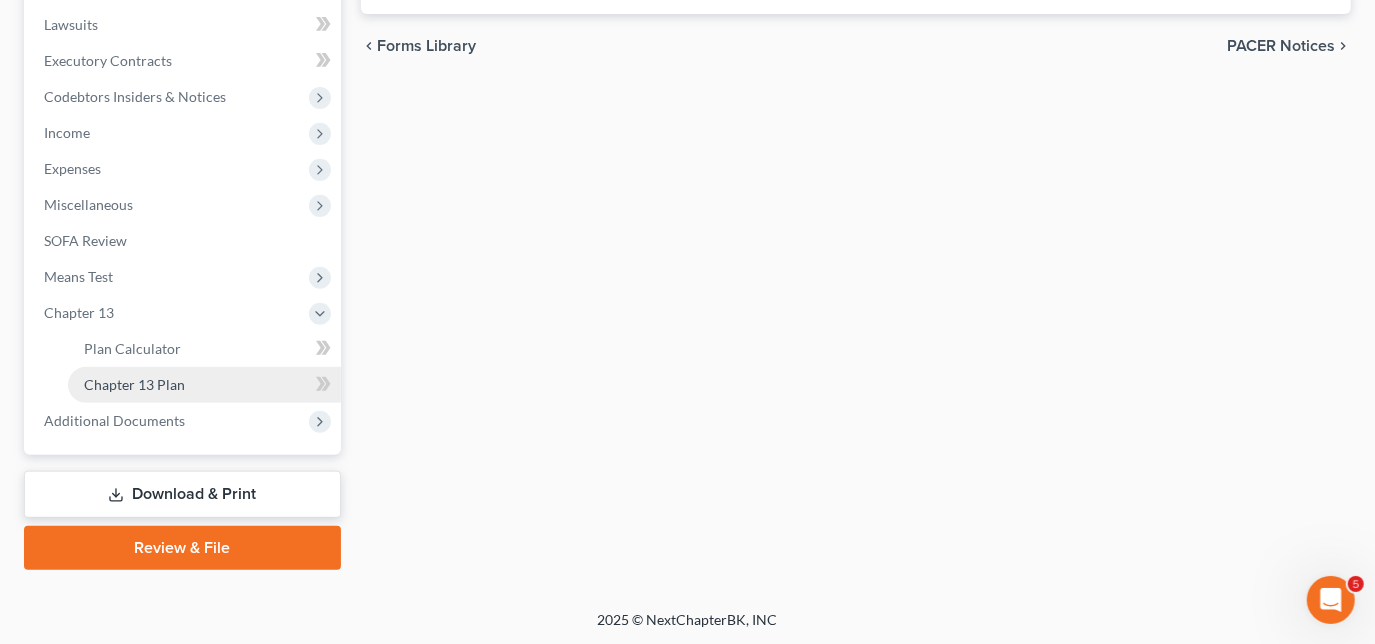 click on "Chapter 13 Plan" at bounding box center (134, 384) 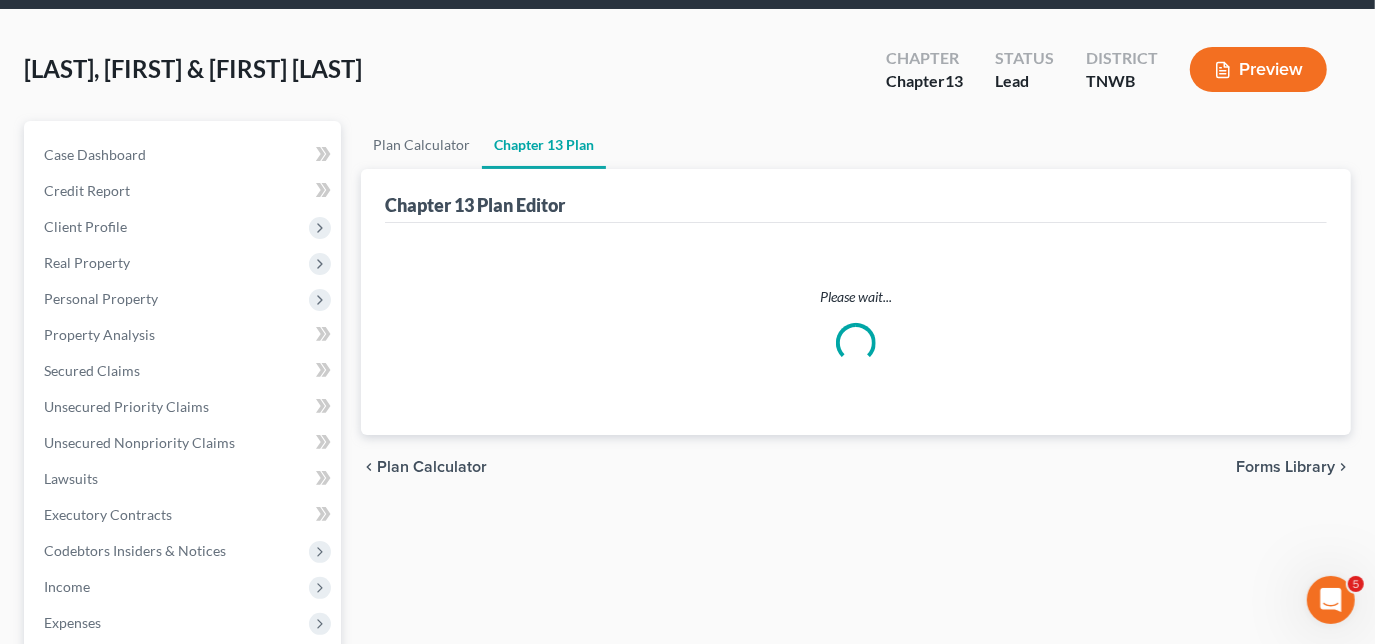 scroll, scrollTop: 0, scrollLeft: 0, axis: both 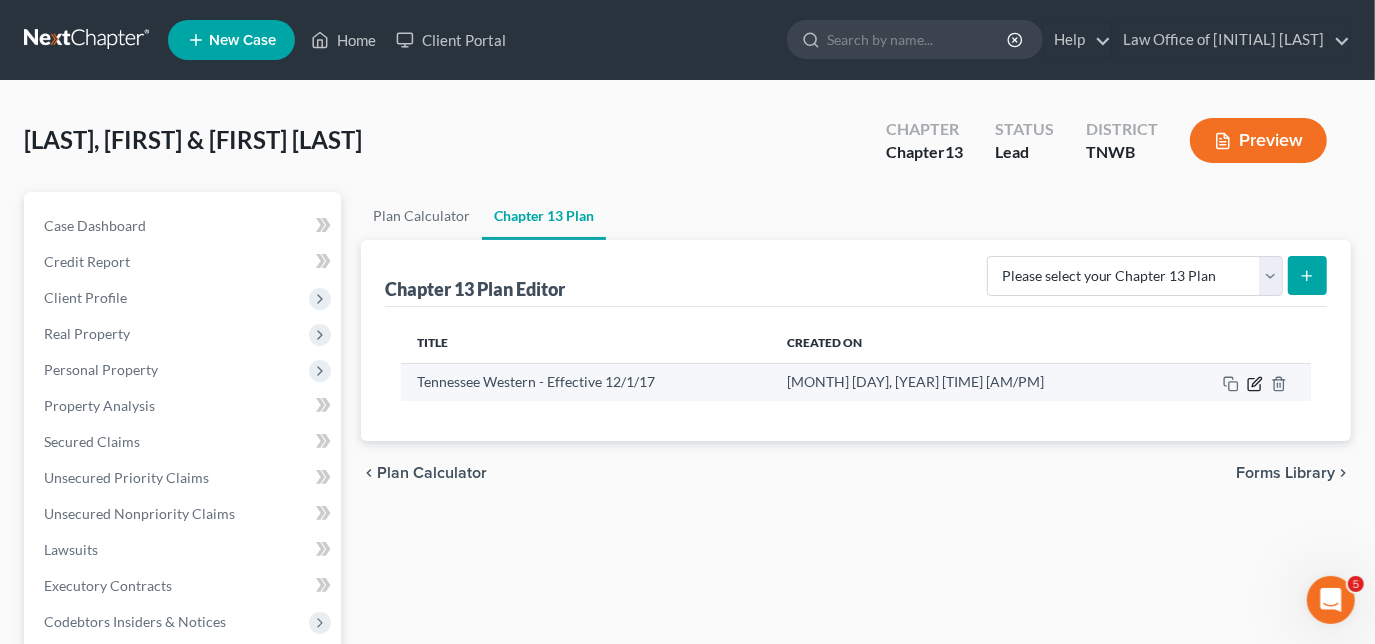 click 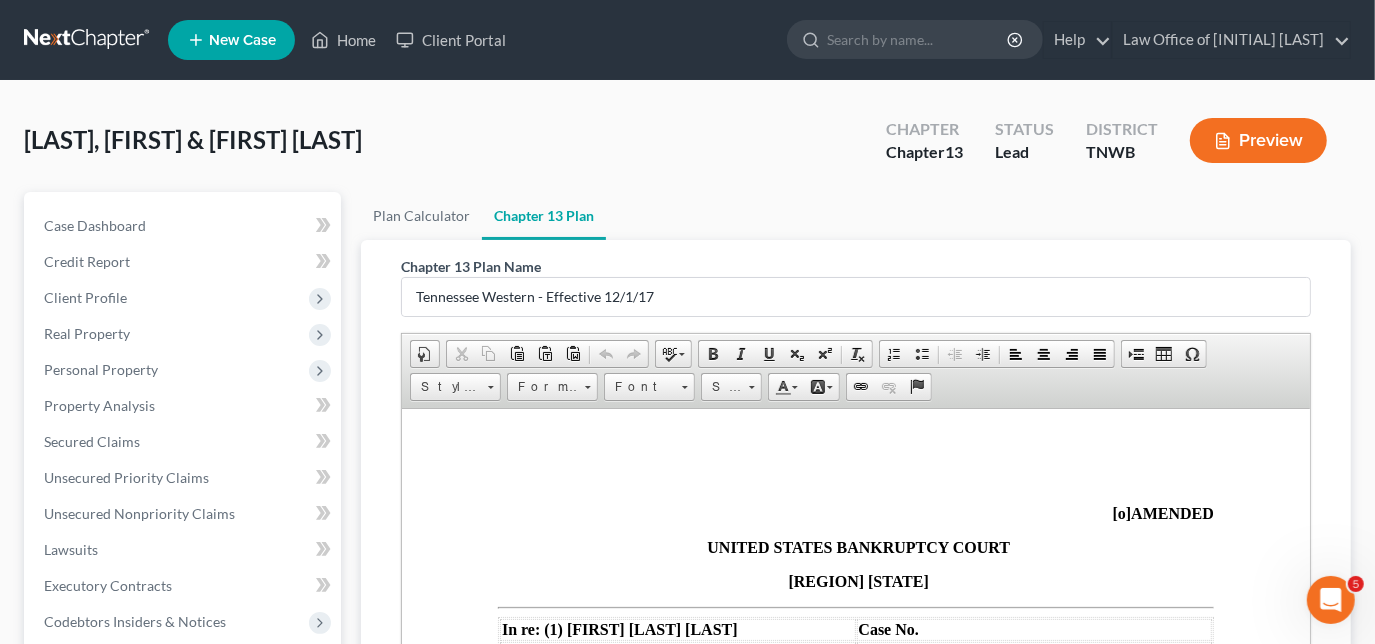 scroll, scrollTop: 0, scrollLeft: 0, axis: both 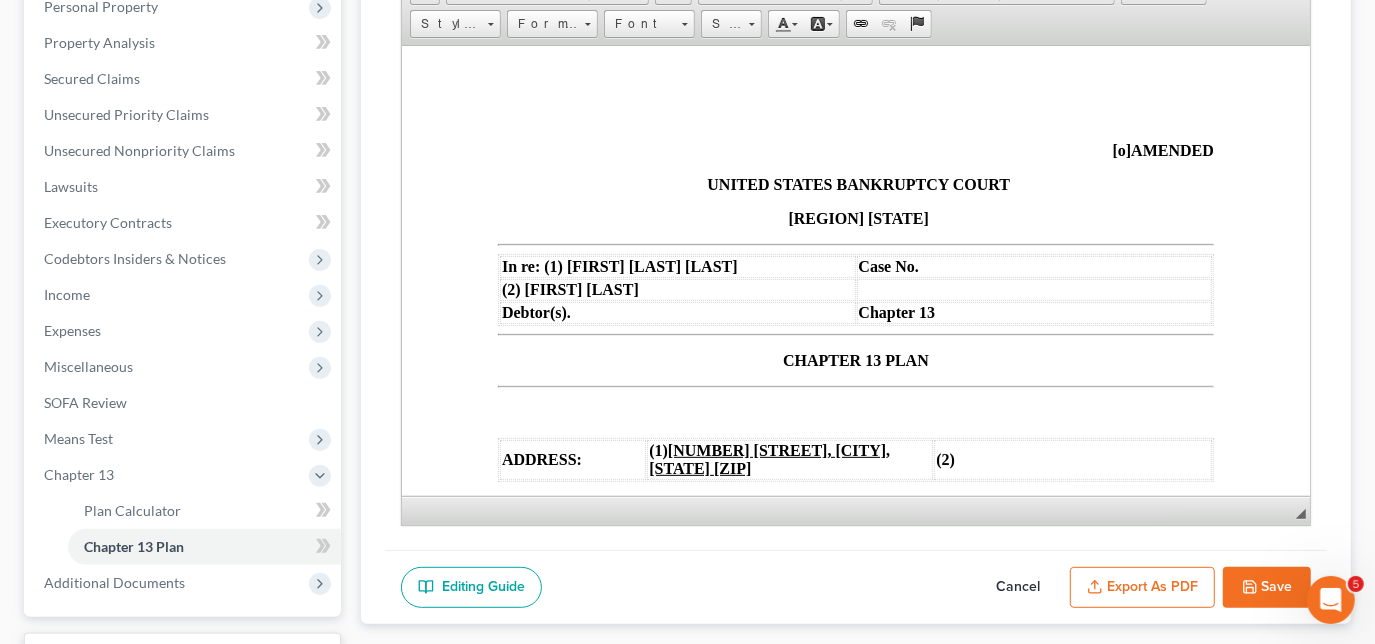 click on "In re:   (1) William A.D.qqq McElrath" at bounding box center (677, 266) 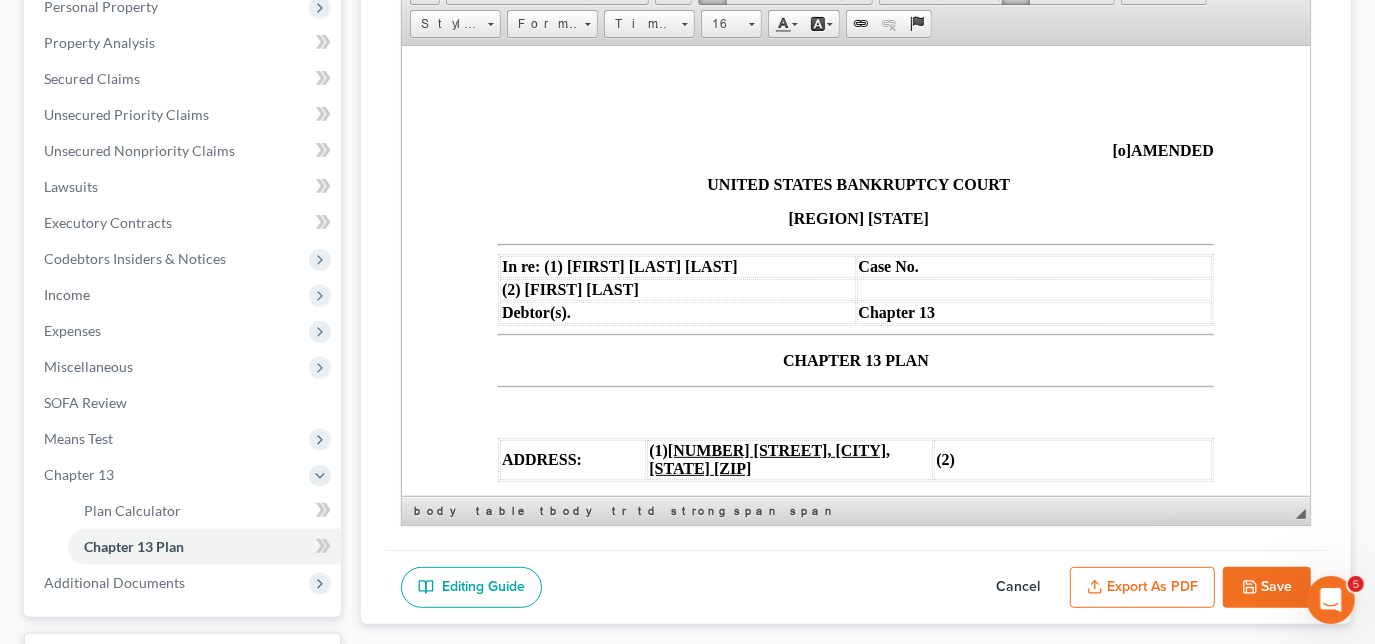 type 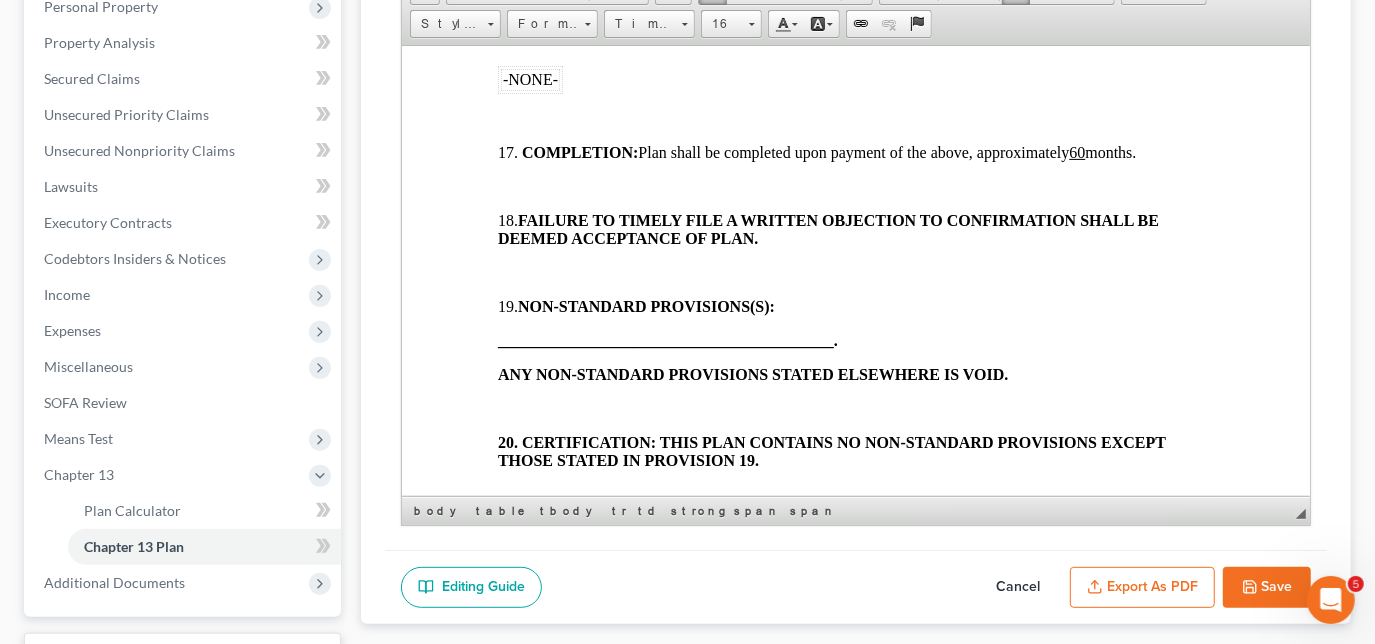 scroll, scrollTop: 3201, scrollLeft: 0, axis: vertical 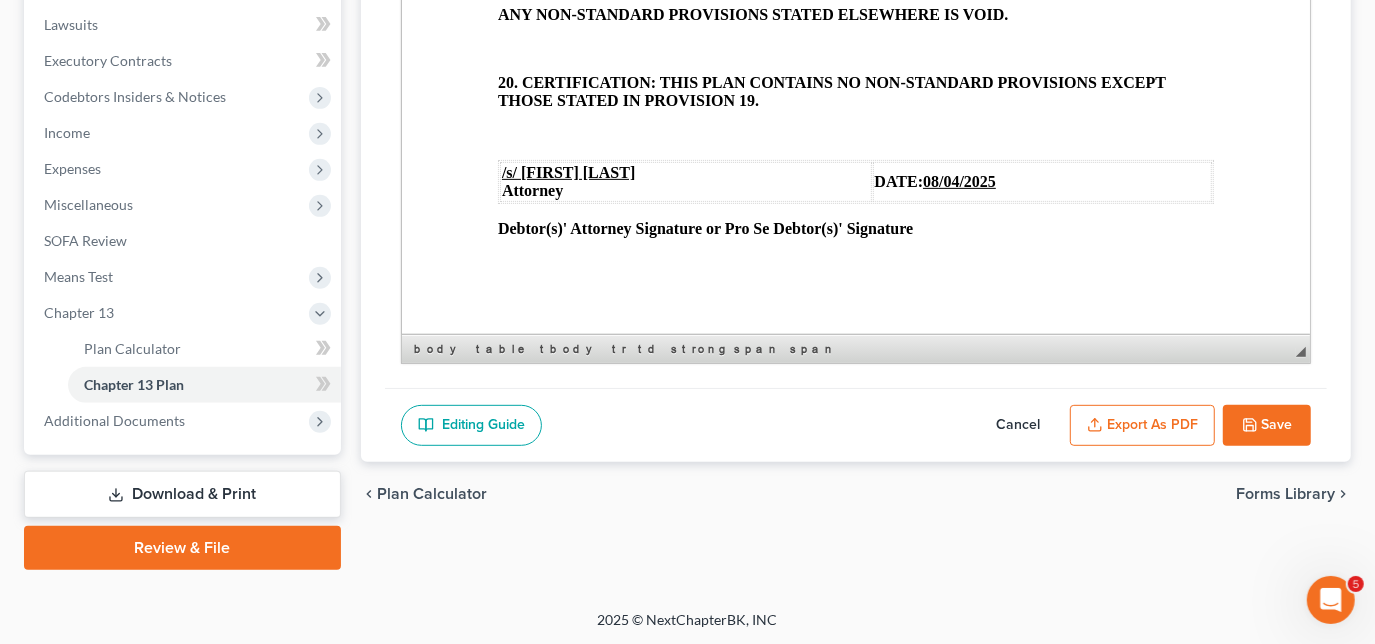 click on "Save" at bounding box center (1267, 426) 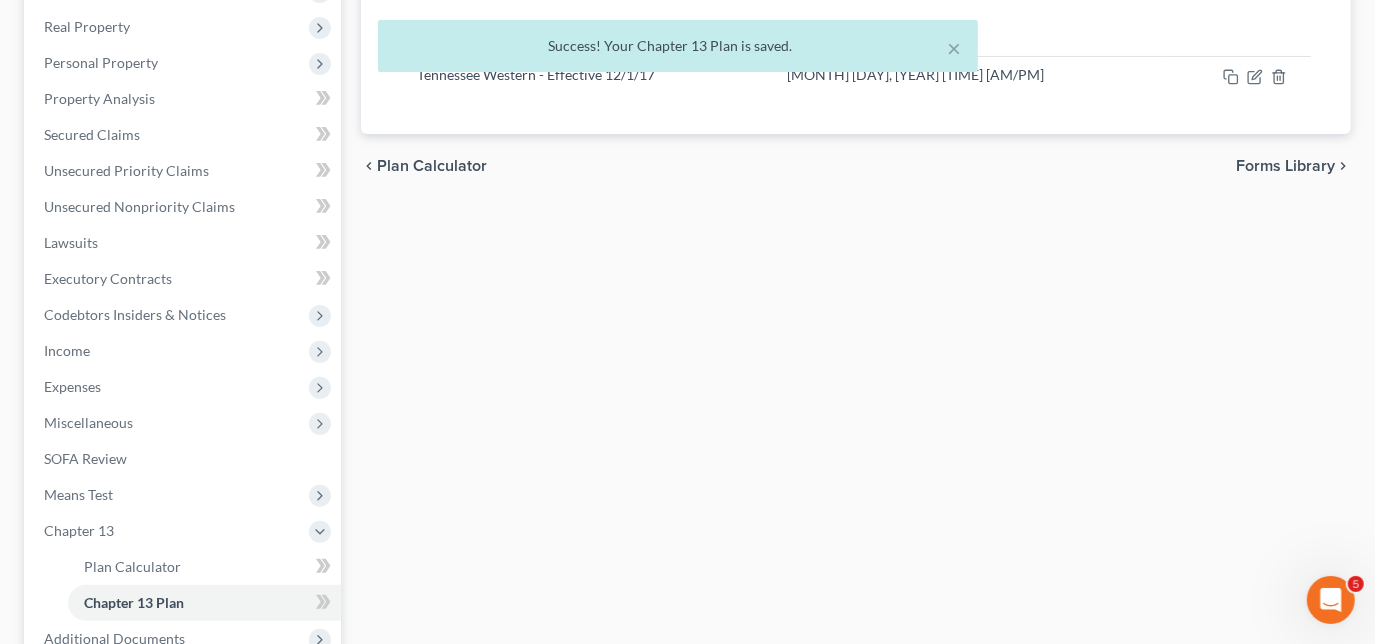 scroll, scrollTop: 71, scrollLeft: 0, axis: vertical 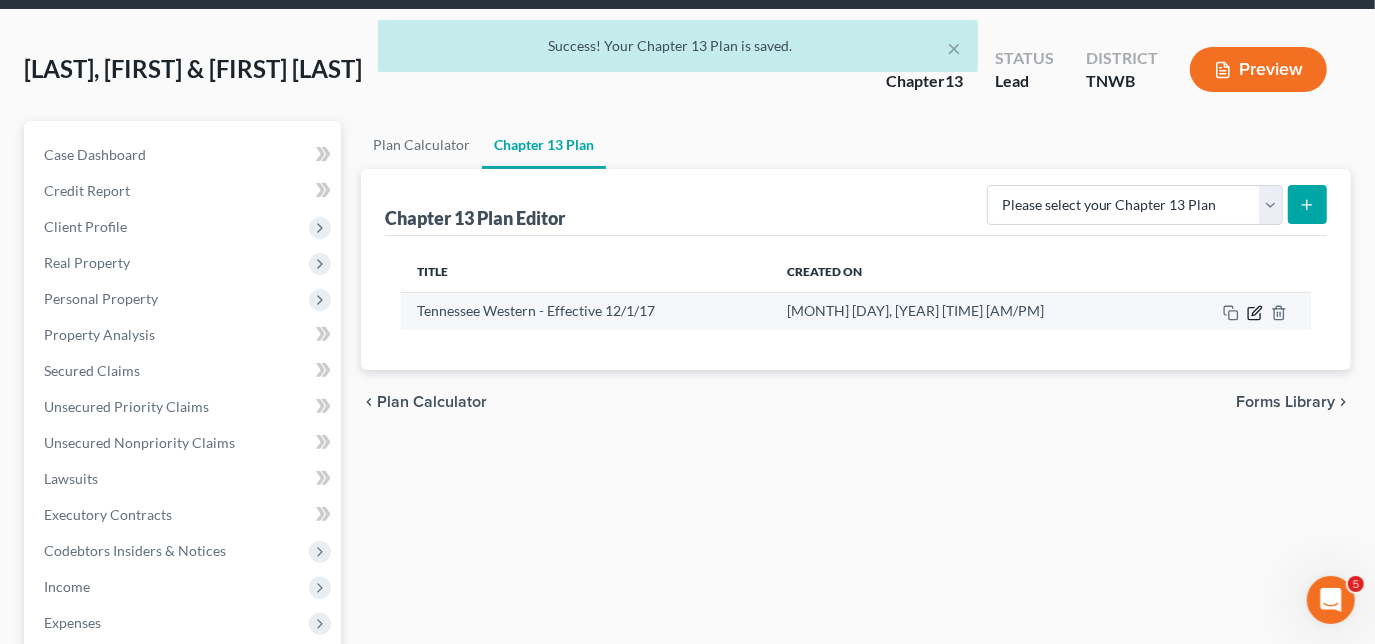 click 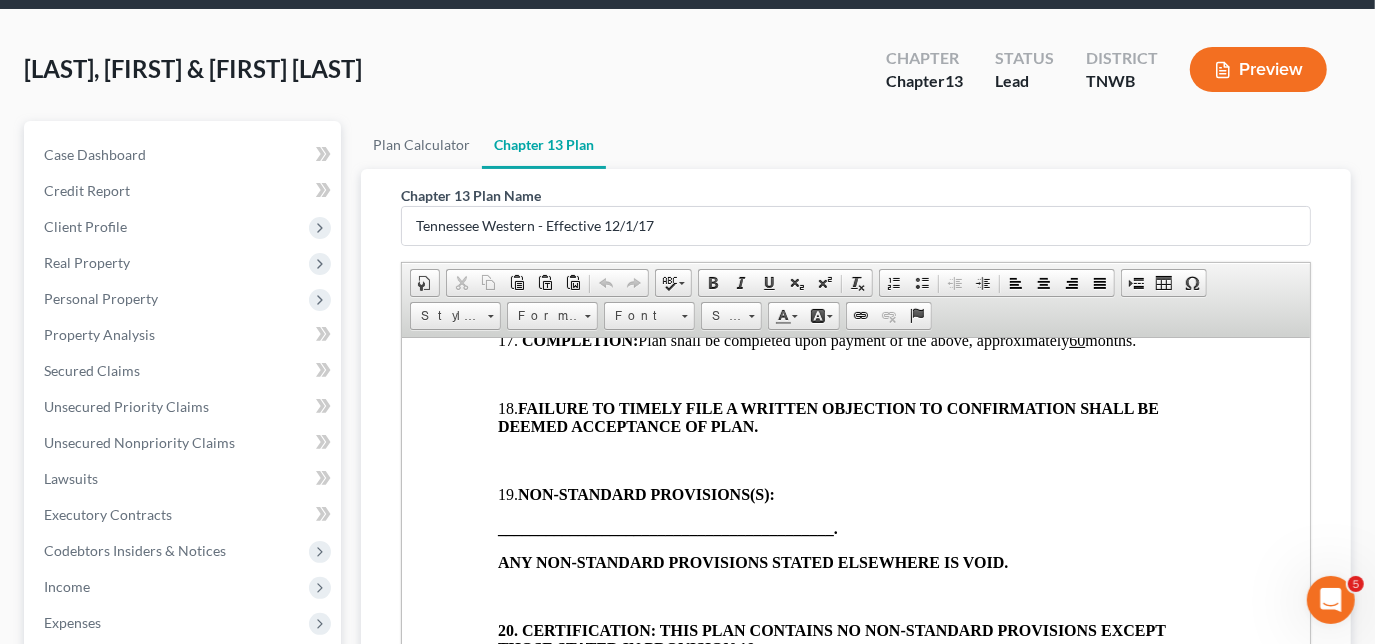 scroll, scrollTop: 3201, scrollLeft: 0, axis: vertical 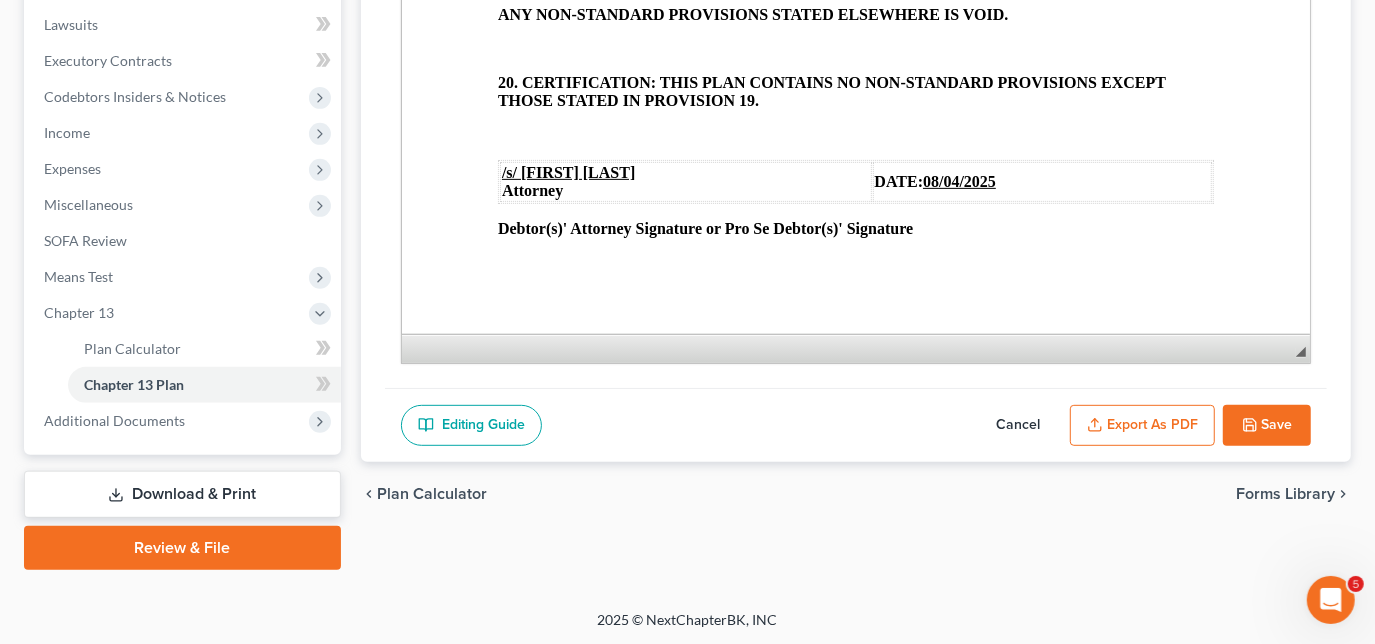 click on "Export as PDF" at bounding box center (1142, 426) 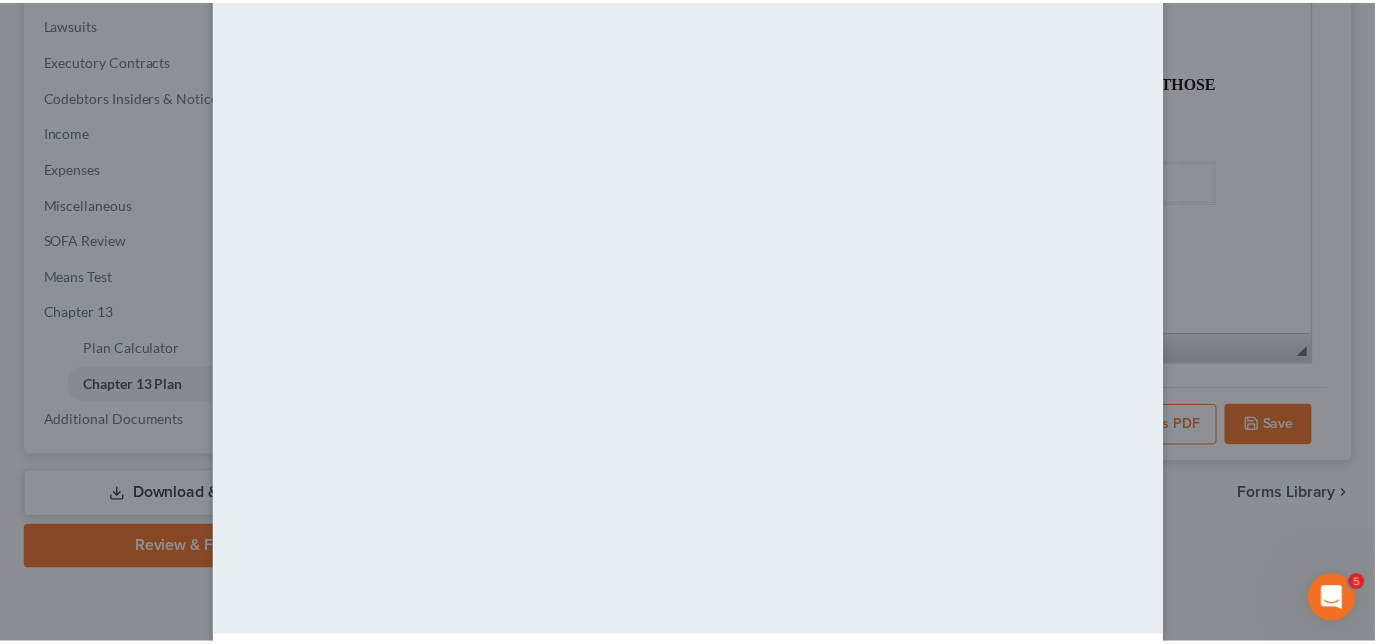 scroll, scrollTop: 192, scrollLeft: 0, axis: vertical 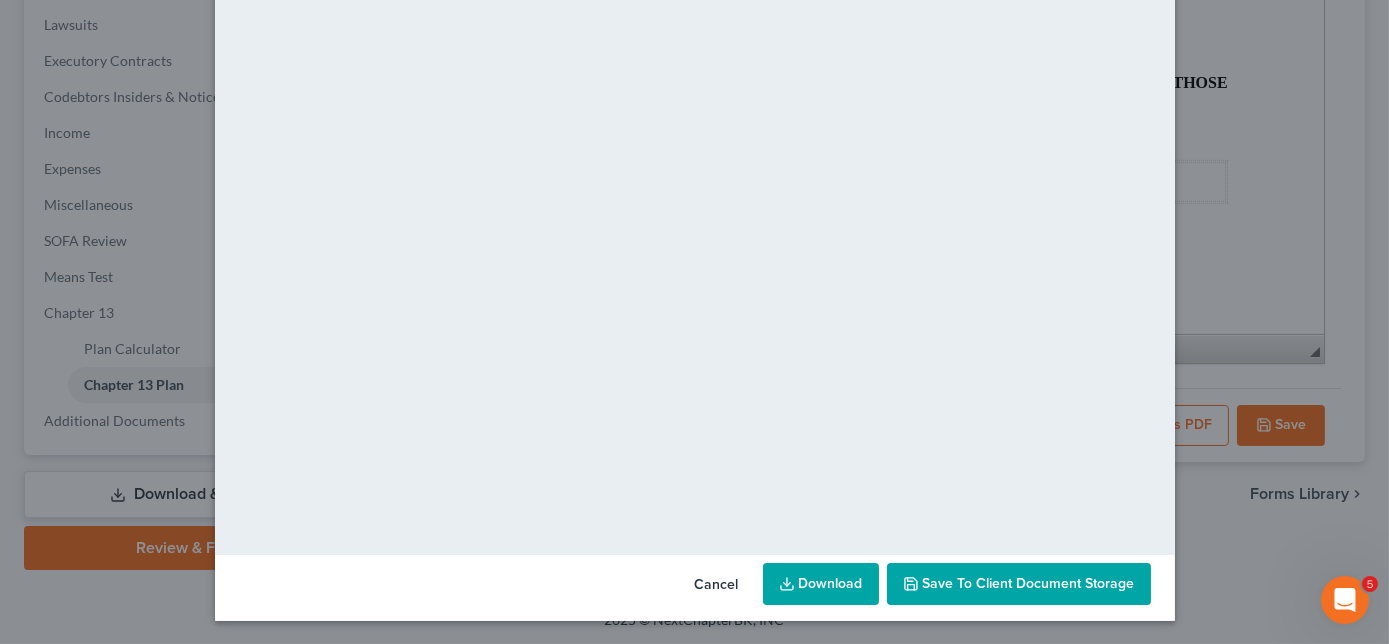 click on "Download" at bounding box center [821, 584] 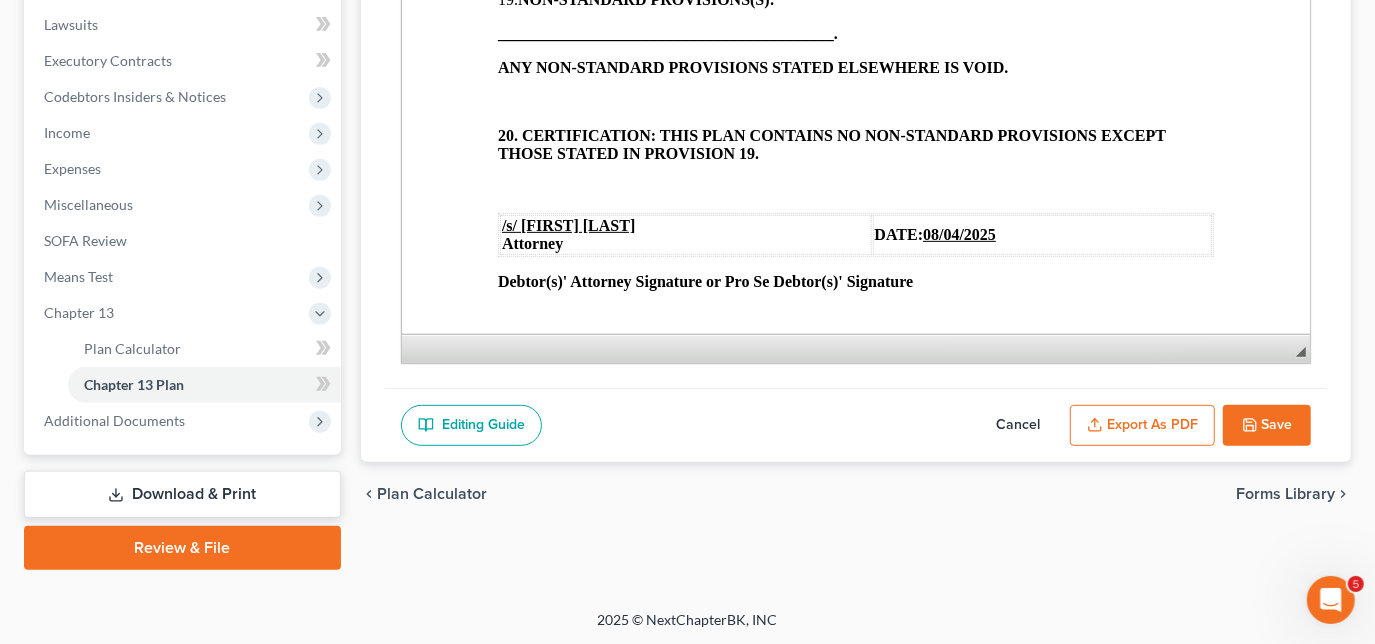 scroll, scrollTop: 3019, scrollLeft: 0, axis: vertical 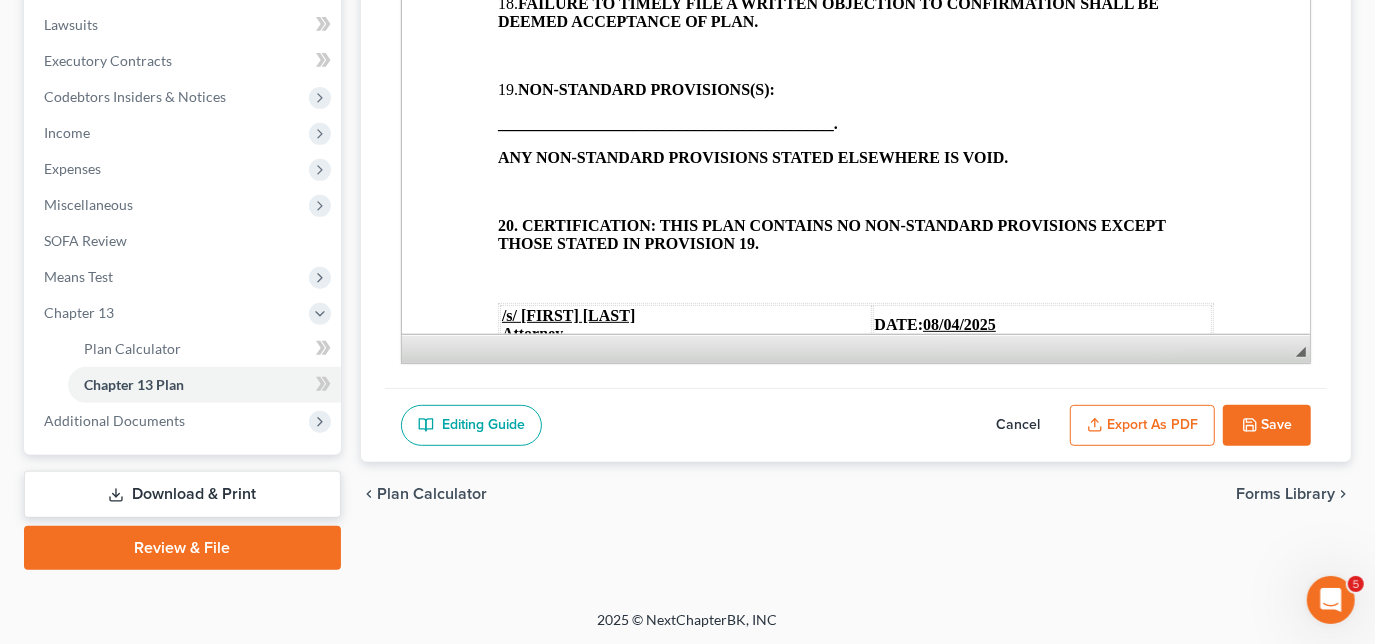 click on "Download & Print" at bounding box center (182, 494) 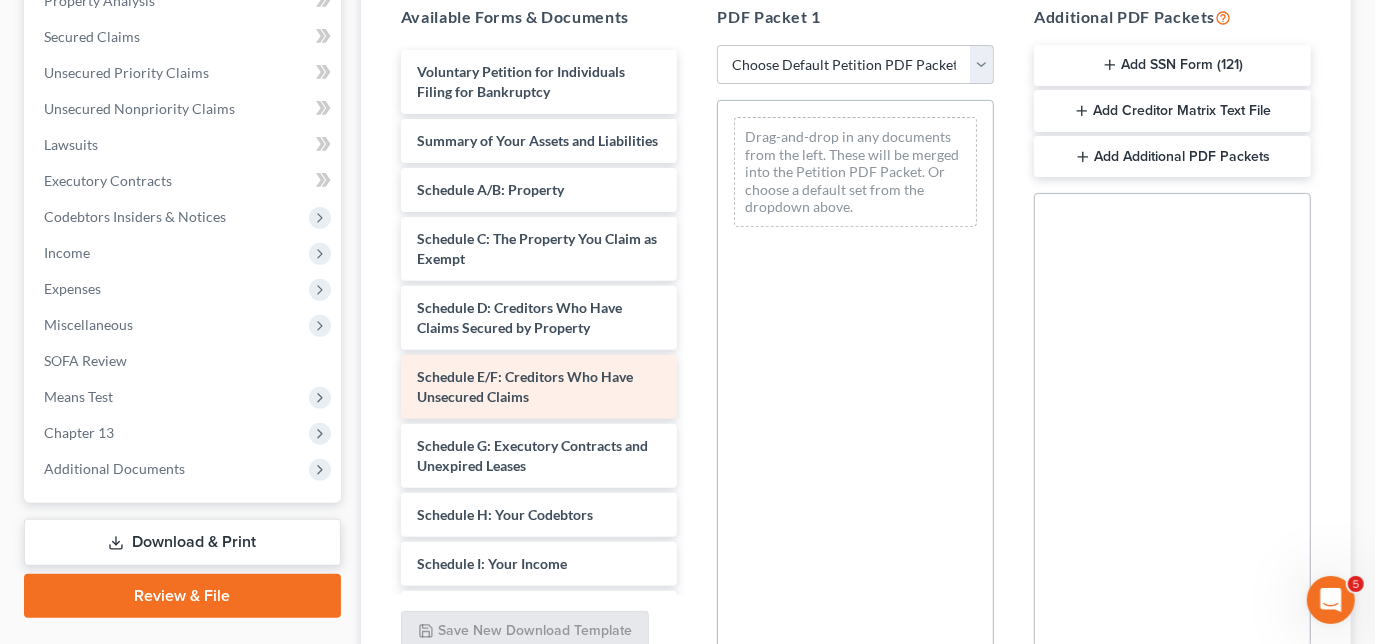 scroll, scrollTop: 454, scrollLeft: 0, axis: vertical 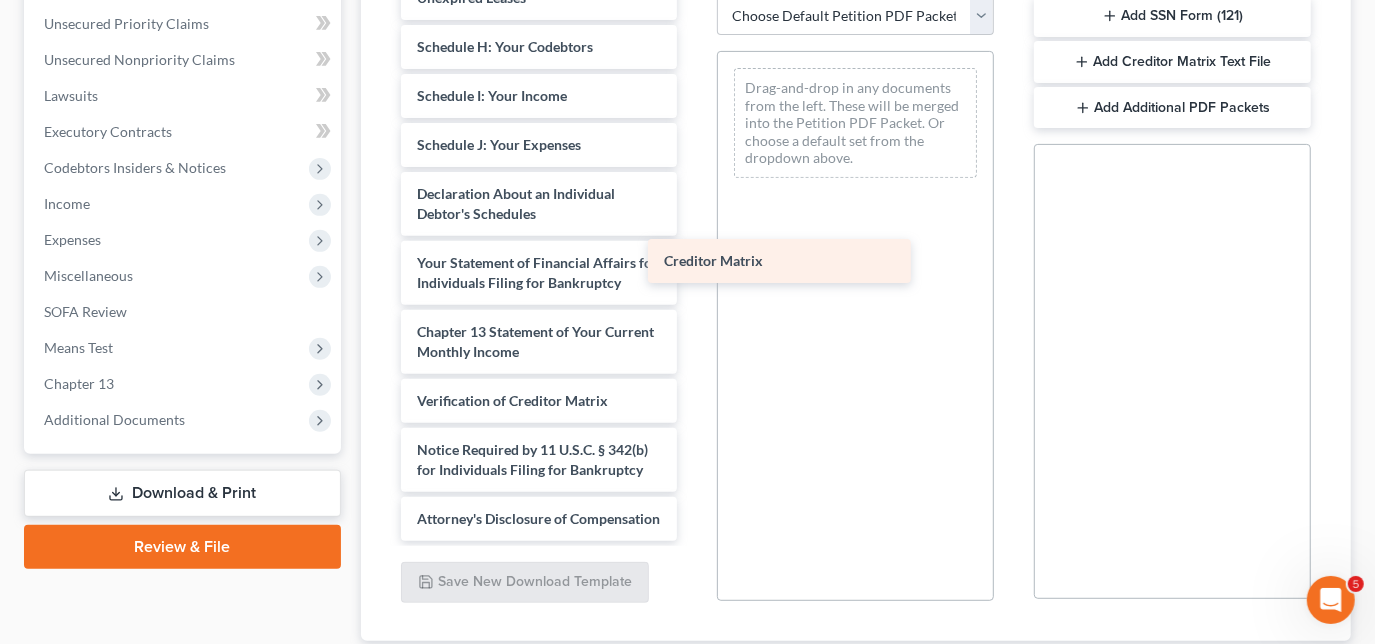 drag, startPoint x: 509, startPoint y: 338, endPoint x: 827, endPoint y: 230, distance: 335.83923 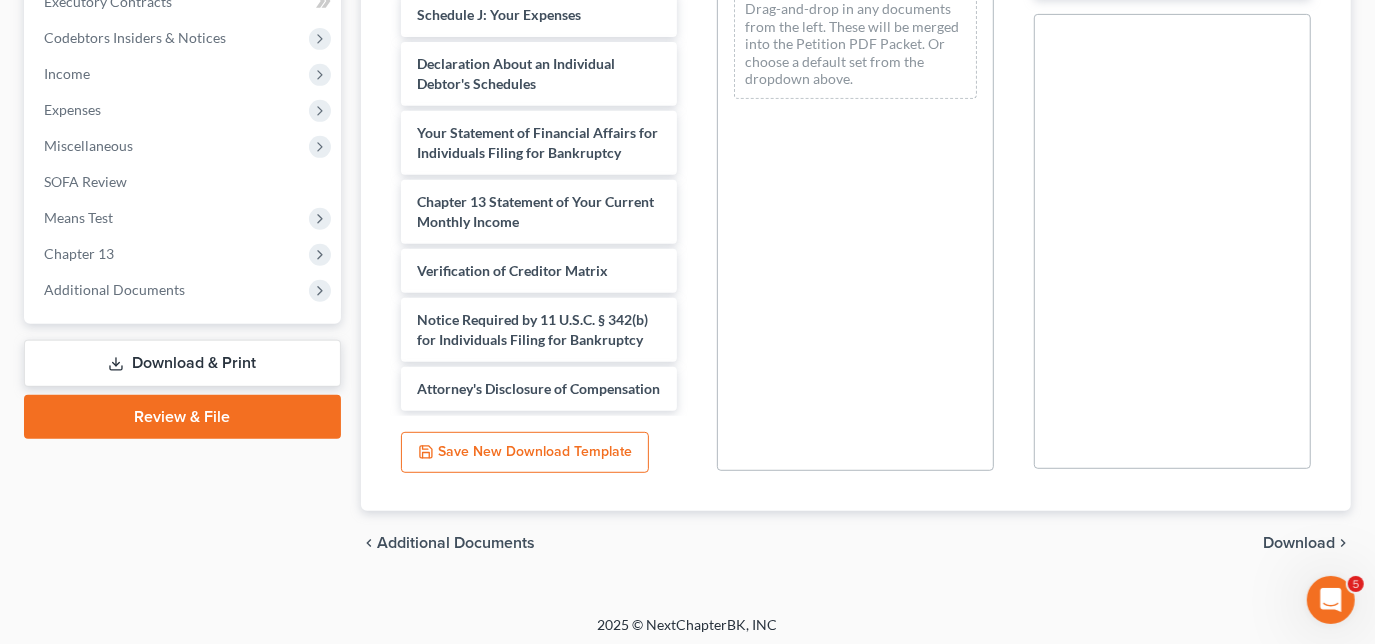 scroll, scrollTop: 589, scrollLeft: 0, axis: vertical 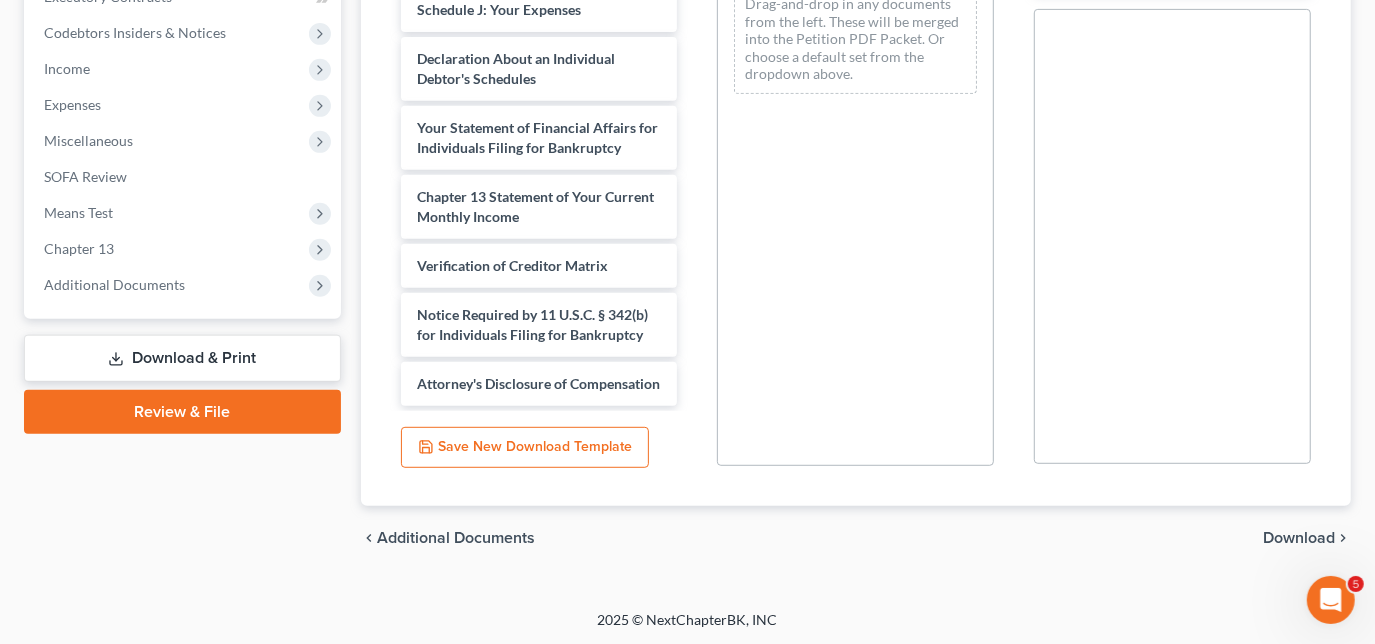 click on "chevron_left   Additional Documents Download   chevron_right" at bounding box center (856, 538) 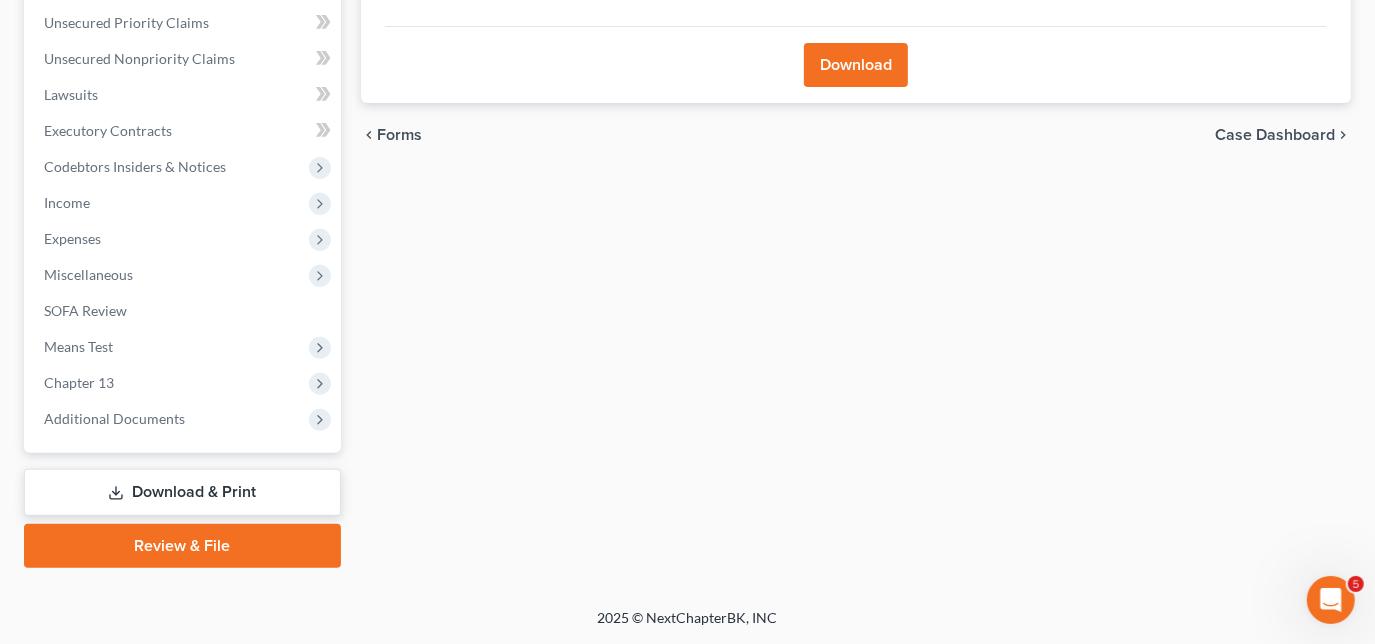 scroll, scrollTop: 453, scrollLeft: 0, axis: vertical 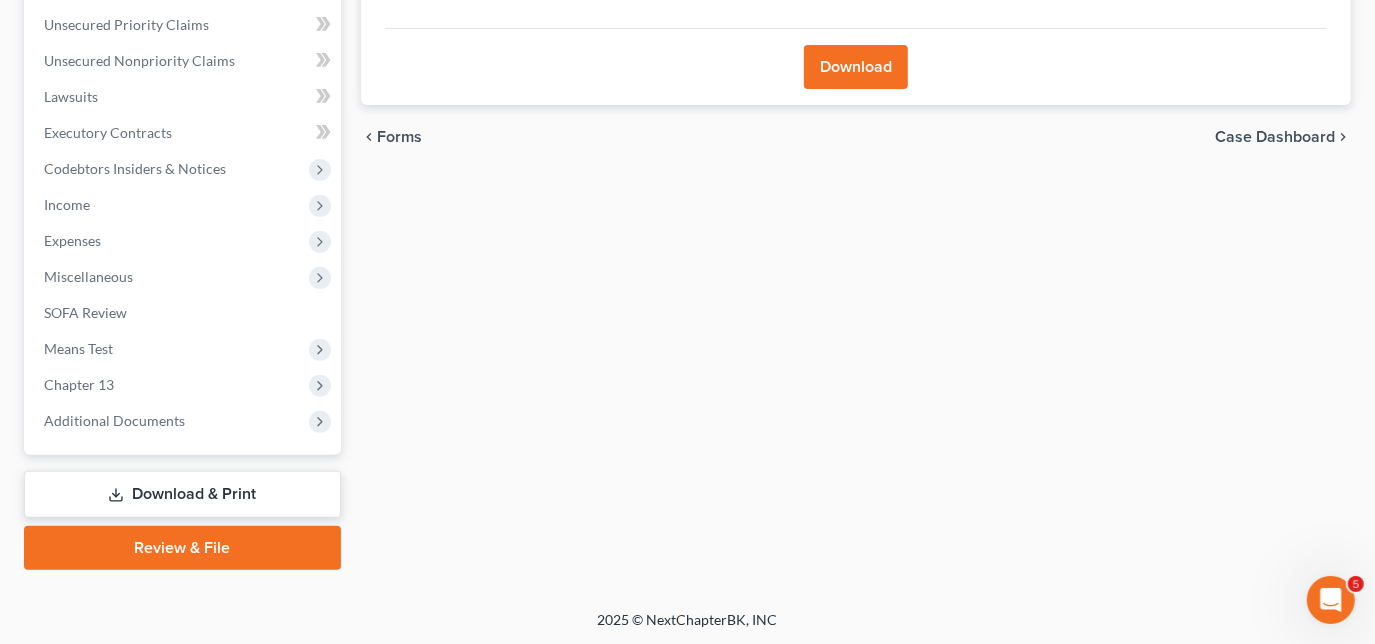 click on "Download" at bounding box center (856, 67) 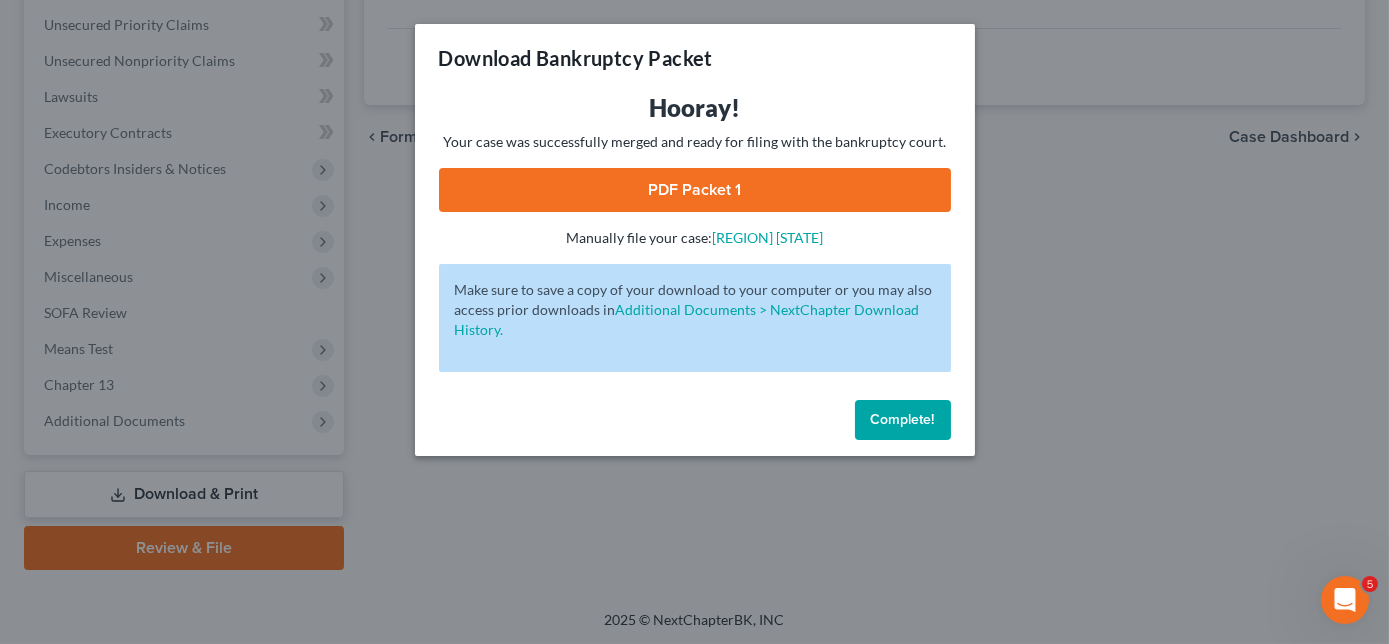 click on "PDF Packet 1" at bounding box center (695, 190) 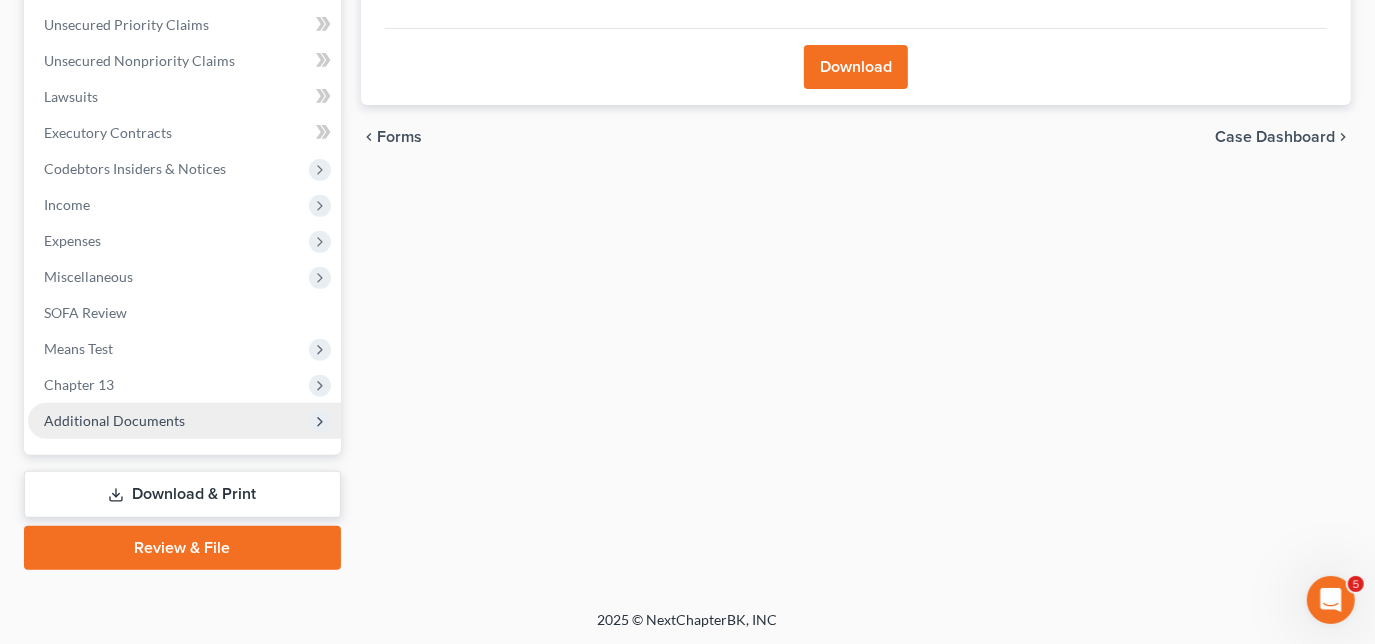 click on "Additional Documents" at bounding box center (114, 420) 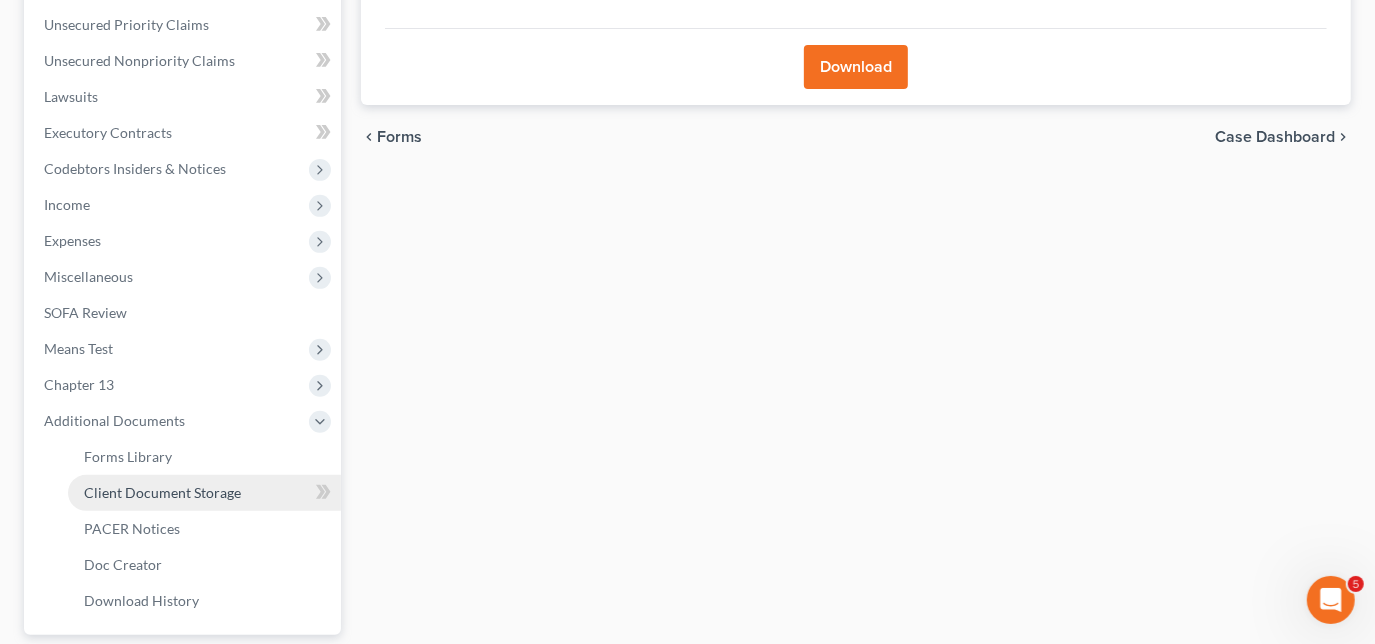 click on "Client Document Storage" at bounding box center [162, 492] 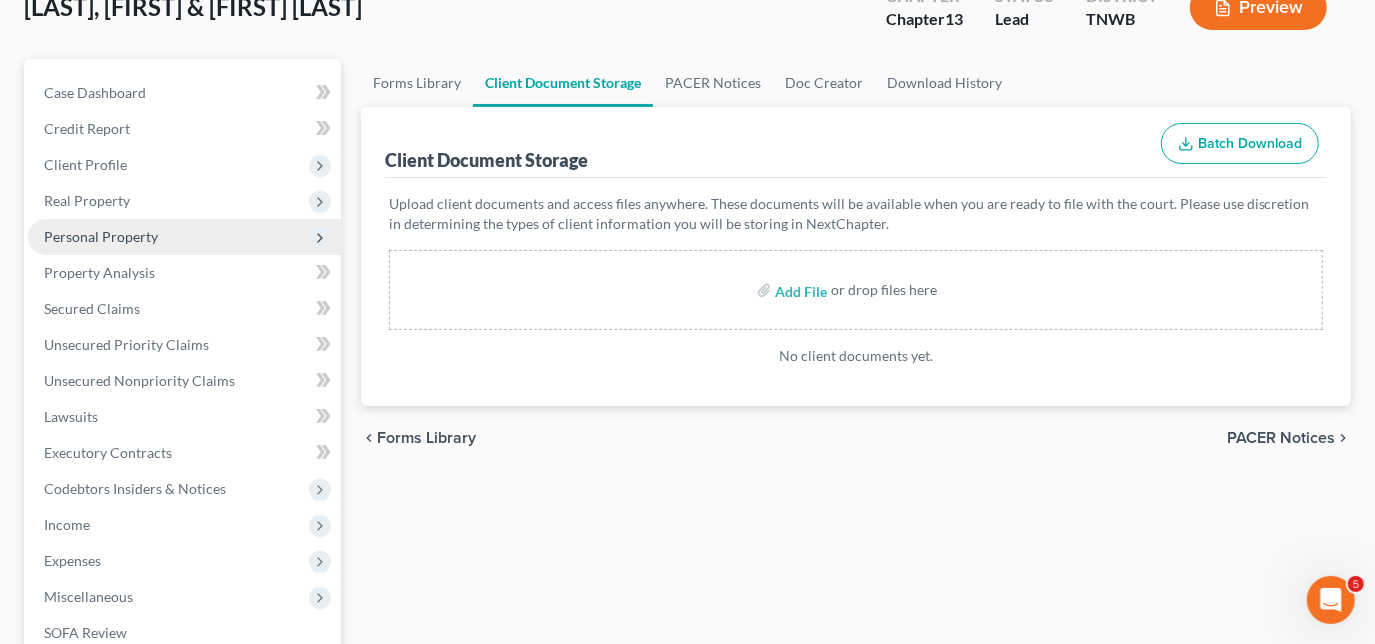 scroll, scrollTop: 90, scrollLeft: 0, axis: vertical 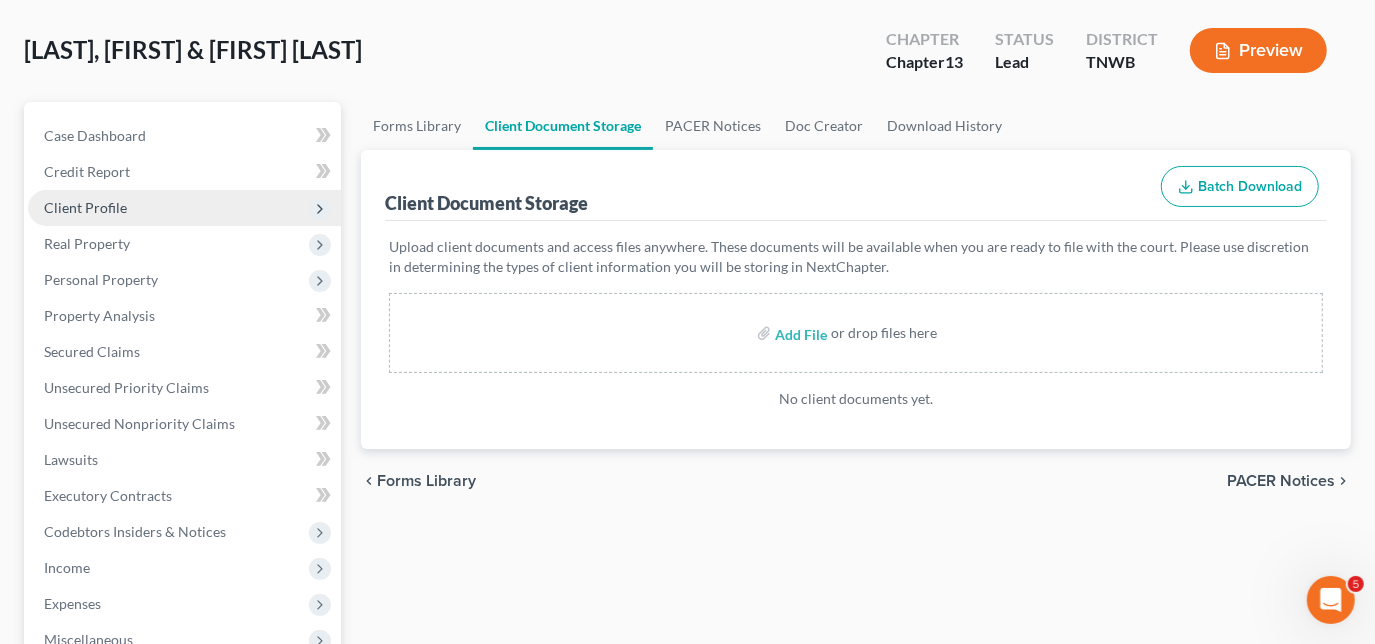 click on "Client Profile" at bounding box center (184, 208) 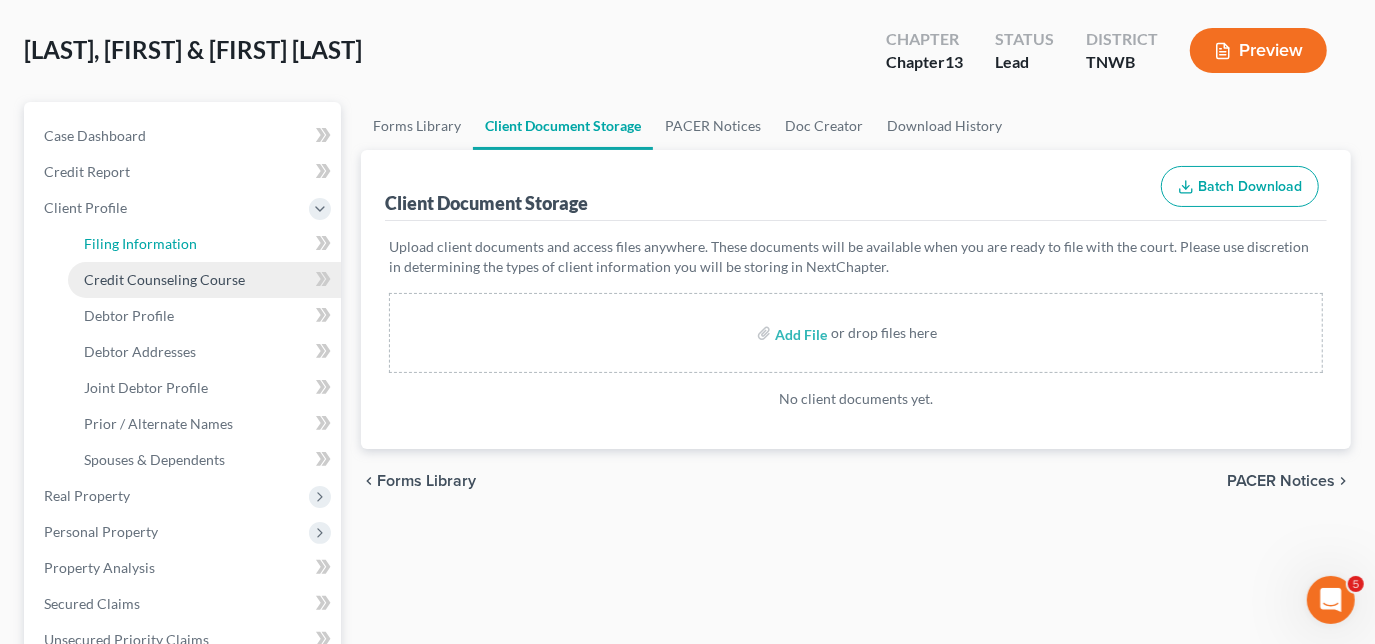 click on "Filing Information" at bounding box center [140, 243] 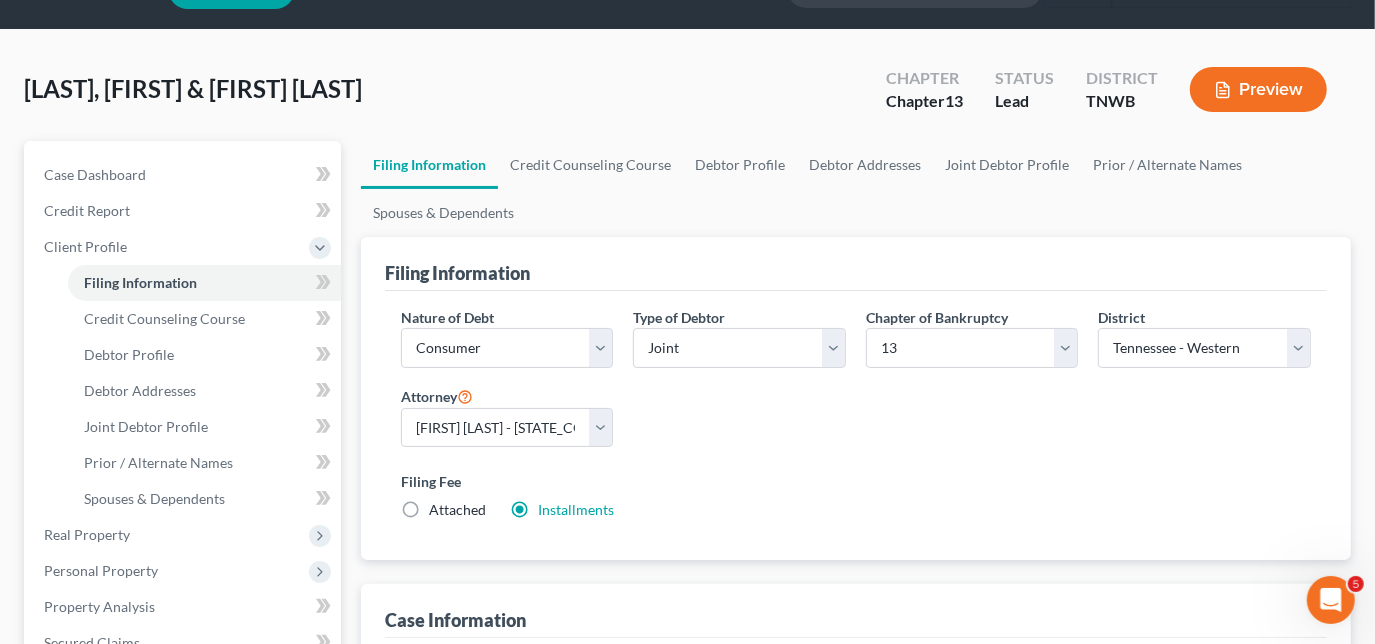 scroll, scrollTop: 181, scrollLeft: 0, axis: vertical 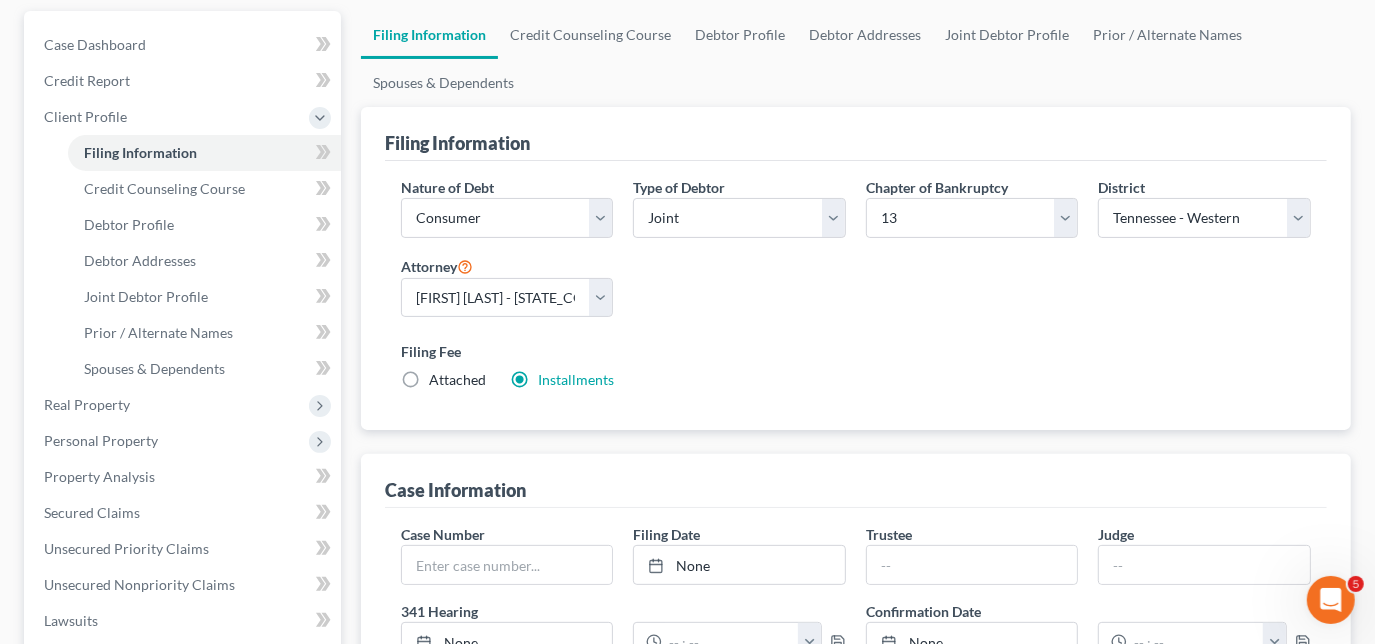 click on "Attached" at bounding box center (457, 380) 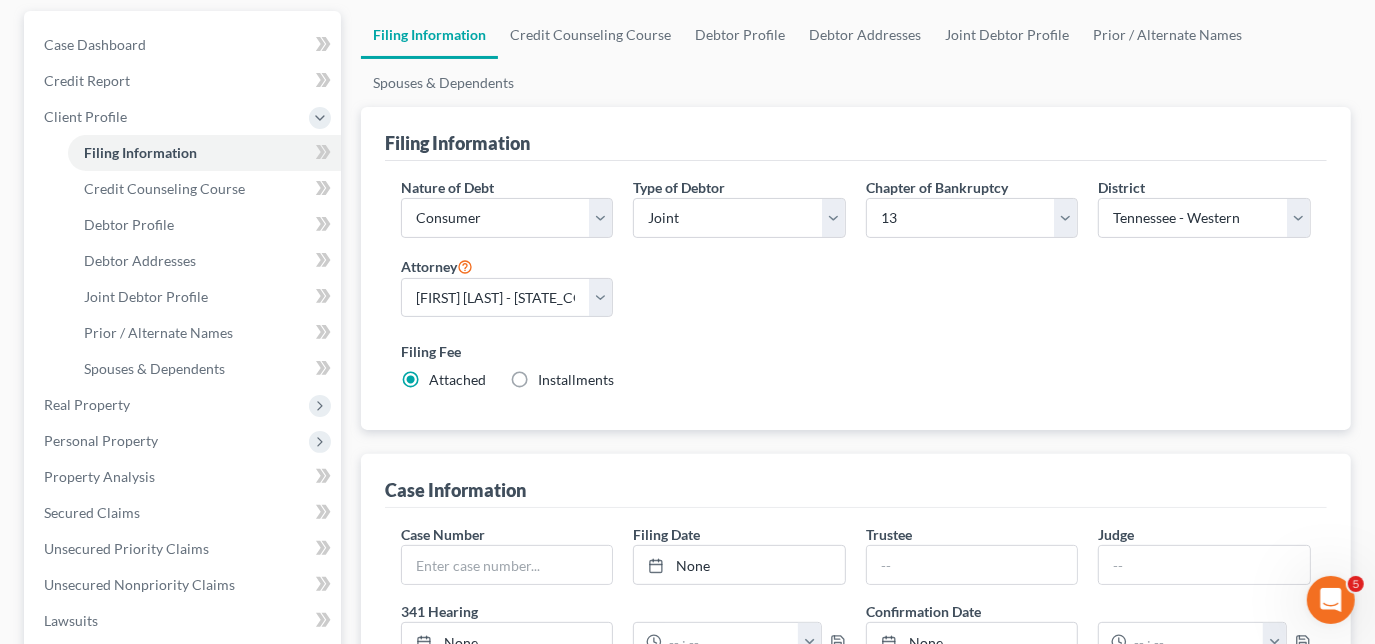 click on "Installments Installments" at bounding box center [576, 380] 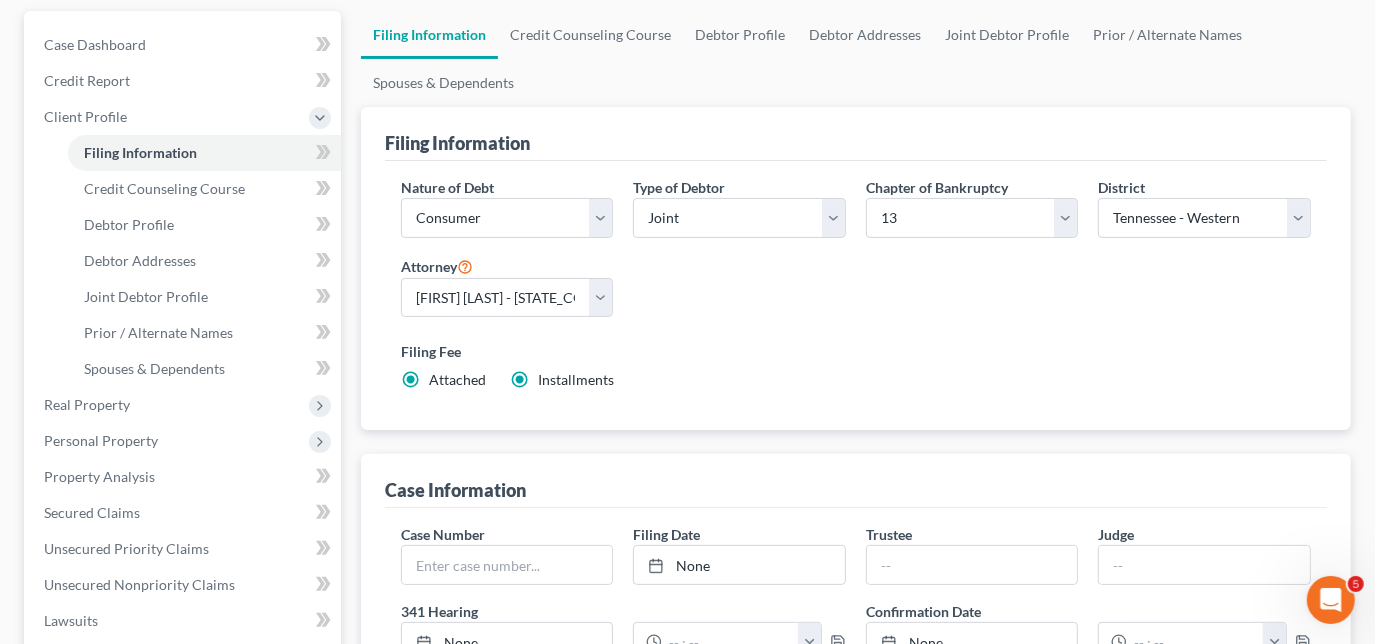 radio on "false" 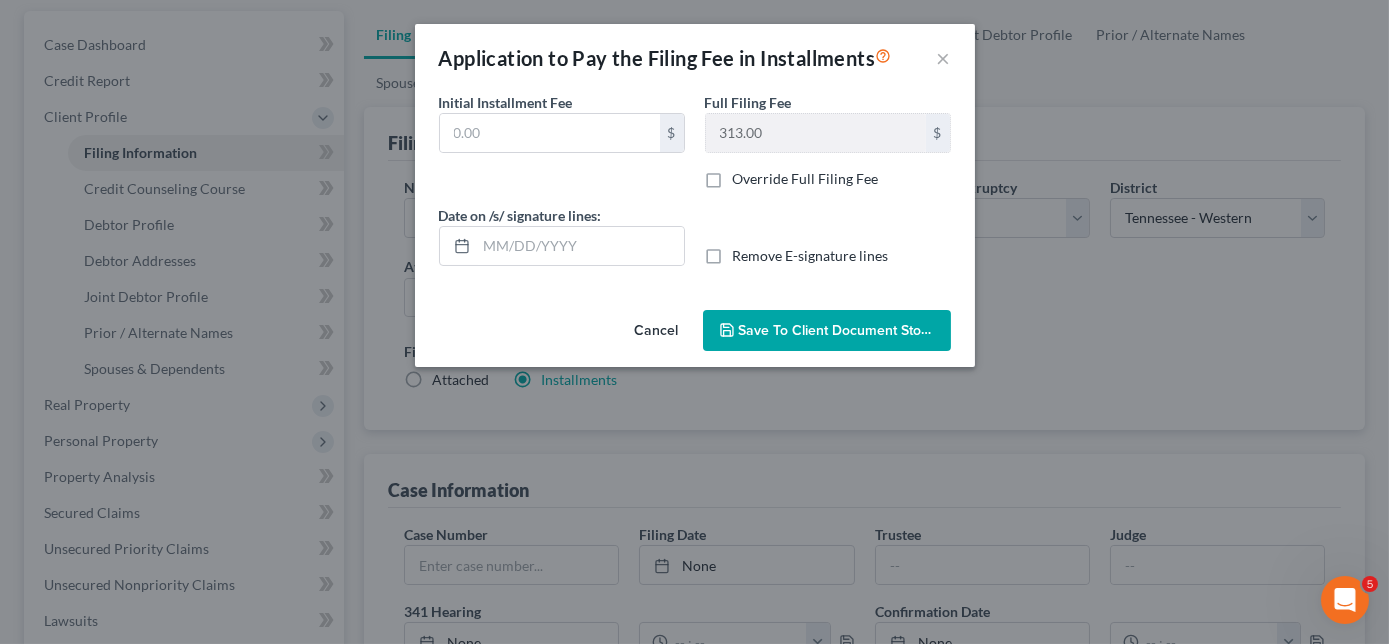 type on "0.00" 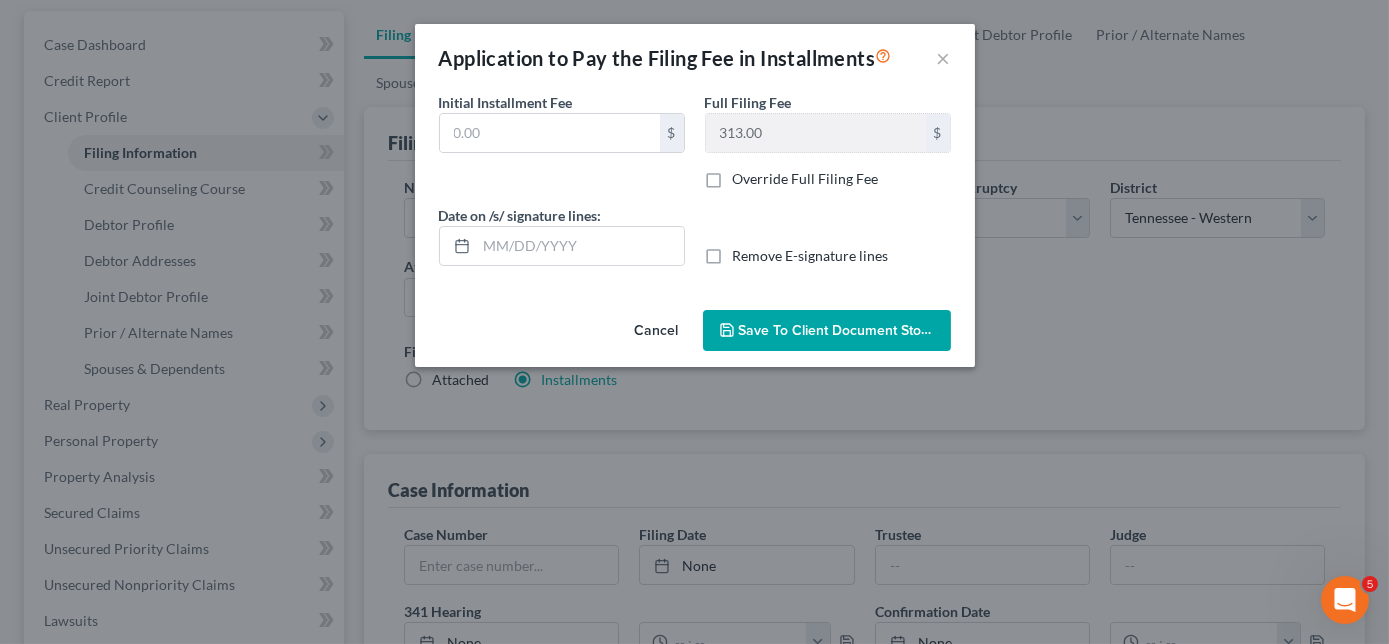 type on "08/04/2025" 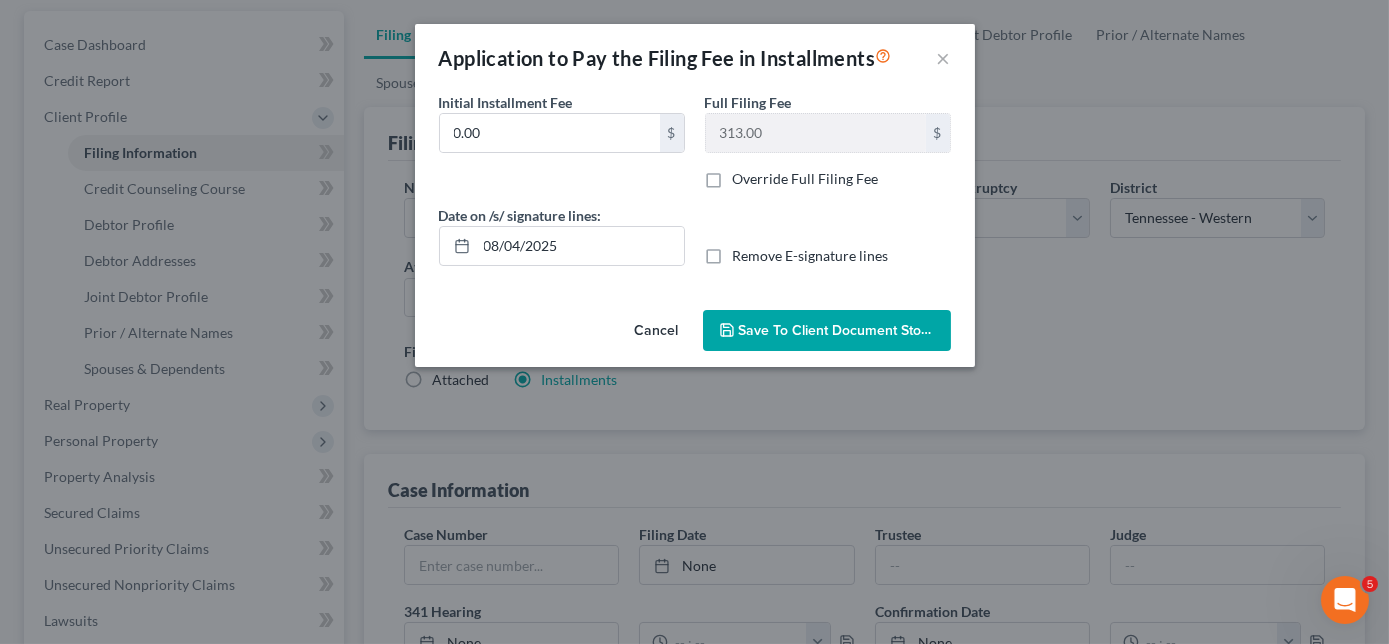 click on "Save to Client Document Storage" at bounding box center (827, 331) 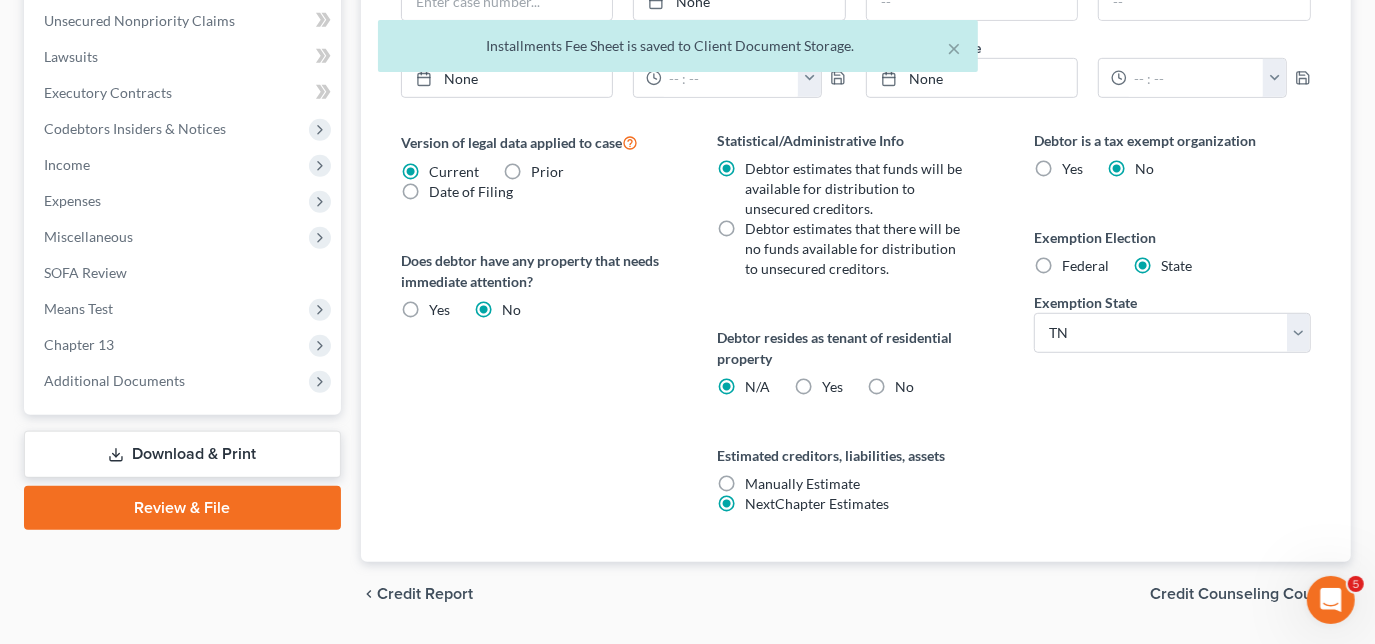 scroll, scrollTop: 800, scrollLeft: 0, axis: vertical 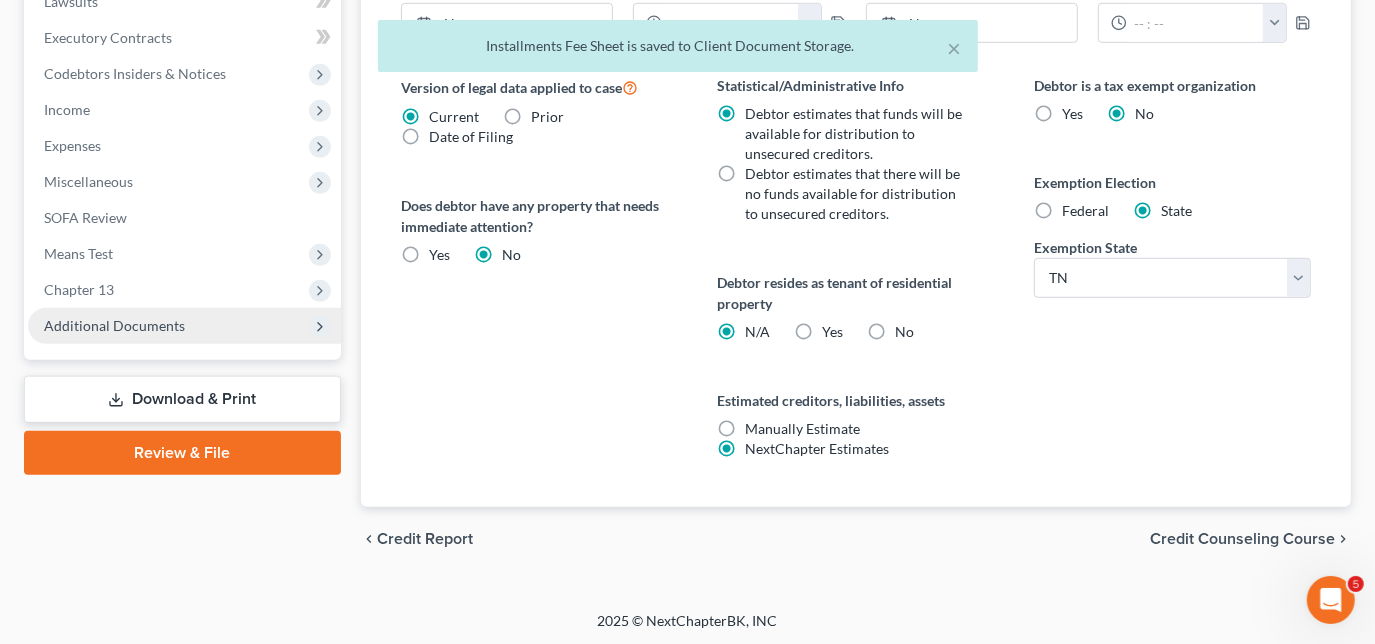 click on "Additional Documents" at bounding box center (184, 326) 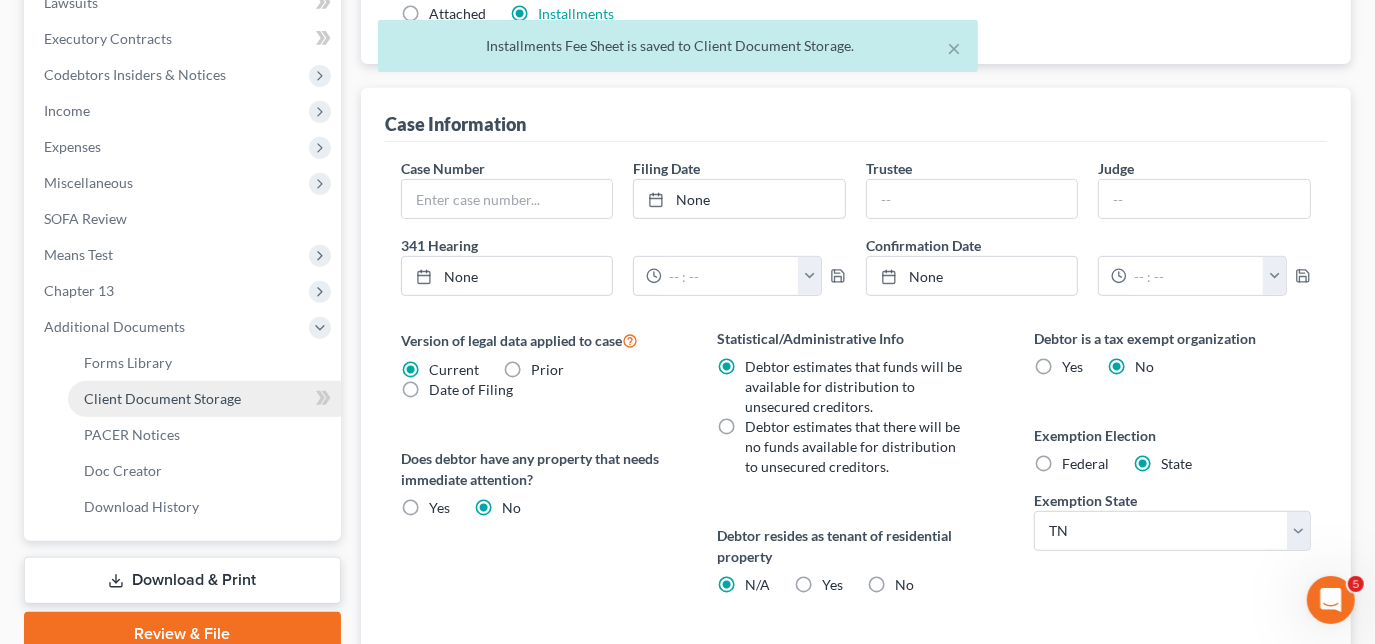 click on "Client Document Storage" at bounding box center [162, 398] 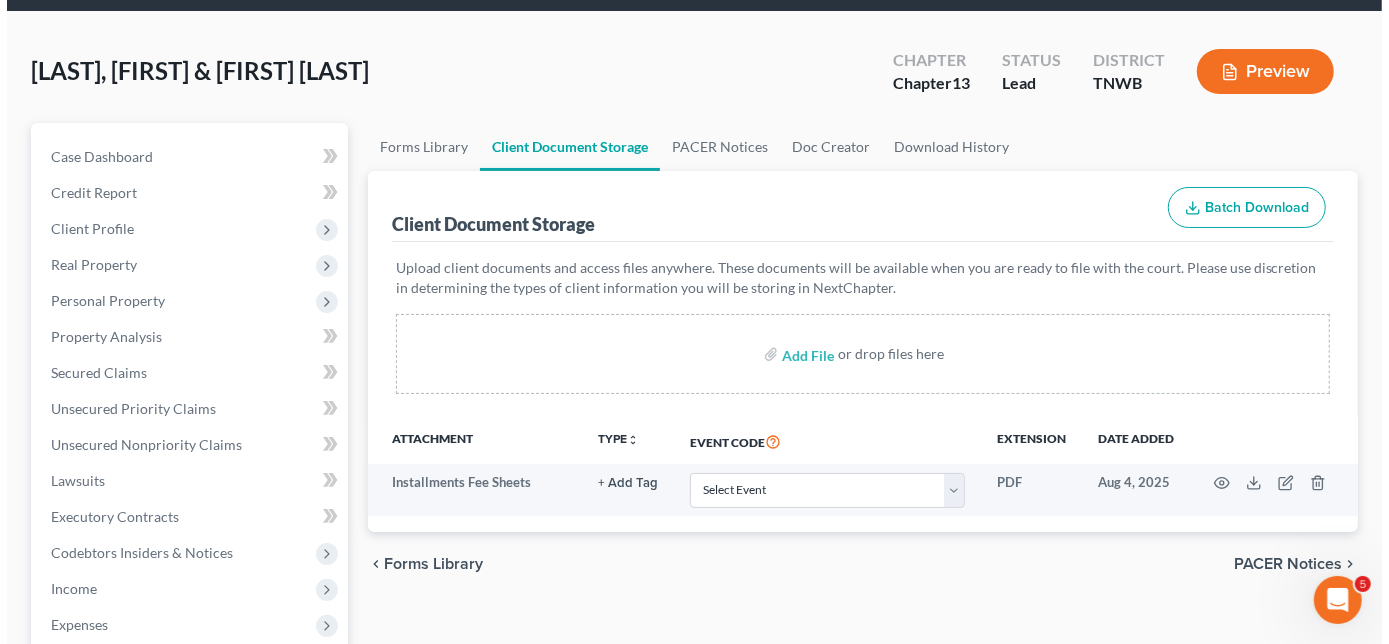 scroll, scrollTop: 181, scrollLeft: 0, axis: vertical 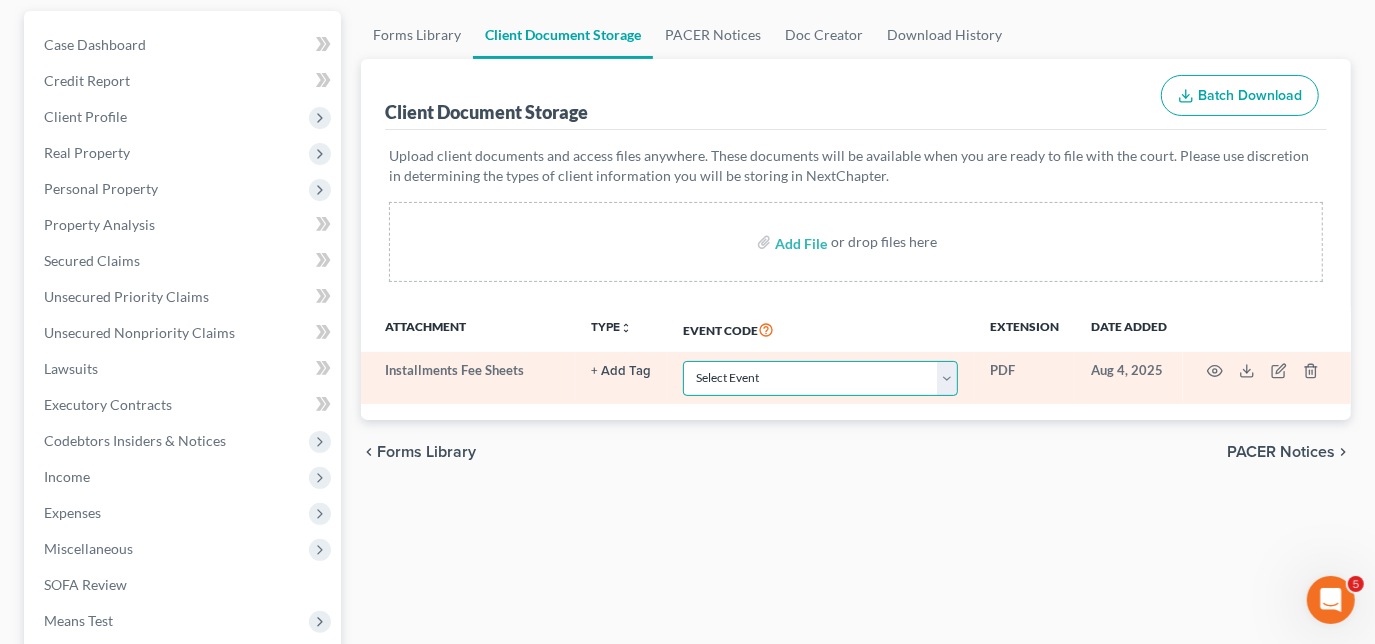 click on "Select Event 20 Largest Unsecured Creditors Amended Creditor Matrix (Fee) Amended Schedules D-H (Two Or More Amended--One Fee Charged) Amended/Amendment/Corrected Amended/Corrected Voluntary Petition Amendment To Add Creditors Application To Pay Filing Fee In Installments Attachment to Voluntary Petition for Non-Individuals Ch 11 Business Income and Expenses Certificate Of Credit Counseling Ch 7 - Form 122A-1 Statement Of Your Monthly Income Ch 7 - Form 122A-1Supp Statement of Exemption from Presumption of Abuse Ch 7 - Form 122A-2 Means Test Calculation Chapter 11 - Form 122B Statement Of Your Current Monthly Income Chapter 11 Final Report And Account Chapter 11 Post-Confirmation Report Chapter 13 - Form 122C-1 Statement Of Your Monthly Income Chapter 13 - Form 122C-2 Calculation Of Disposable Income Chapter 13 Plan Debtor Cert RE Domestic Support Obligations FORM 2830 (Ch 13) Debtor Request for Electronic Noticing (DeBN) Debtor's Election Of Small Business Designation Debtor's Statement Of Intent Matrix" at bounding box center (820, 378) 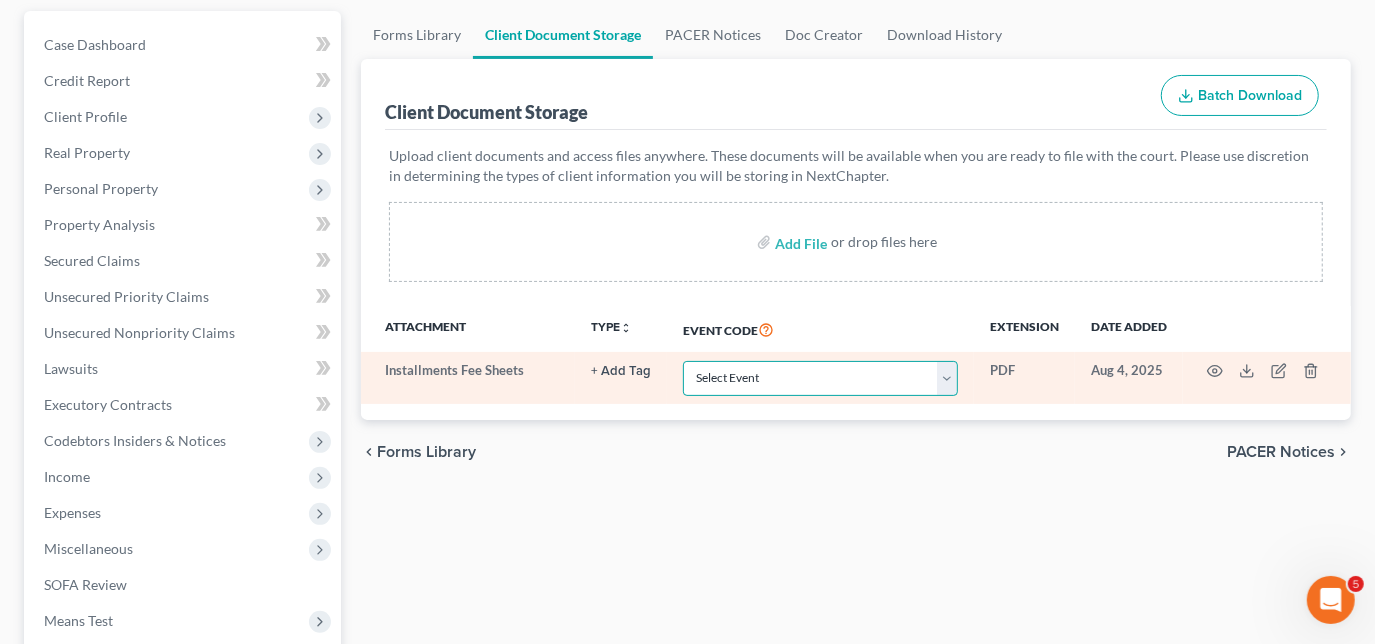 select on "6" 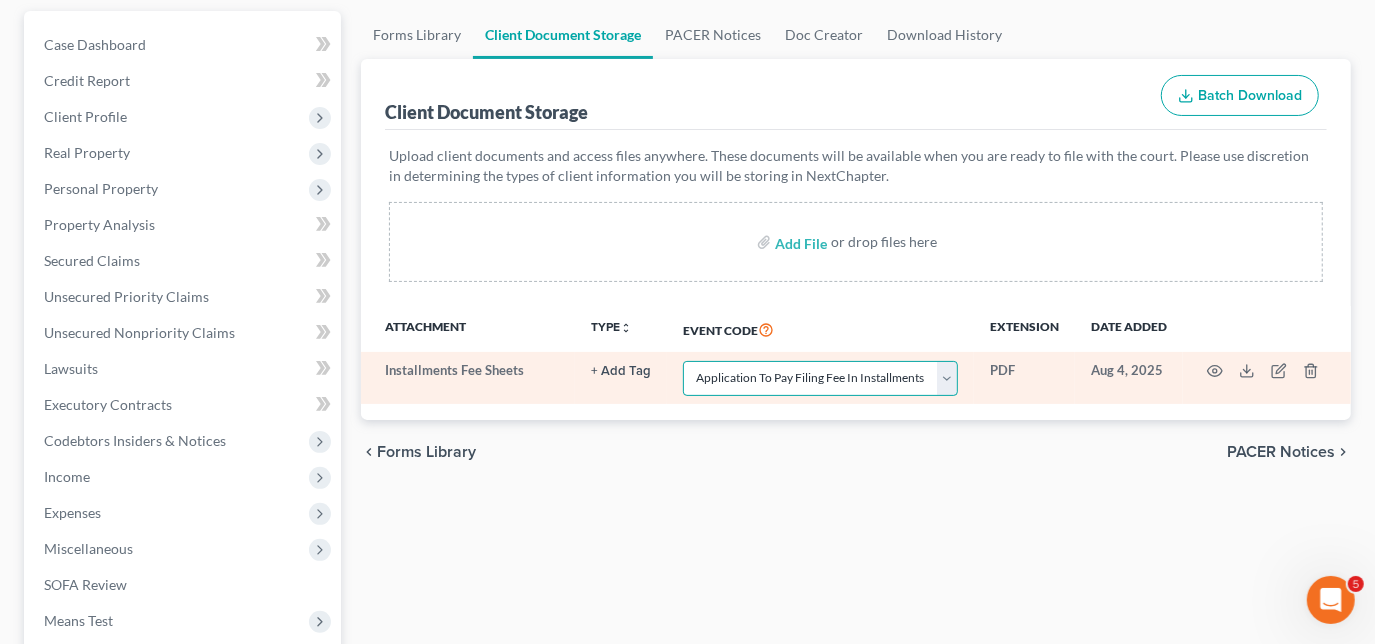 click on "Select Event 20 Largest Unsecured Creditors Amended Creditor Matrix (Fee) Amended Schedules D-H (Two Or More Amended--One Fee Charged) Amended/Amendment/Corrected Amended/Corrected Voluntary Petition Amendment To Add Creditors Application To Pay Filing Fee In Installments Attachment to Voluntary Petition for Non-Individuals Ch 11 Business Income and Expenses Certificate Of Credit Counseling Ch 7 - Form 122A-1 Statement Of Your Monthly Income Ch 7 - Form 122A-1Supp Statement of Exemption from Presumption of Abuse Ch 7 - Form 122A-2 Means Test Calculation Chapter 11 - Form 122B Statement Of Your Current Monthly Income Chapter 11 Final Report And Account Chapter 11 Post-Confirmation Report Chapter 13 - Form 122C-1 Statement Of Your Monthly Income Chapter 13 - Form 122C-2 Calculation Of Disposable Income Chapter 13 Plan Debtor Cert RE Domestic Support Obligations FORM 2830 (Ch 13) Debtor Request for Electronic Noticing (DeBN) Debtor's Election Of Small Business Designation Debtor's Statement Of Intent Matrix" at bounding box center [820, 378] 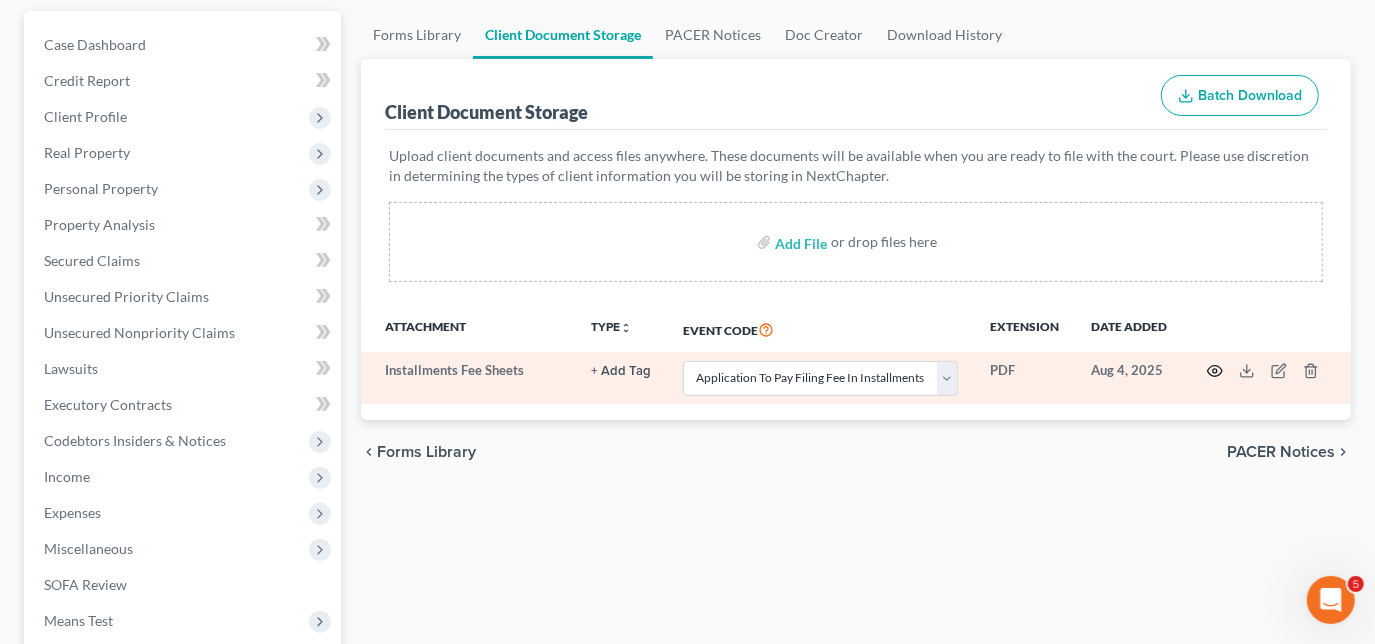 click 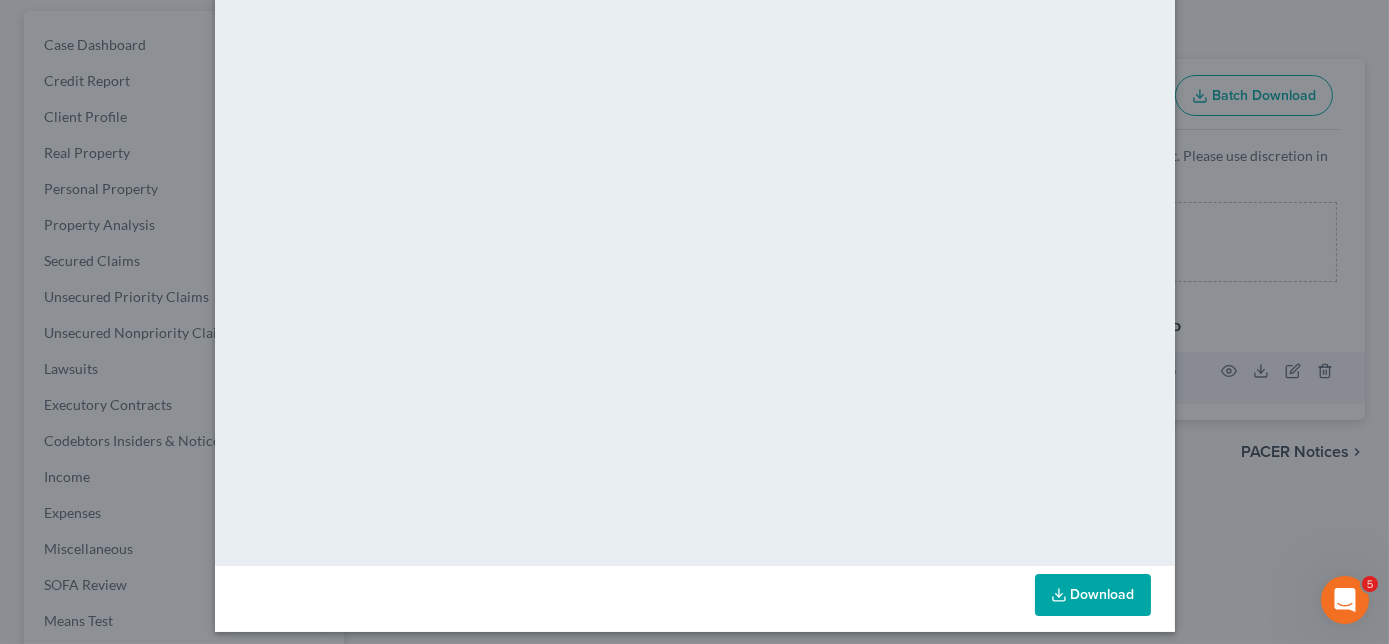 scroll, scrollTop: 192, scrollLeft: 0, axis: vertical 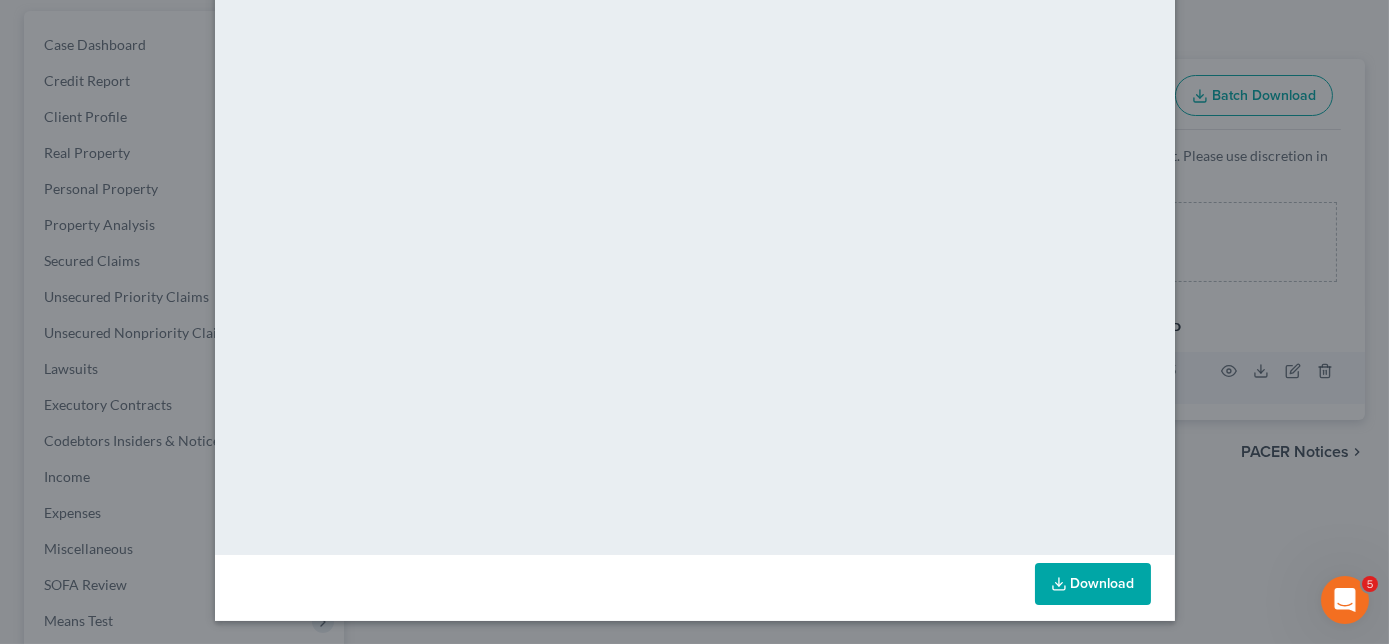 click 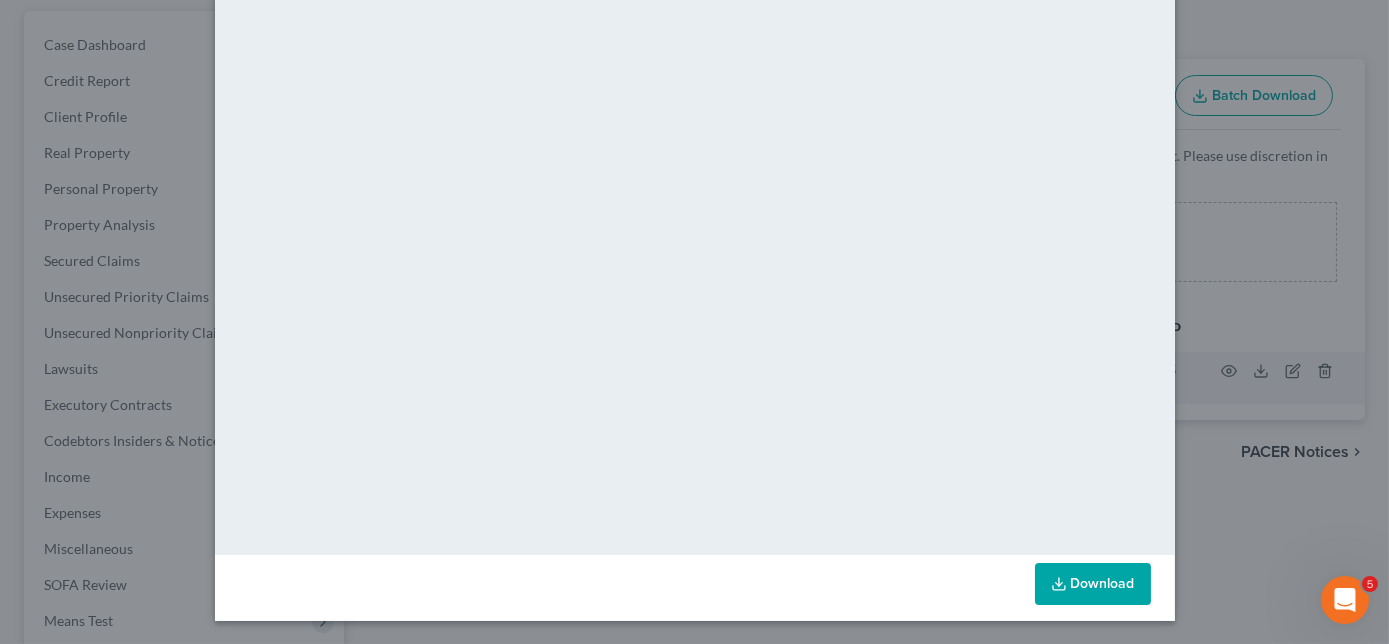 scroll, scrollTop: 0, scrollLeft: 0, axis: both 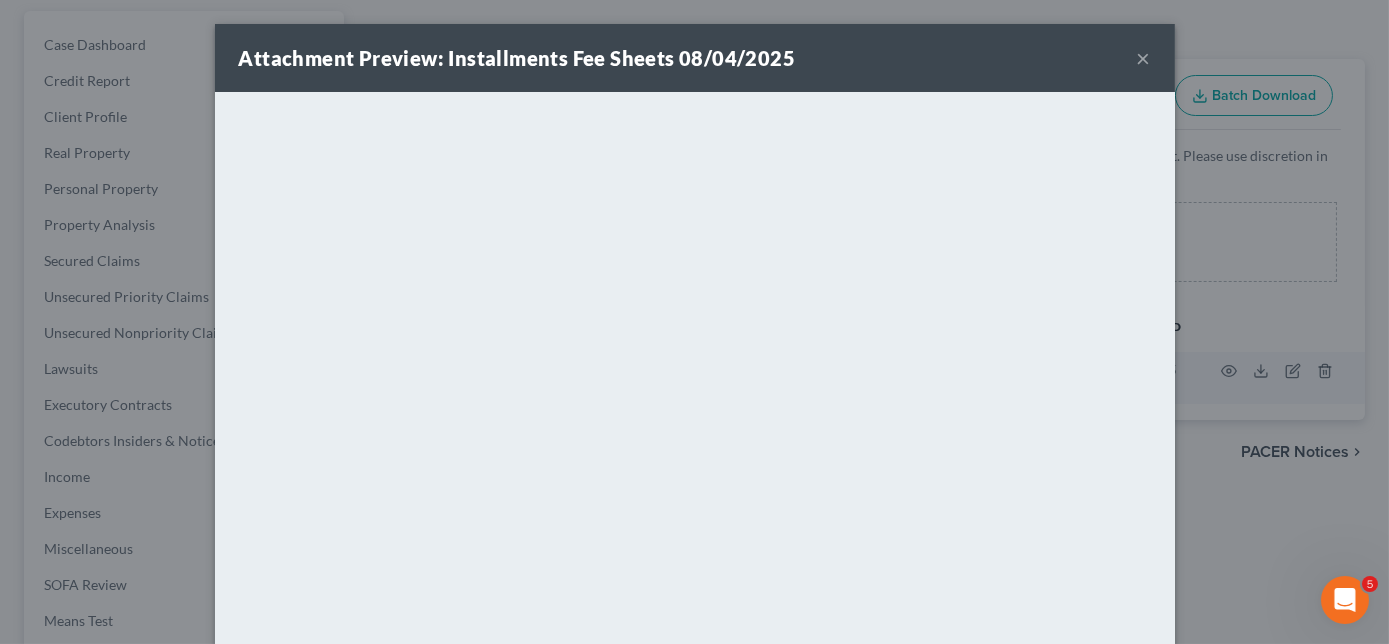 click on "Attachment Preview: Installments Fee Sheets 08/04/2025 ×" at bounding box center [695, 58] 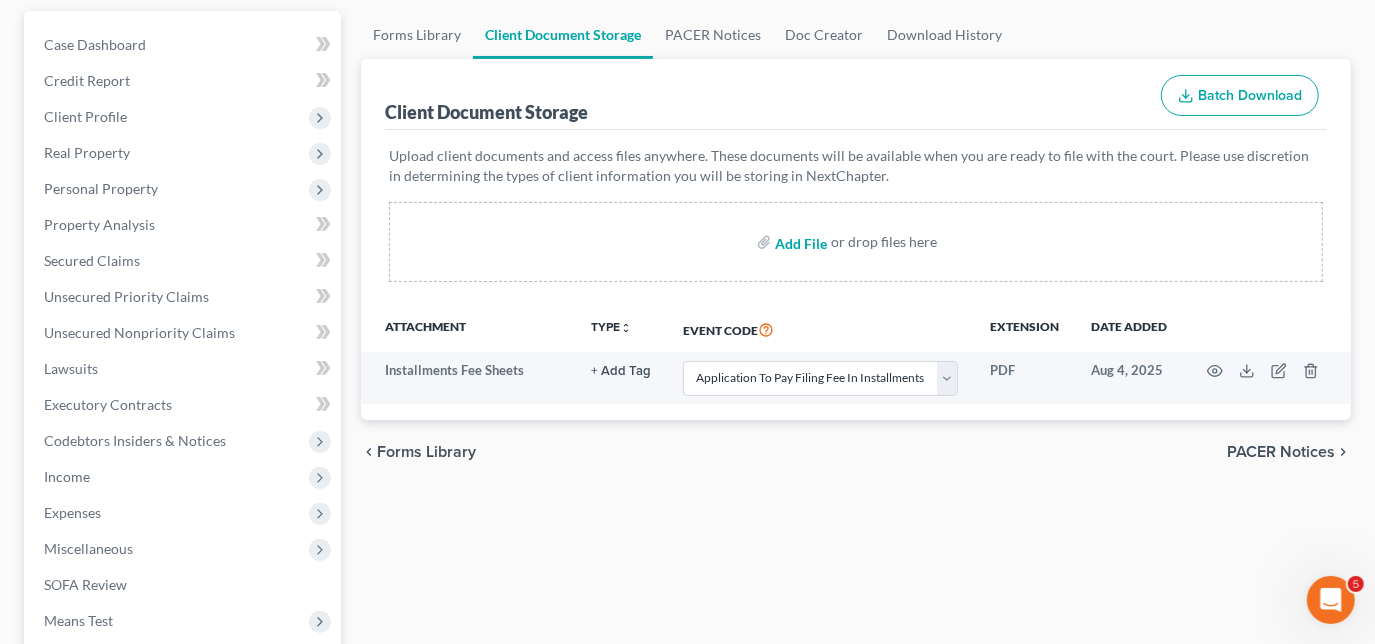 click at bounding box center (799, 242) 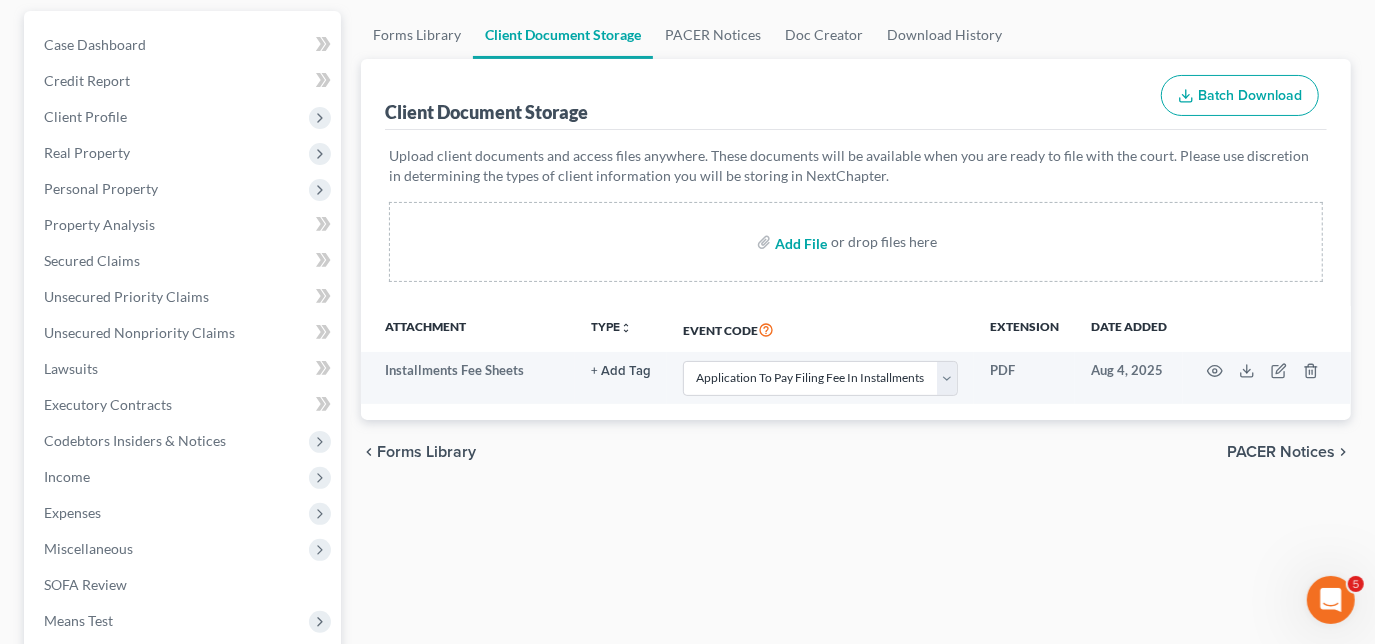 type on "C:\fakepath\c13 plan.pdf" 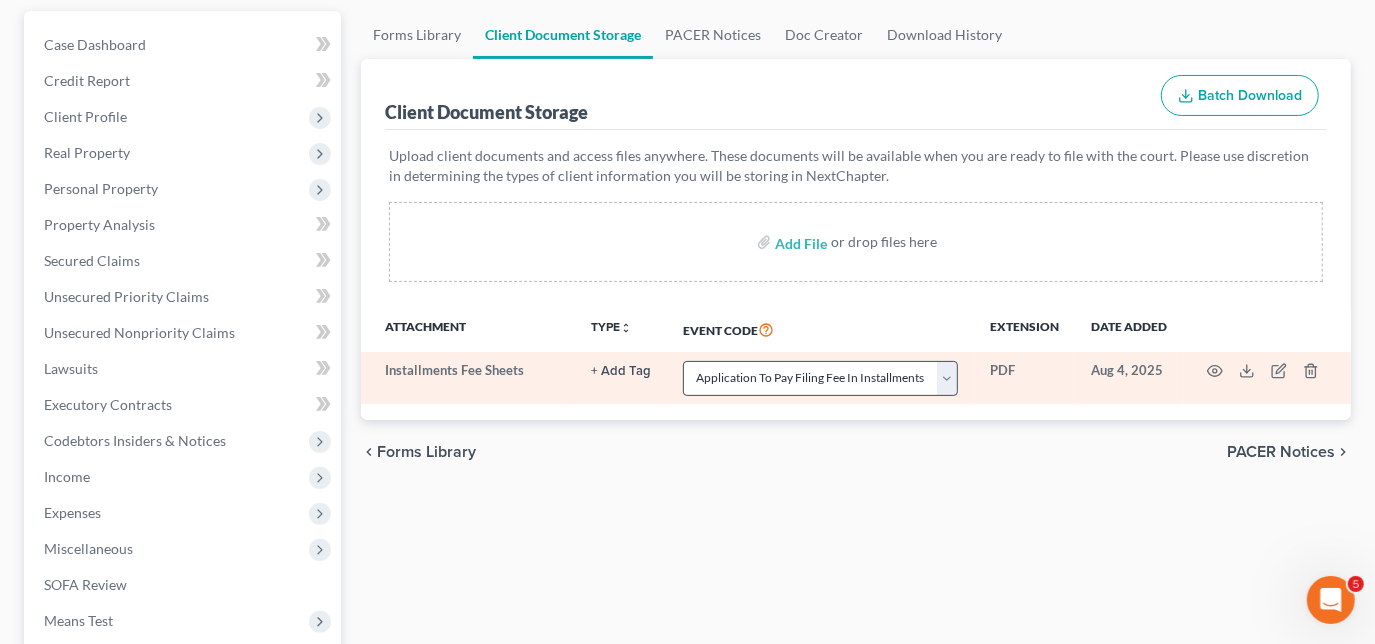 select on "6" 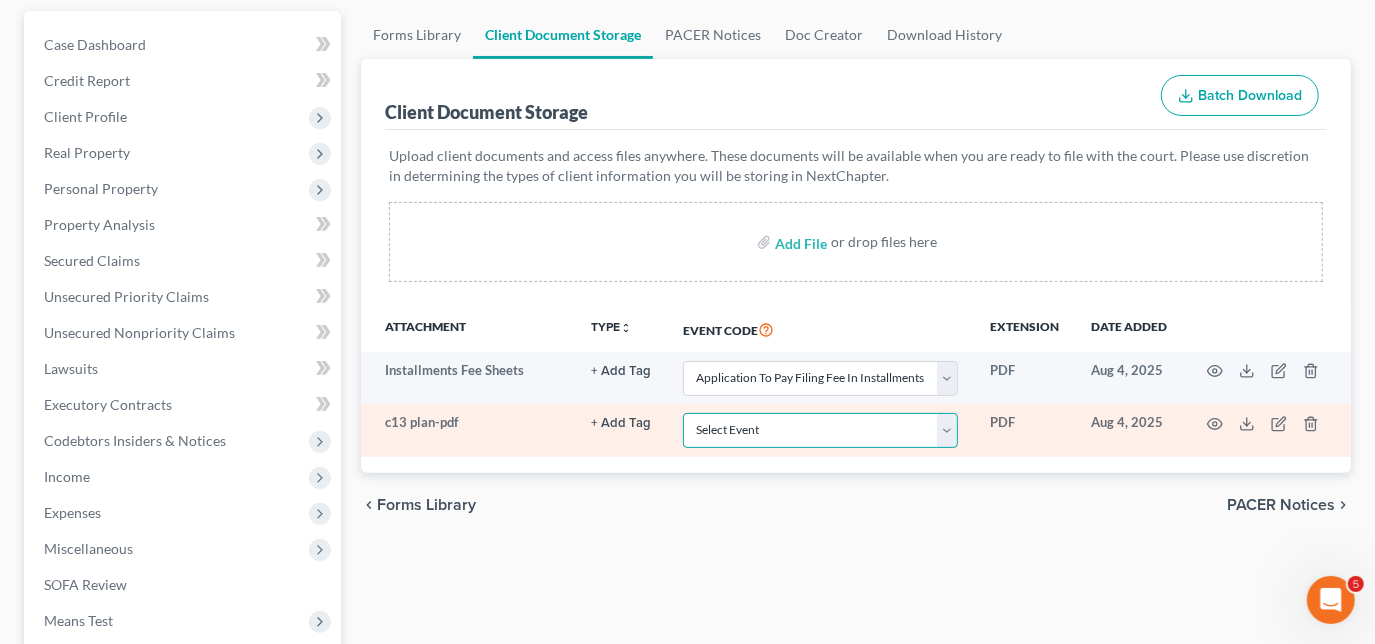click on "Select Event 20 Largest Unsecured Creditors Amended Creditor Matrix (Fee) Amended Schedules D-H (Two Or More Amended--One Fee Charged) Amended/Amendment/Corrected Amended/Corrected Voluntary Petition Amendment To Add Creditors Application To Pay Filing Fee In Installments Attachment to Voluntary Petition for Non-Individuals Ch 11 Business Income and Expenses Certificate Of Credit Counseling Ch 7 - Form 122A-1 Statement Of Your Monthly Income Ch 7 - Form 122A-1Supp Statement of Exemption from Presumption of Abuse Ch 7 - Form 122A-2 Means Test Calculation Chapter 11 - Form 122B Statement Of Your Current Monthly Income Chapter 11 Final Report And Account Chapter 11 Post-Confirmation Report Chapter 13 - Form 122C-1 Statement Of Your Monthly Income Chapter 13 - Form 122C-2 Calculation Of Disposable Income Chapter 13 Plan Debtor Cert RE Domestic Support Obligations FORM 2830 (Ch 13) Debtor Request for Electronic Noticing (DeBN) Debtor's Election Of Small Business Designation Debtor's Statement Of Intent Matrix" at bounding box center [820, 430] 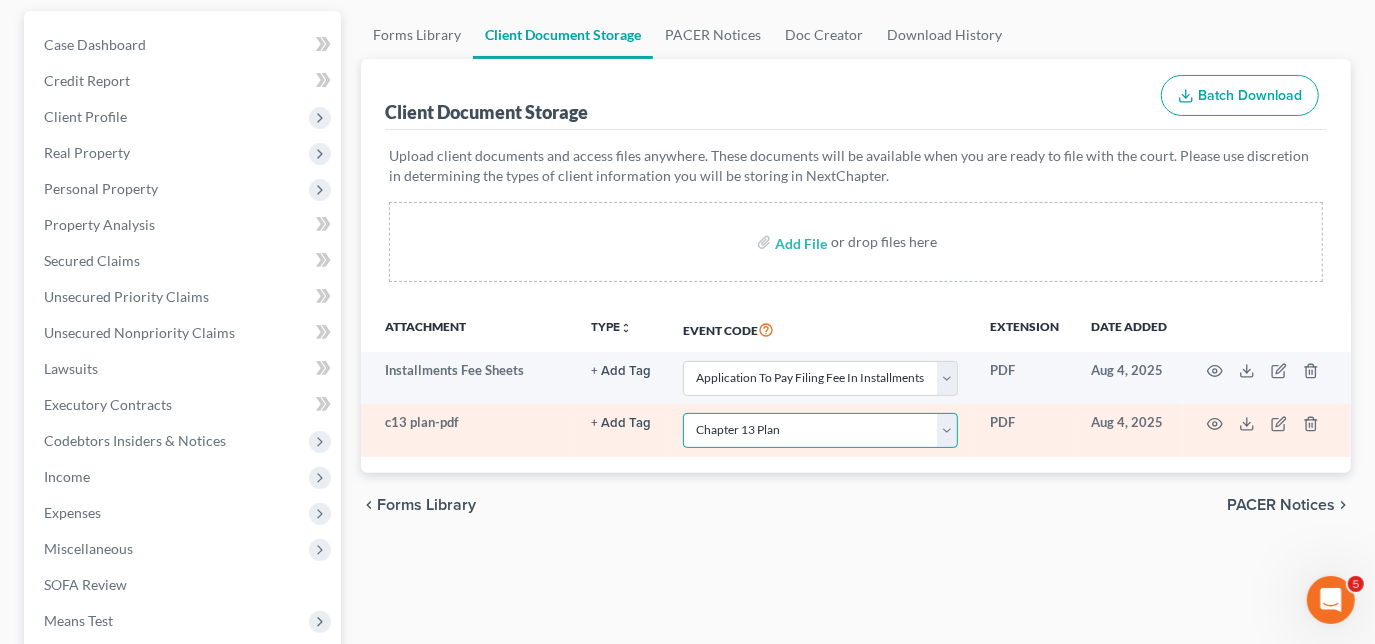 click on "Select Event 20 Largest Unsecured Creditors Amended Creditor Matrix (Fee) Amended Schedules D-H (Two Or More Amended--One Fee Charged) Amended/Amendment/Corrected Amended/Corrected Voluntary Petition Amendment To Add Creditors Application To Pay Filing Fee In Installments Attachment to Voluntary Petition for Non-Individuals Ch 11 Business Income and Expenses Certificate Of Credit Counseling Ch 7 - Form 122A-1 Statement Of Your Monthly Income Ch 7 - Form 122A-1Supp Statement of Exemption from Presumption of Abuse Ch 7 - Form 122A-2 Means Test Calculation Chapter 11 - Form 122B Statement Of Your Current Monthly Income Chapter 11 Final Report And Account Chapter 11 Post-Confirmation Report Chapter 13 - Form 122C-1 Statement Of Your Monthly Income Chapter 13 - Form 122C-2 Calculation Of Disposable Income Chapter 13 Plan Debtor Cert RE Domestic Support Obligations FORM 2830 (Ch 13) Debtor Request for Electronic Noticing (DeBN) Debtor's Election Of Small Business Designation Debtor's Statement Of Intent Matrix" at bounding box center [820, 430] 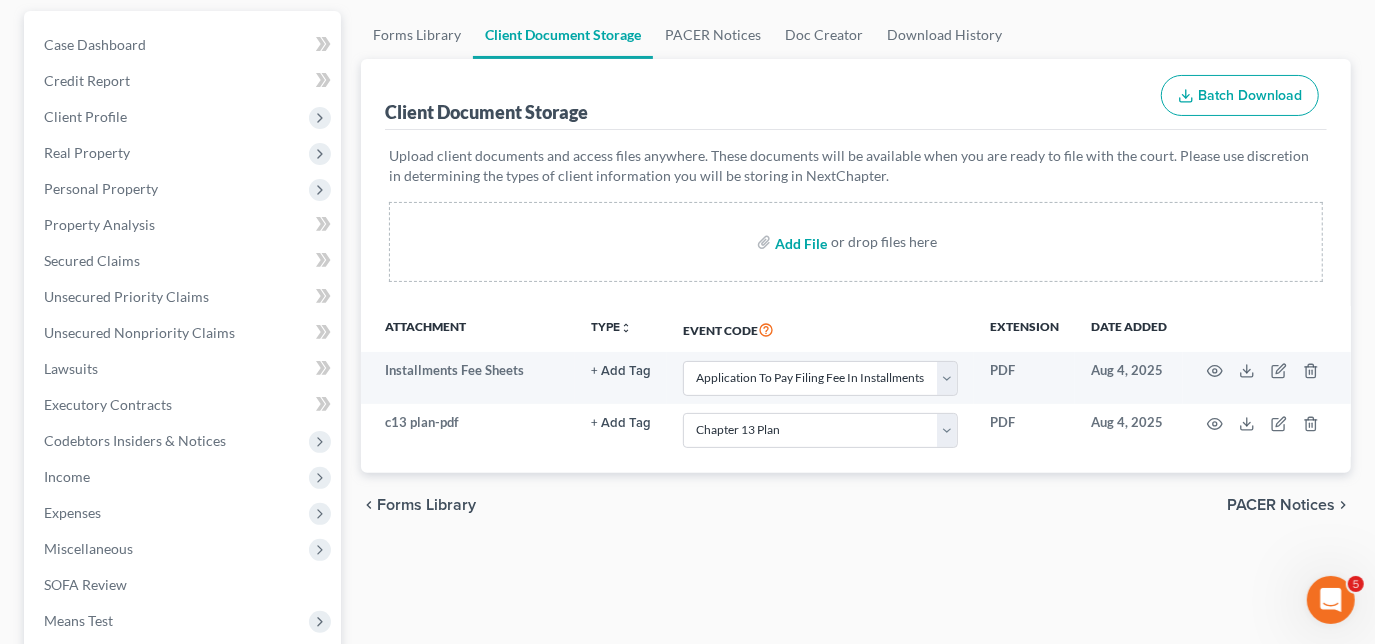 click at bounding box center (799, 242) 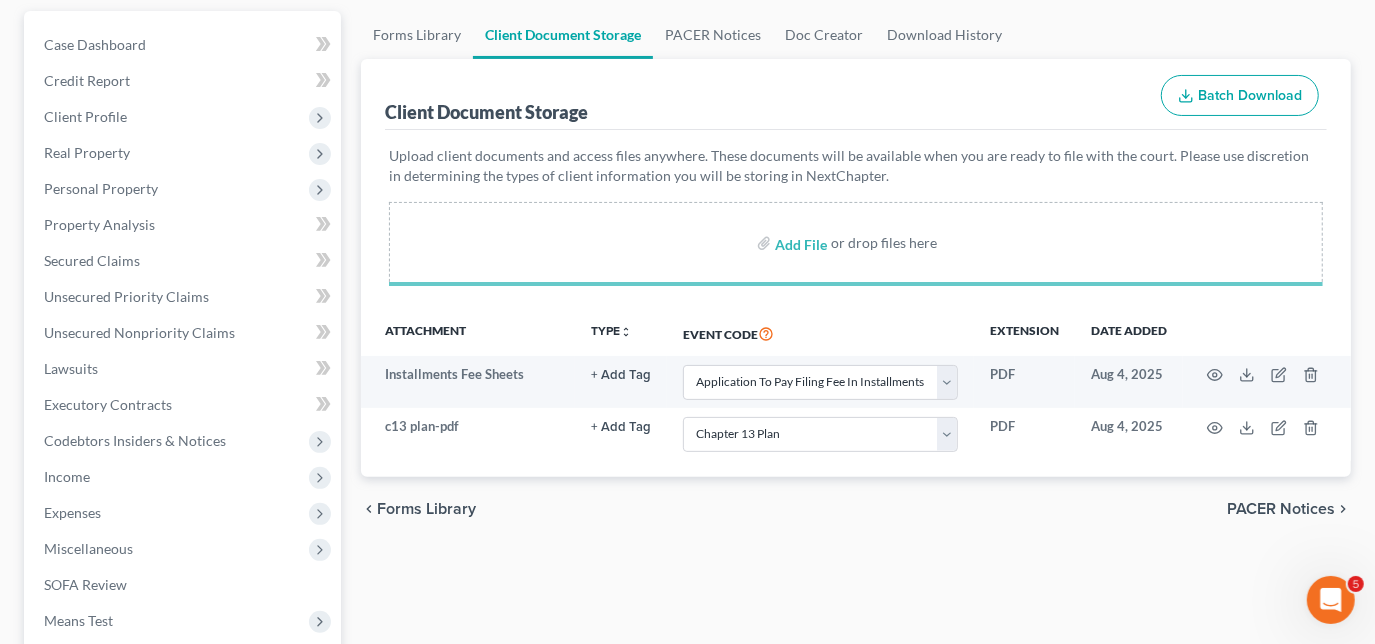 select on "6" 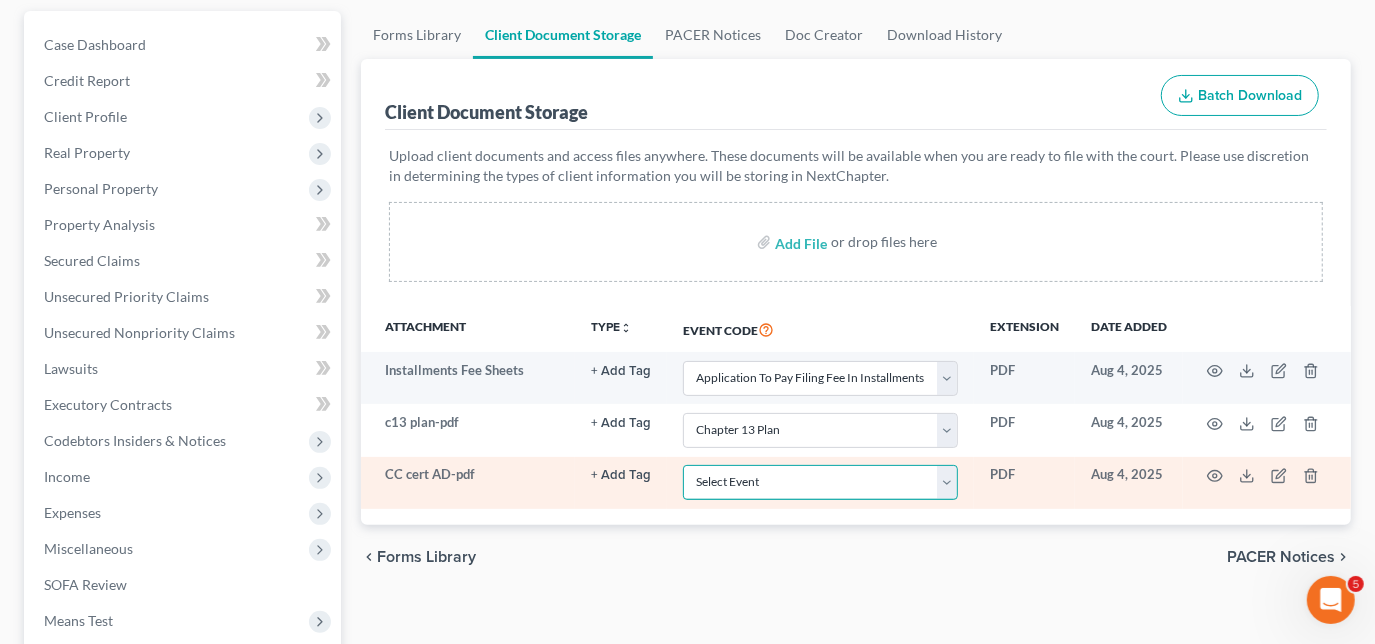 click on "Select Event 20 Largest Unsecured Creditors Amended Creditor Matrix (Fee) Amended Schedules D-H (Two Or More Amended--One Fee Charged) Amended/Amendment/Corrected Amended/Corrected Voluntary Petition Amendment To Add Creditors Application To Pay Filing Fee In Installments Attachment to Voluntary Petition for Non-Individuals Ch 11 Business Income and Expenses Certificate Of Credit Counseling Ch 7 - Form 122A-1 Statement Of Your Monthly Income Ch 7 - Form 122A-1Supp Statement of Exemption from Presumption of Abuse Ch 7 - Form 122A-2 Means Test Calculation Chapter 11 - Form 122B Statement Of Your Current Monthly Income Chapter 11 Final Report And Account Chapter 11 Post-Confirmation Report Chapter 13 - Form 122C-1 Statement Of Your Monthly Income Chapter 13 - Form 122C-2 Calculation Of Disposable Income Chapter 13 Plan Debtor Cert RE Domestic Support Obligations FORM 2830 (Ch 13) Debtor Request for Electronic Noticing (DeBN) Debtor's Election Of Small Business Designation Debtor's Statement Of Intent Matrix" at bounding box center (820, 482) 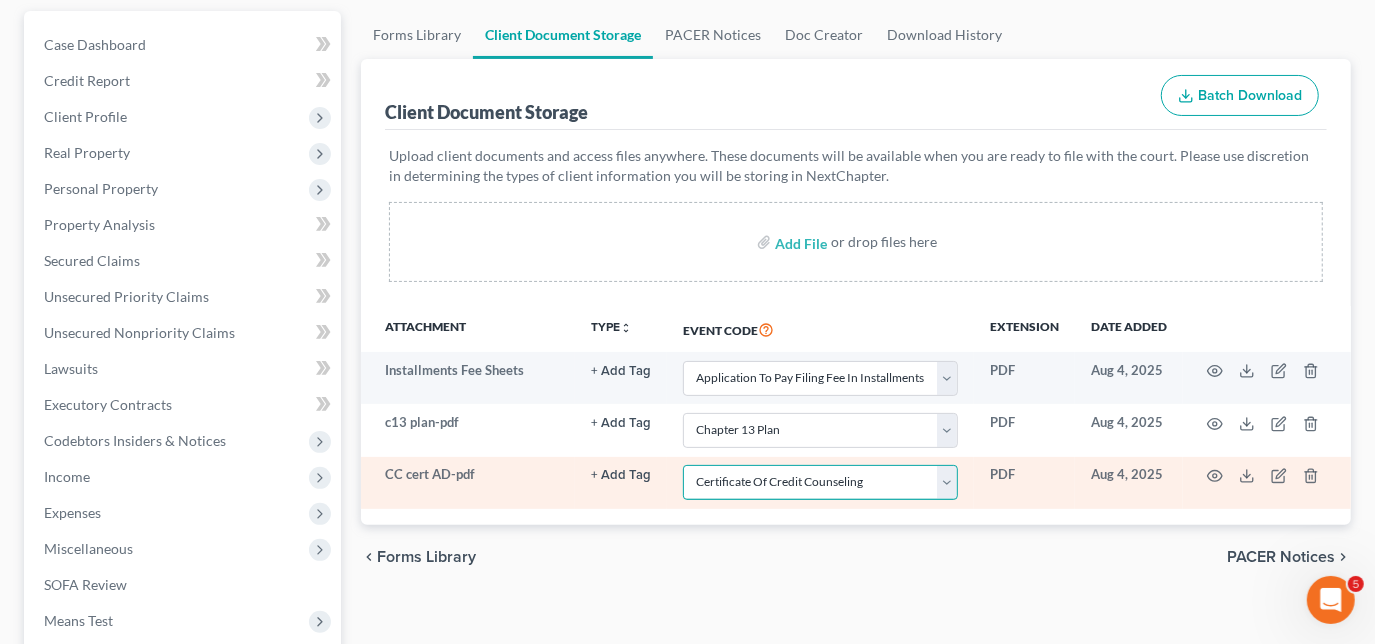 click on "Select Event 20 Largest Unsecured Creditors Amended Creditor Matrix (Fee) Amended Schedules D-H (Two Or More Amended--One Fee Charged) Amended/Amendment/Corrected Amended/Corrected Voluntary Petition Amendment To Add Creditors Application To Pay Filing Fee In Installments Attachment to Voluntary Petition for Non-Individuals Ch 11 Business Income and Expenses Certificate Of Credit Counseling Ch 7 - Form 122A-1 Statement Of Your Monthly Income Ch 7 - Form 122A-1Supp Statement of Exemption from Presumption of Abuse Ch 7 - Form 122A-2 Means Test Calculation Chapter 11 - Form 122B Statement Of Your Current Monthly Income Chapter 11 Final Report And Account Chapter 11 Post-Confirmation Report Chapter 13 - Form 122C-1 Statement Of Your Monthly Income Chapter 13 - Form 122C-2 Calculation Of Disposable Income Chapter 13 Plan Debtor Cert RE Domestic Support Obligations FORM 2830 (Ch 13) Debtor Request for Electronic Noticing (DeBN) Debtor's Election Of Small Business Designation Debtor's Statement Of Intent Matrix" at bounding box center [820, 482] 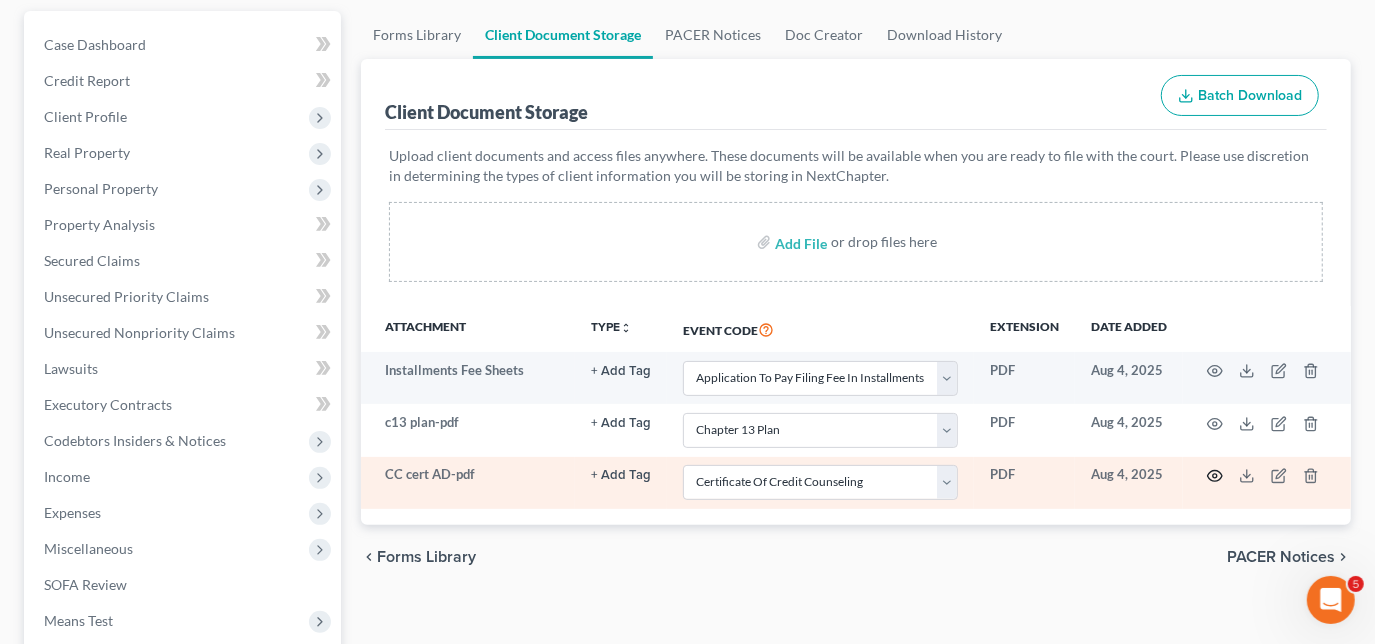 click 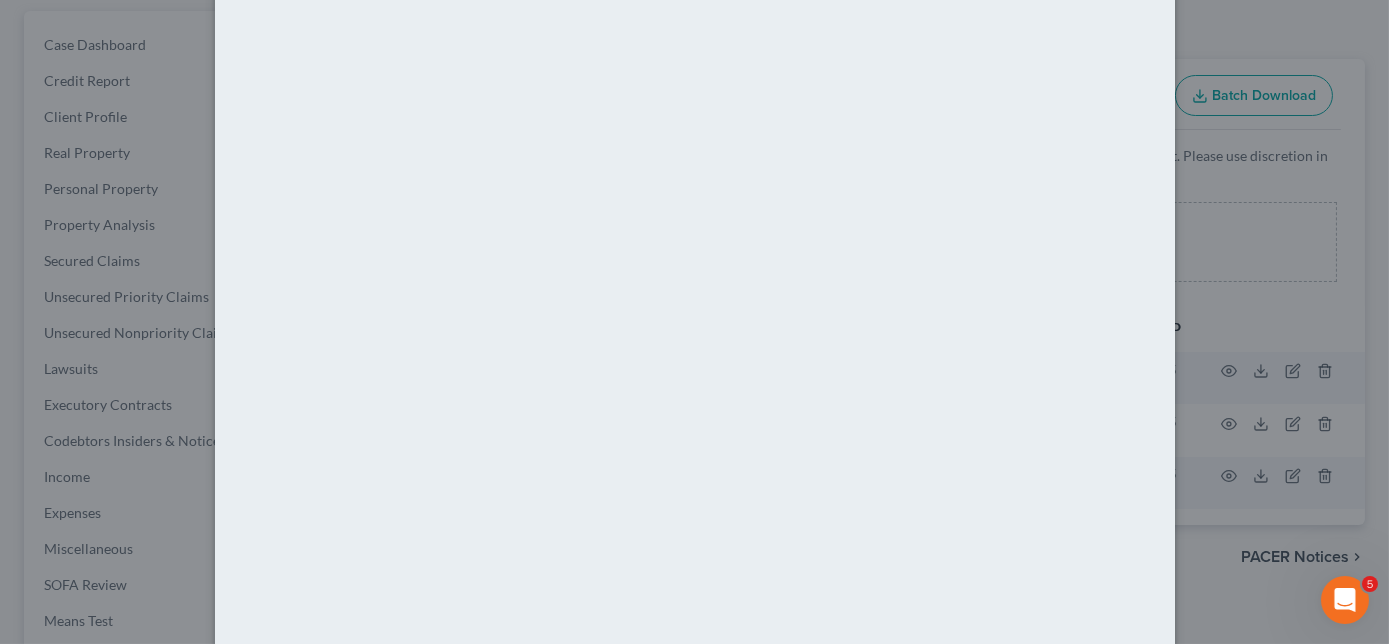 scroll, scrollTop: 192, scrollLeft: 0, axis: vertical 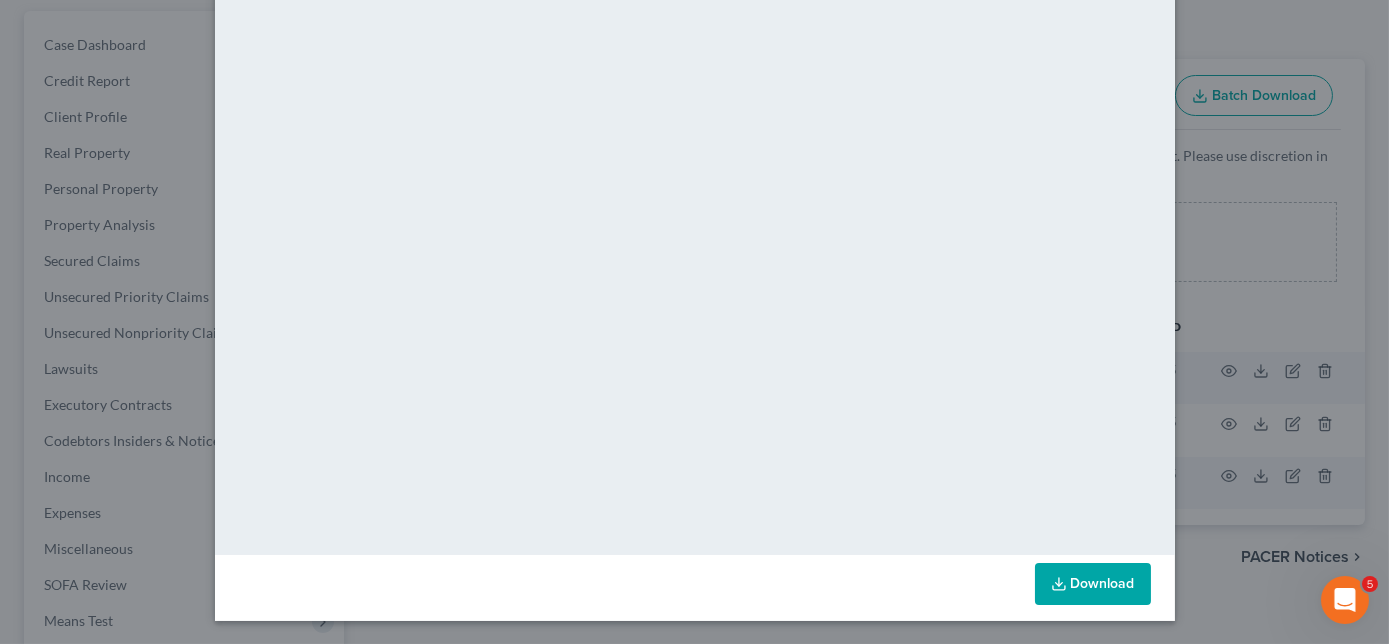click on "Download" at bounding box center [1093, 584] 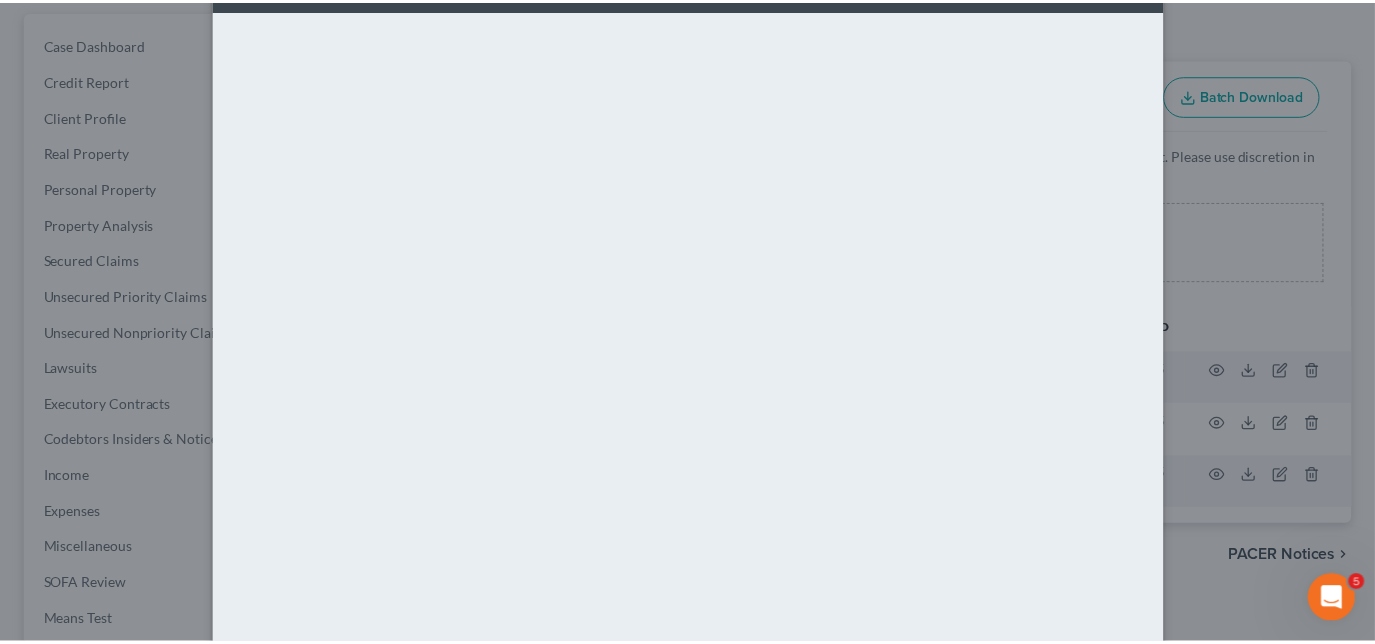 scroll, scrollTop: 0, scrollLeft: 0, axis: both 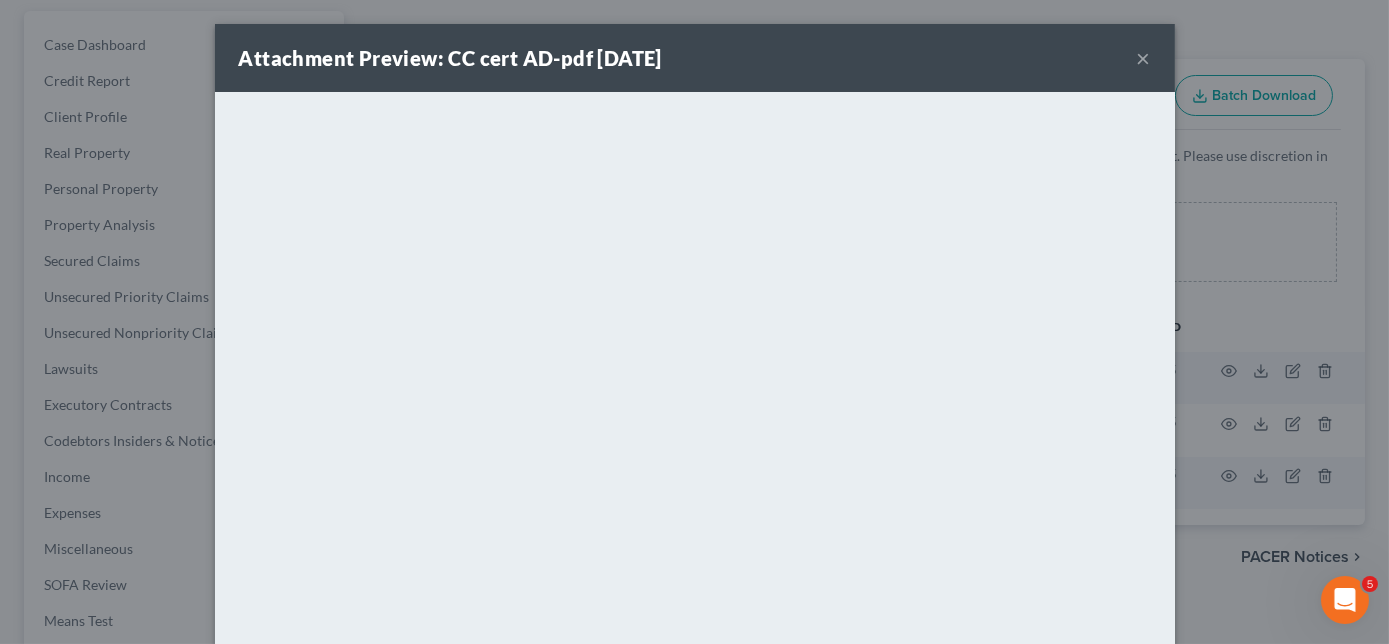 click on "Attachment Preview: CC cert AD-pdf 08/04/2025 ×" at bounding box center [695, 58] 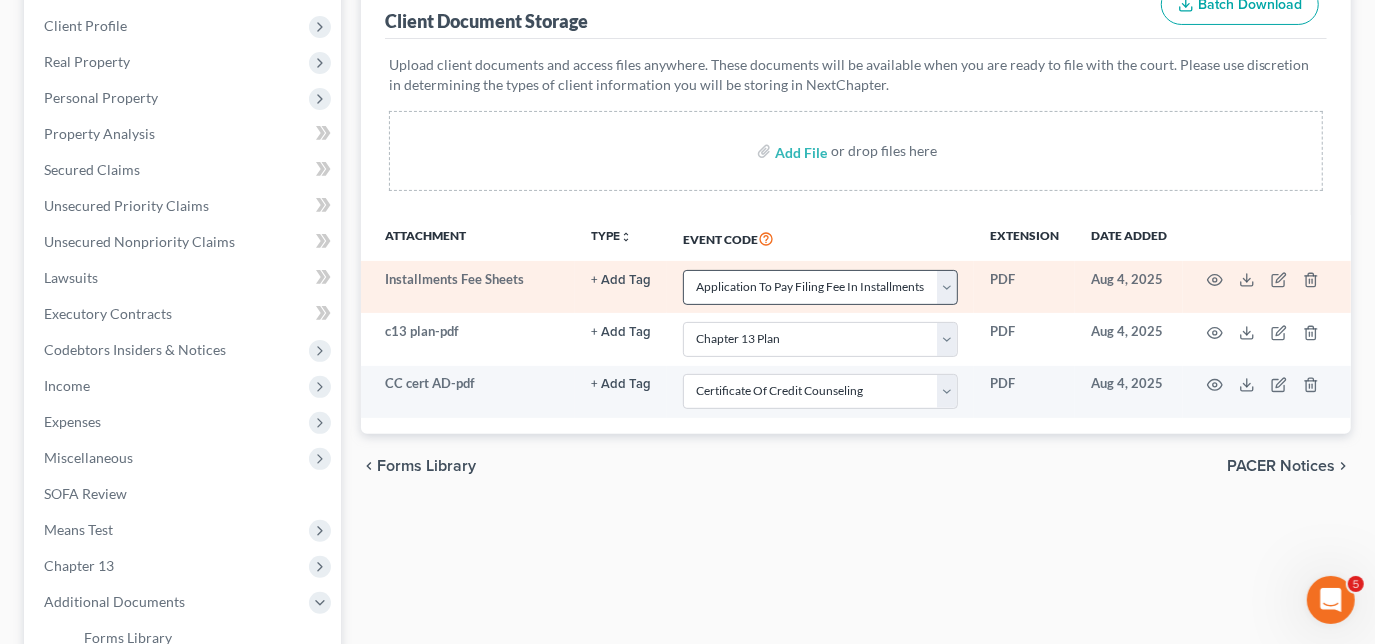 scroll, scrollTop: 272, scrollLeft: 0, axis: vertical 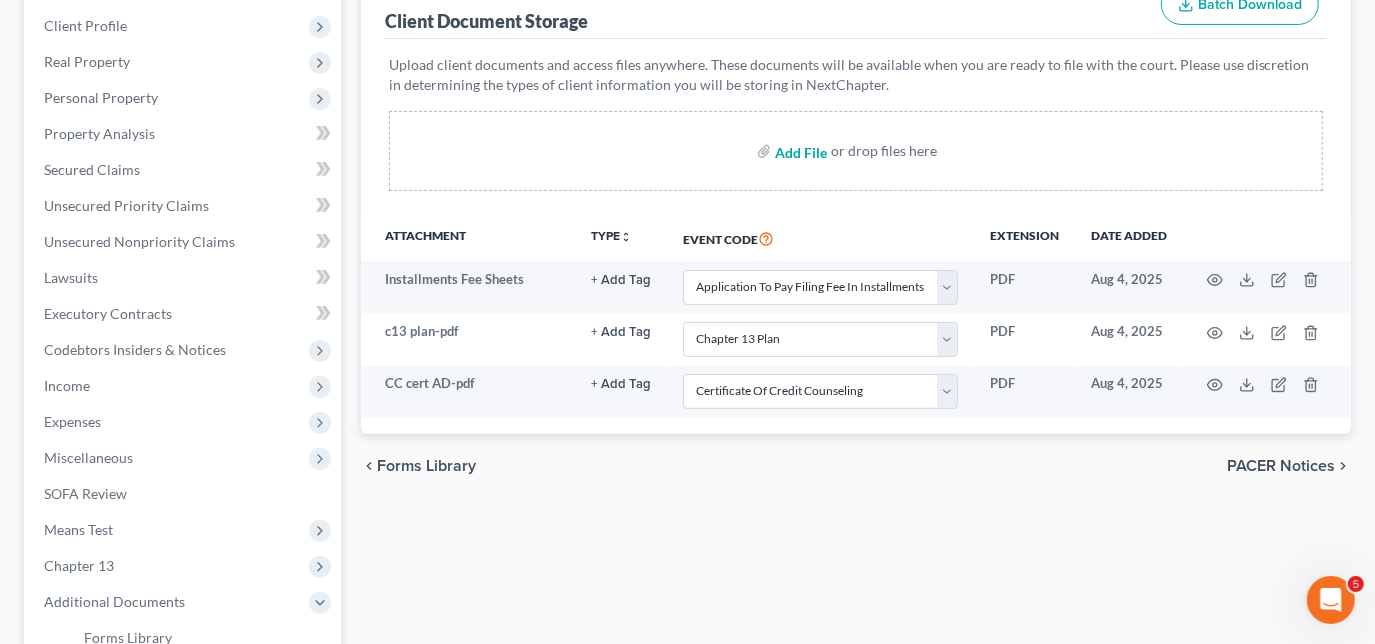 click at bounding box center (799, 151) 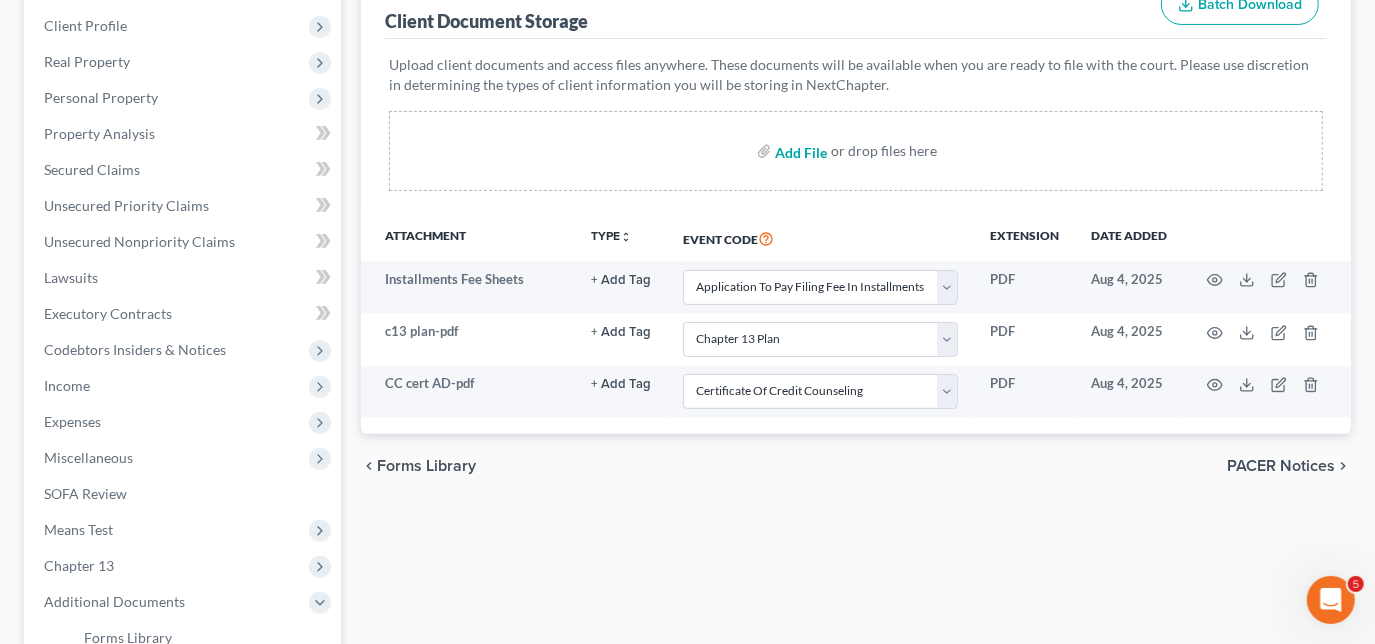 type on "C:\fakepath\CC cert Bobbie.pdf" 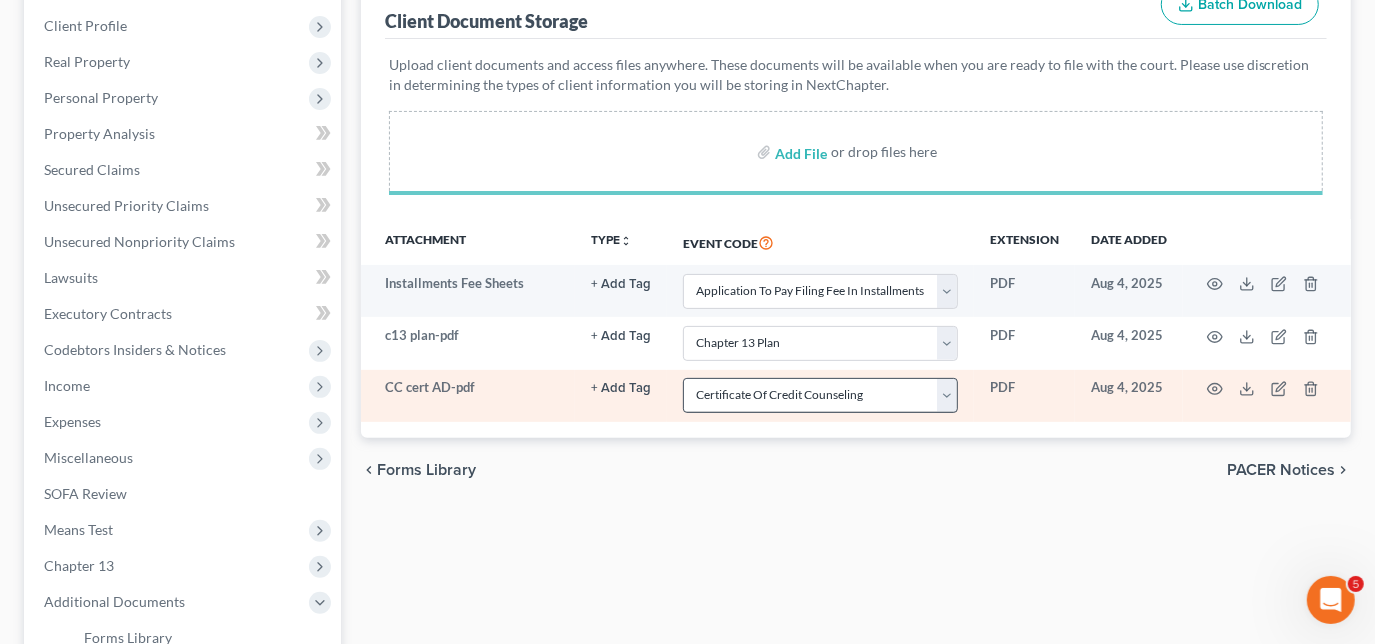select on "6" 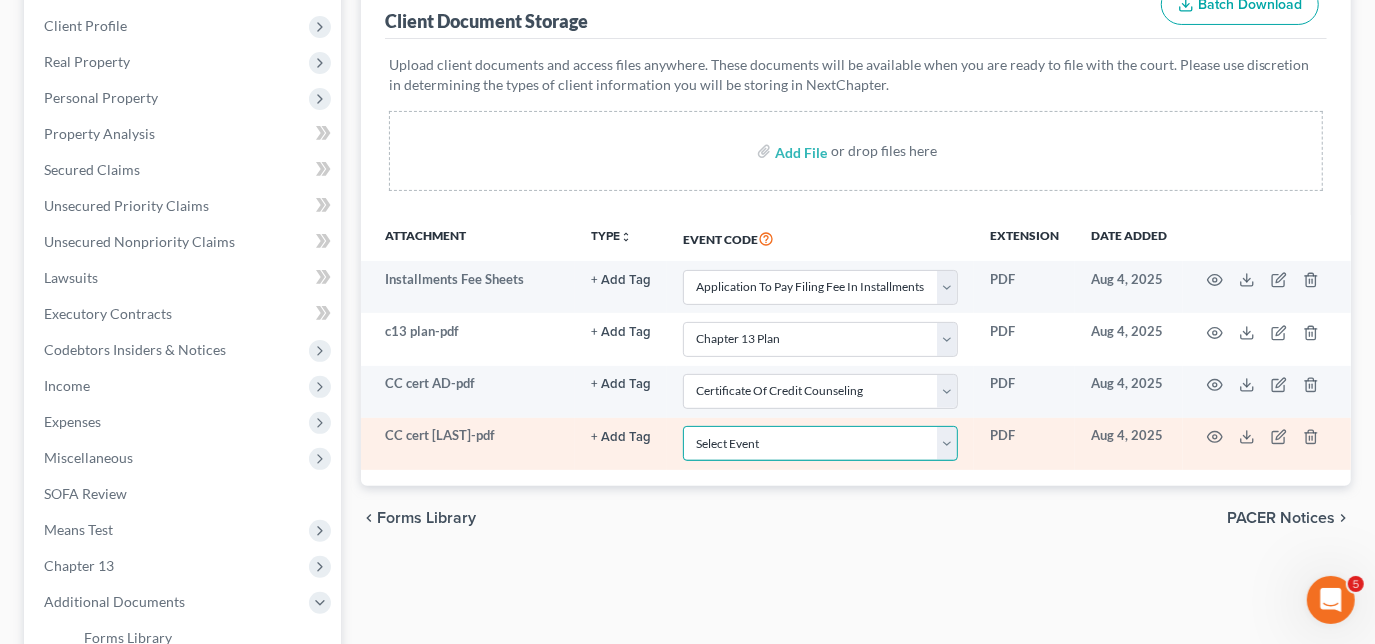 click on "Select Event 20 Largest Unsecured Creditors Amended Creditor Matrix (Fee) Amended Schedules D-H (Two Or More Amended--One Fee Charged) Amended/Amendment/Corrected Amended/Corrected Voluntary Petition Amendment To Add Creditors Application To Pay Filing Fee In Installments Attachment to Voluntary Petition for Non-Individuals Ch 11 Business Income and Expenses Certificate Of Credit Counseling Ch 7 - Form 122A-1 Statement Of Your Monthly Income Ch 7 - Form 122A-1Supp Statement of Exemption from Presumption of Abuse Ch 7 - Form 122A-2 Means Test Calculation Chapter 11 - Form 122B Statement Of Your Current Monthly Income Chapter 11 Final Report And Account Chapter 11 Post-Confirmation Report Chapter 13 - Form 122C-1 Statement Of Your Monthly Income Chapter 13 - Form 122C-2 Calculation Of Disposable Income Chapter 13 Plan Debtor Cert RE Domestic Support Obligations FORM 2830 (Ch 13) Debtor Request for Electronic Noticing (DeBN) Debtor's Election Of Small Business Designation Debtor's Statement Of Intent Matrix" at bounding box center [820, 443] 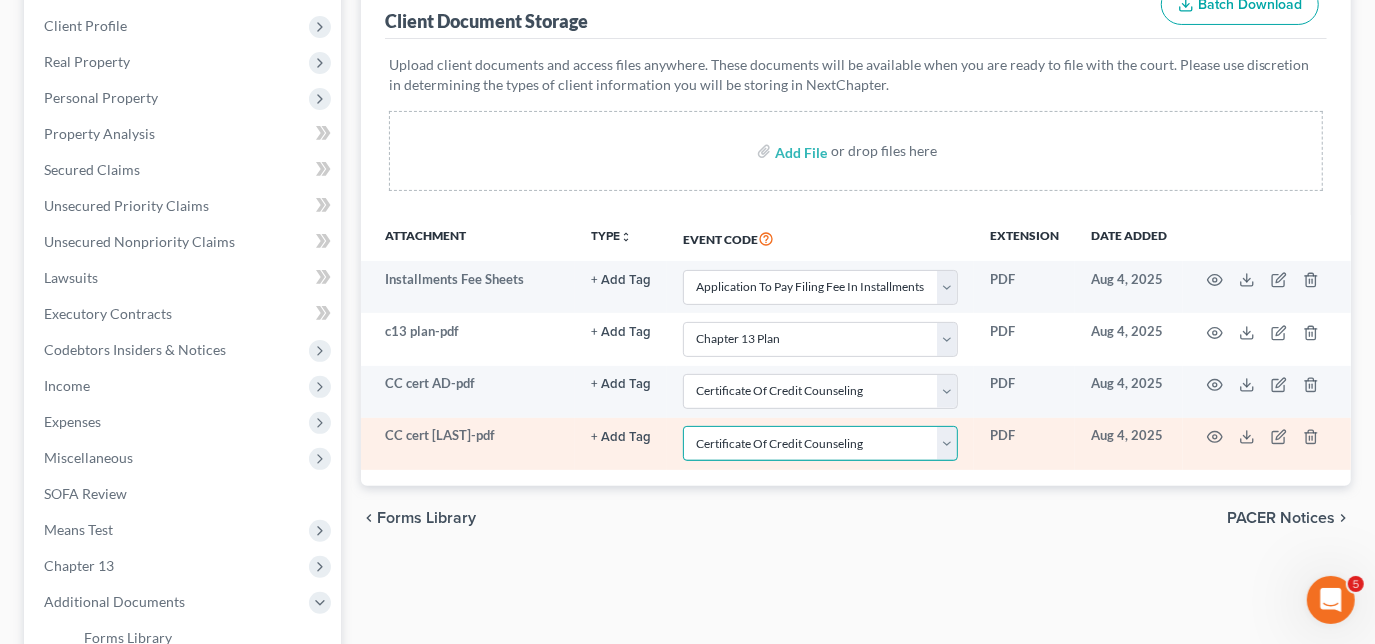 click on "Select Event 20 Largest Unsecured Creditors Amended Creditor Matrix (Fee) Amended Schedules D-H (Two Or More Amended--One Fee Charged) Amended/Amendment/Corrected Amended/Corrected Voluntary Petition Amendment To Add Creditors Application To Pay Filing Fee In Installments Attachment to Voluntary Petition for Non-Individuals Ch 11 Business Income and Expenses Certificate Of Credit Counseling Ch 7 - Form 122A-1 Statement Of Your Monthly Income Ch 7 - Form 122A-1Supp Statement of Exemption from Presumption of Abuse Ch 7 - Form 122A-2 Means Test Calculation Chapter 11 - Form 122B Statement Of Your Current Monthly Income Chapter 11 Final Report And Account Chapter 11 Post-Confirmation Report Chapter 13 - Form 122C-1 Statement Of Your Monthly Income Chapter 13 - Form 122C-2 Calculation Of Disposable Income Chapter 13 Plan Debtor Cert RE Domestic Support Obligations FORM 2830 (Ch 13) Debtor Request for Electronic Noticing (DeBN) Debtor's Election Of Small Business Designation Debtor's Statement Of Intent Matrix" at bounding box center (820, 443) 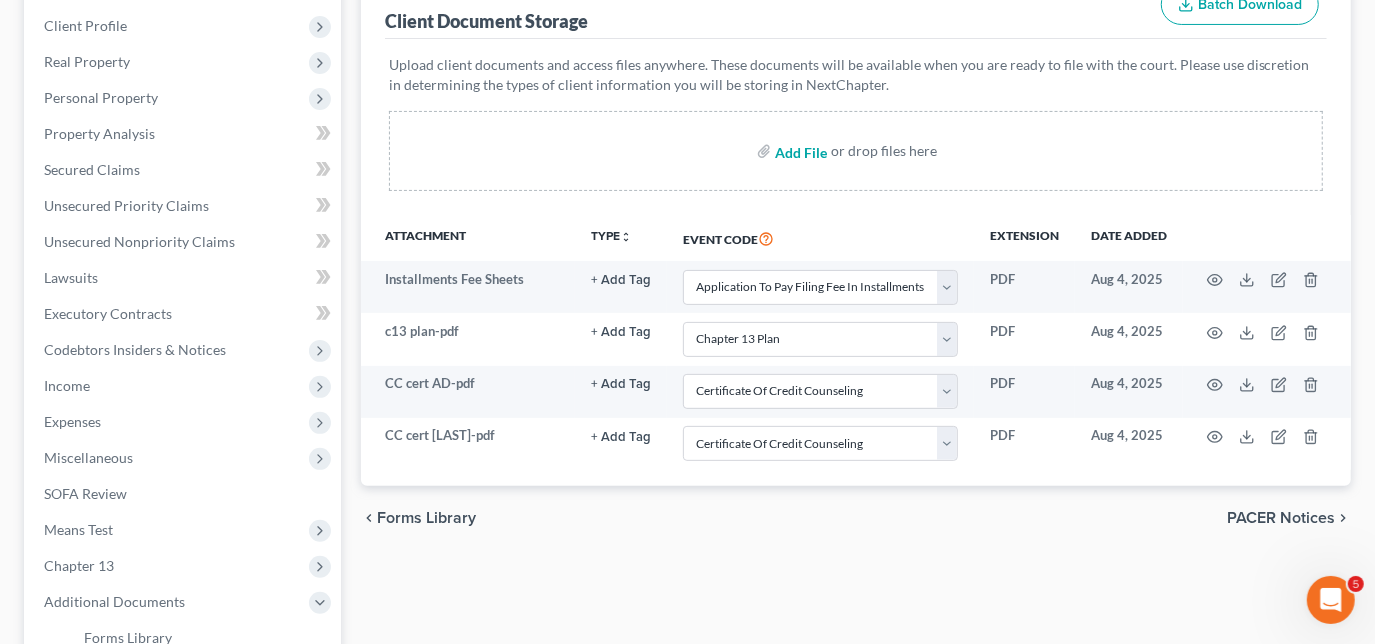 click at bounding box center [799, 151] 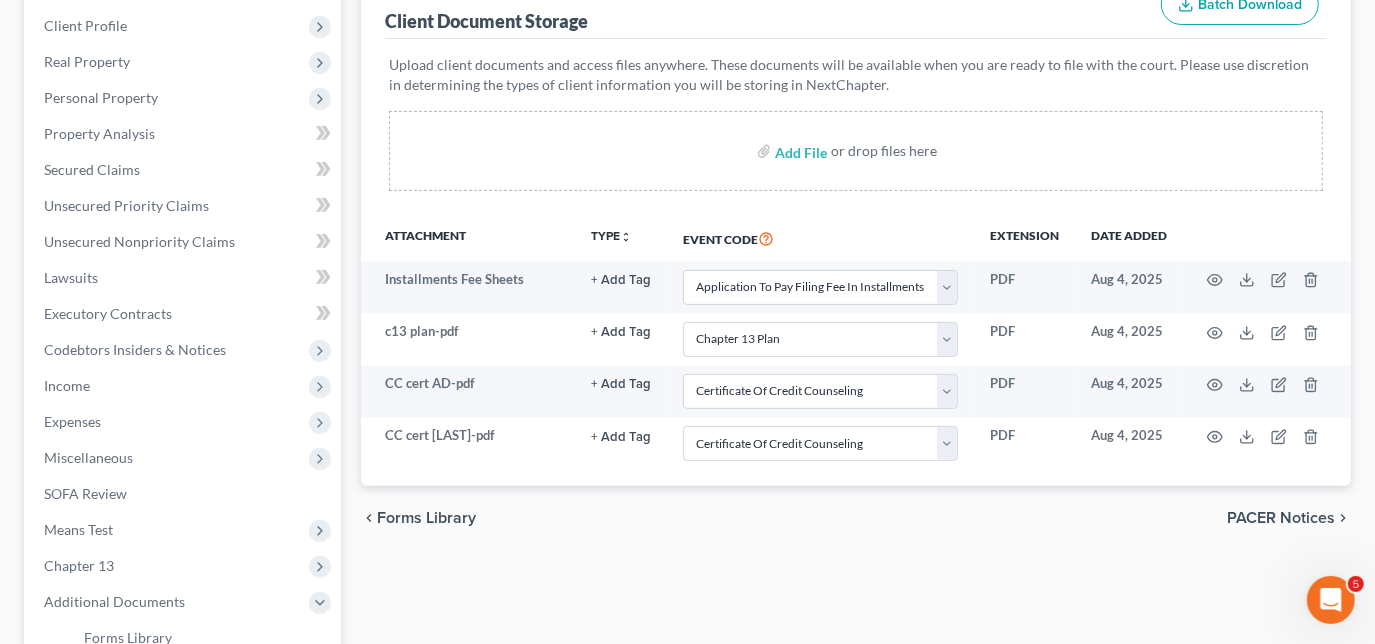 select on "6" 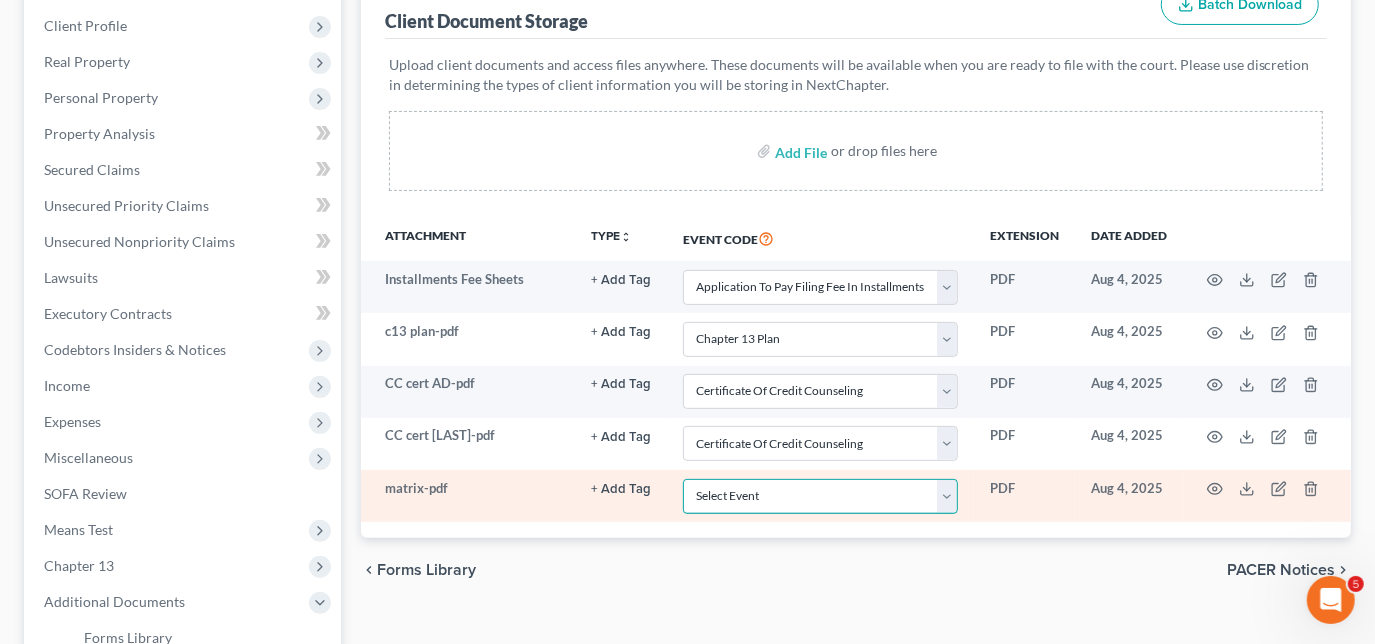 click on "Select Event 20 Largest Unsecured Creditors Amended Creditor Matrix (Fee) Amended Schedules D-H (Two Or More Amended--One Fee Charged) Amended/Amendment/Corrected Amended/Corrected Voluntary Petition Amendment To Add Creditors Application To Pay Filing Fee In Installments Attachment to Voluntary Petition for Non-Individuals Ch 11 Business Income and Expenses Certificate Of Credit Counseling Ch 7 - Form 122A-1 Statement Of Your Monthly Income Ch 7 - Form 122A-1Supp Statement of Exemption from Presumption of Abuse Ch 7 - Form 122A-2 Means Test Calculation Chapter 11 - Form 122B Statement Of Your Current Monthly Income Chapter 11 Final Report And Account Chapter 11 Post-Confirmation Report Chapter 13 - Form 122C-1 Statement Of Your Monthly Income Chapter 13 - Form 122C-2 Calculation Of Disposable Income Chapter 13 Plan Debtor Cert RE Domestic Support Obligations FORM 2830 (Ch 13) Debtor Request for Electronic Noticing (DeBN) Debtor's Election Of Small Business Designation Debtor's Statement Of Intent Matrix" at bounding box center (820, 496) 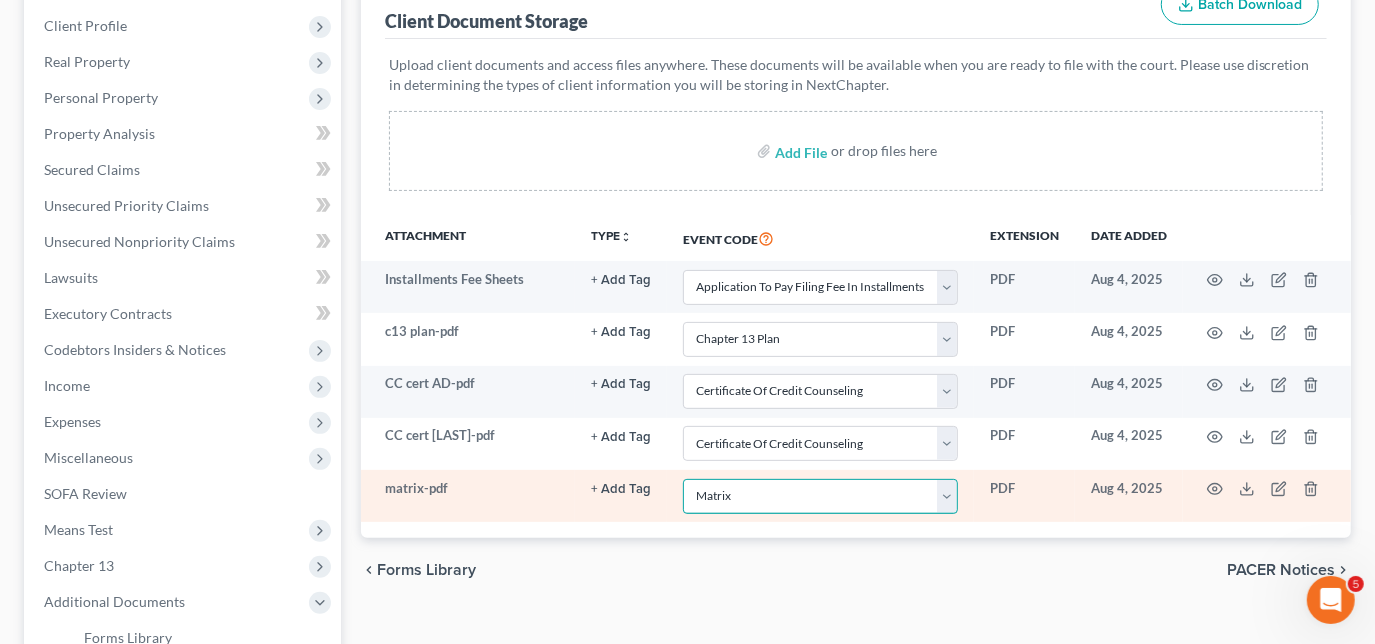click on "Select Event 20 Largest Unsecured Creditors Amended Creditor Matrix (Fee) Amended Schedules D-H (Two Or More Amended--One Fee Charged) Amended/Amendment/Corrected Amended/Corrected Voluntary Petition Amendment To Add Creditors Application To Pay Filing Fee In Installments Attachment to Voluntary Petition for Non-Individuals Ch 11 Business Income and Expenses Certificate Of Credit Counseling Ch 7 - Form 122A-1 Statement Of Your Monthly Income Ch 7 - Form 122A-1Supp Statement of Exemption from Presumption of Abuse Ch 7 - Form 122A-2 Means Test Calculation Chapter 11 - Form 122B Statement Of Your Current Monthly Income Chapter 11 Final Report And Account Chapter 11 Post-Confirmation Report Chapter 13 - Form 122C-1 Statement Of Your Monthly Income Chapter 13 - Form 122C-2 Calculation Of Disposable Income Chapter 13 Plan Debtor Cert RE Domestic Support Obligations FORM 2830 (Ch 13) Debtor Request for Electronic Noticing (DeBN) Debtor's Election Of Small Business Designation Debtor's Statement Of Intent Matrix" at bounding box center [820, 496] 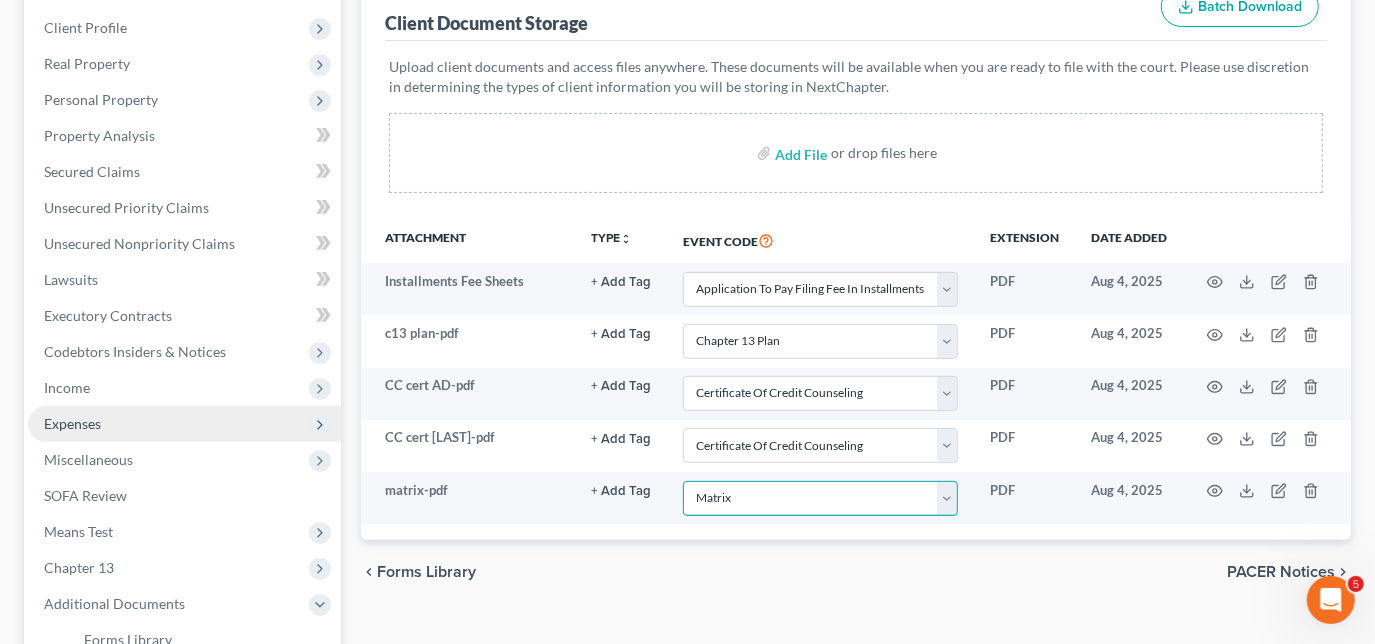 scroll, scrollTop: 179, scrollLeft: 0, axis: vertical 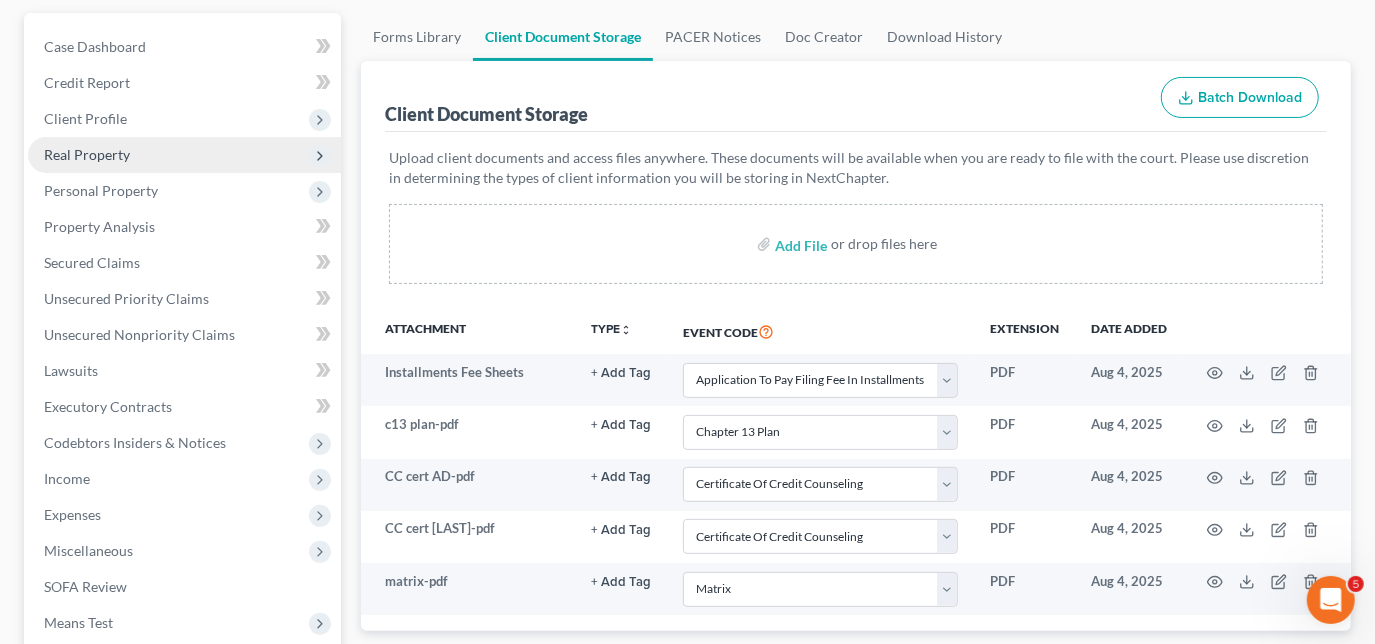 click on "Real Property" at bounding box center [87, 154] 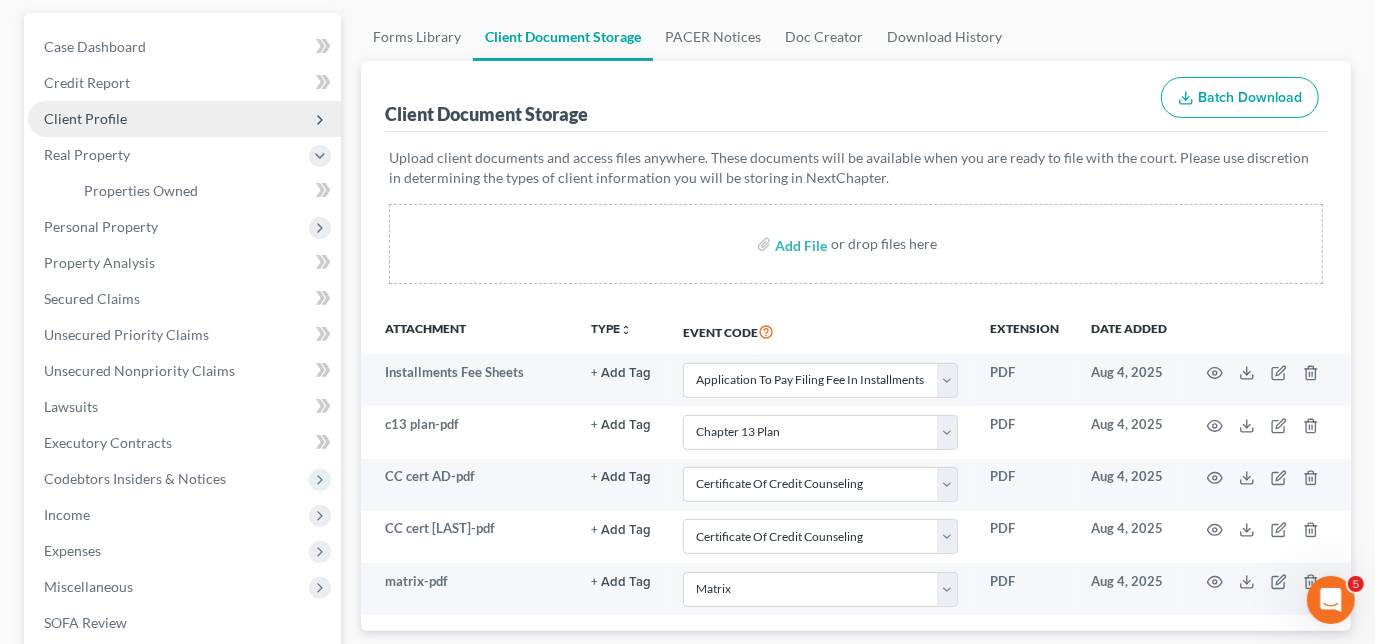 click on "Client Profile" at bounding box center [85, 118] 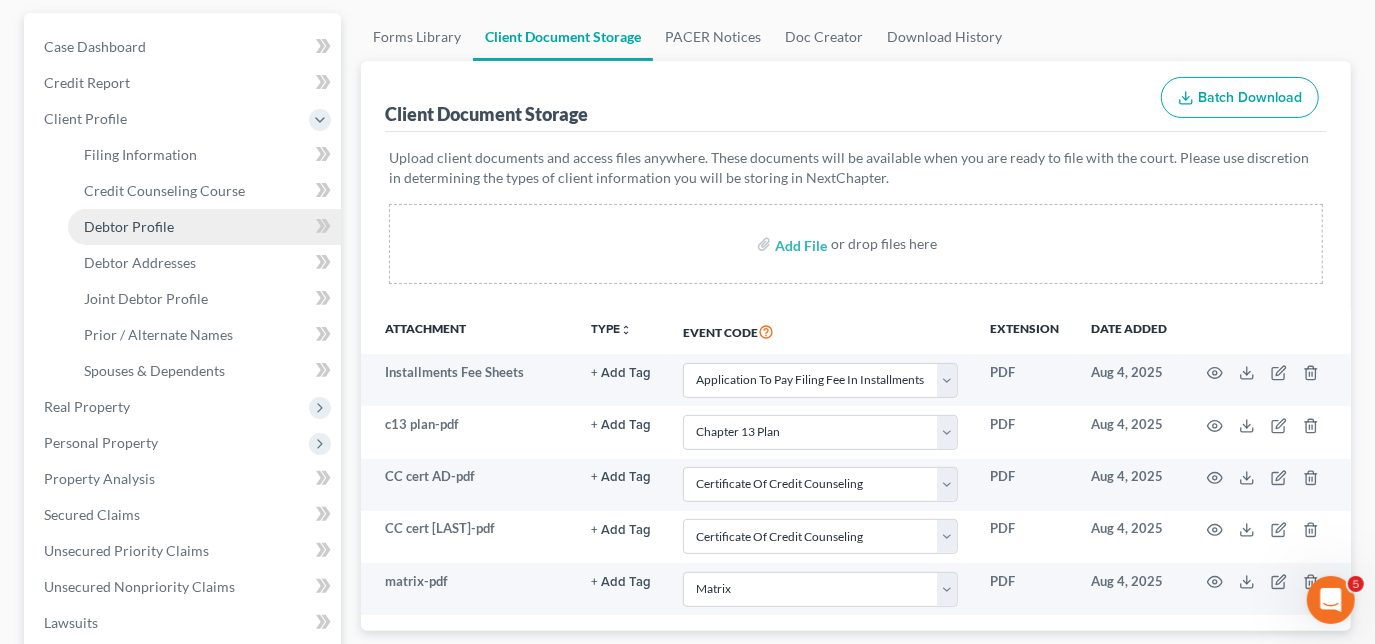 click on "Debtor Profile" at bounding box center [129, 226] 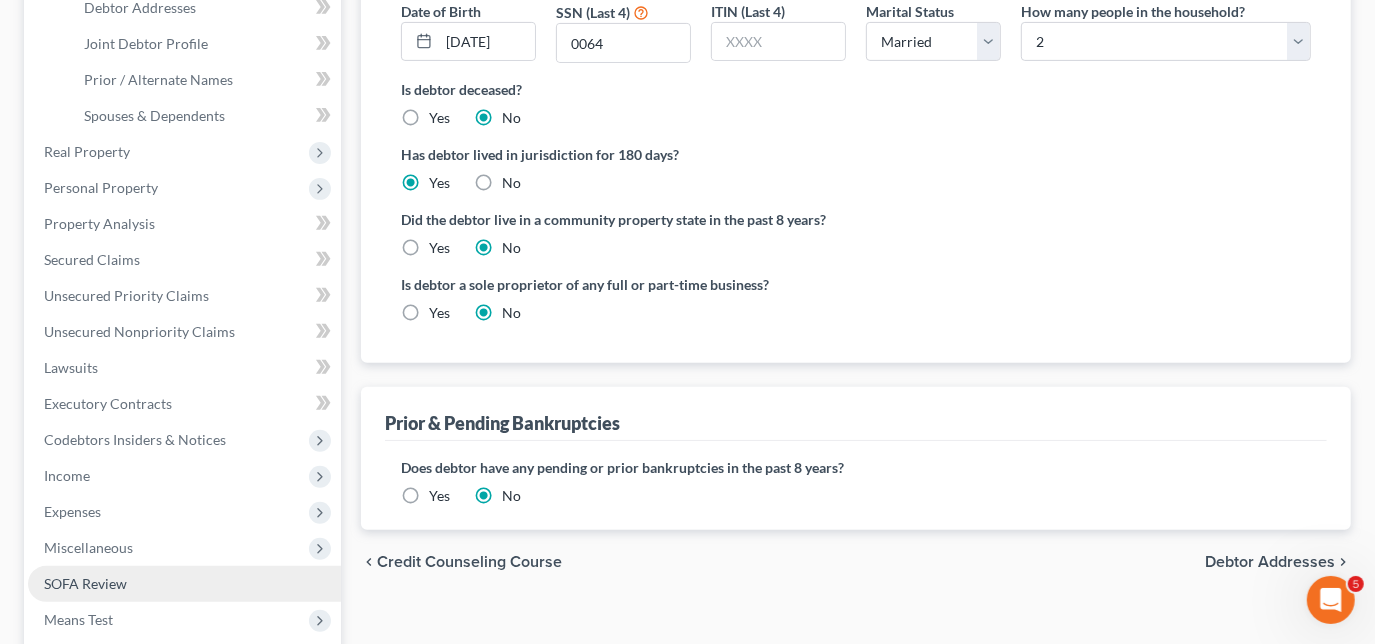 scroll, scrollTop: 706, scrollLeft: 0, axis: vertical 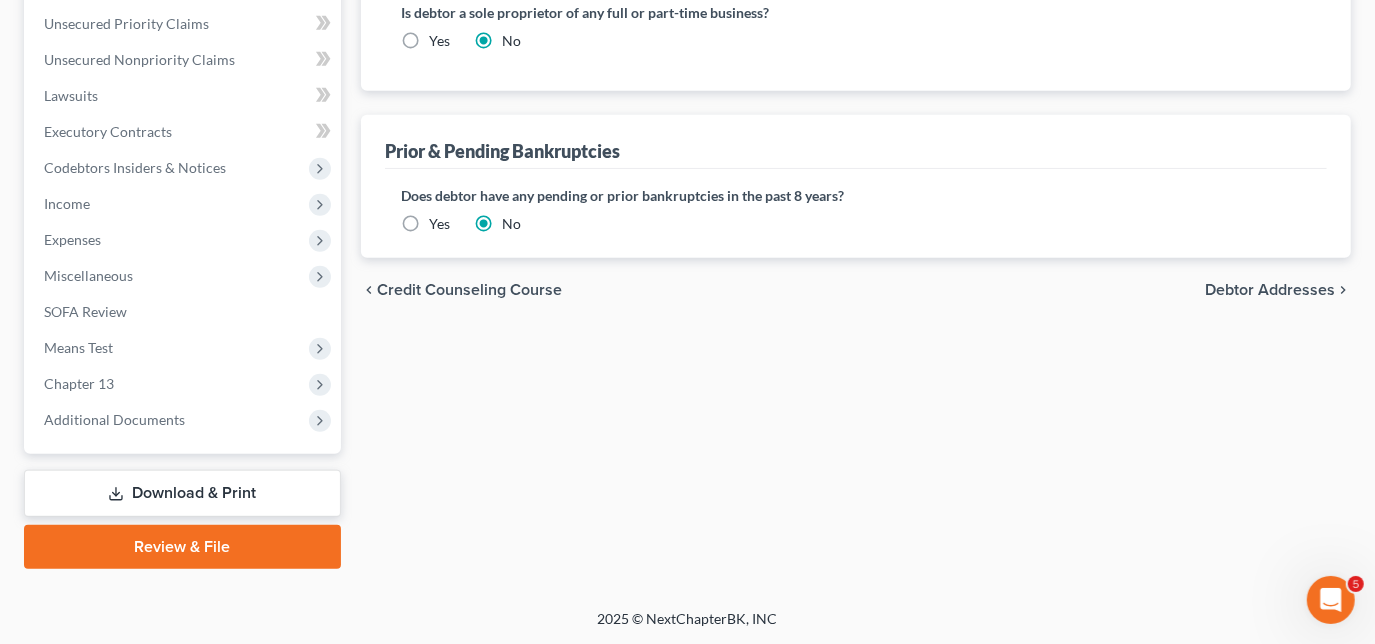 click on "Review & File" at bounding box center (182, 547) 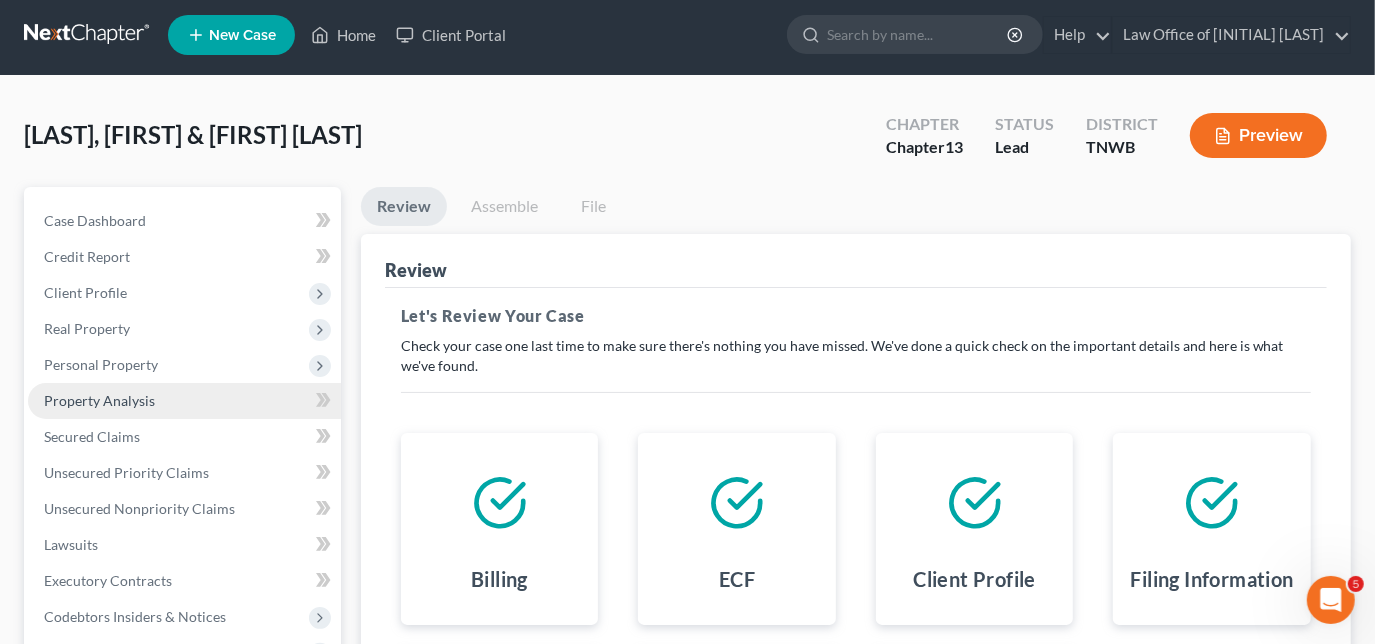 scroll, scrollTop: 0, scrollLeft: 0, axis: both 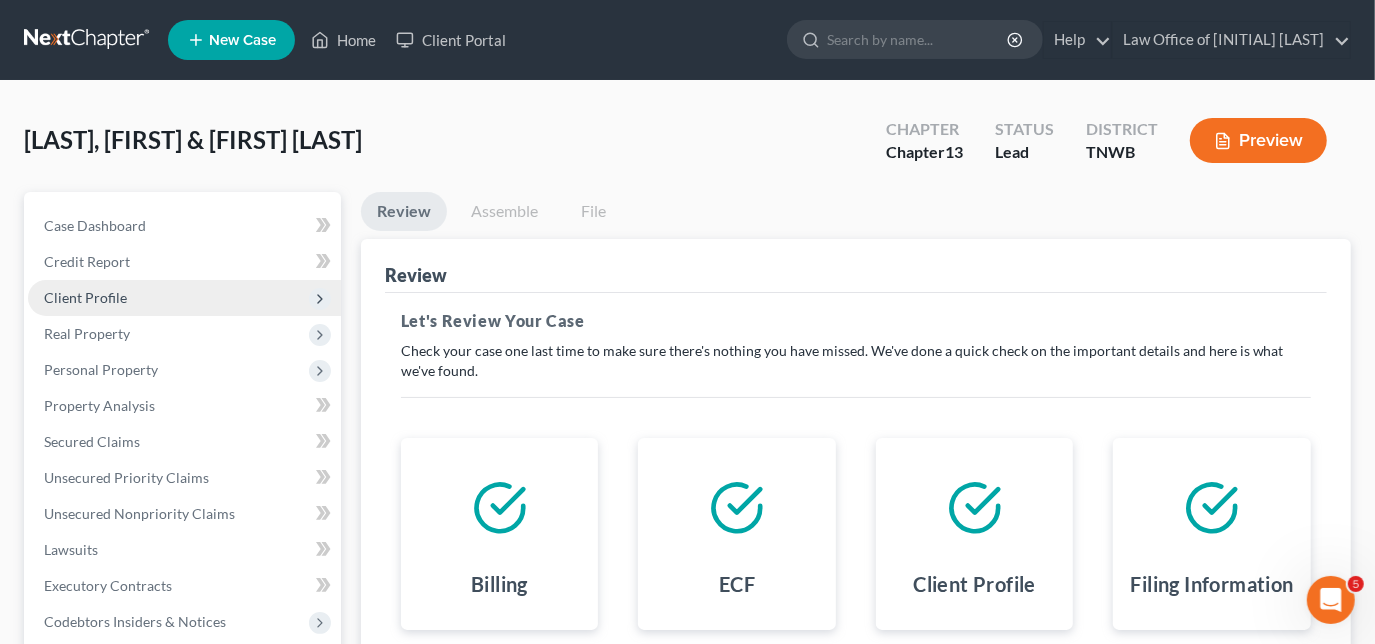 click on "Client Profile" at bounding box center [85, 297] 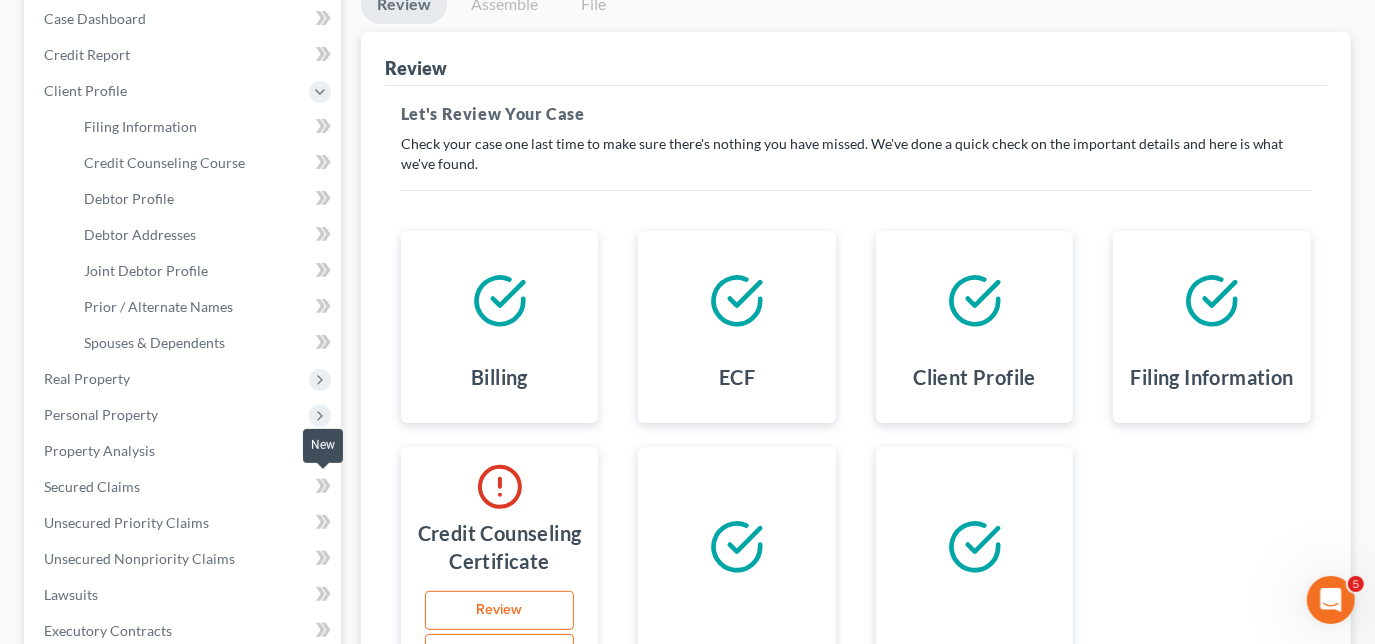 scroll, scrollTop: 90, scrollLeft: 0, axis: vertical 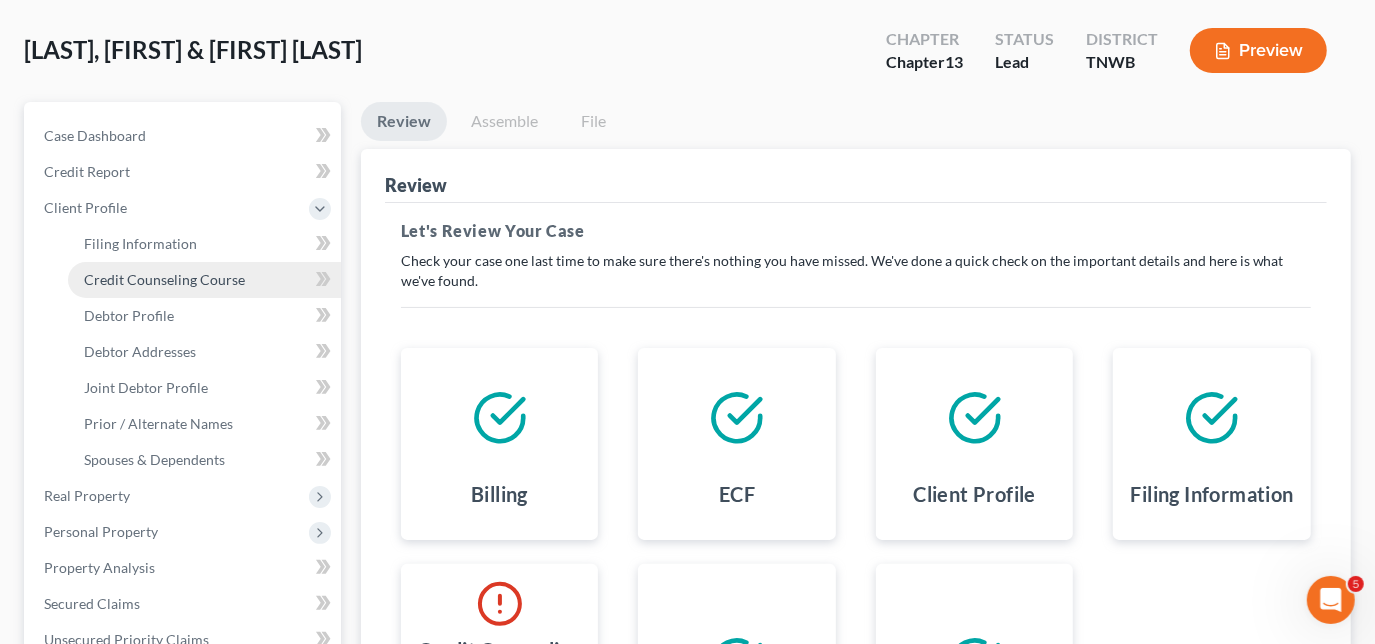 click on "Credit Counseling Course" at bounding box center [164, 279] 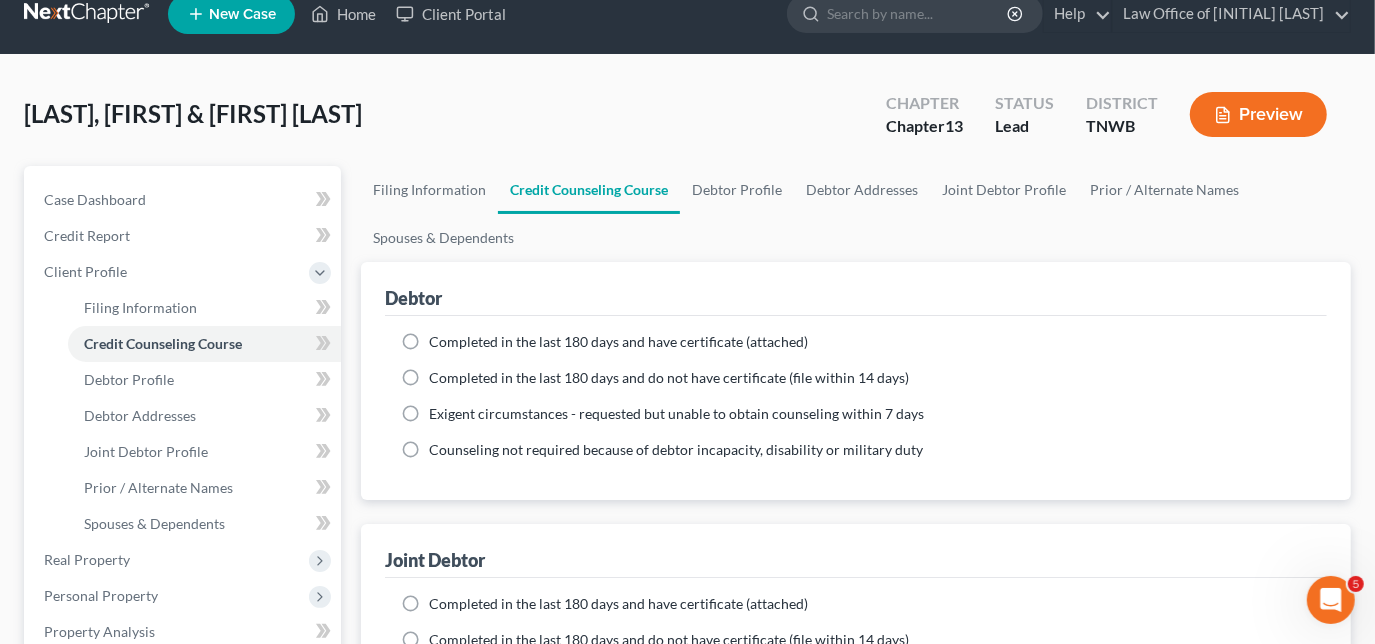 scroll, scrollTop: 0, scrollLeft: 0, axis: both 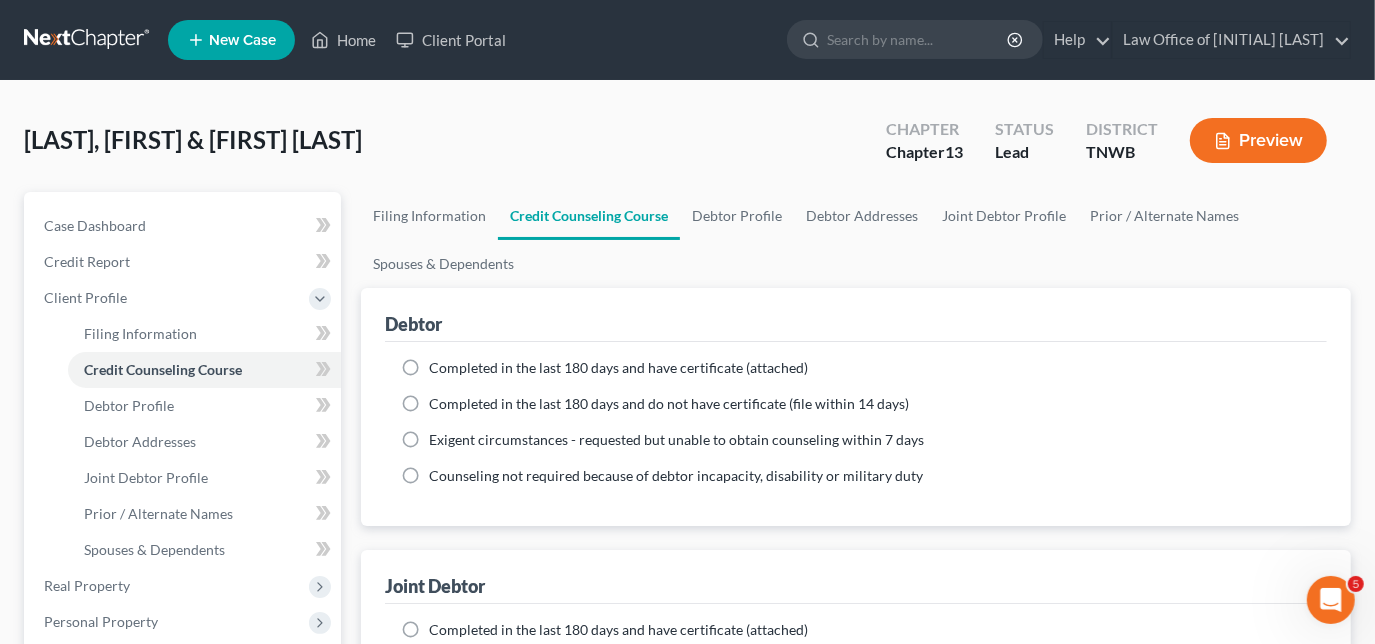 click on "Completed in the last 180 days and have certificate (attached)" at bounding box center (618, 368) 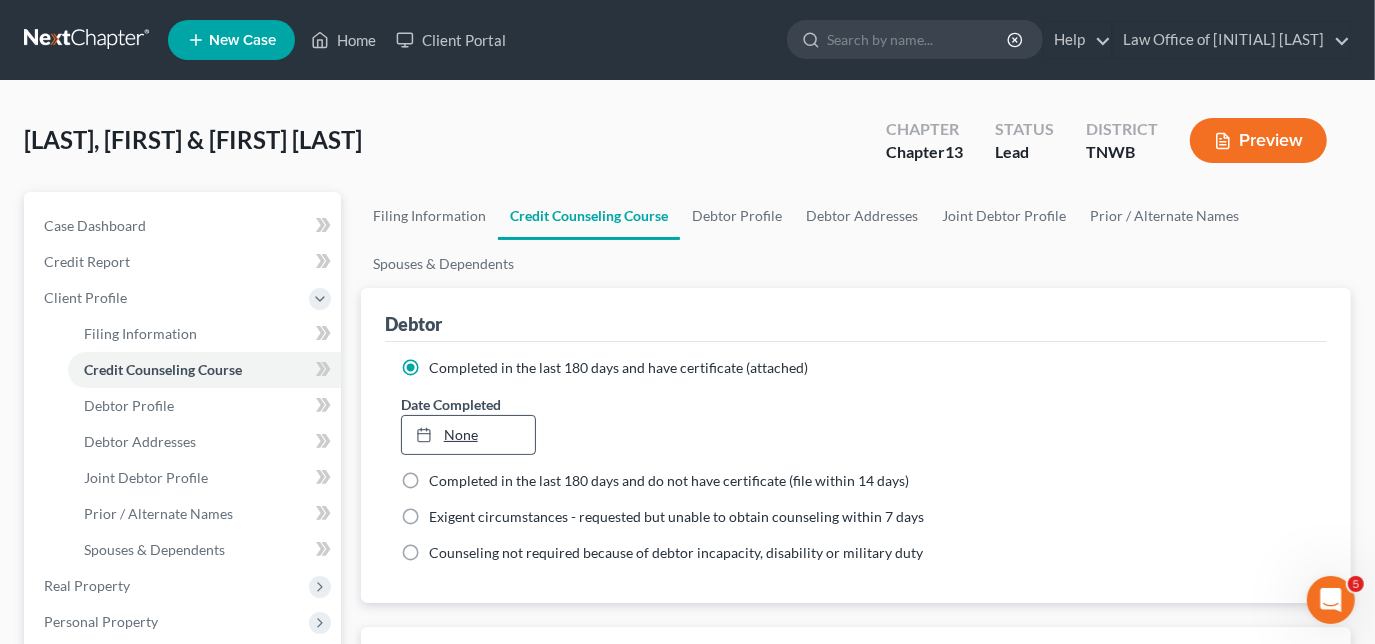 click at bounding box center [430, 434] 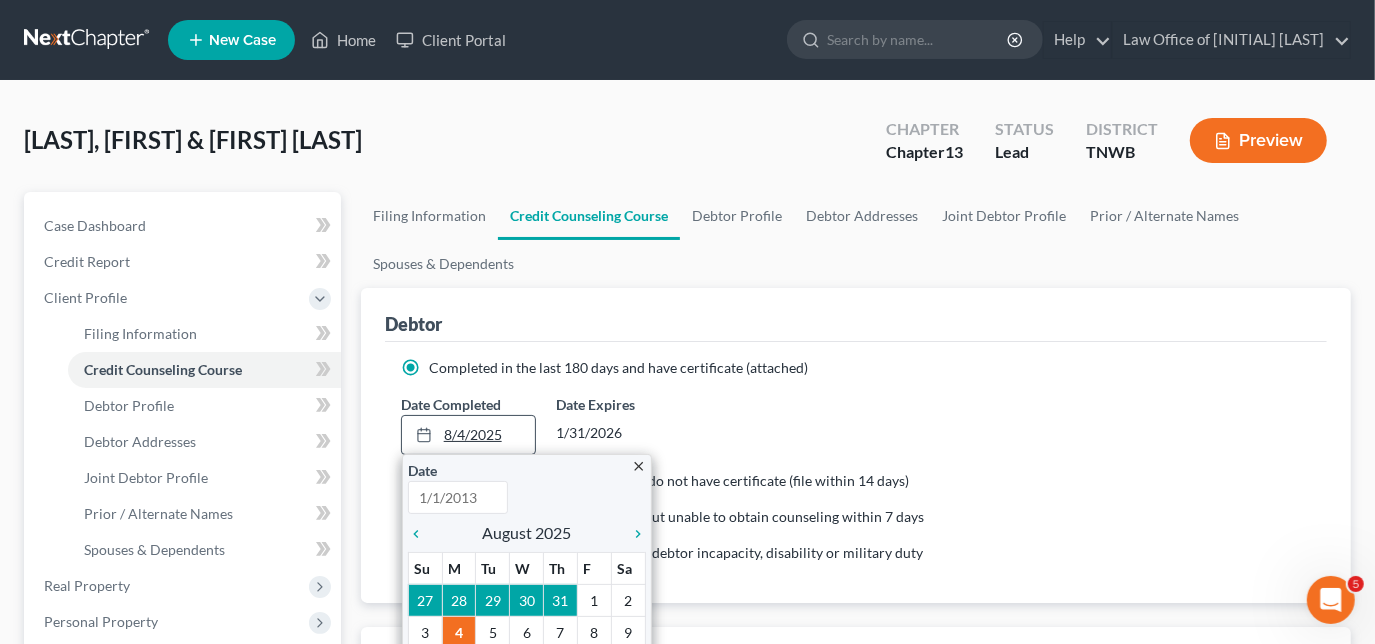 type on "8/4/2025" 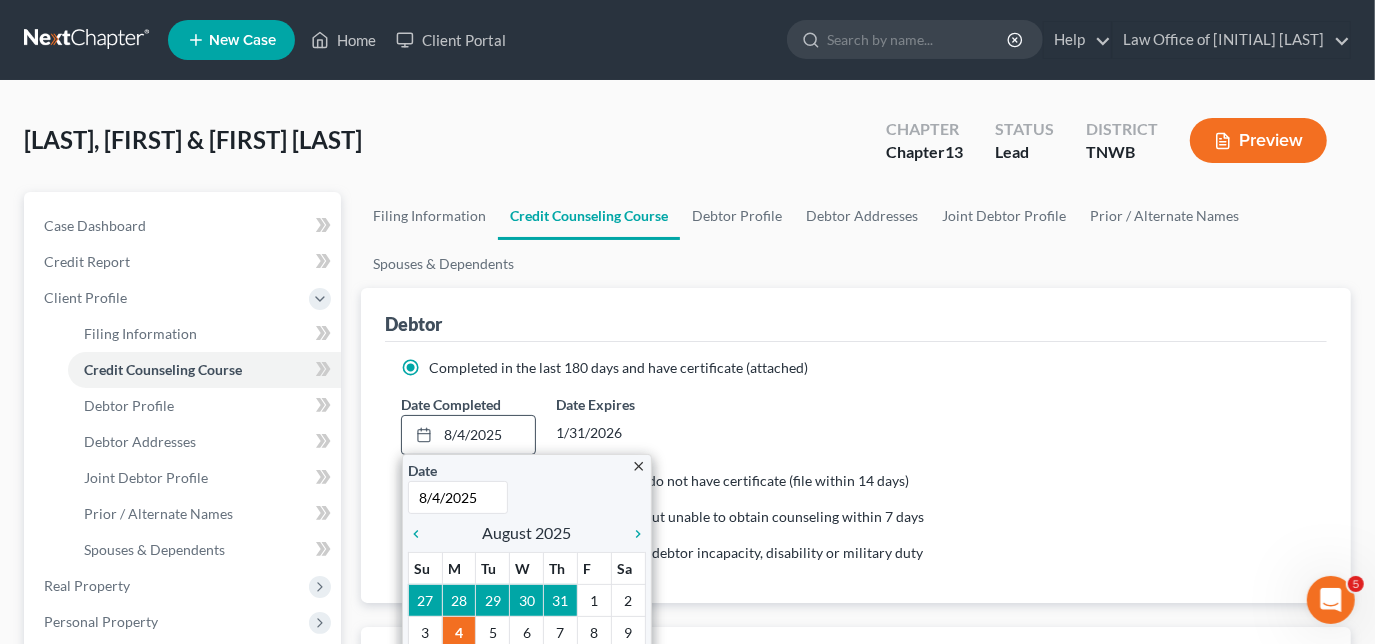 scroll, scrollTop: 90, scrollLeft: 0, axis: vertical 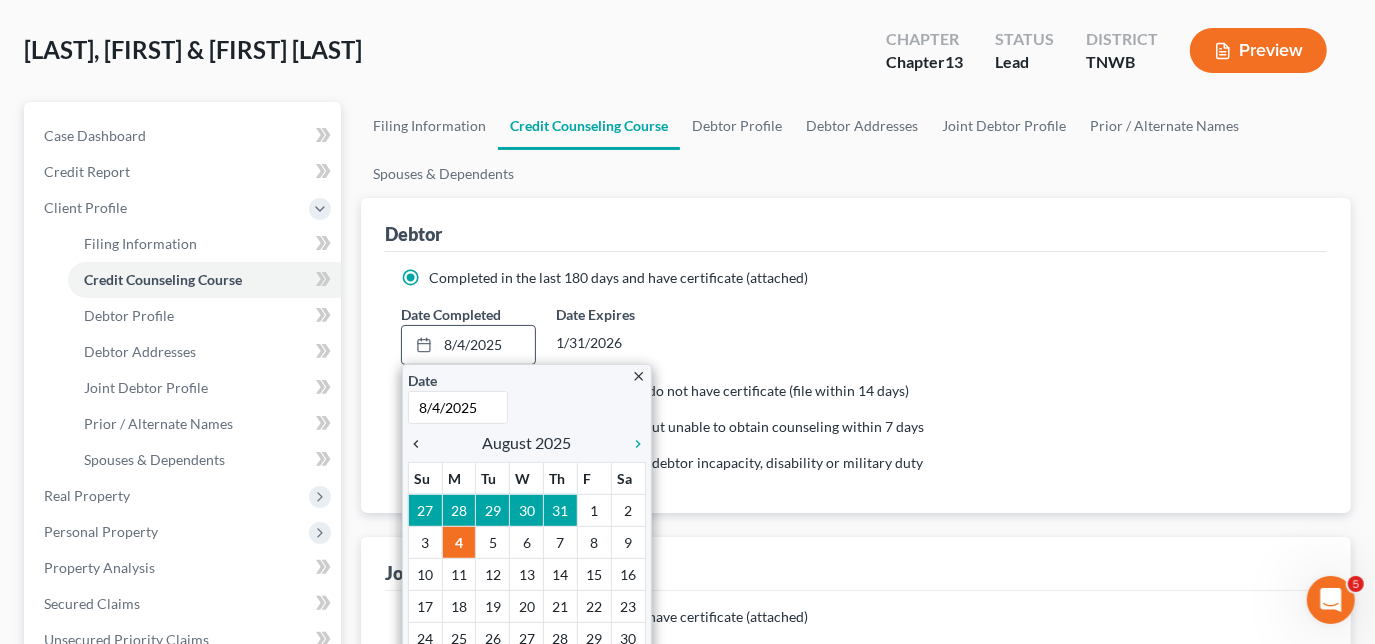 drag, startPoint x: 416, startPoint y: 442, endPoint x: 431, endPoint y: 447, distance: 15.811388 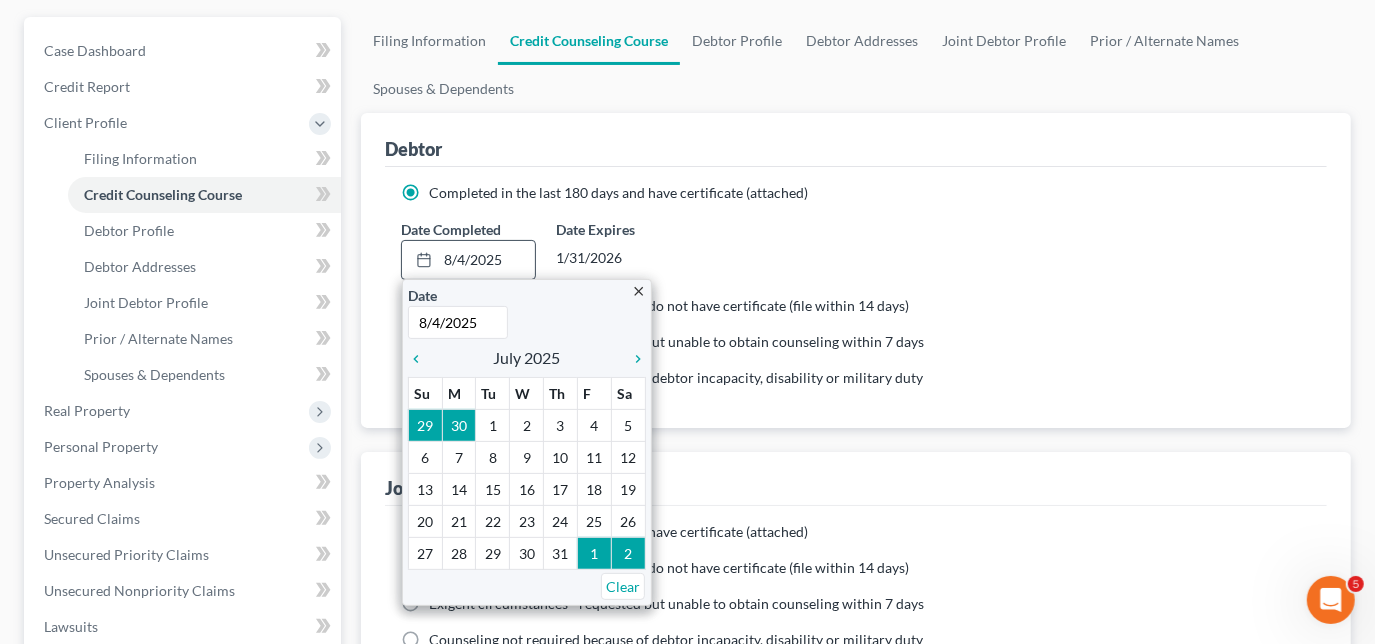 scroll, scrollTop: 272, scrollLeft: 0, axis: vertical 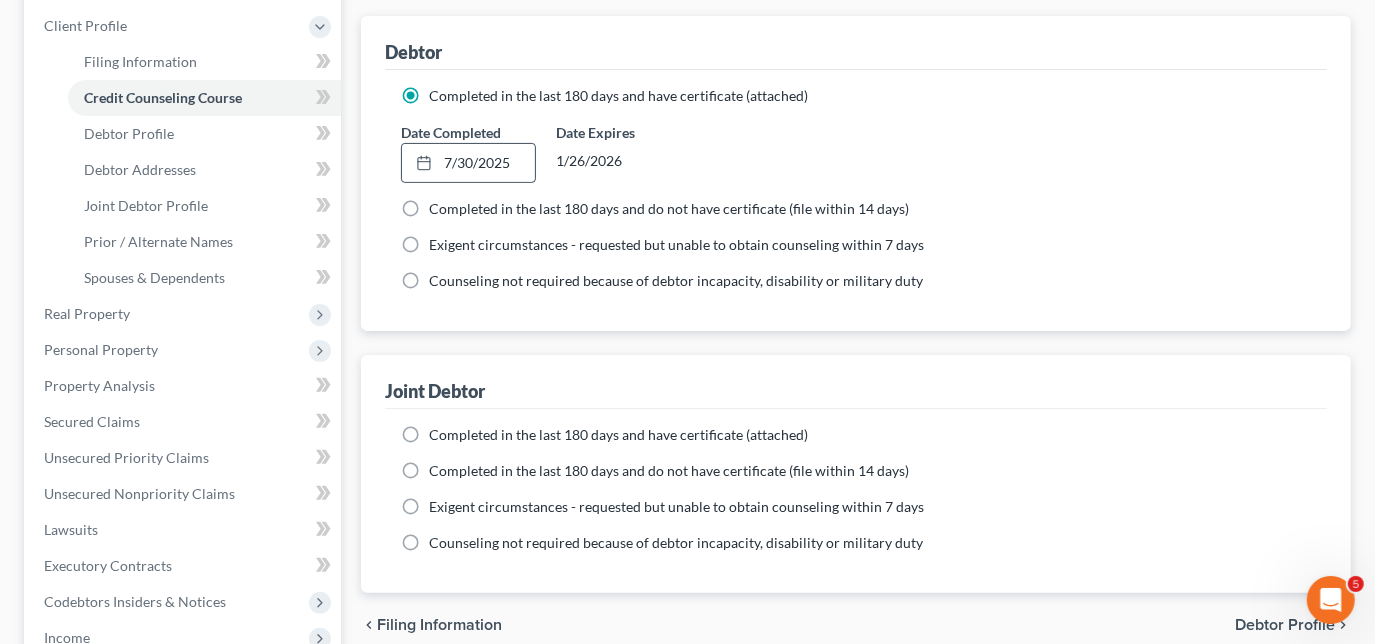 click on "Completed in the last 180 days and have certificate (attached)" at bounding box center (618, 435) 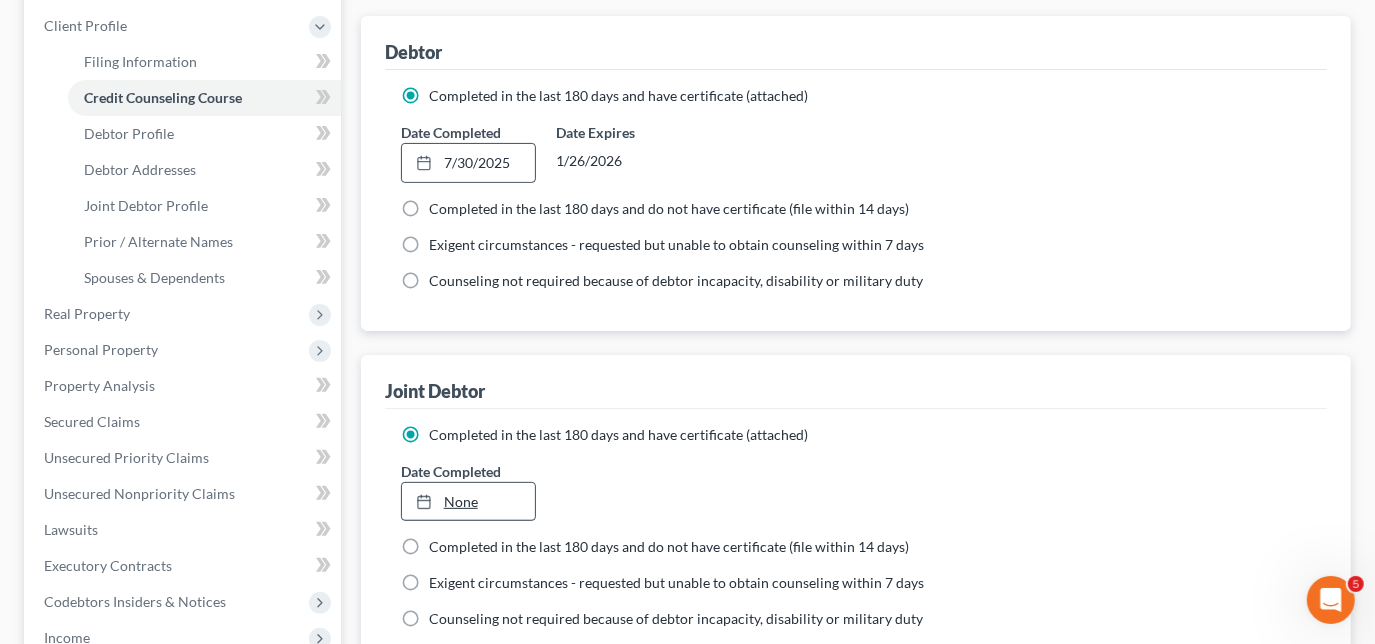 type on "8/4/2025" 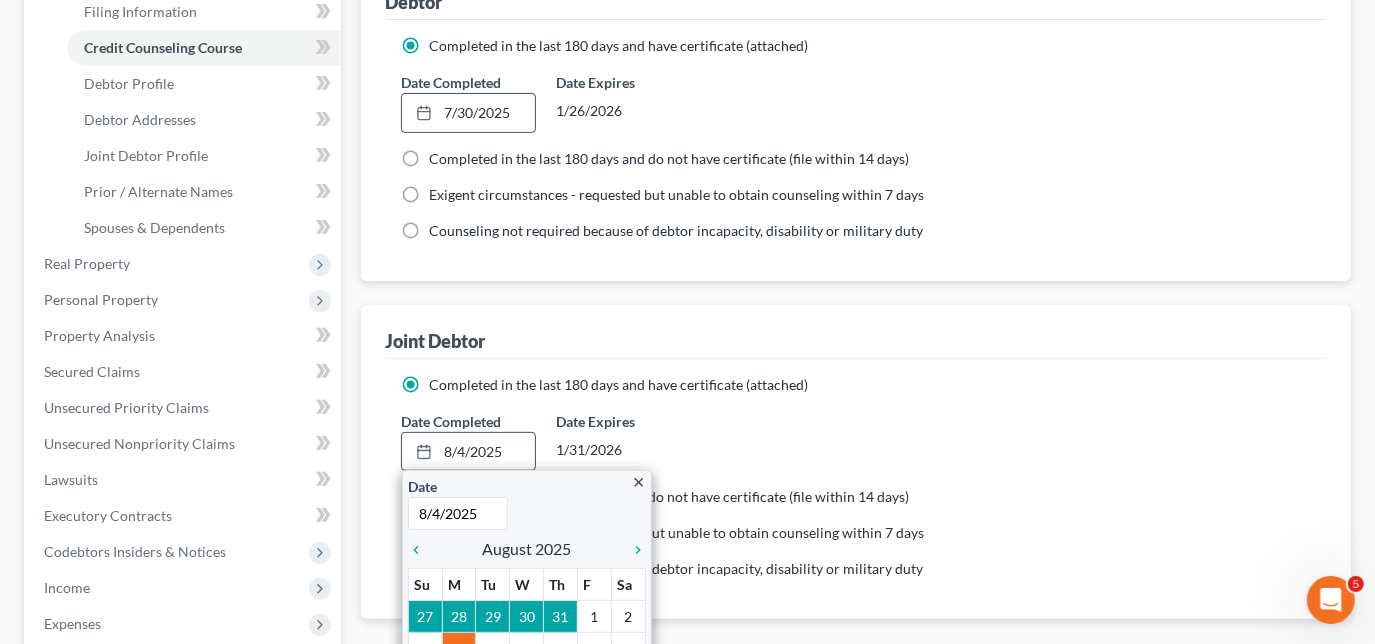 scroll, scrollTop: 454, scrollLeft: 0, axis: vertical 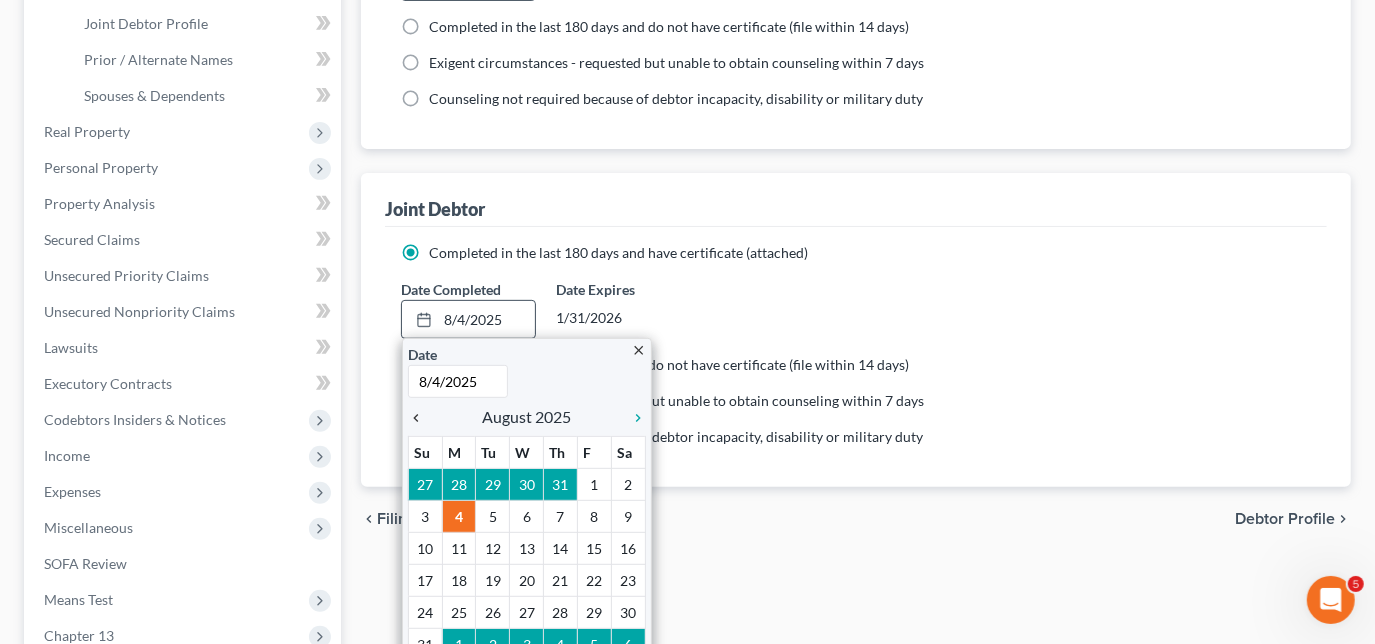 click on "chevron_left" at bounding box center (421, 416) 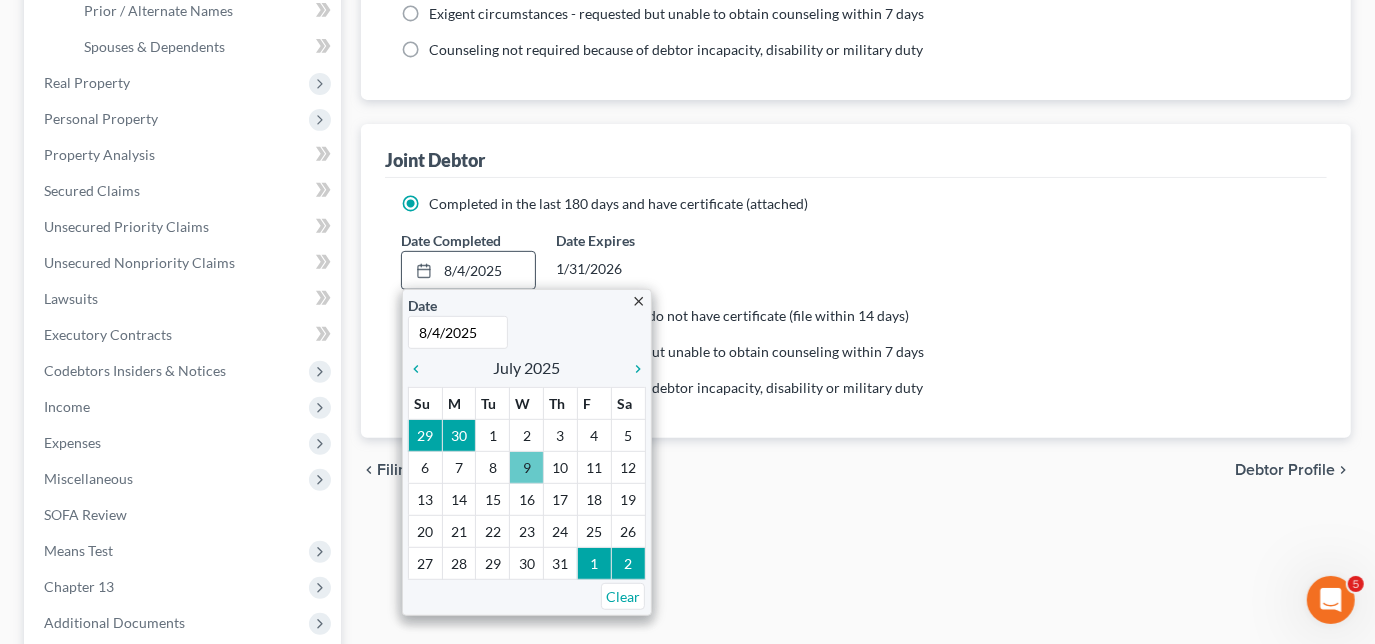 scroll, scrollTop: 636, scrollLeft: 0, axis: vertical 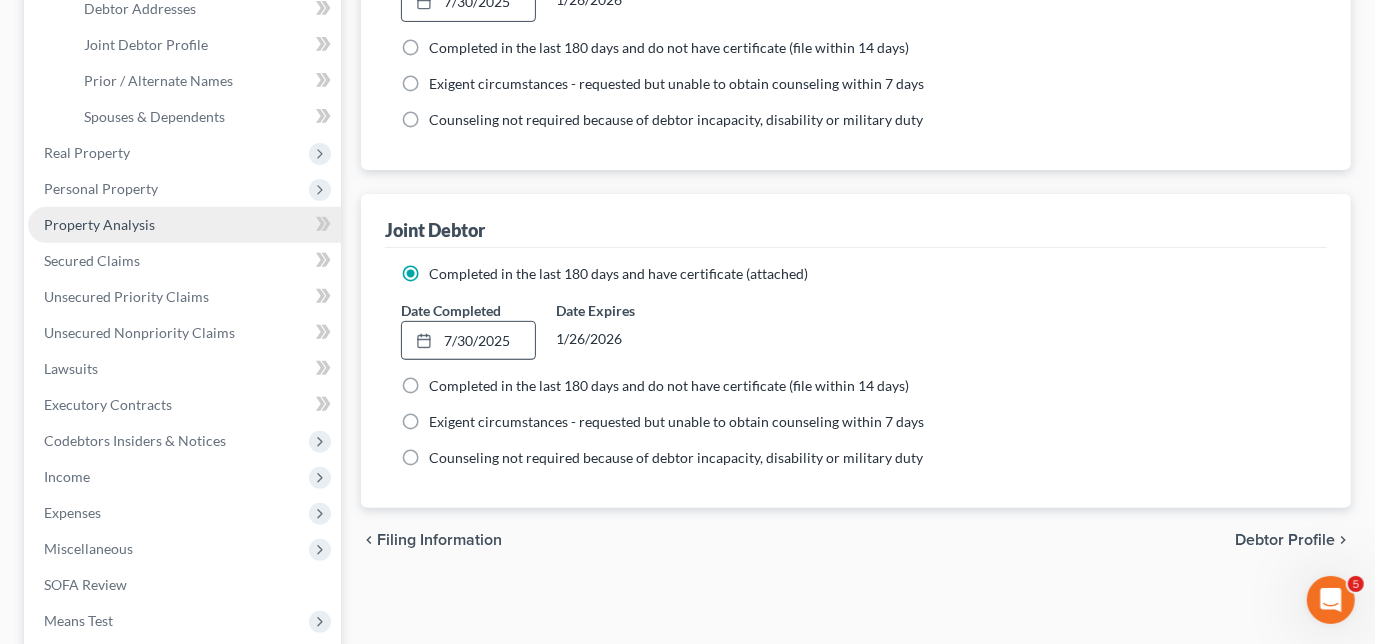 click on "Property Analysis" at bounding box center (184, 225) 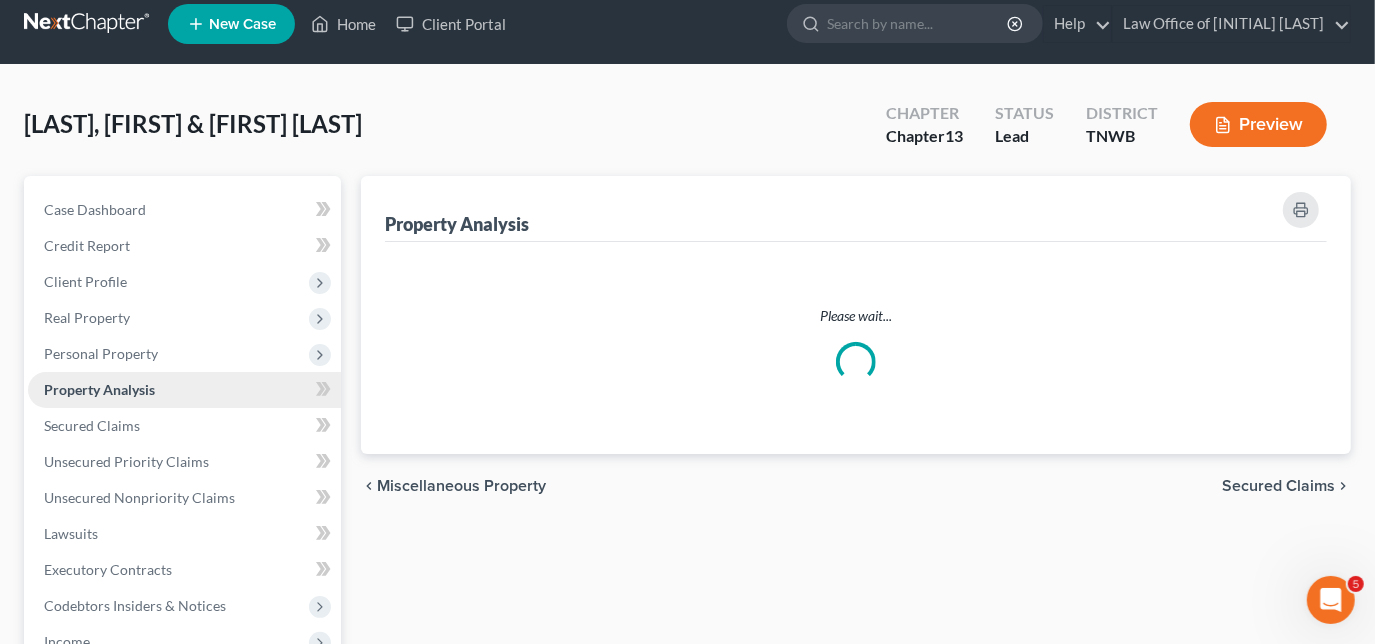 scroll, scrollTop: 0, scrollLeft: 0, axis: both 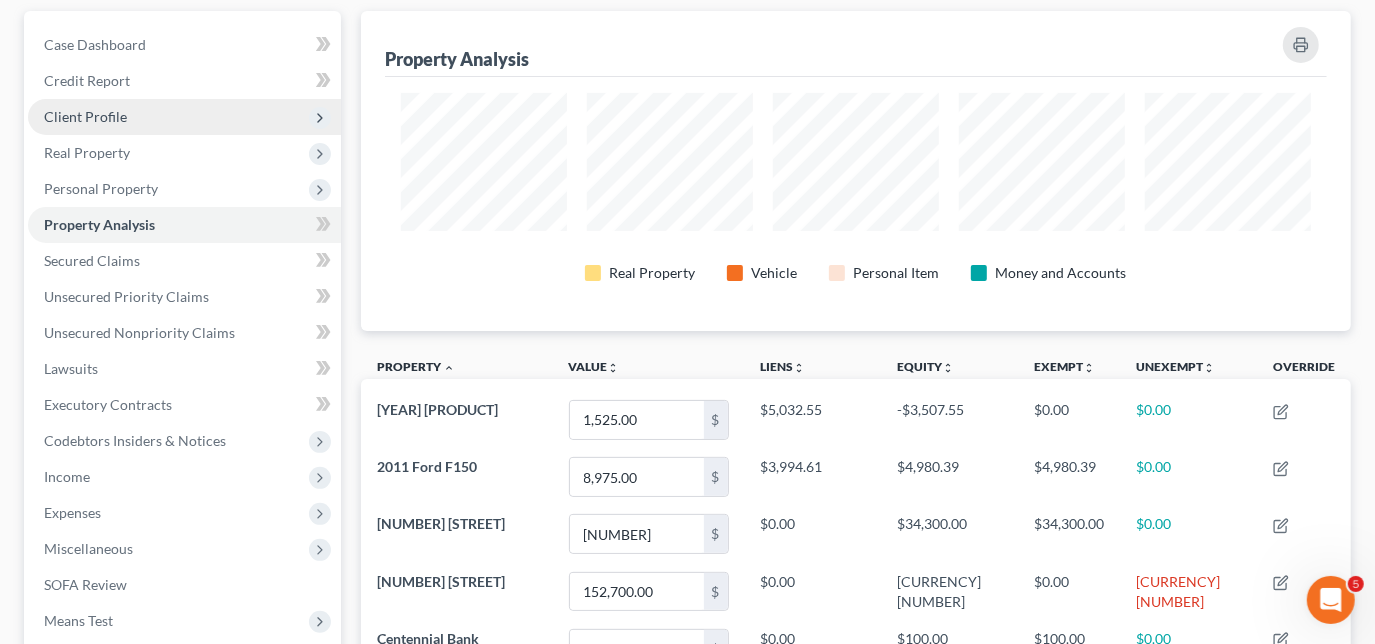 click on "Client Profile" at bounding box center (85, 116) 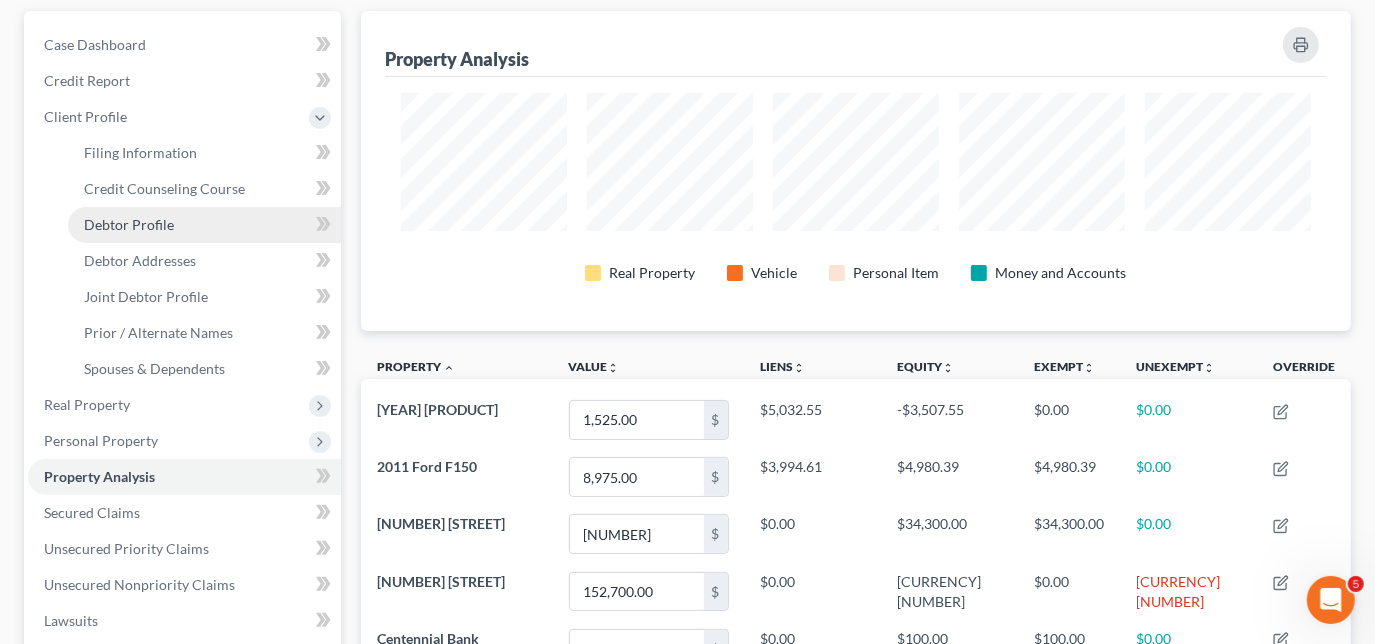 click on "Debtor Profile" at bounding box center (129, 224) 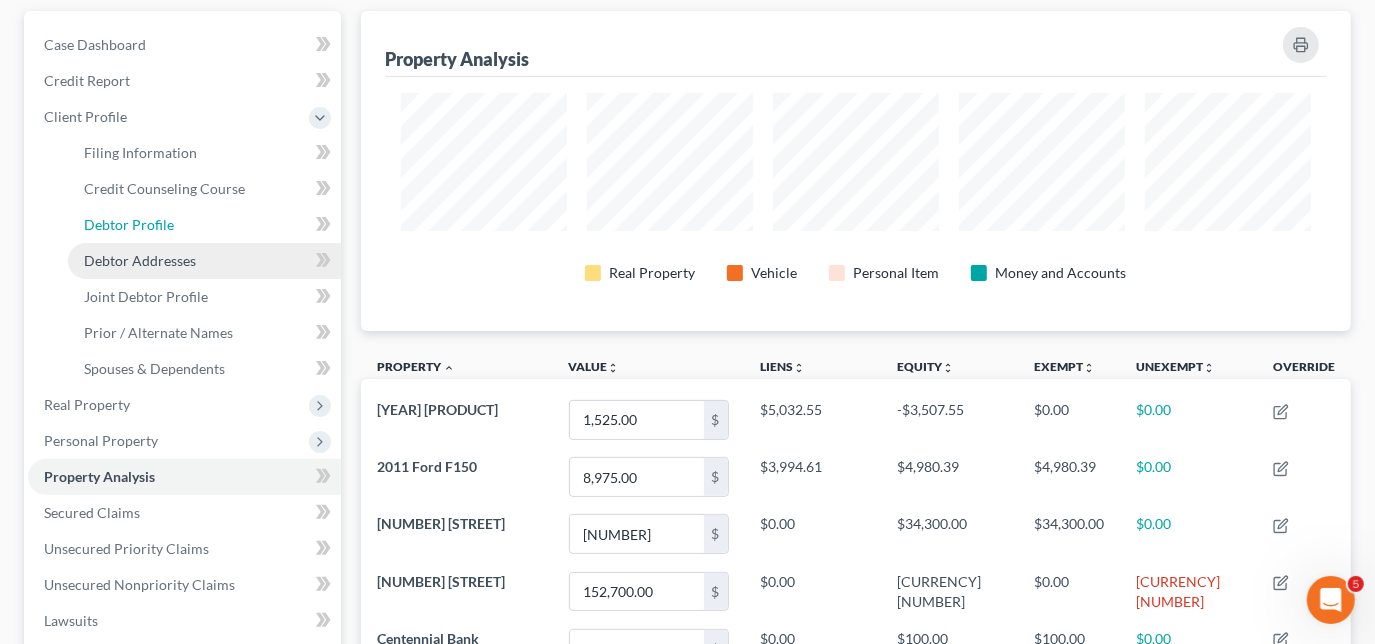 select on "1" 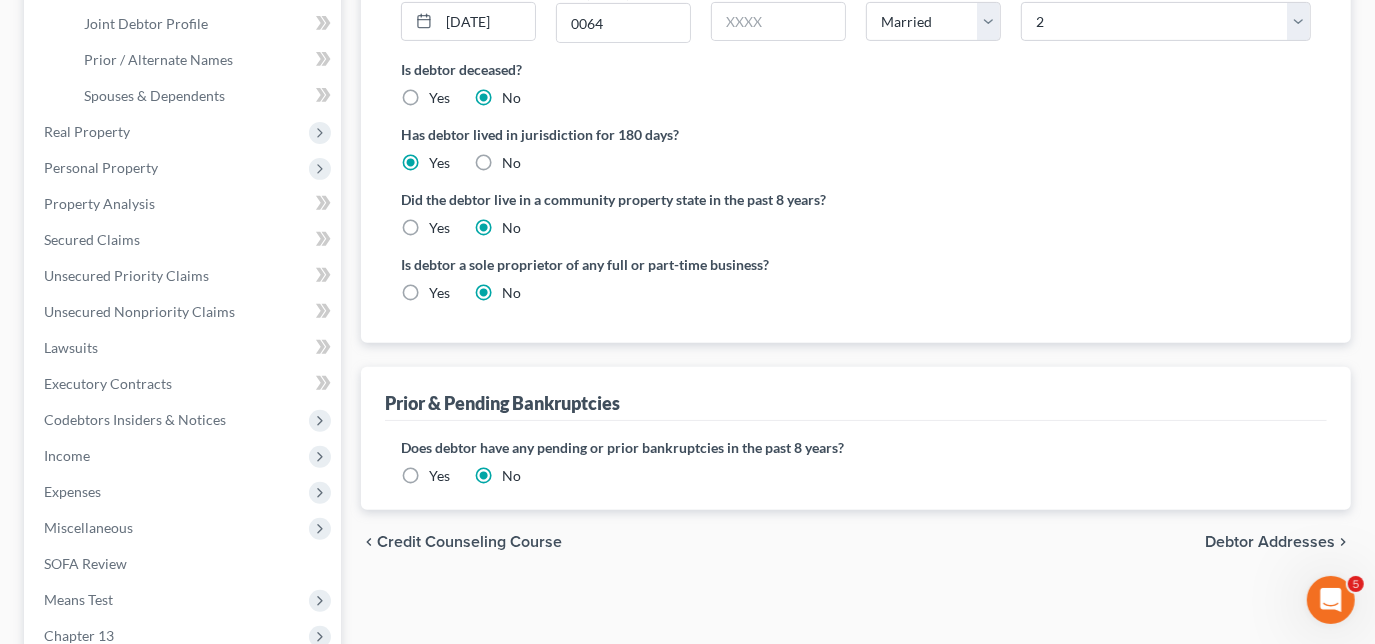 scroll, scrollTop: 545, scrollLeft: 0, axis: vertical 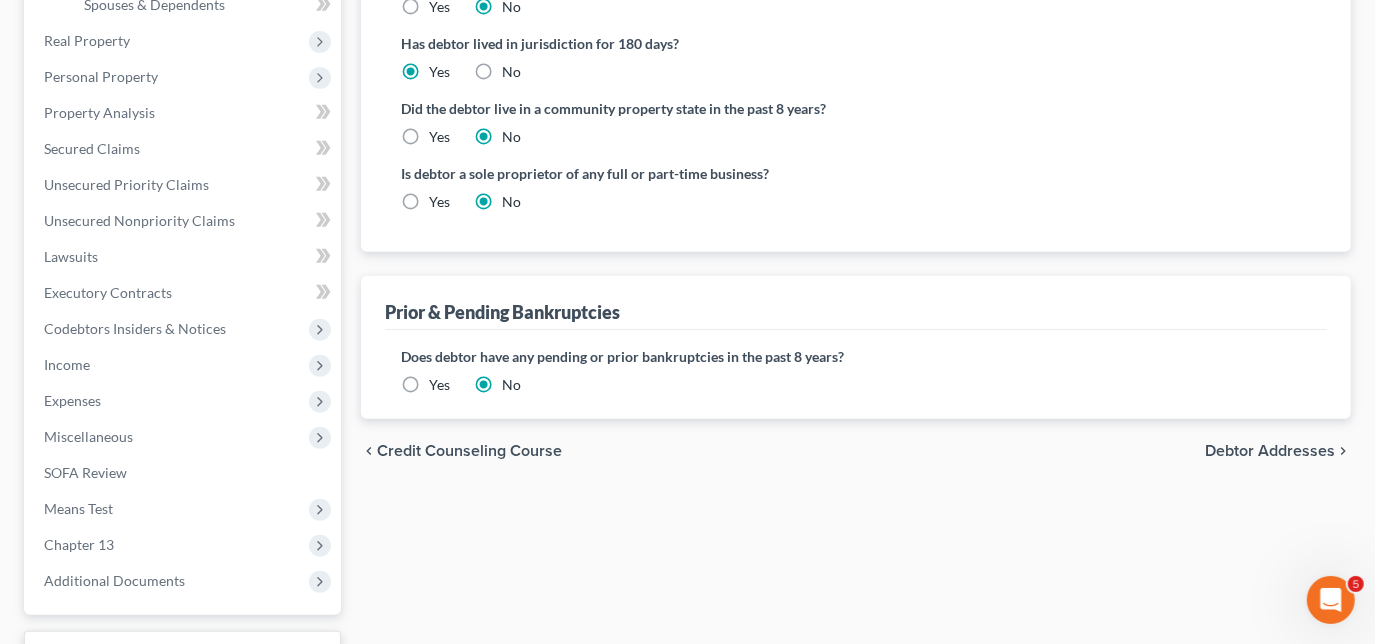 click on "Yes" at bounding box center (439, 385) 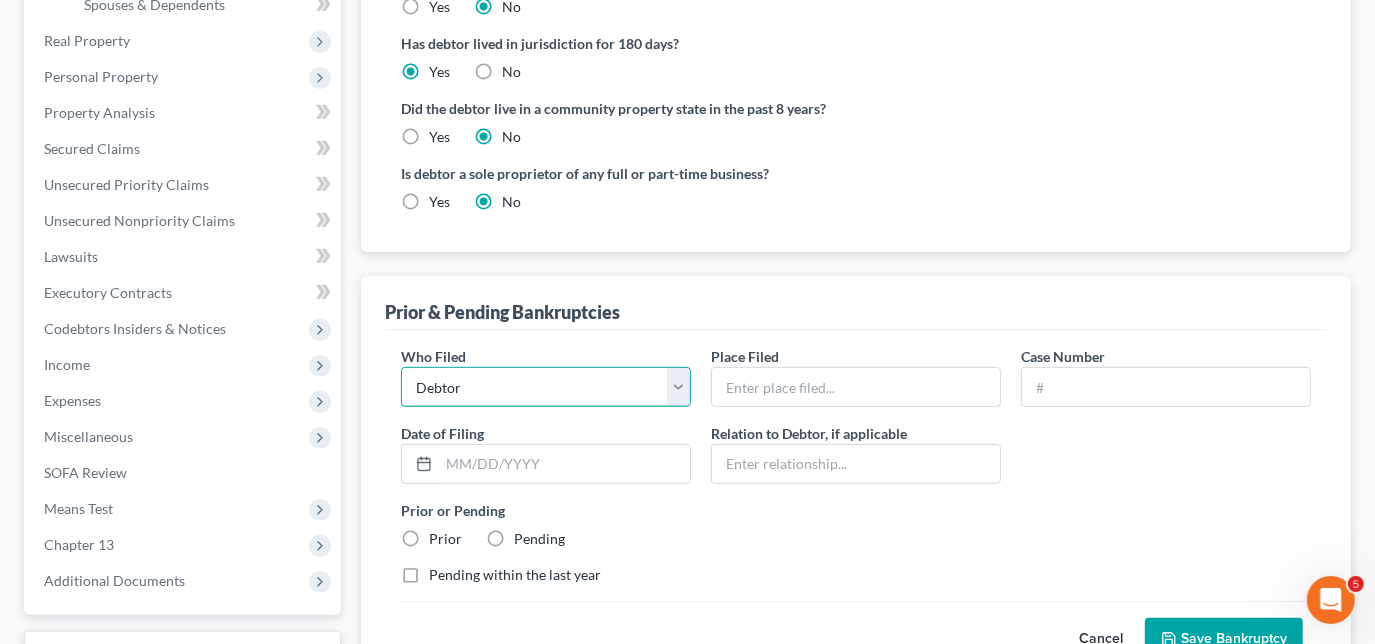 click on "Debtor Other" at bounding box center [546, 387] 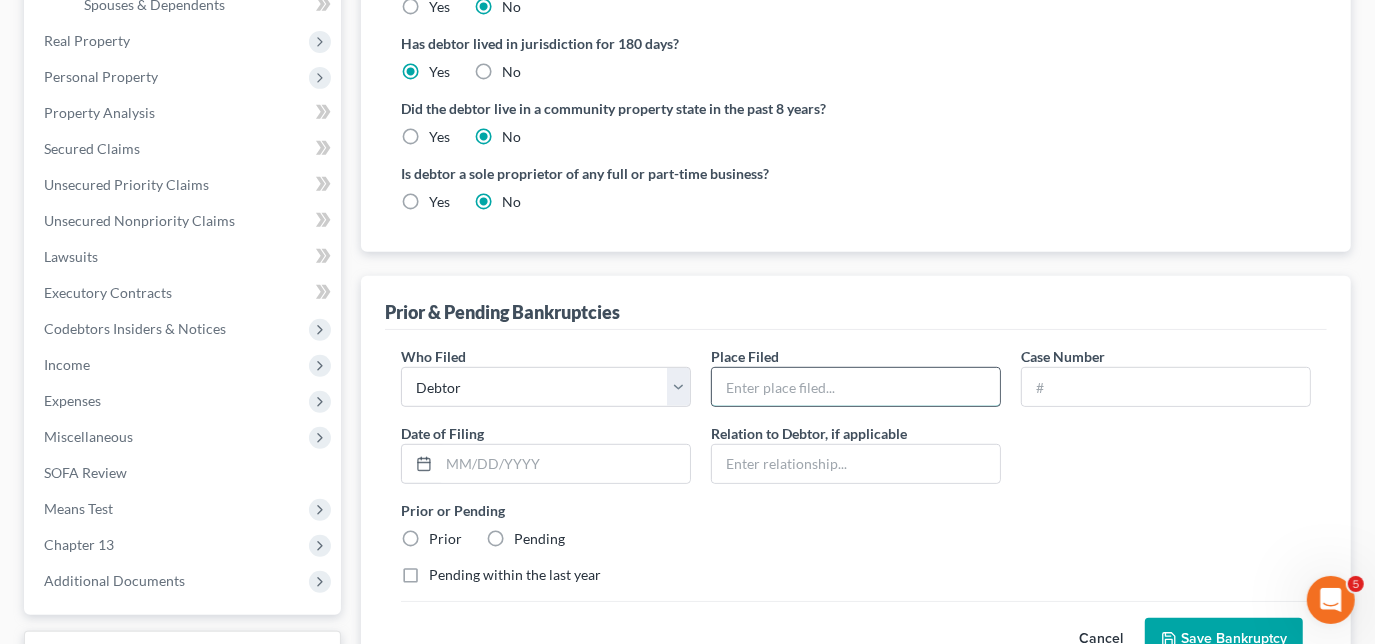 click at bounding box center (856, 387) 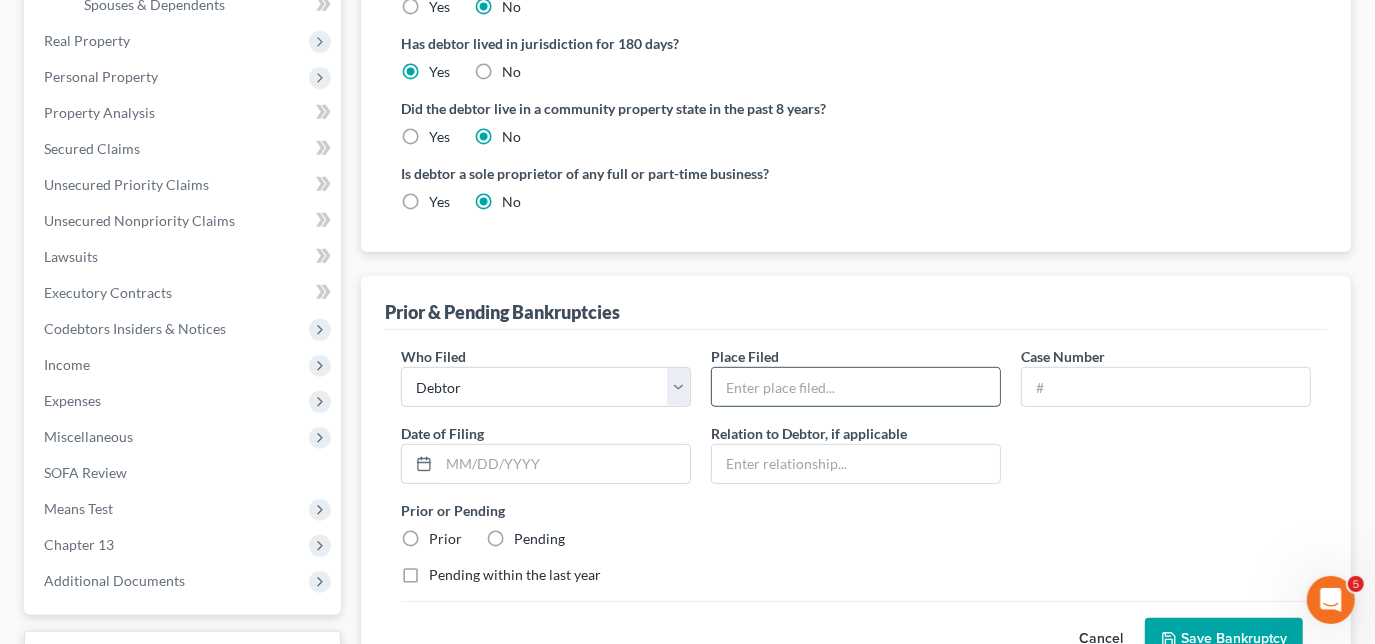 type on "Western District of Tennessee" 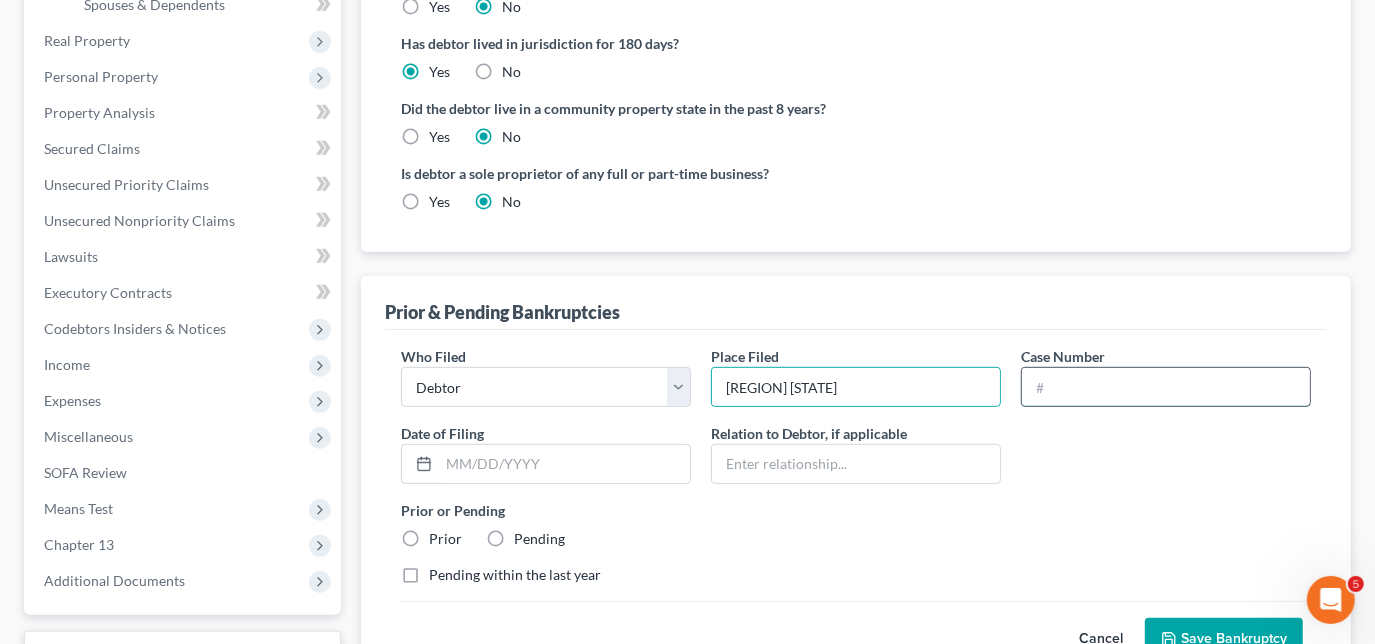 click at bounding box center (1166, 387) 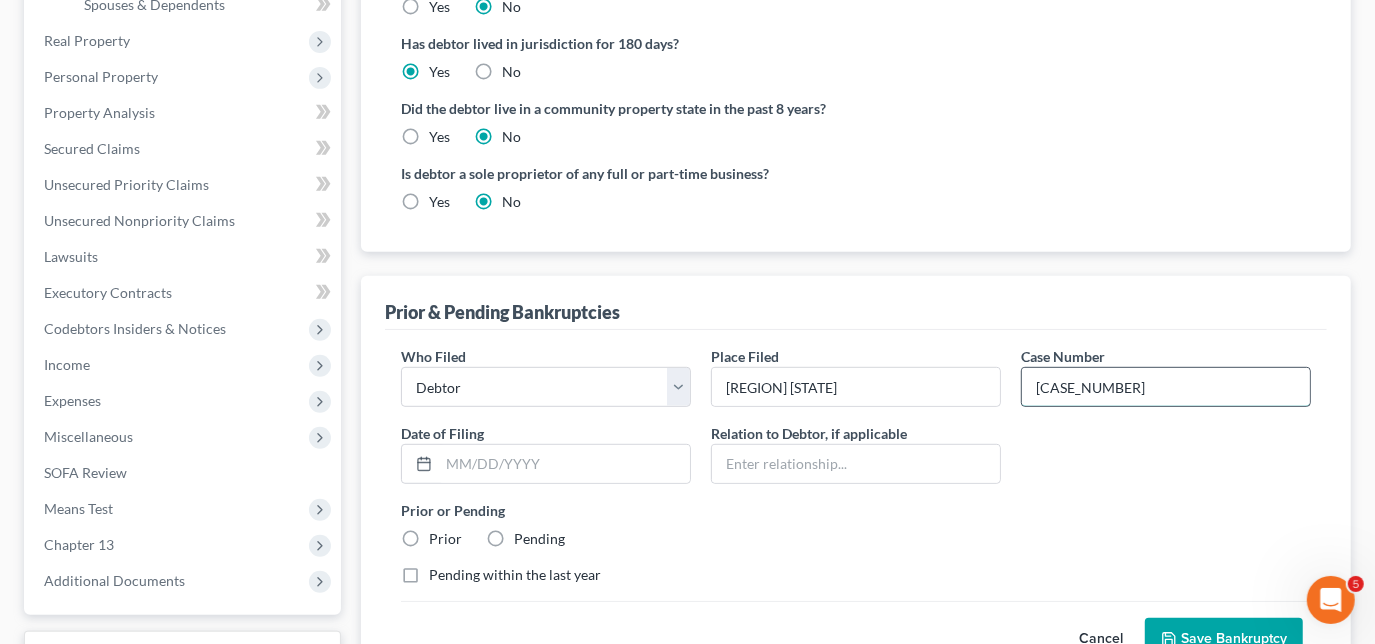 type on "25-10035" 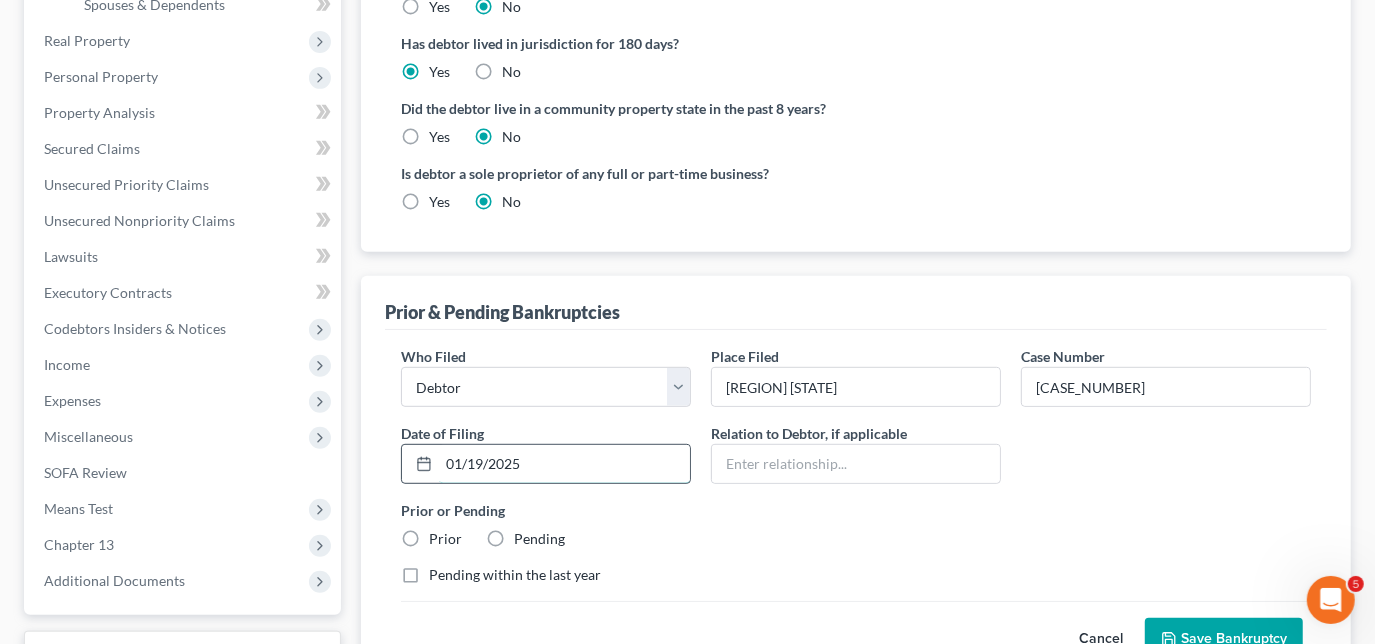 type on "01/19/2025" 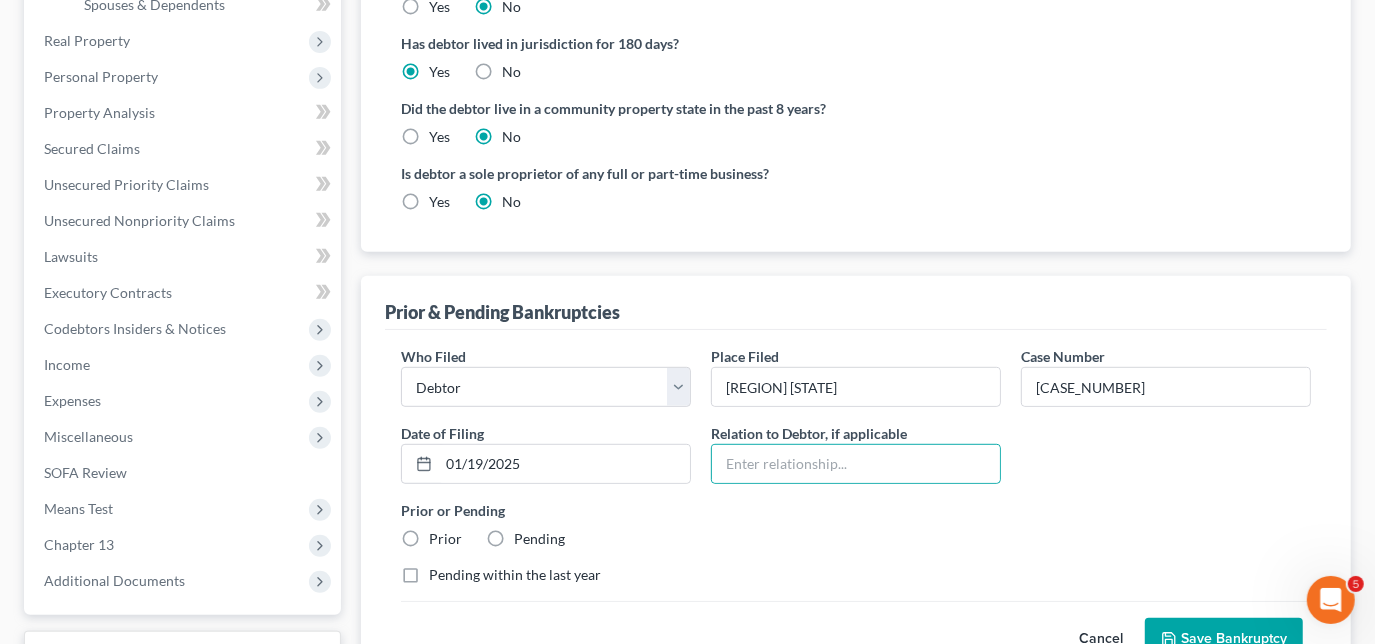 click on "Prior" at bounding box center (445, 539) 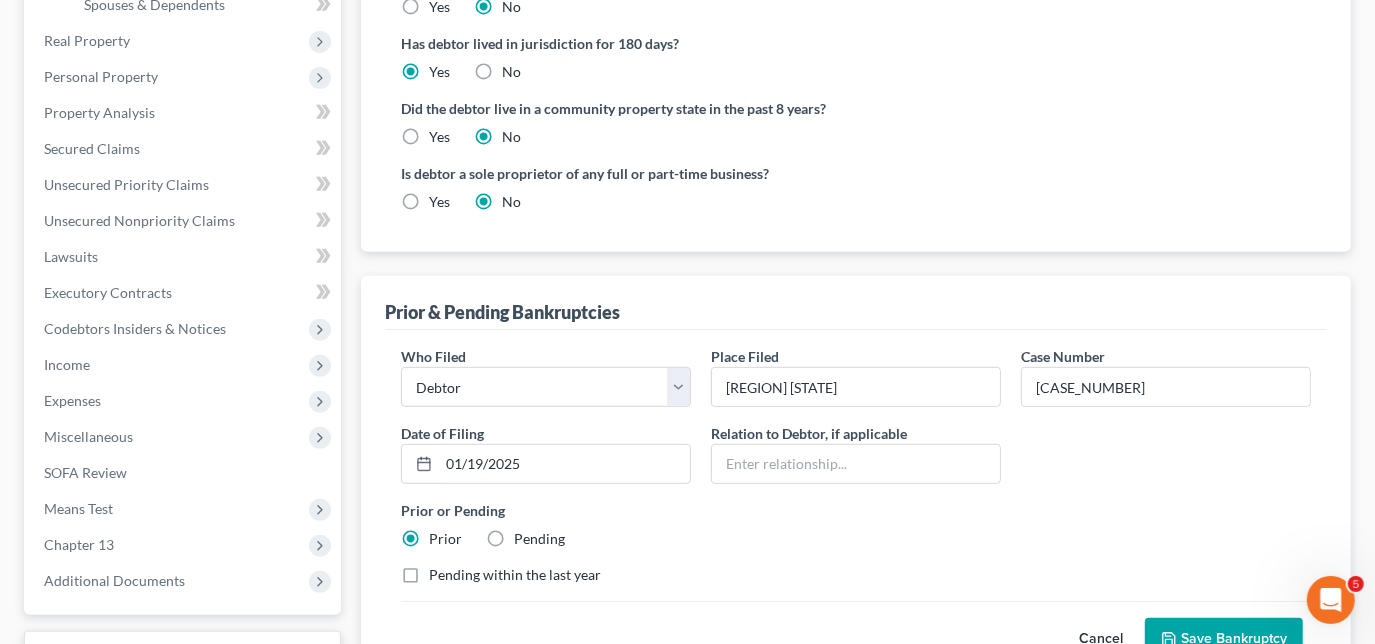 click on "Pending within the last year" at bounding box center [515, 575] 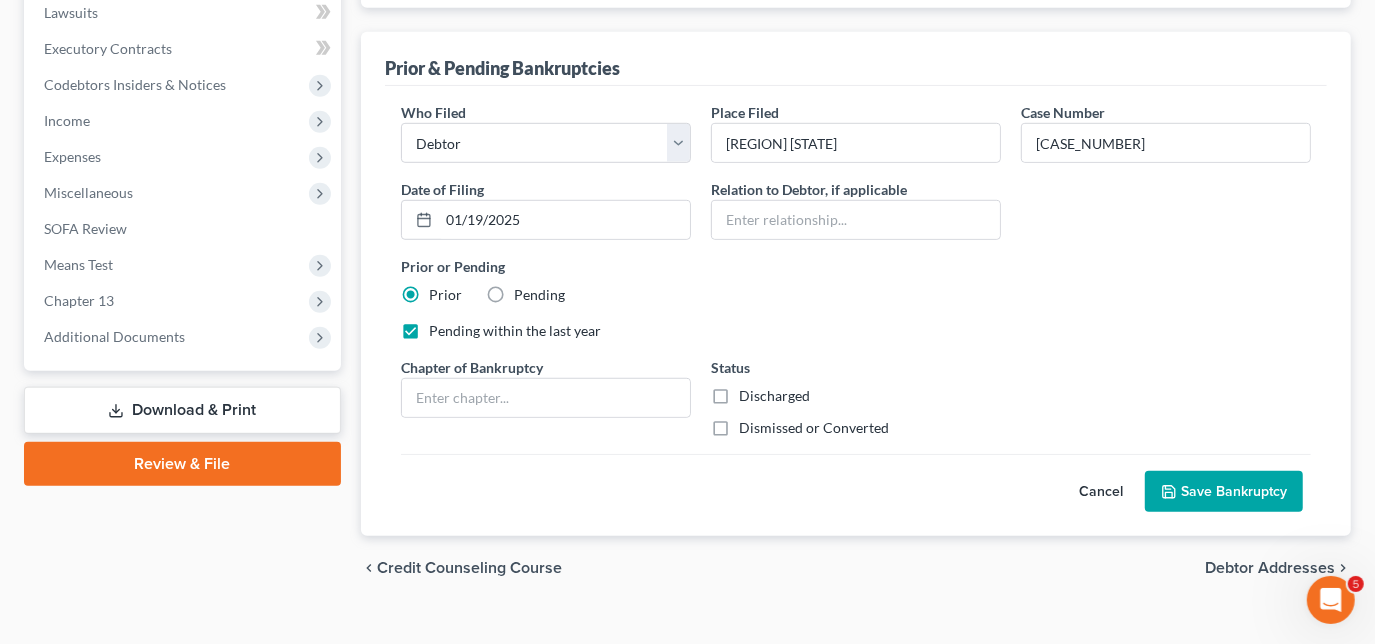 scroll, scrollTop: 818, scrollLeft: 0, axis: vertical 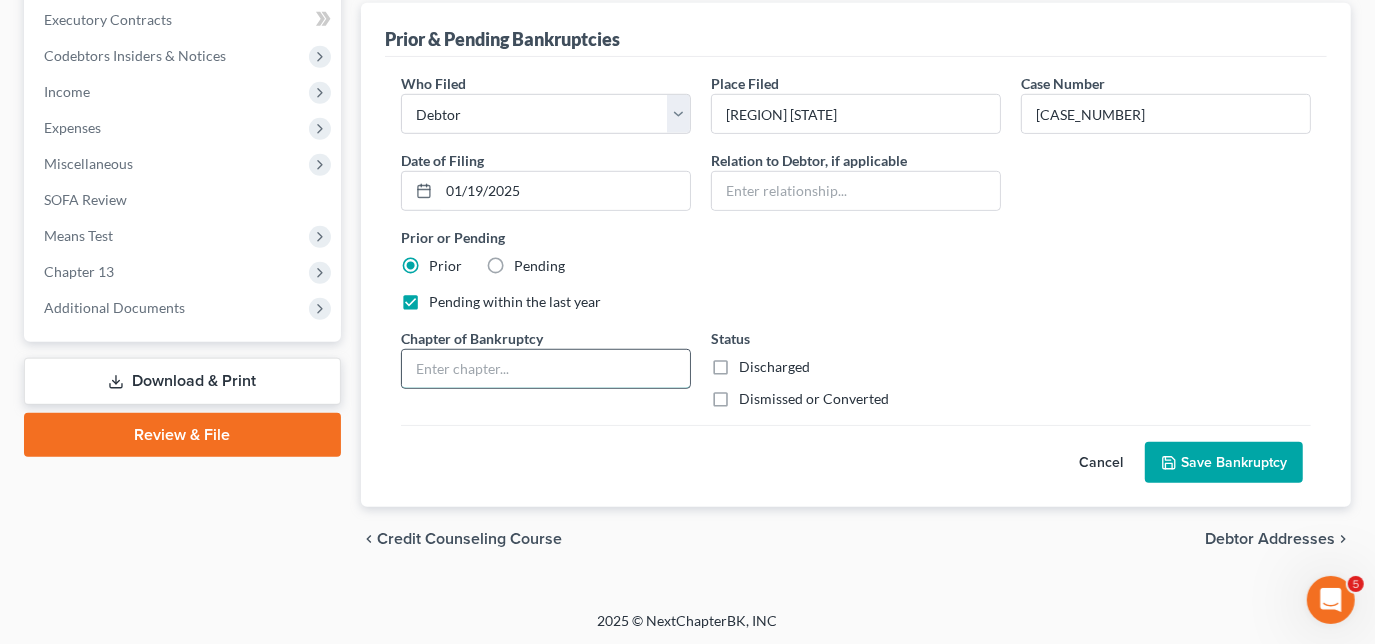 click at bounding box center [546, 369] 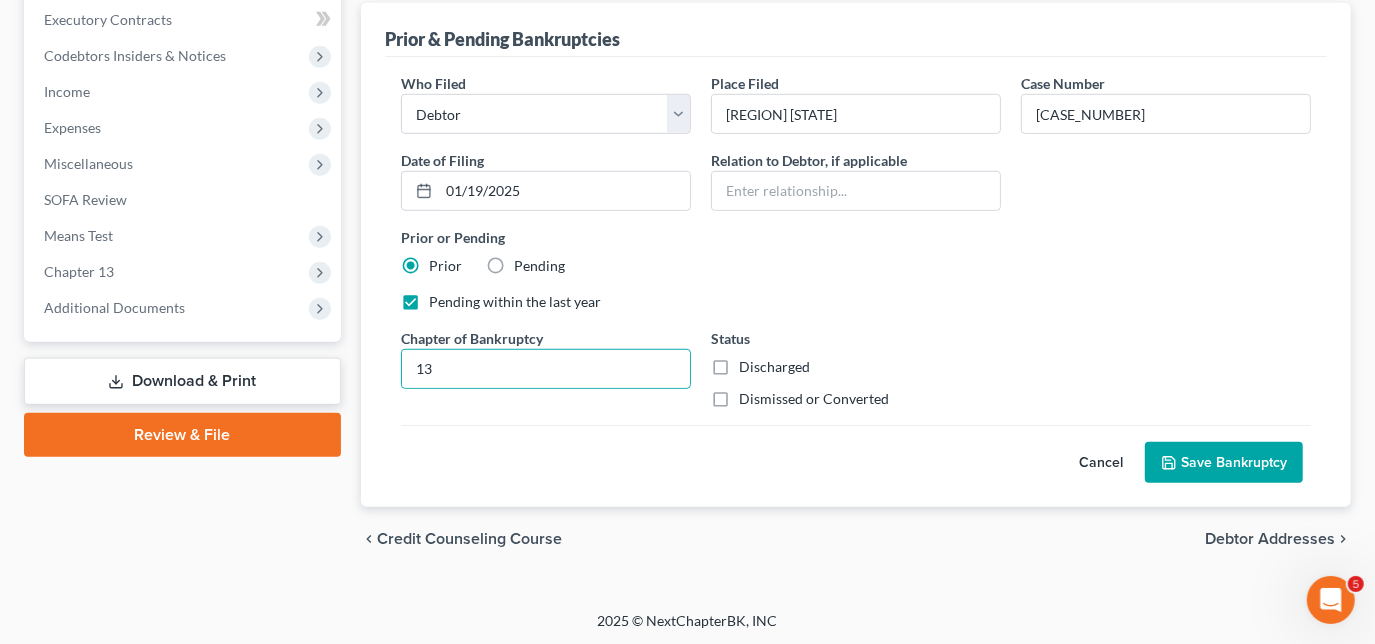 click on "Dismissed or Converted" at bounding box center [814, 399] 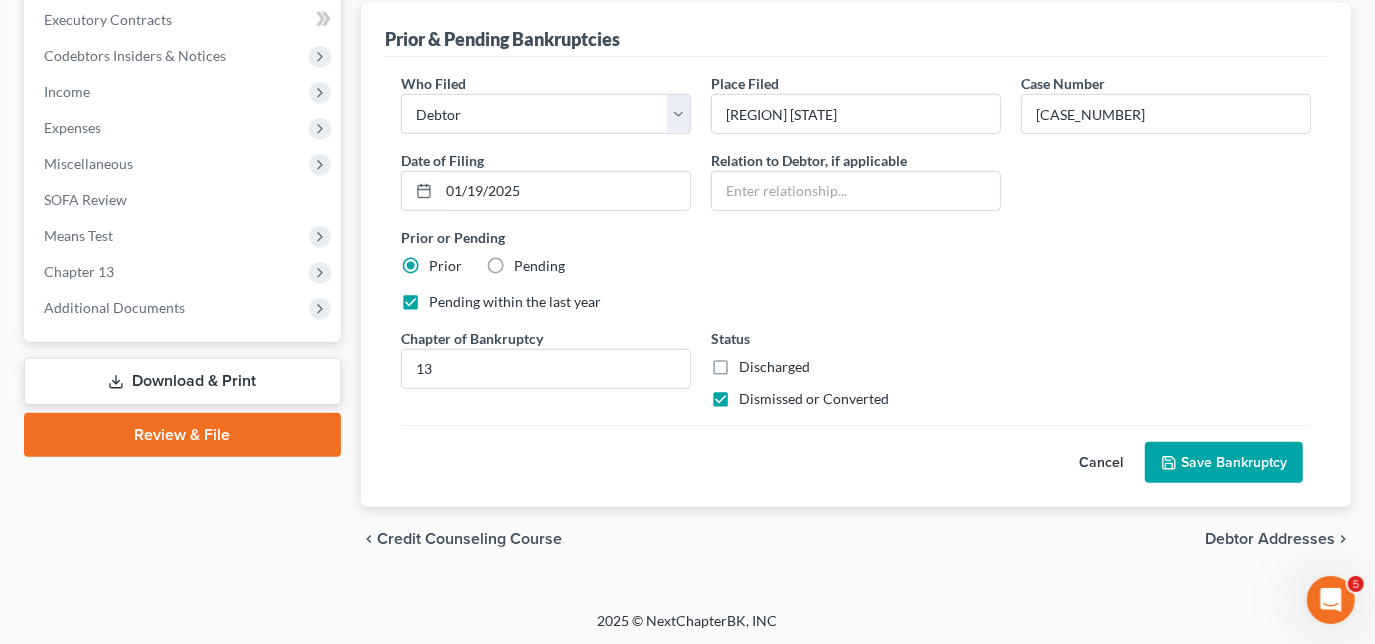 click on "Save Bankruptcy" at bounding box center (1224, 463) 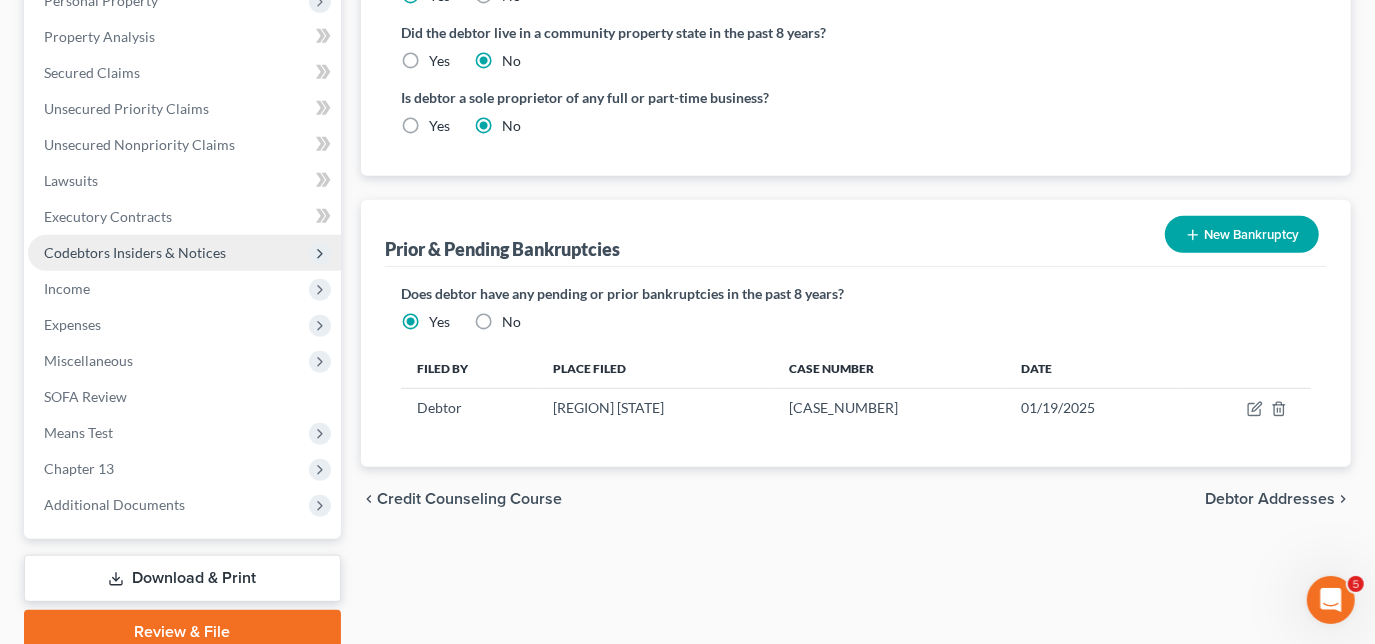 scroll, scrollTop: 706, scrollLeft: 0, axis: vertical 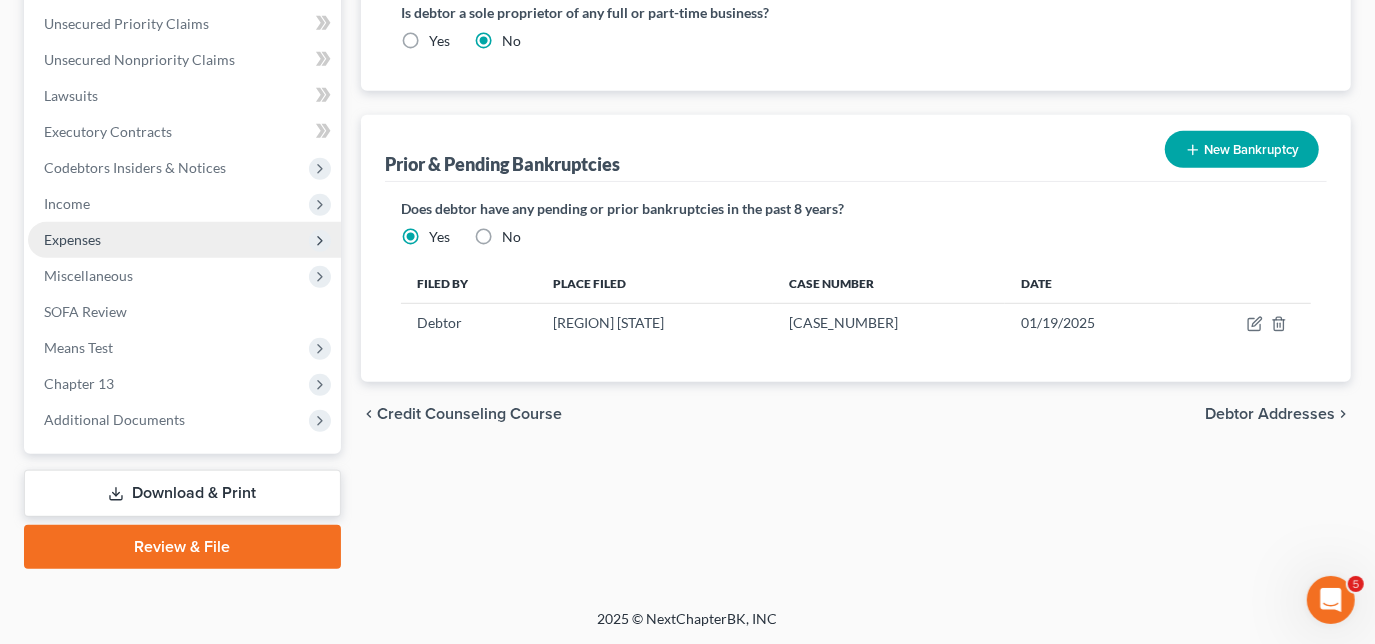 click on "Expenses" at bounding box center (184, 240) 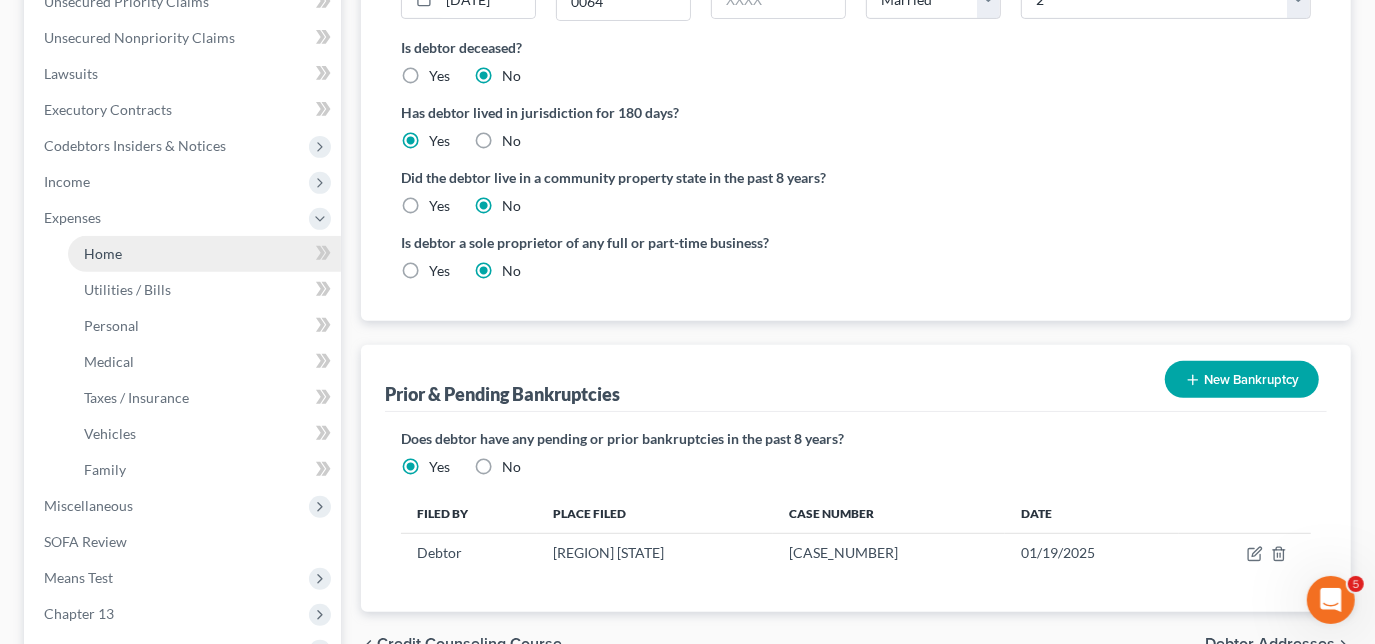 scroll, scrollTop: 454, scrollLeft: 0, axis: vertical 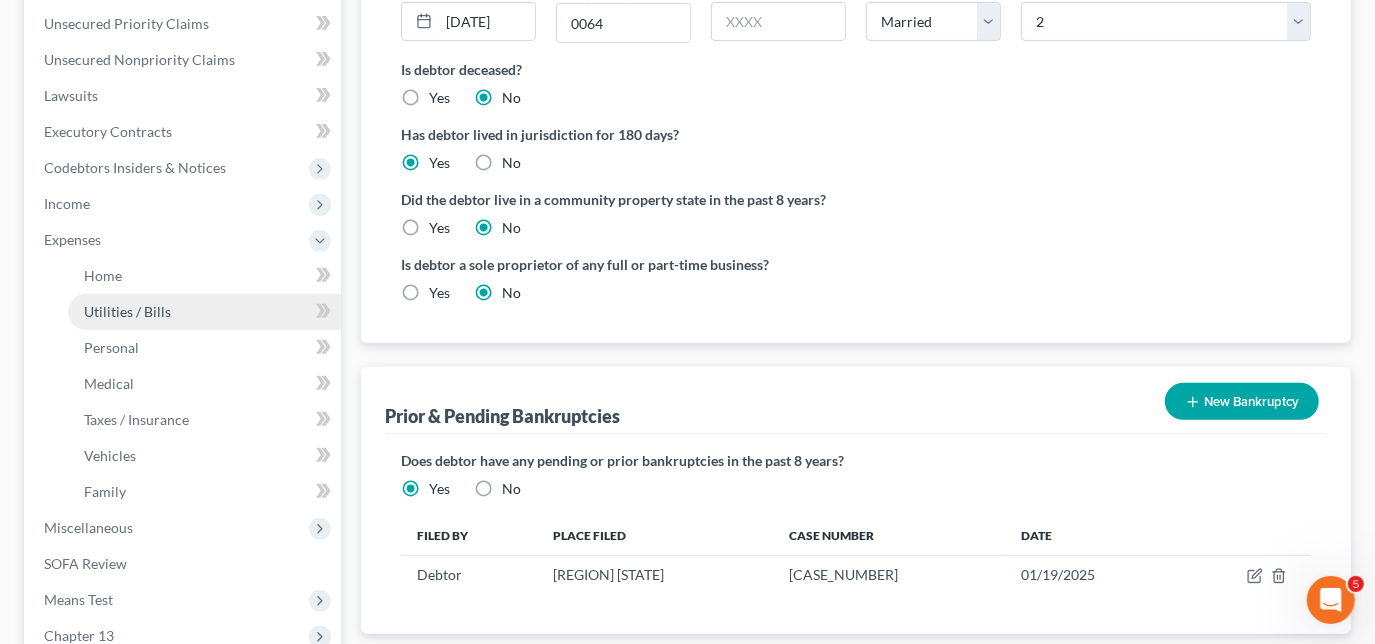 click on "Utilities / Bills" at bounding box center [127, 311] 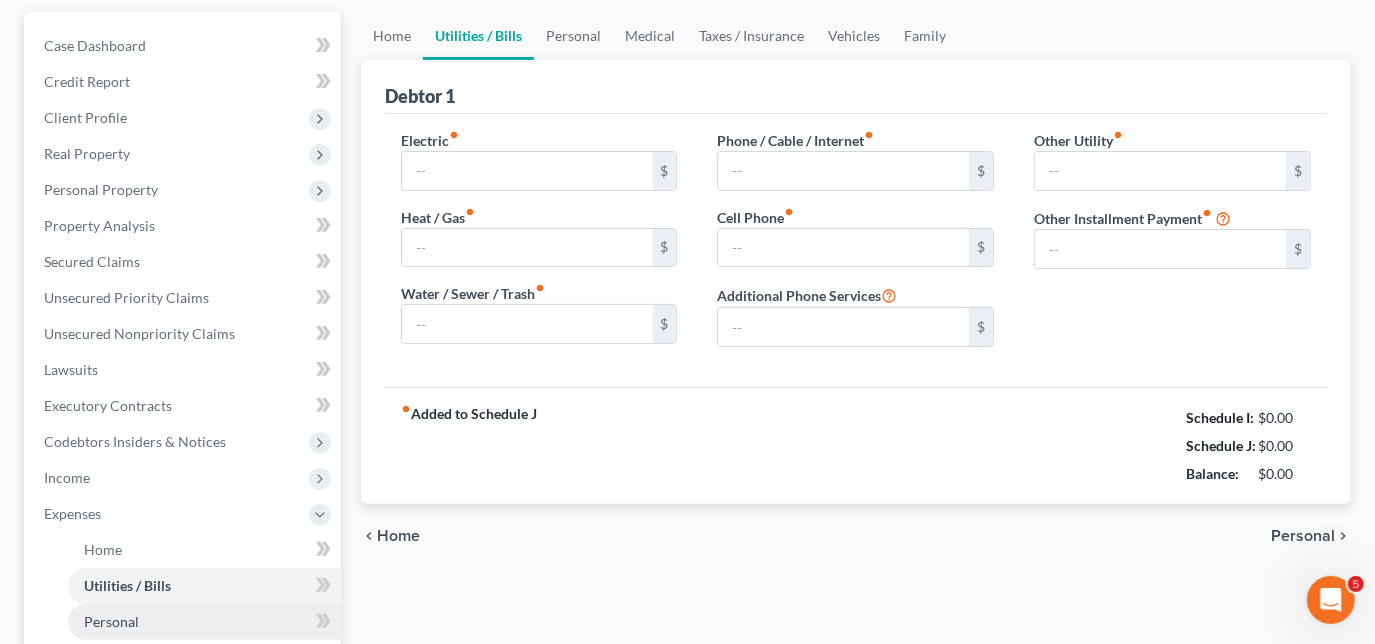 scroll, scrollTop: 23, scrollLeft: 0, axis: vertical 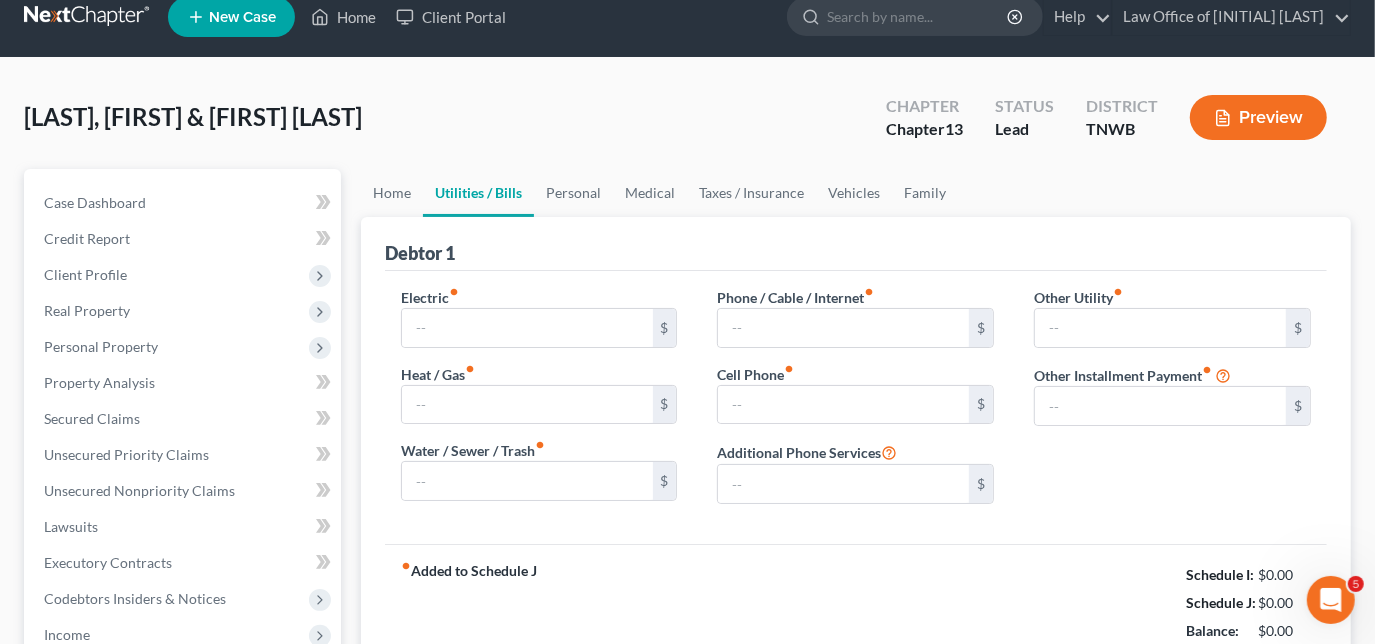 type on "200.00" 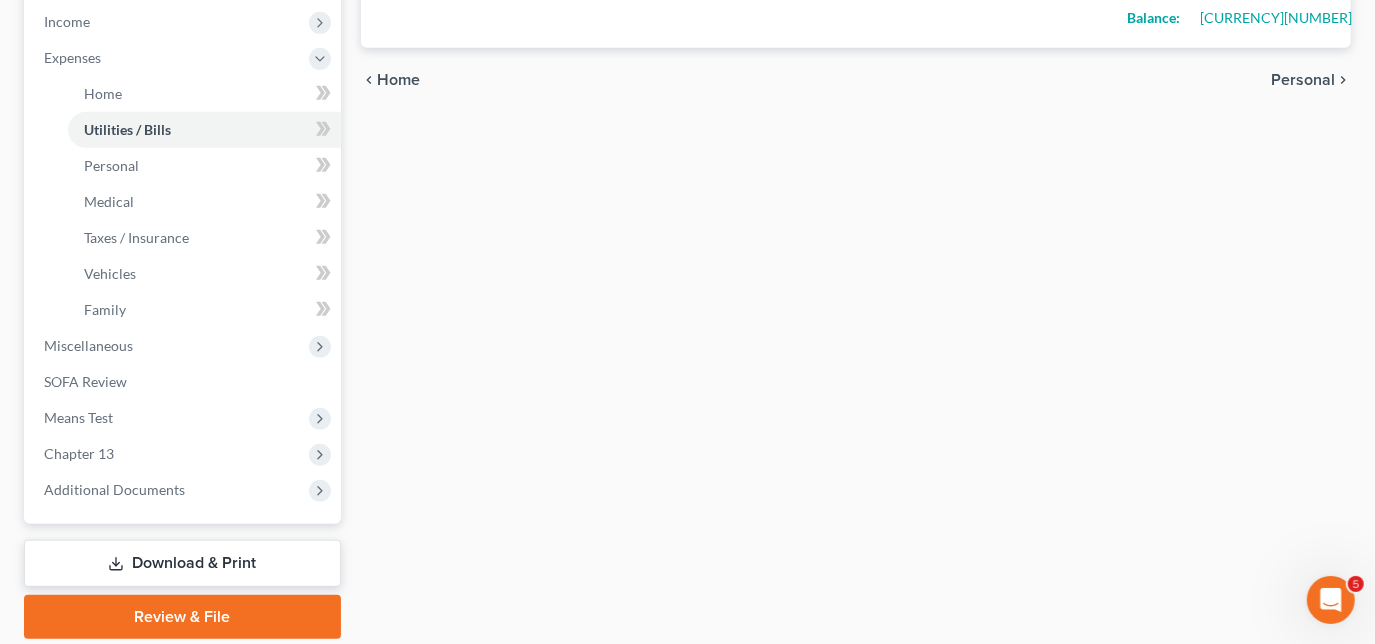 scroll, scrollTop: 706, scrollLeft: 0, axis: vertical 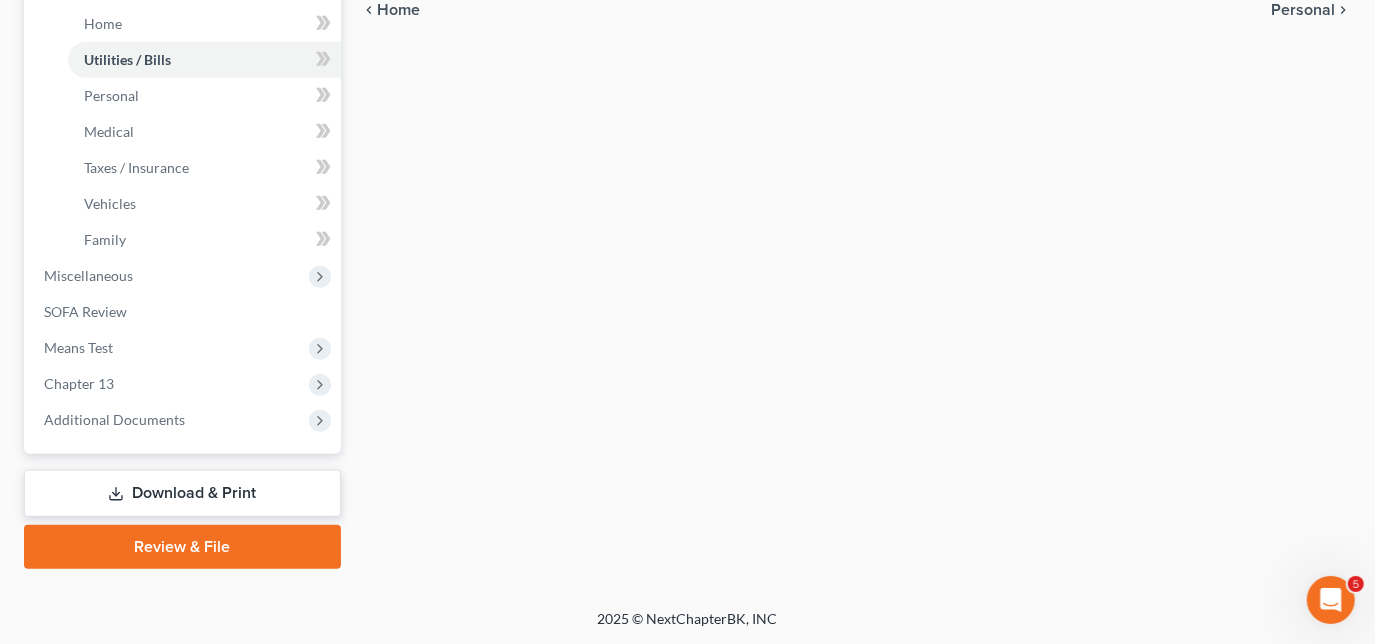 click on "Review & File" at bounding box center (182, 547) 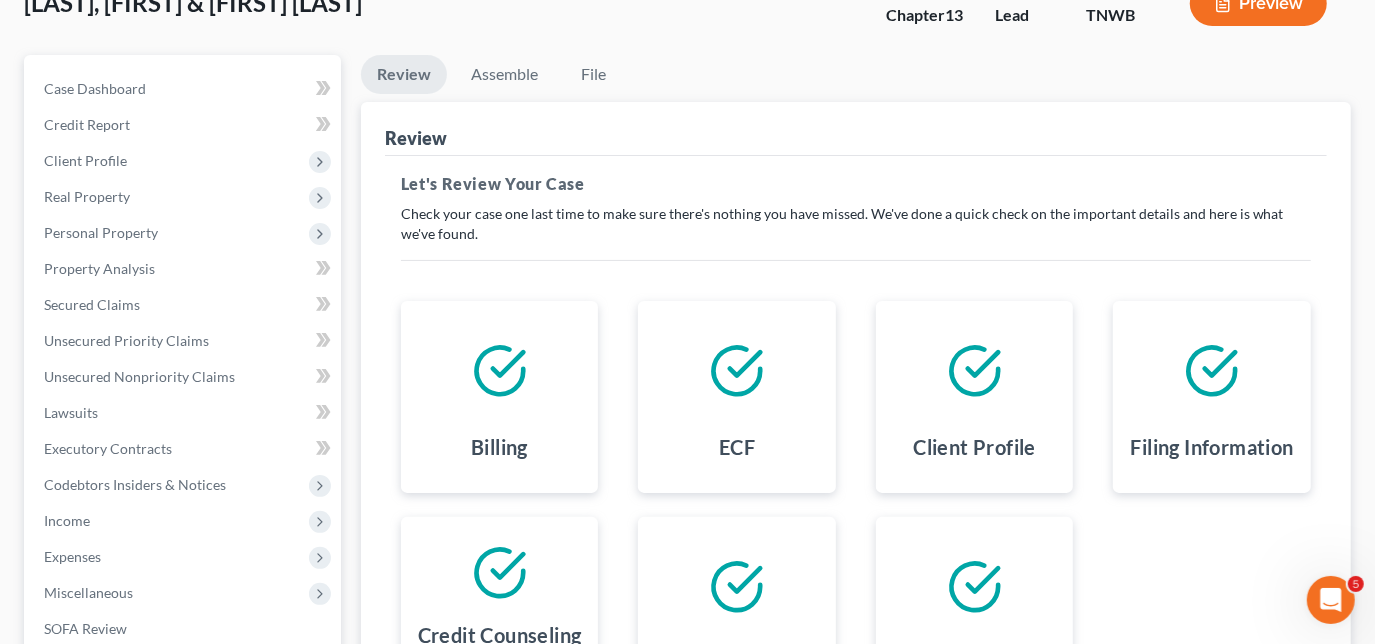 scroll, scrollTop: 453, scrollLeft: 0, axis: vertical 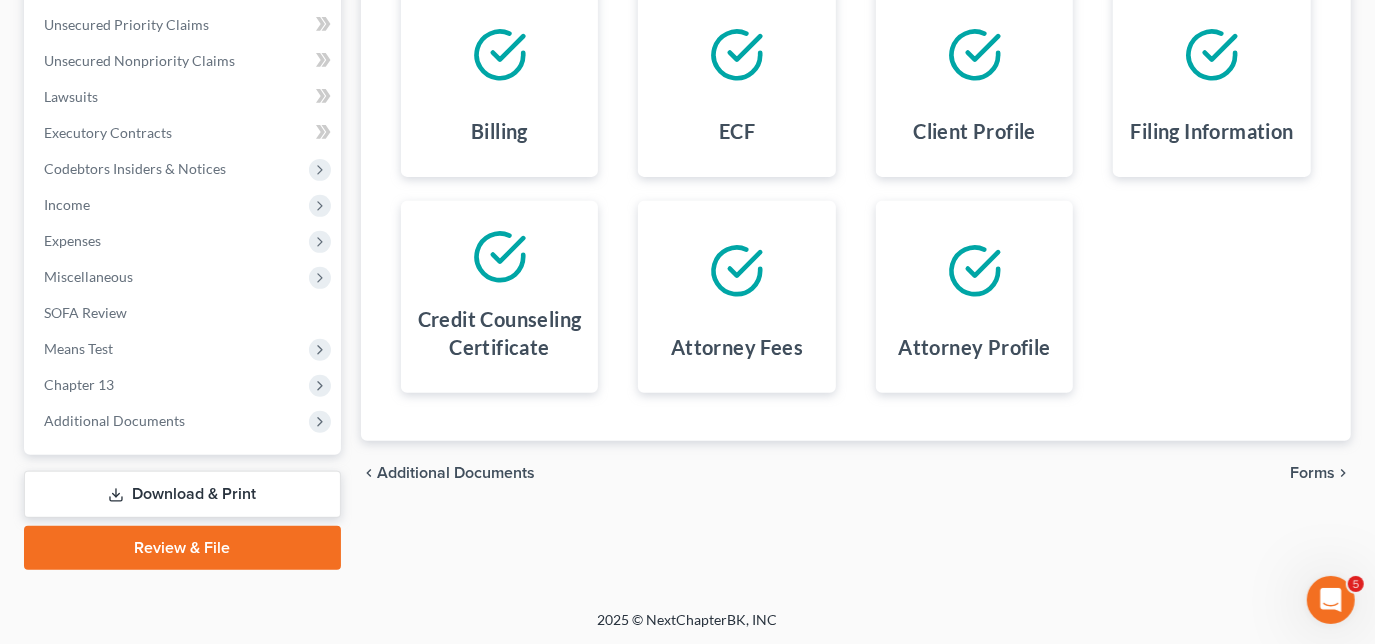 click on "Forms" at bounding box center [1312, 473] 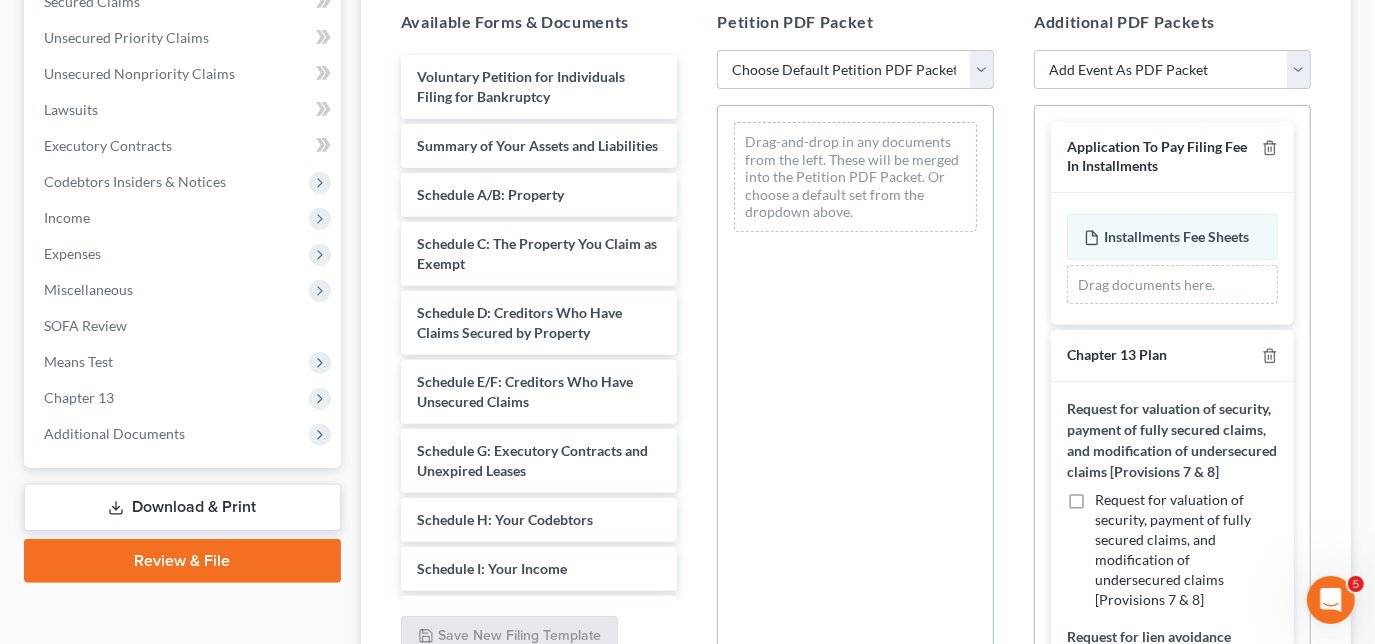 scroll, scrollTop: 272, scrollLeft: 0, axis: vertical 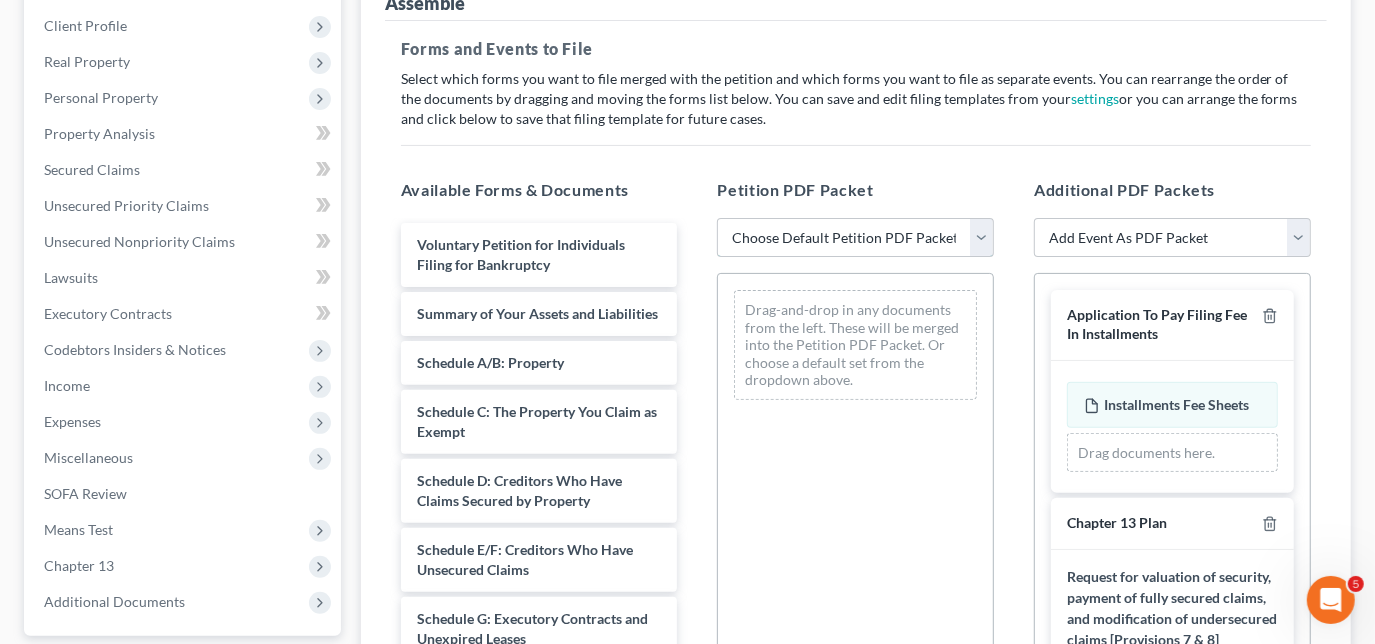 click on "Choose Default Petition PDF Packet Emergency Filing (Voluntary Petition and Creditor List Only) Chapter 13 Template" at bounding box center (855, 238) 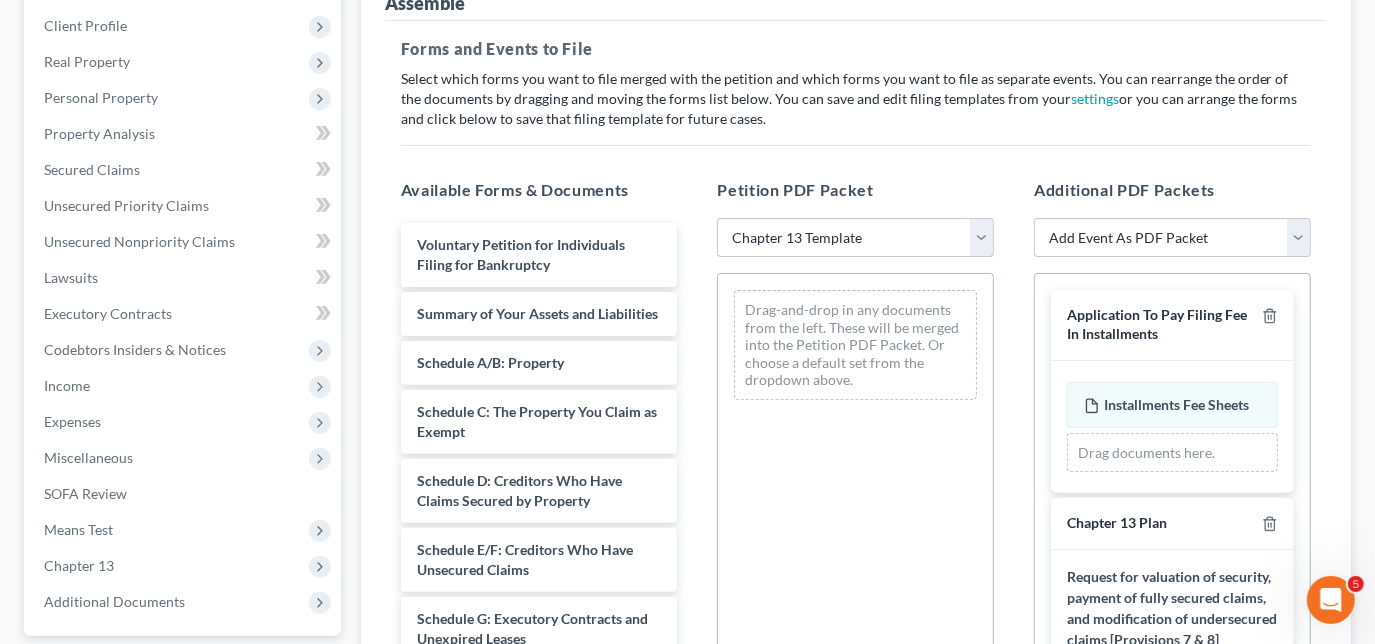 click on "Choose Default Petition PDF Packet Emergency Filing (Voluntary Petition and Creditor List Only) Chapter 13 Template" at bounding box center [855, 238] 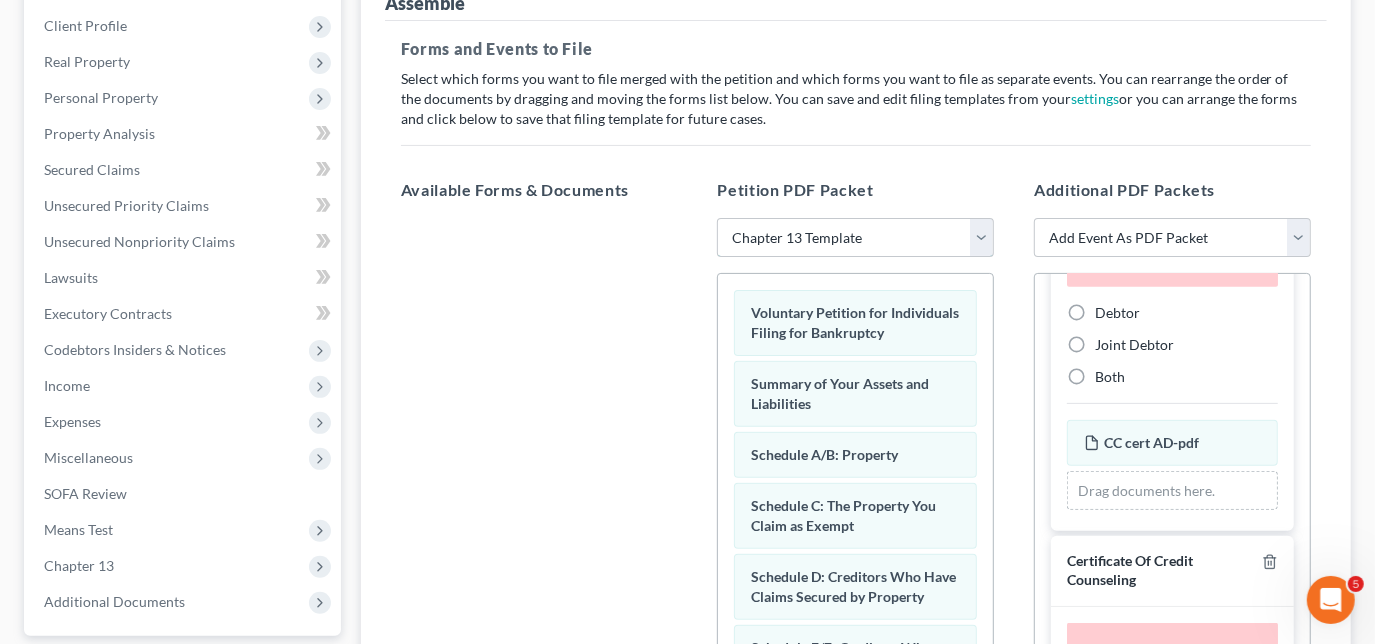 scroll, scrollTop: 1272, scrollLeft: 0, axis: vertical 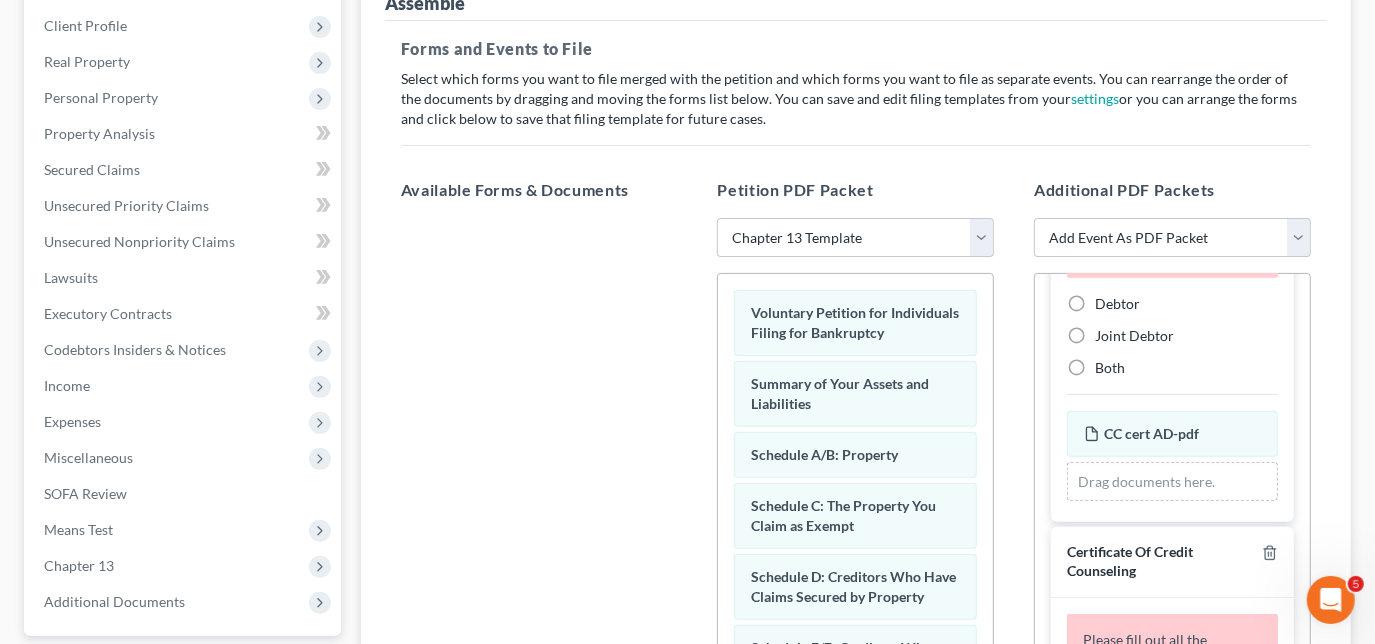 click on "Debtor" at bounding box center (1117, 304) 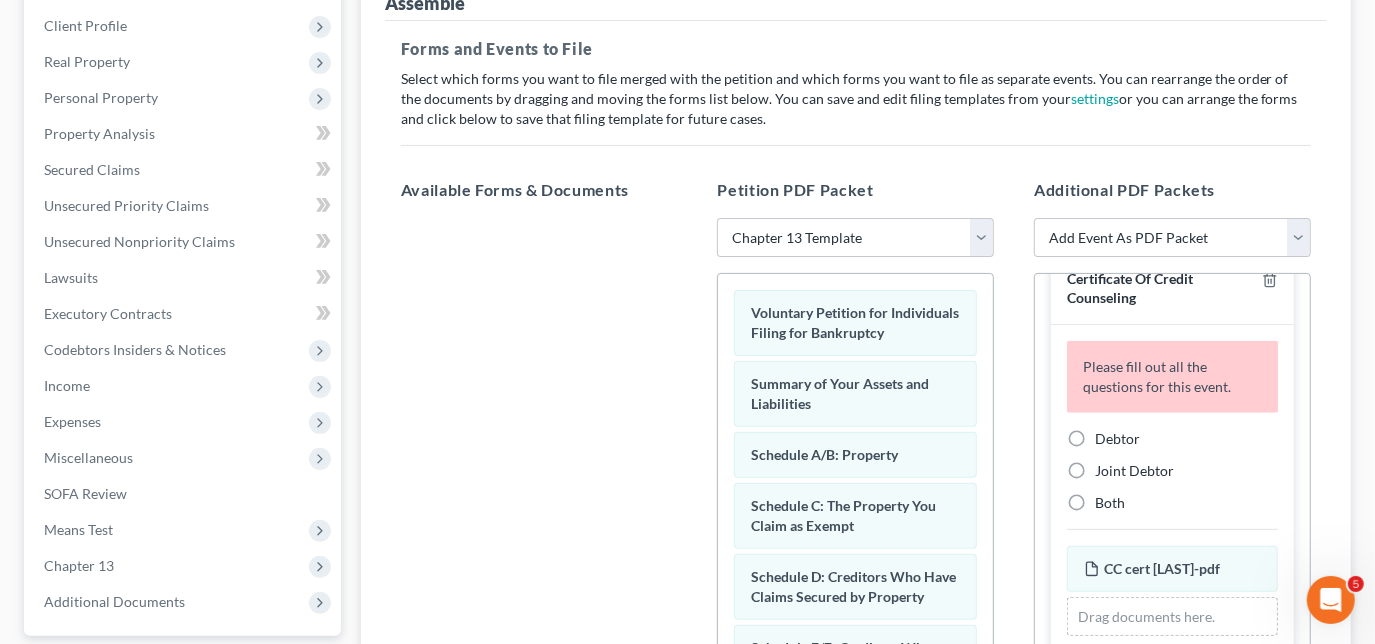 scroll, scrollTop: 1548, scrollLeft: 0, axis: vertical 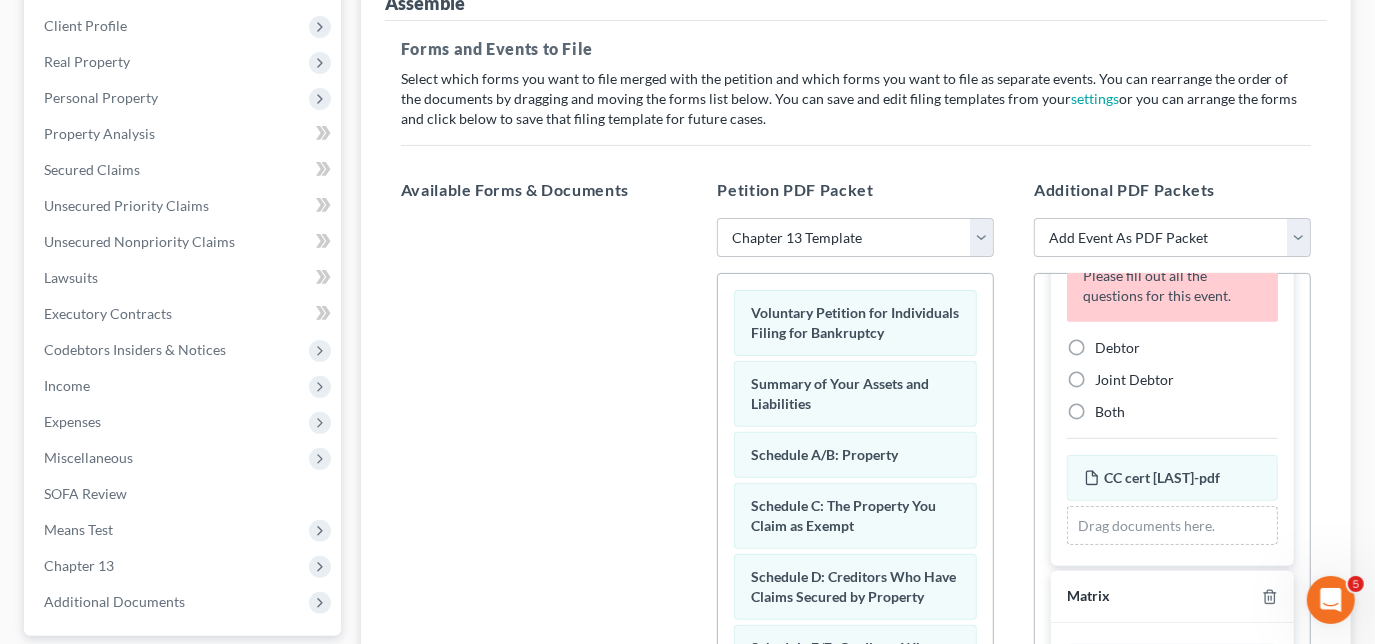 click on "Joint Debtor" at bounding box center (1134, 380) 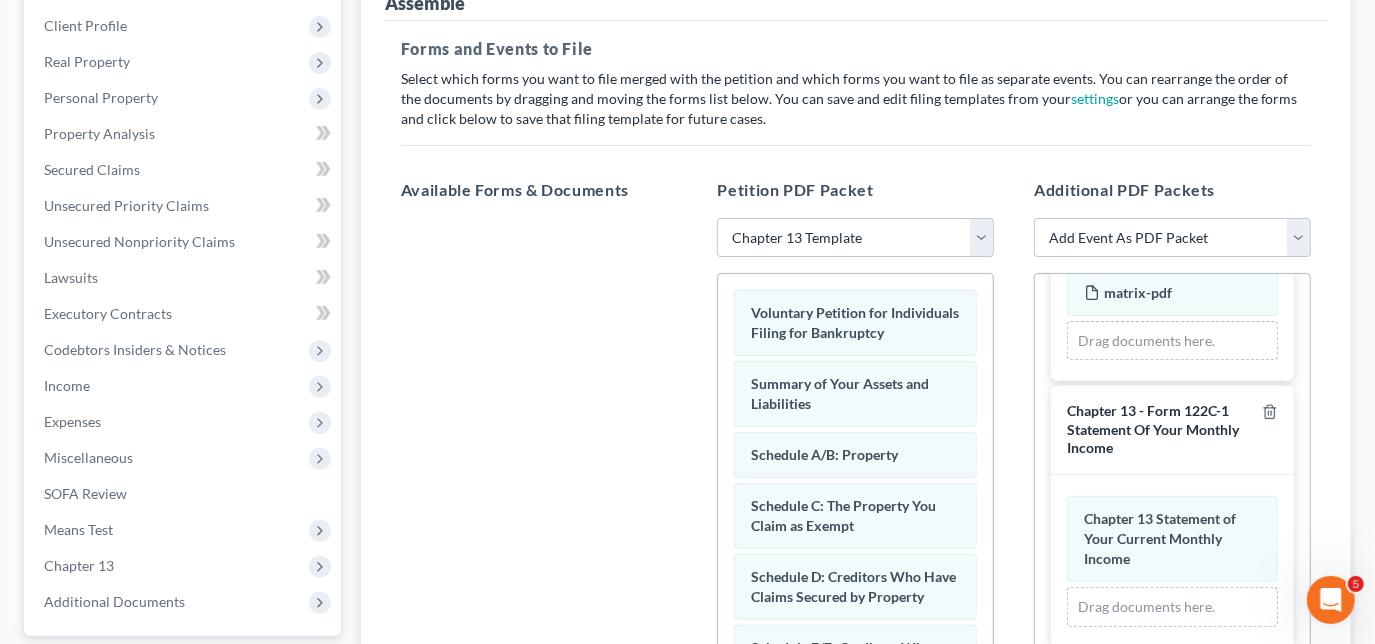 scroll, scrollTop: 1906, scrollLeft: 0, axis: vertical 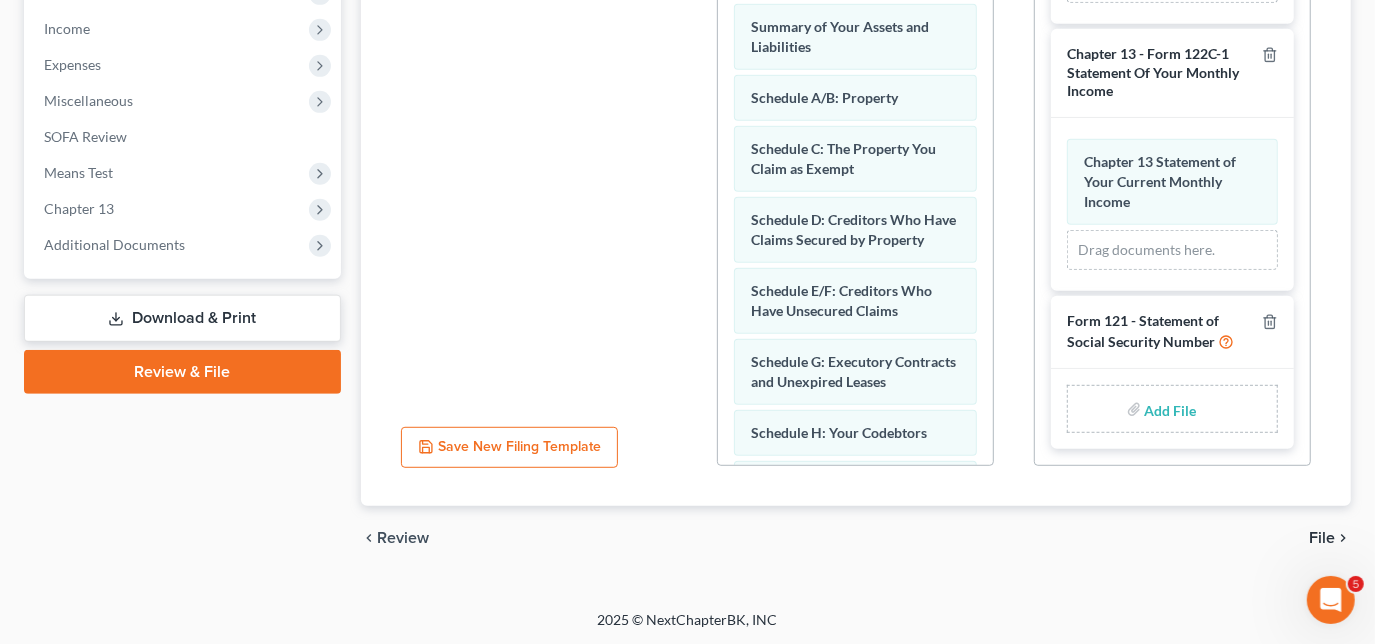 click on "File" at bounding box center (1322, 538) 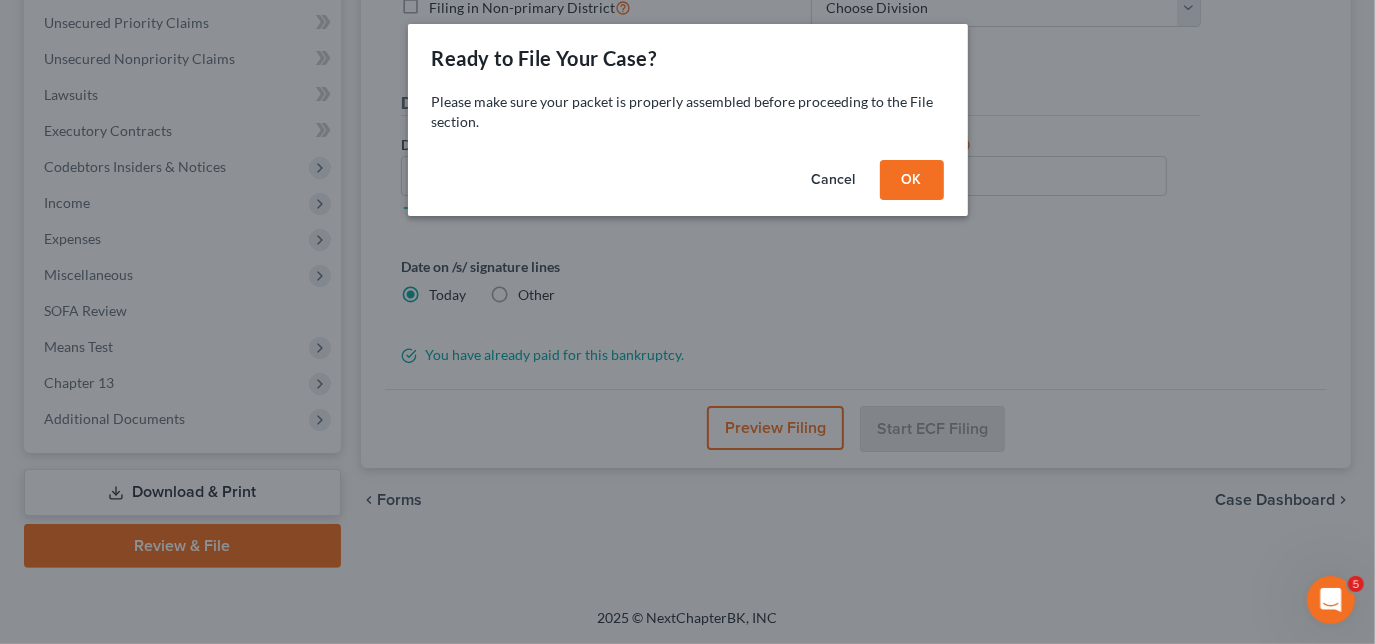 scroll, scrollTop: 453, scrollLeft: 0, axis: vertical 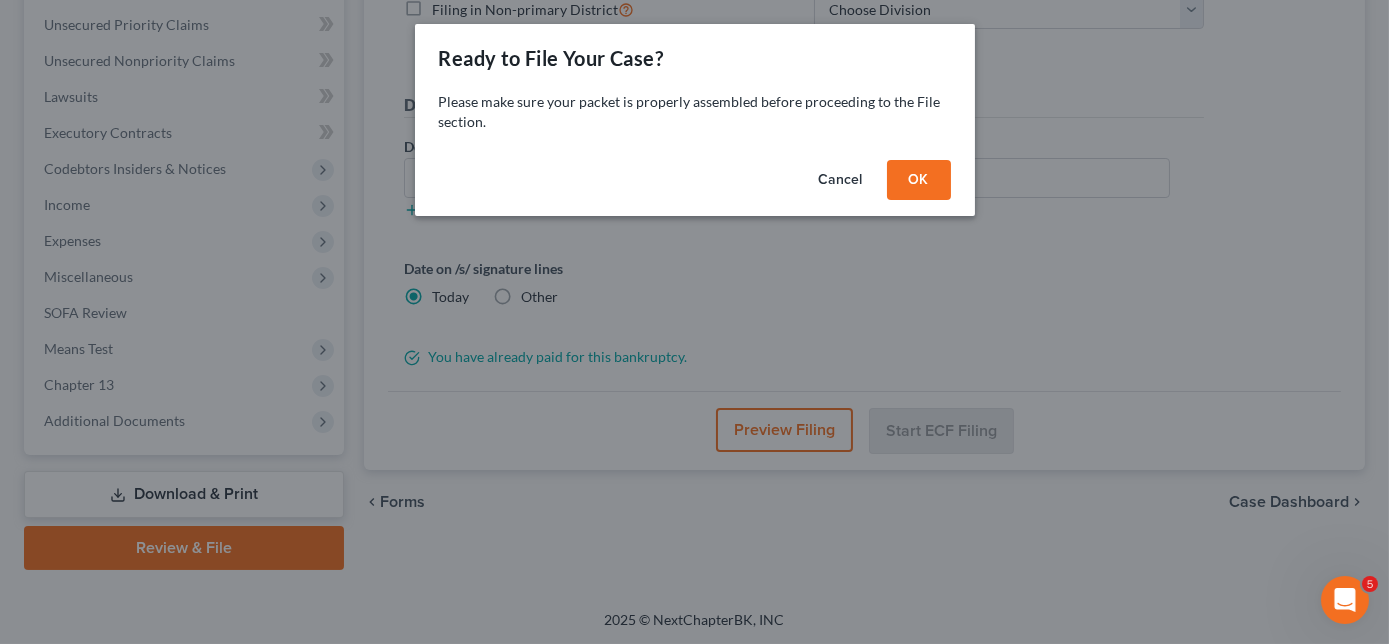 click on "OK" at bounding box center [919, 180] 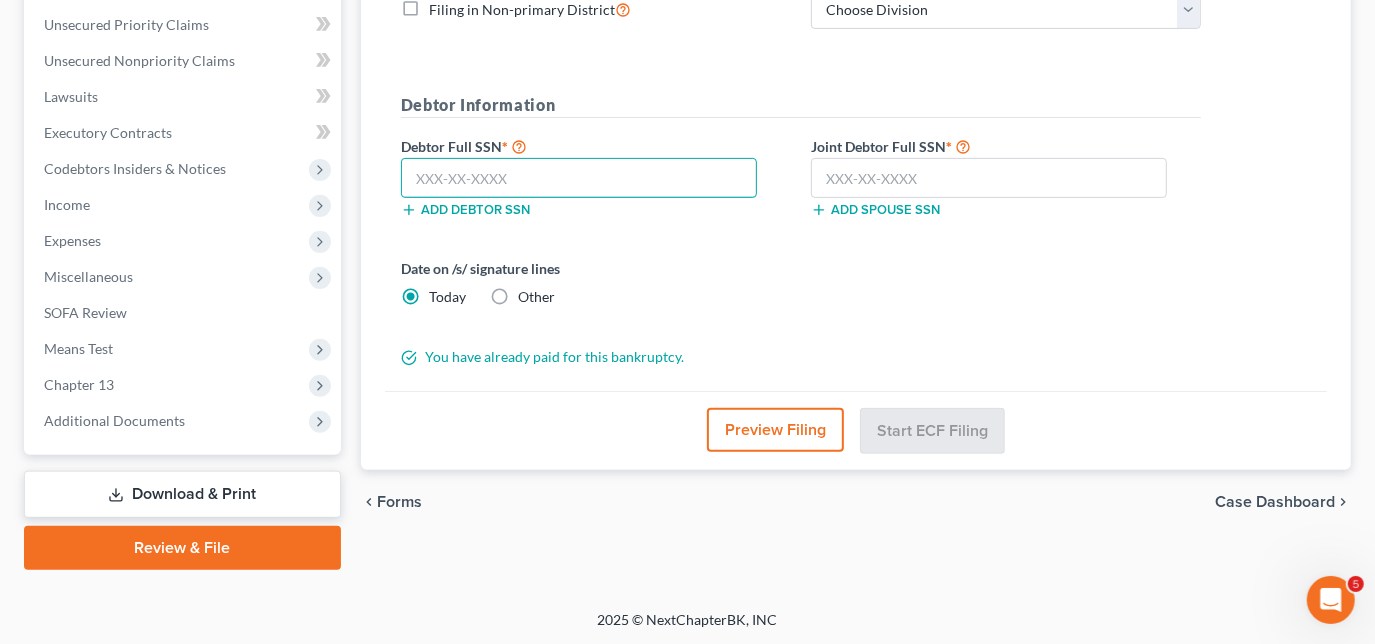 click at bounding box center (579, 178) 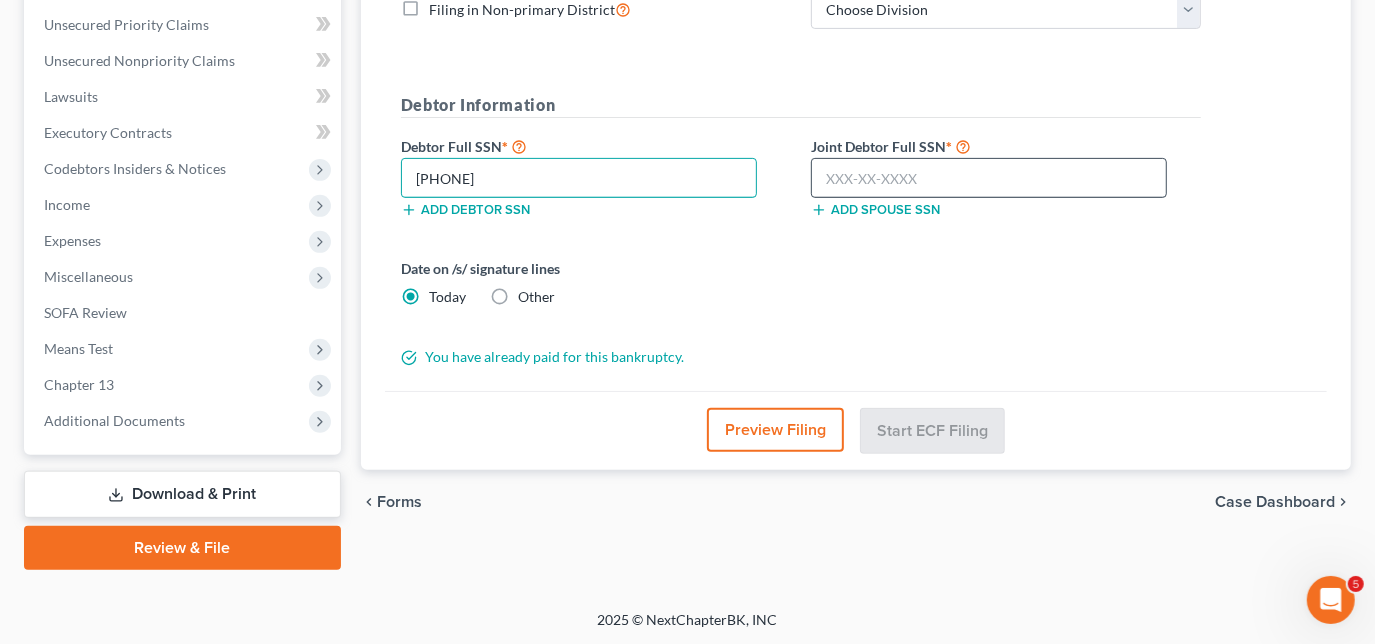 type on "409-86-0064" 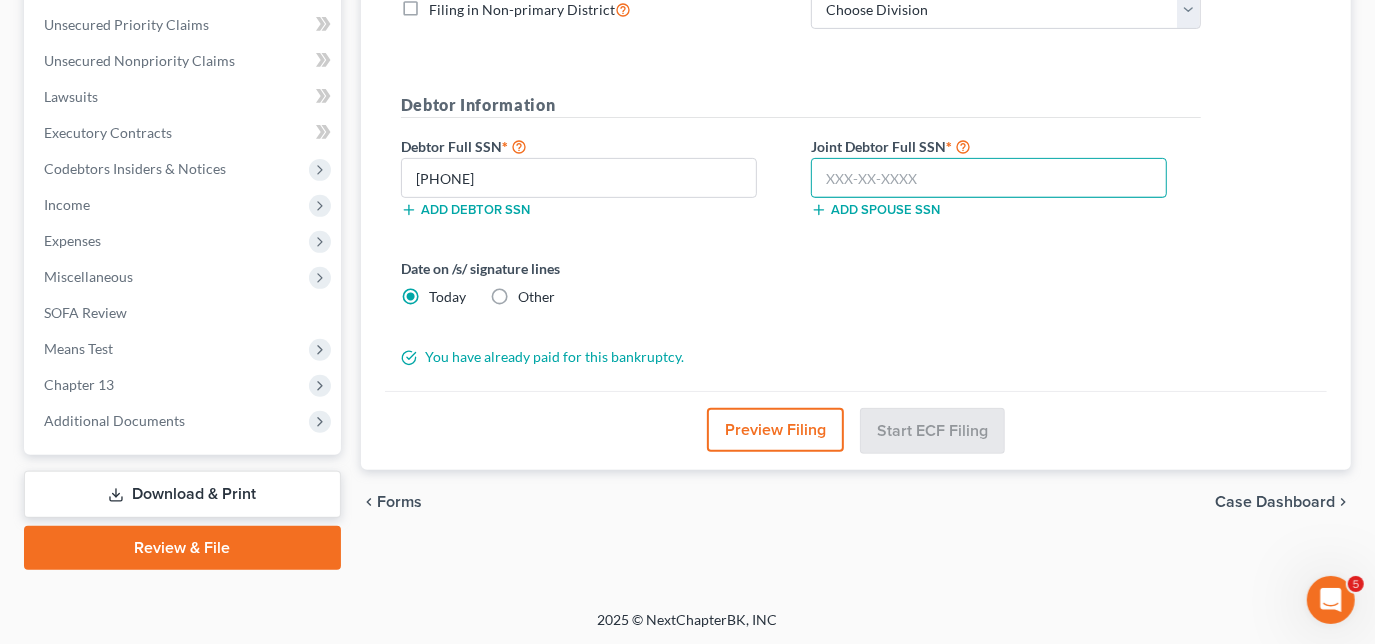 click at bounding box center [989, 178] 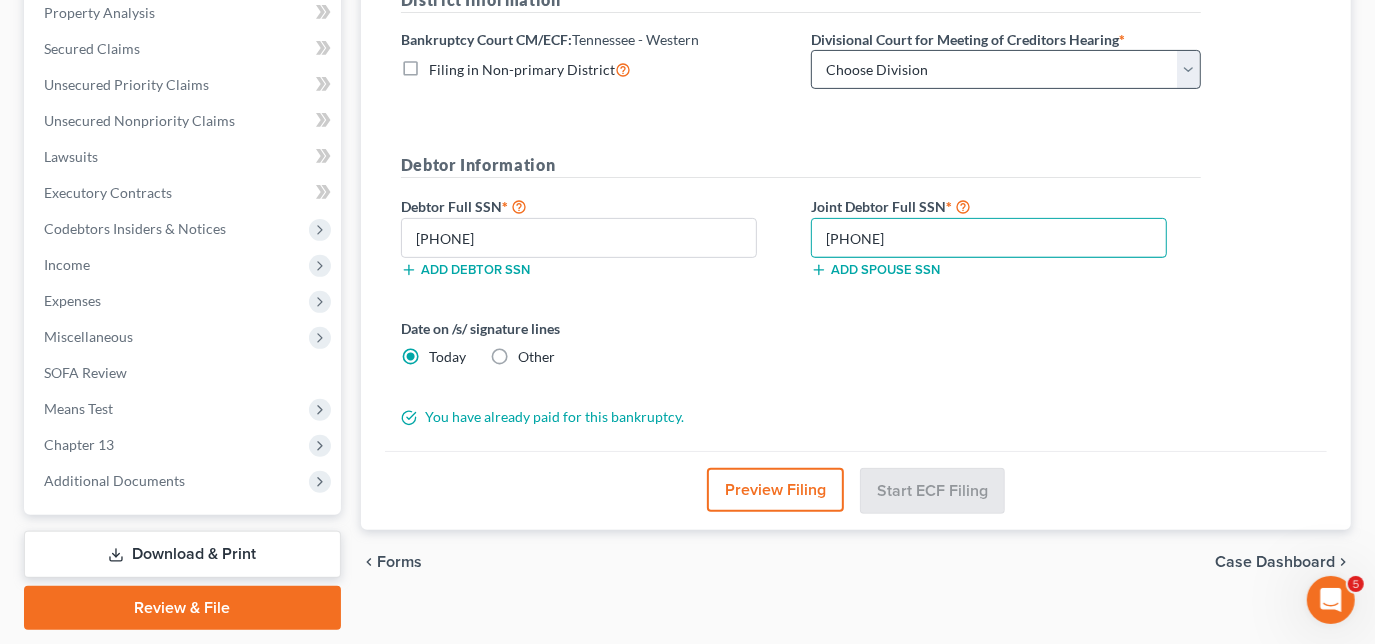 scroll, scrollTop: 362, scrollLeft: 0, axis: vertical 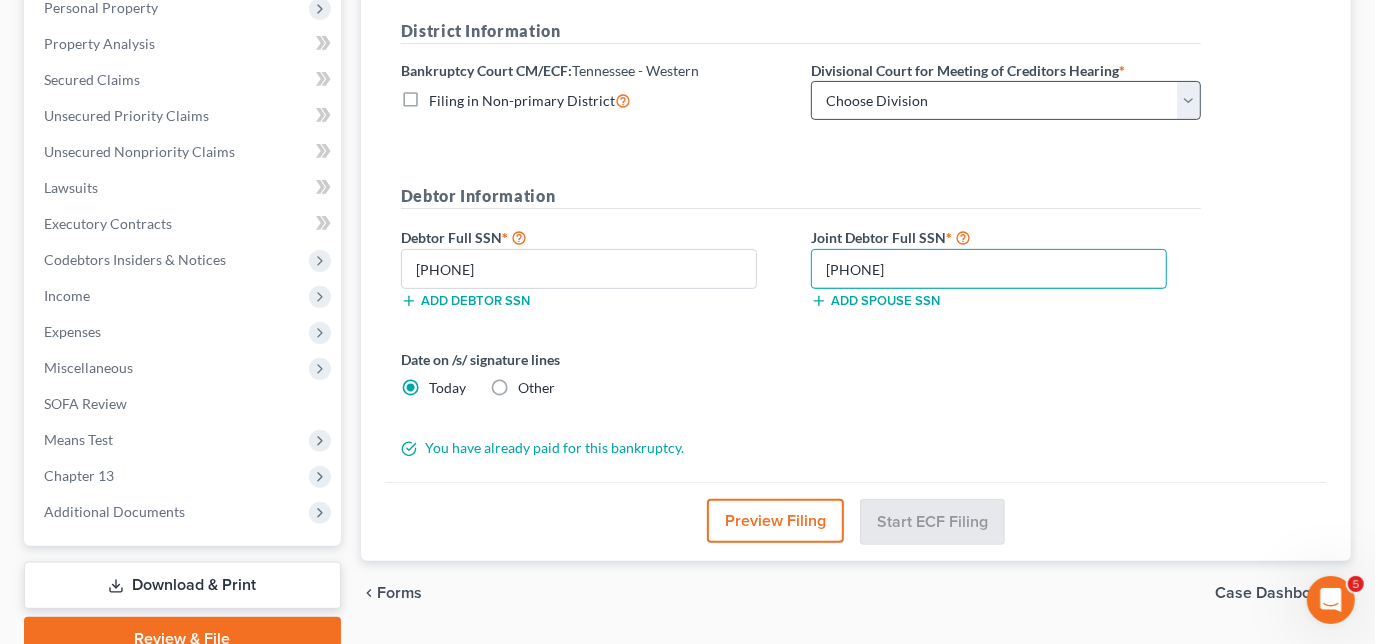 type on "414-82-8897" 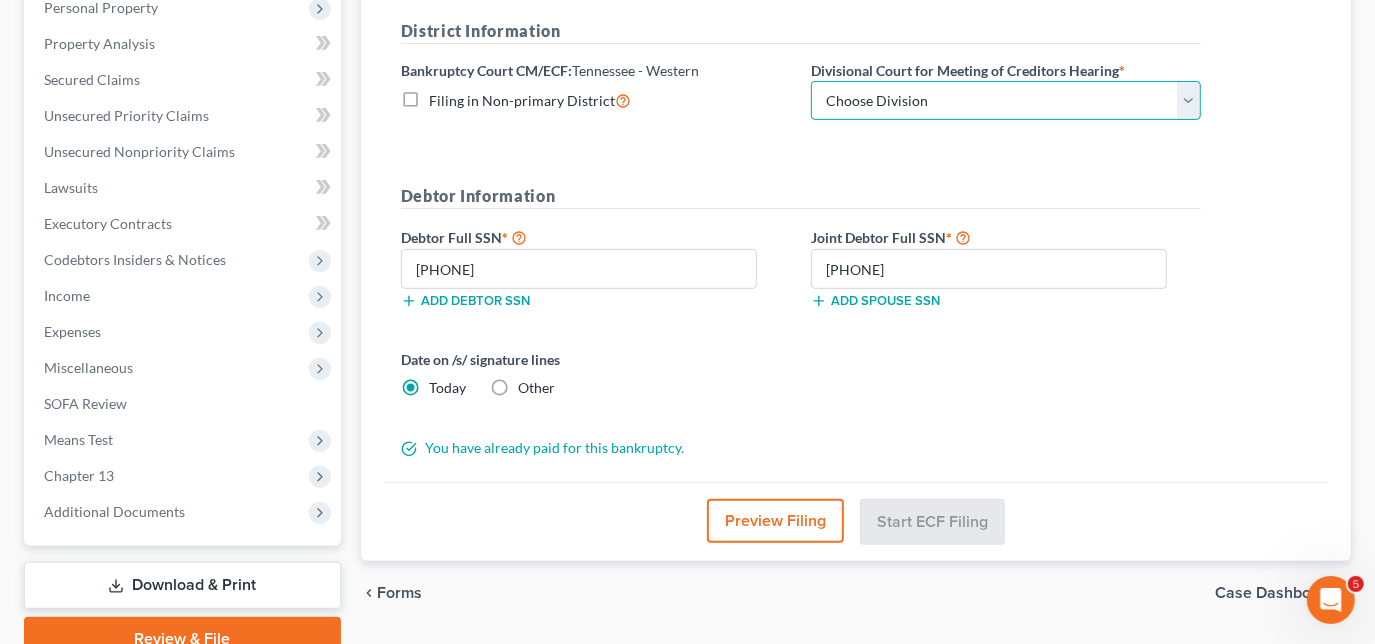 click on "Choose Division Jackson Memphis" at bounding box center [1006, 101] 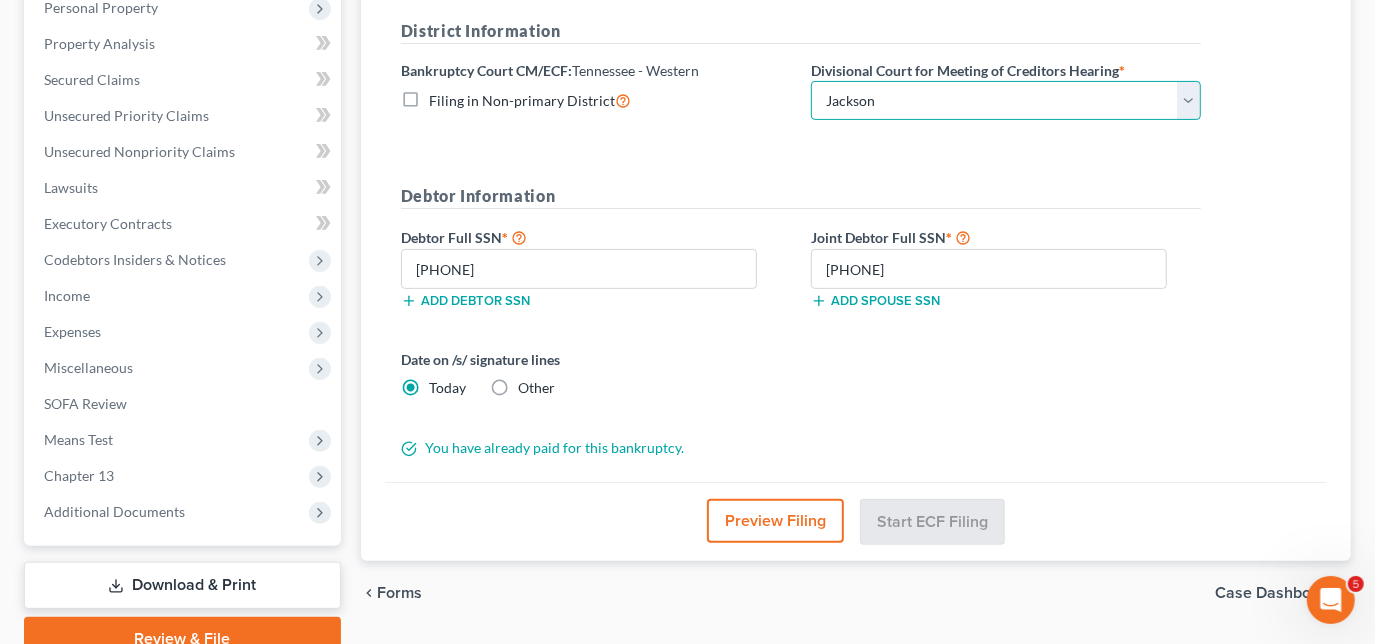 click on "Choose Division Jackson Memphis" at bounding box center (1006, 101) 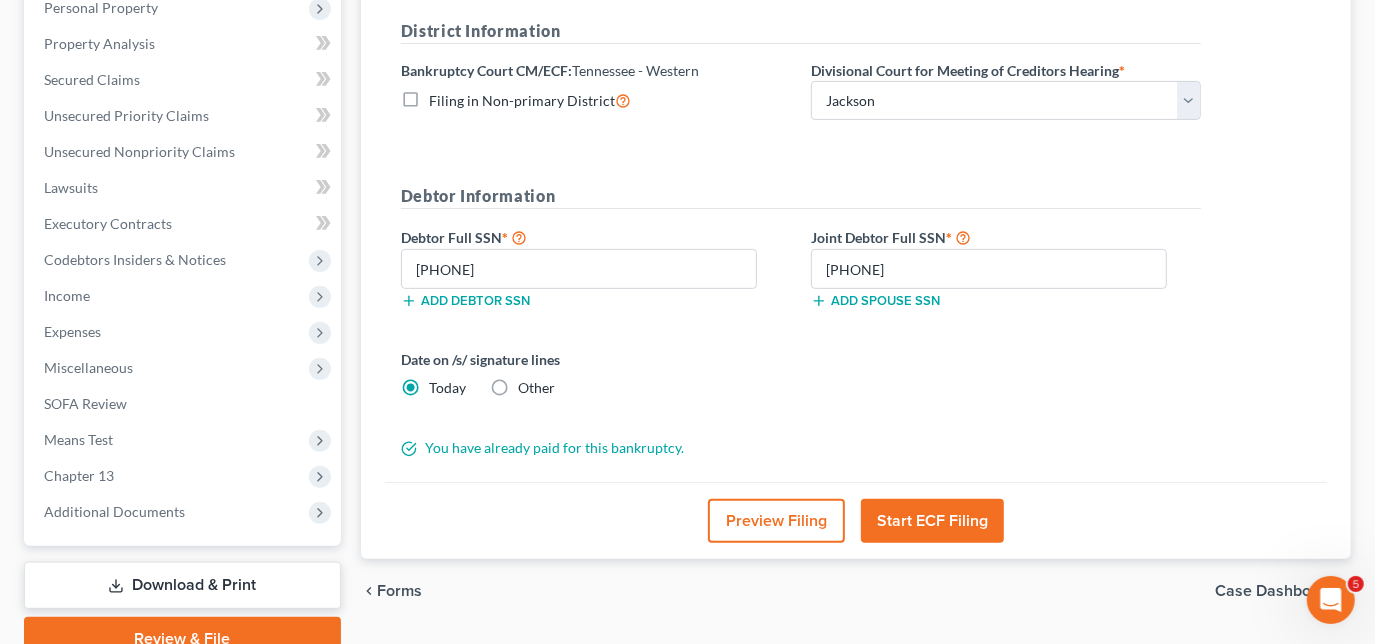 click on "Start ECF Filing" at bounding box center [932, 521] 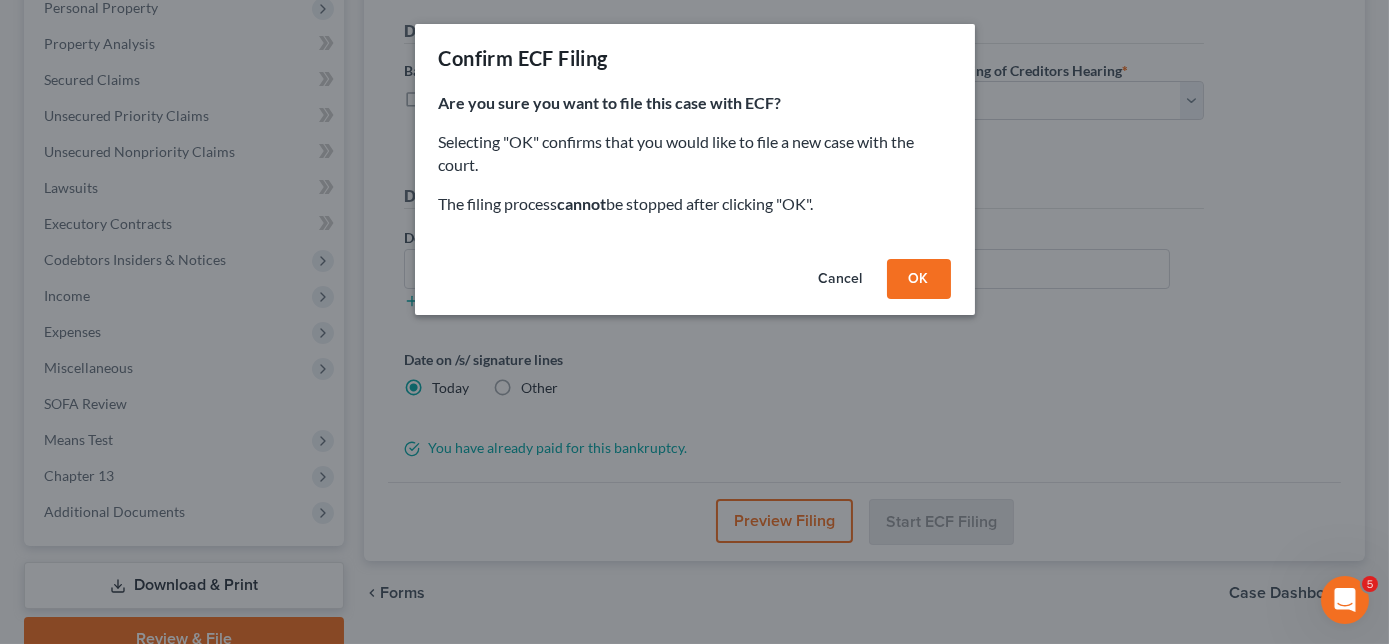 click on "OK" at bounding box center (919, 279) 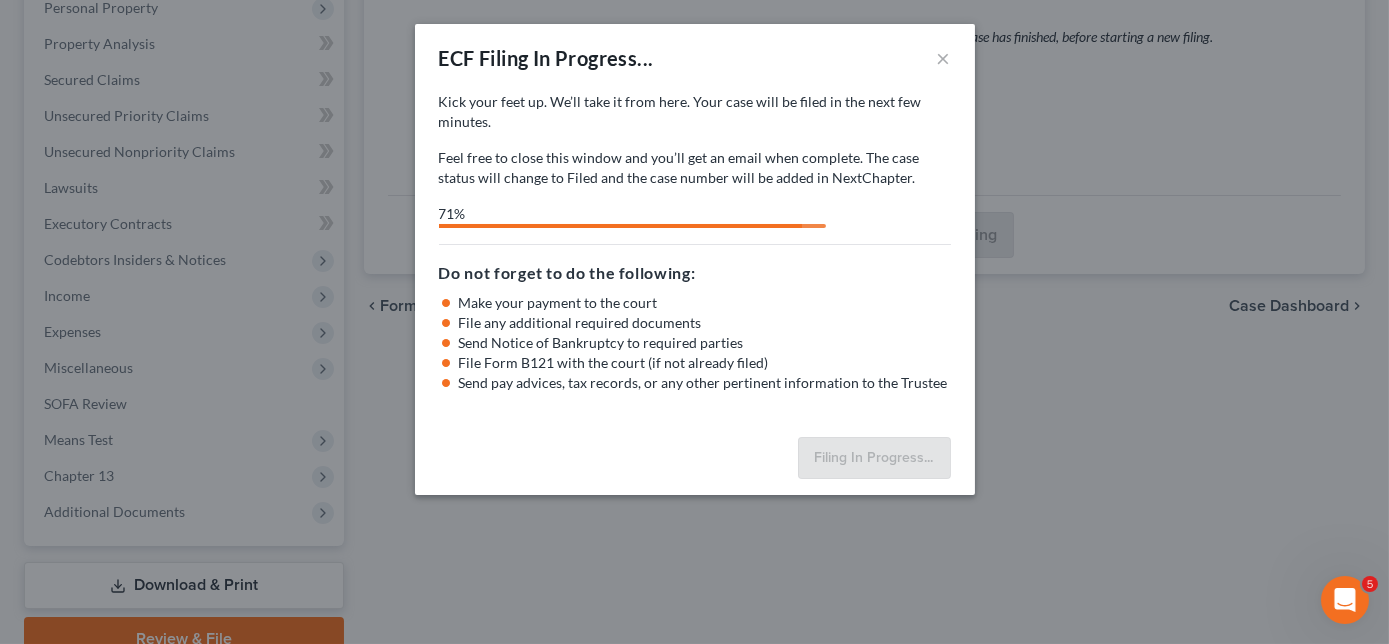 select on "0" 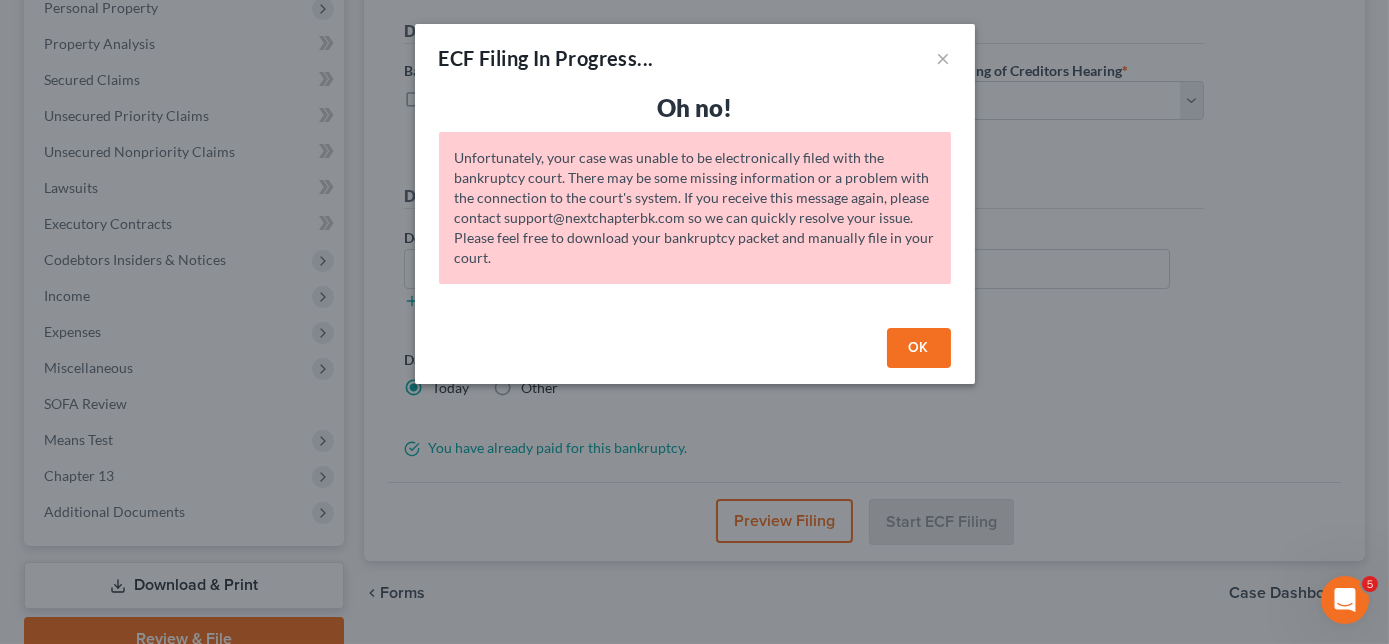 click on "OK" at bounding box center (919, 348) 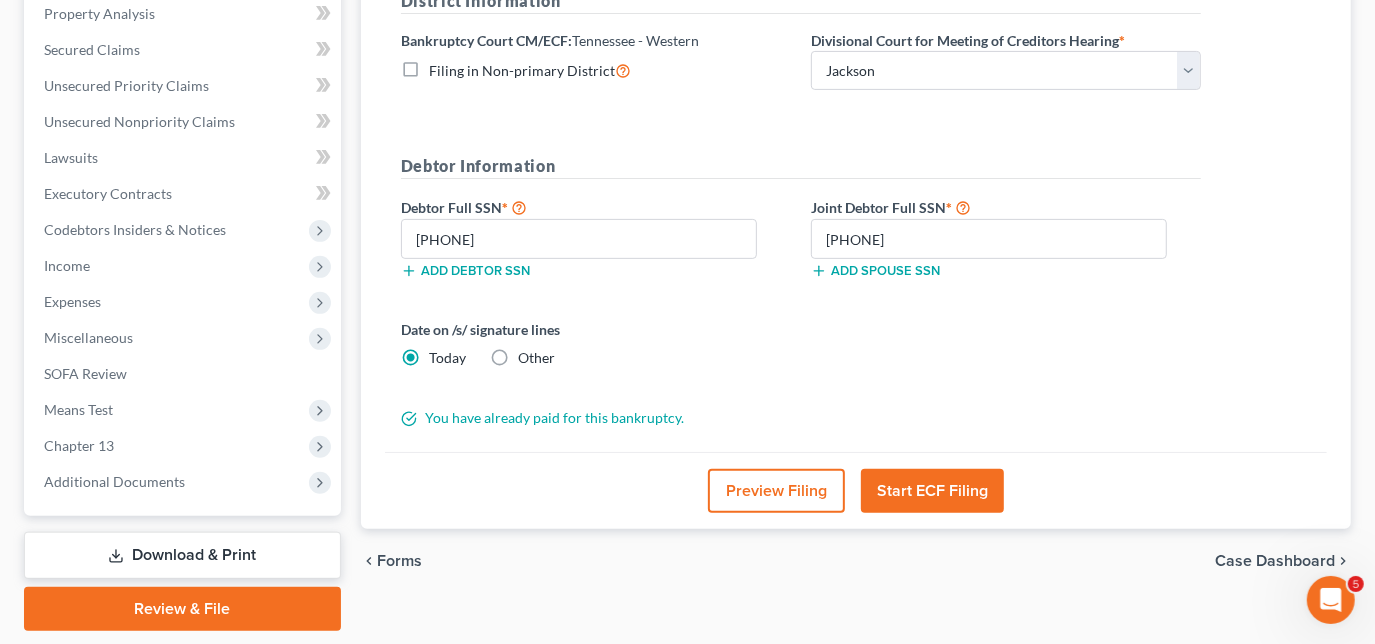 scroll, scrollTop: 453, scrollLeft: 0, axis: vertical 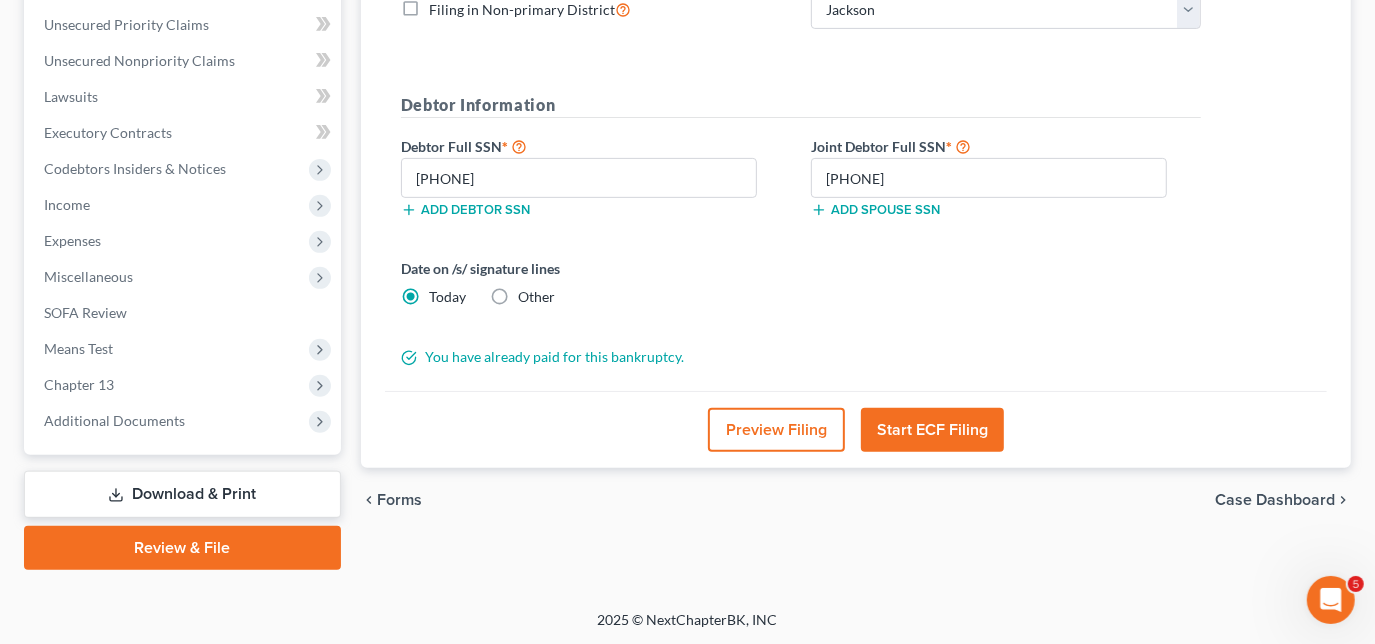 click on "Start ECF Filing" at bounding box center (932, 430) 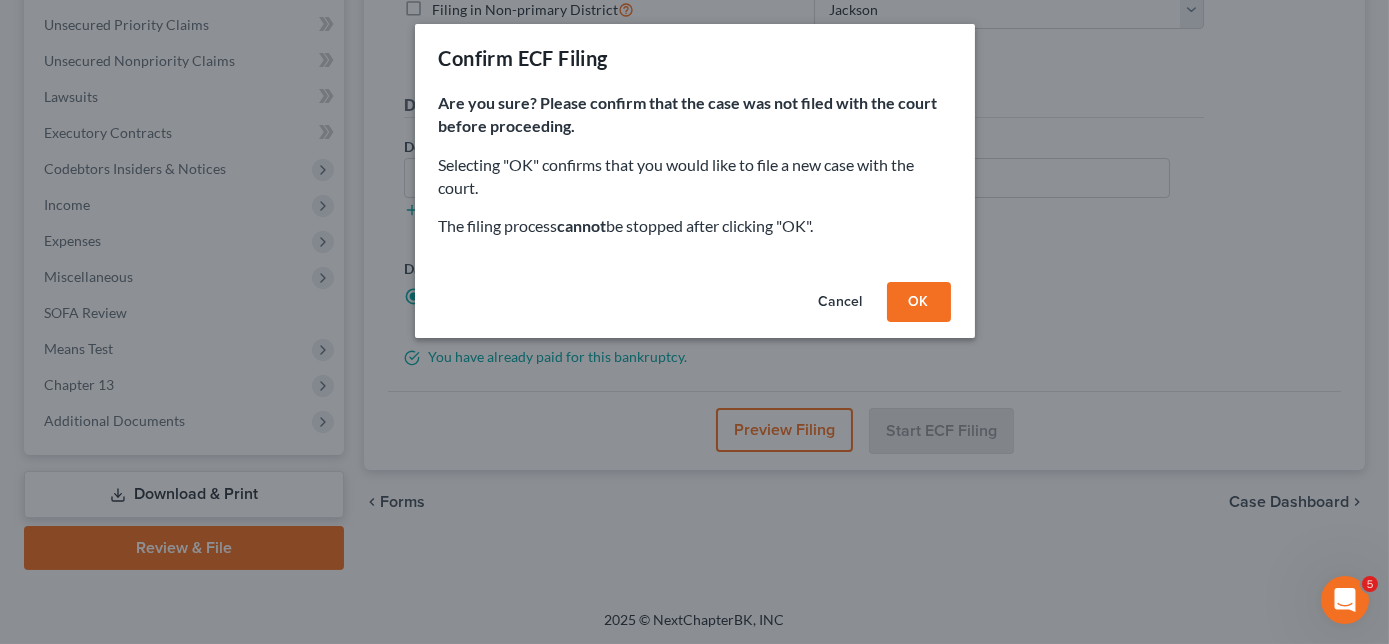 click on "OK" at bounding box center (919, 302) 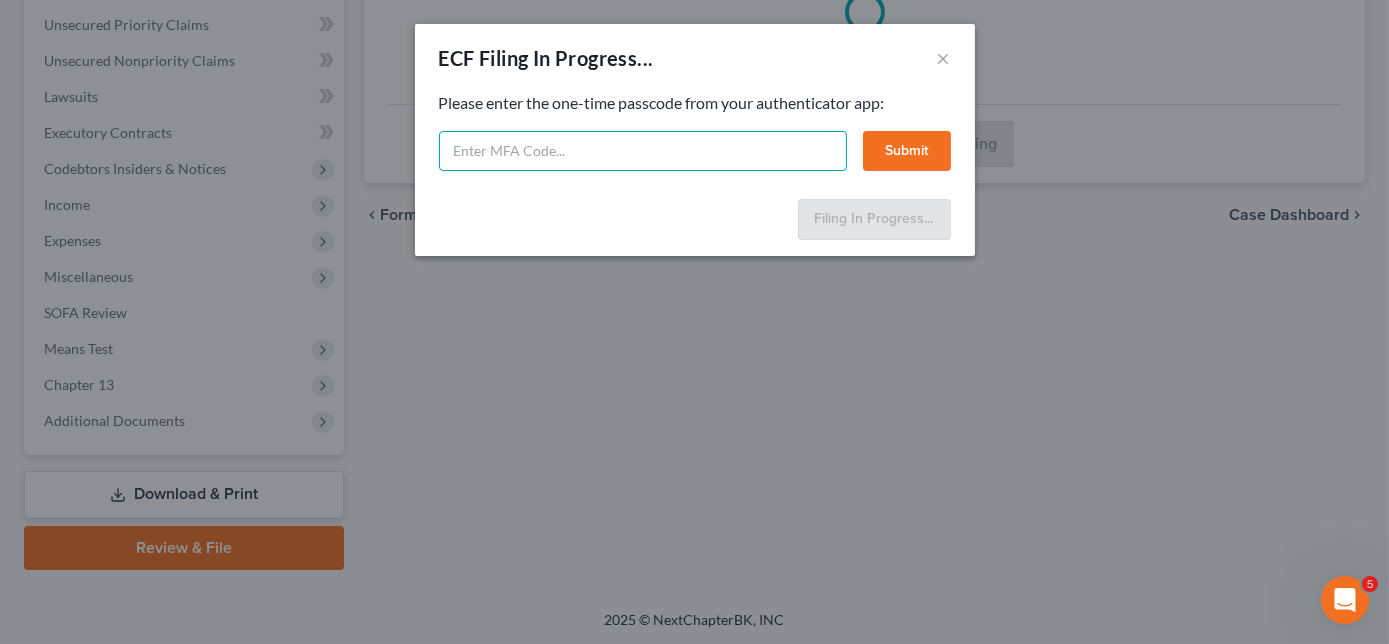 click at bounding box center [643, 151] 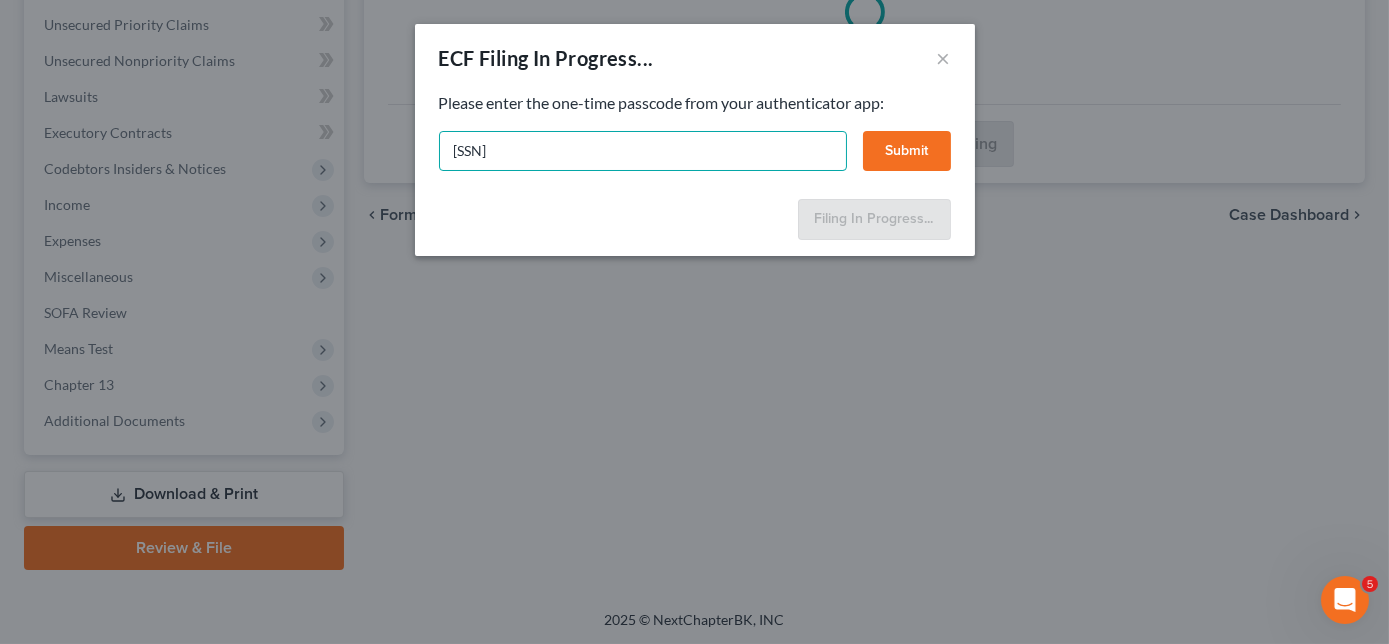type on "351380" 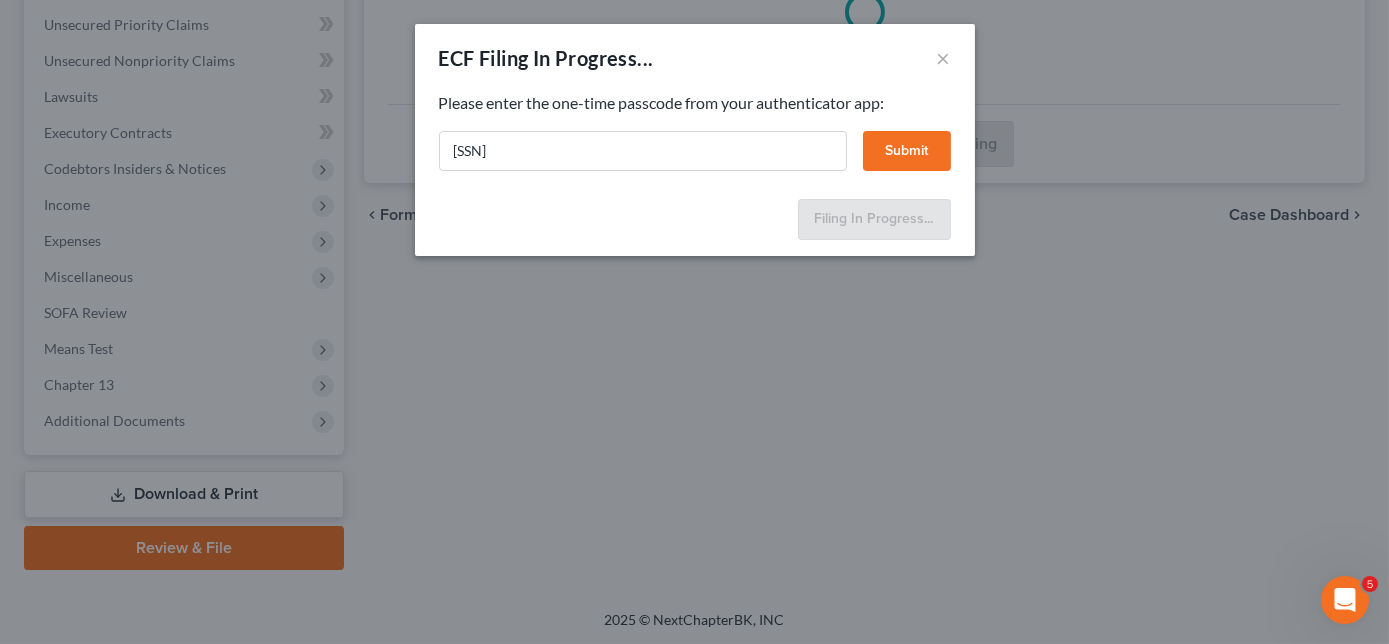 click on "Submit" at bounding box center (907, 151) 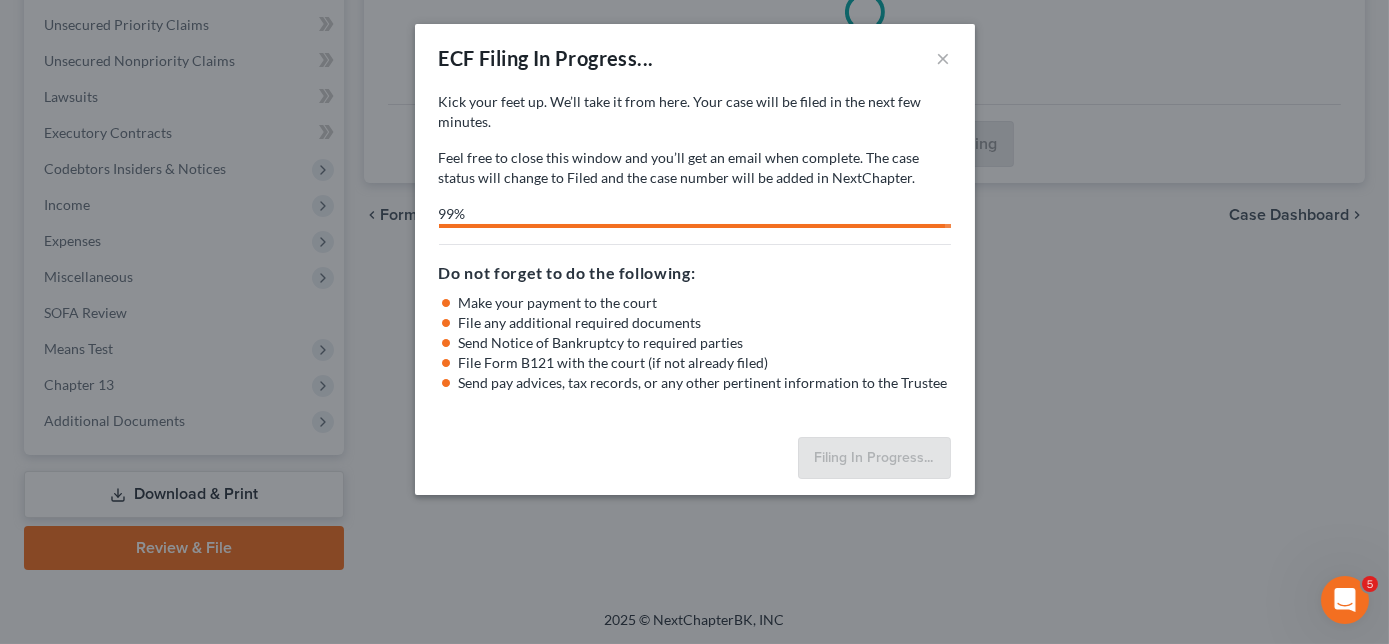 select on "0" 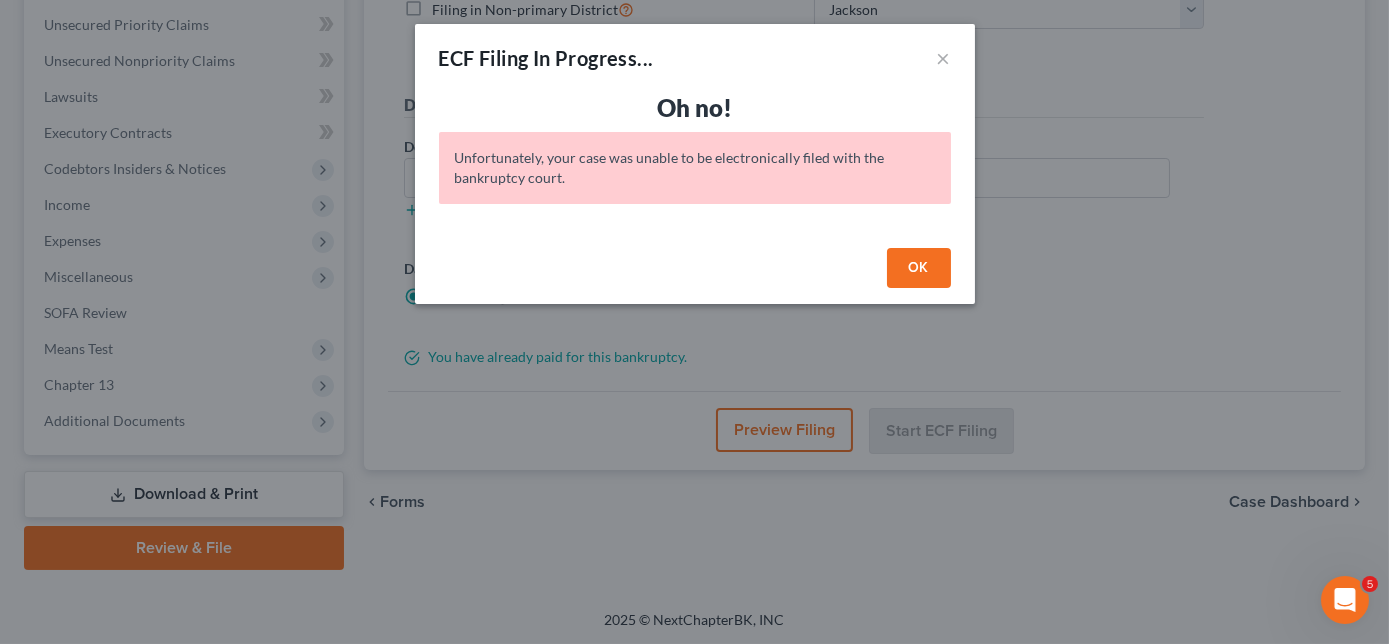 click on "OK" at bounding box center (919, 268) 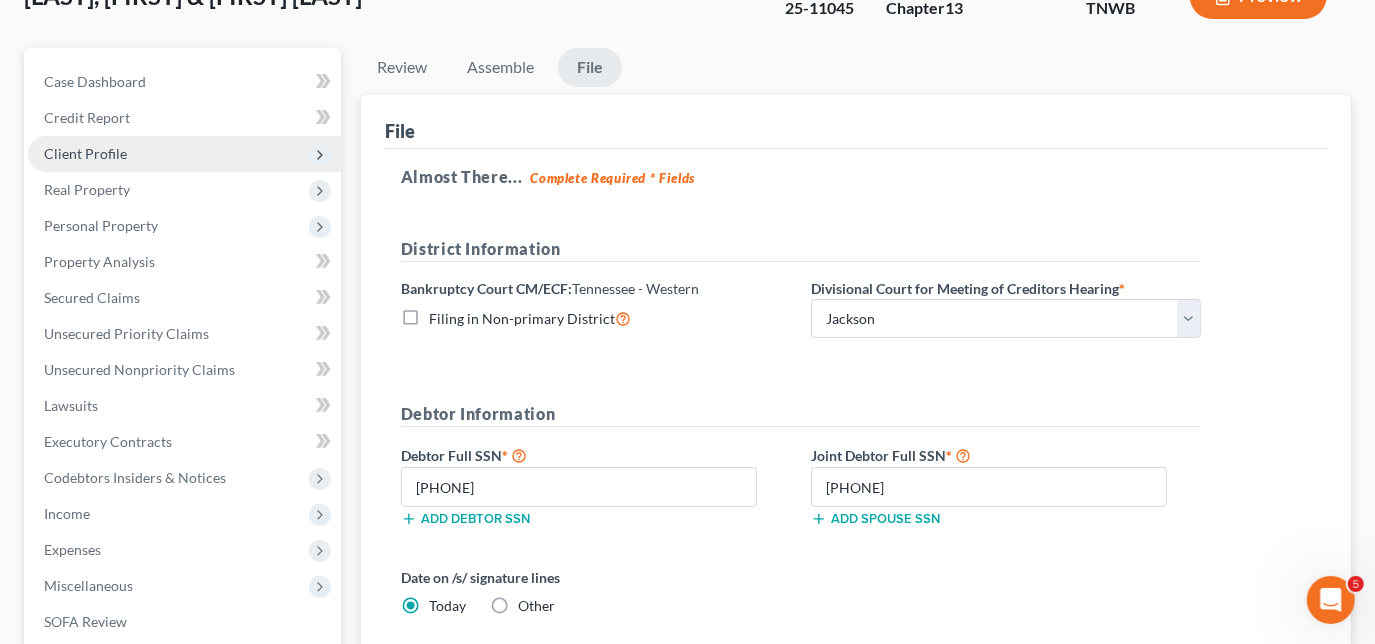scroll, scrollTop: 453, scrollLeft: 0, axis: vertical 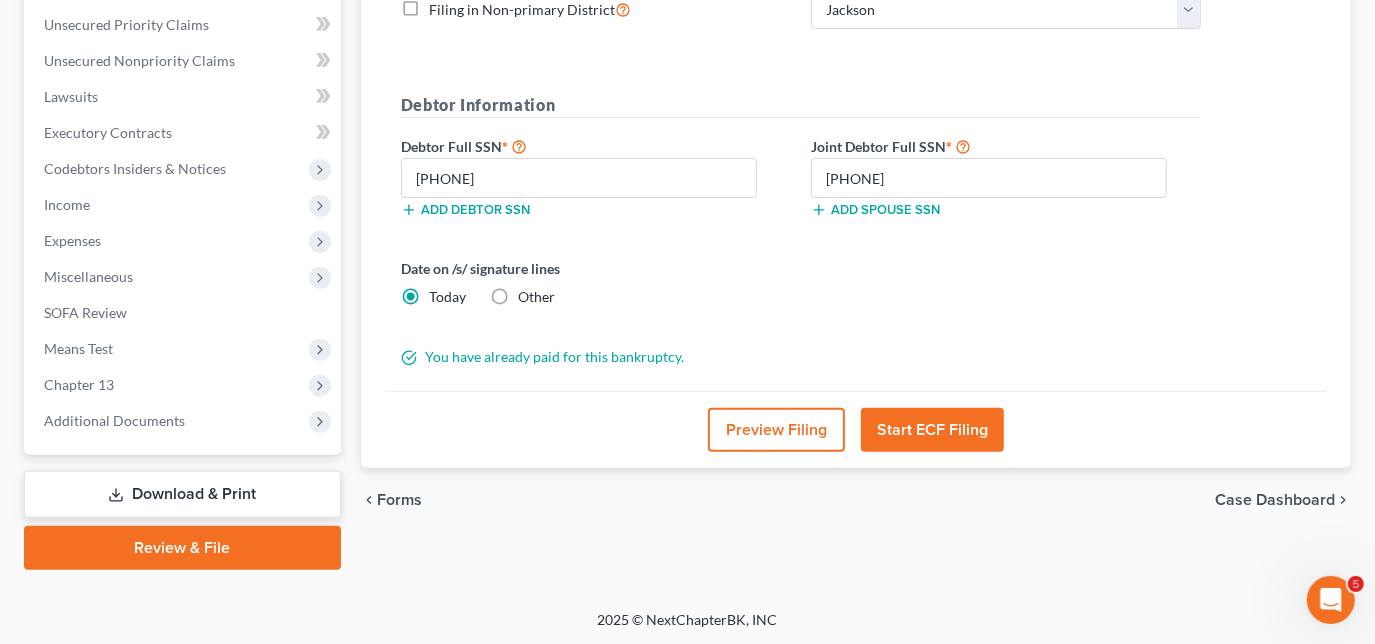 drag, startPoint x: 164, startPoint y: 486, endPoint x: 269, endPoint y: 476, distance: 105.47511 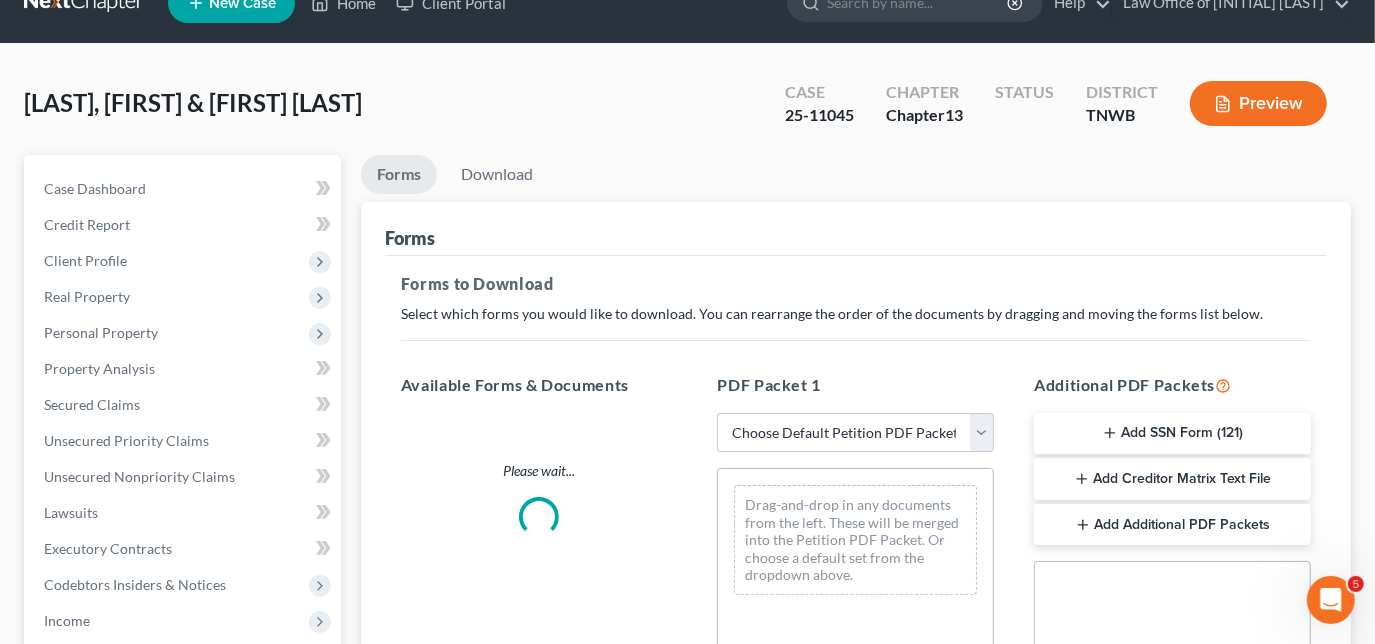 scroll, scrollTop: 0, scrollLeft: 0, axis: both 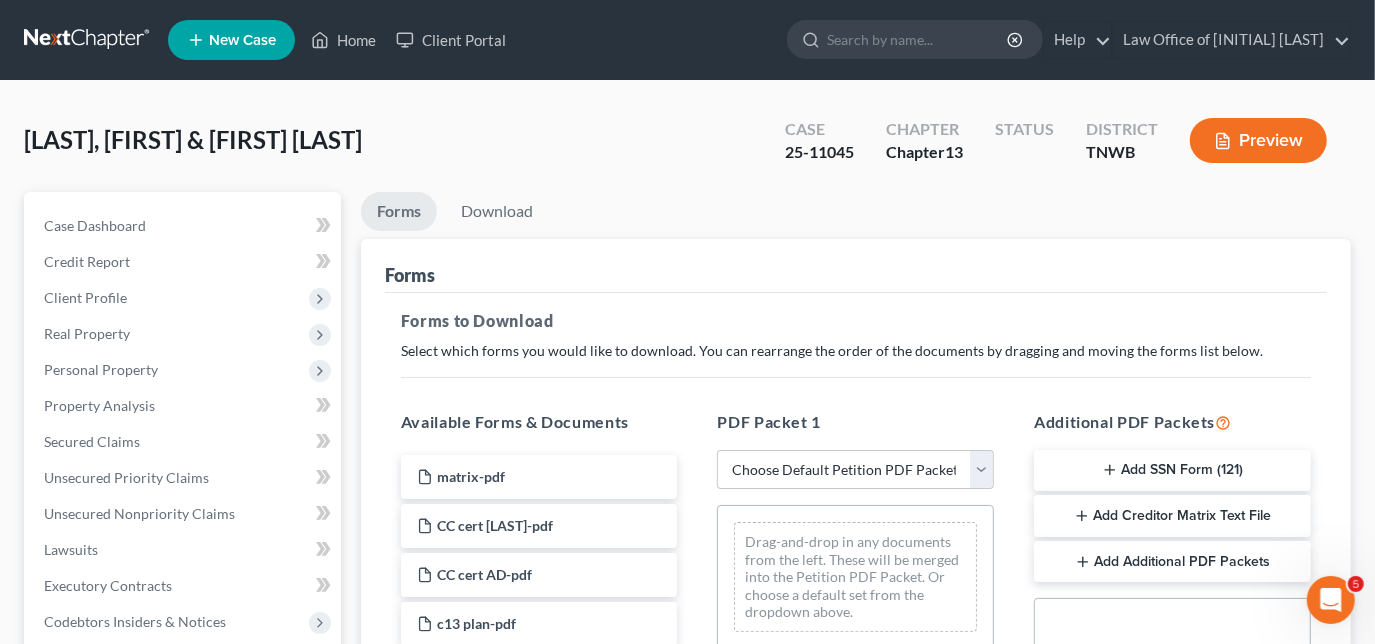 click on "Add SSN Form (121)" at bounding box center [1172, 471] 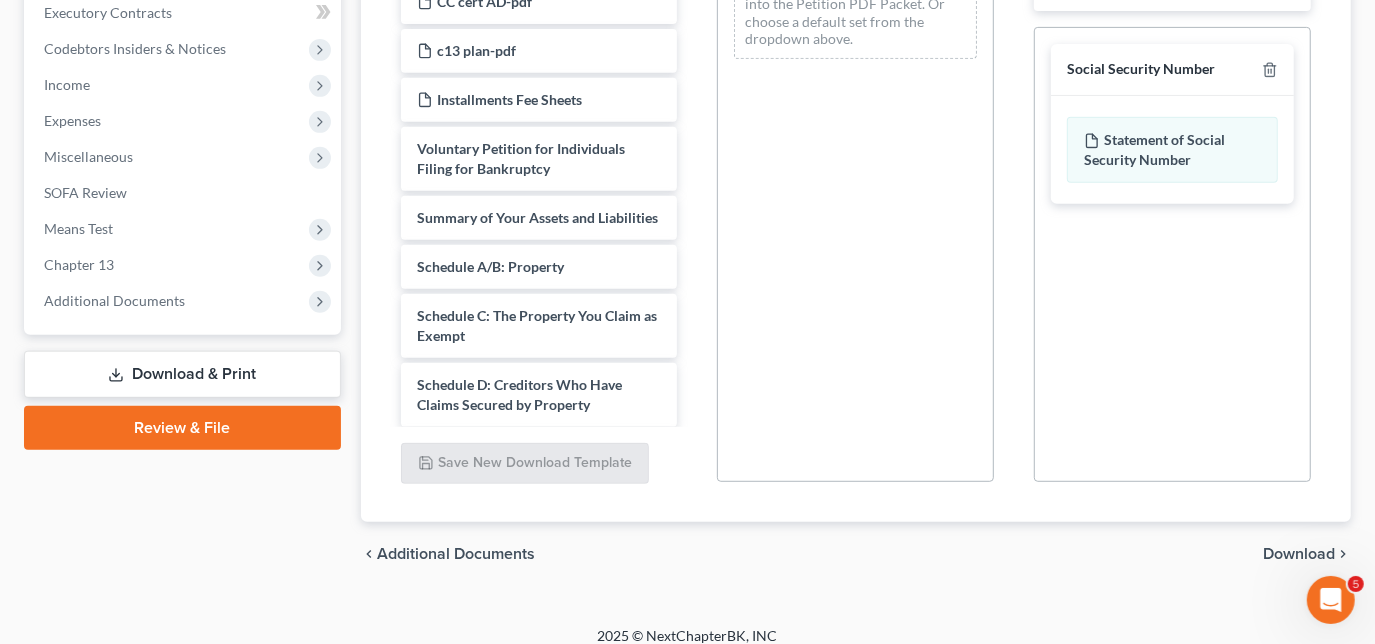 scroll, scrollTop: 589, scrollLeft: 0, axis: vertical 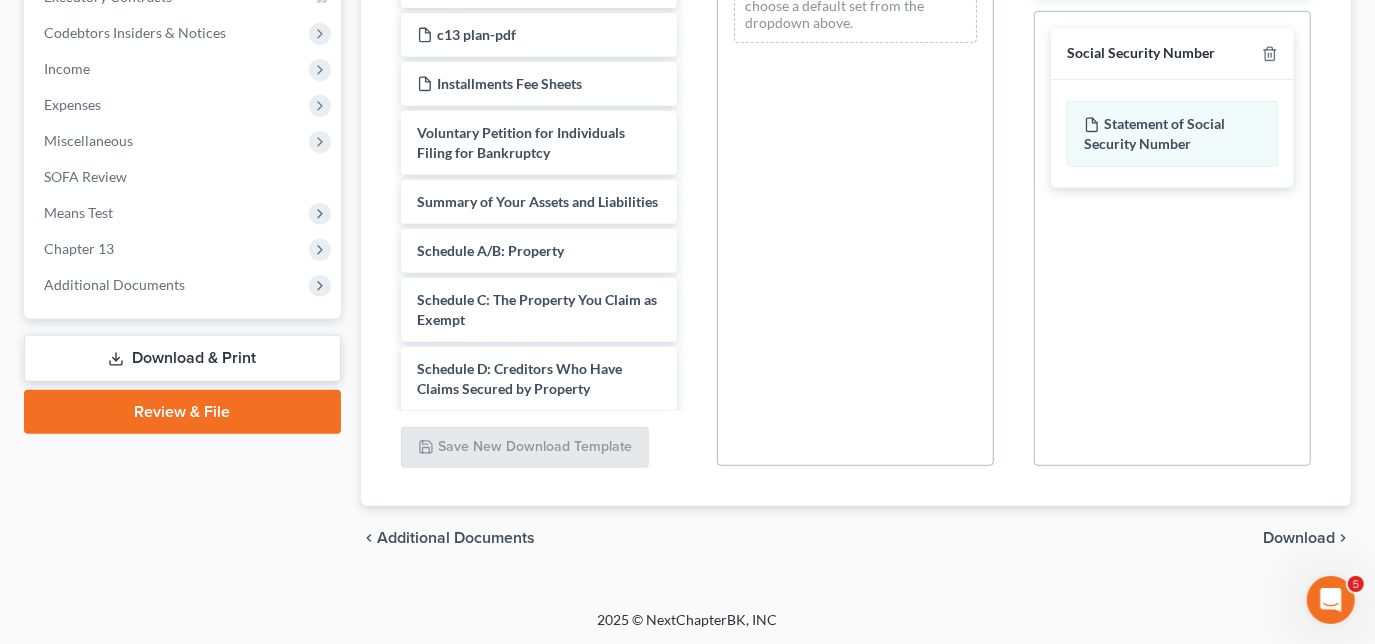 click on "Download" at bounding box center (1299, 538) 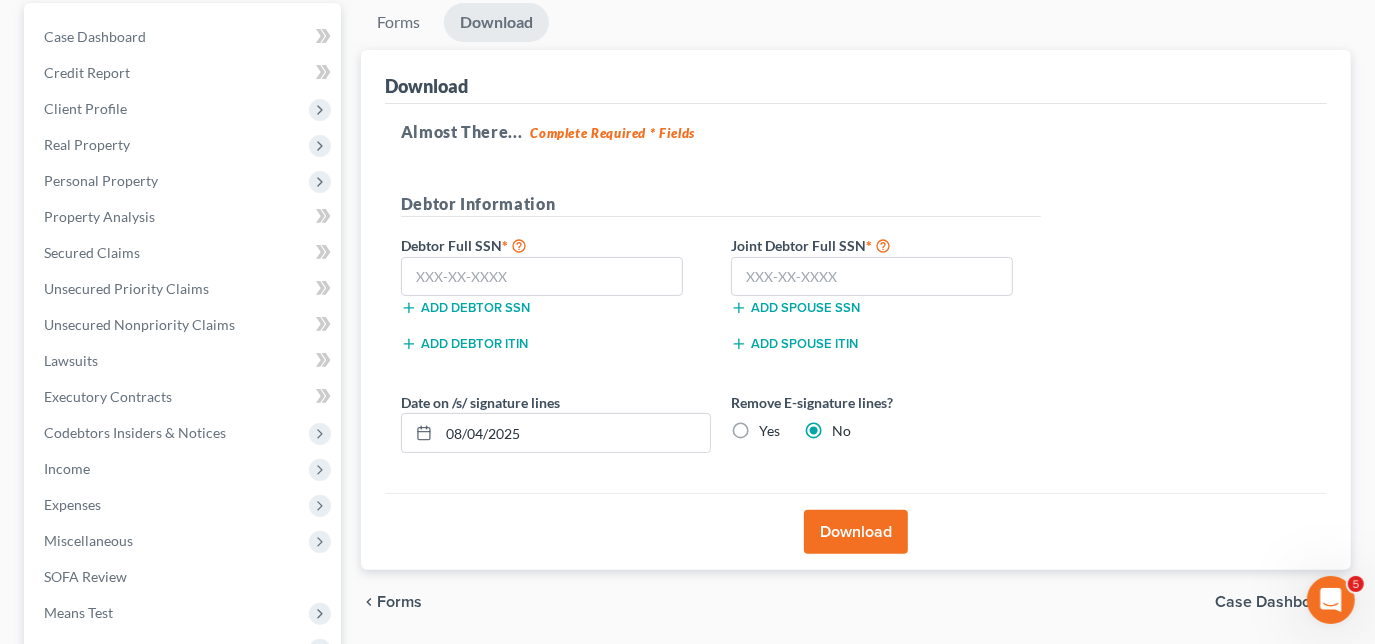 scroll, scrollTop: 181, scrollLeft: 0, axis: vertical 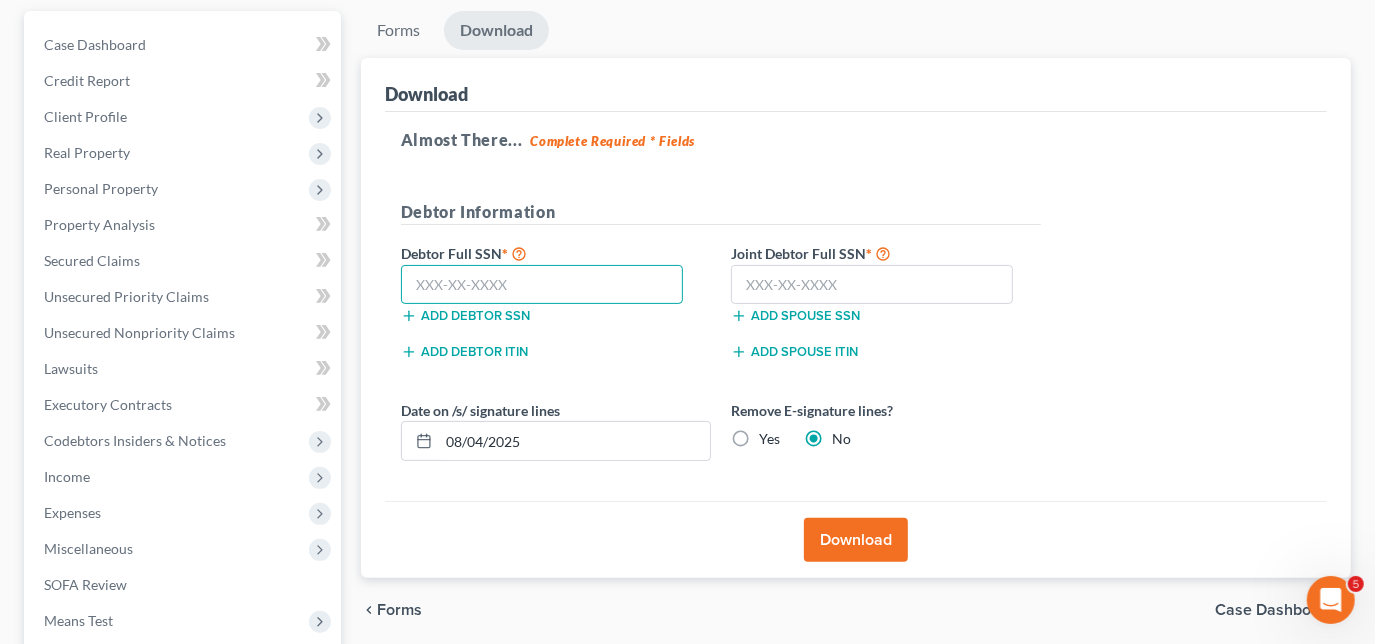 click at bounding box center (542, 285) 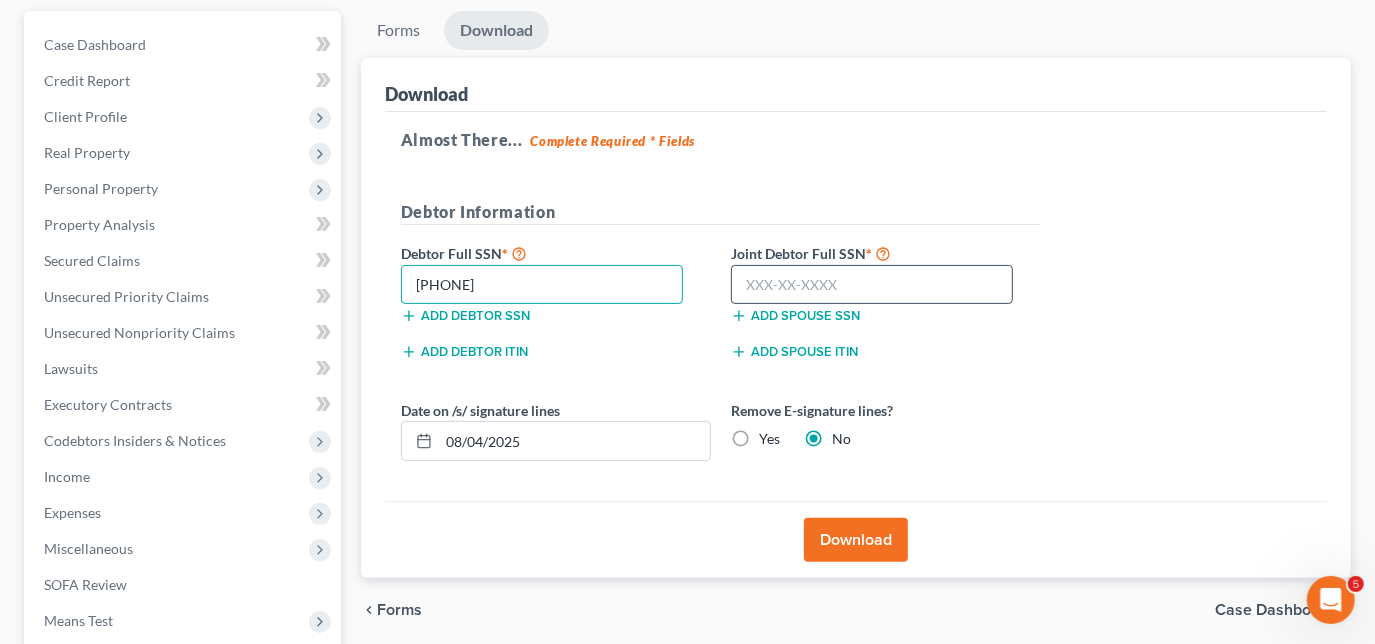 type on "409-86-0064" 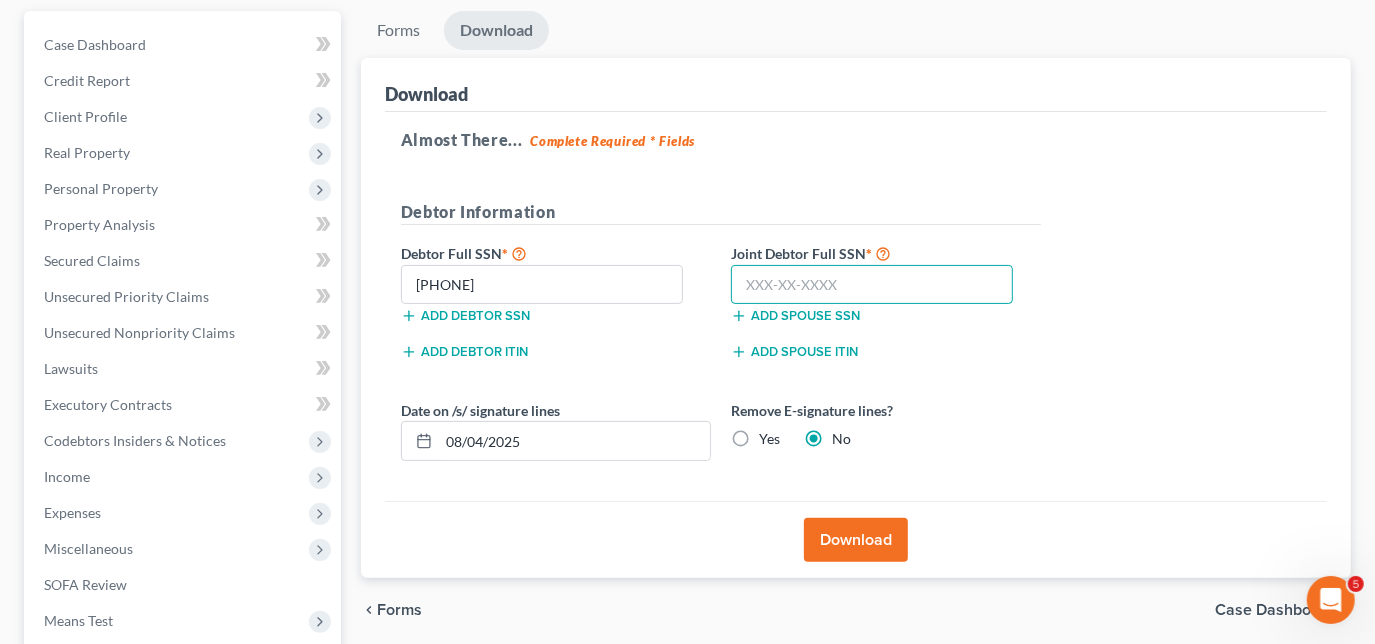 click at bounding box center [872, 285] 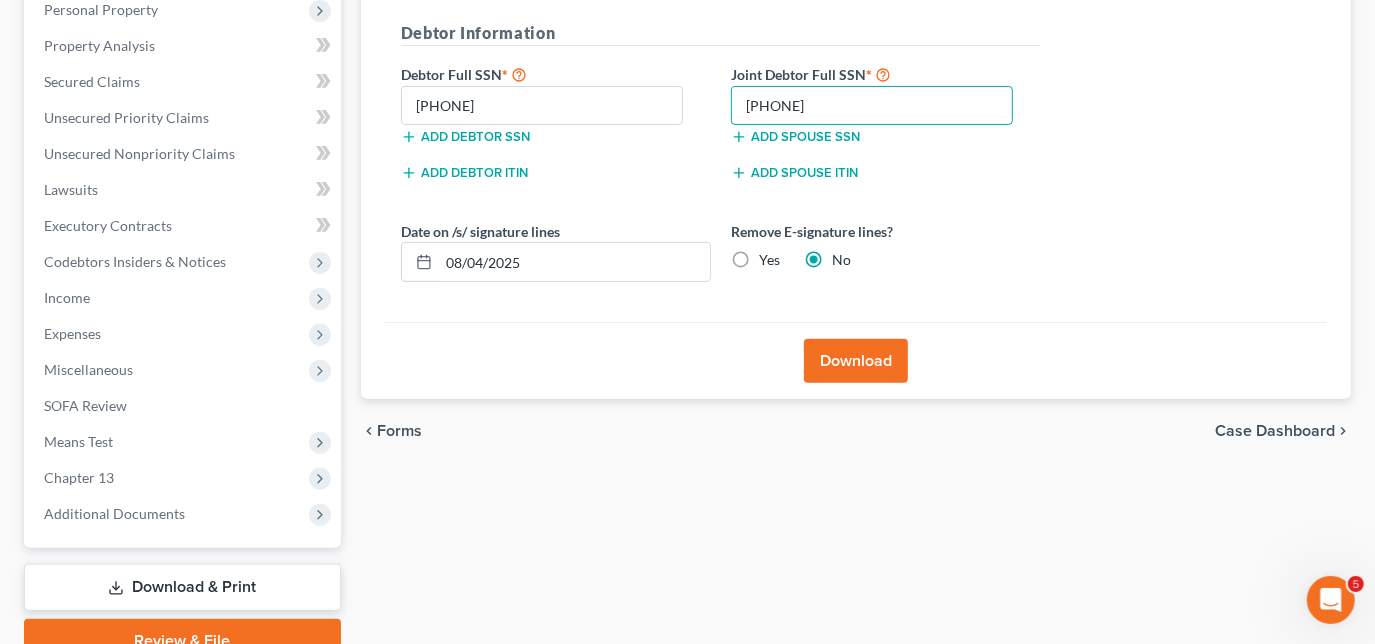 scroll, scrollTop: 363, scrollLeft: 0, axis: vertical 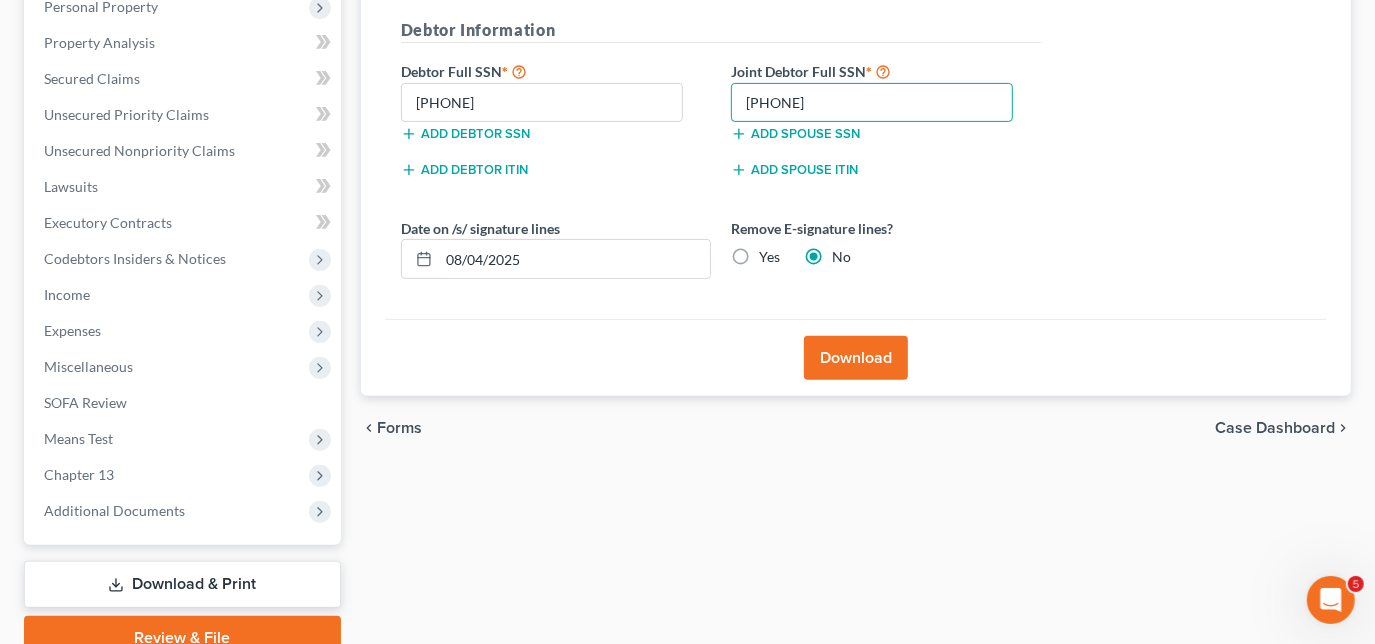 type on "414-82-8897" 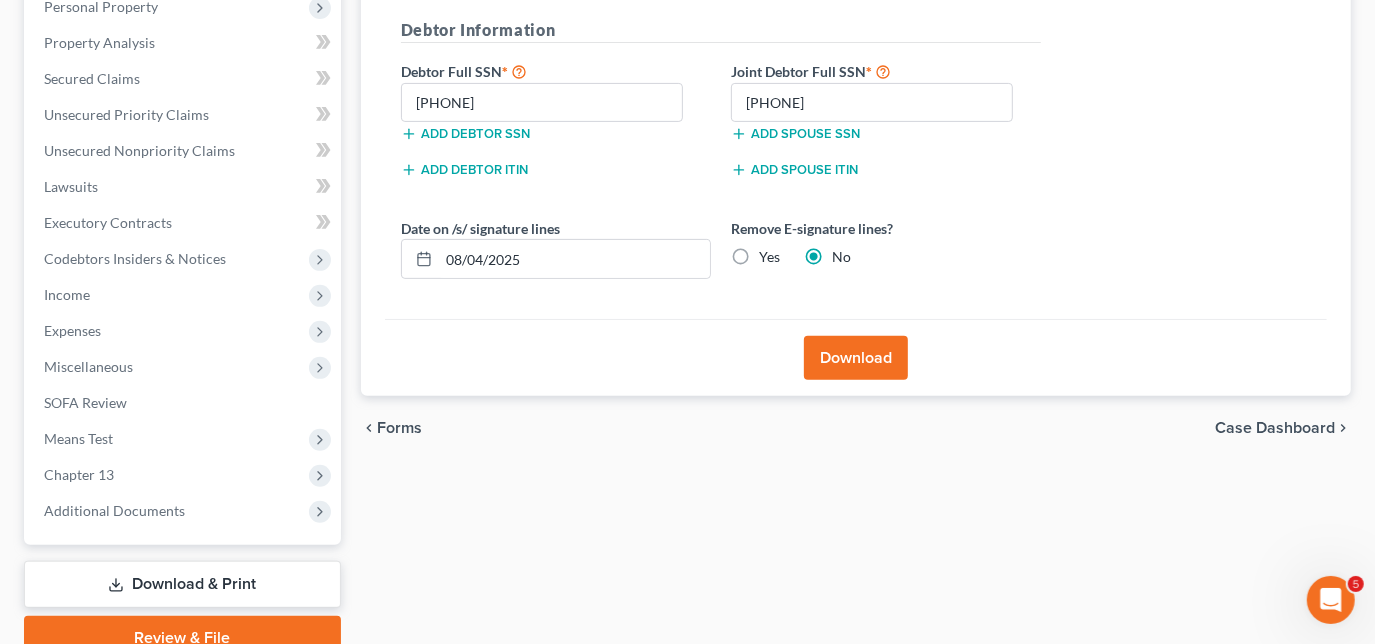 click on "Download" at bounding box center [856, 358] 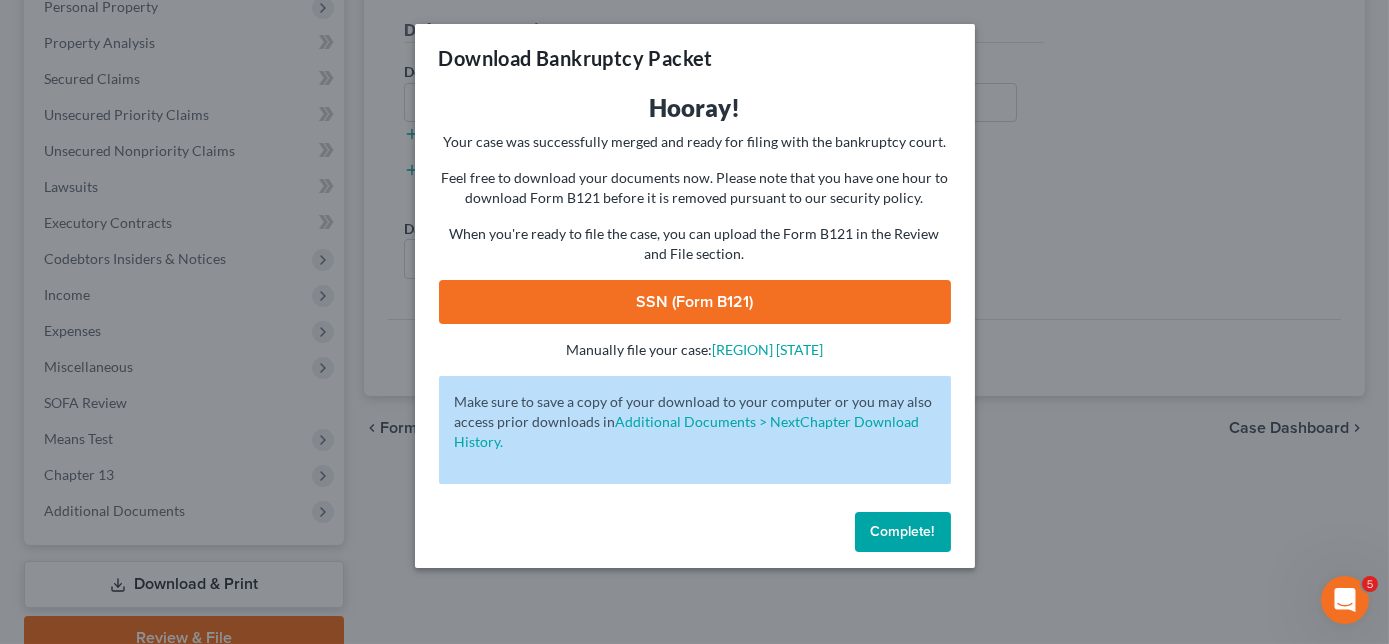 click on "SSN (Form B121)" at bounding box center (695, 302) 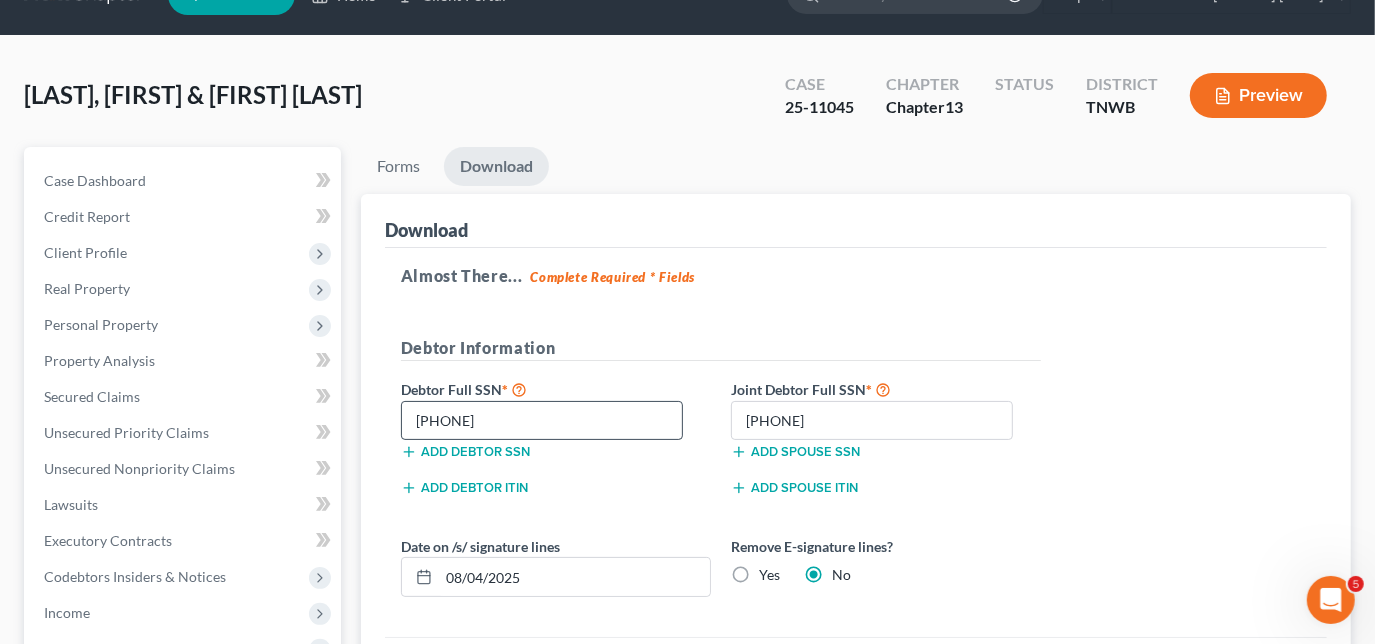 scroll, scrollTop: 0, scrollLeft: 0, axis: both 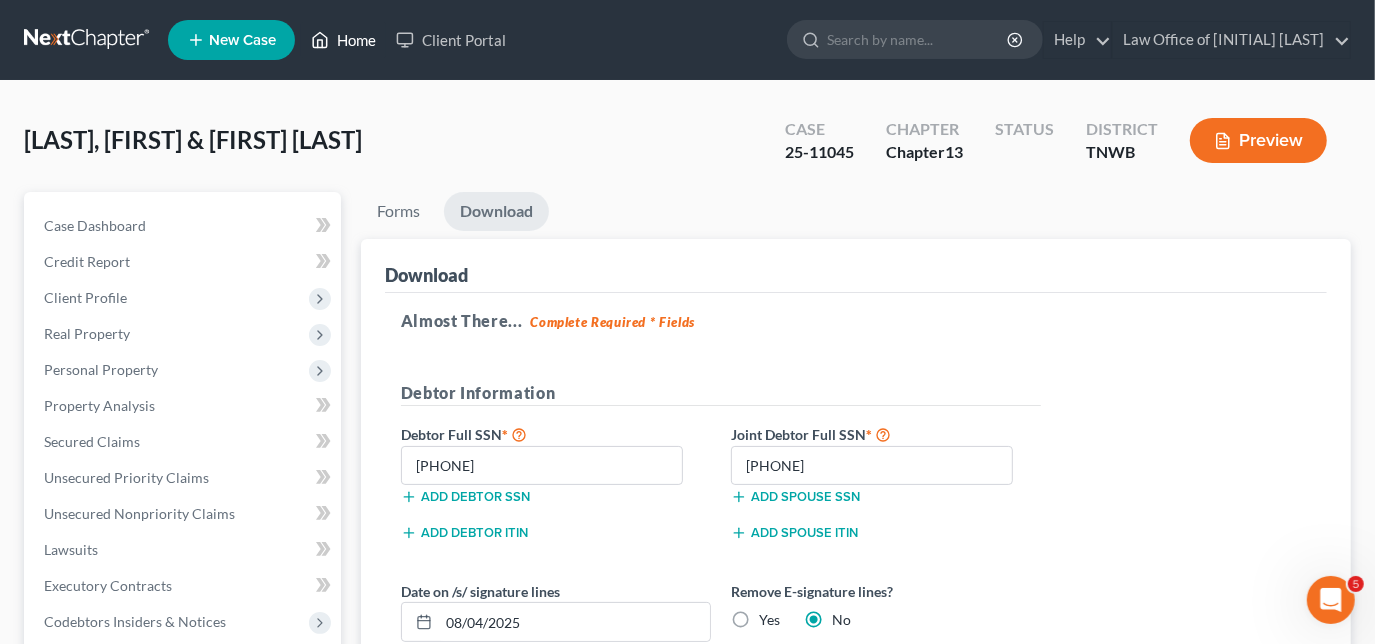 click on "Home" at bounding box center [343, 40] 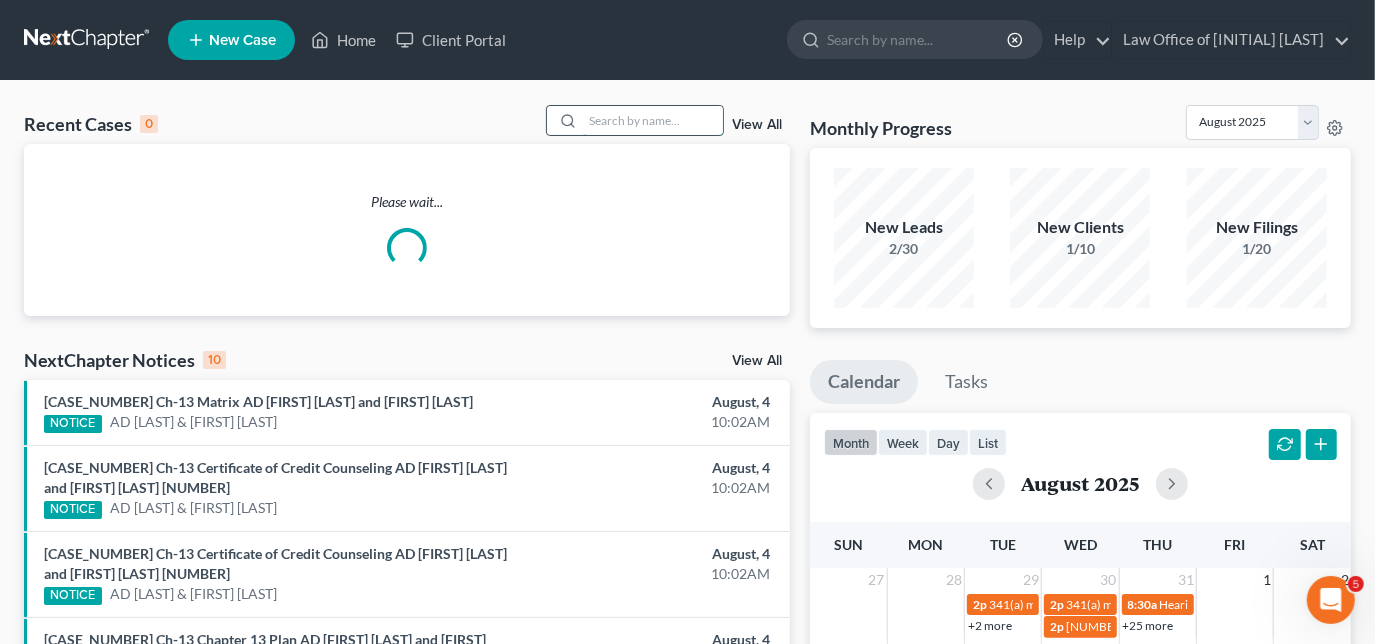 click at bounding box center [653, 120] 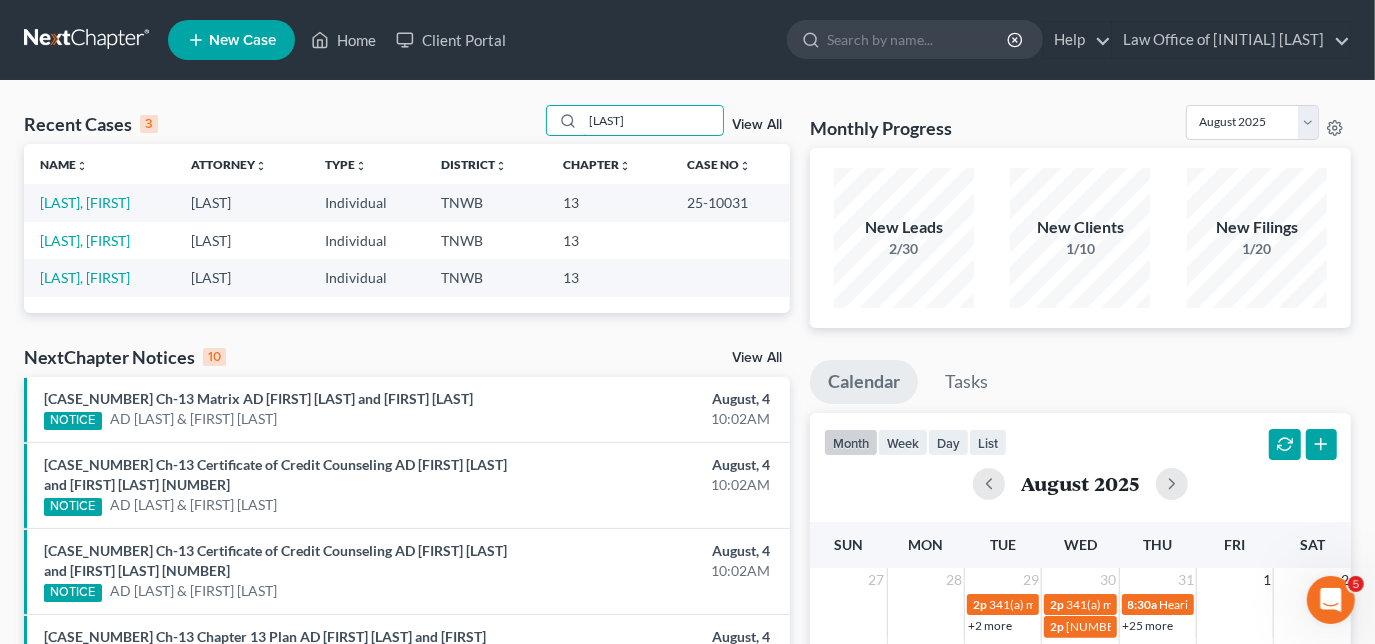 type on "DICK" 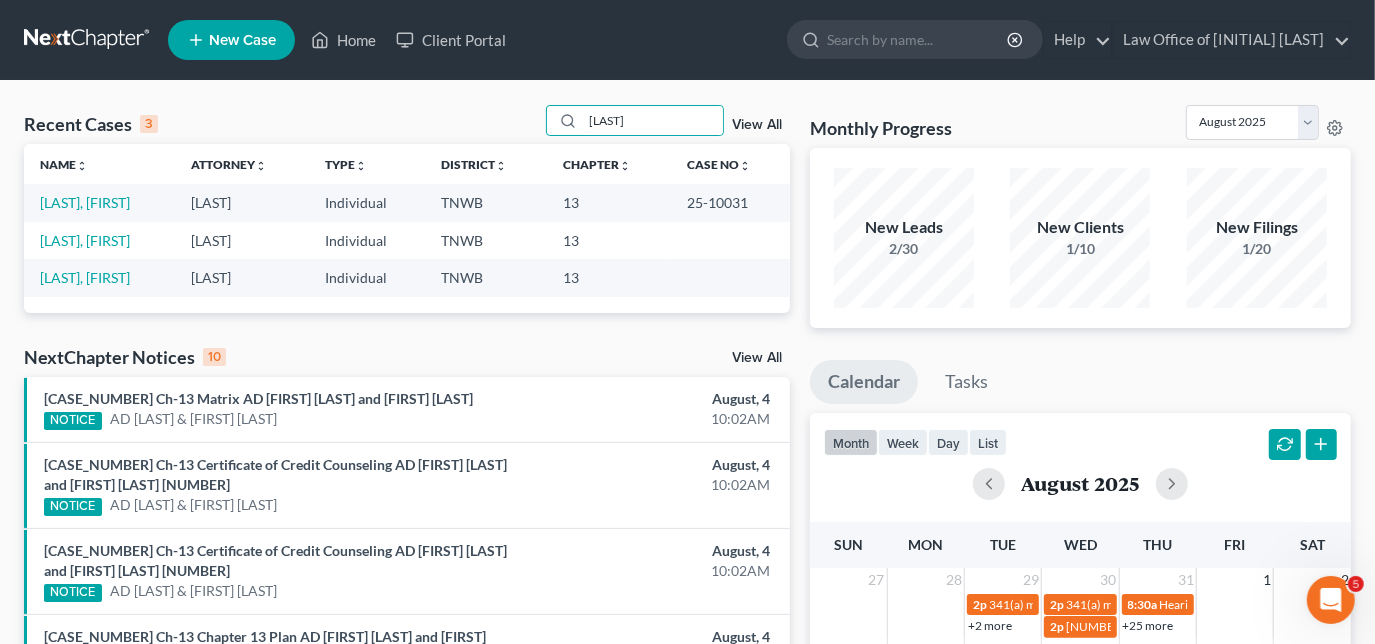click on "[LAST_NAME], [FIRST_NAME]" at bounding box center [99, 202] 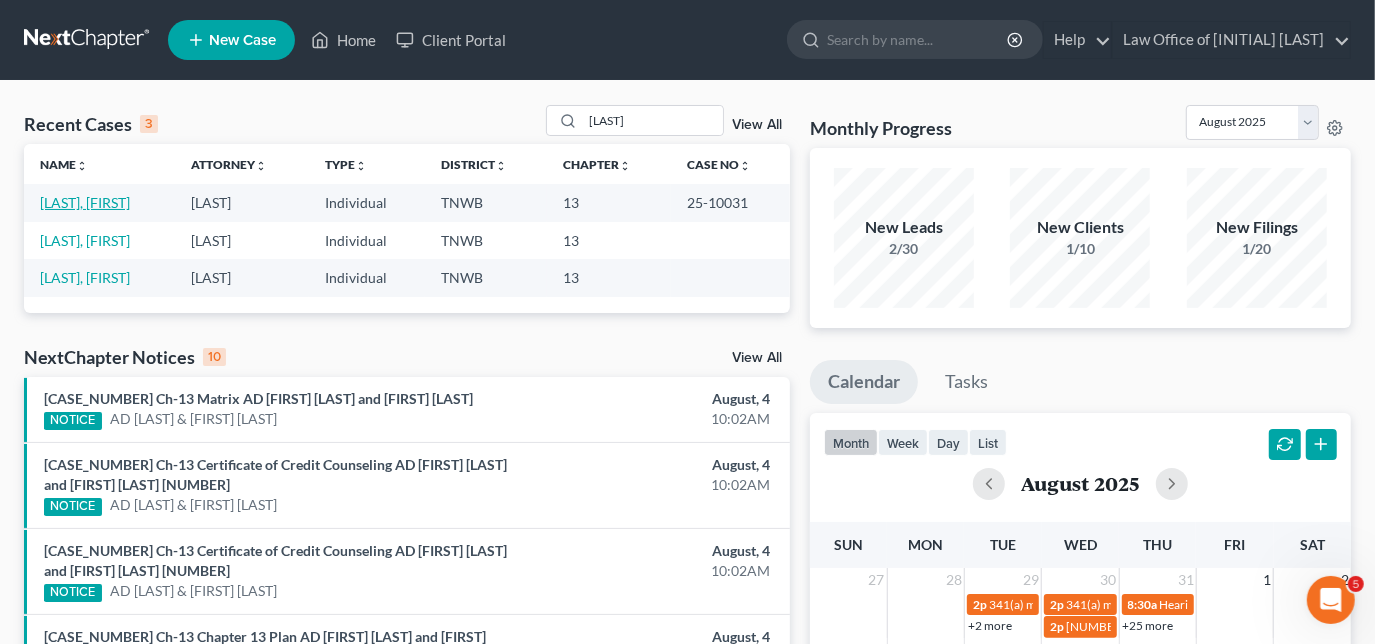 click on "[LAST_NAME], [FIRST_NAME]" at bounding box center [85, 202] 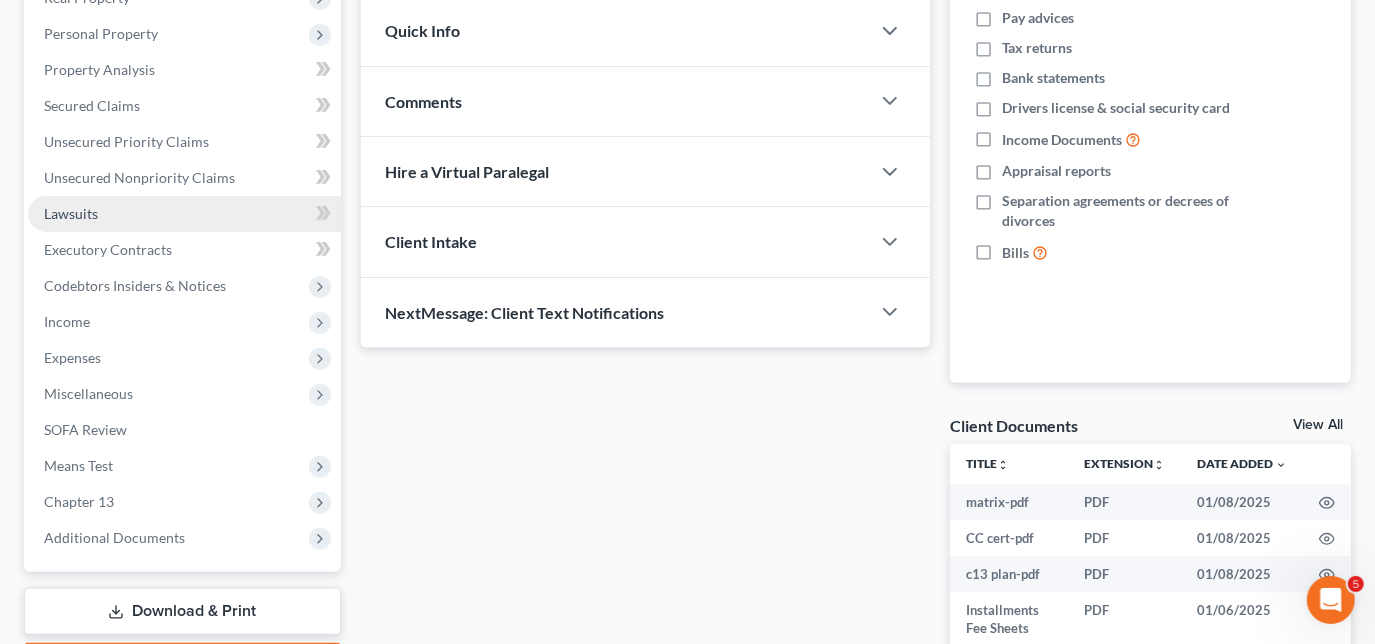 scroll, scrollTop: 461, scrollLeft: 0, axis: vertical 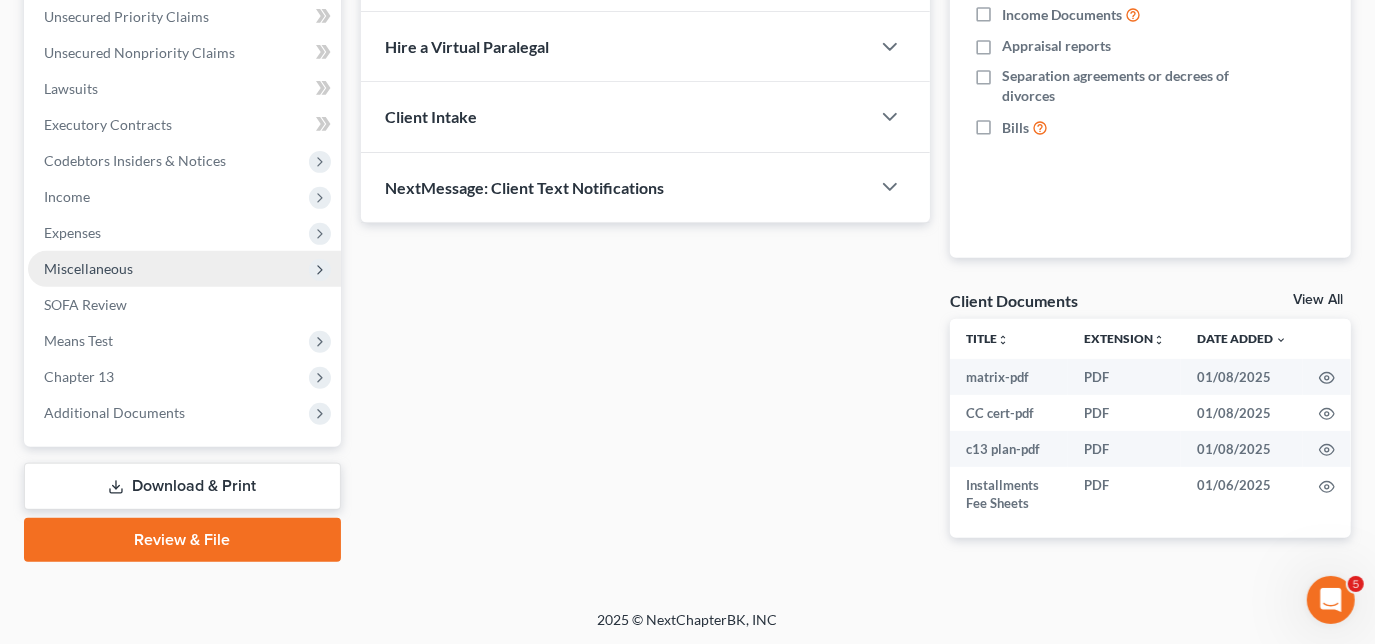 click on "Miscellaneous" at bounding box center (88, 268) 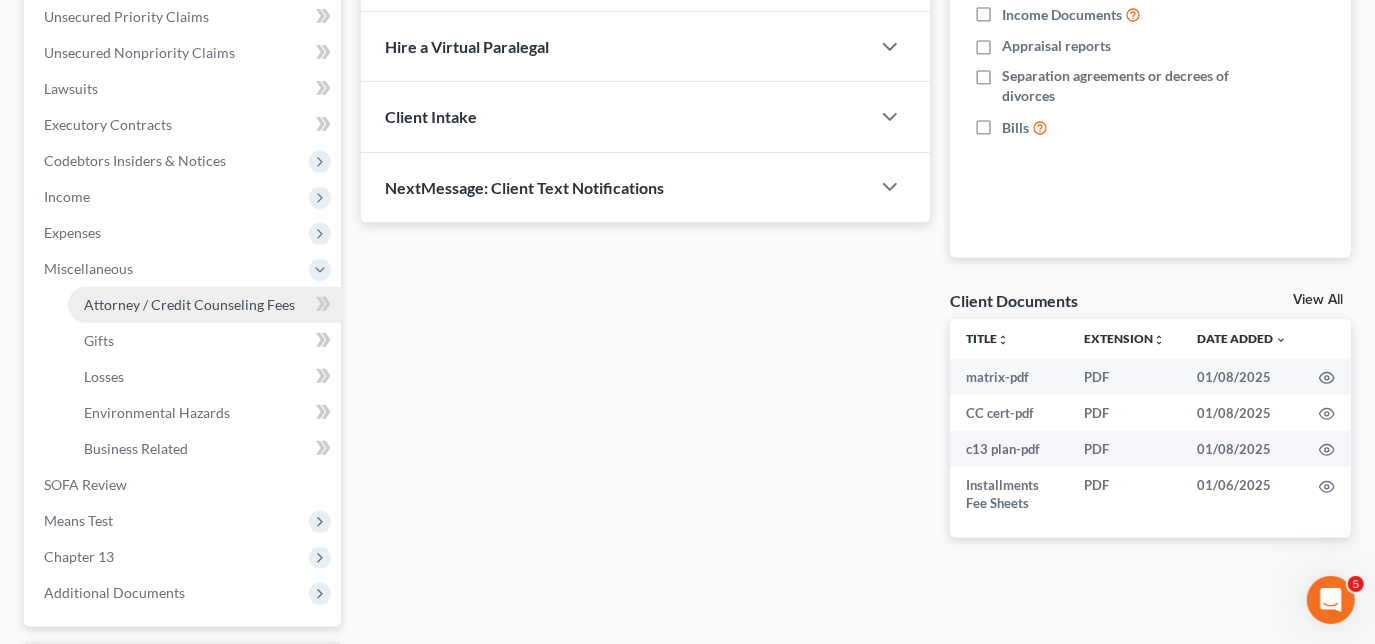 click on "Attorney / Credit Counseling Fees" at bounding box center (204, 305) 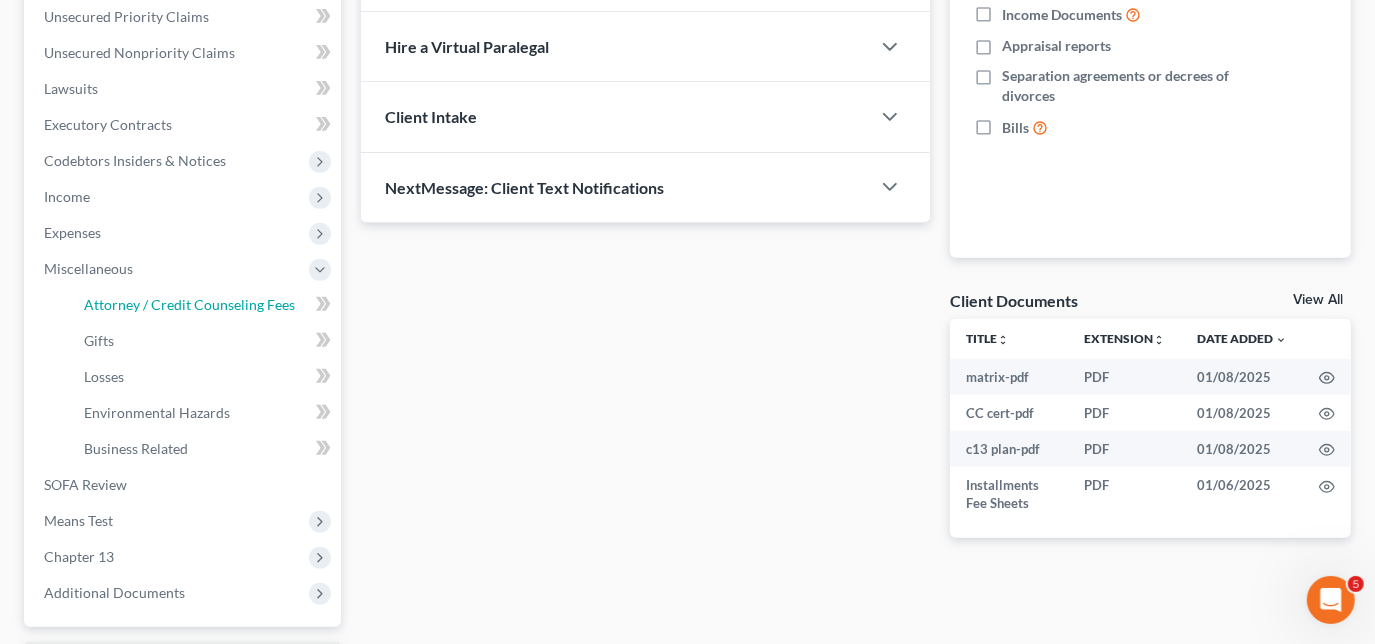 select on "1" 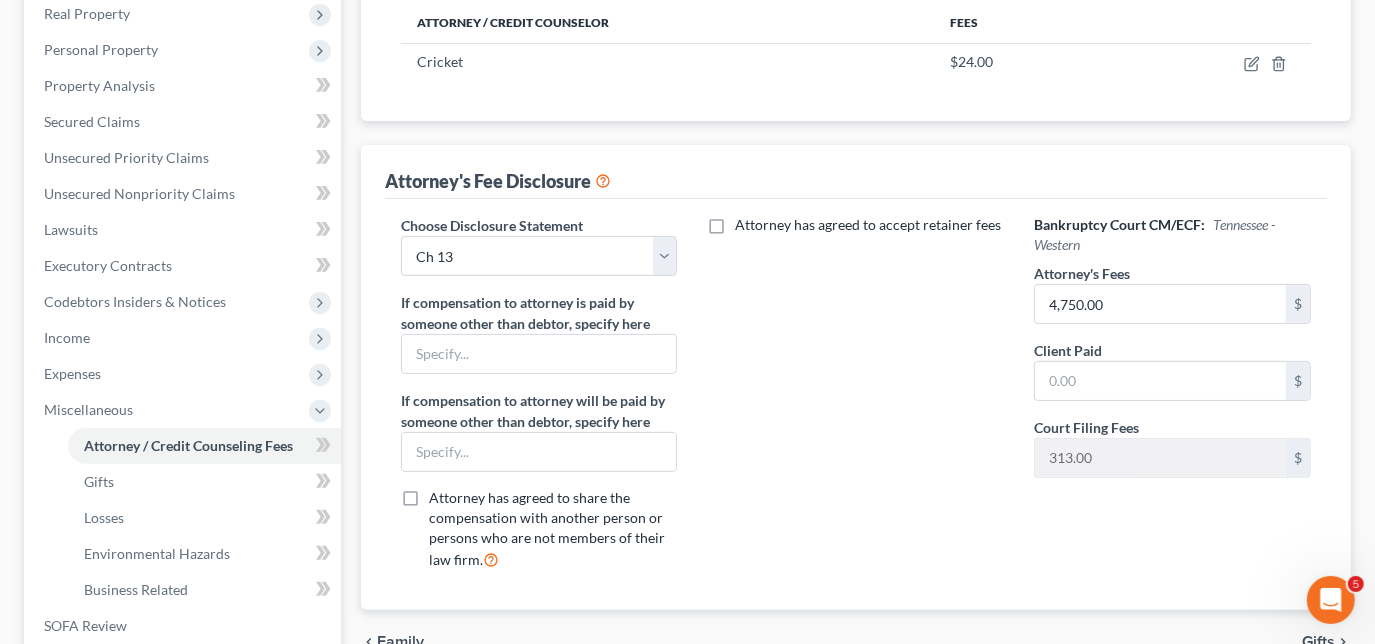 scroll, scrollTop: 363, scrollLeft: 0, axis: vertical 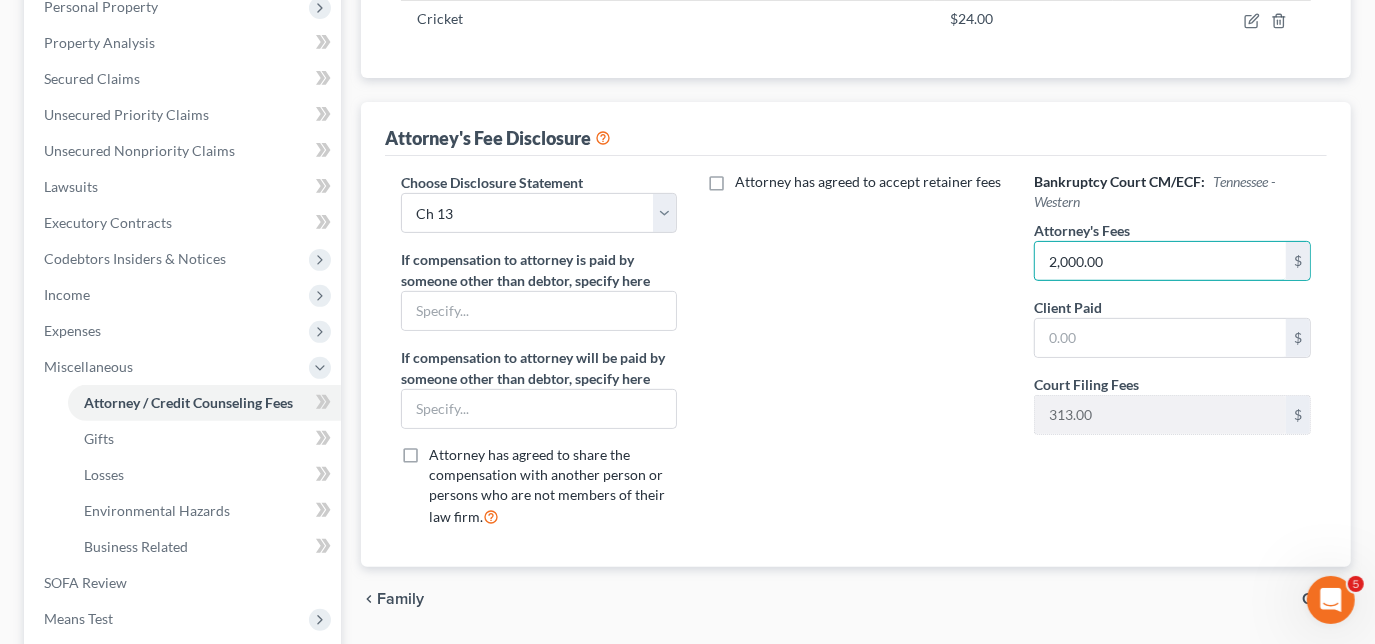 type on "2,000.00" 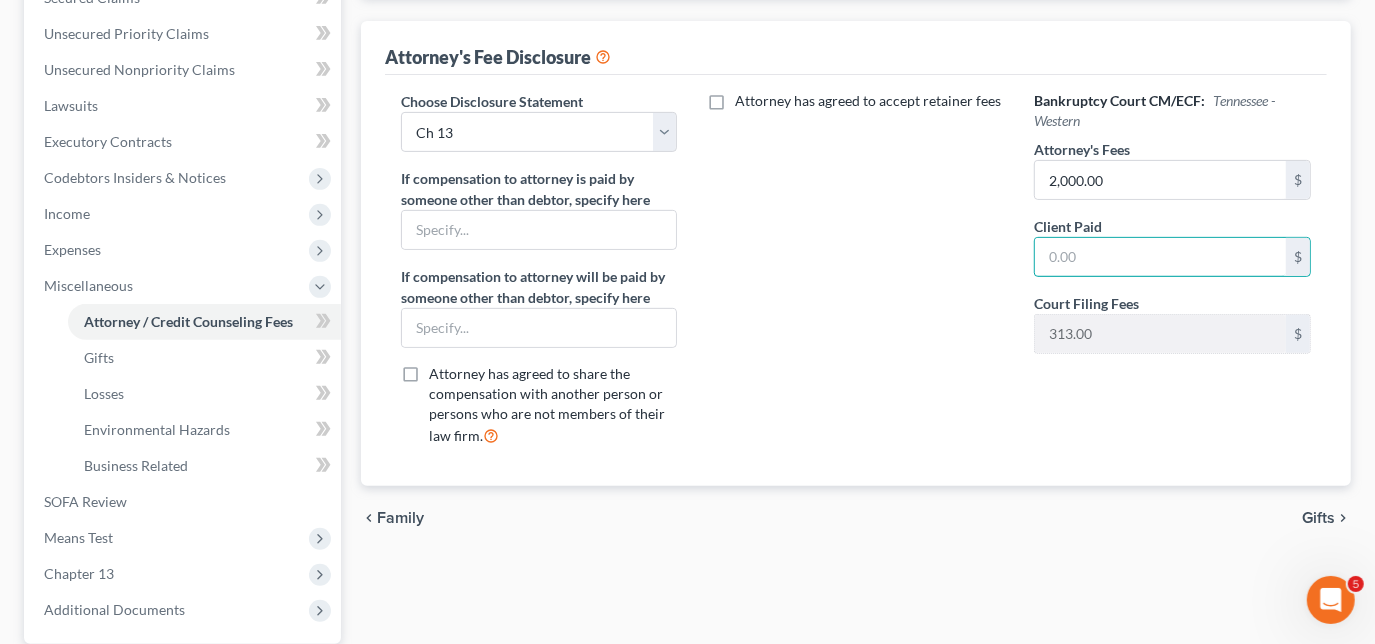 scroll, scrollTop: 634, scrollLeft: 0, axis: vertical 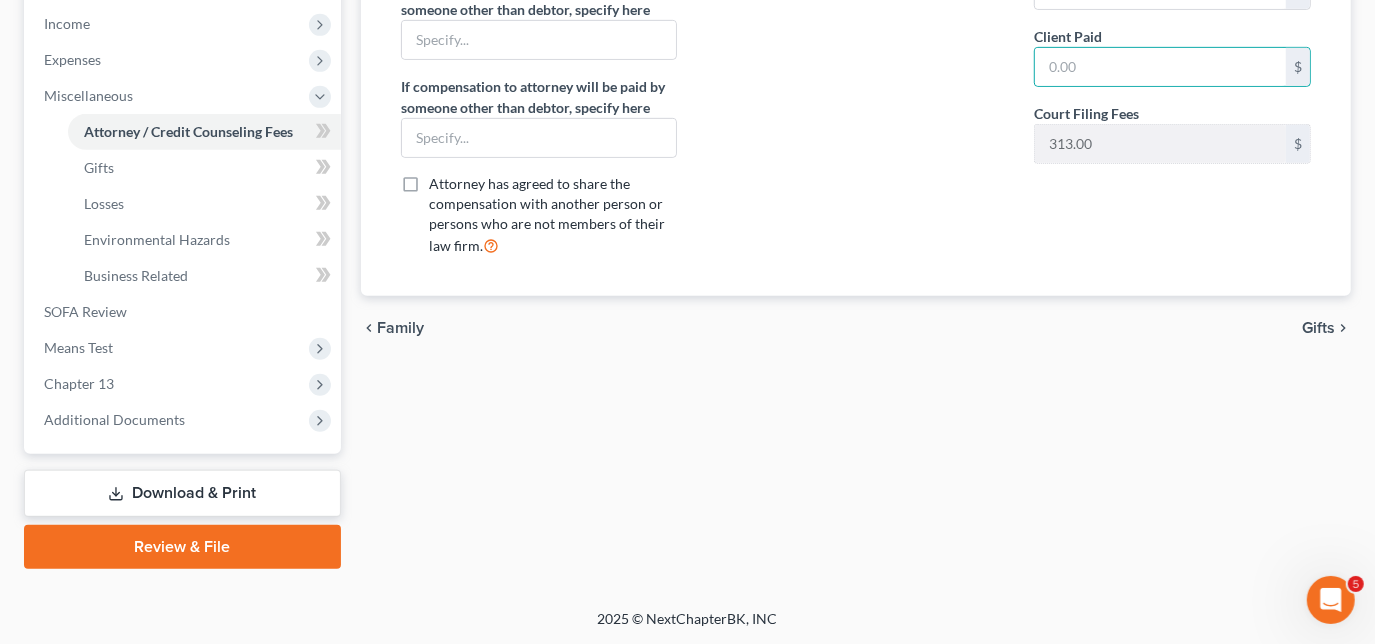 click on "Download & Print" at bounding box center (182, 493) 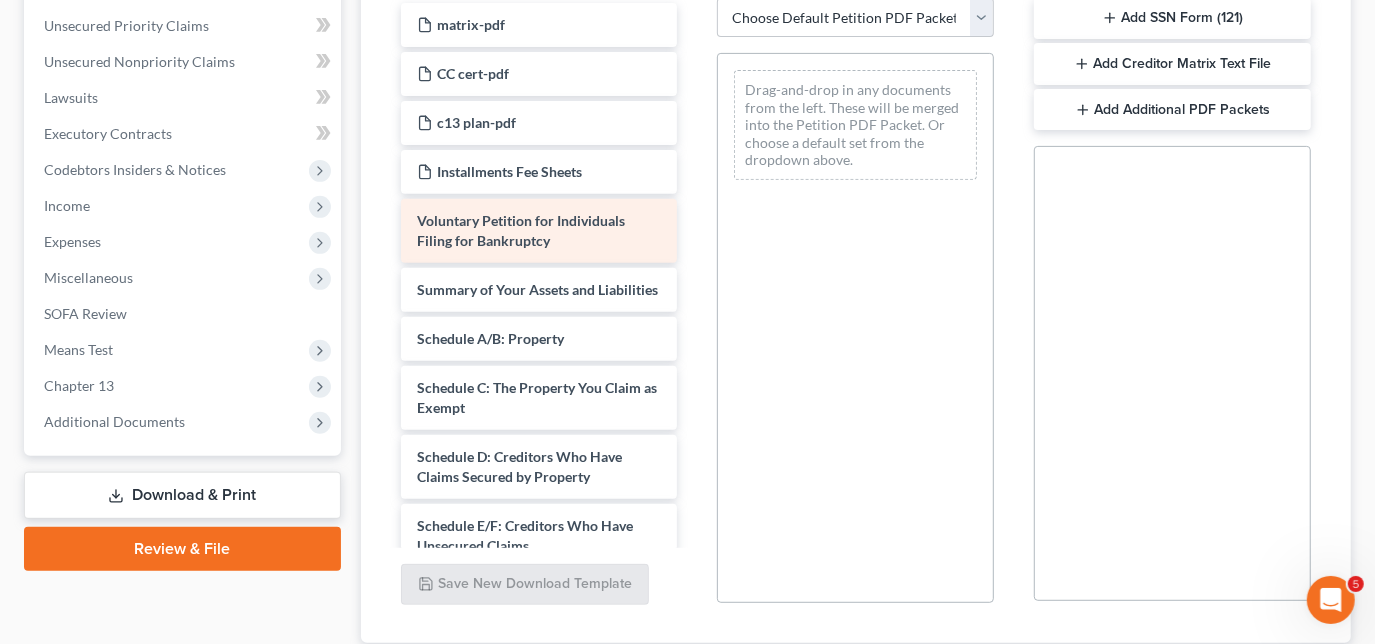 scroll, scrollTop: 454, scrollLeft: 0, axis: vertical 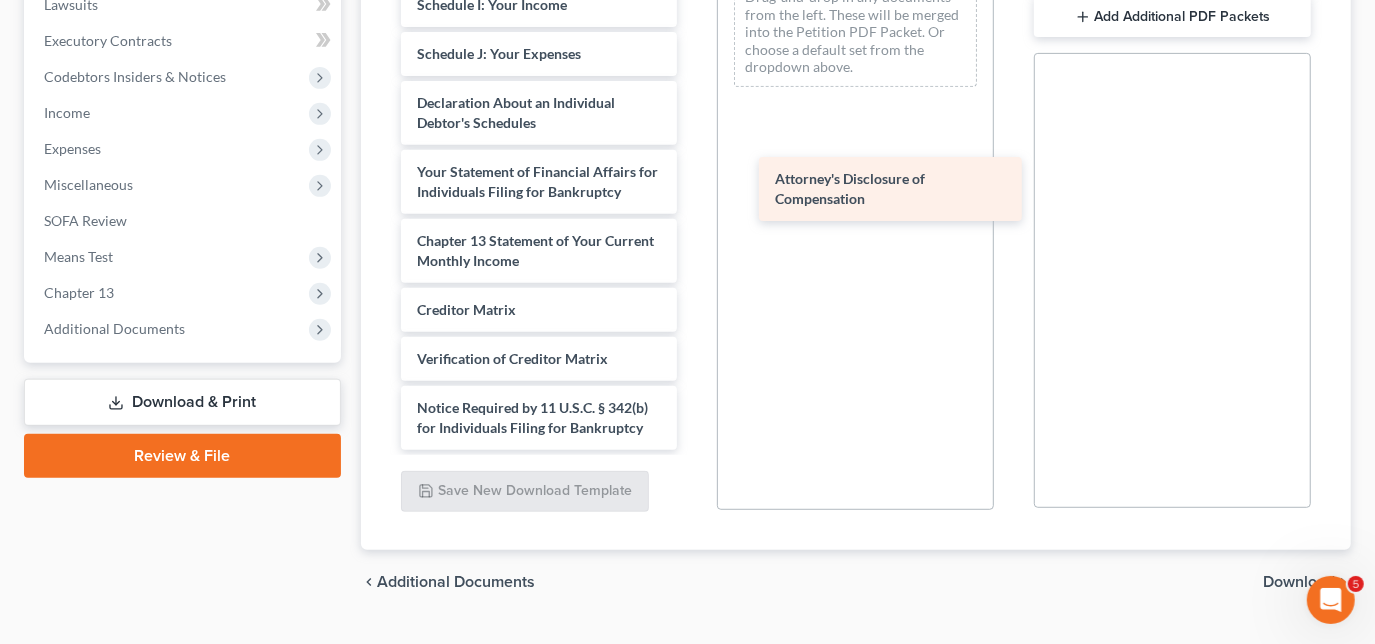 drag, startPoint x: 546, startPoint y: 405, endPoint x: 893, endPoint y: 178, distance: 414.65408 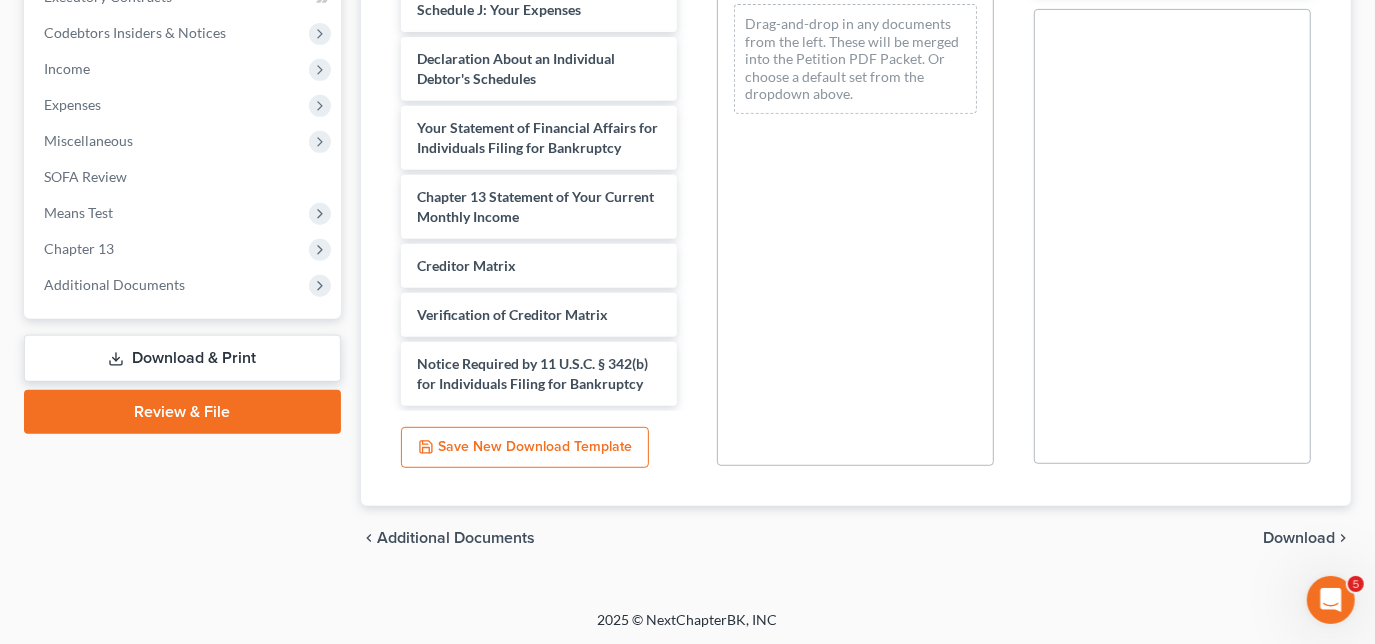 click on "Download" at bounding box center [1299, 538] 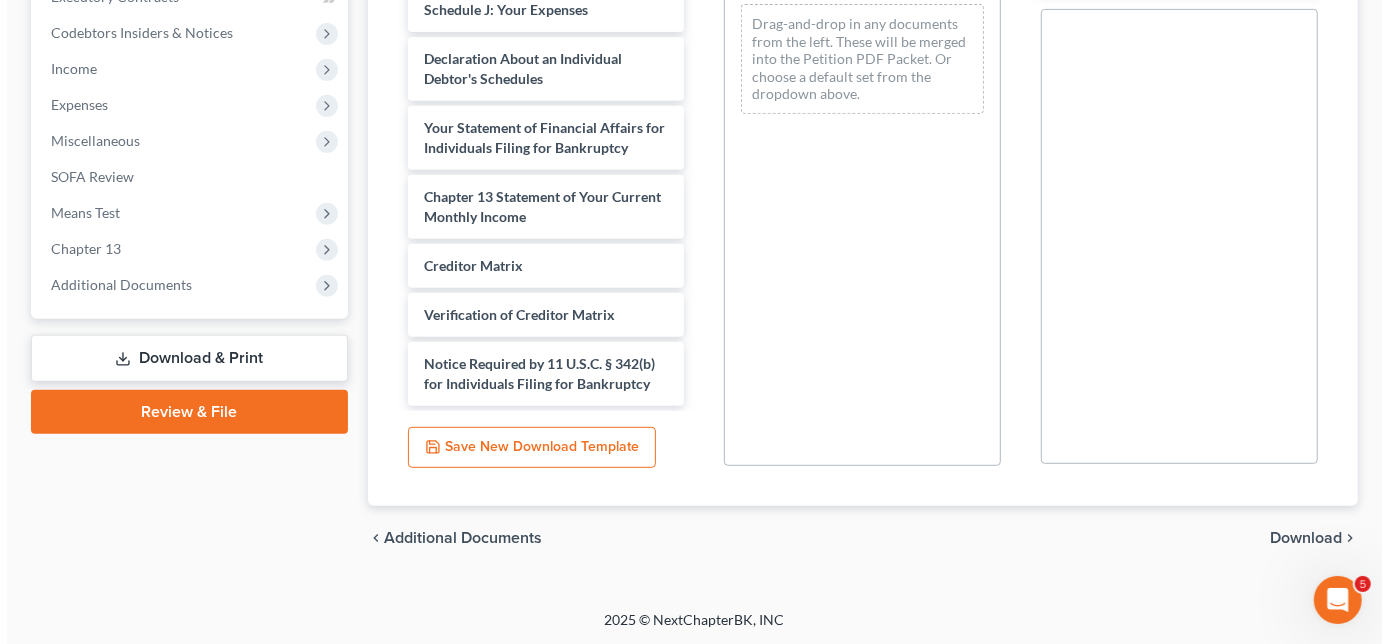 scroll, scrollTop: 453, scrollLeft: 0, axis: vertical 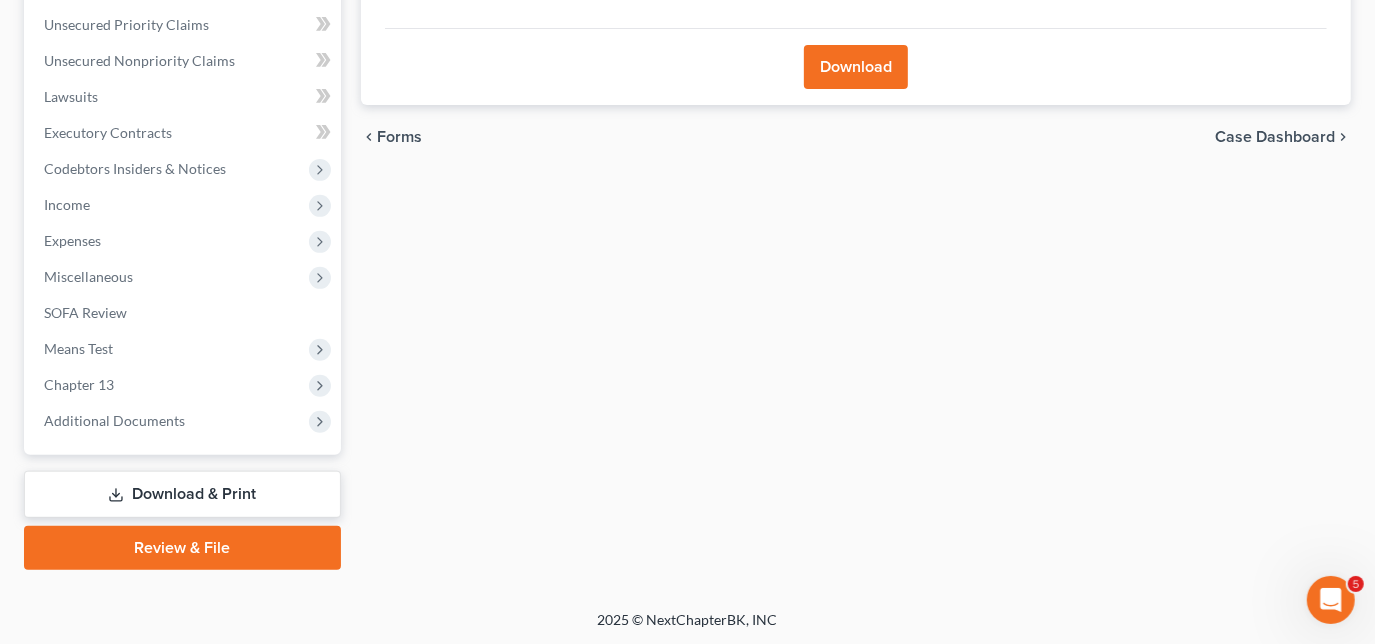 click on "Download" at bounding box center [856, 67] 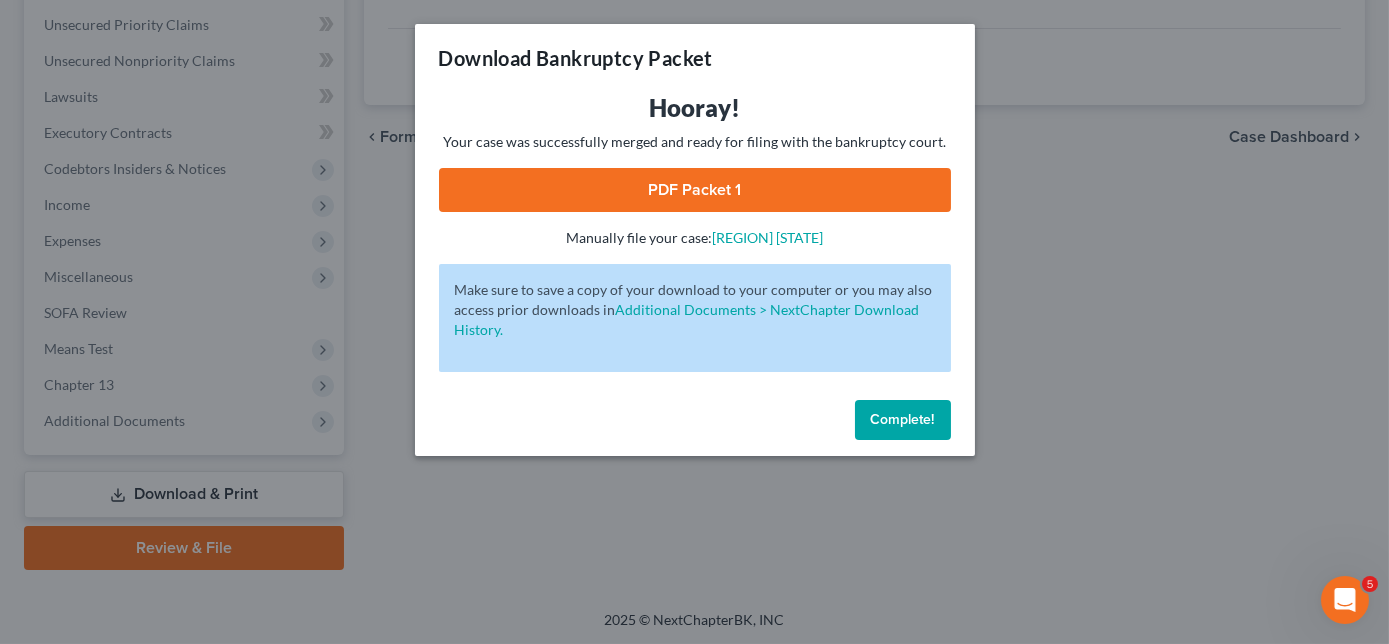 click on "PDF Packet 1" at bounding box center (695, 190) 